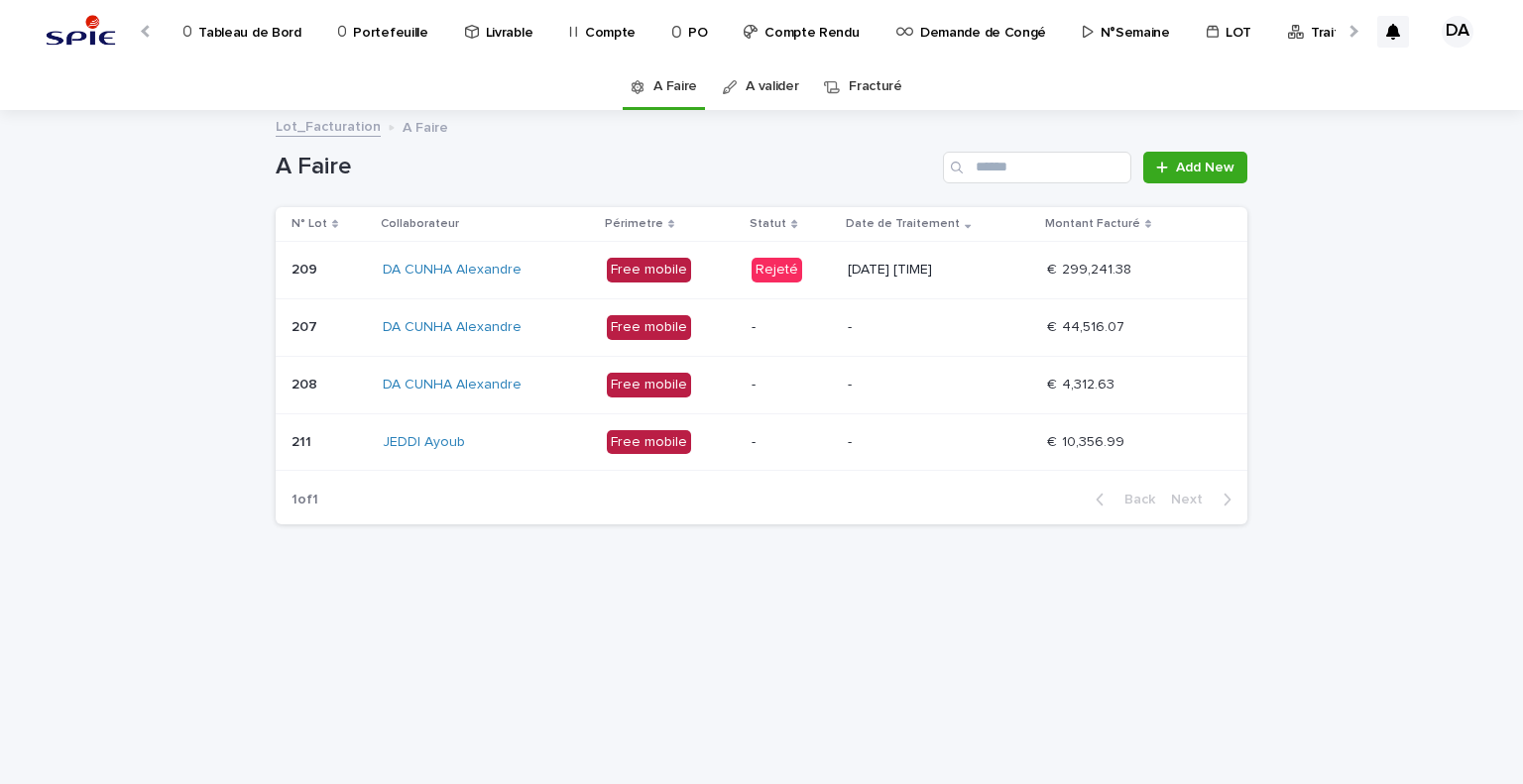 scroll, scrollTop: 0, scrollLeft: 0, axis: both 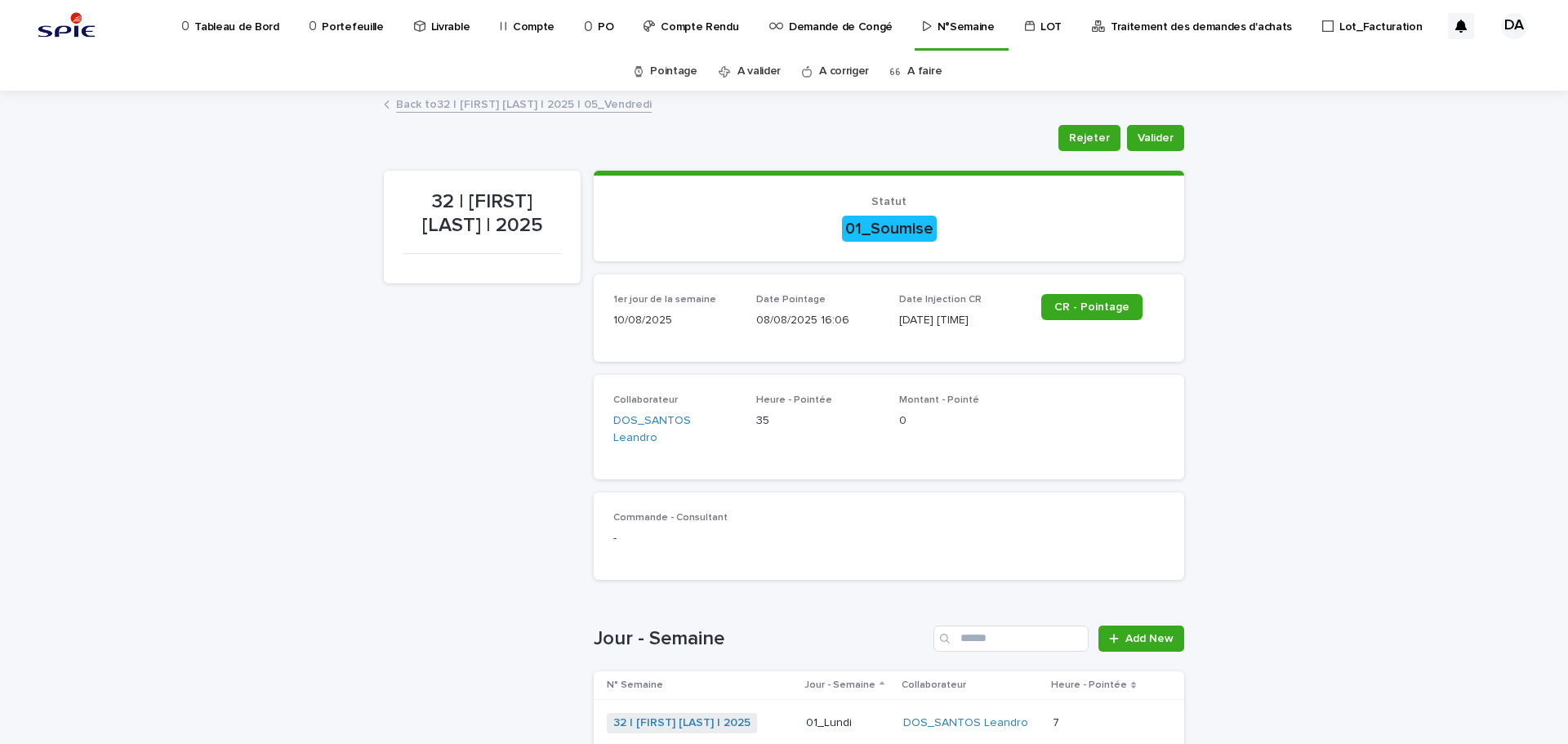 drag, startPoint x: 0, startPoint y: 0, endPoint x: 347, endPoint y: 16, distance: 347.36868 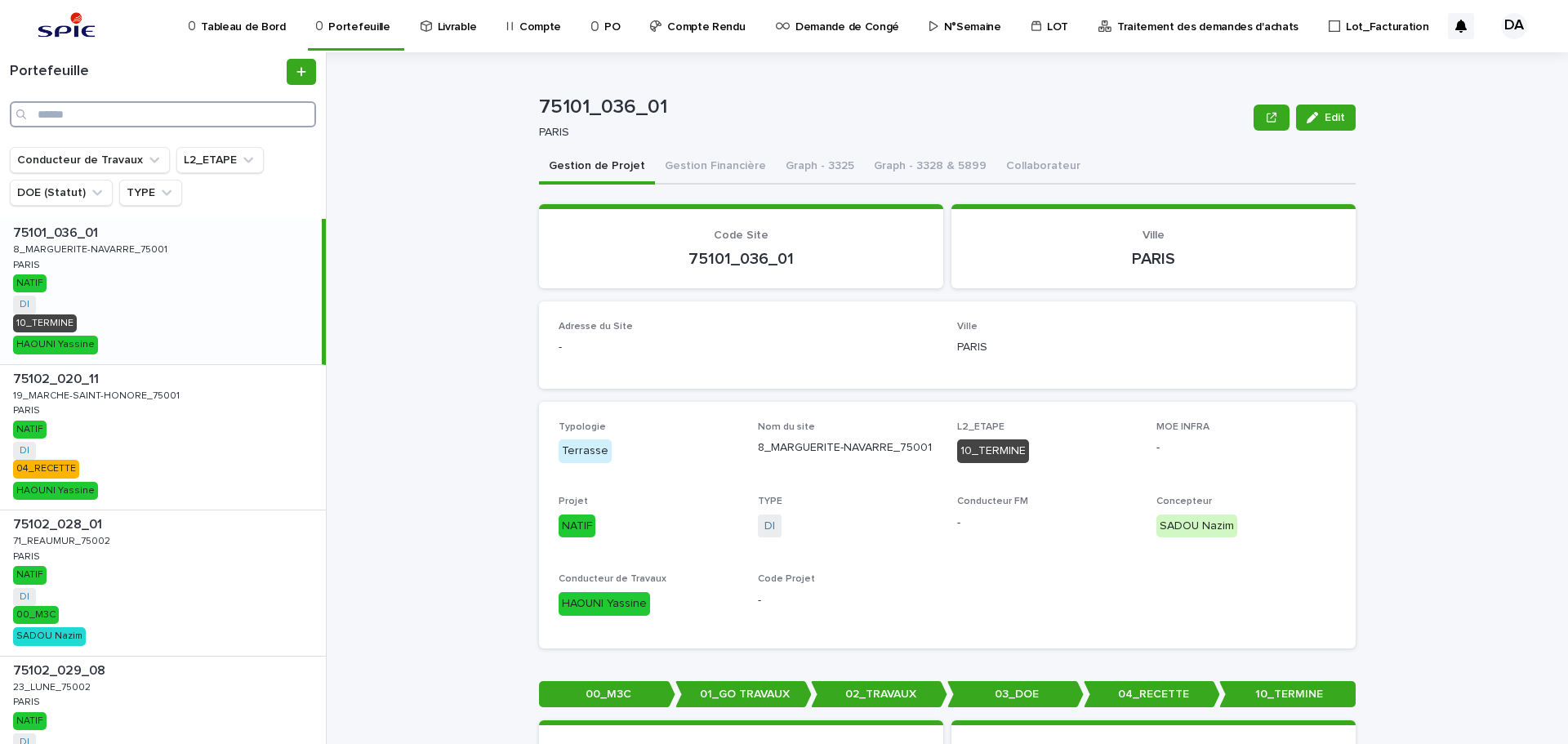 click at bounding box center (163, 114) 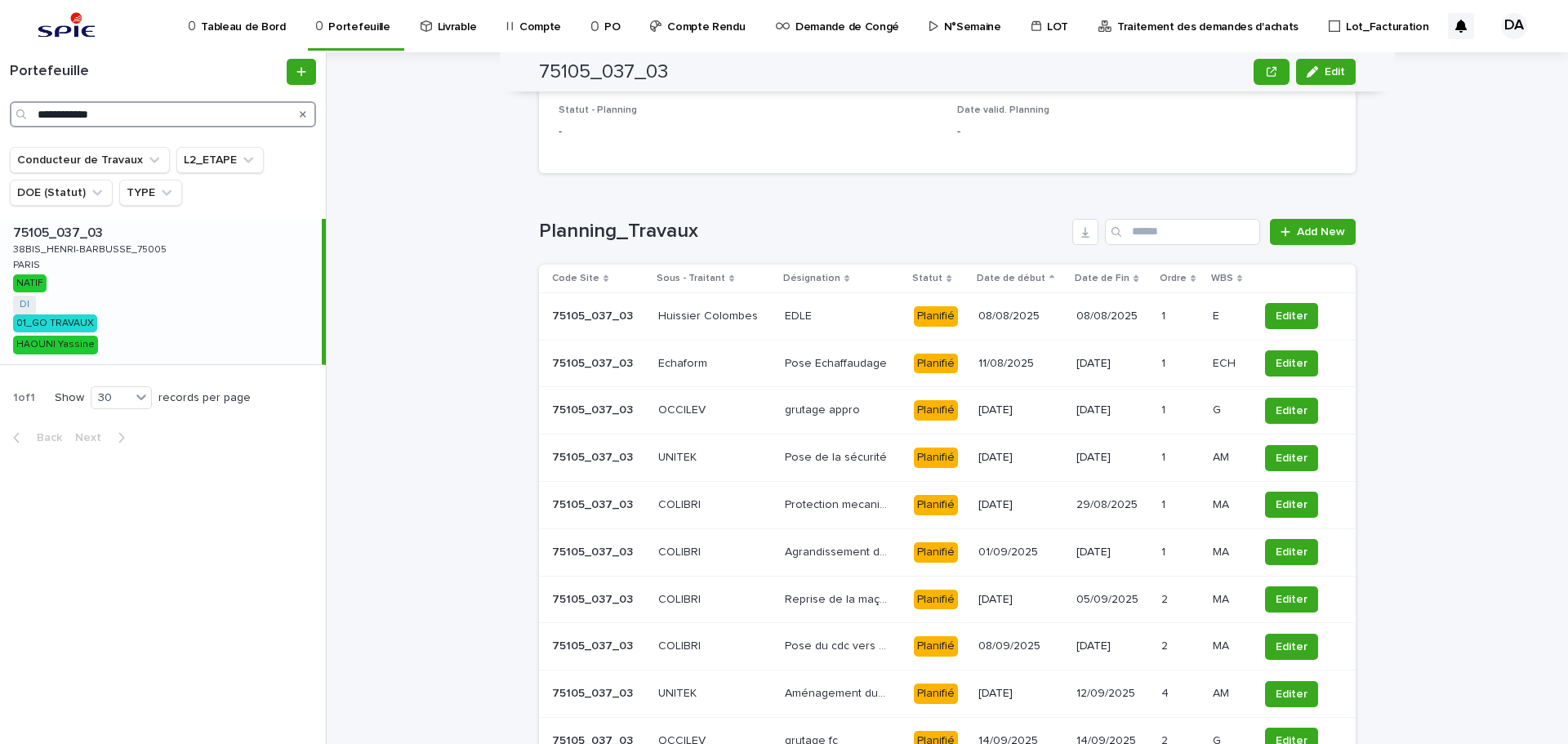 scroll, scrollTop: 1347, scrollLeft: 0, axis: vertical 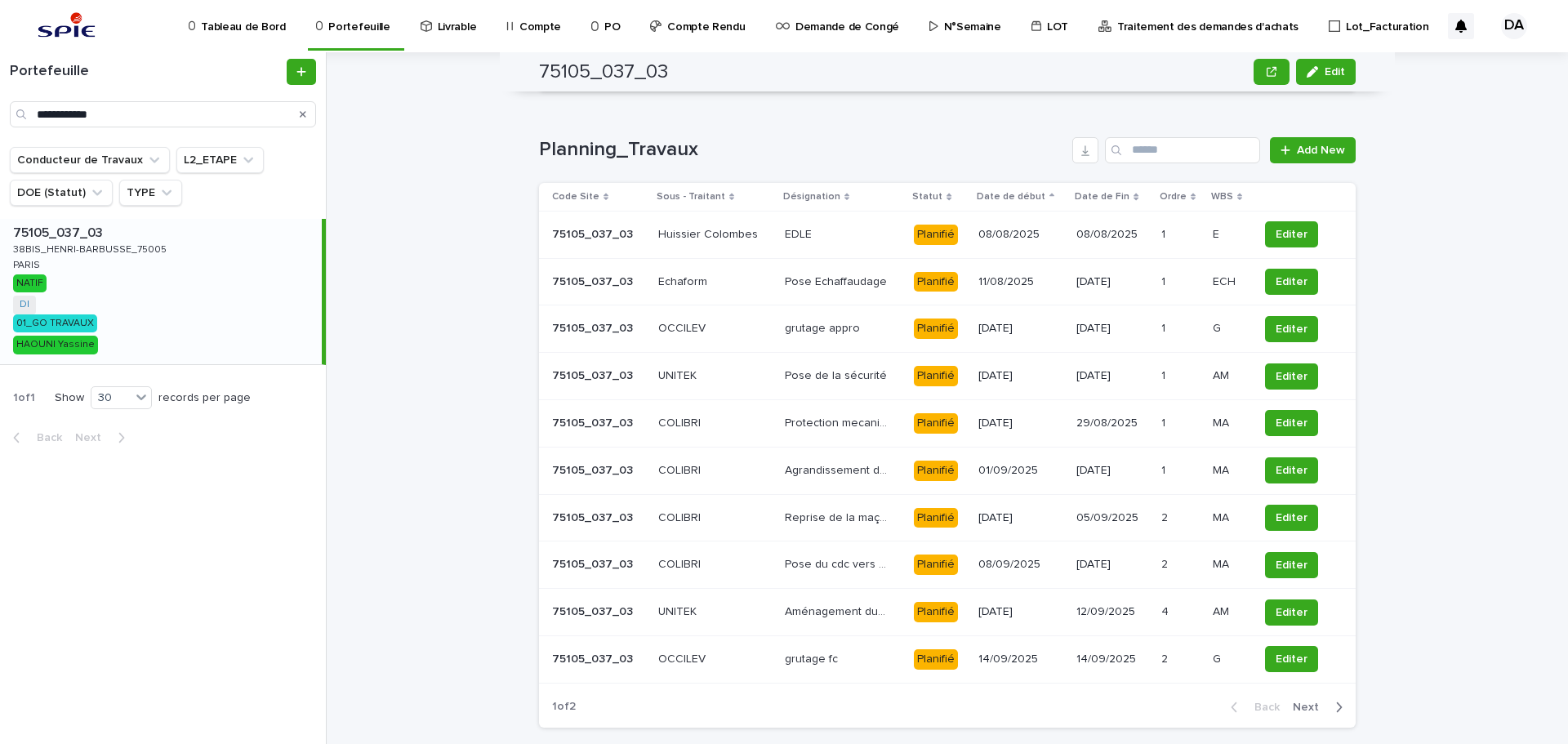click on "Next" at bounding box center [1311, 707] 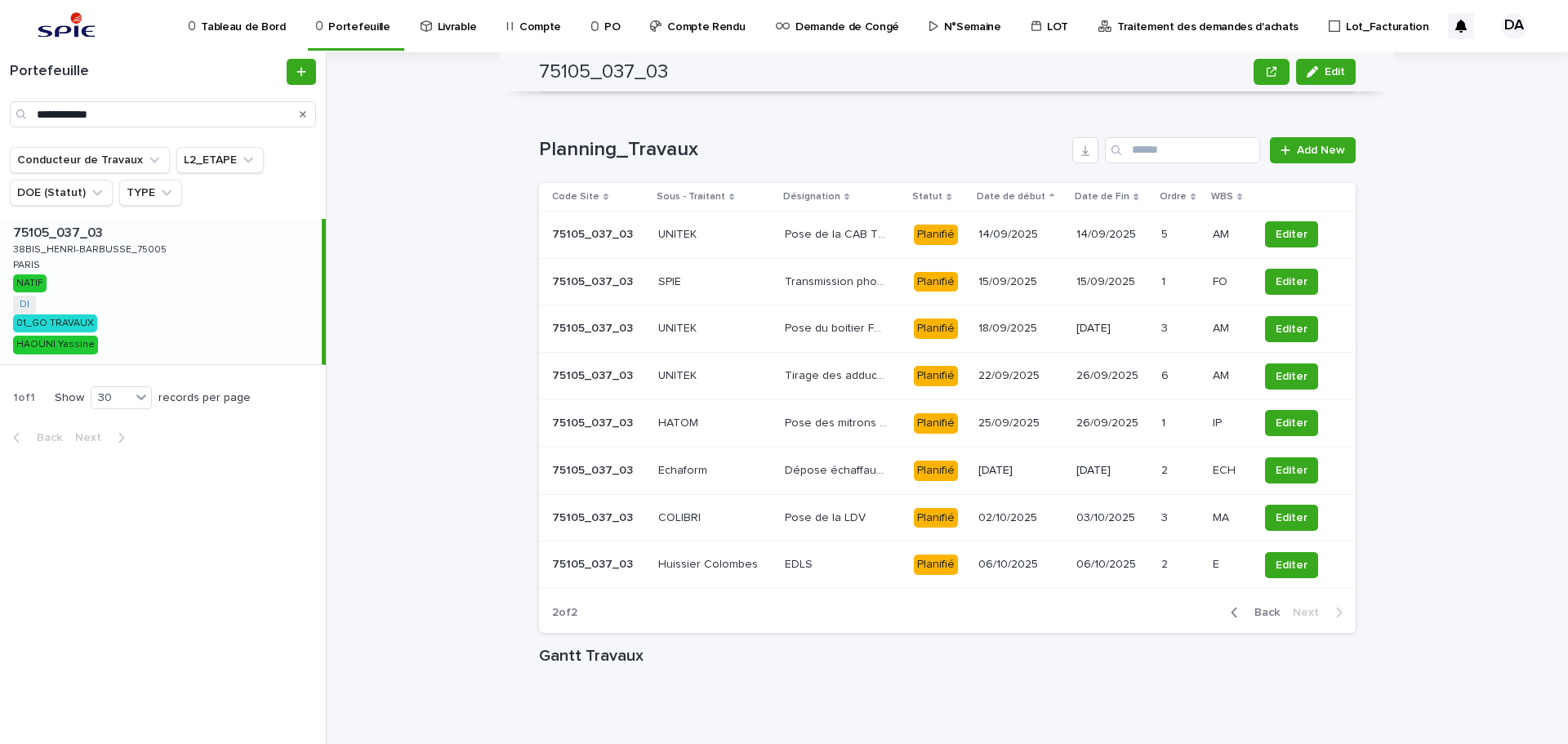 click on "Back" at bounding box center (1262, 613) 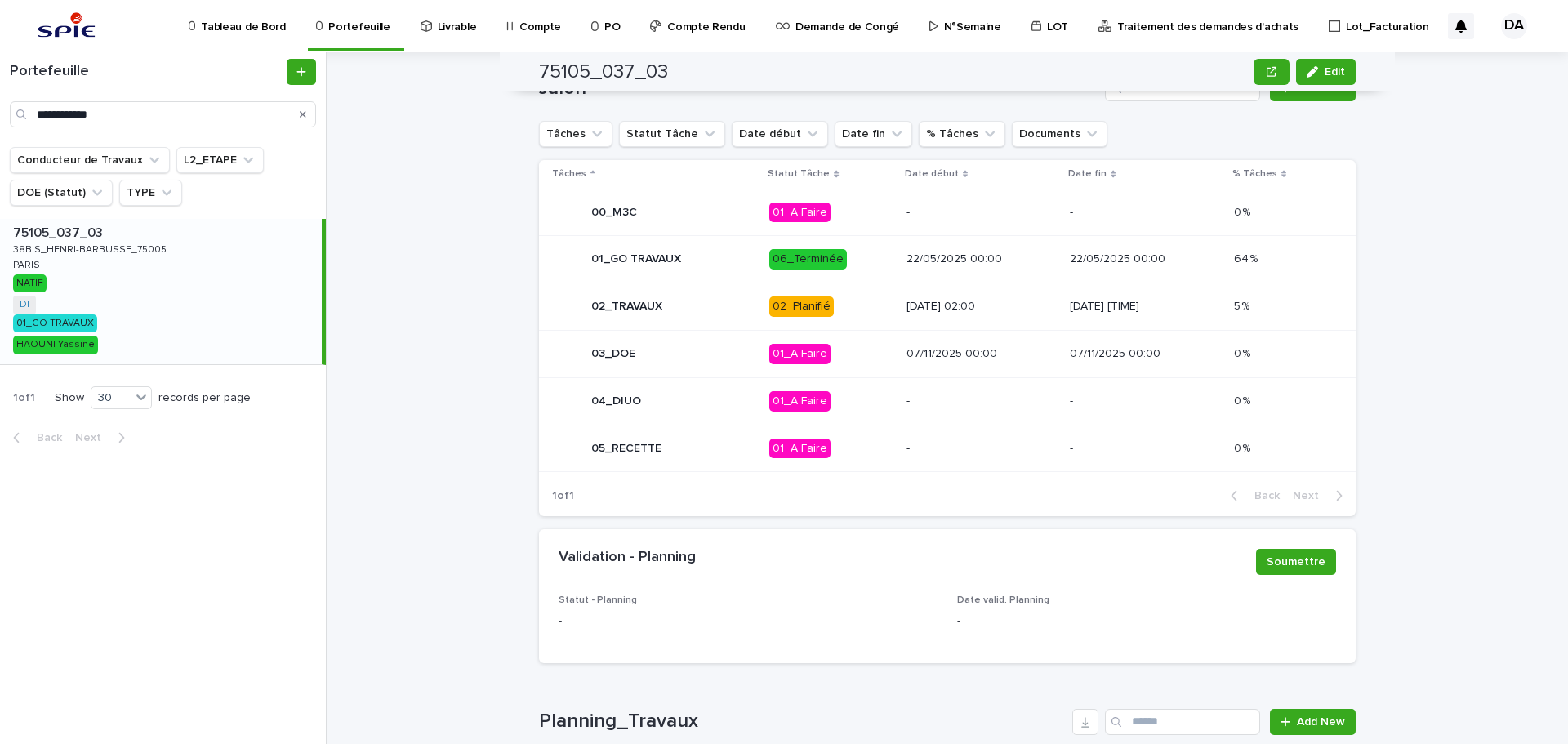 scroll, scrollTop: 693, scrollLeft: 0, axis: vertical 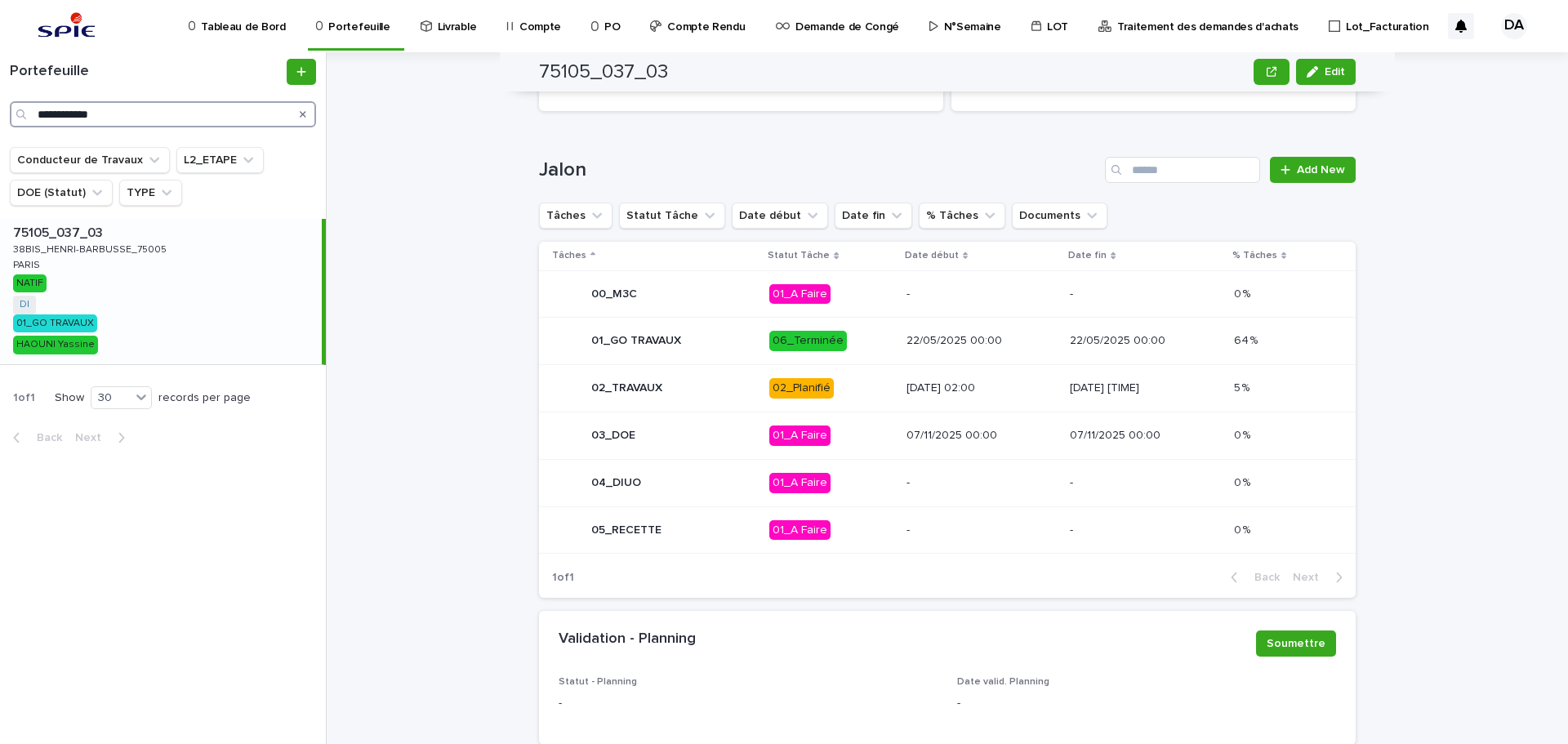 click on "**********" at bounding box center [163, 114] 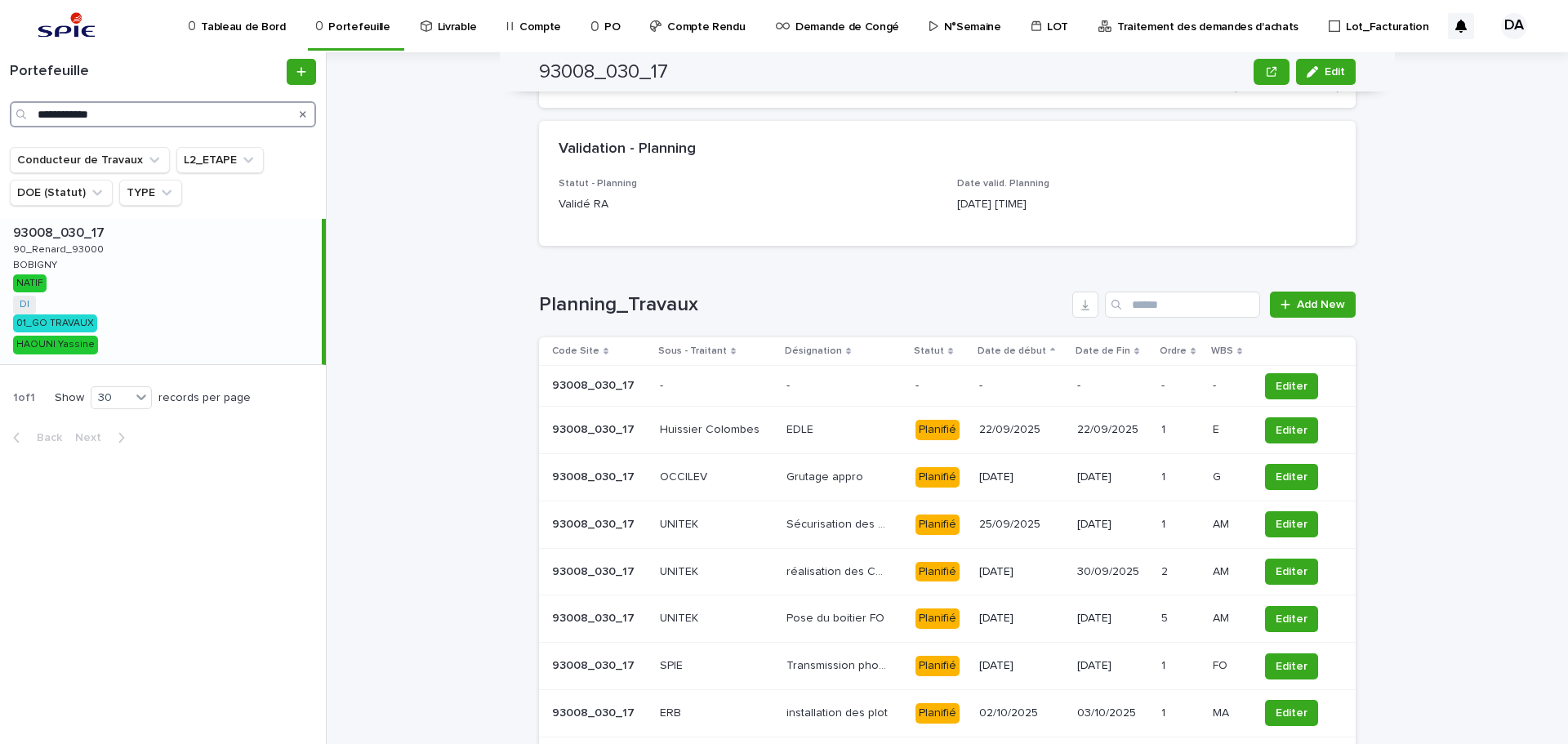 scroll, scrollTop: 1624, scrollLeft: 0, axis: vertical 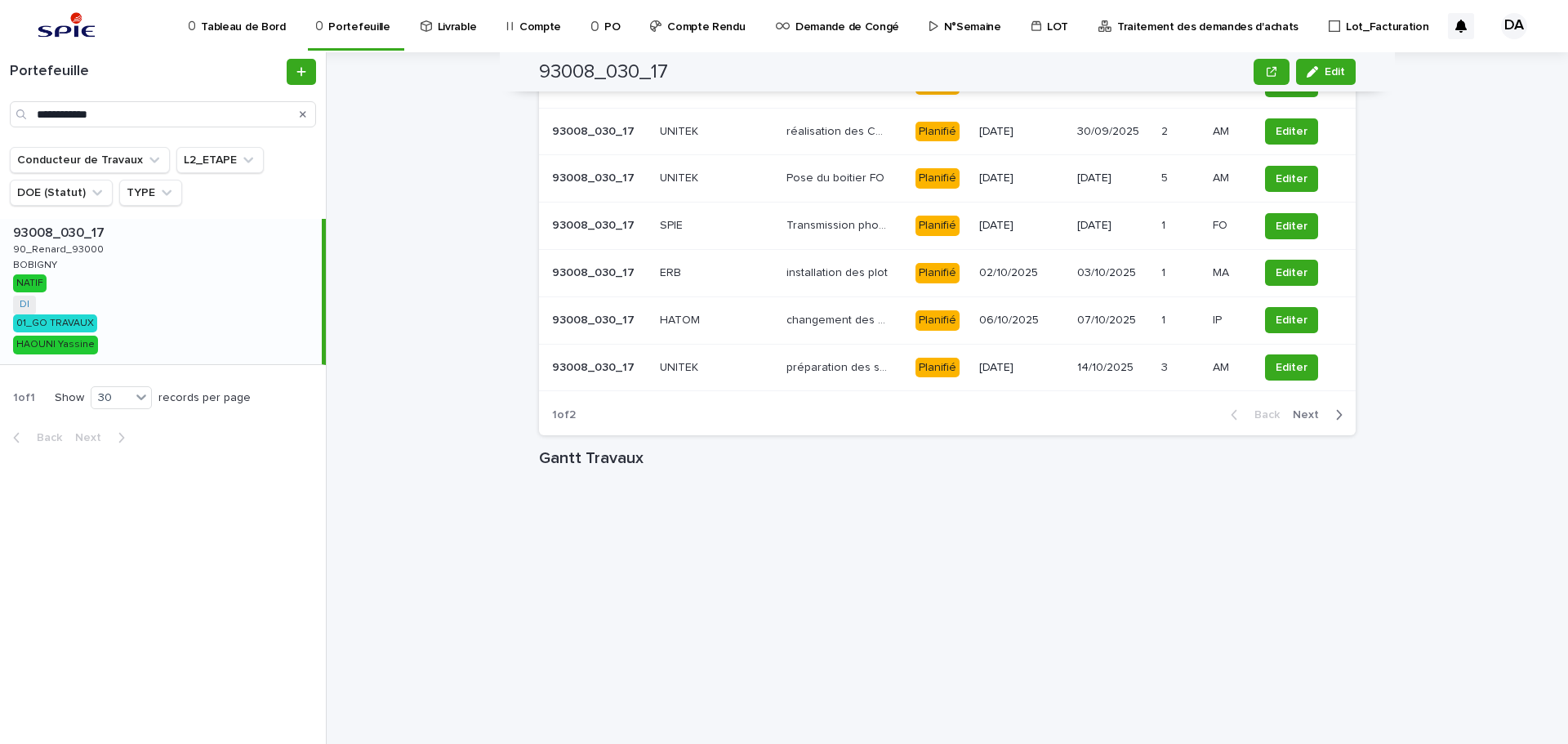 click on "Next" at bounding box center [1311, 415] 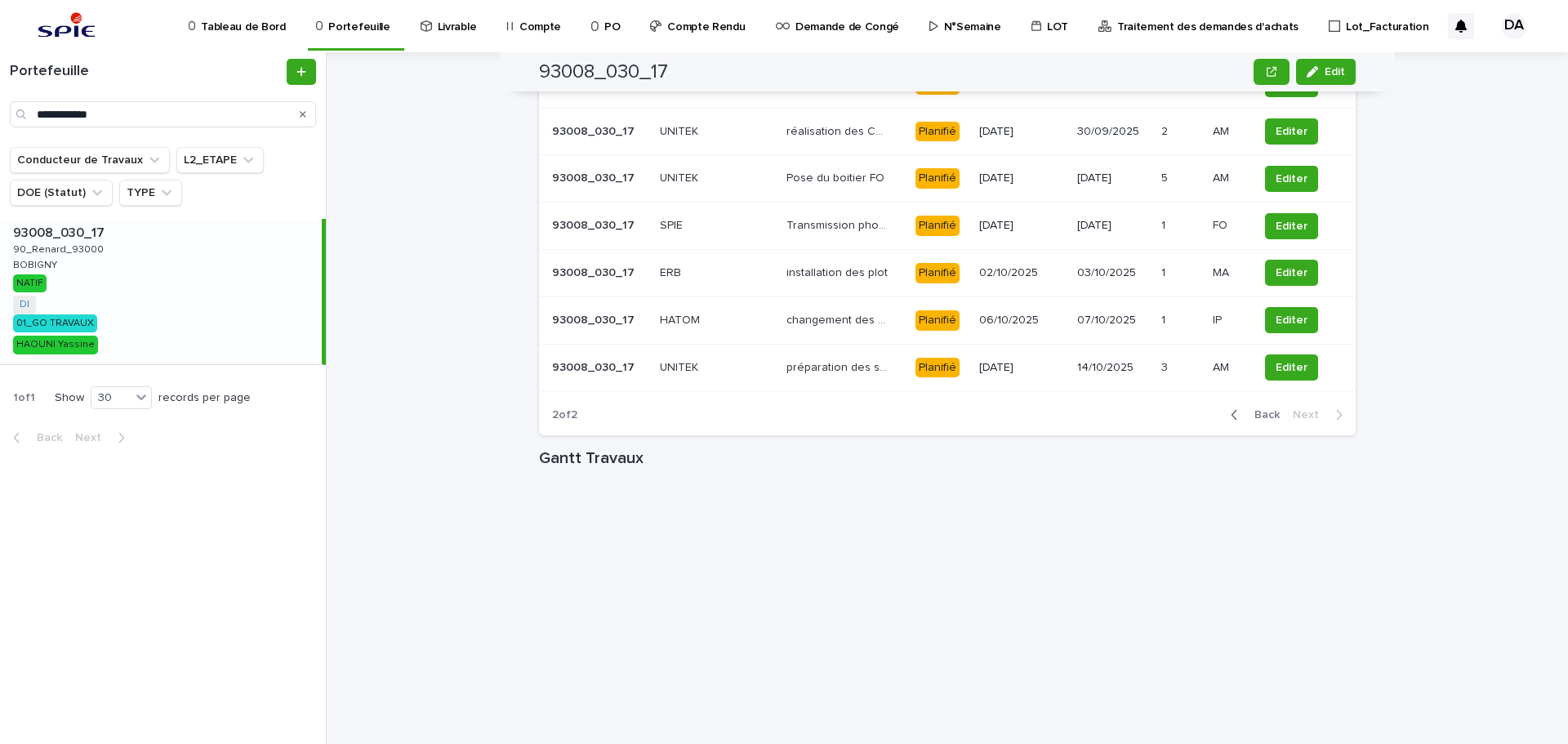 scroll, scrollTop: 1348, scrollLeft: 0, axis: vertical 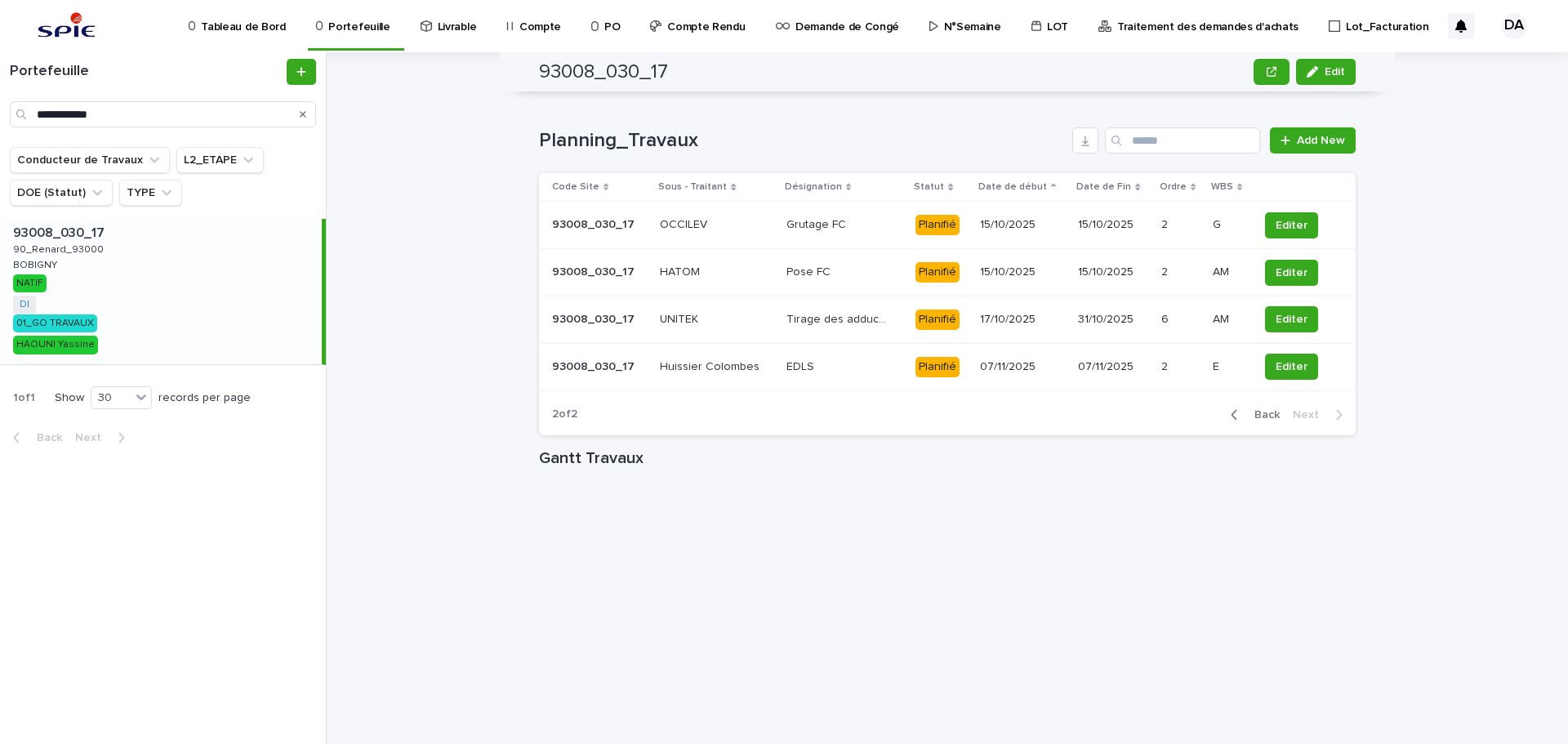 click on "Back" at bounding box center (1262, 415) 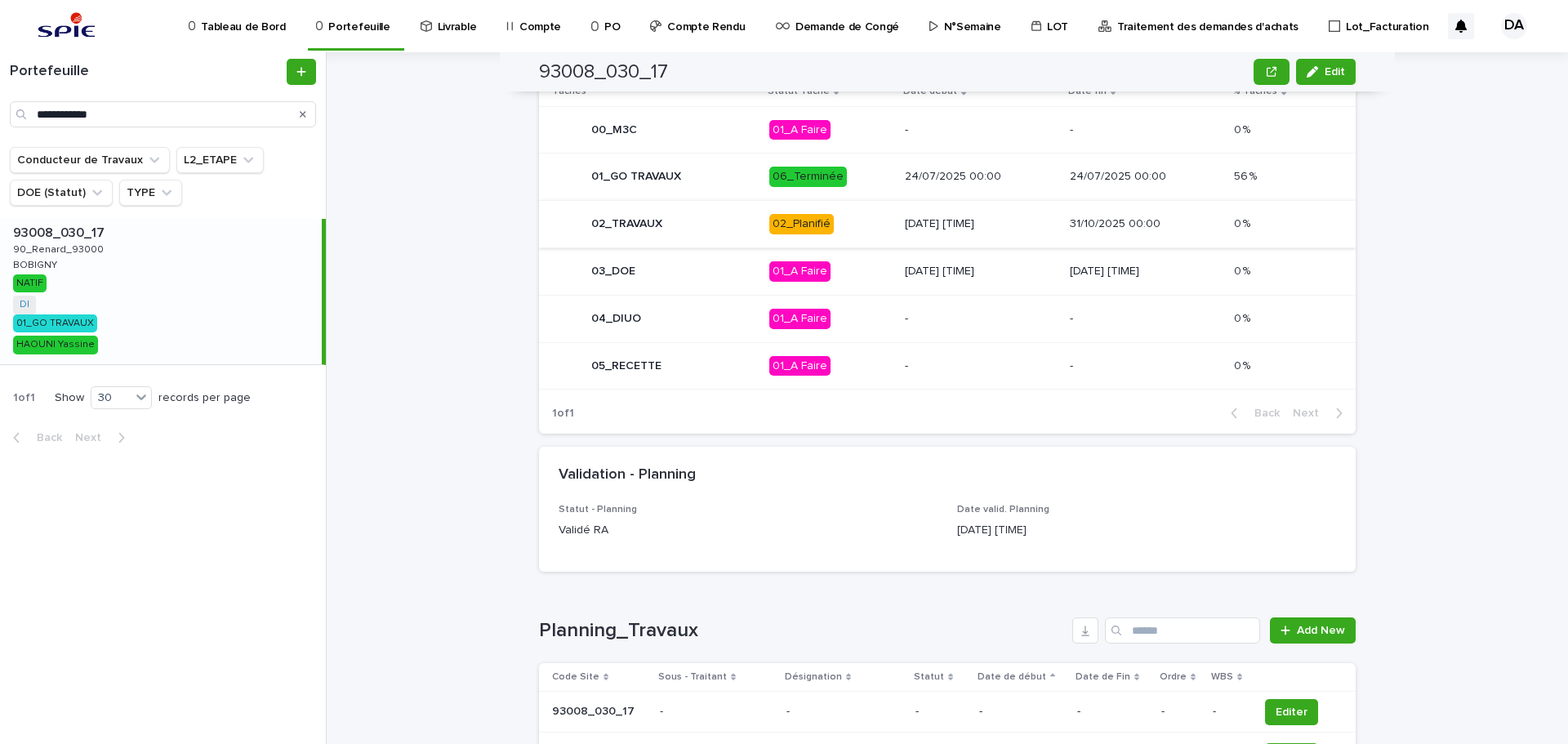 scroll, scrollTop: 776, scrollLeft: 0, axis: vertical 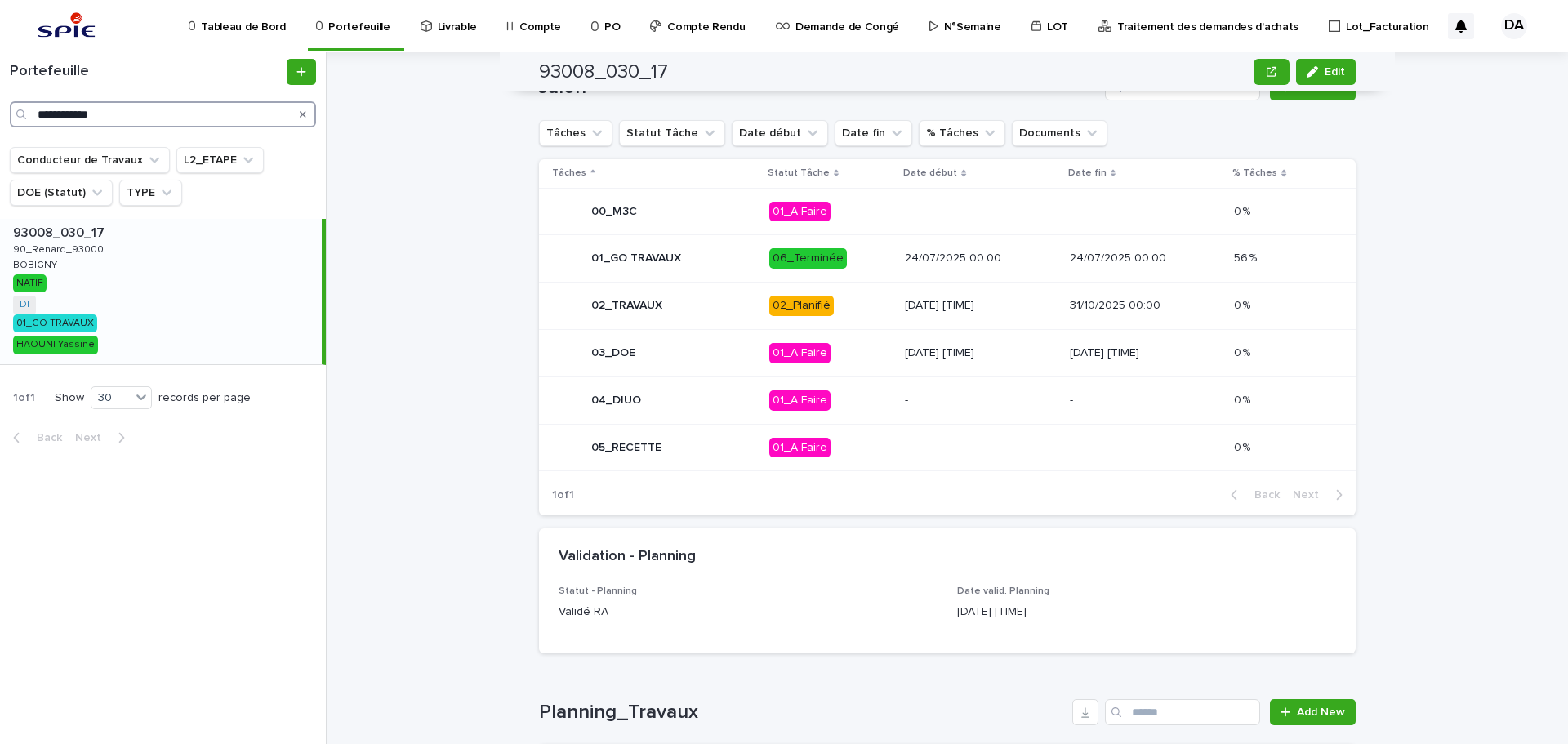 click on "**********" at bounding box center [163, 114] 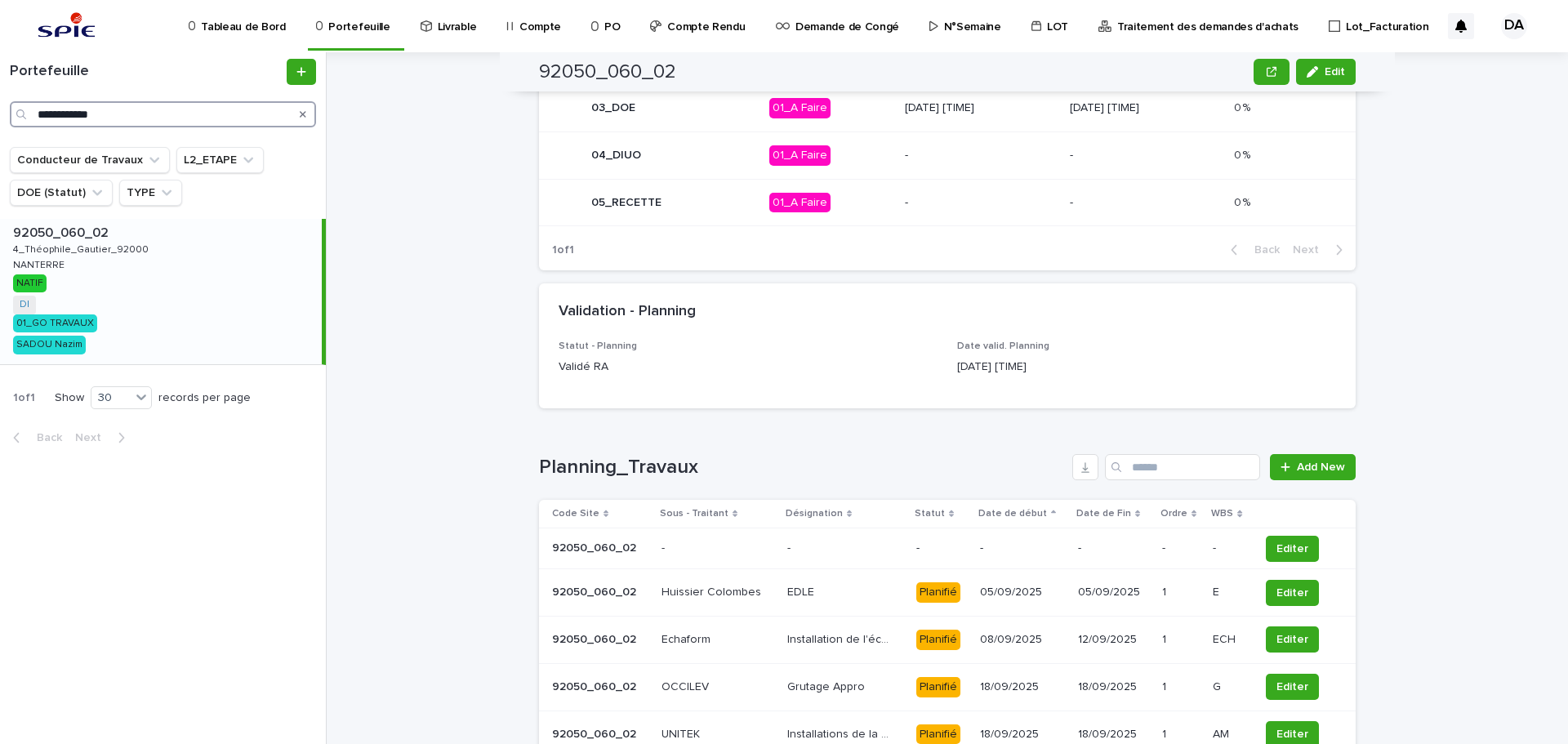 scroll, scrollTop: 1511, scrollLeft: 0, axis: vertical 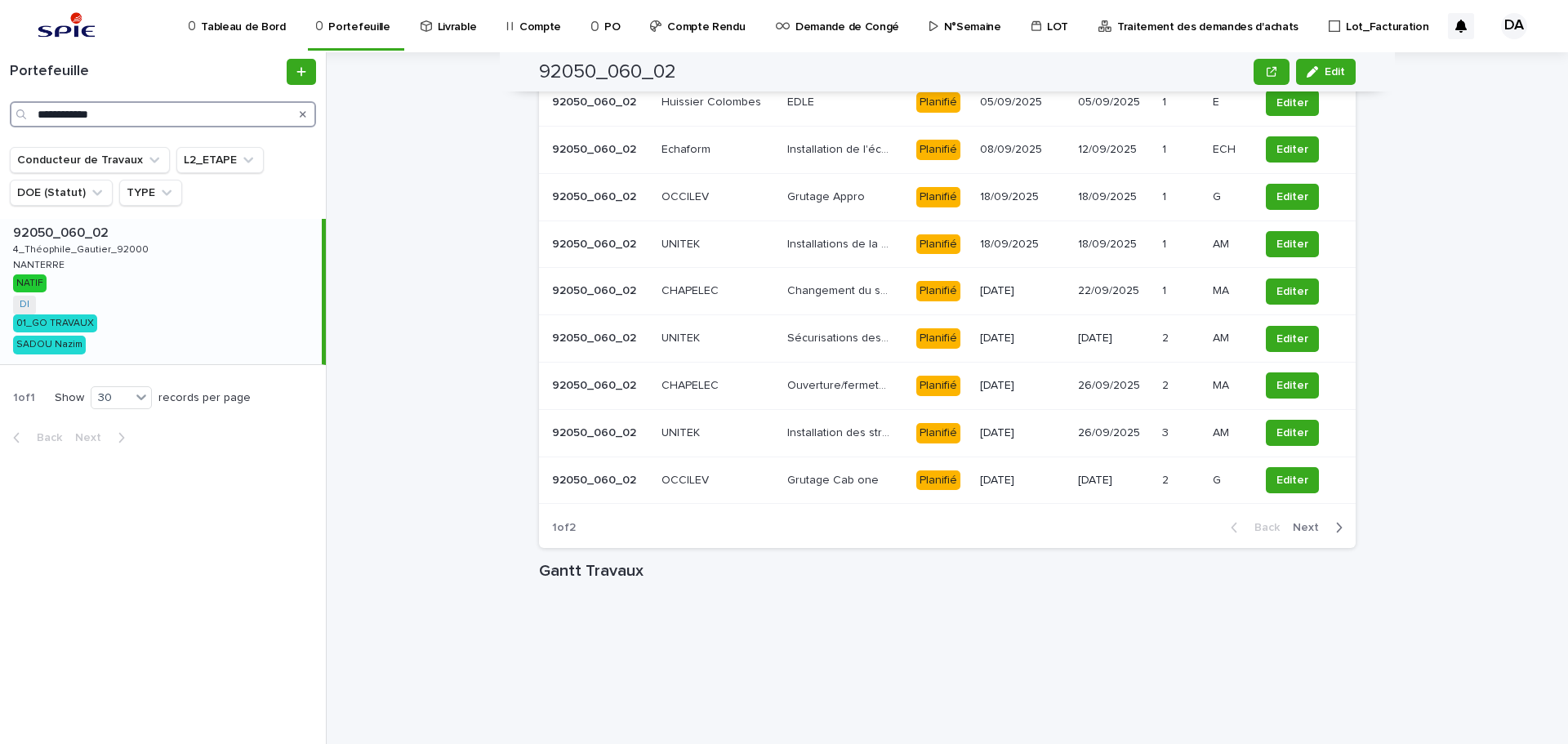 type on "**********" 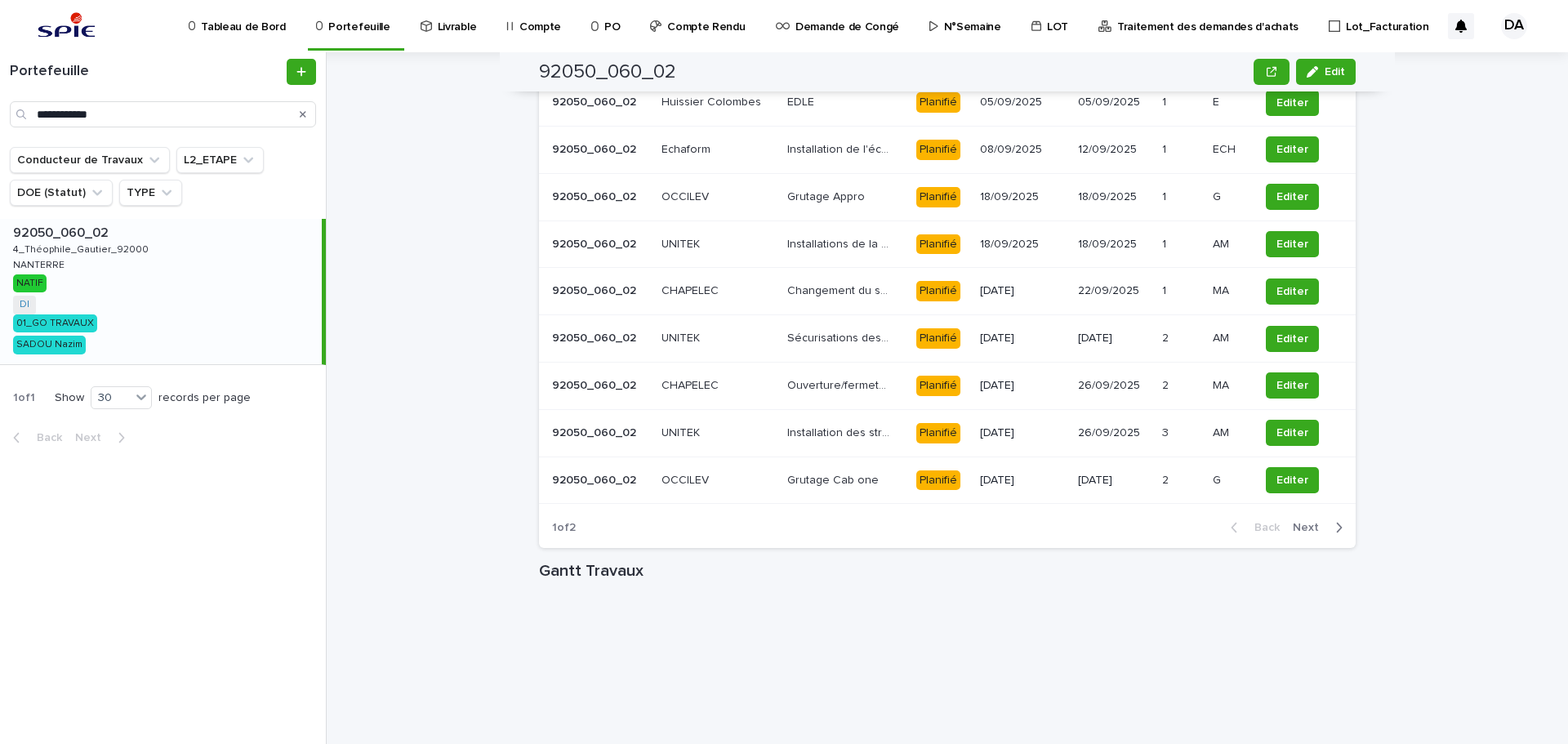 click on "Next" at bounding box center [1311, 528] 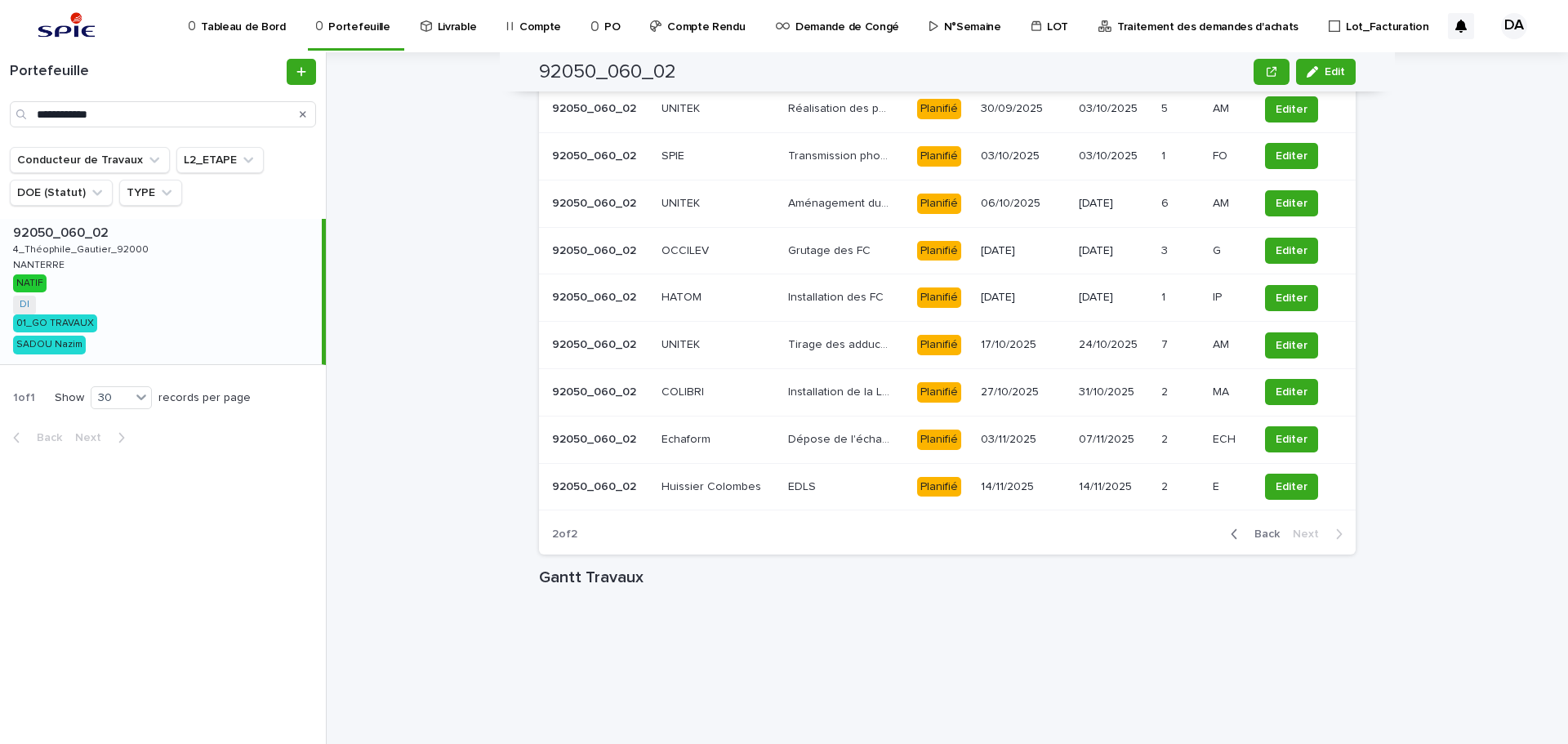 click on "Back" at bounding box center (1262, 534) 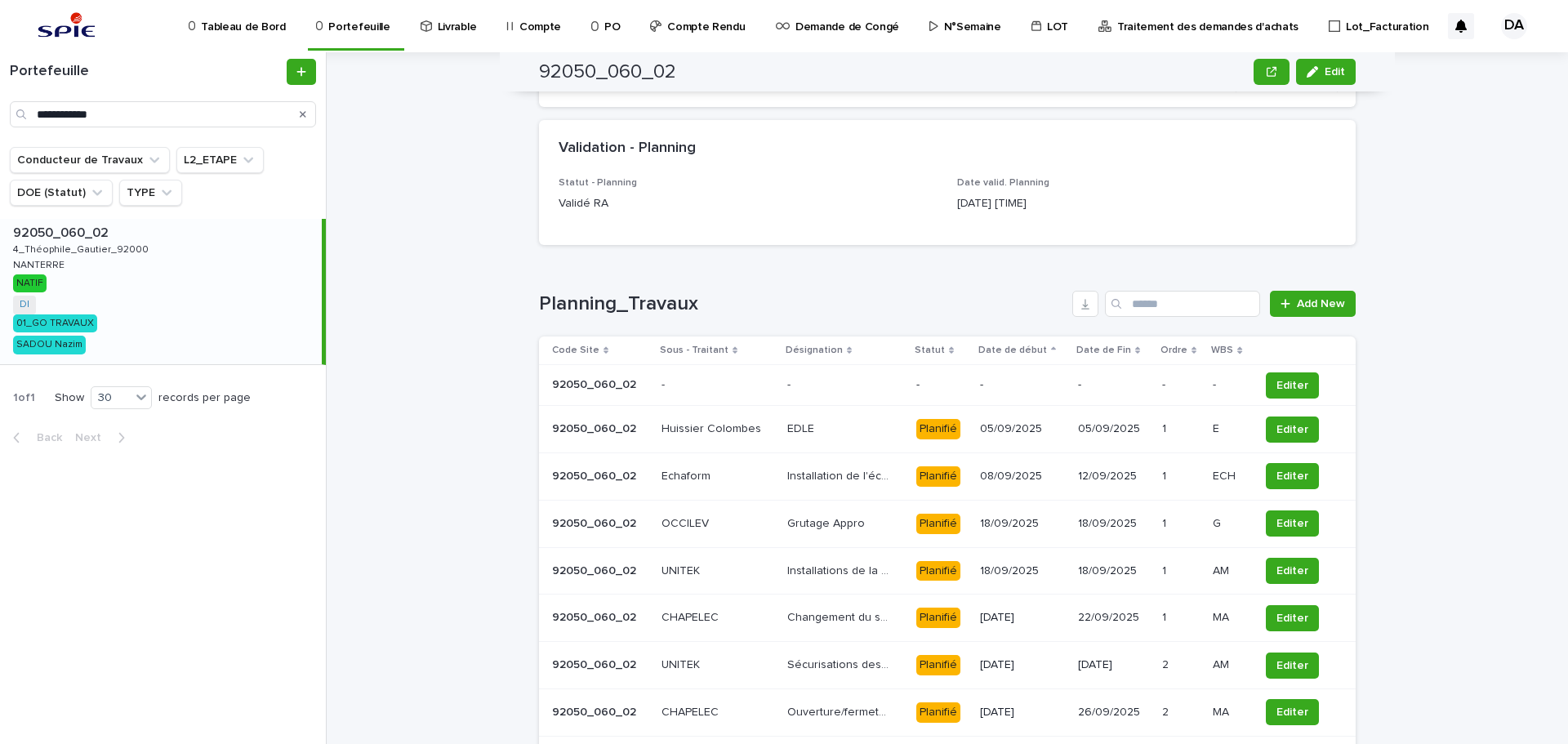 scroll, scrollTop: 858, scrollLeft: 0, axis: vertical 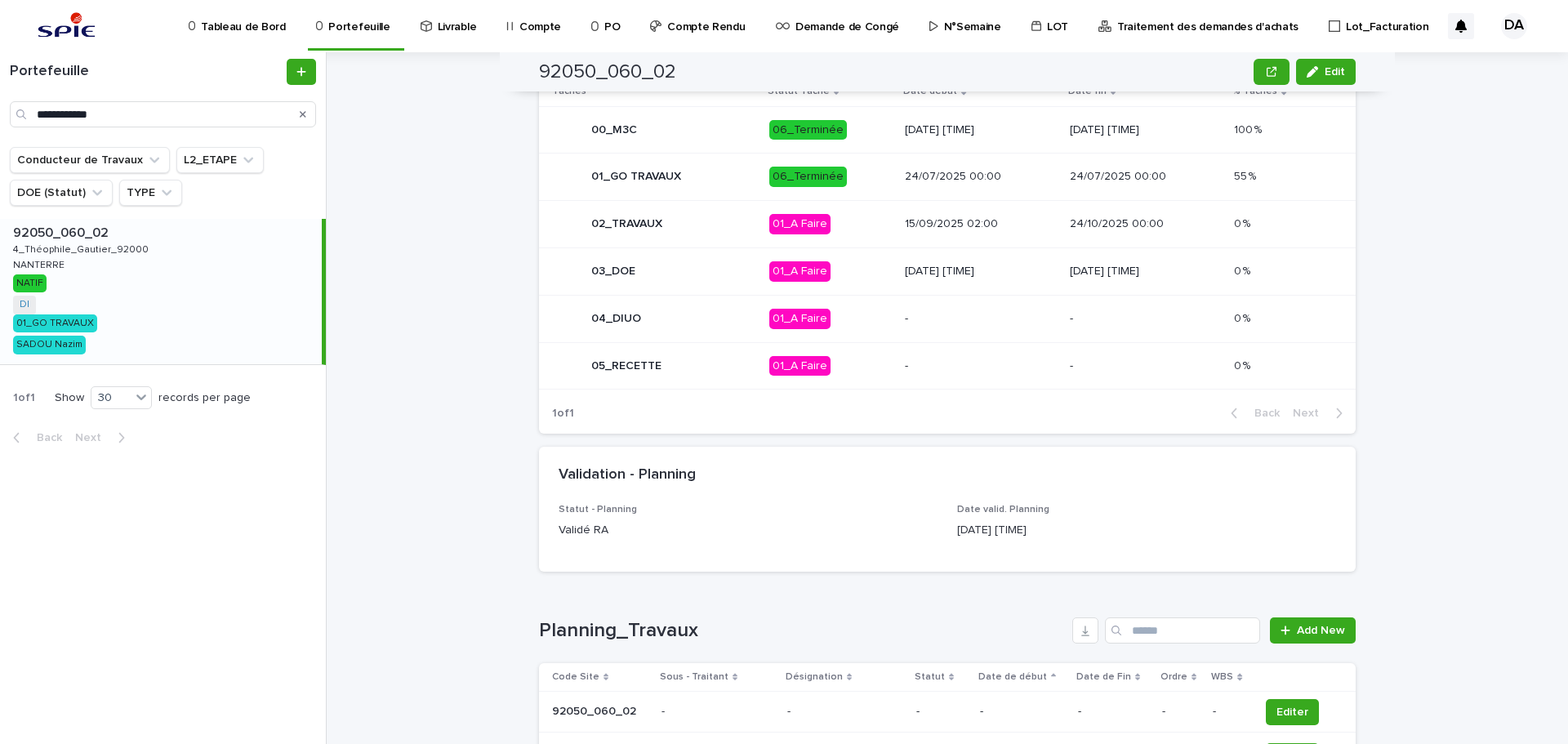 click on "15/09/2025 02:00" at bounding box center (980, 224) 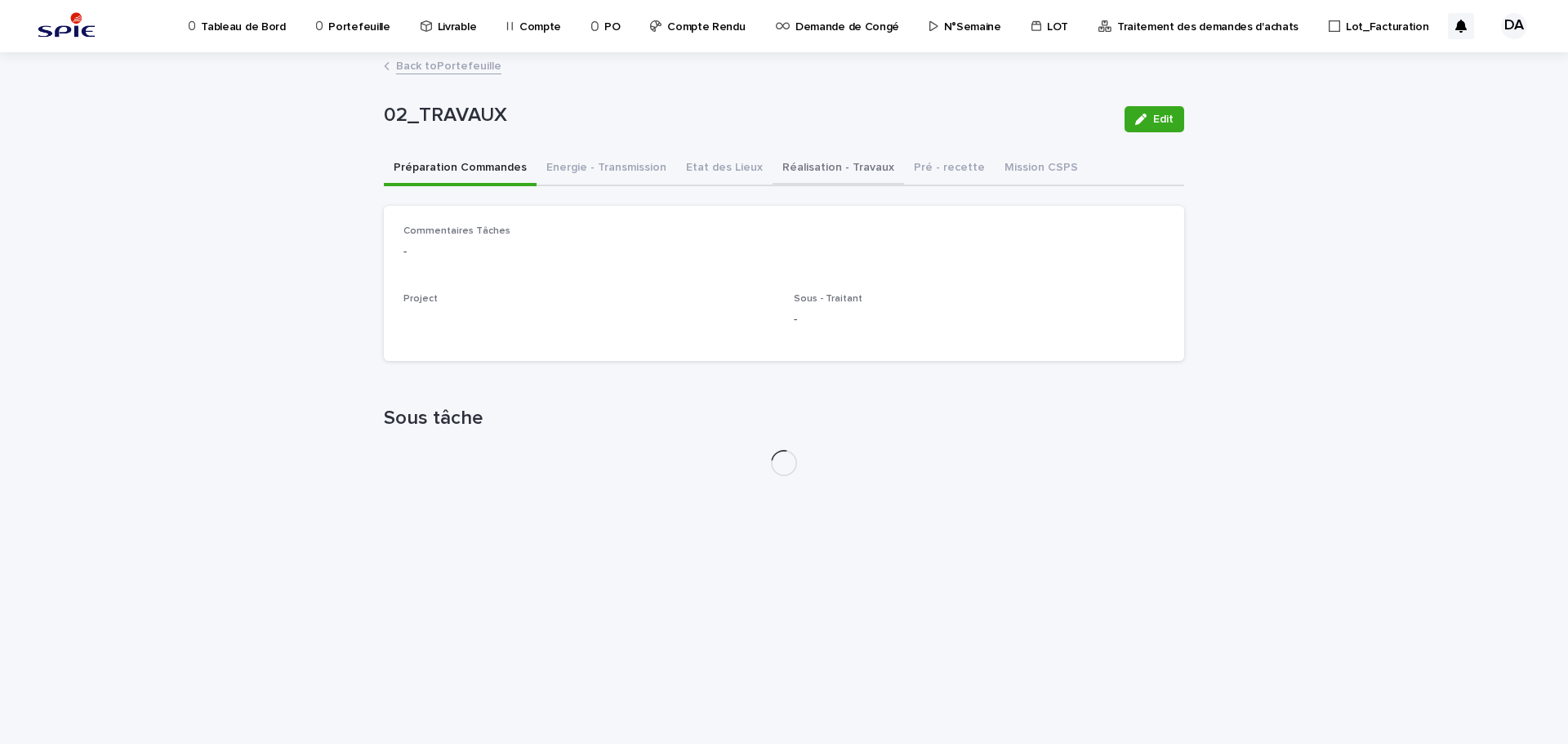 click on "Réalisation - Travaux" at bounding box center (838, 169) 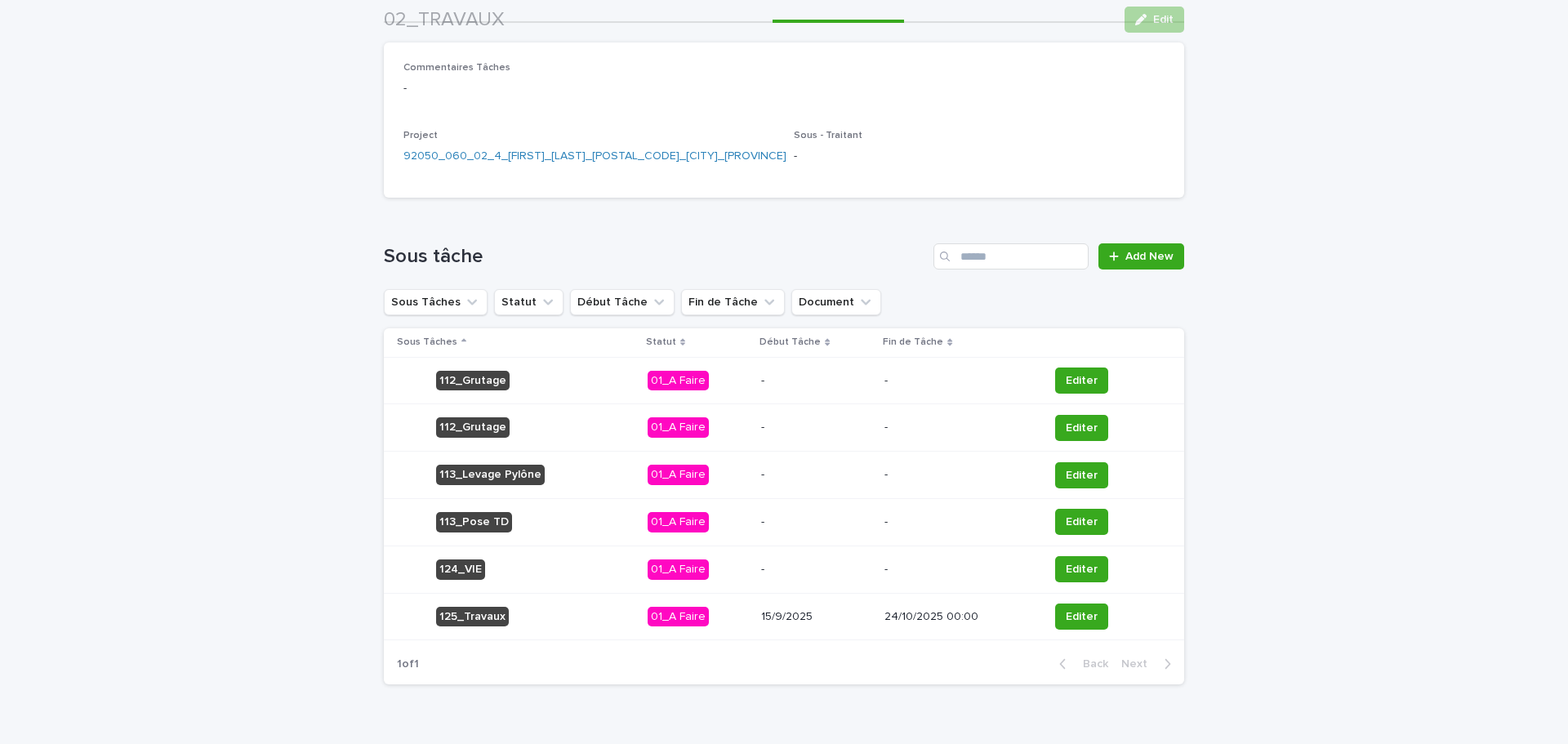 scroll, scrollTop: 198, scrollLeft: 0, axis: vertical 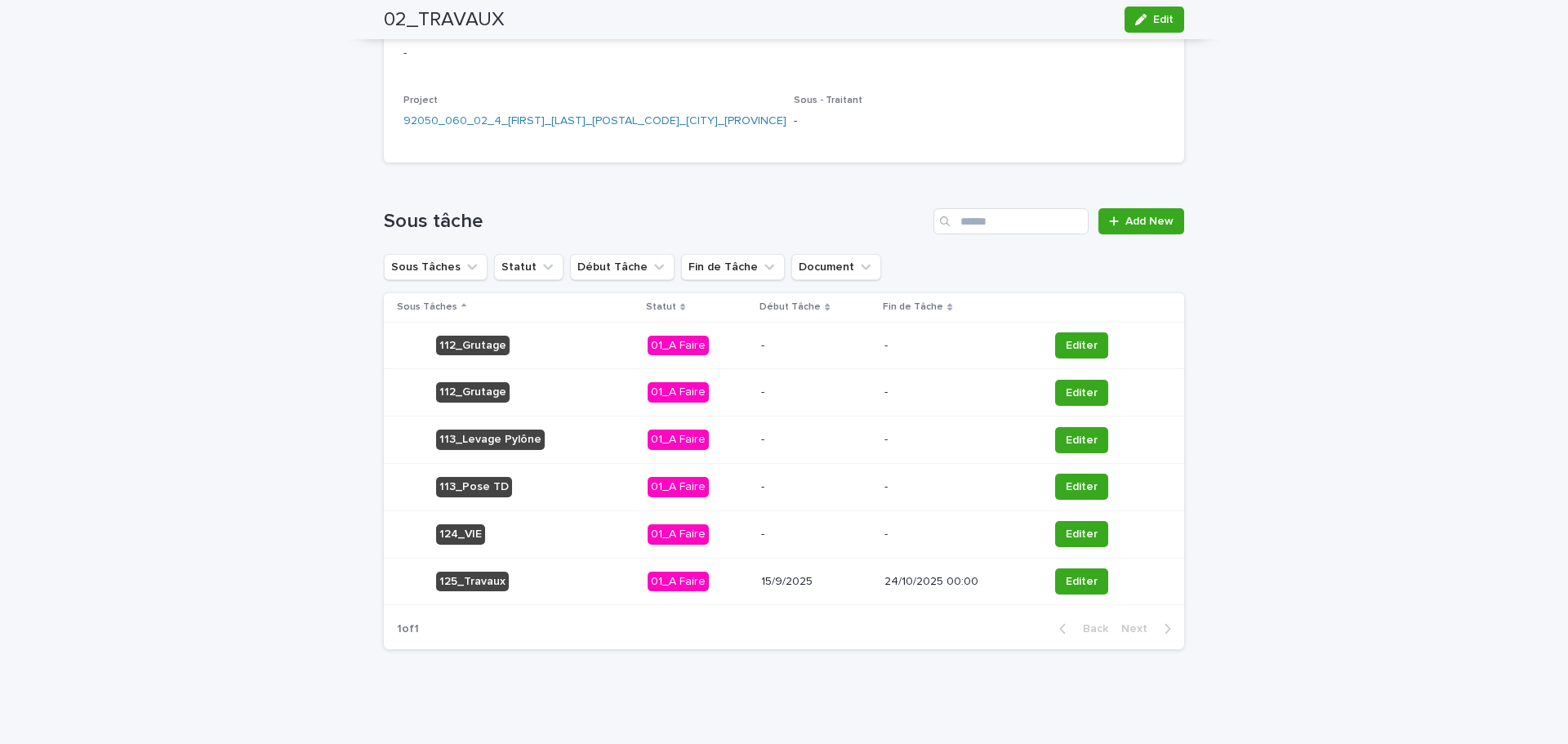 click on "Editer" at bounding box center (1113, 581) 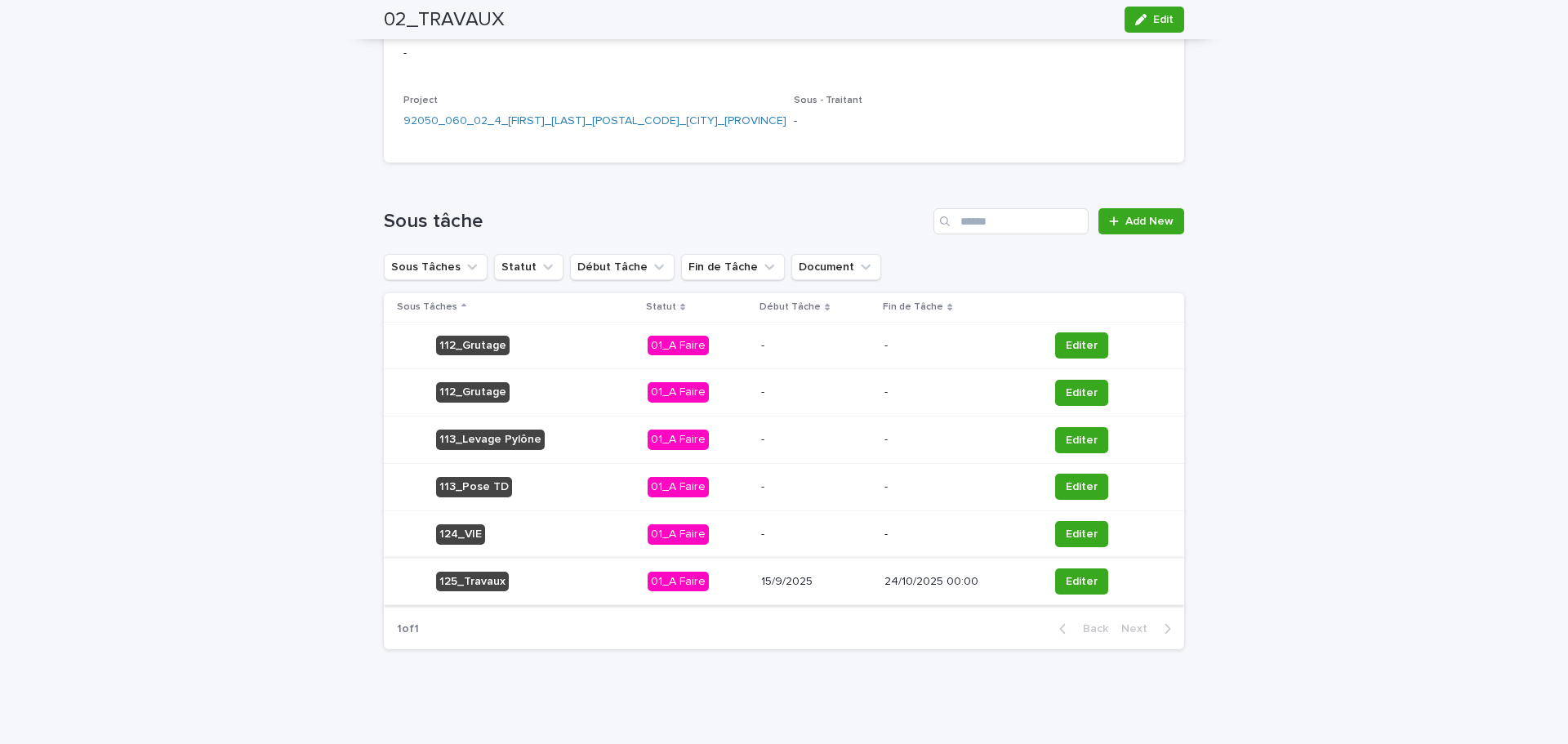 scroll, scrollTop: 0, scrollLeft: 0, axis: both 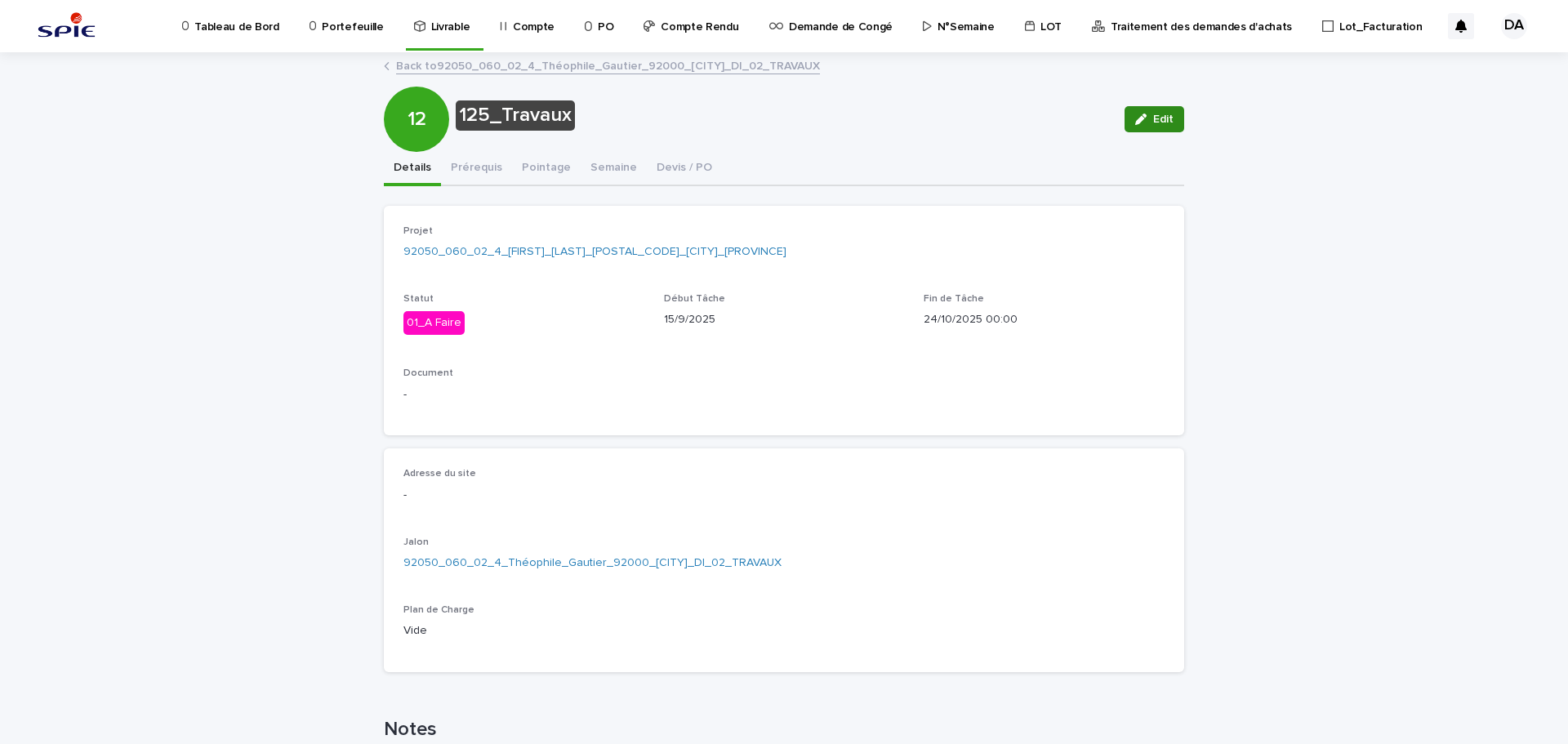 click on "Edit" at bounding box center (1163, 119) 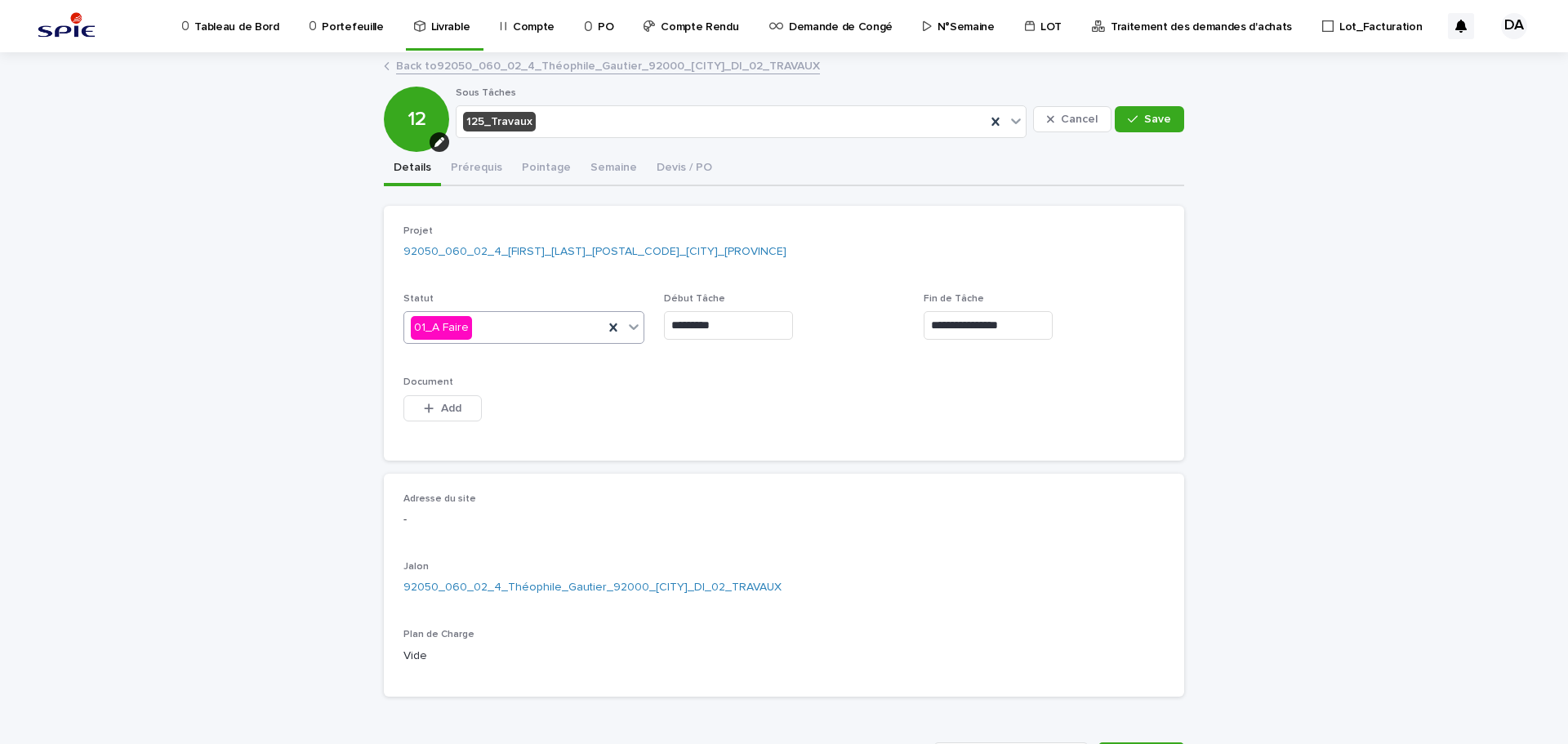 click on "01_A Faire" at bounding box center (504, 327) 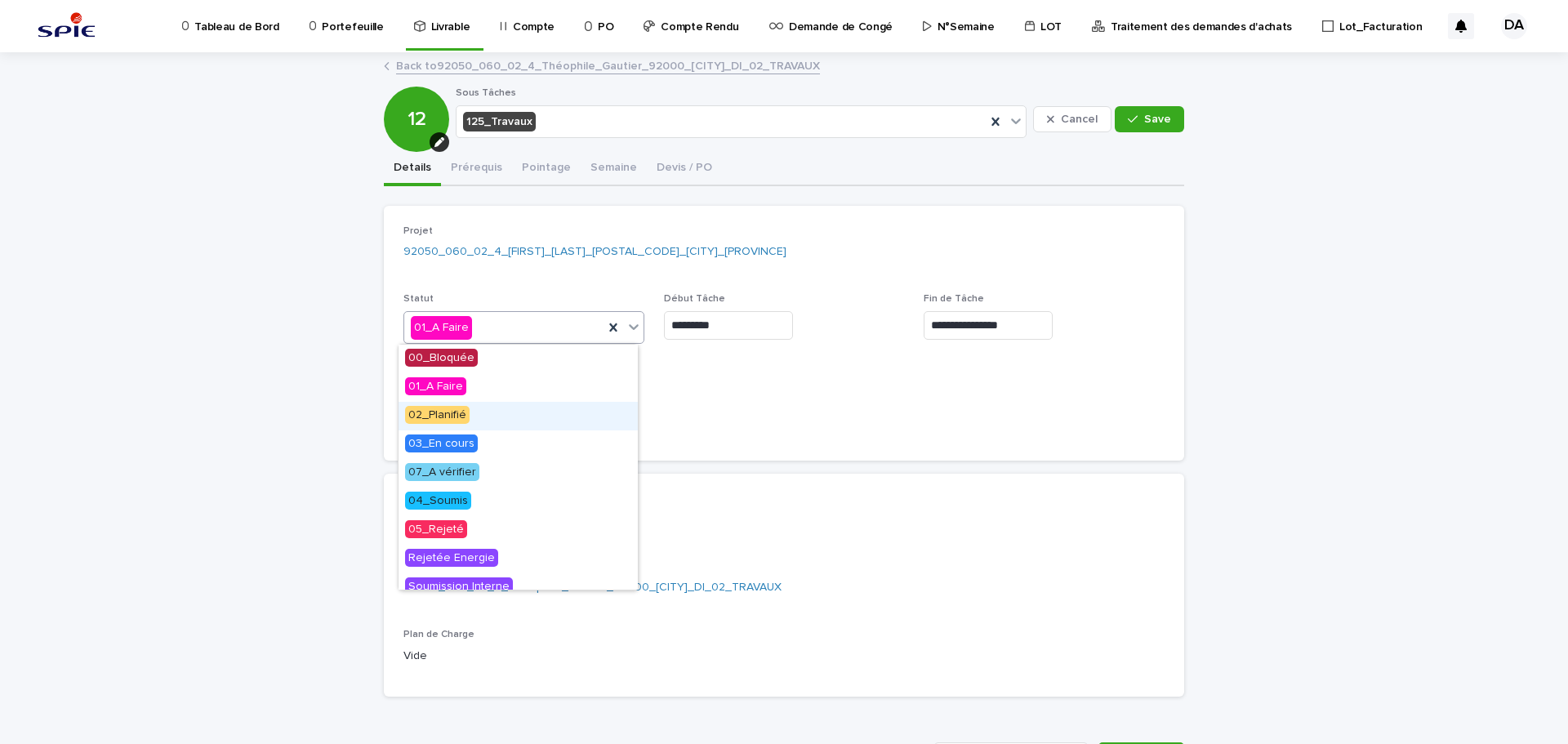 click on "02_Planifié" at bounding box center (518, 416) 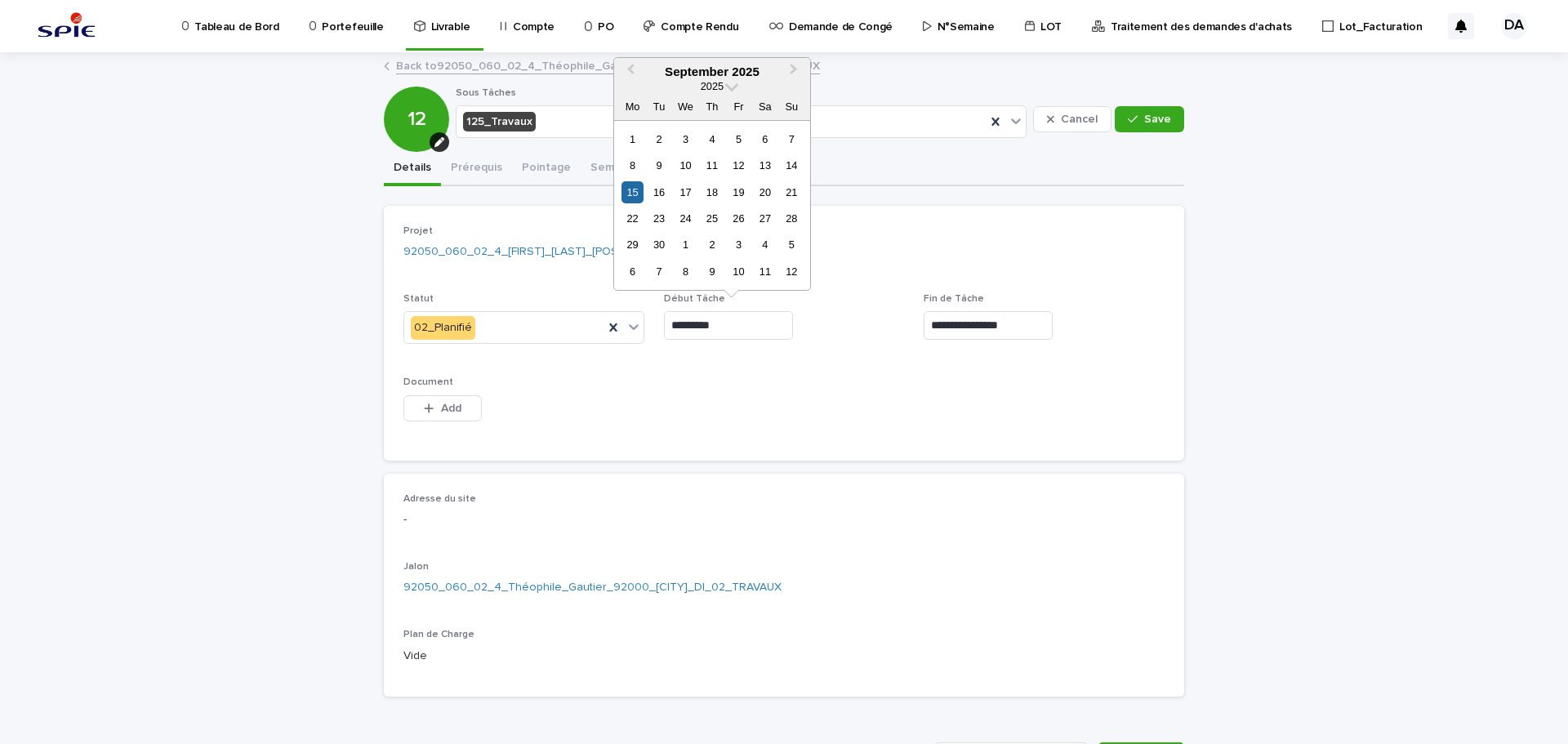 click on "*********" at bounding box center [728, 325] 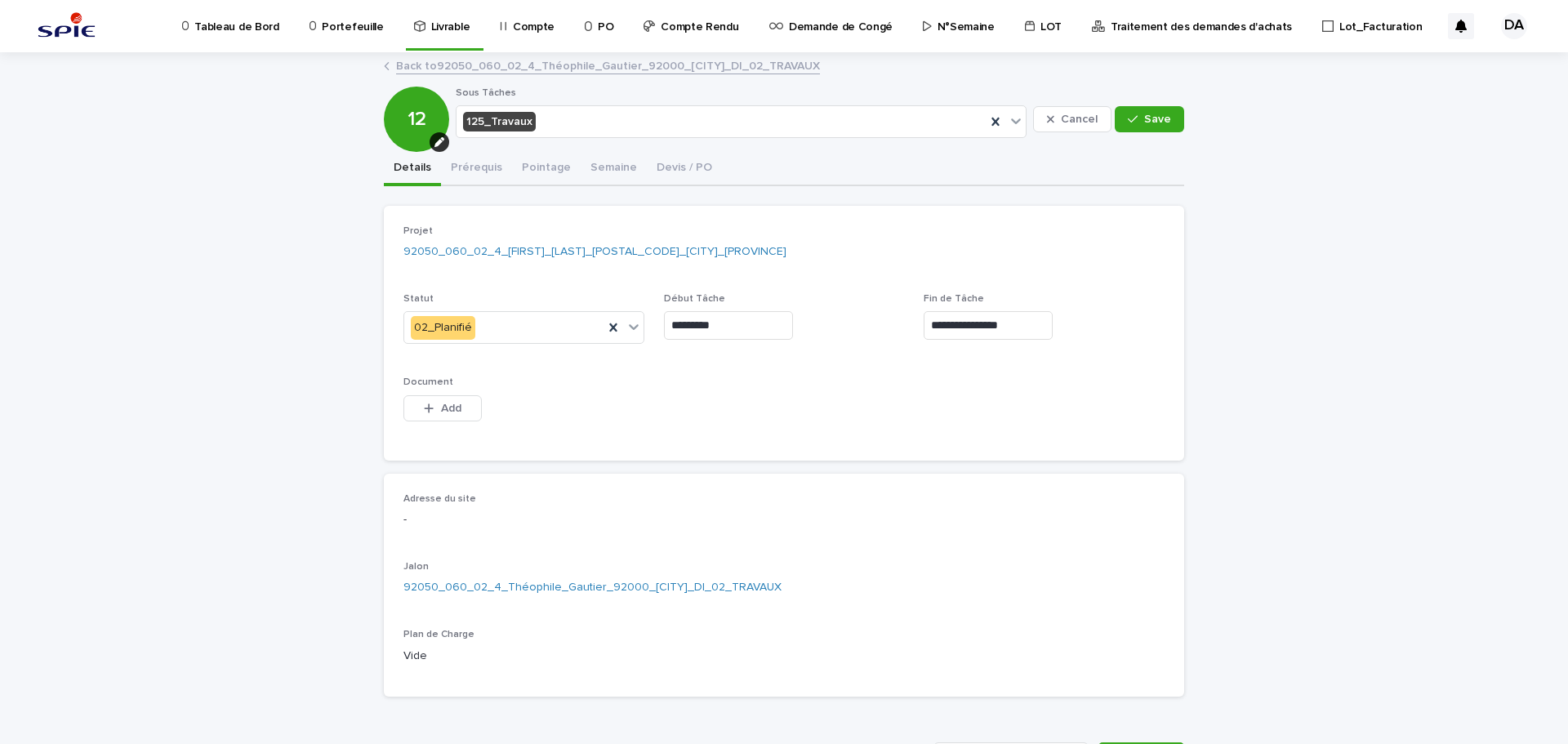 click on "**********" at bounding box center [988, 325] 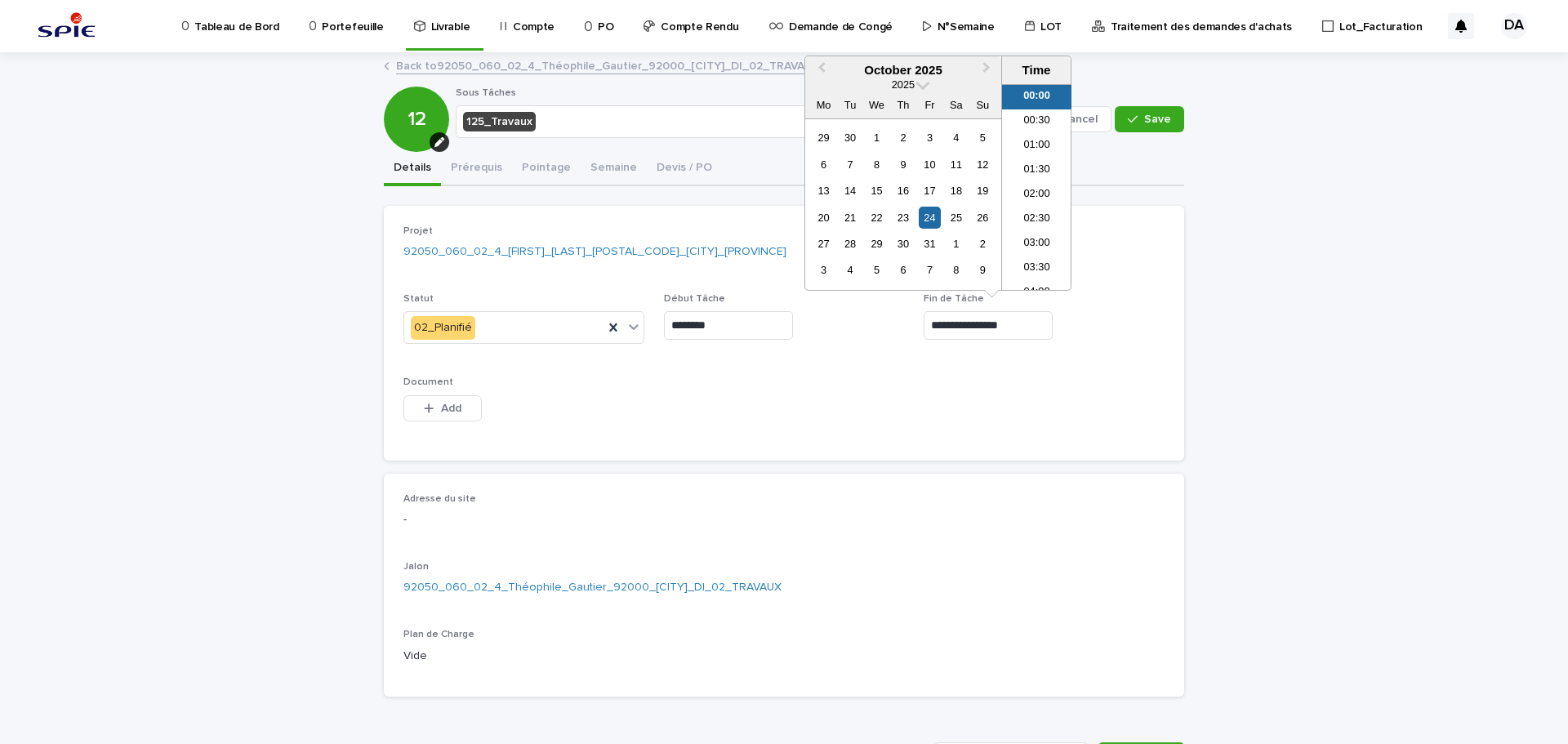type on "********" 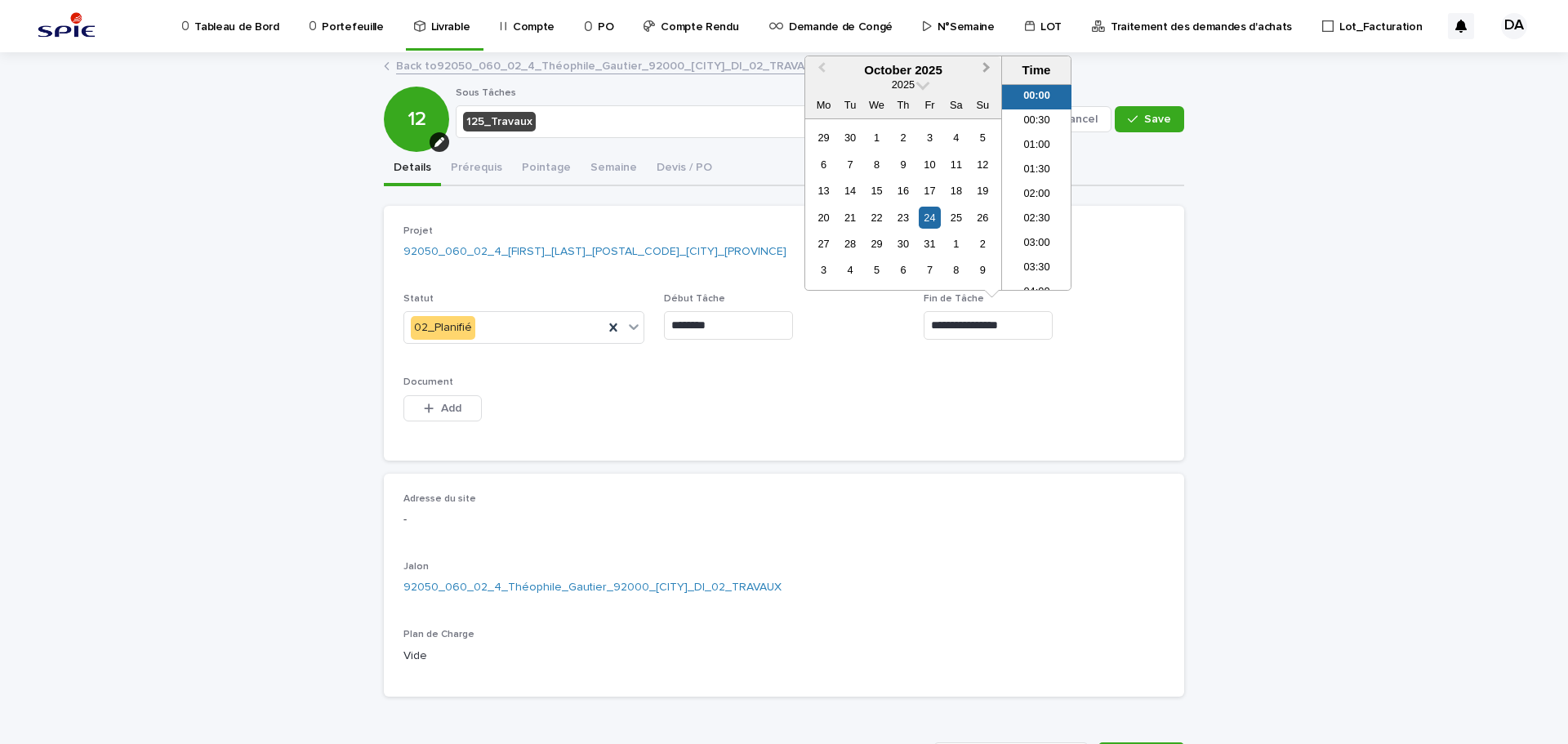 click on "Next Month" at bounding box center [988, 71] 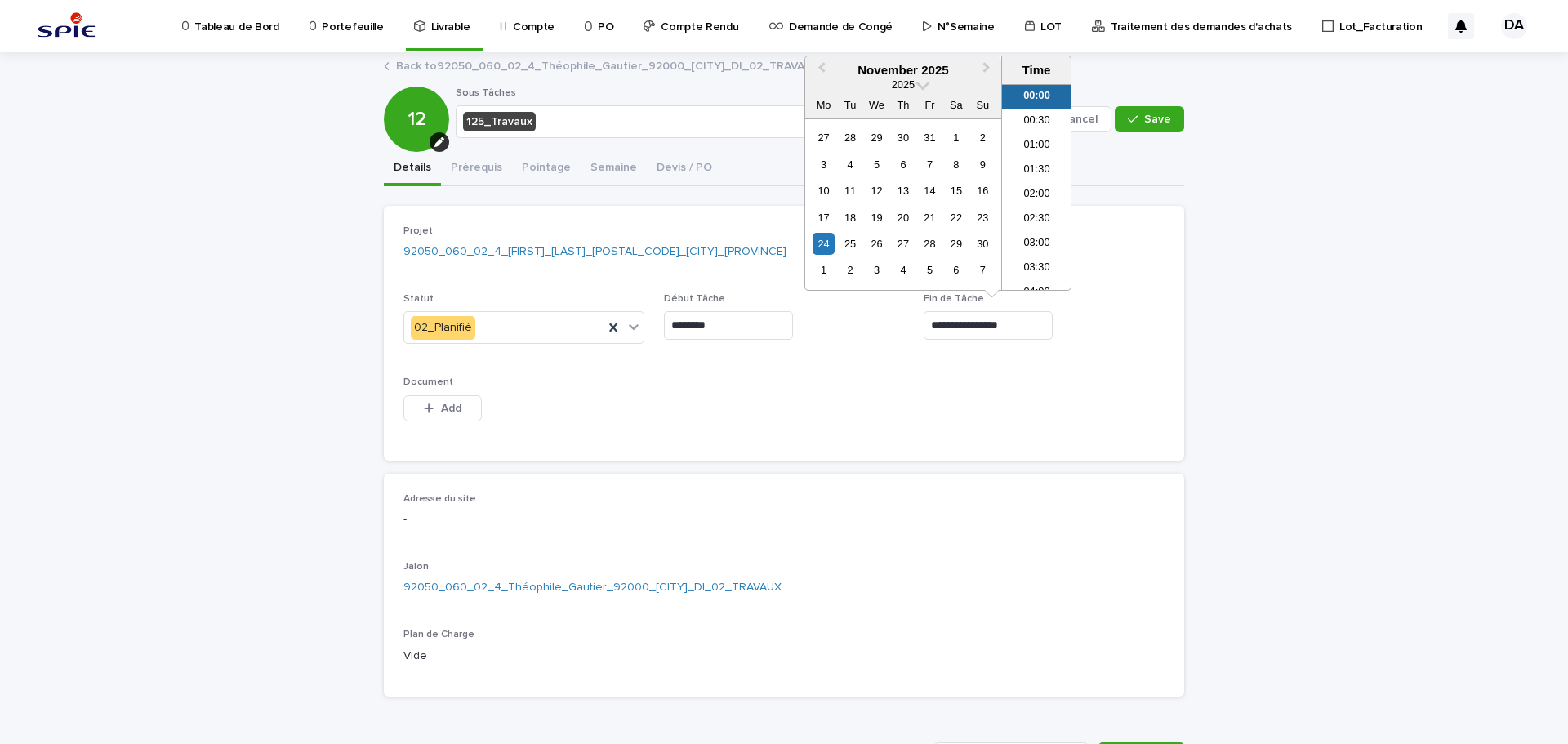 click on "3 4 5 6 7 8 9" at bounding box center (902, 164) 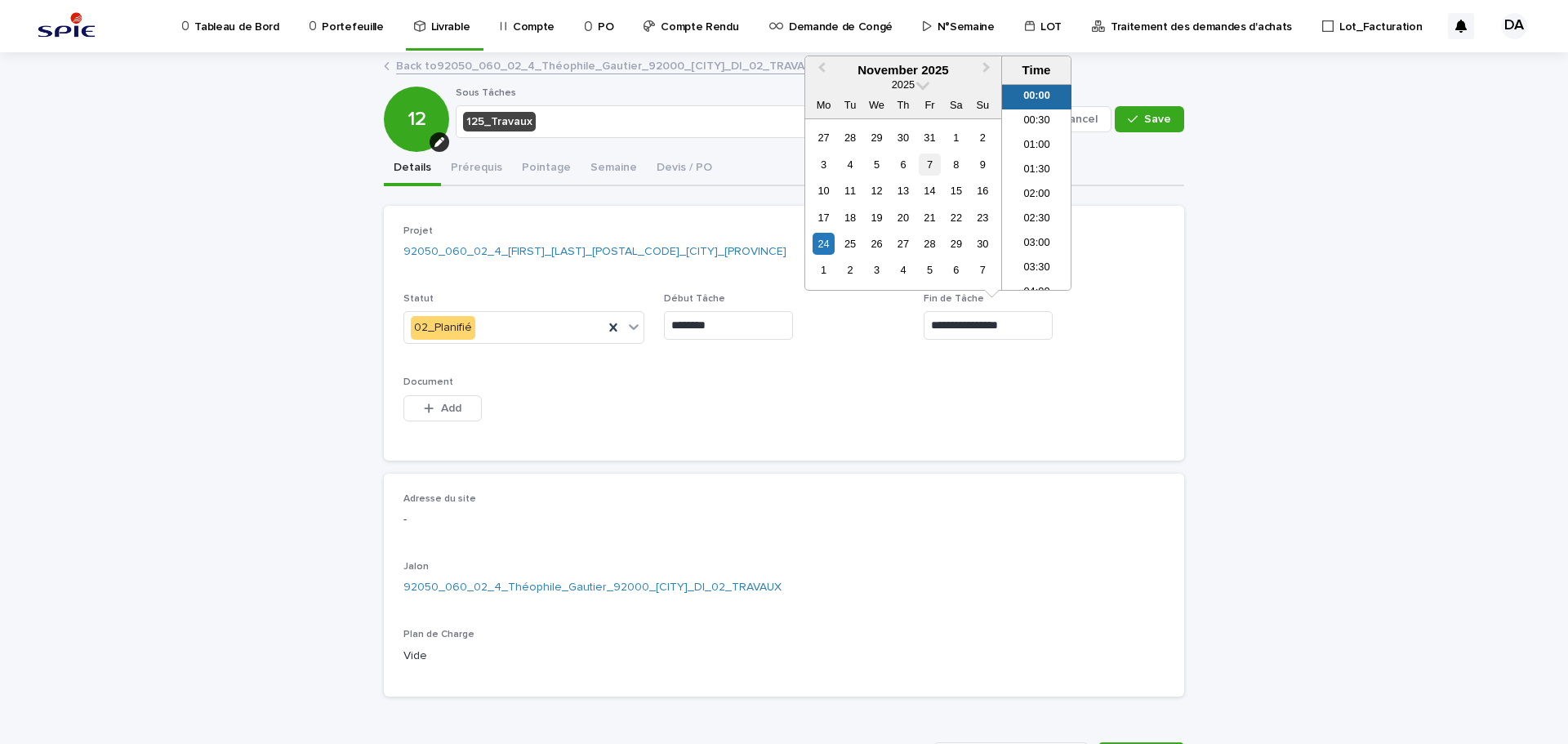 click on "7" at bounding box center (929, 164) 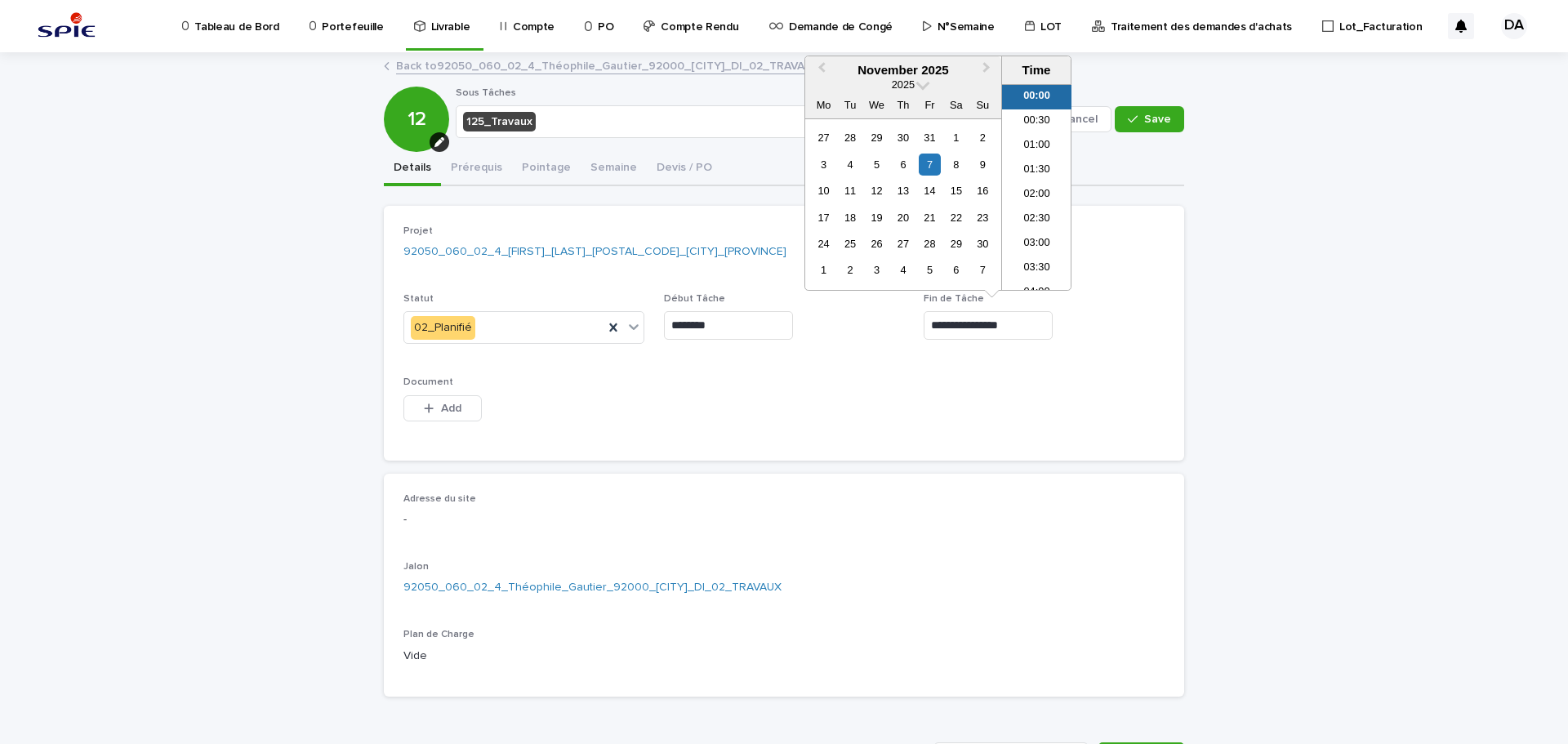 type on "**********" 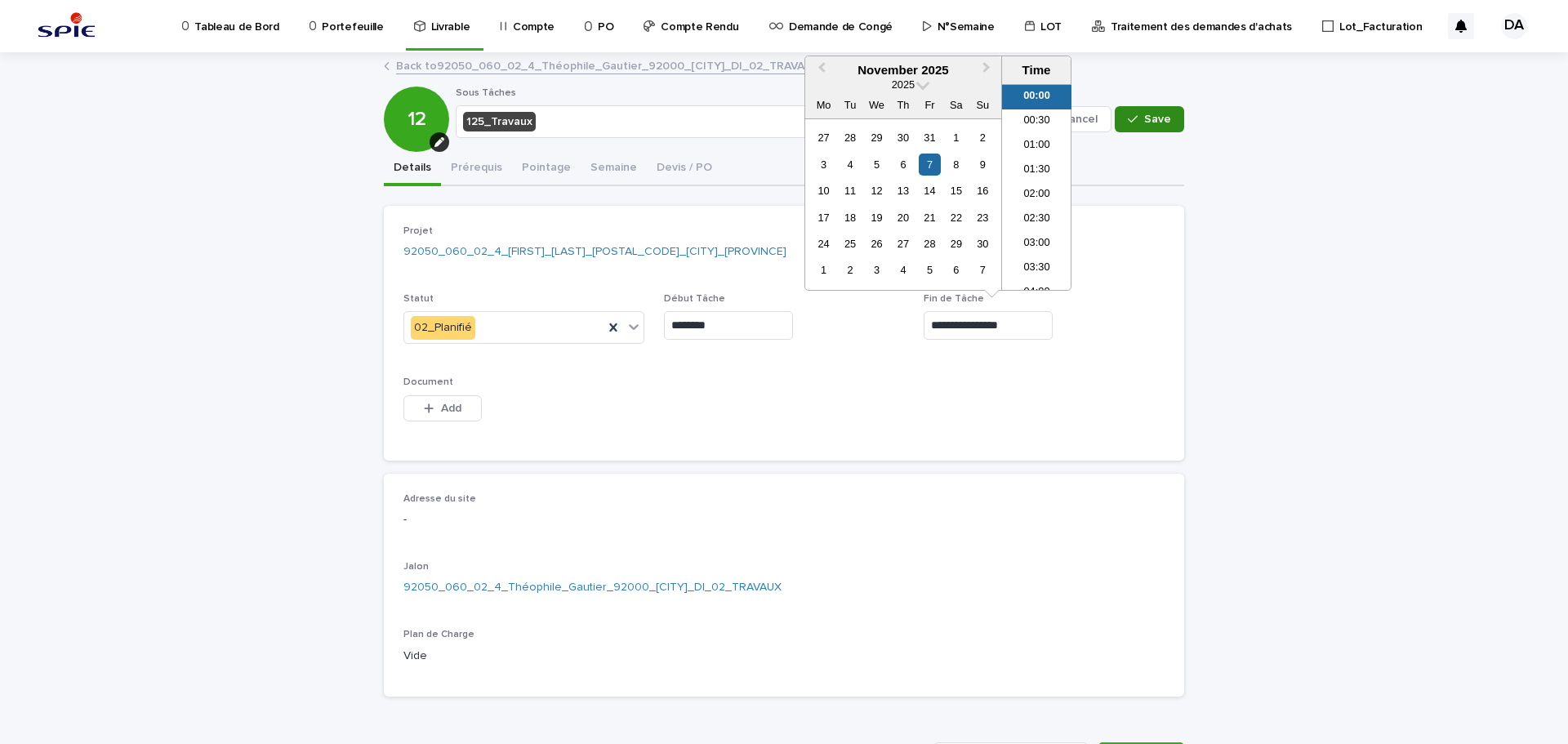 click on "Save" at bounding box center [1157, 119] 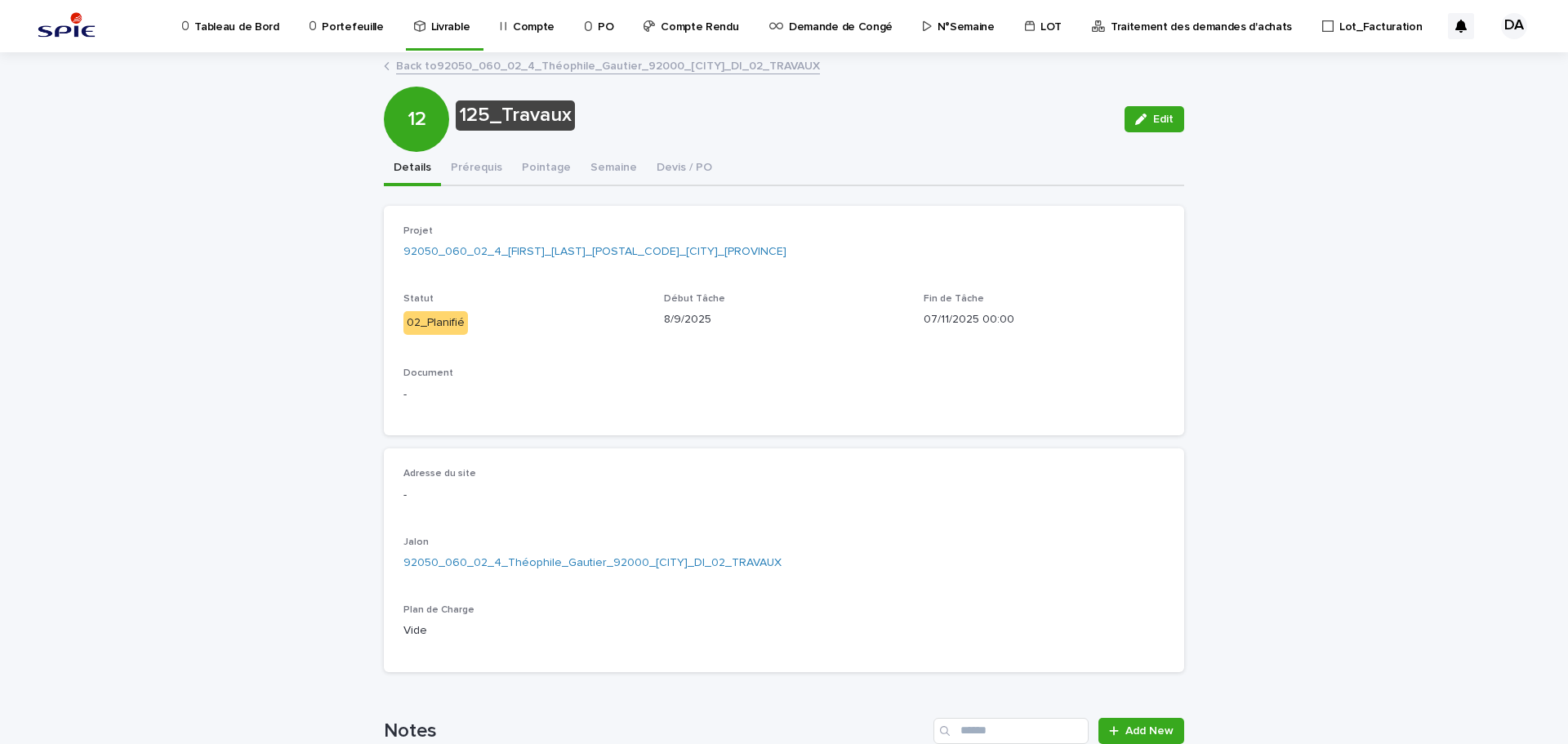 click on "Back to  92050_060_02_4_Théophile_Gautier_92000_NANTERRE_DI_02_TRAVAUX" at bounding box center [608, 65] 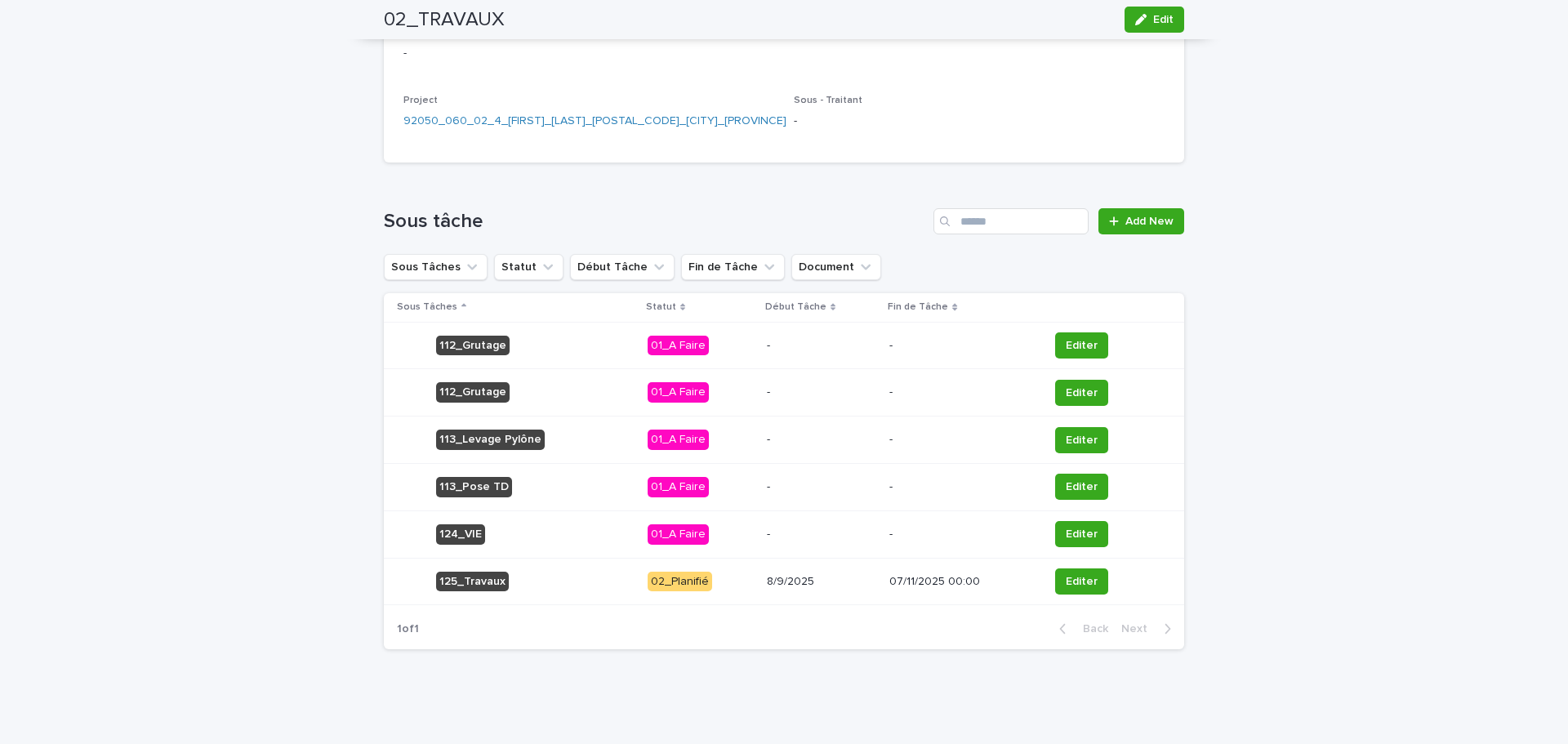 scroll, scrollTop: 0, scrollLeft: 0, axis: both 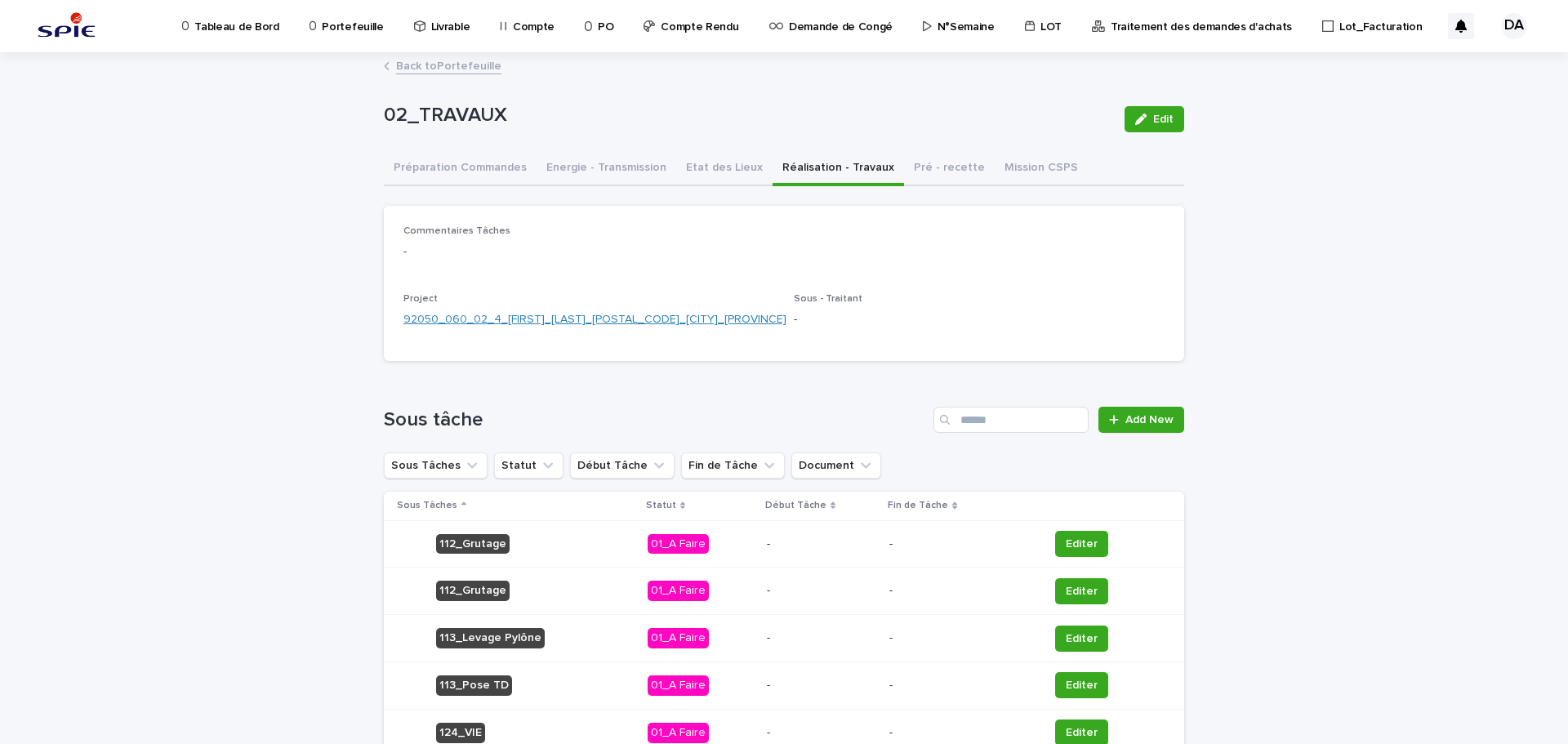 click on "92050_060_02_4_[FIRST]_[LAST]_[POSTAL_CODE]_[CITY]_[PROVINCE]" at bounding box center [595, 319] 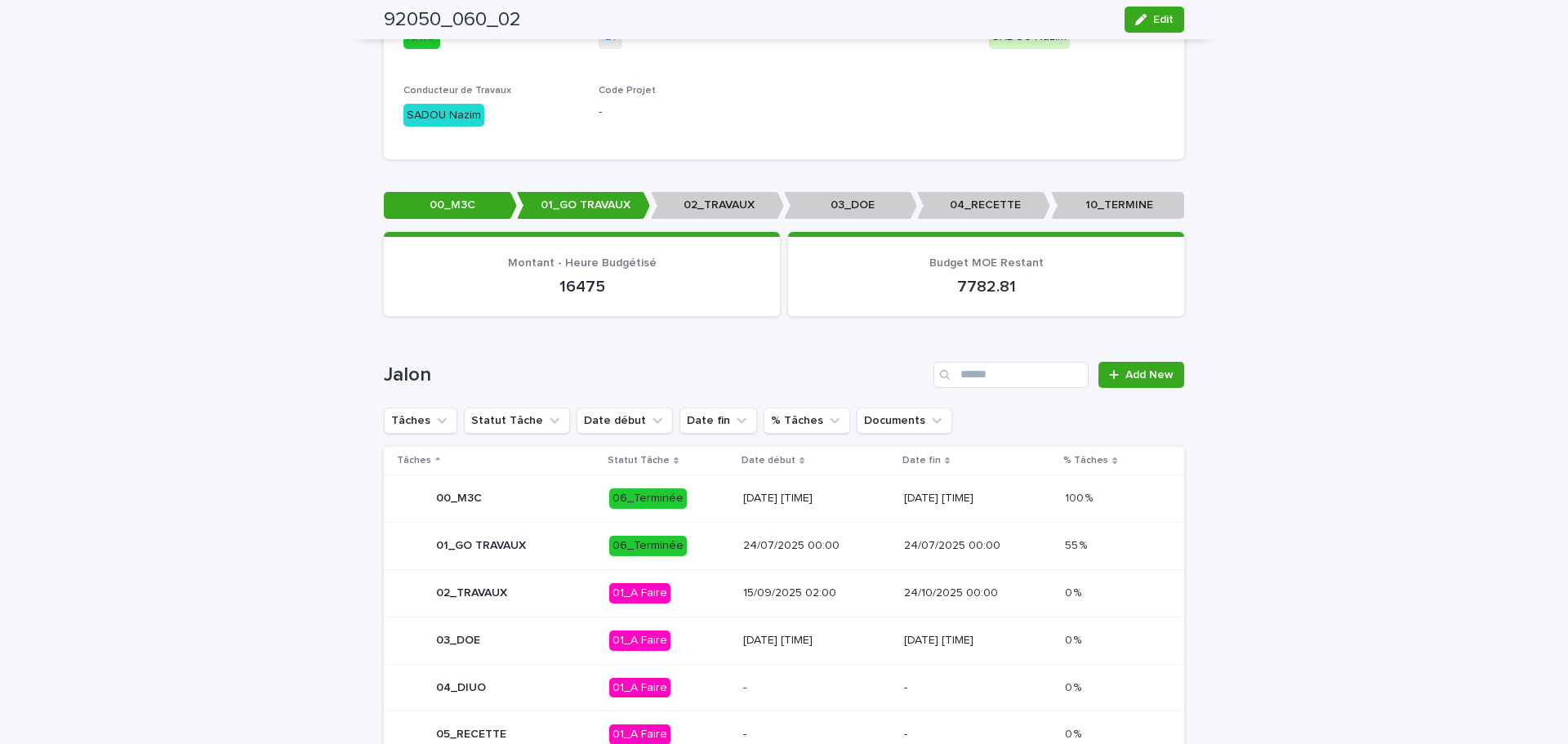 scroll, scrollTop: 1321, scrollLeft: 0, axis: vertical 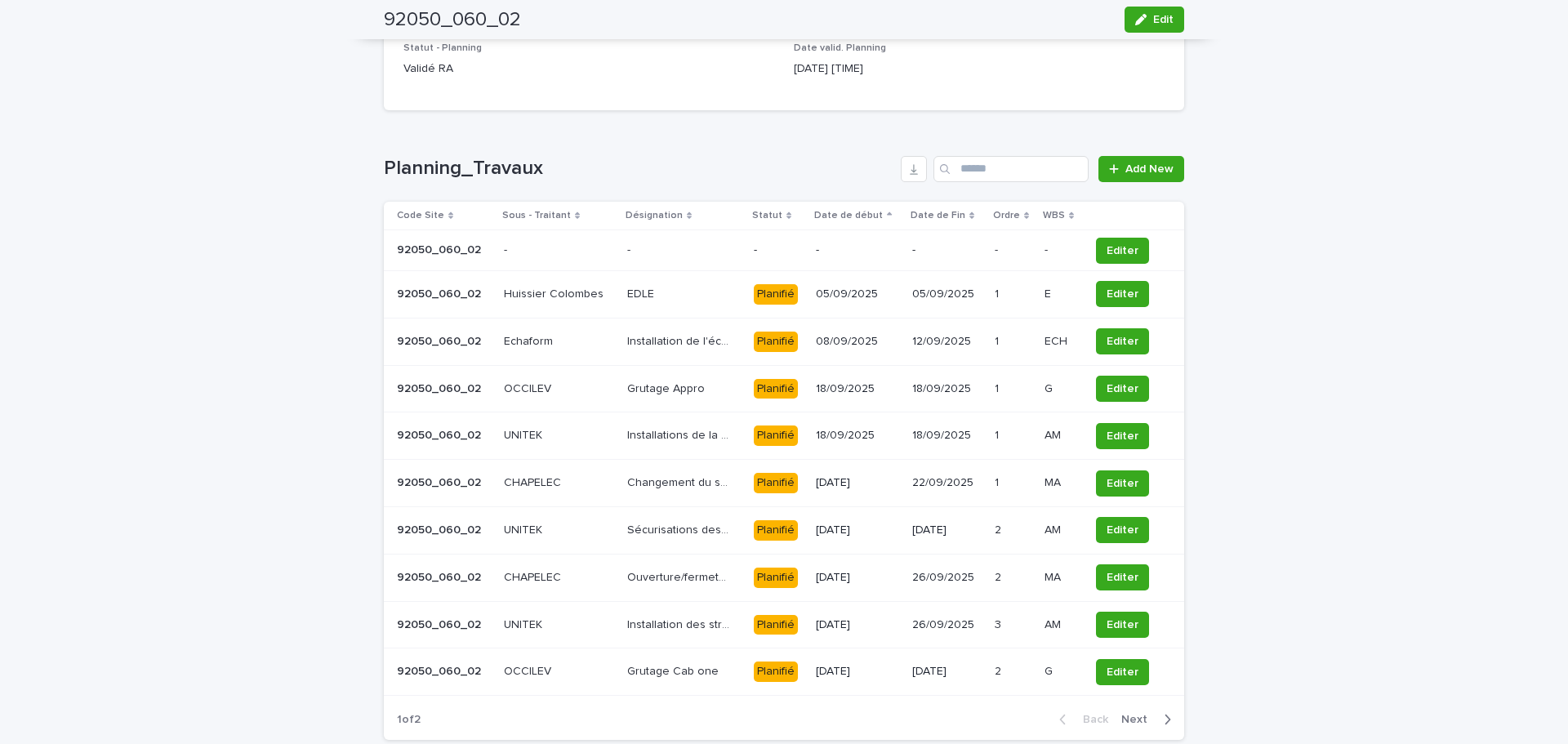 click on "Next" at bounding box center (1139, 719) 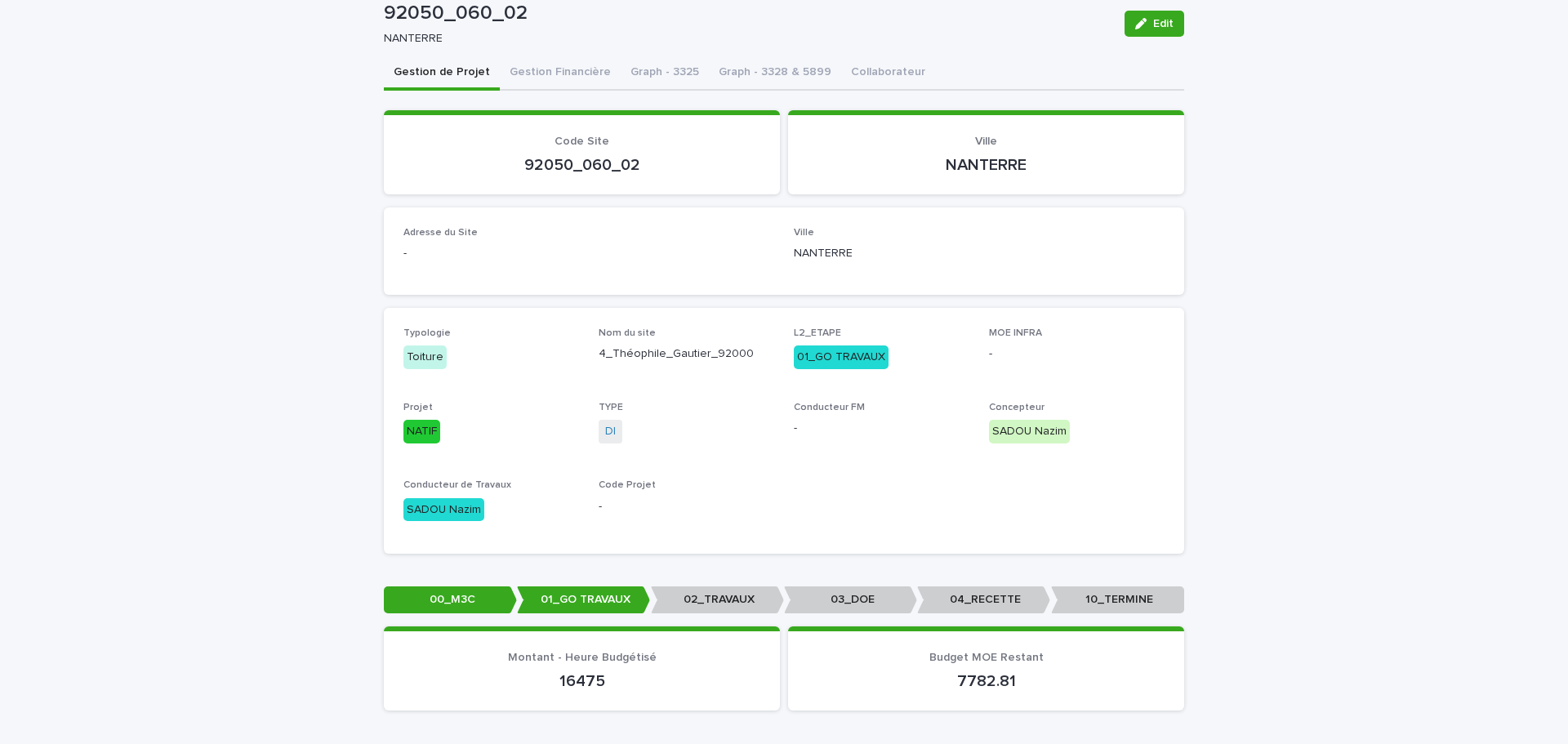 scroll, scrollTop: 0, scrollLeft: 0, axis: both 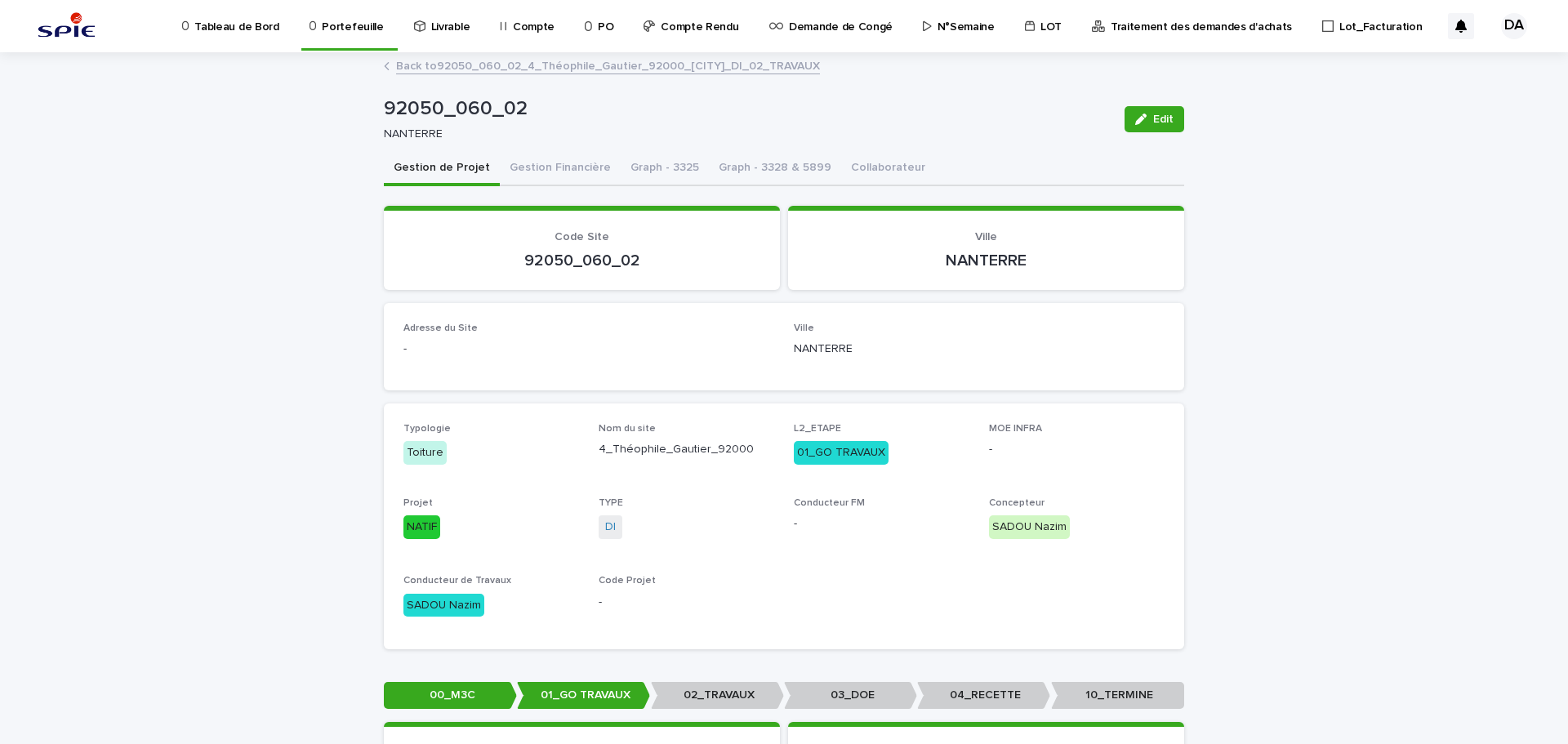 click on "Portefeuille" at bounding box center [352, 17] 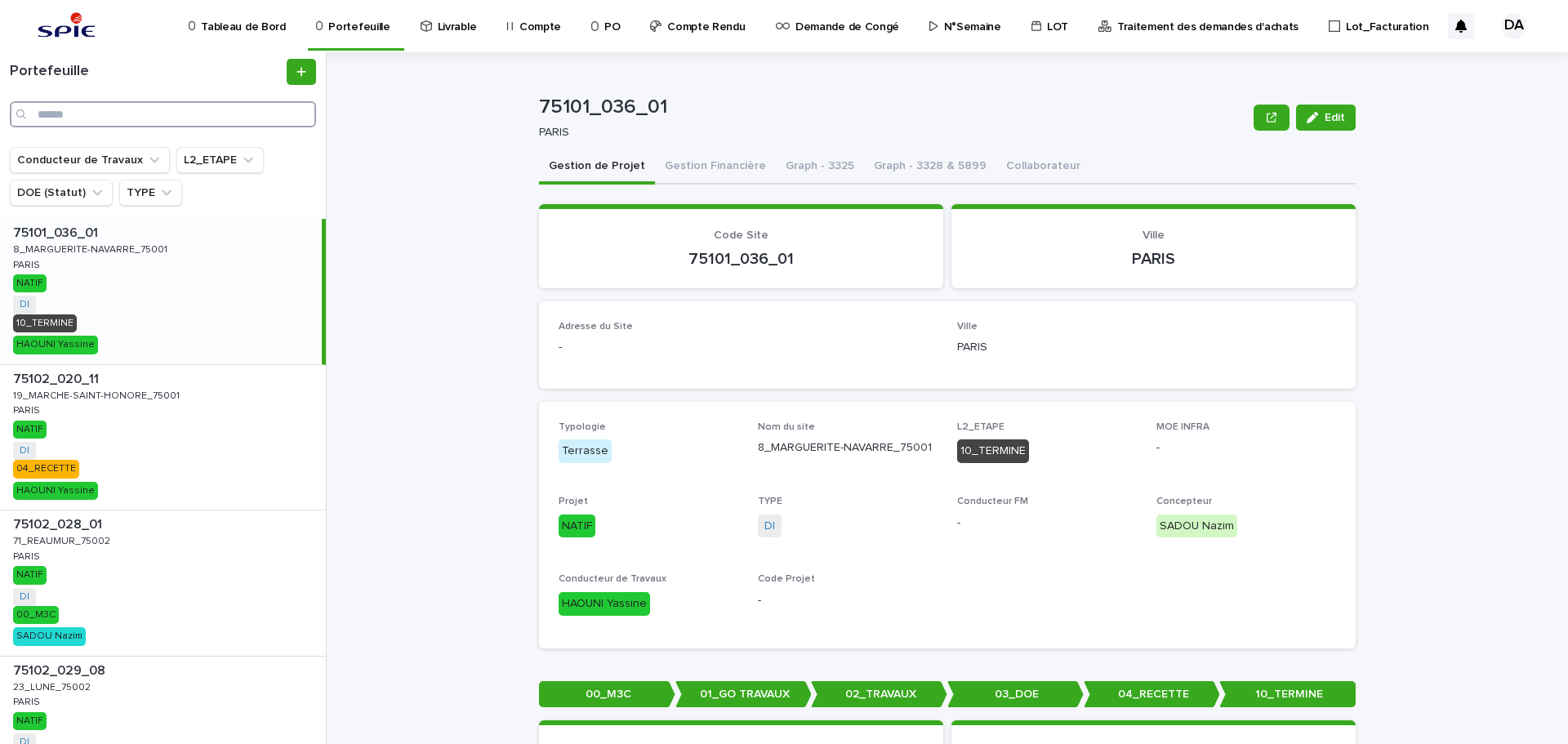 click at bounding box center (163, 114) 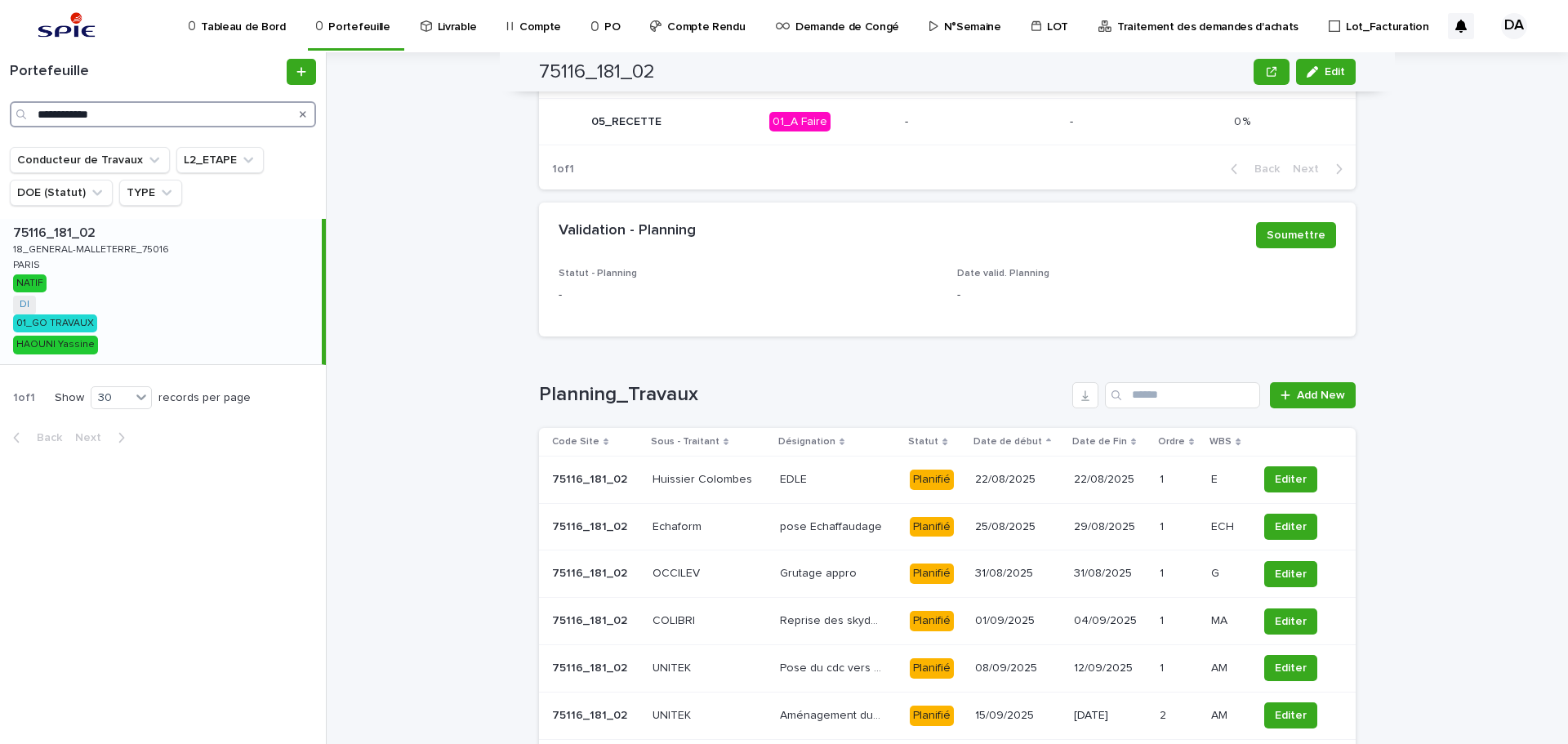 scroll, scrollTop: 1183, scrollLeft: 0, axis: vertical 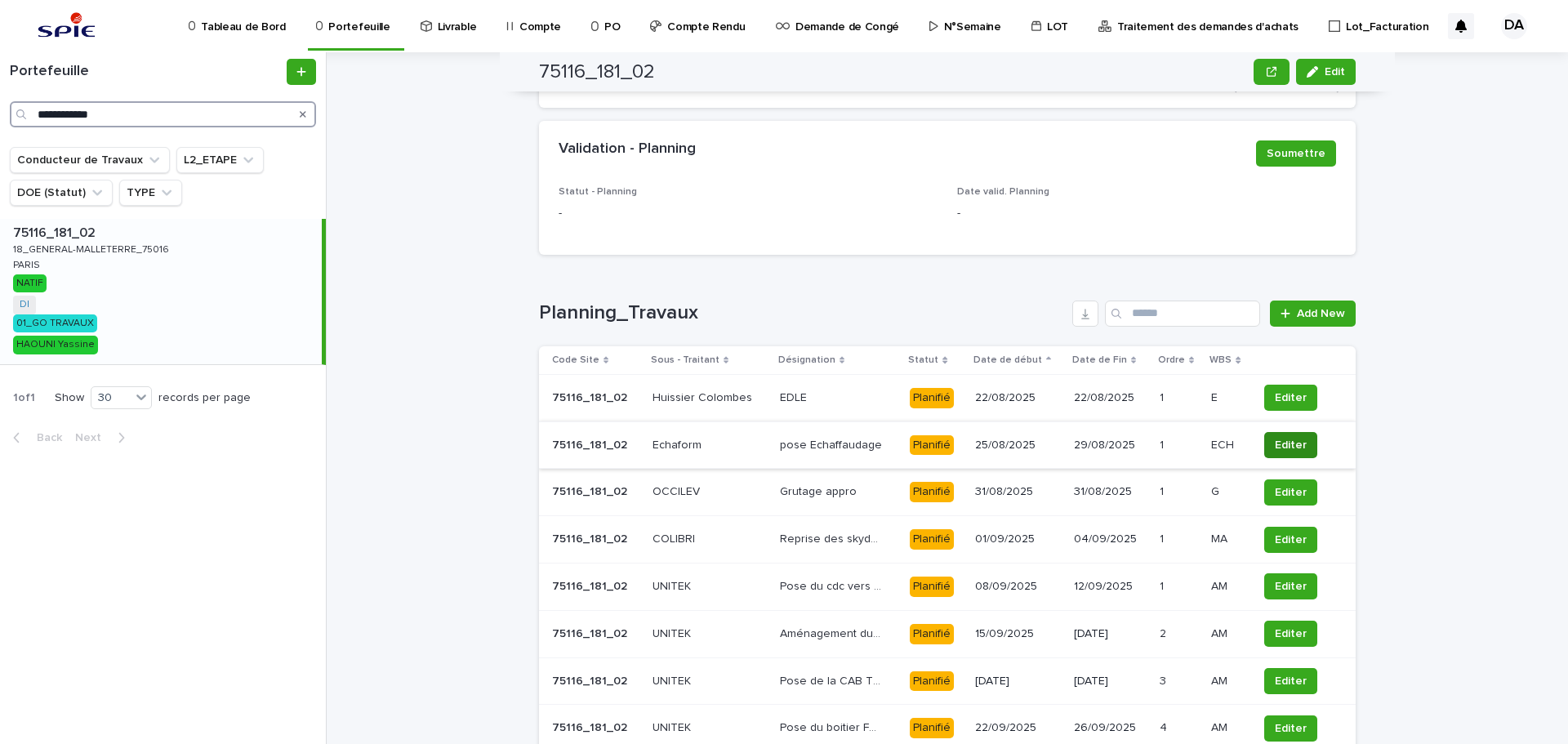 type on "**********" 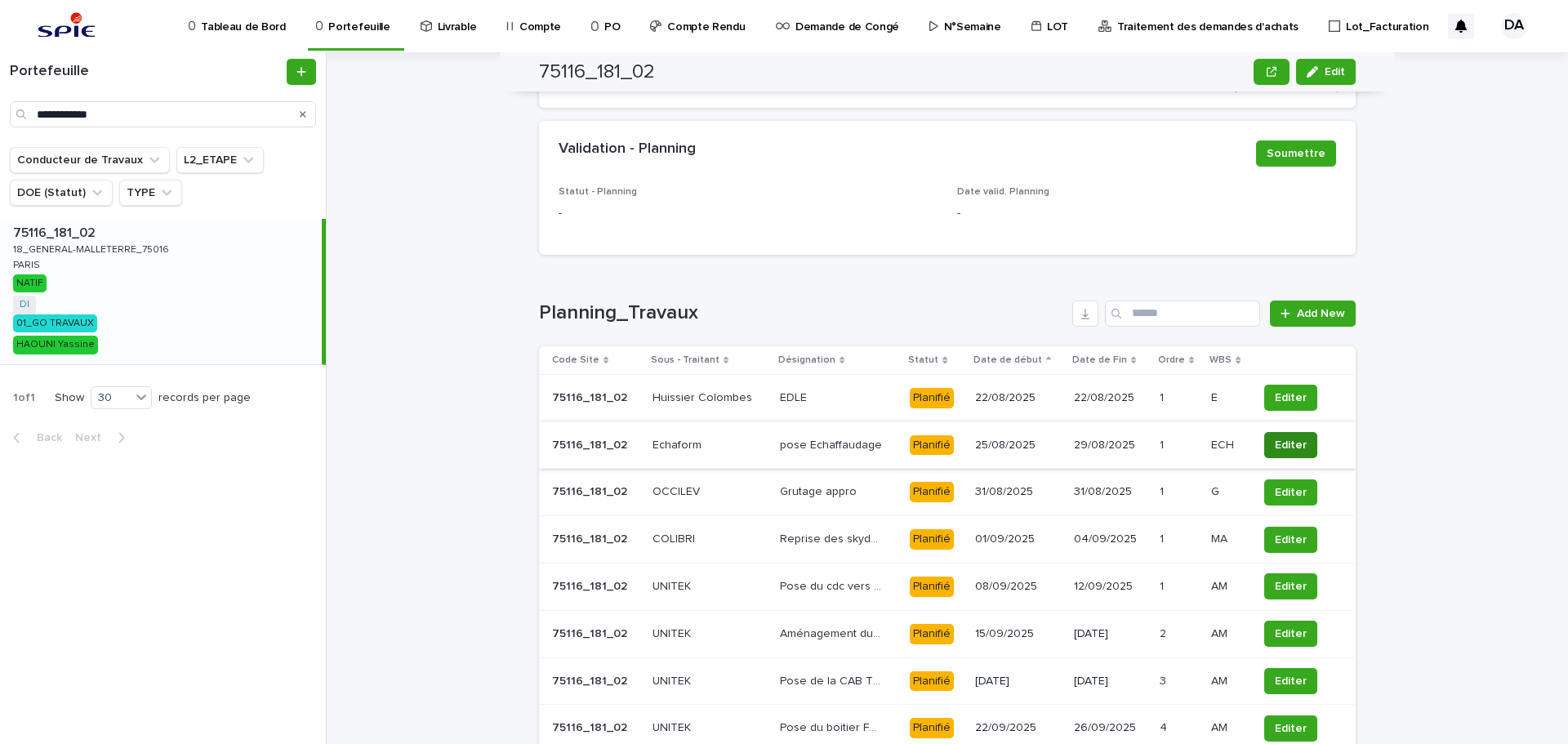 click on "Editer" at bounding box center (1290, 445) 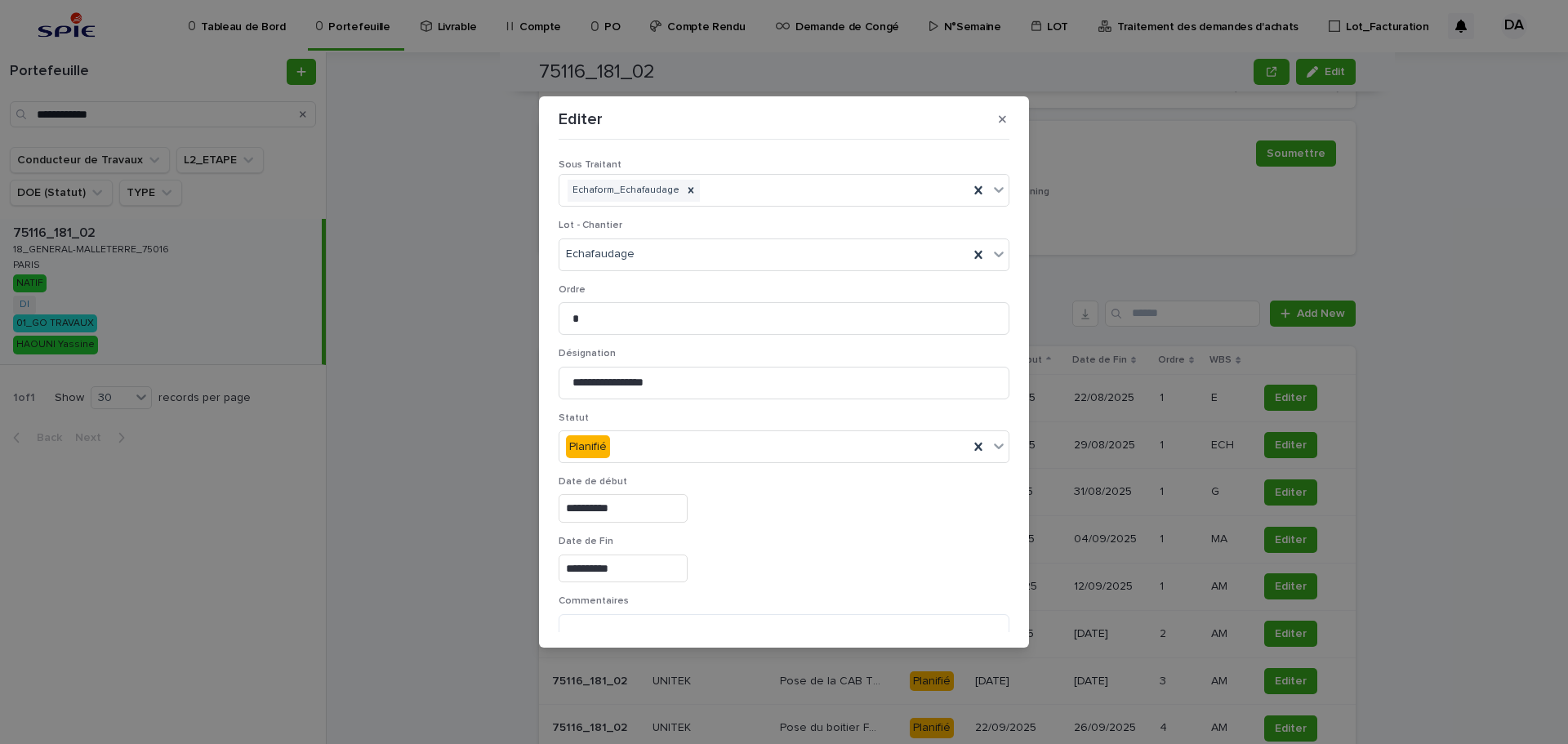 click on "**********" at bounding box center [623, 508] 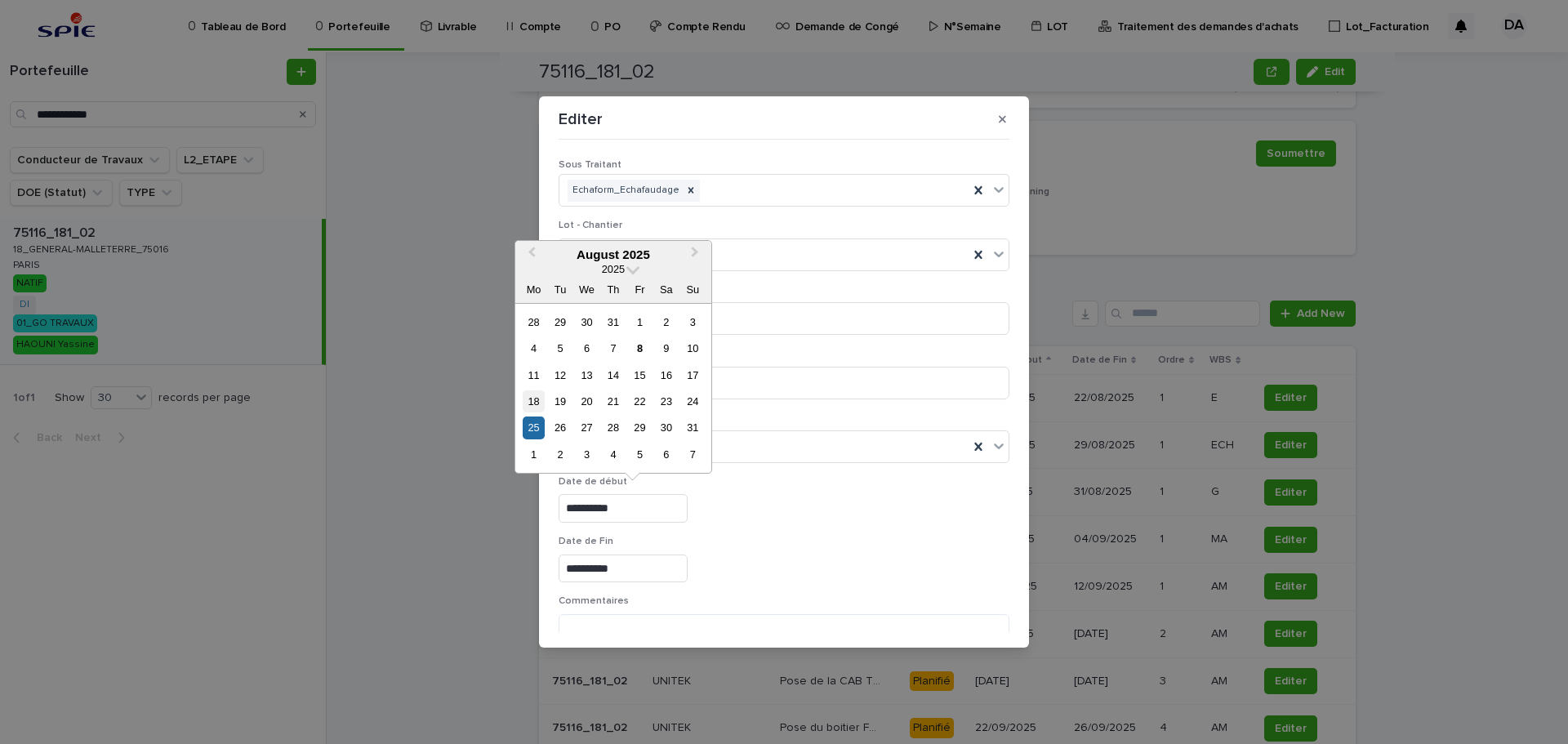 click on "18" at bounding box center [533, 401] 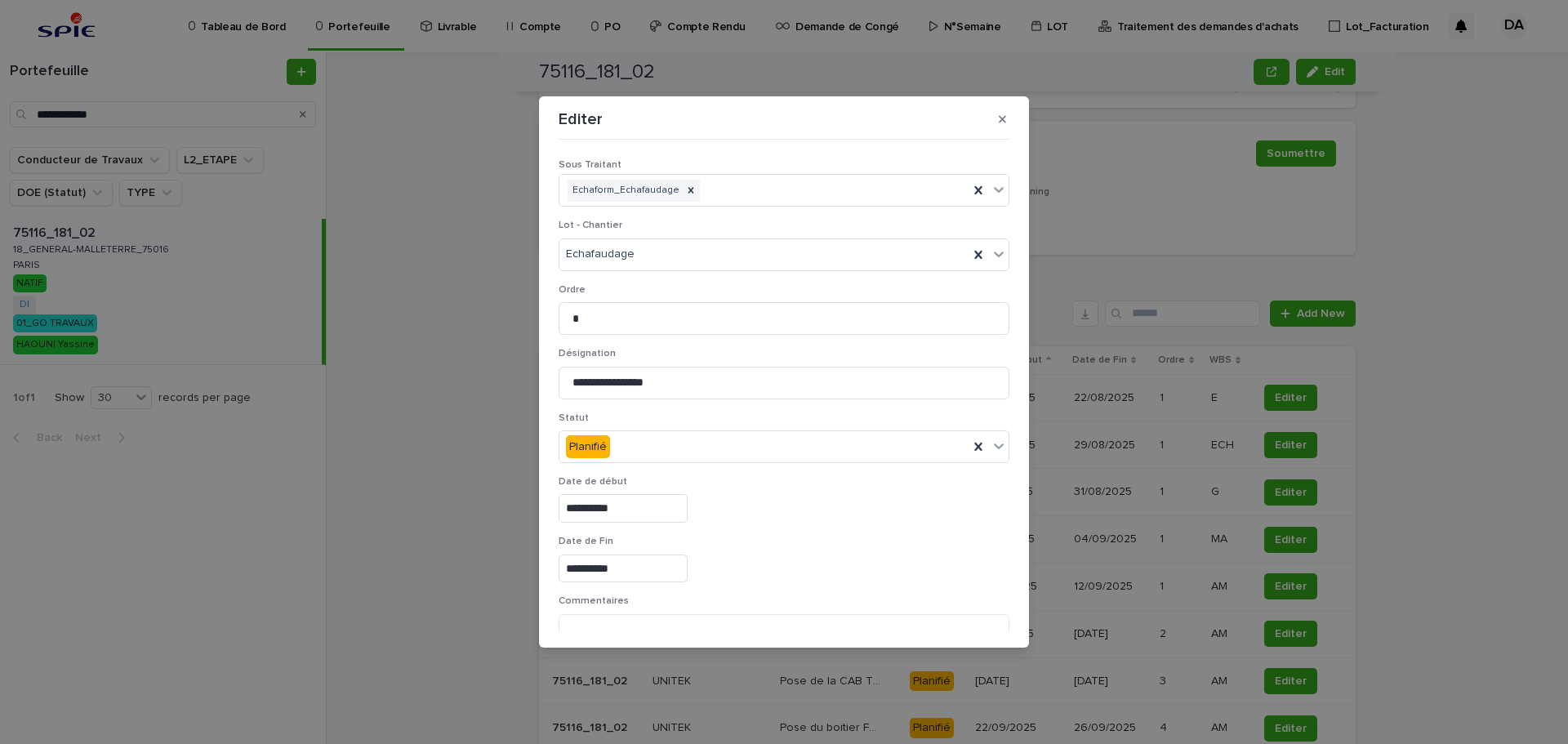 type on "**********" 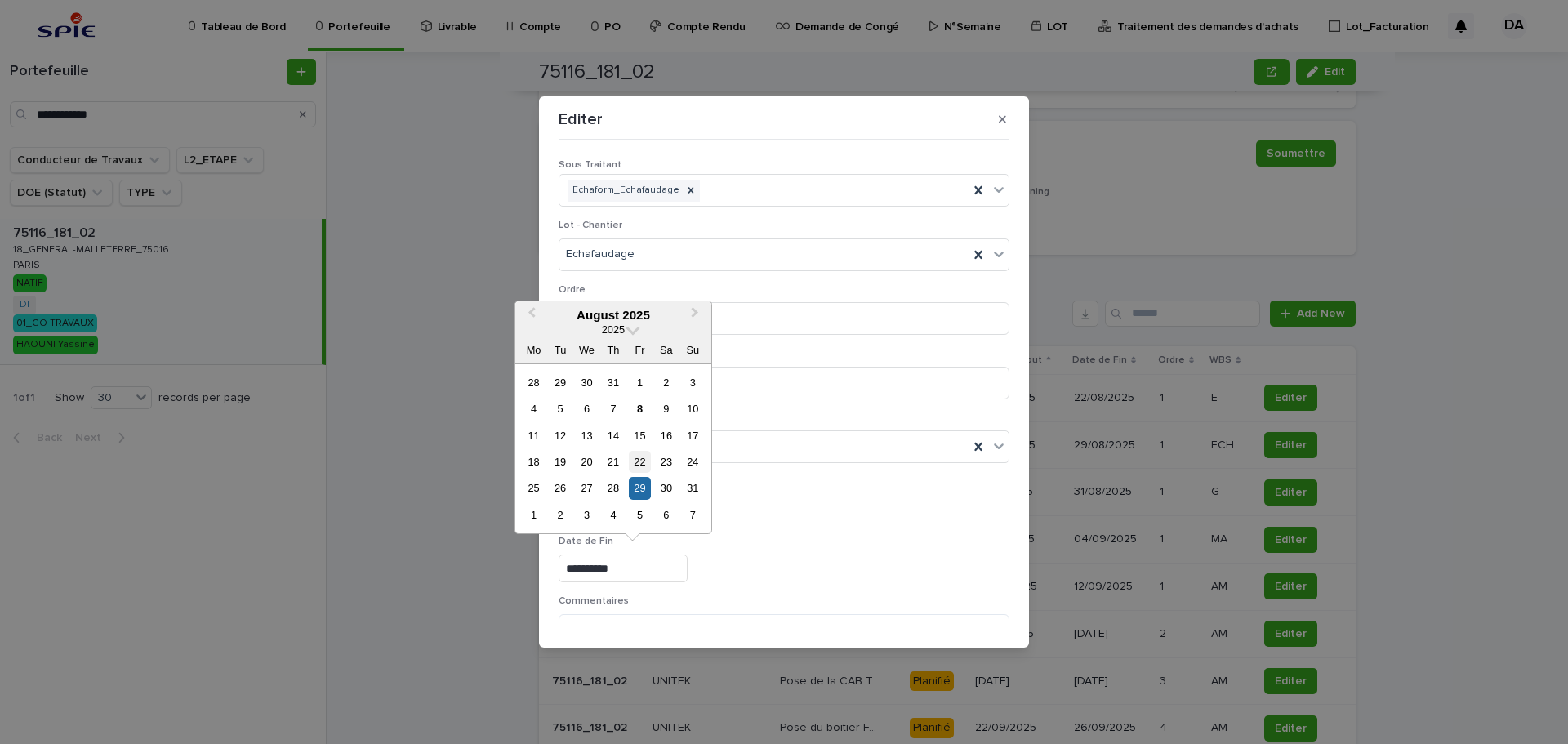 click on "22" at bounding box center (639, 461) 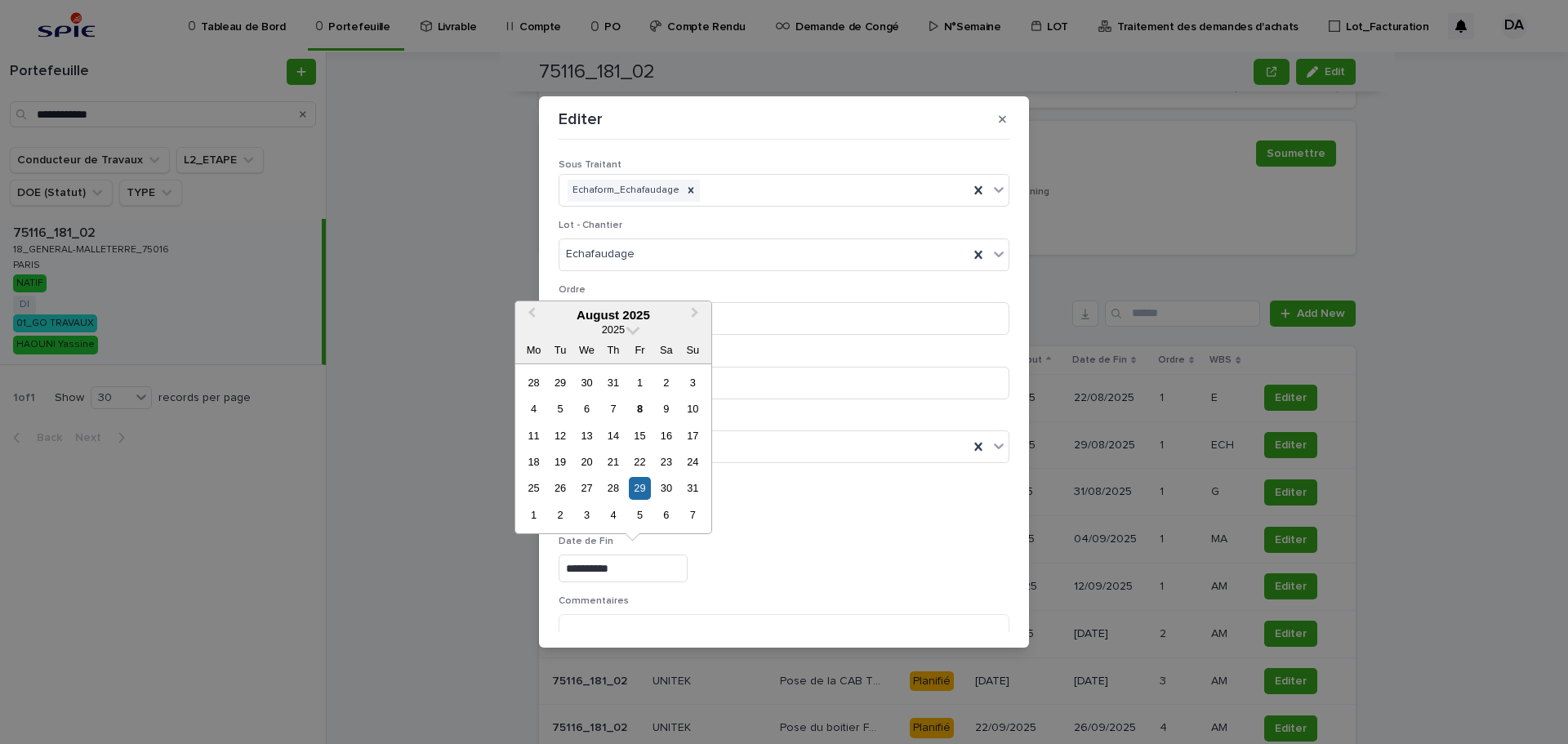 type on "**********" 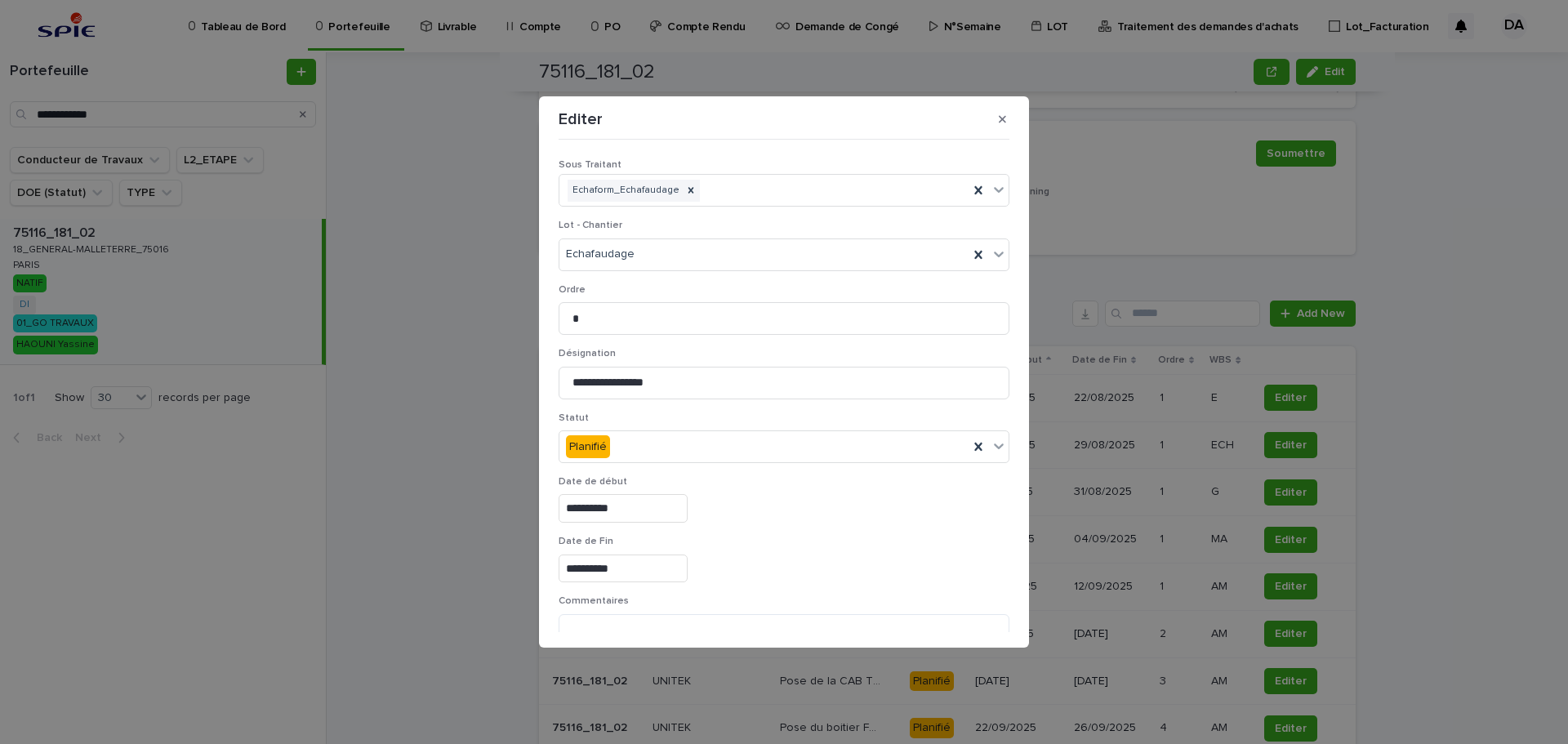 click on "**********" at bounding box center (784, 506) 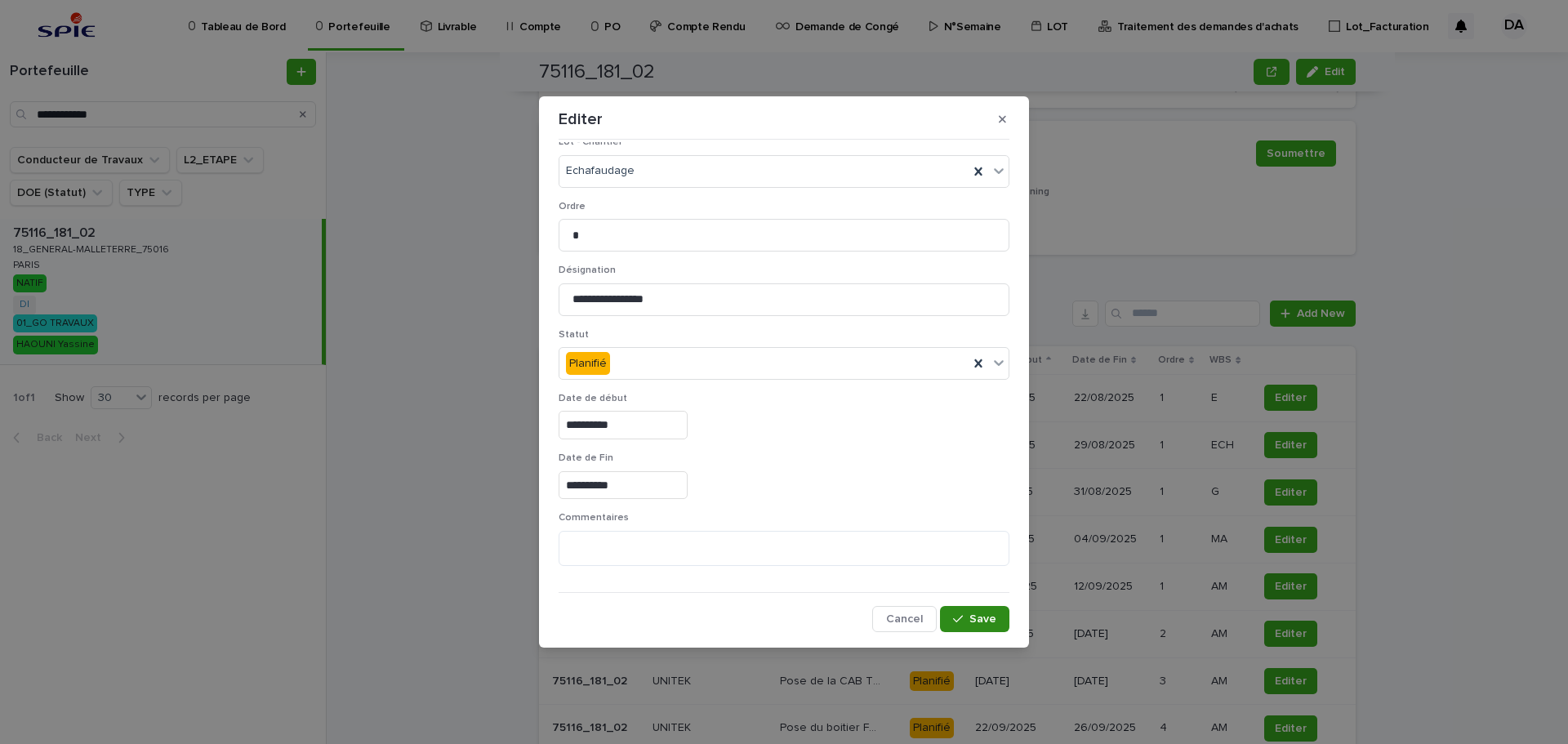 click on "Save" at bounding box center [982, 619] 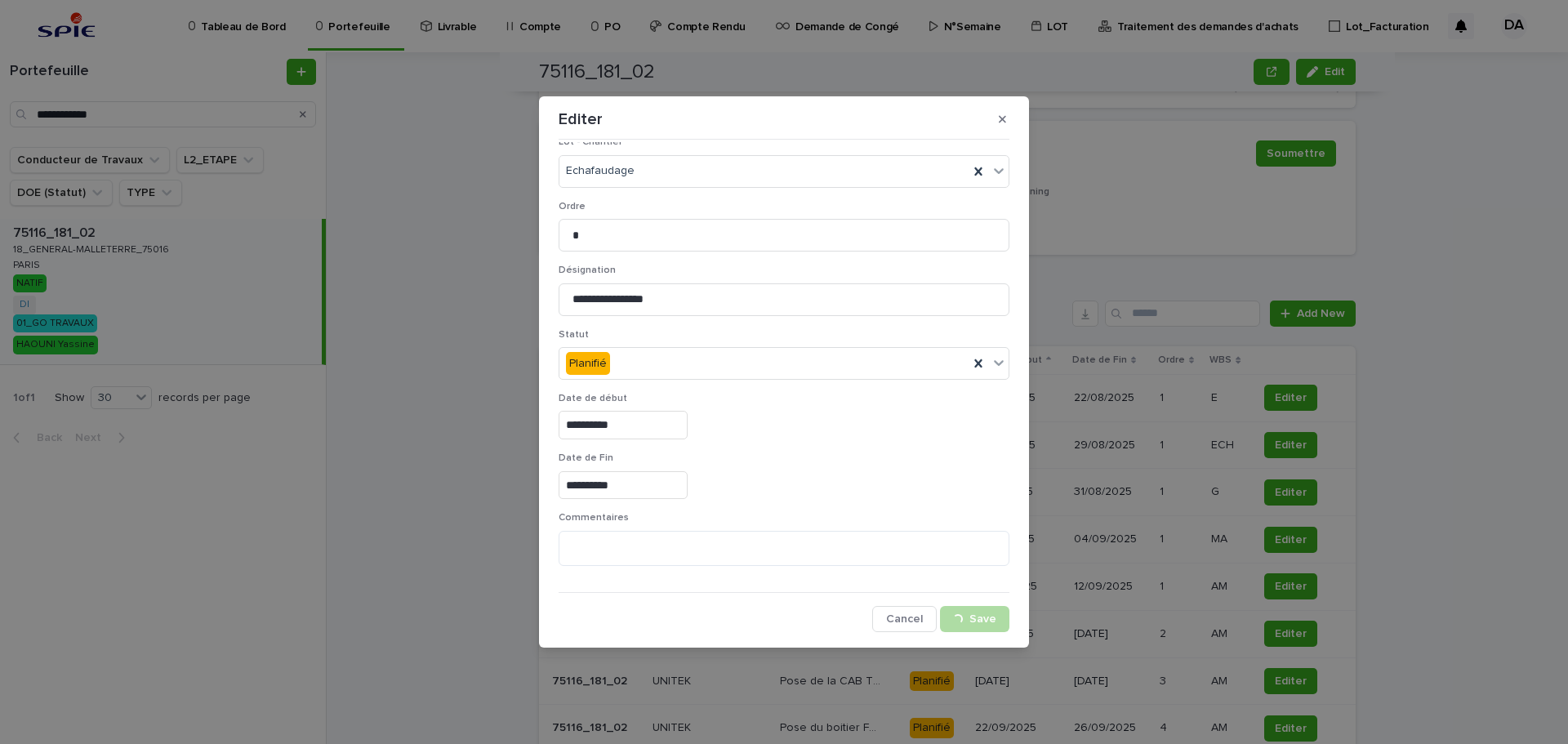 click on "**********" at bounding box center (784, 372) 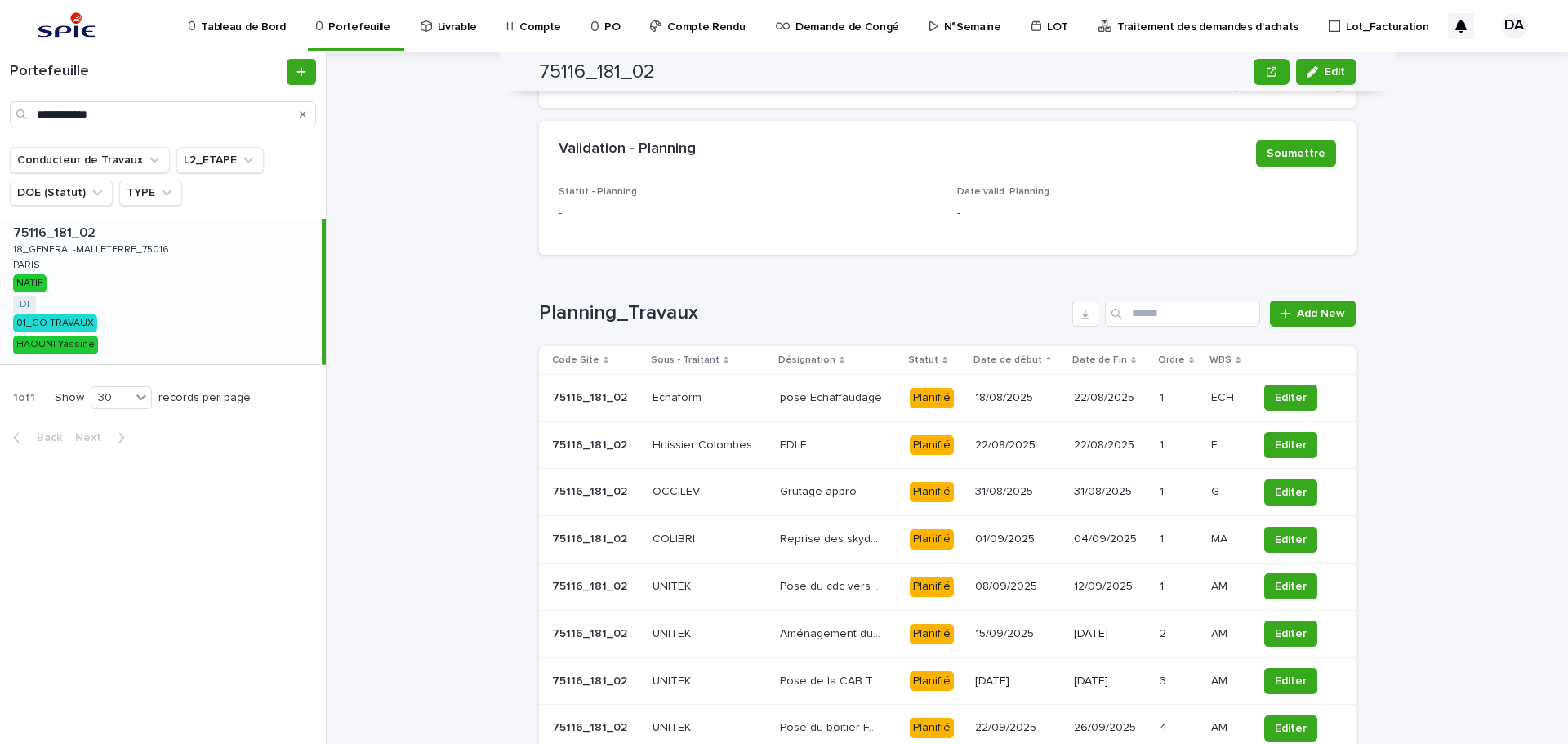 scroll, scrollTop: 1510, scrollLeft: 0, axis: vertical 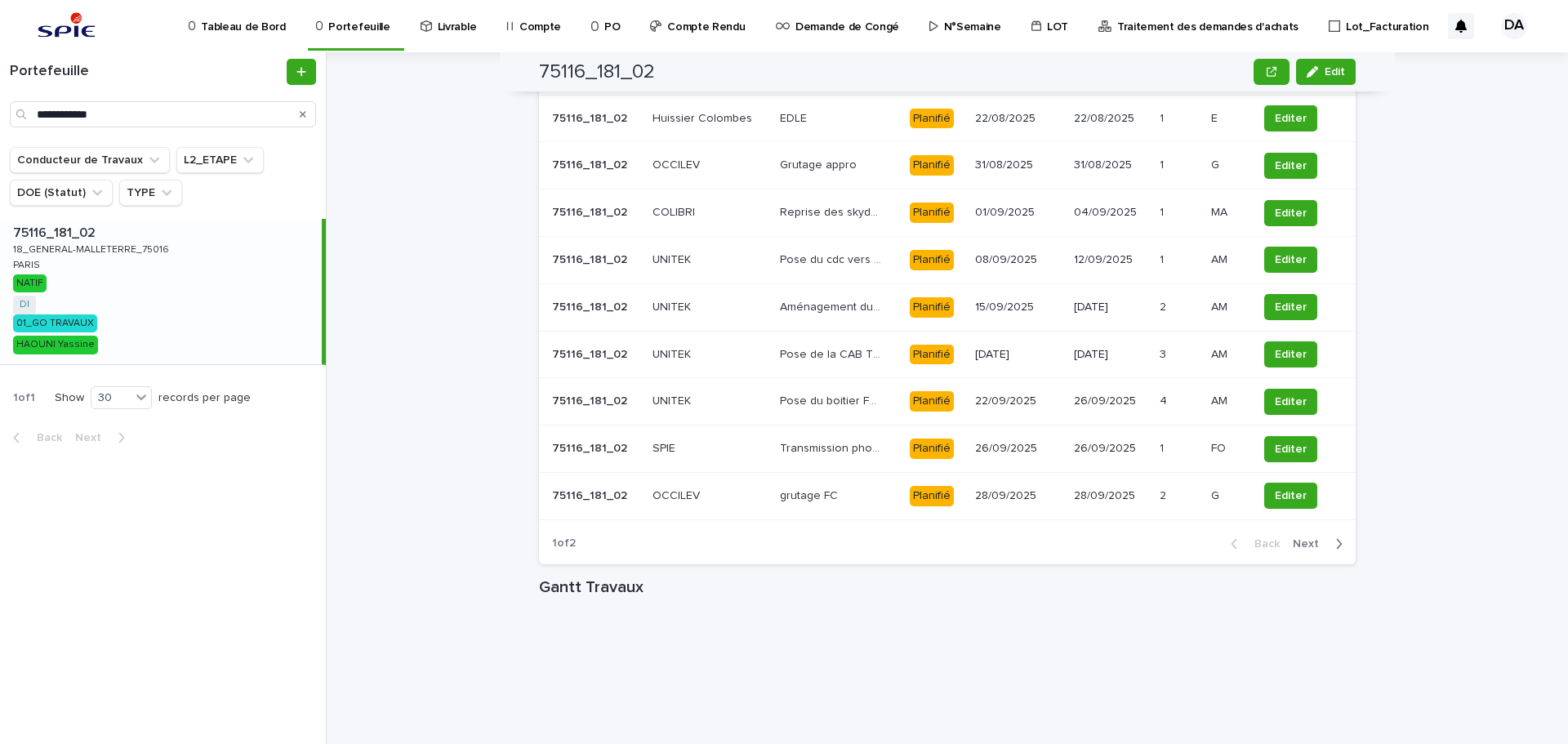 click on "Next" at bounding box center (1311, 544) 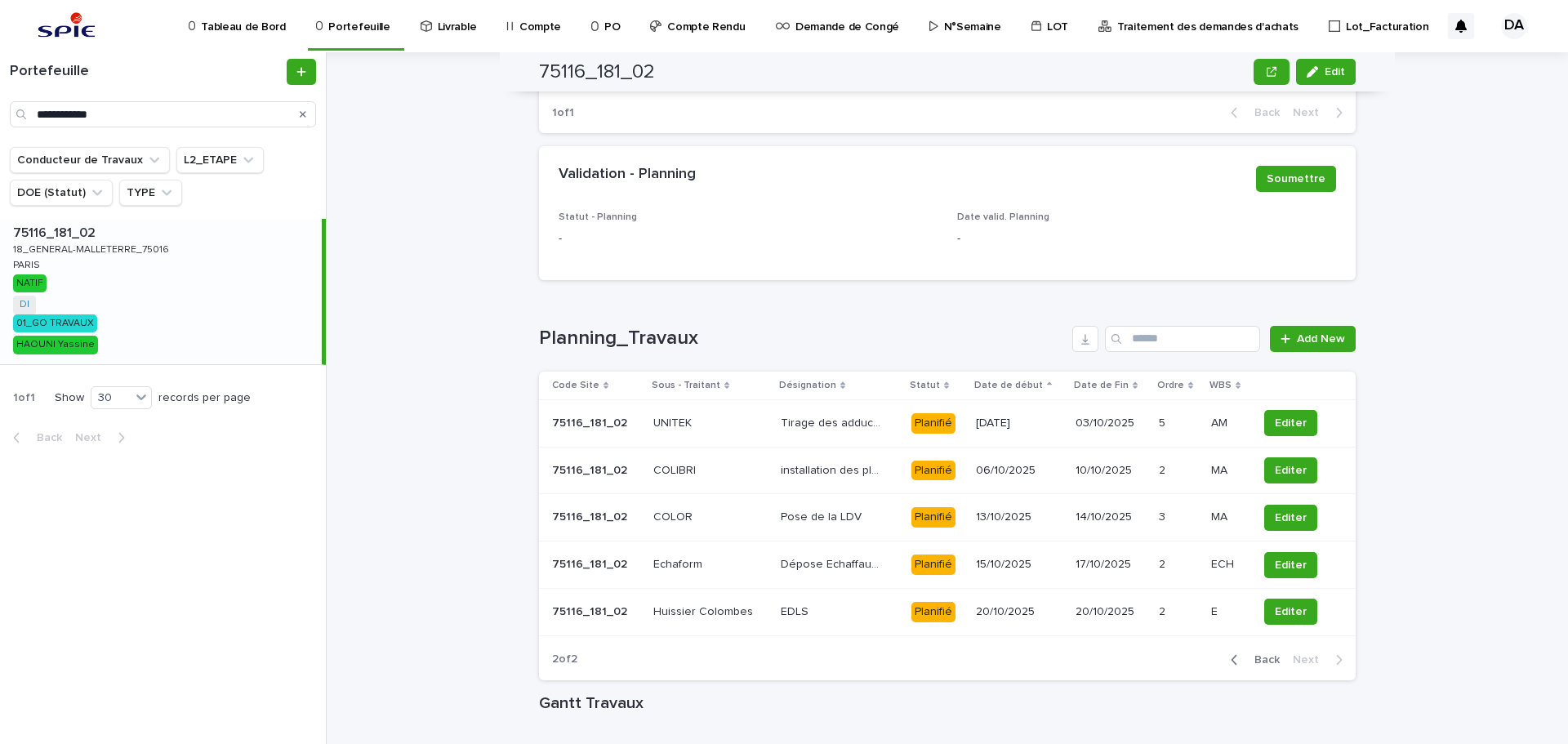 scroll, scrollTop: 750, scrollLeft: 0, axis: vertical 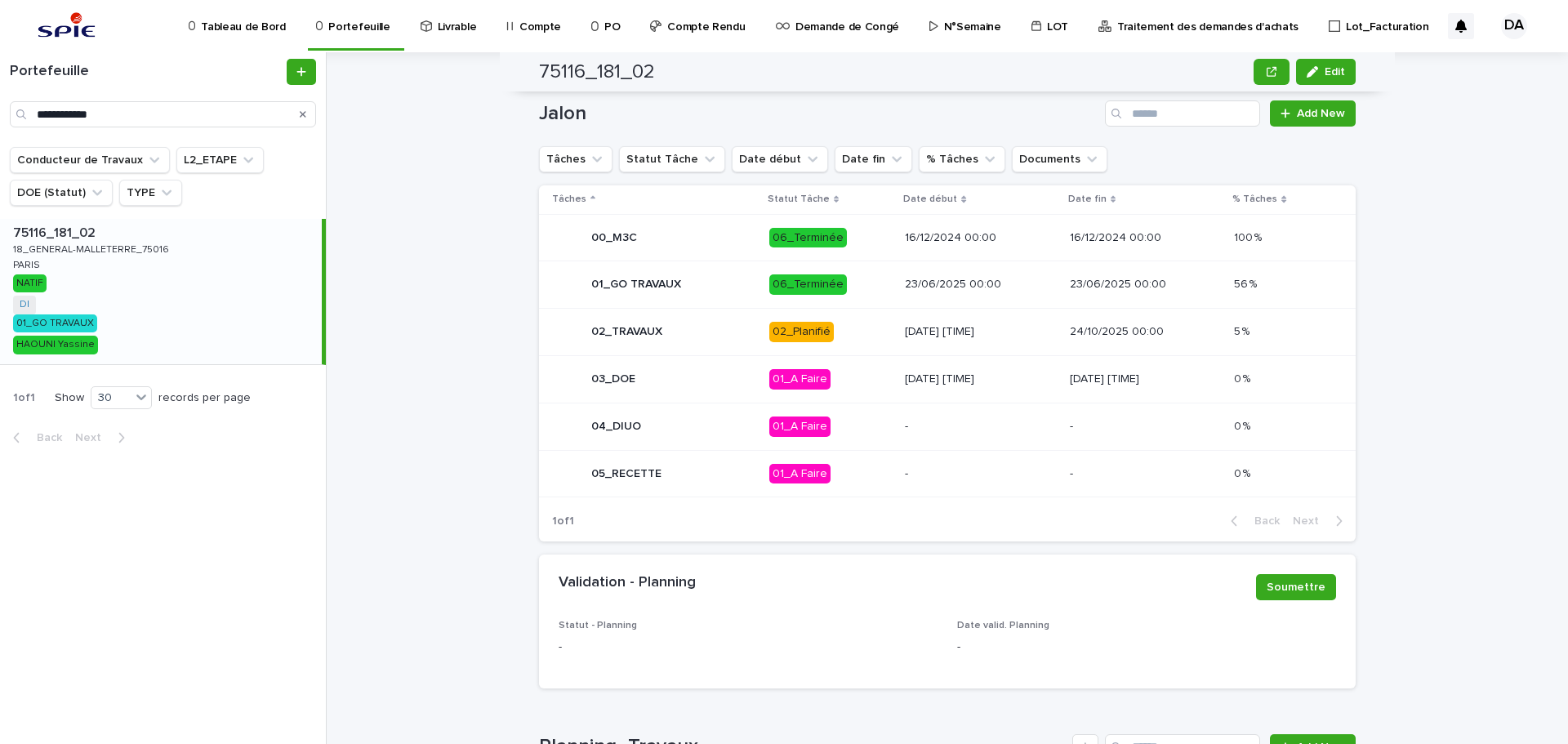 click on "[DATE] [TIME]" at bounding box center (980, 332) 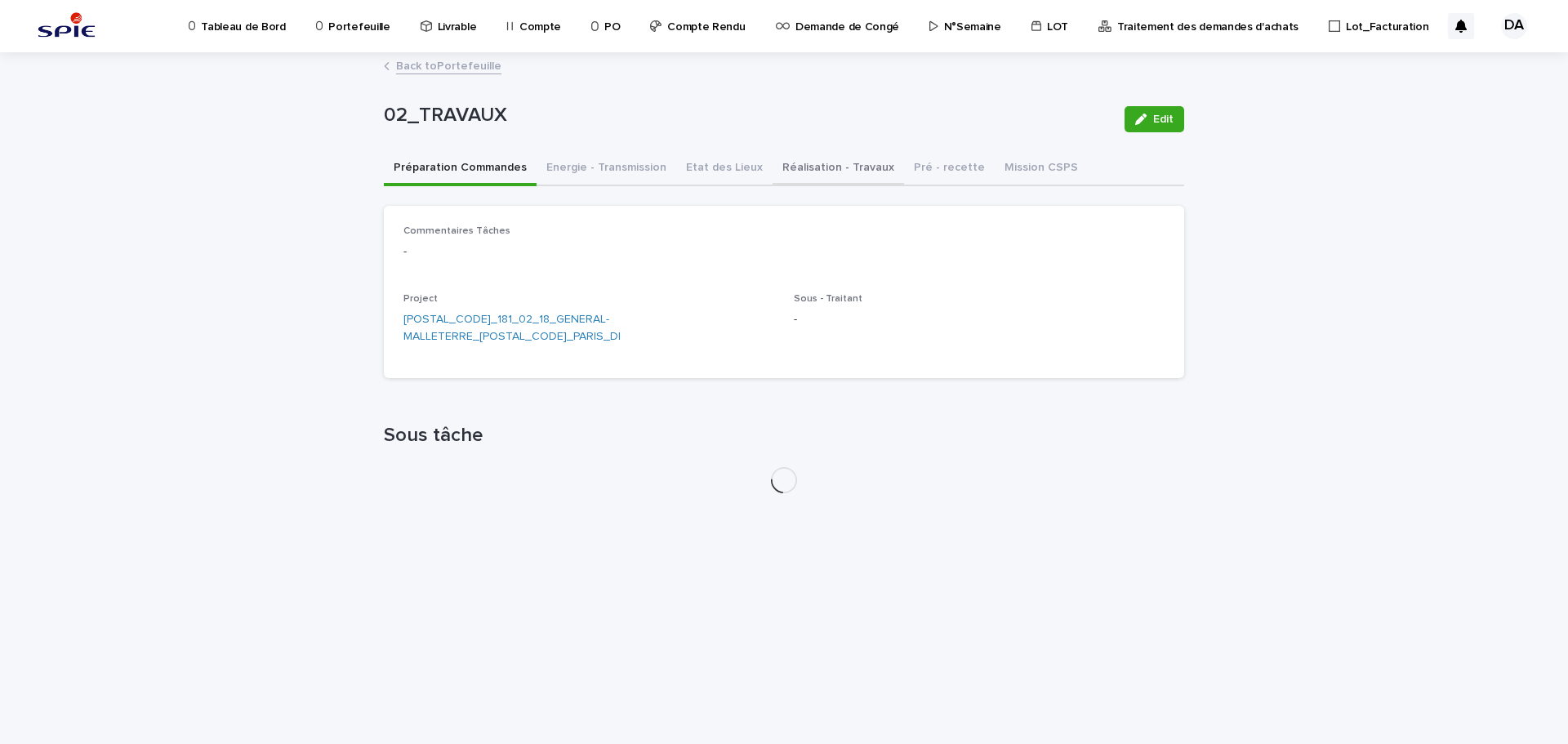 click on "Réalisation - Travaux" at bounding box center (838, 169) 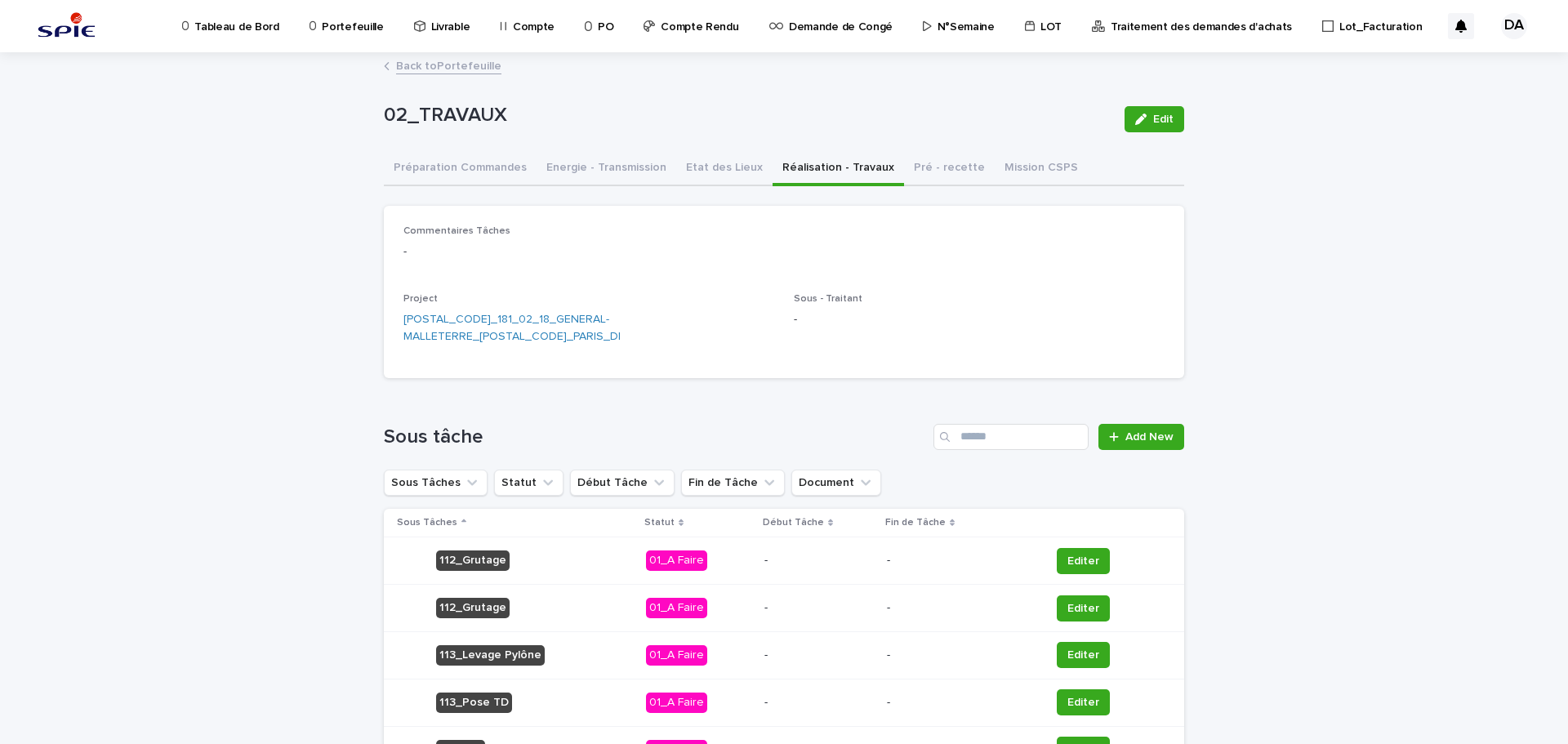 scroll, scrollTop: 198, scrollLeft: 0, axis: vertical 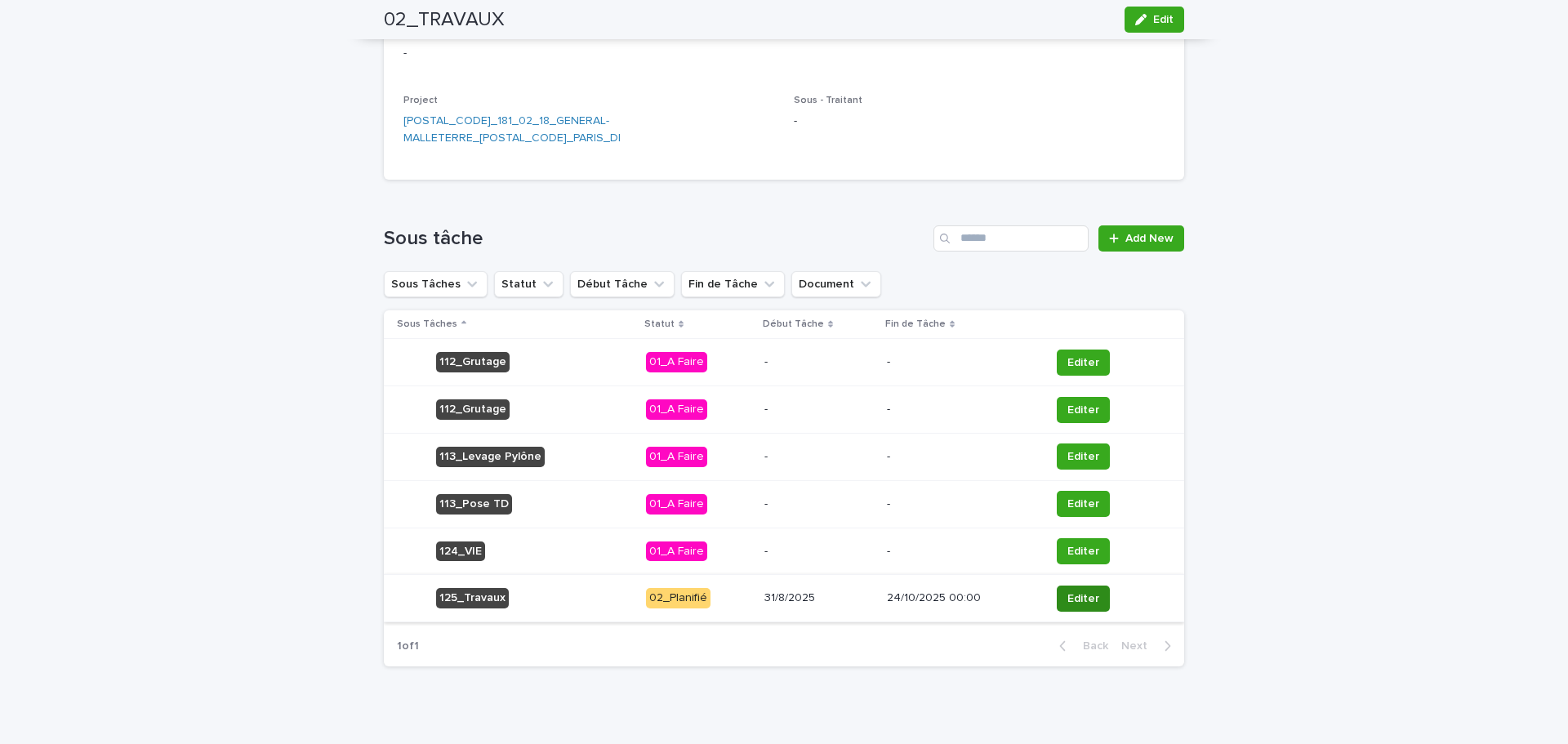 click on "Editer" at bounding box center (1083, 599) 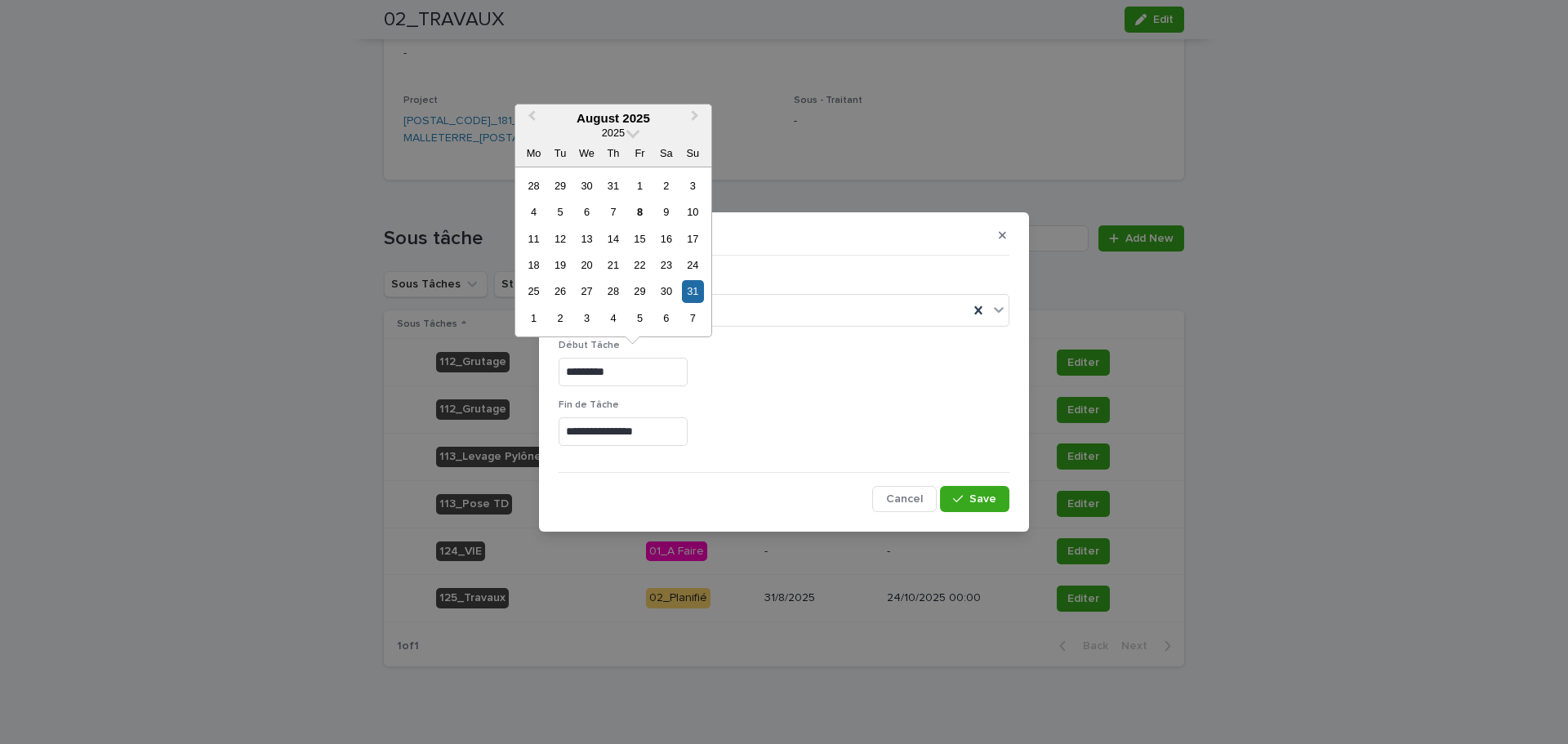 click on "*********" at bounding box center [623, 372] 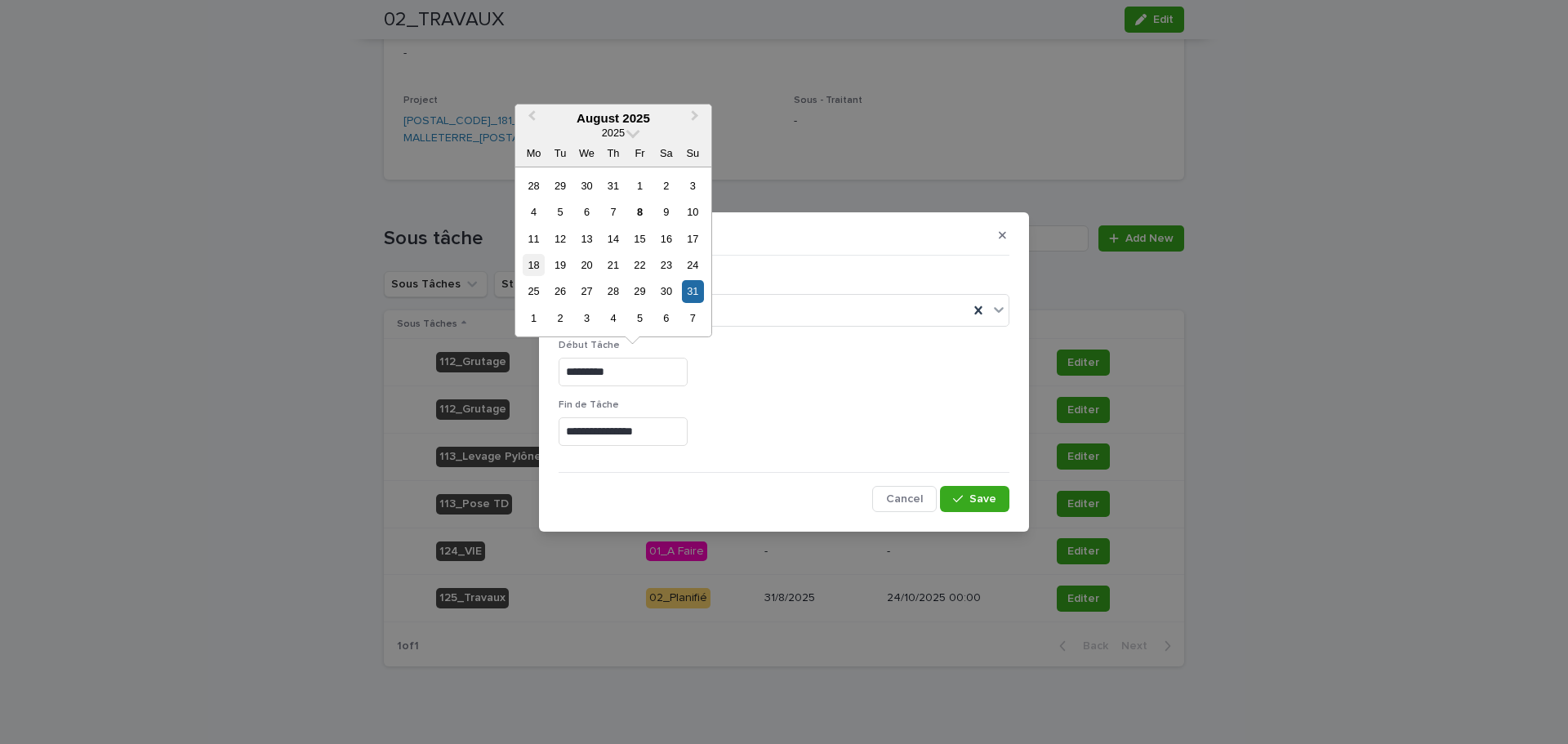 click on "18" at bounding box center (533, 265) 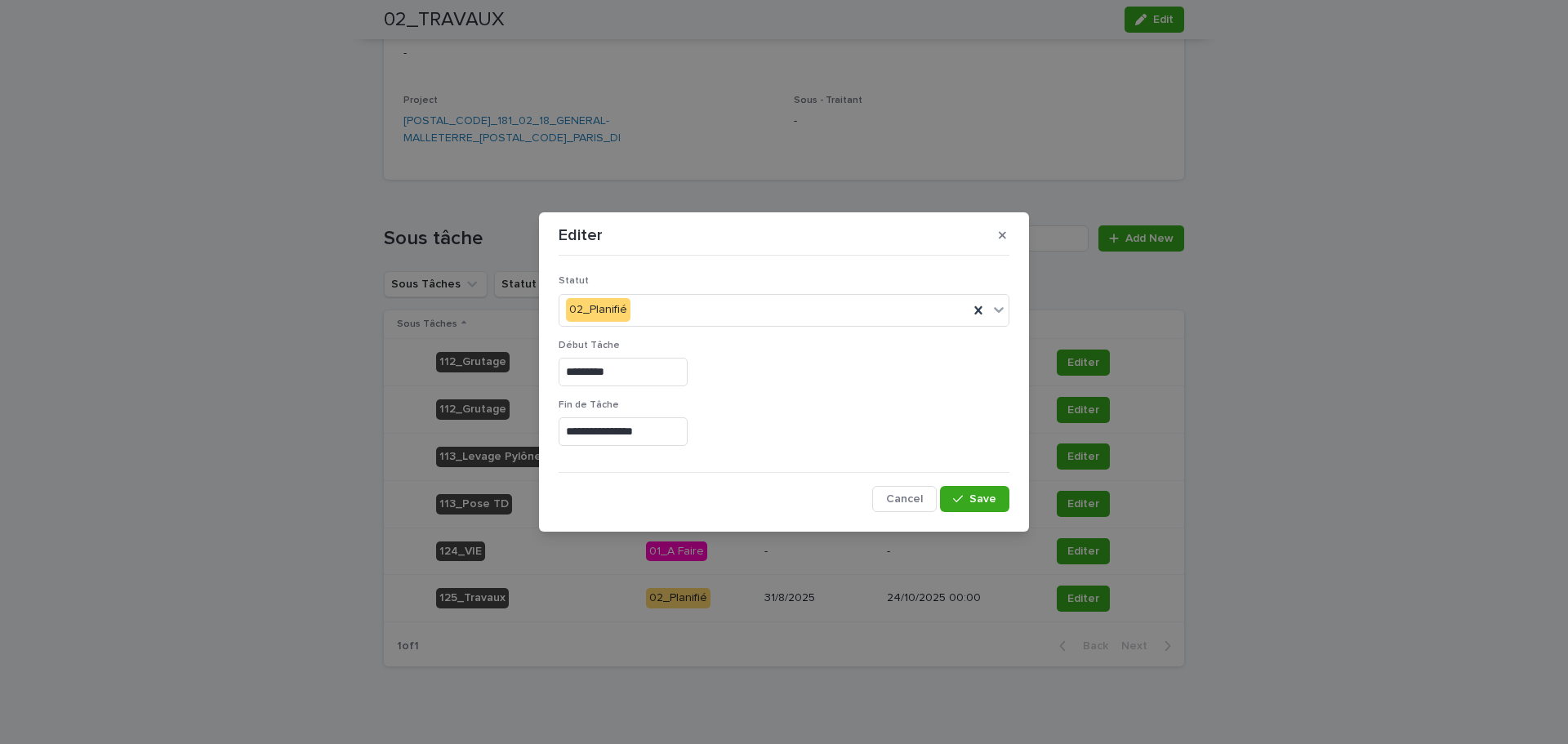 type on "*********" 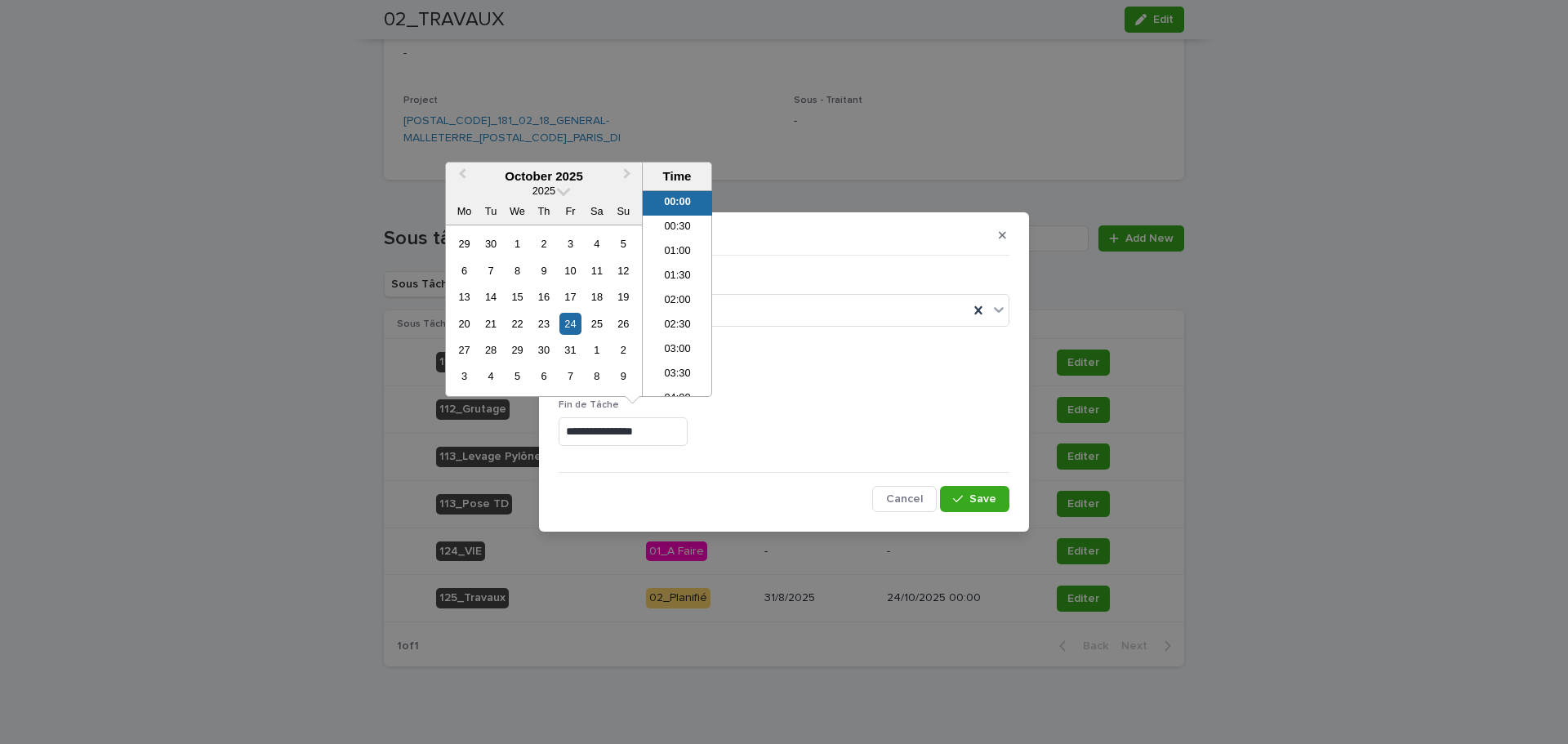 click on "**********" at bounding box center (623, 431) 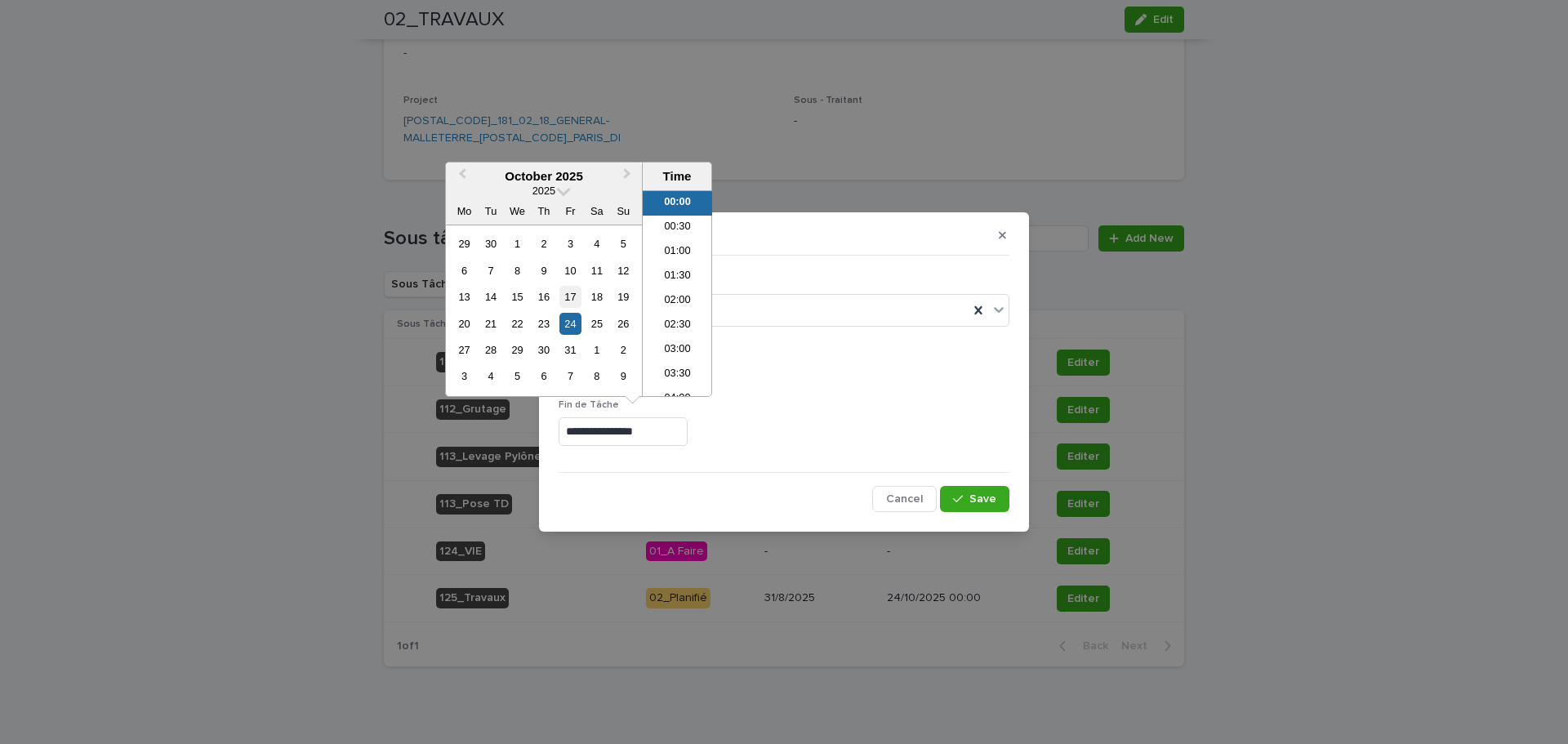 click on "17" at bounding box center [570, 296] 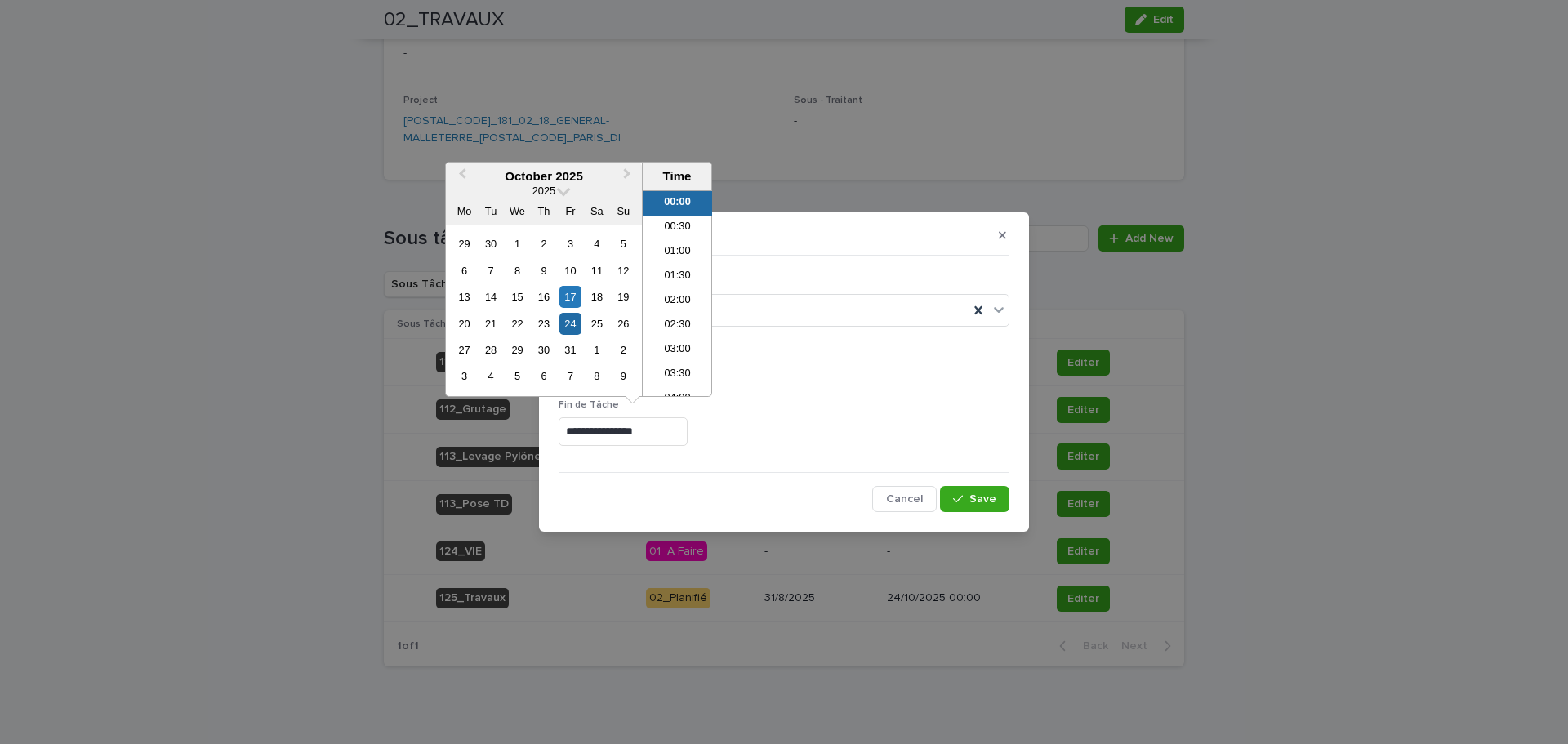 type on "**********" 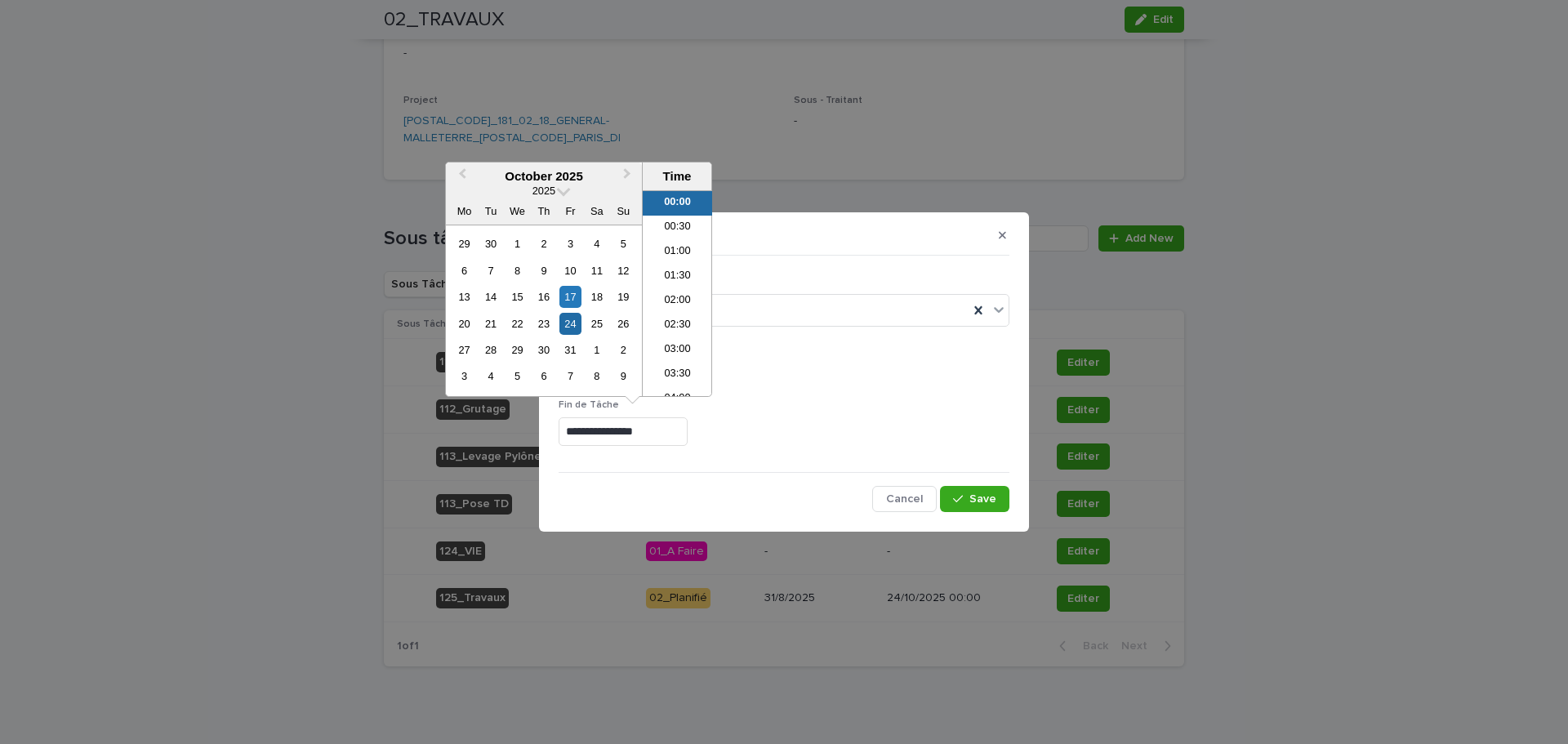click on "Début Tâche *********" at bounding box center [784, 369] 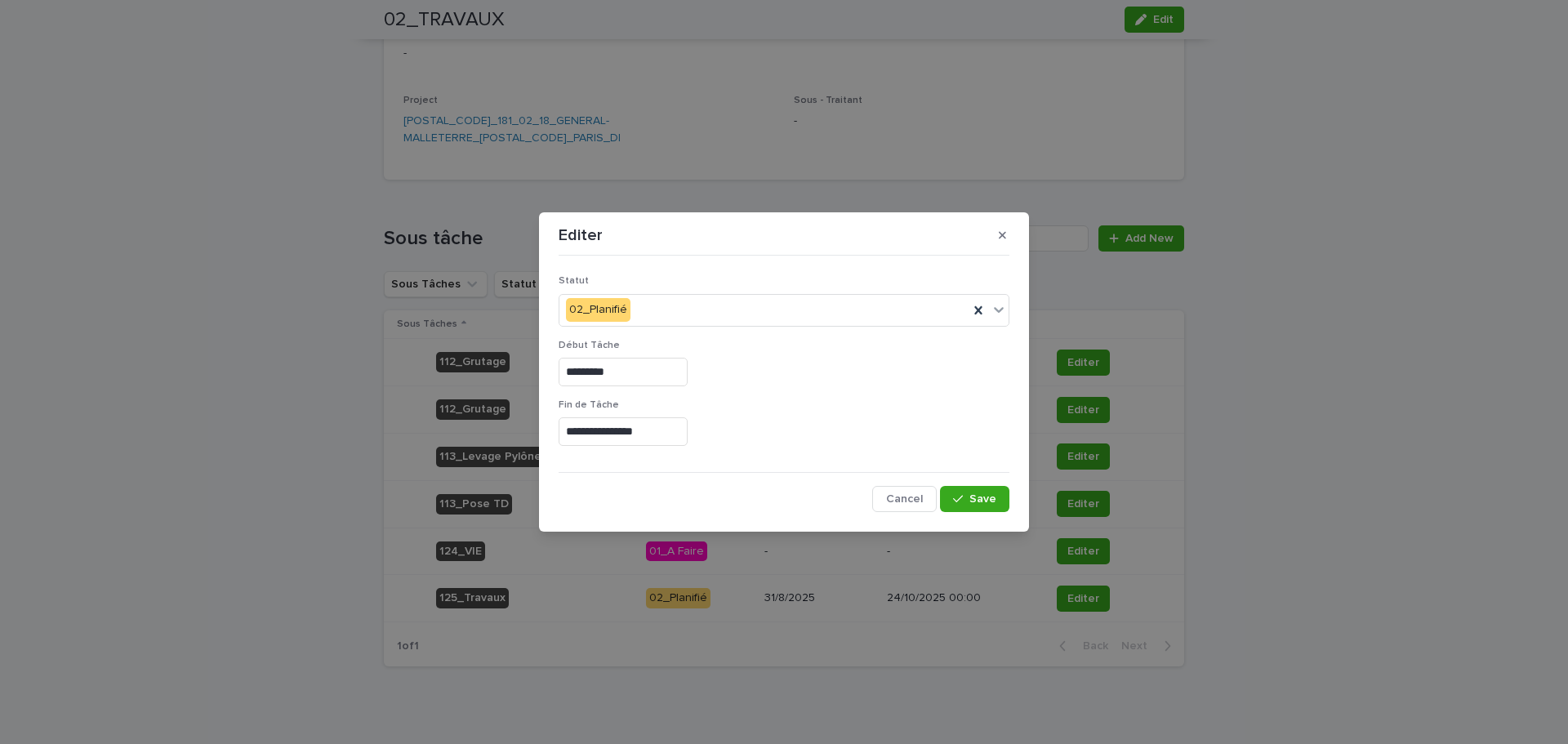drag, startPoint x: 973, startPoint y: 491, endPoint x: 995, endPoint y: 483, distance: 23.4094 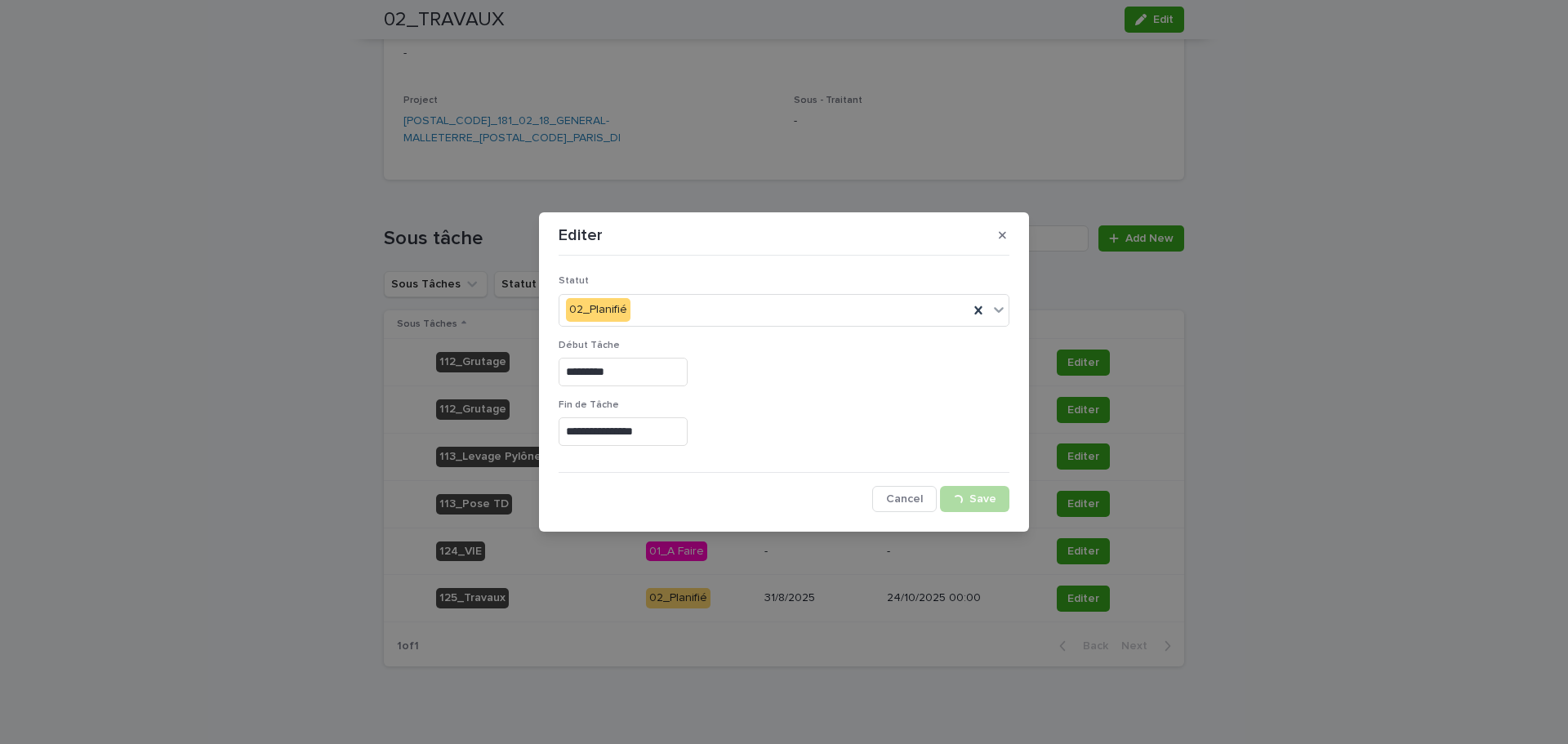 click on "**********" at bounding box center (784, 372) 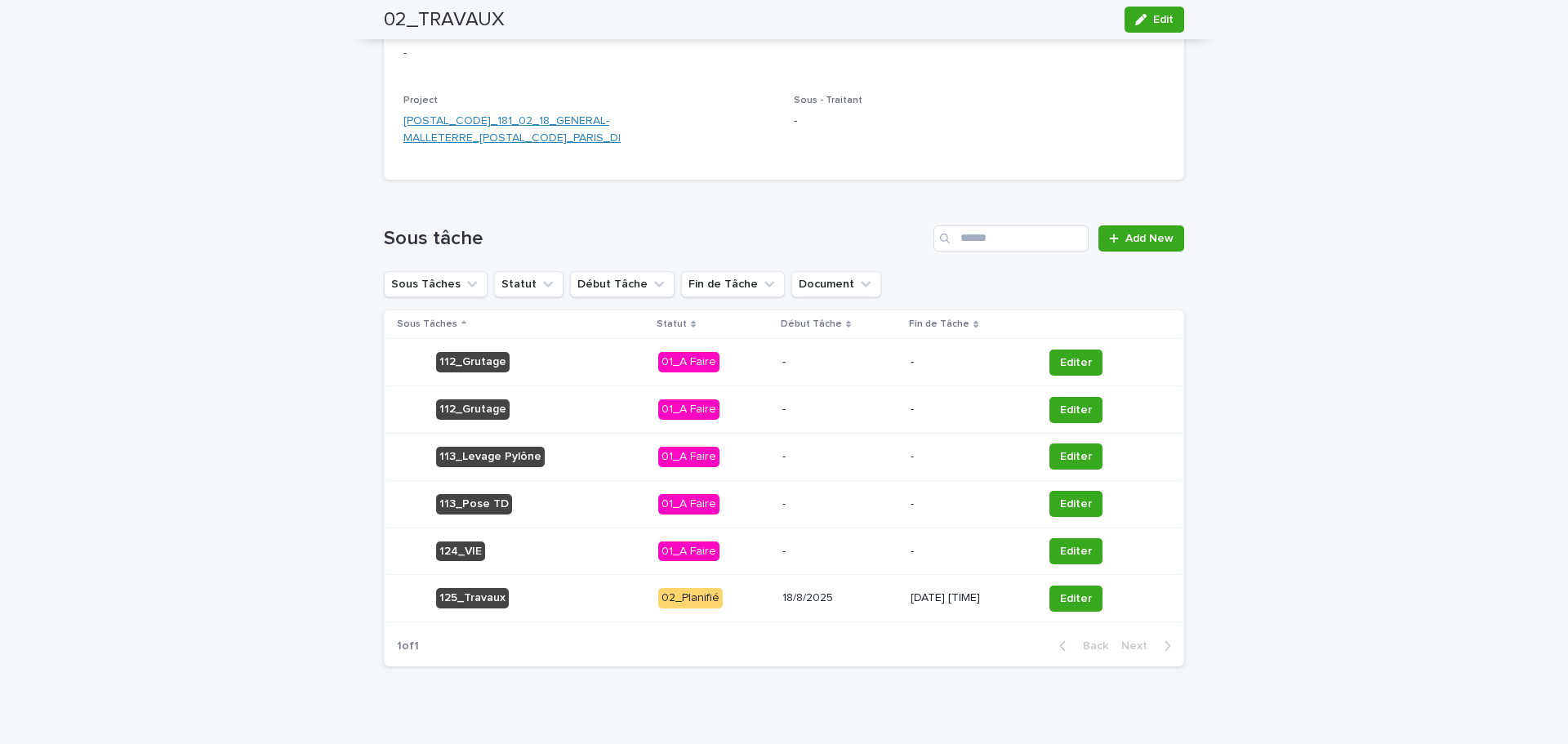 click on "[POSTAL_CODE]_181_02_18_GENERAL-MALLETERRE_[POSTAL_CODE]_PARIS_DI" at bounding box center (589, 130) 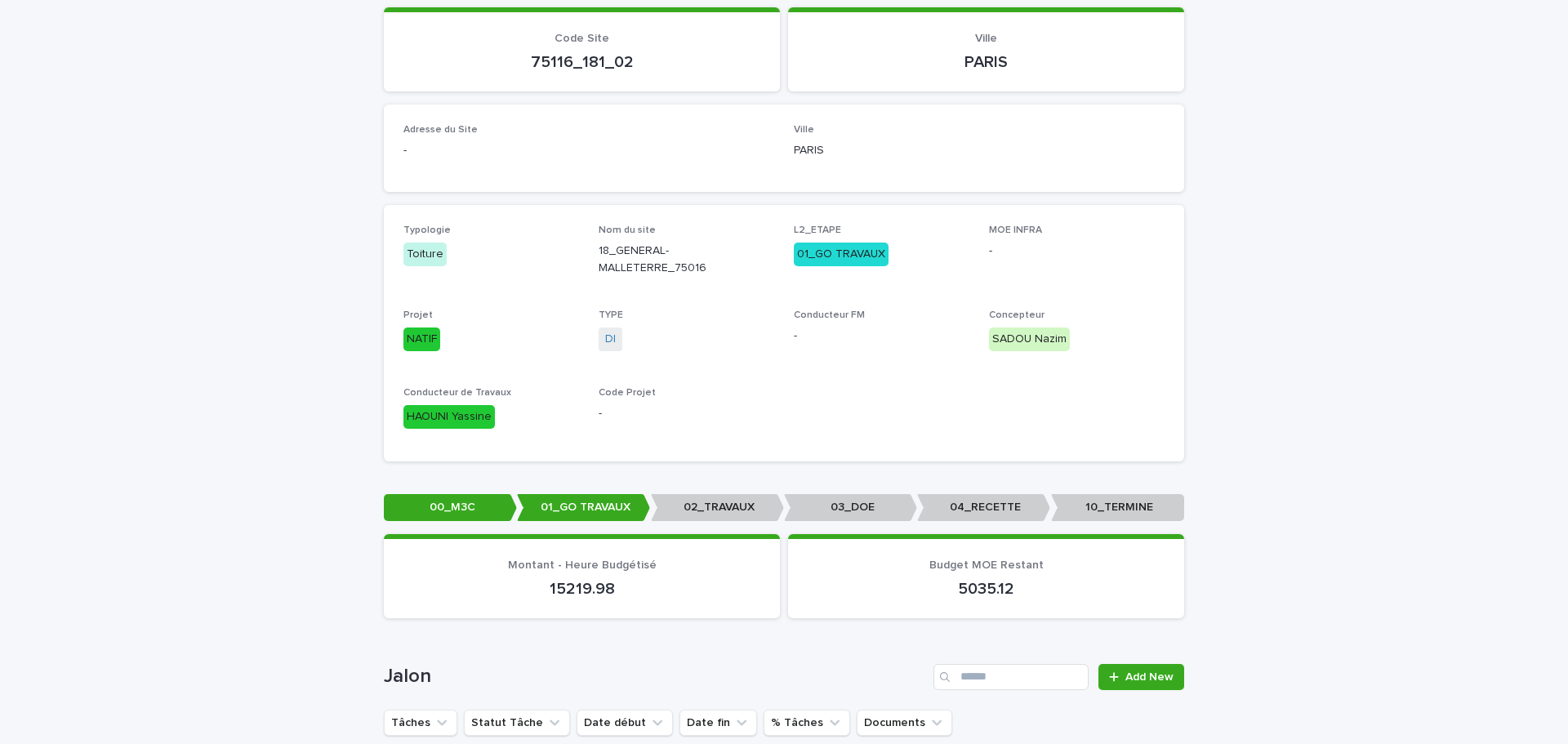 scroll, scrollTop: 0, scrollLeft: 0, axis: both 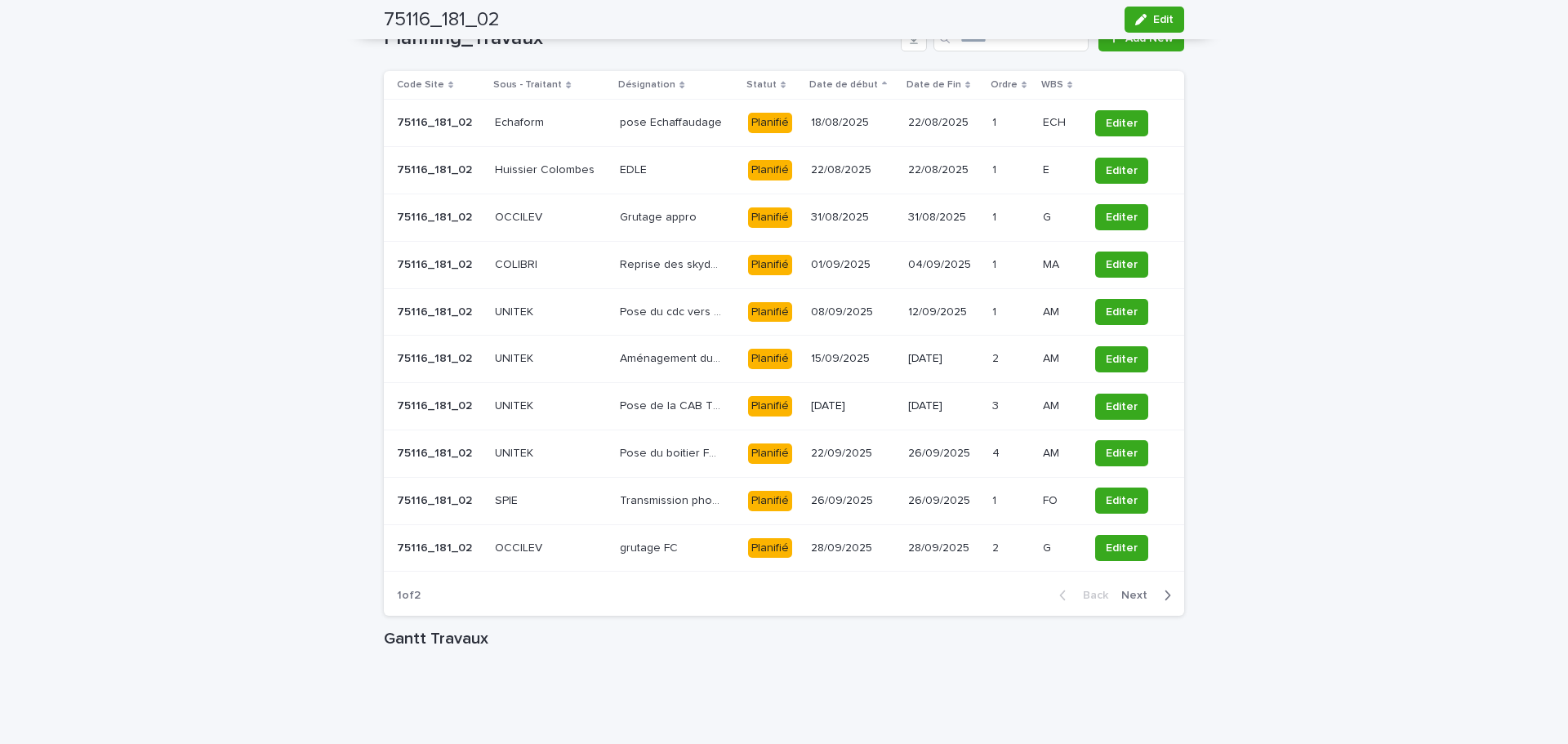 click on "Next" at bounding box center [1139, 595] 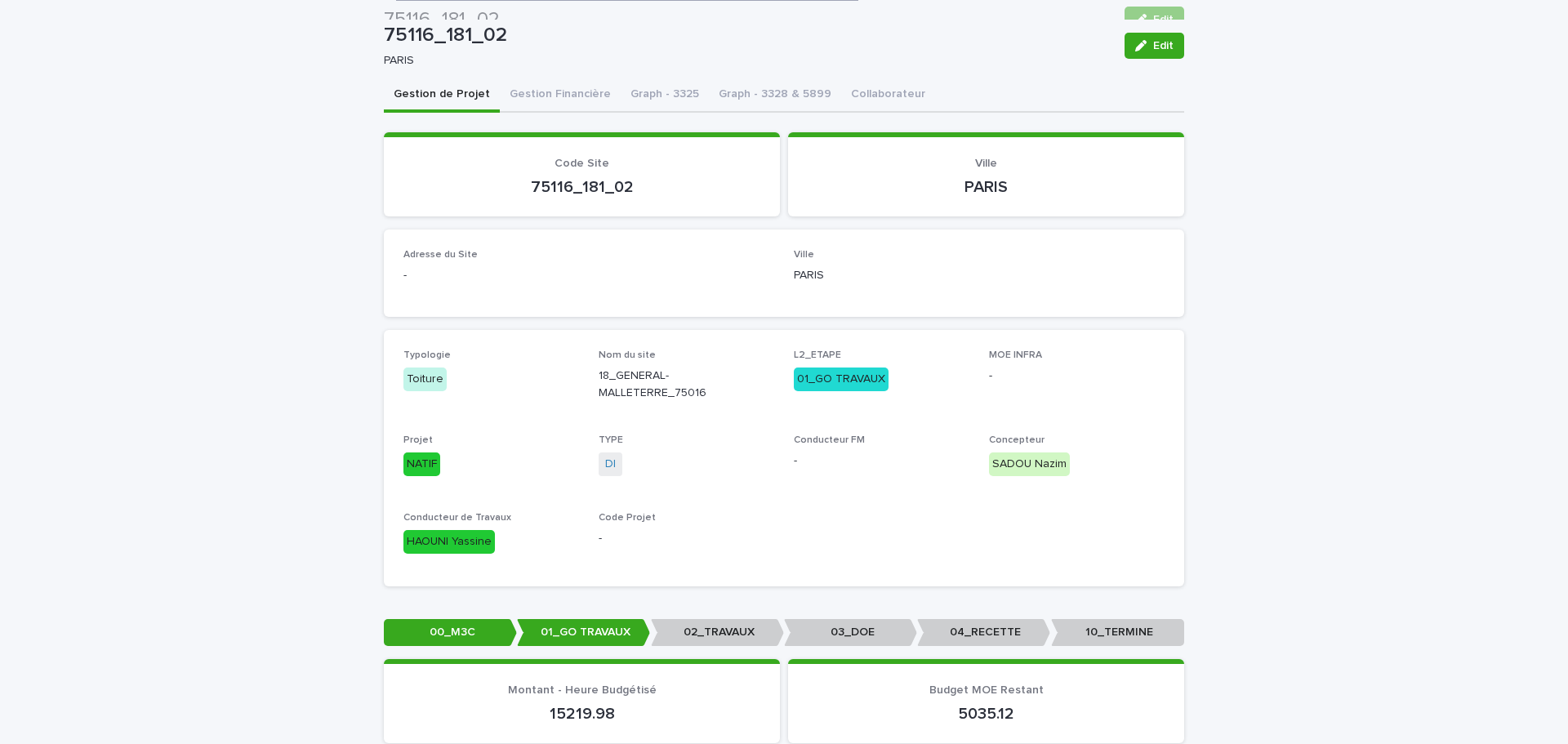 scroll, scrollTop: 0, scrollLeft: 0, axis: both 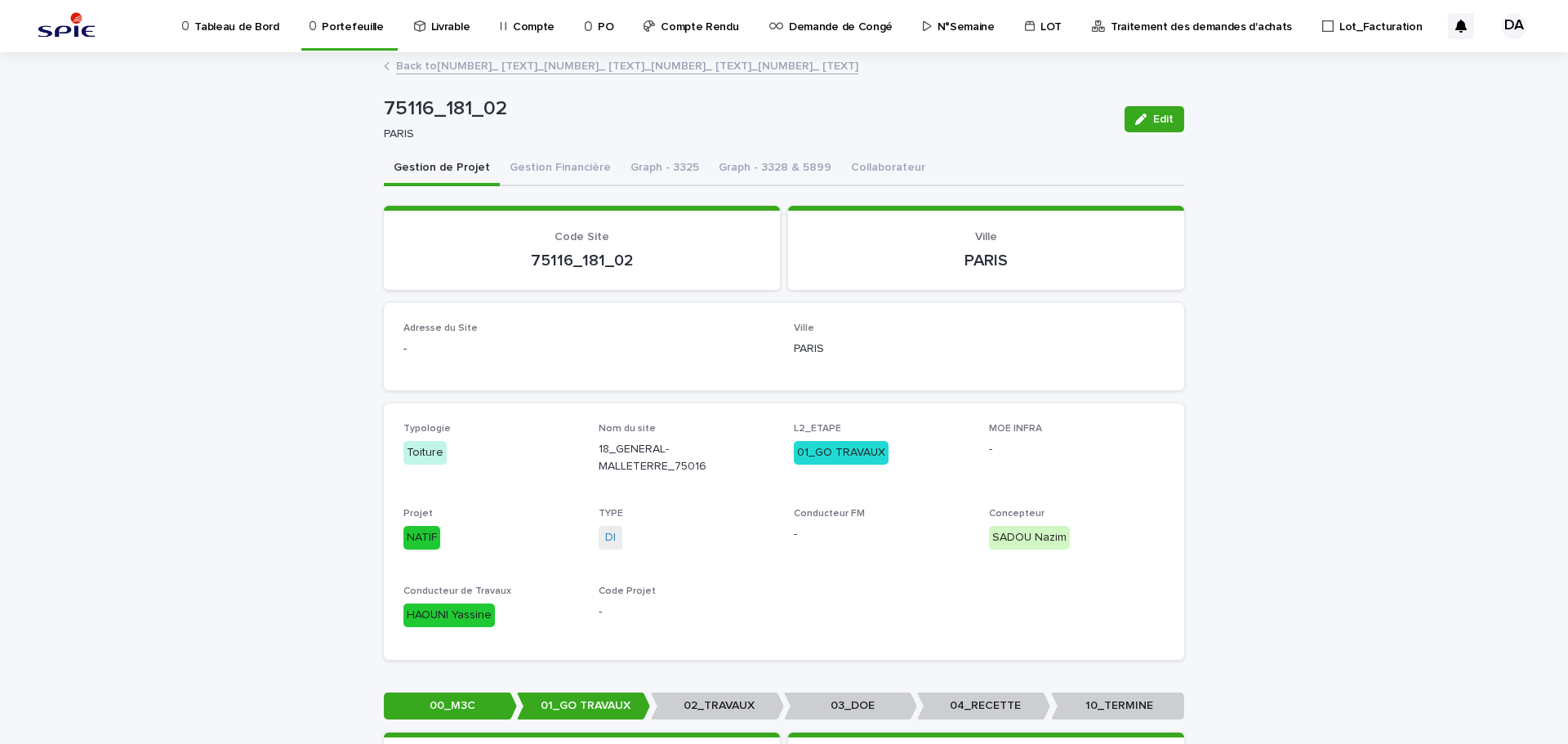 click on "Portefeuille" at bounding box center [352, 17] 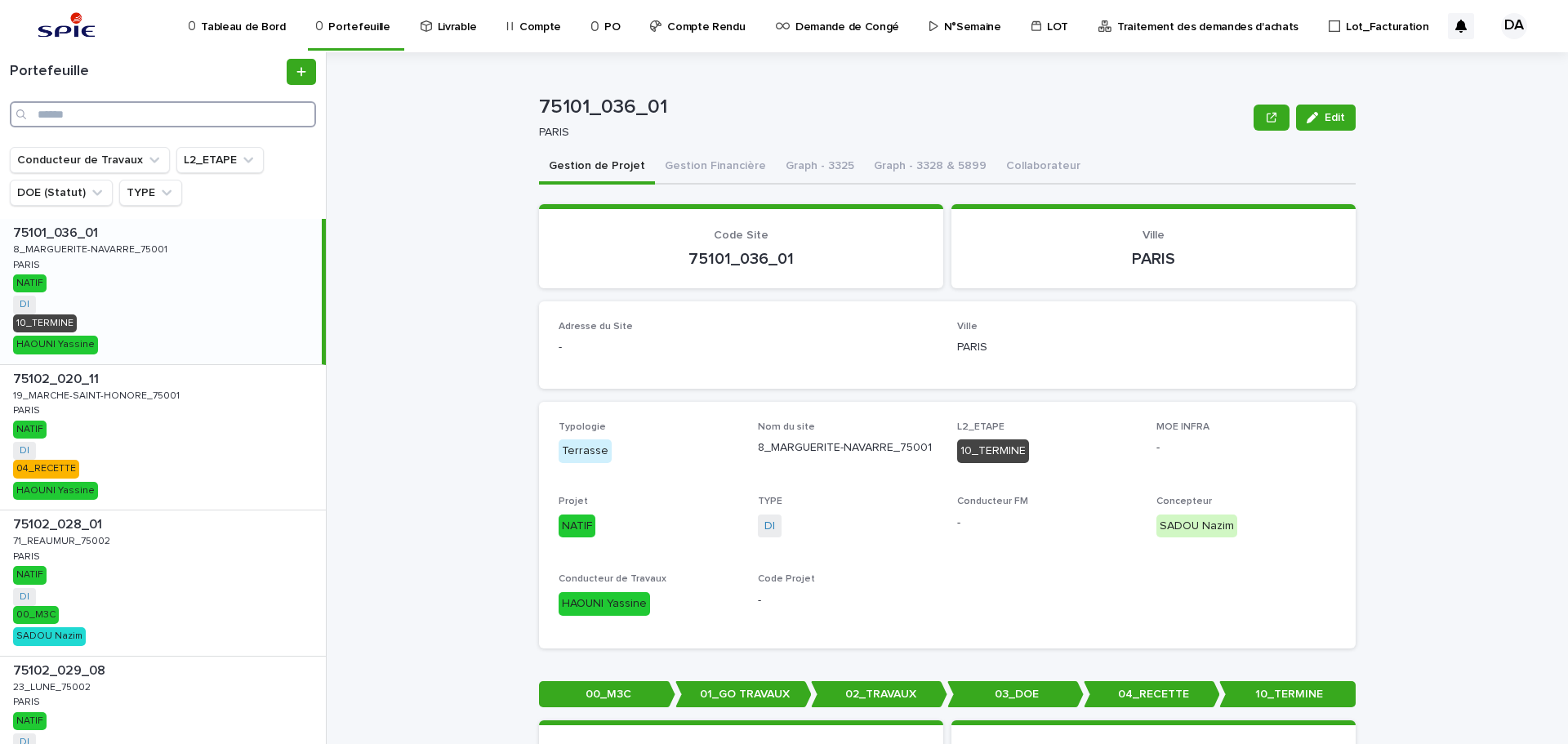 click at bounding box center [163, 114] 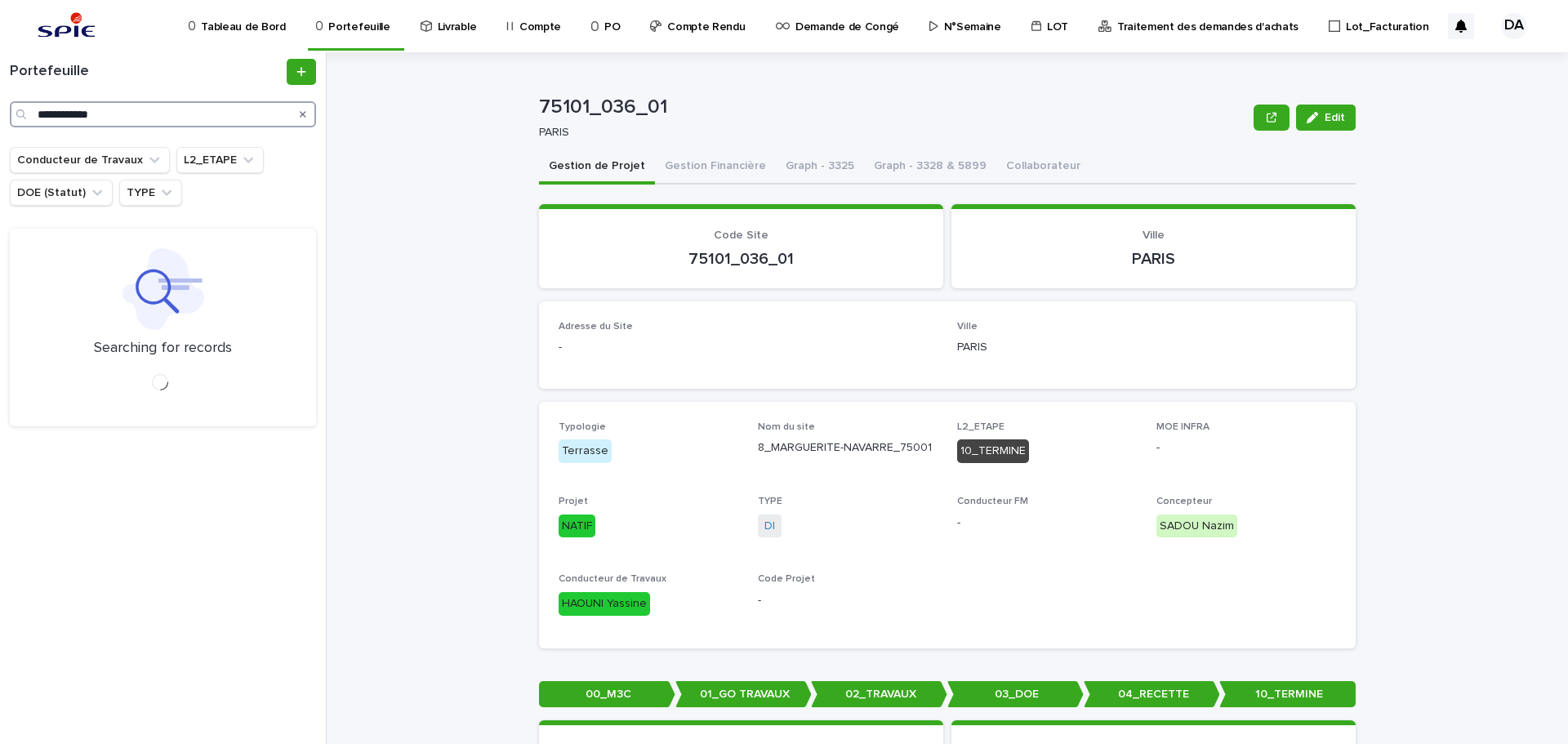 type on "**********" 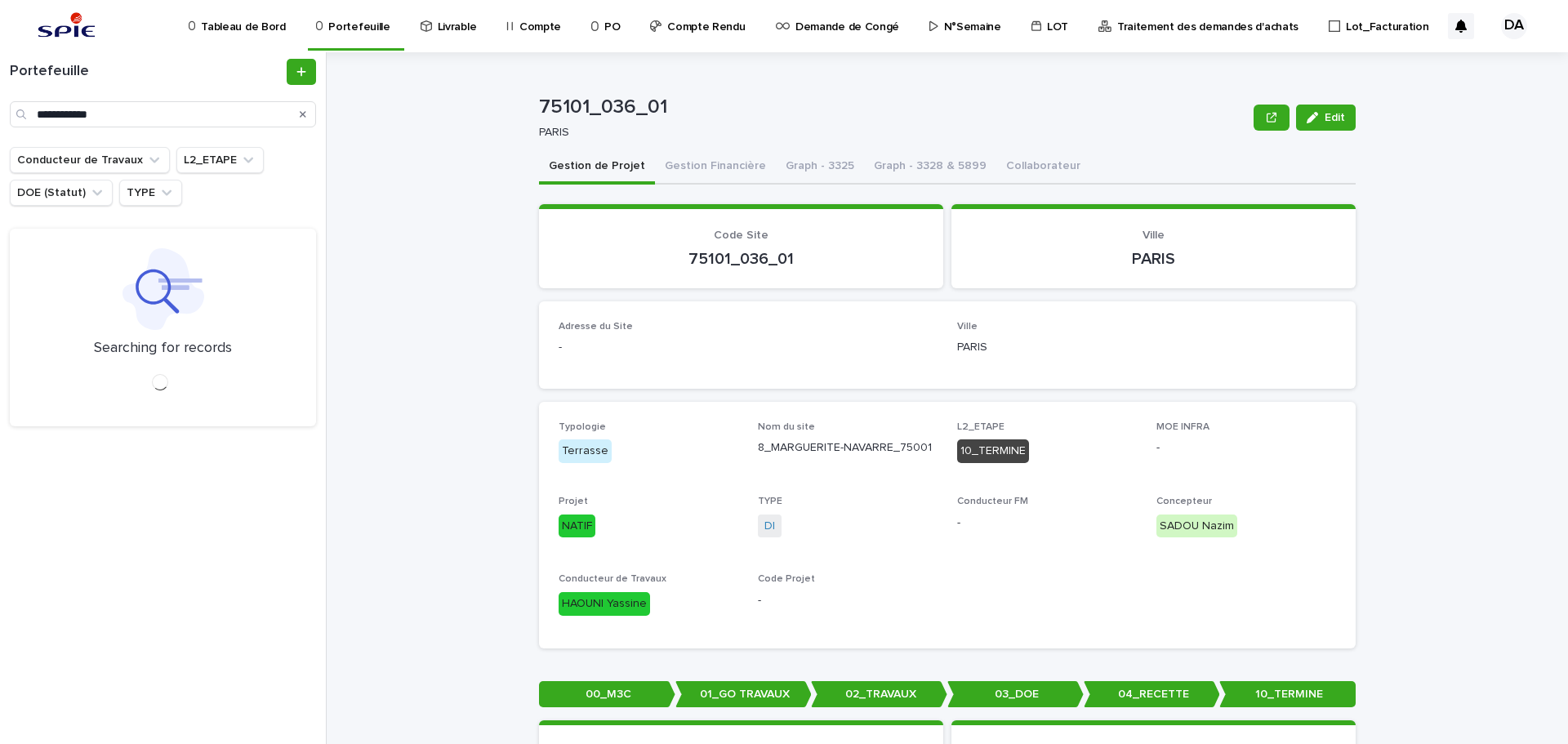 click on "[CODE] [CITY] [CITY] Sorry, there was an error saving your record. Please try again. Please fill out the required fields below. Gestion de Projet Gestion Financière Graph - [NUMBER] Graph - [NUMBER] & [NUMBER] Collaborateur Loading... Saving… Loading... Saving… Loading... Saving… Code Site [CODE] Ville [CITY] Loading... Saving… Adresse du Site - Ville [CITY] Loading... Saving… Typologie Terrasse Nom du site [CODE] L2_ETAPE 10_TERMINE MOE INFRA - Projet NATIF TYPE DI   Conducteur FM - Concepteur [LAST] [FIRST] Conducteur de Travaux [LAST] [FIRST] Code Projet - Loading... Saving… ••• 00_M3C 01_GO TRAVAUX 02_TRAVAUX 03_DOE 04_RECETTE 10_TERMINE Loading... Saving… Montant - Heure Budgétisé [NUMBER] Budget MOE Restant [NUMBER] Loading... Saving… Jalon Add New Tâches Statut Tâche Date début Date fin % Tâches Documents Tâches Statut Tâche Date début Date fin -" at bounding box center [957, 398] 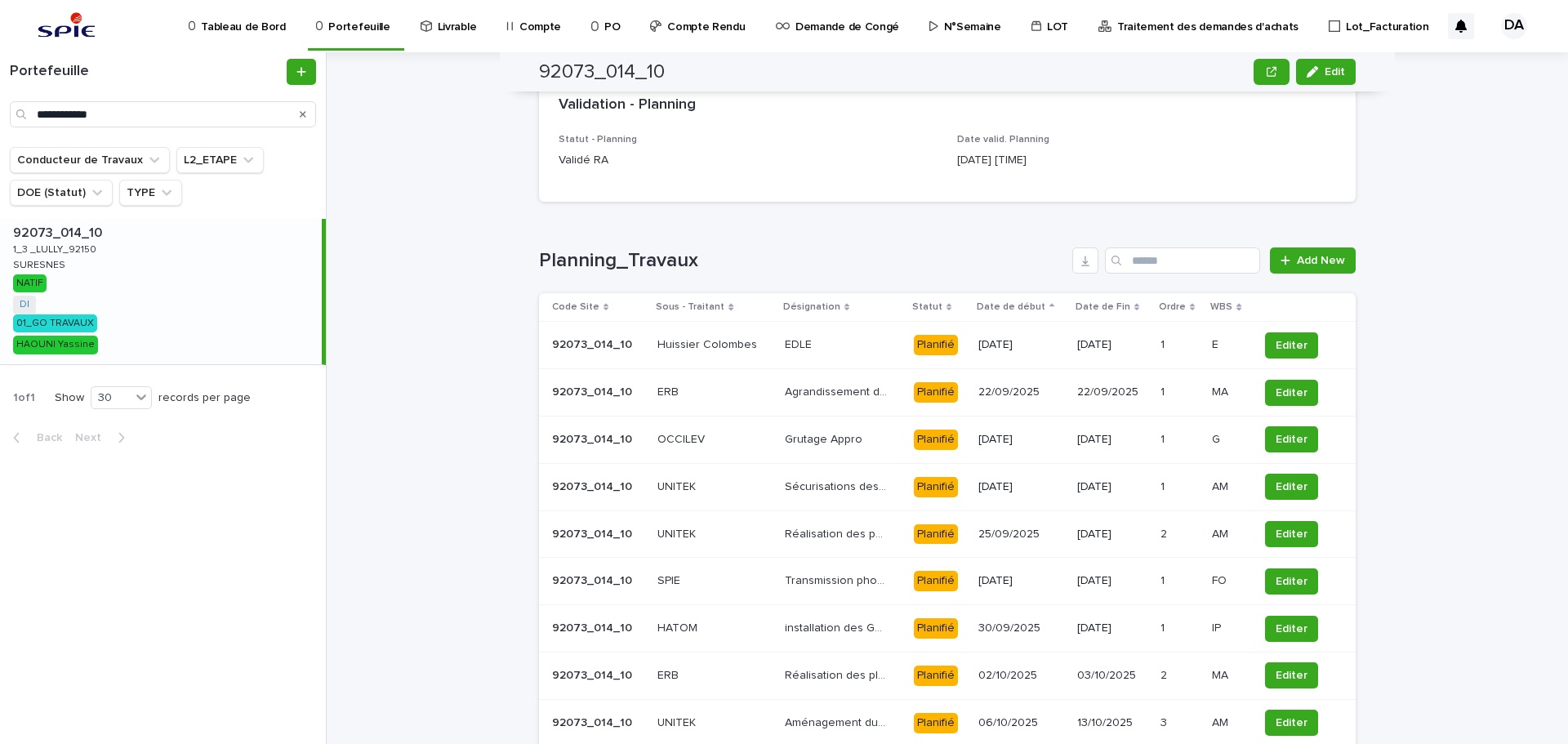 scroll, scrollTop: 1554, scrollLeft: 0, axis: vertical 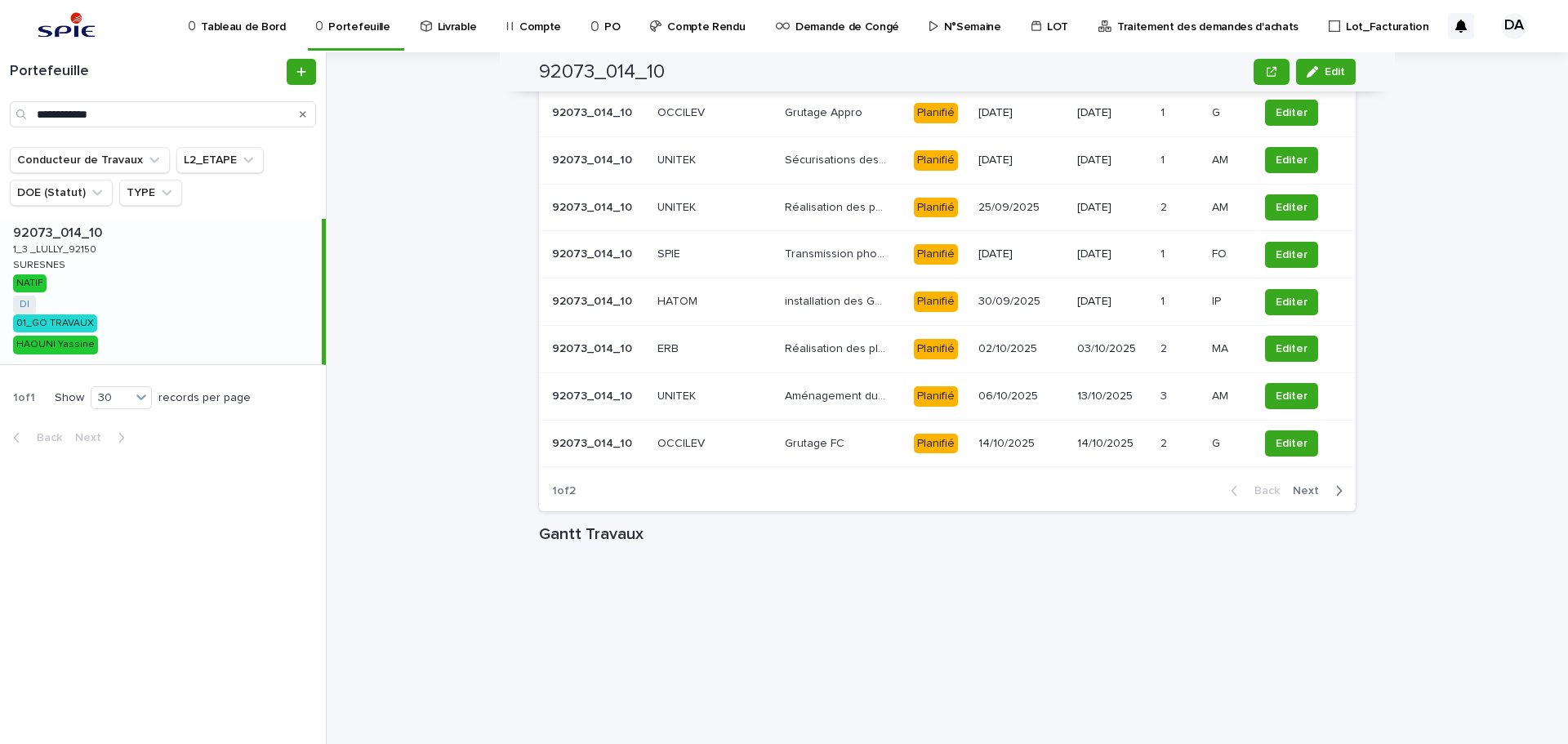 click on "Next" at bounding box center [1311, 491] 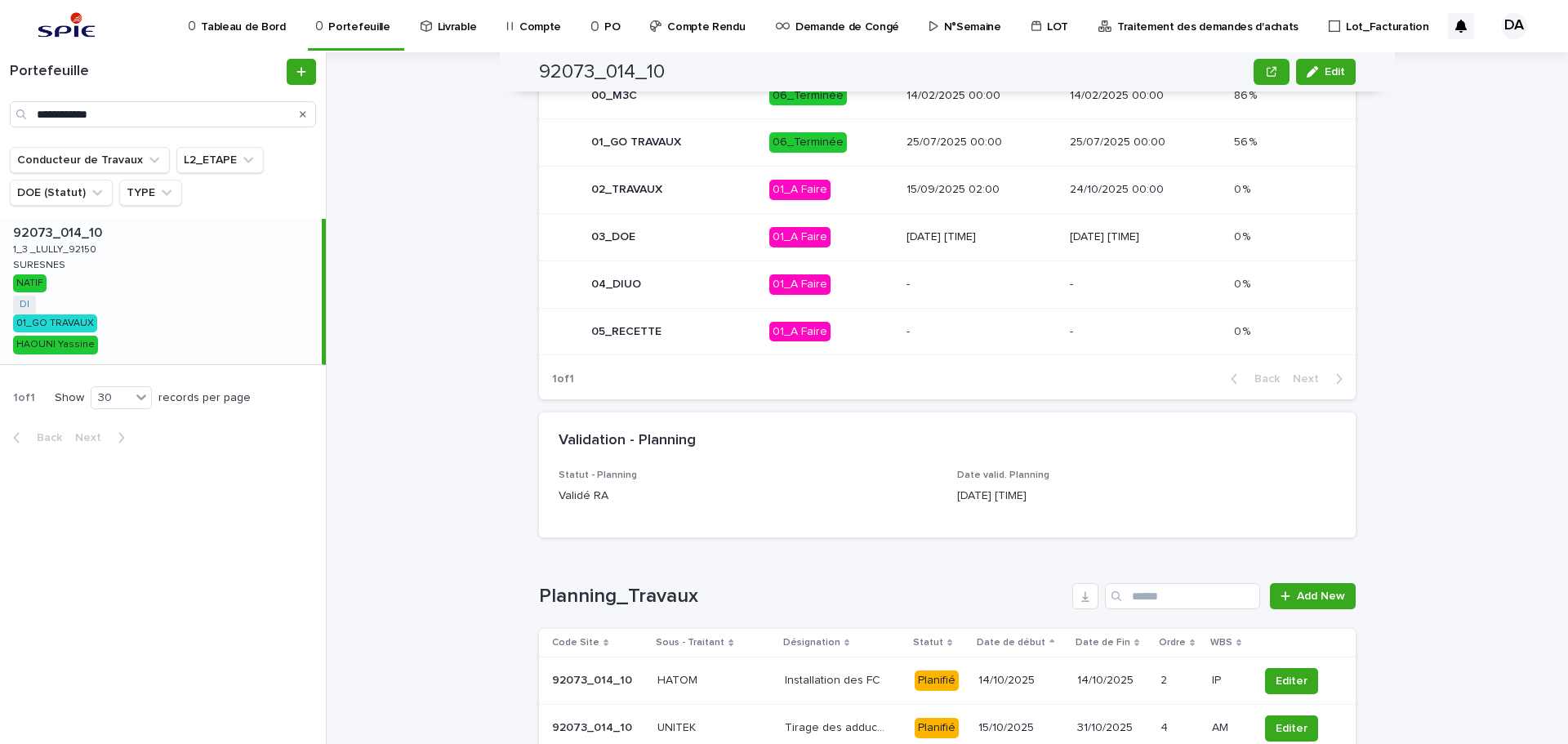 scroll, scrollTop: 483, scrollLeft: 0, axis: vertical 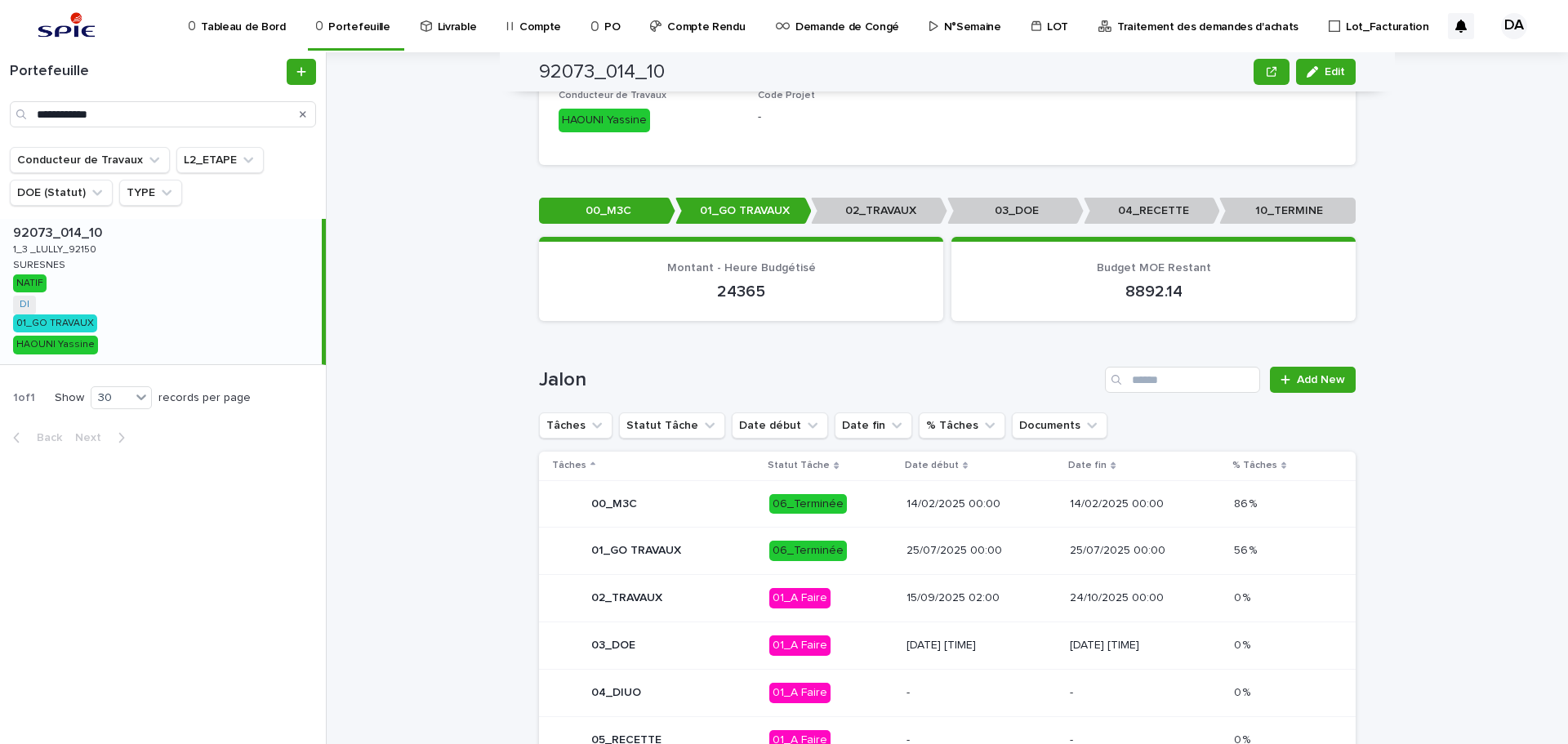 click on "15/09/2025 02:00" at bounding box center [982, 598] 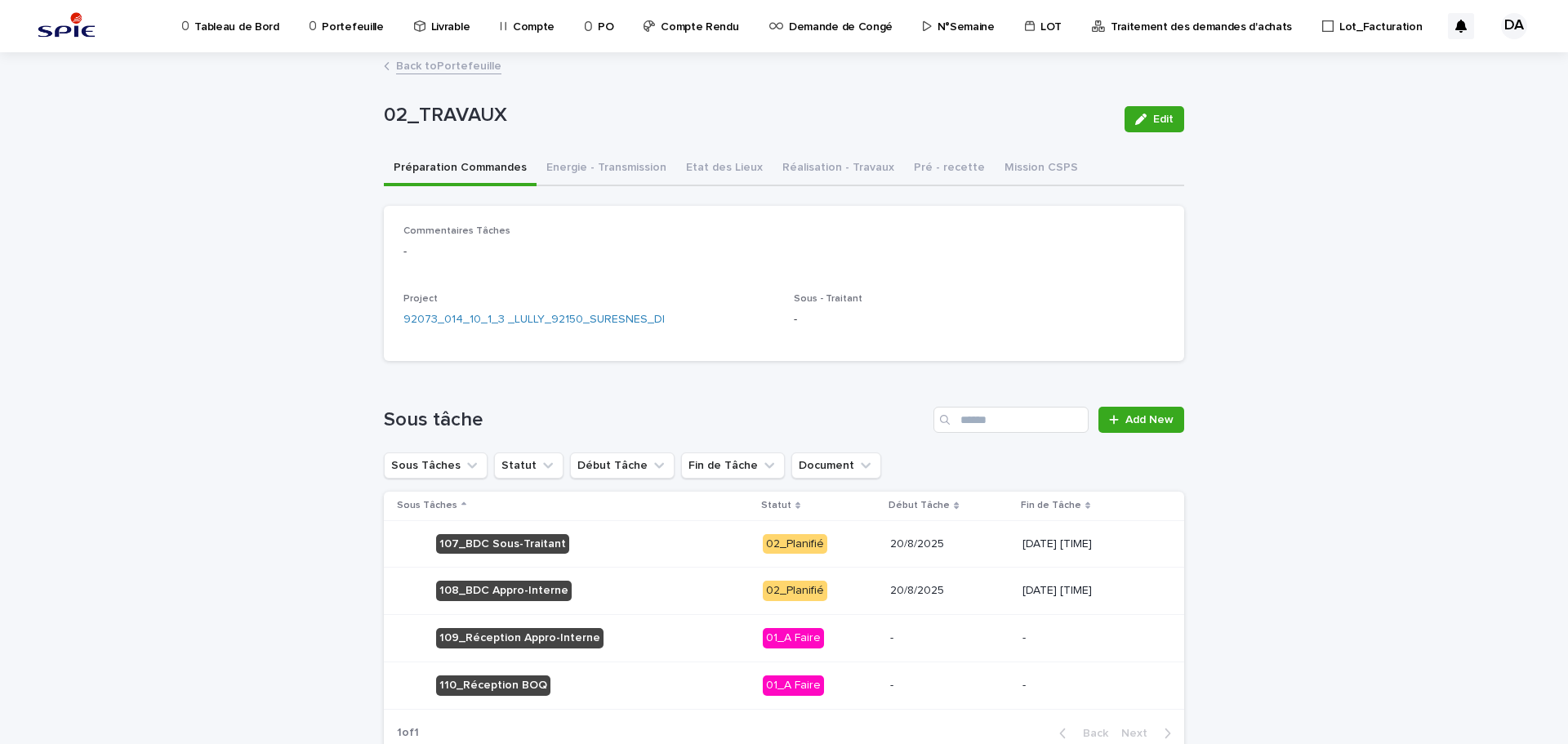click on "Réalisation - Travaux" at bounding box center (838, 169) 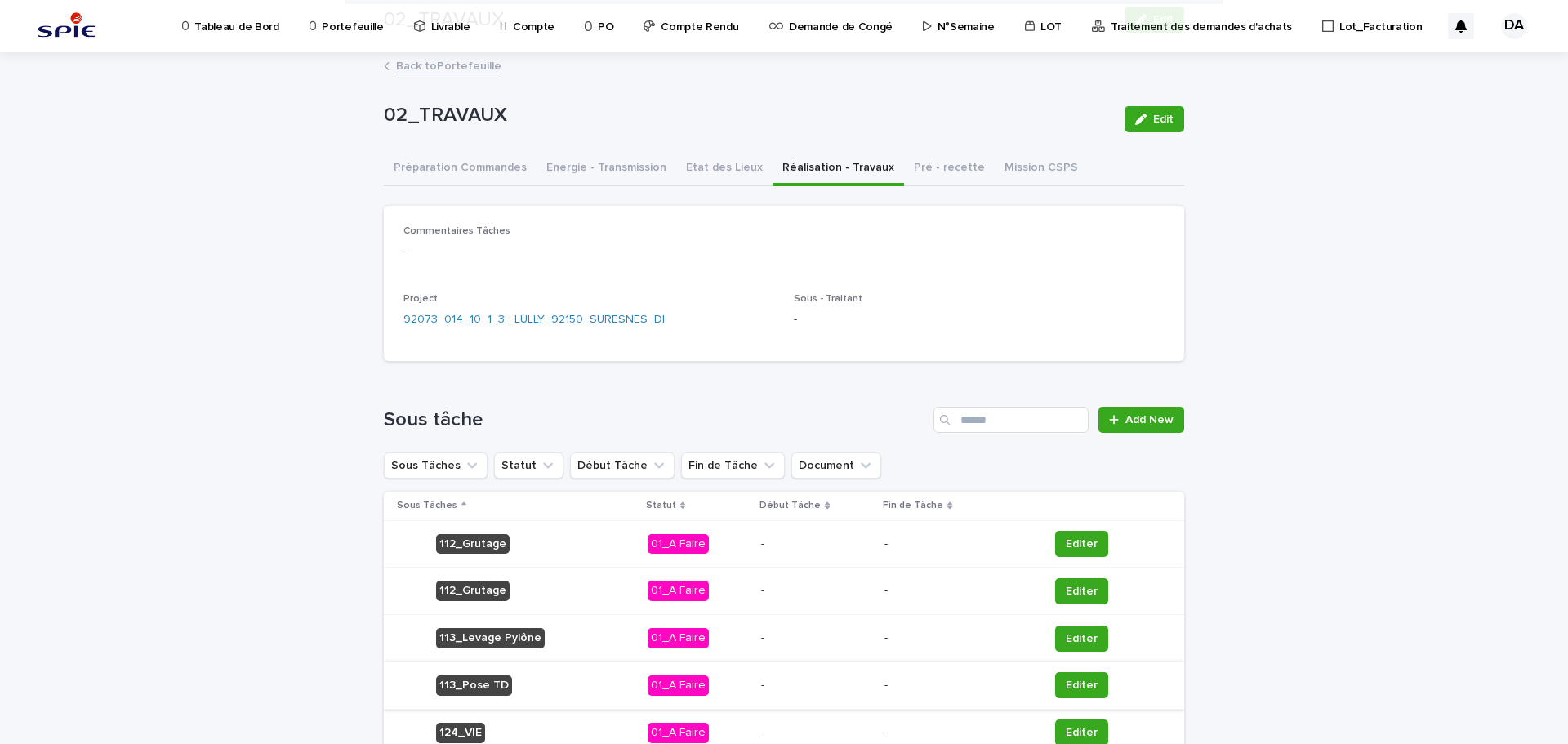 scroll, scrollTop: 198, scrollLeft: 0, axis: vertical 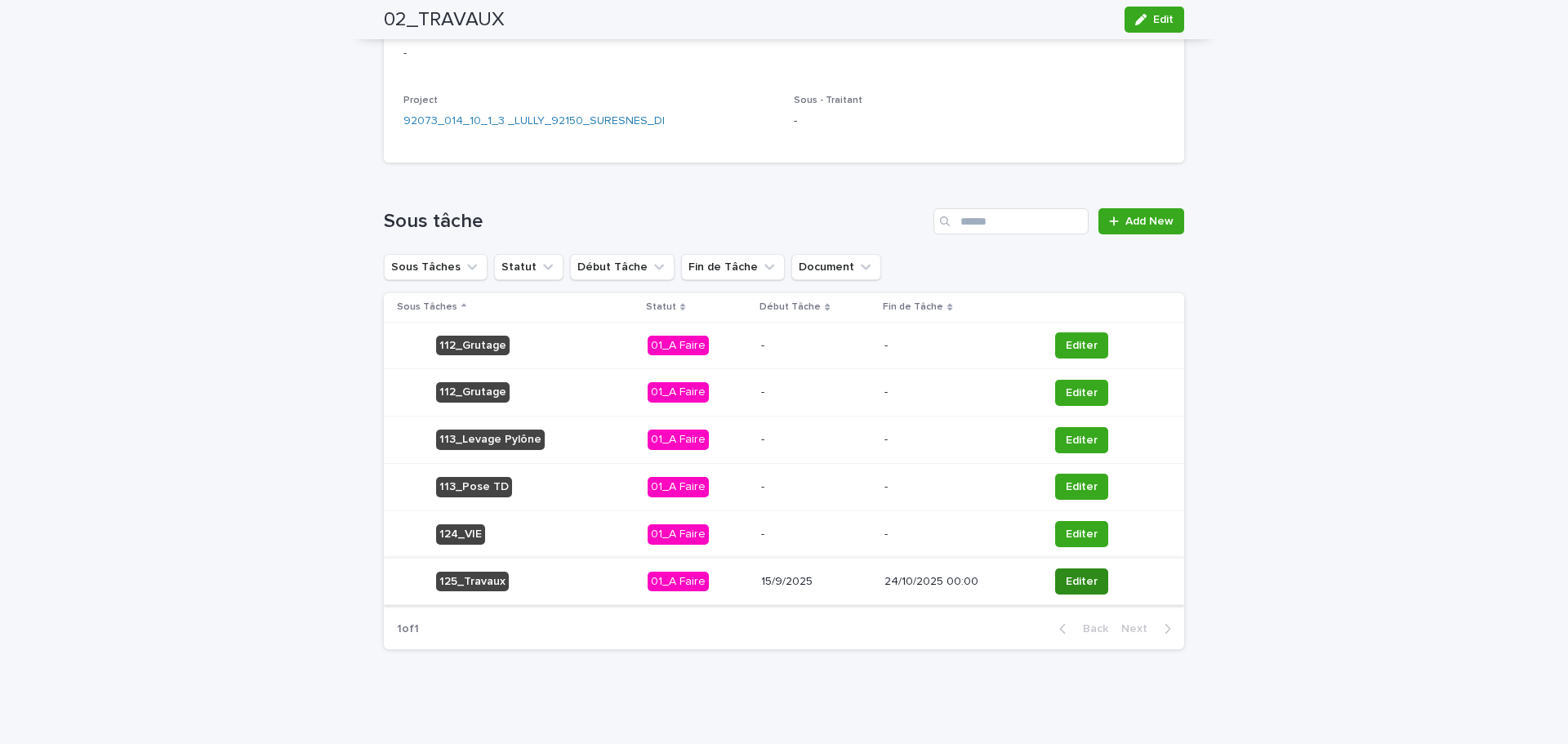 click on "Editer" at bounding box center [1081, 581] 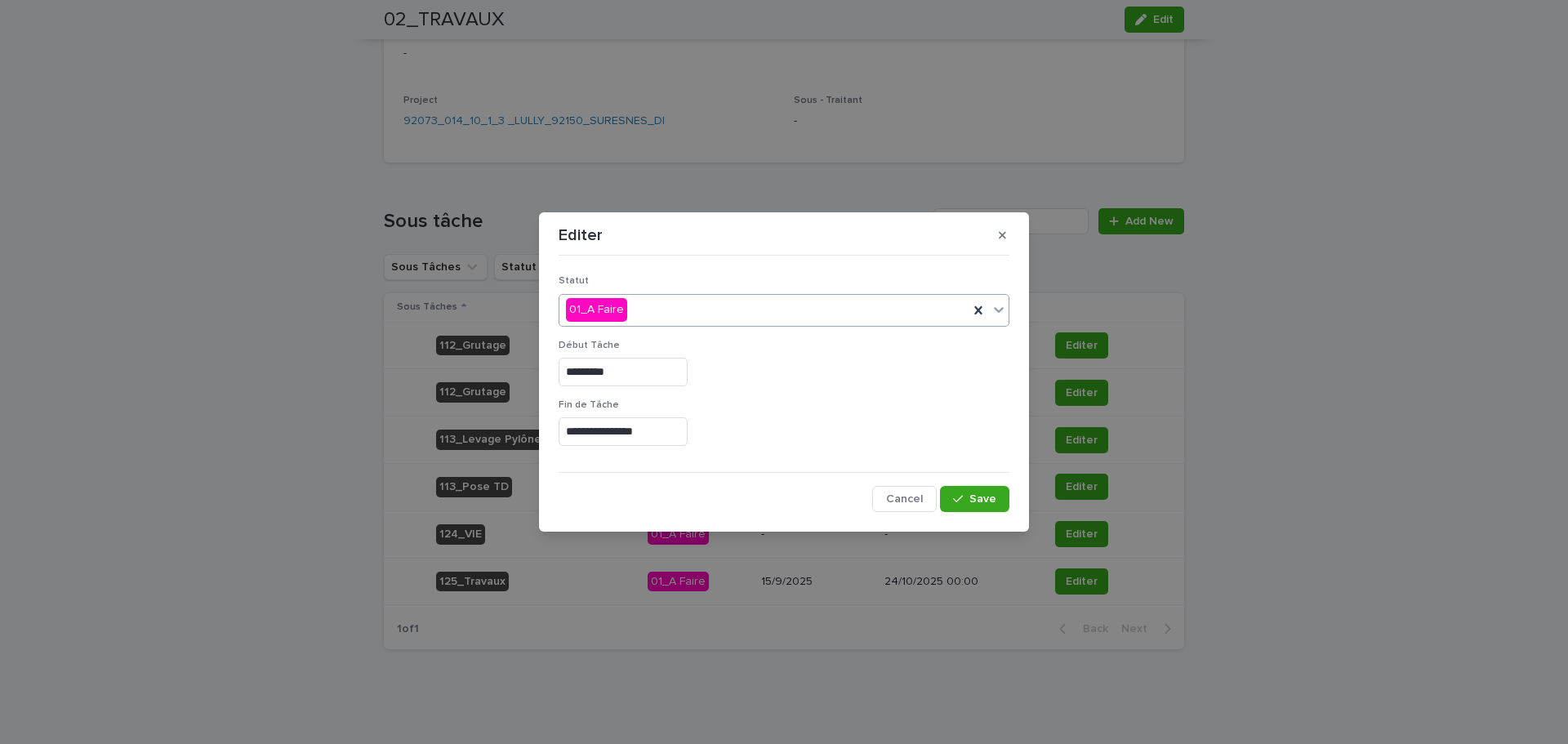 click at bounding box center (630, 310) 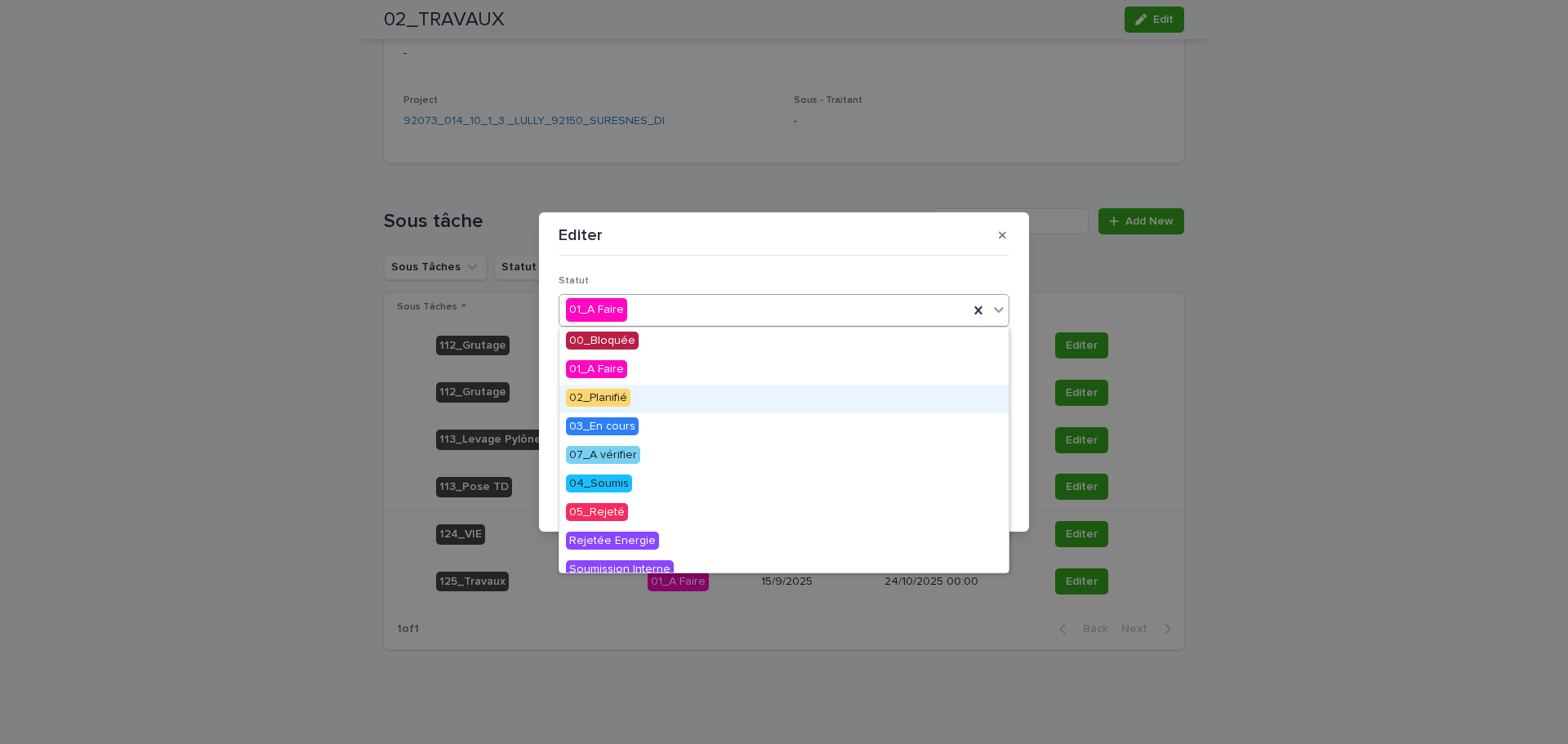 click on "02_Planifié" at bounding box center (598, 398) 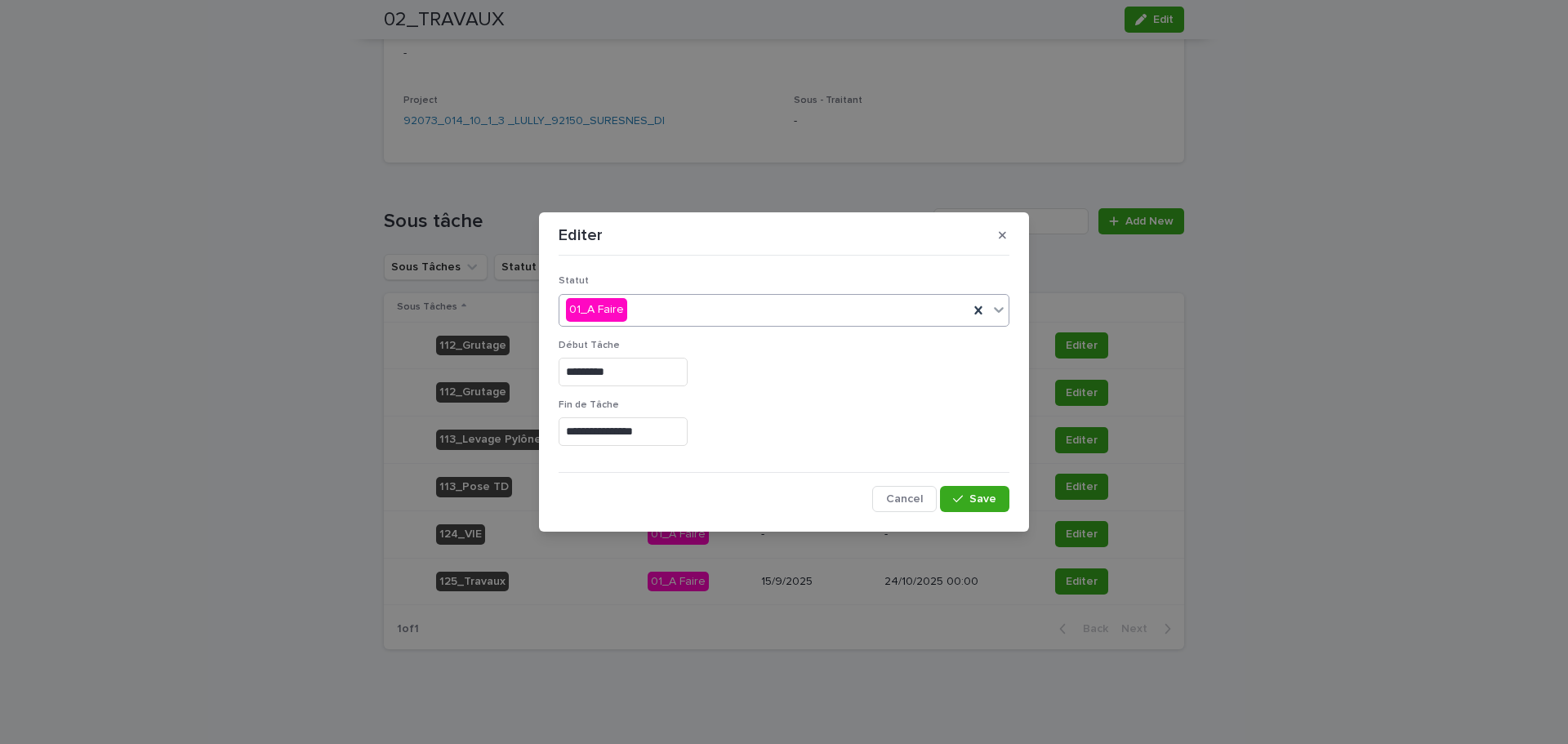 click on "**********" at bounding box center (623, 431) 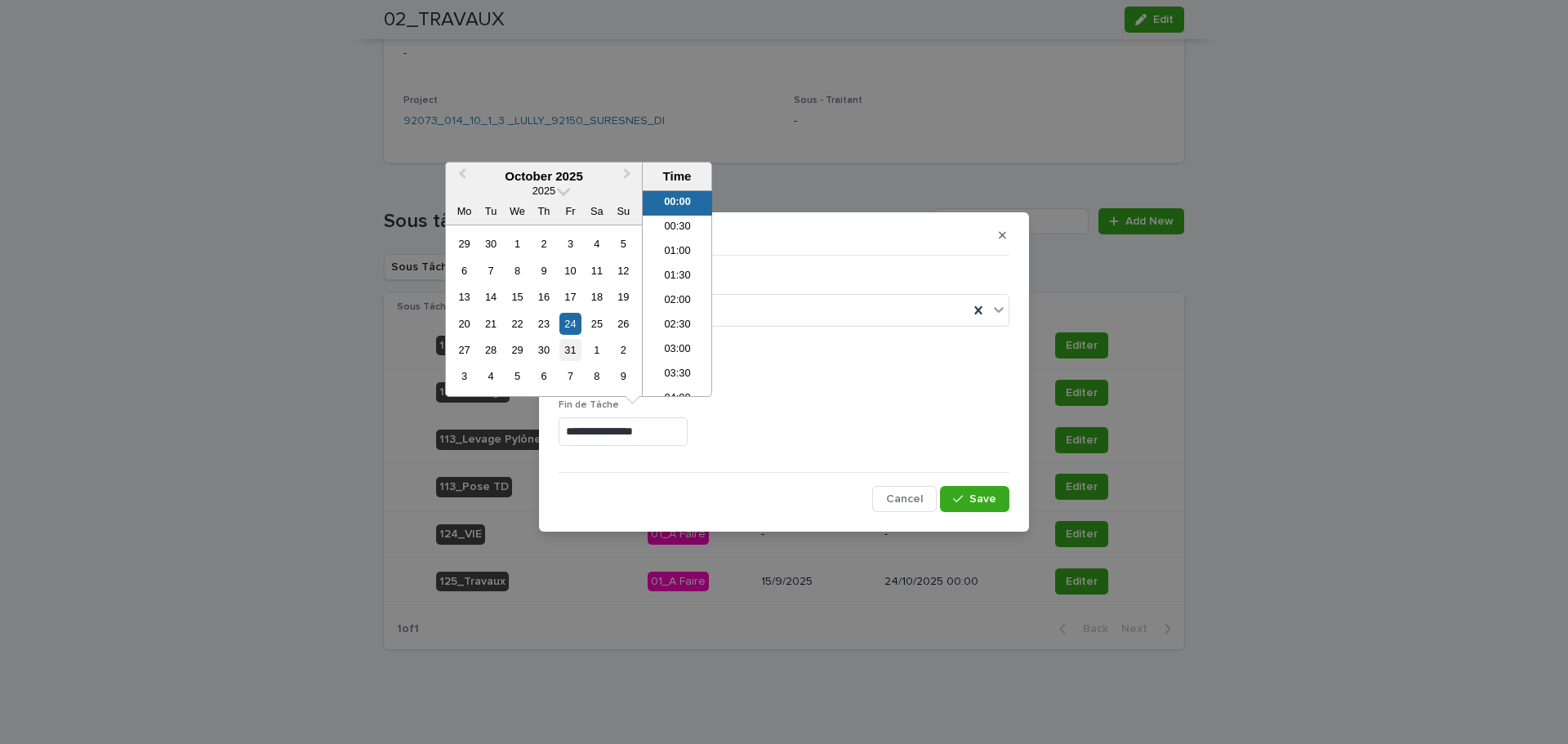 click on "31" at bounding box center [570, 350] 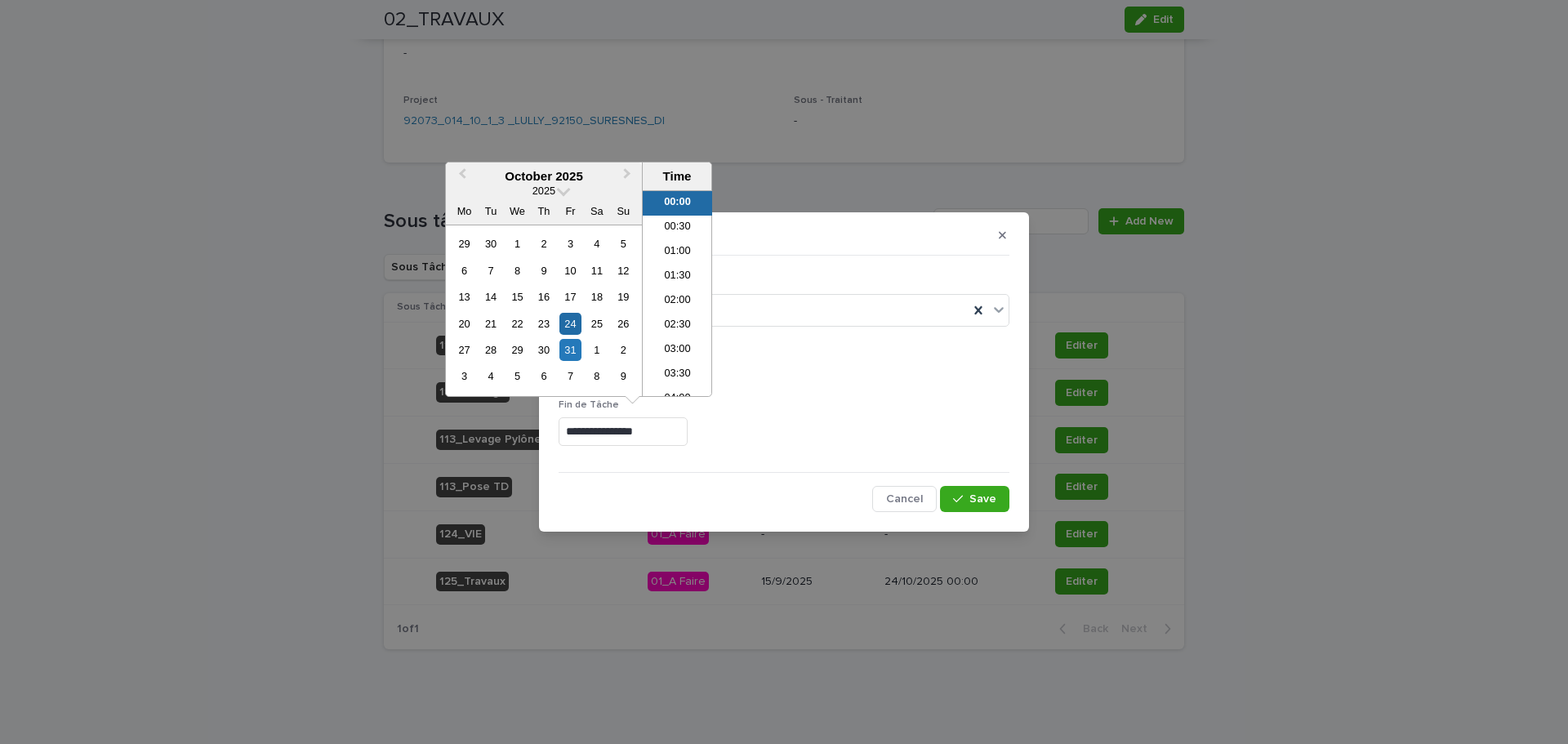 type on "**********" 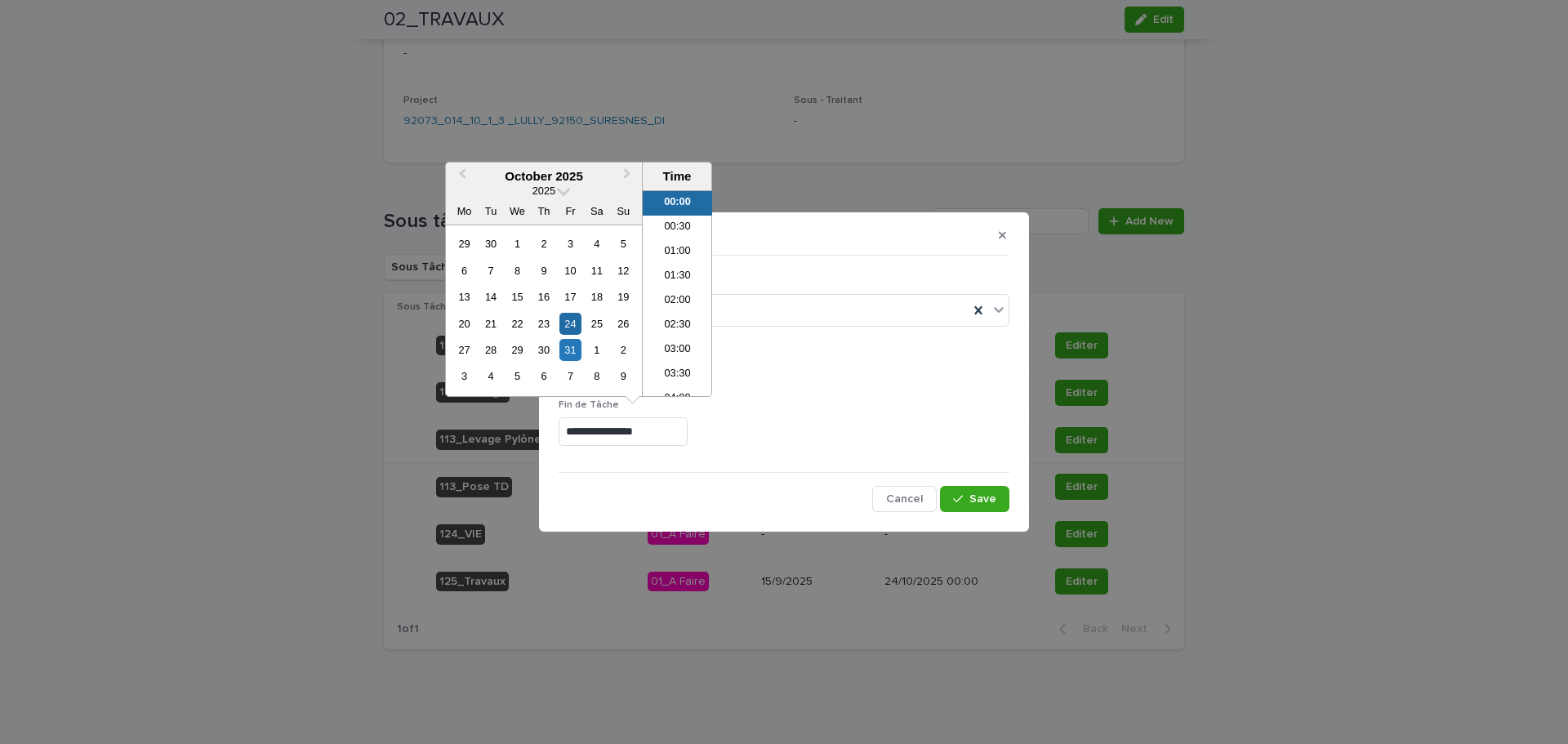 click on "*********" at bounding box center (784, 372) 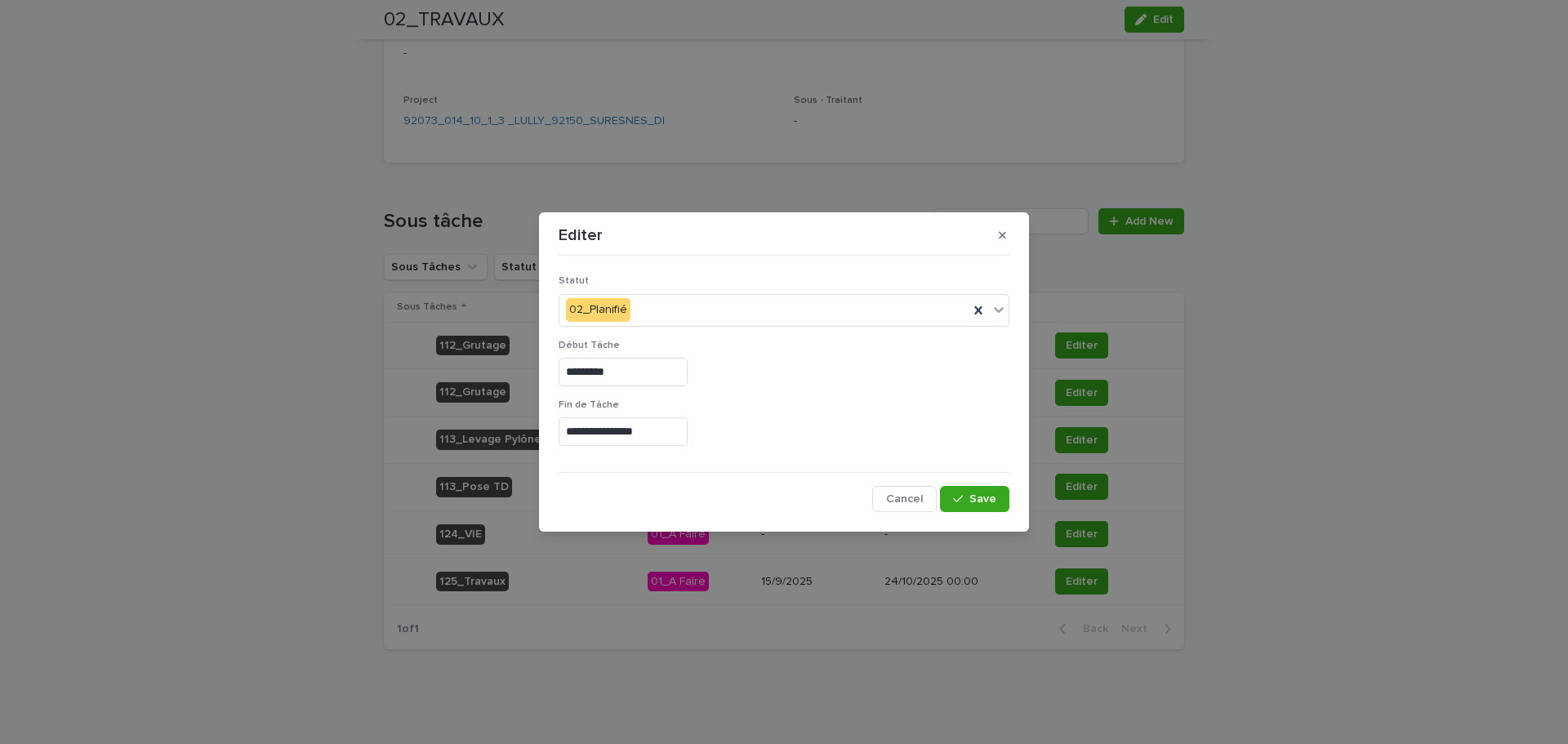 click on "*********" at bounding box center [623, 372] 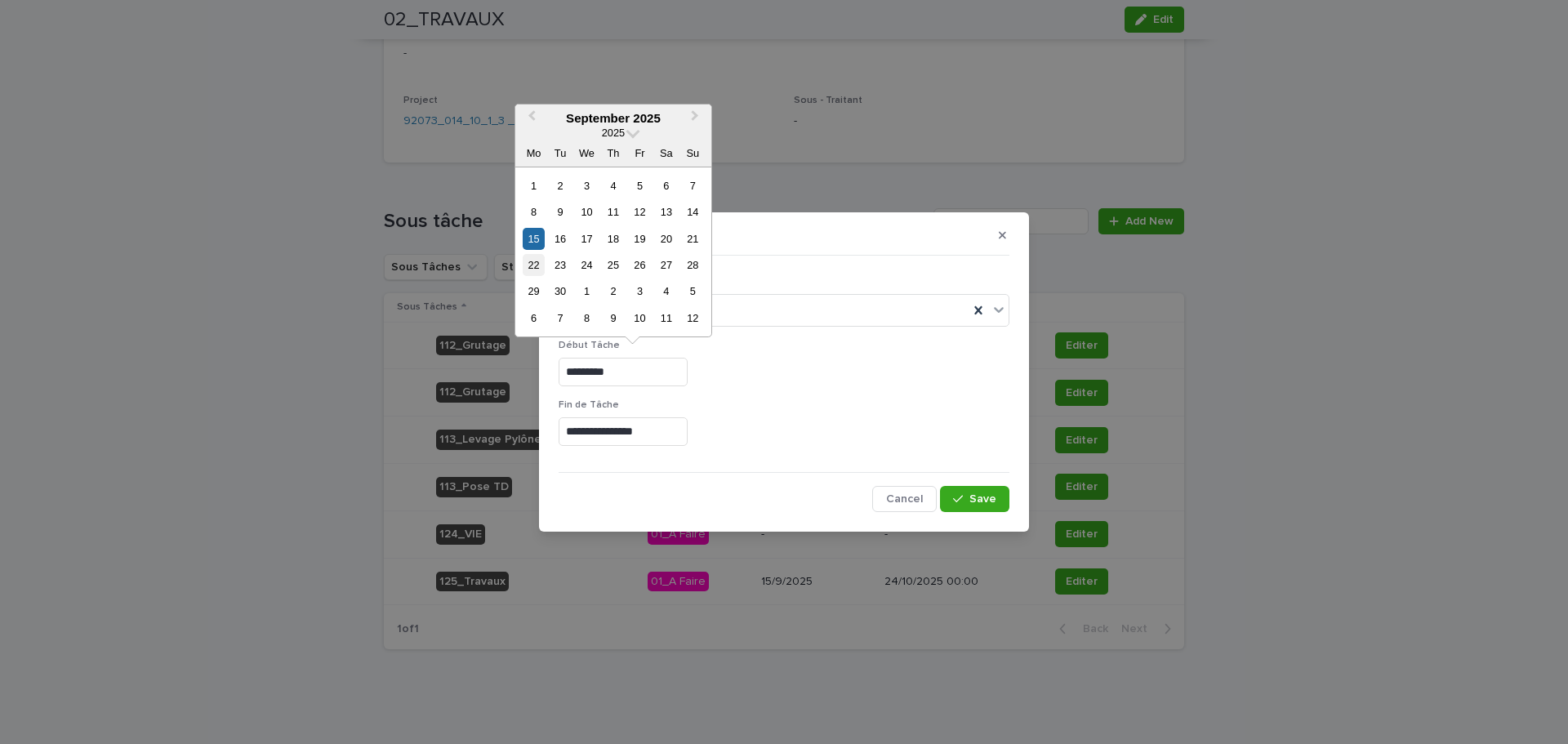 click on "22" at bounding box center [533, 265] 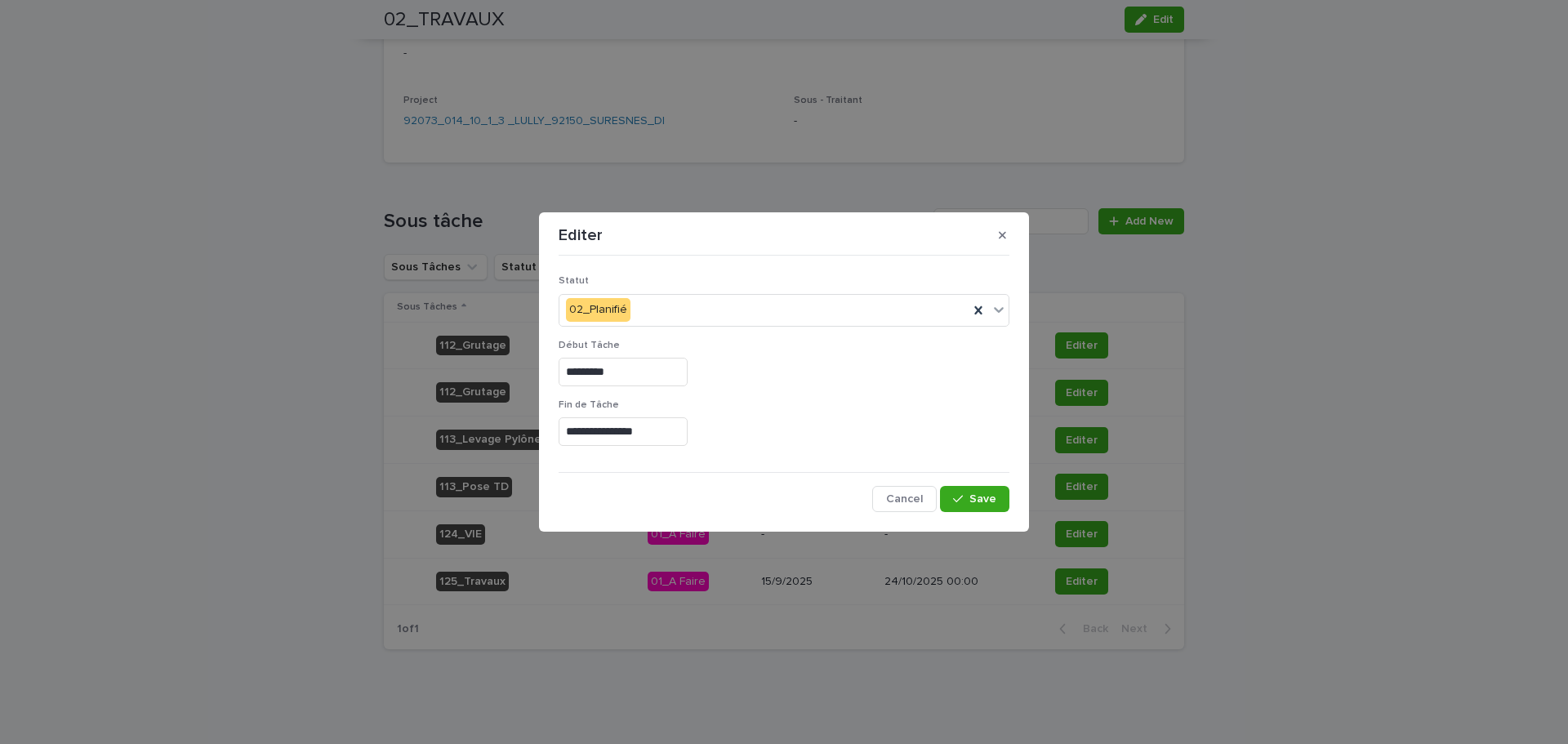 click on "*********" at bounding box center [784, 372] 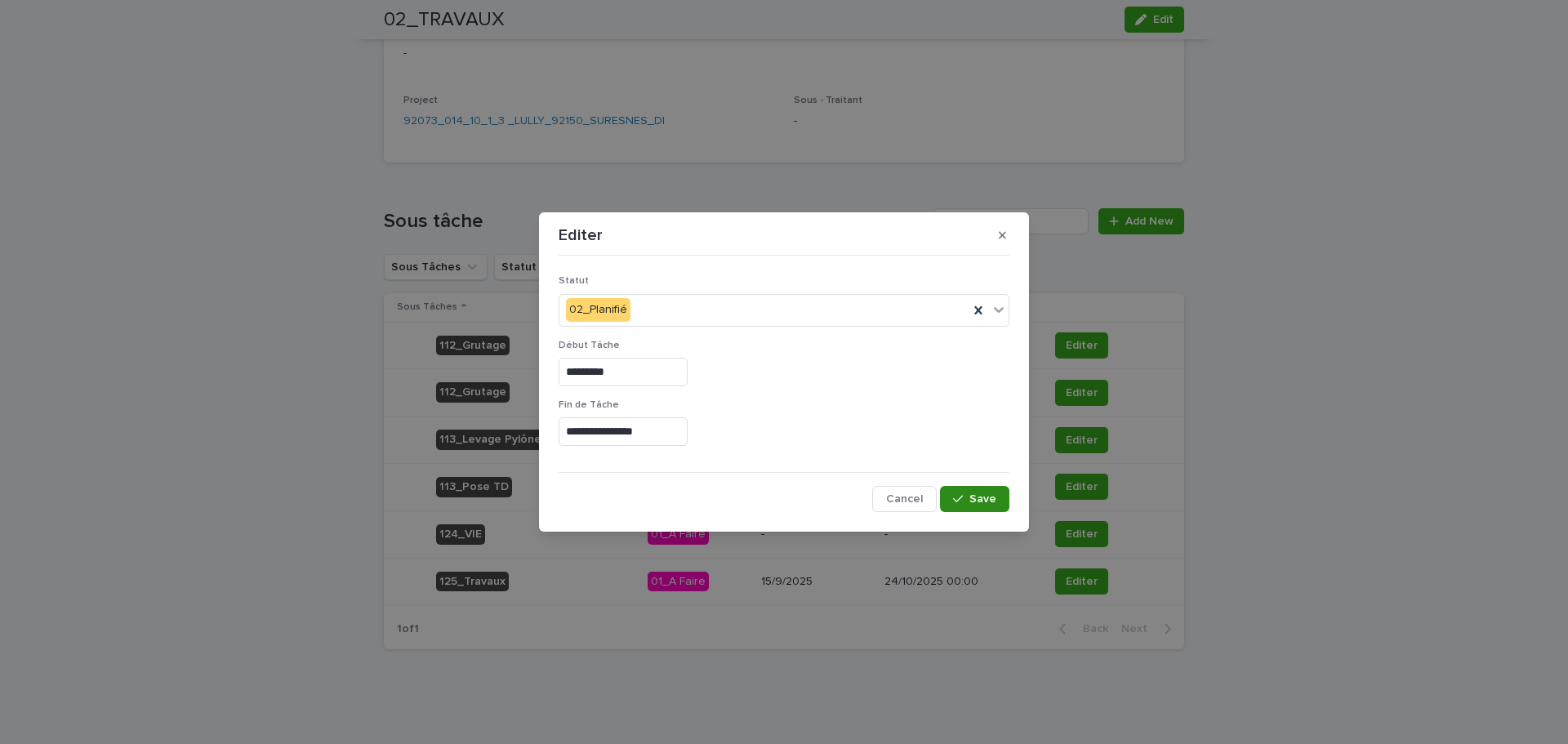 drag, startPoint x: 977, startPoint y: 497, endPoint x: 1088, endPoint y: 454, distance: 119.0378 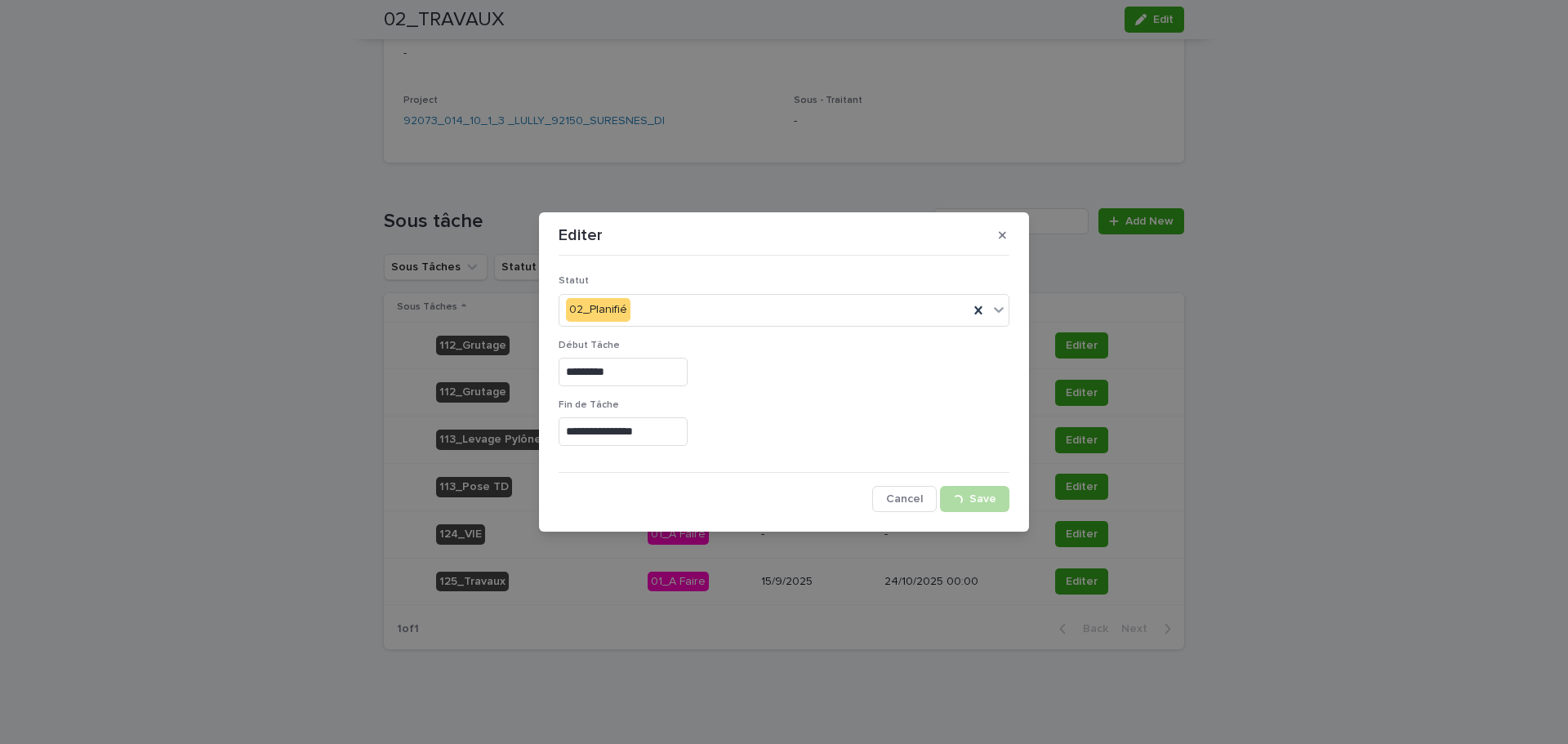 click on "**********" at bounding box center [784, 372] 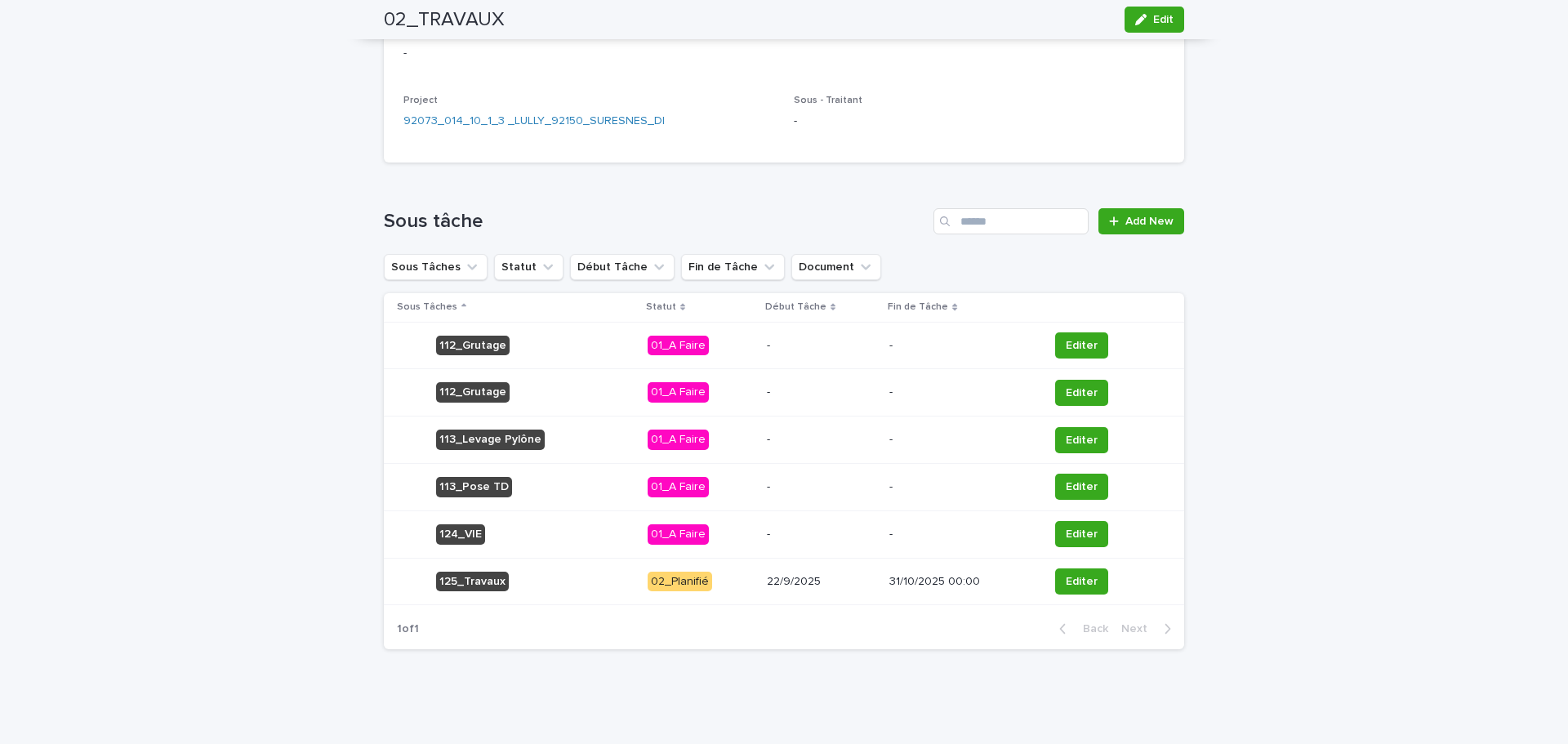 scroll, scrollTop: 0, scrollLeft: 0, axis: both 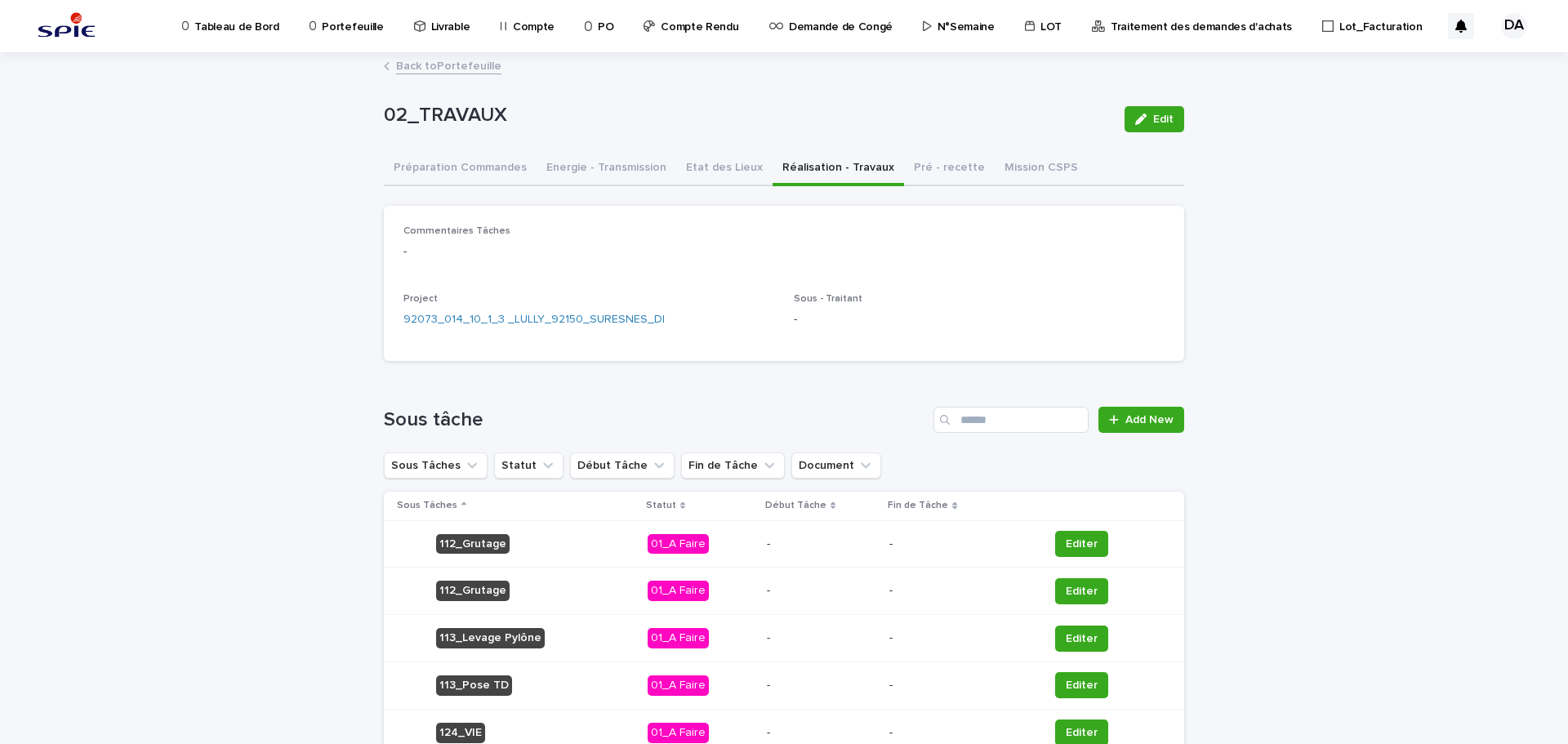 click on "Portefeuille" at bounding box center (352, 17) 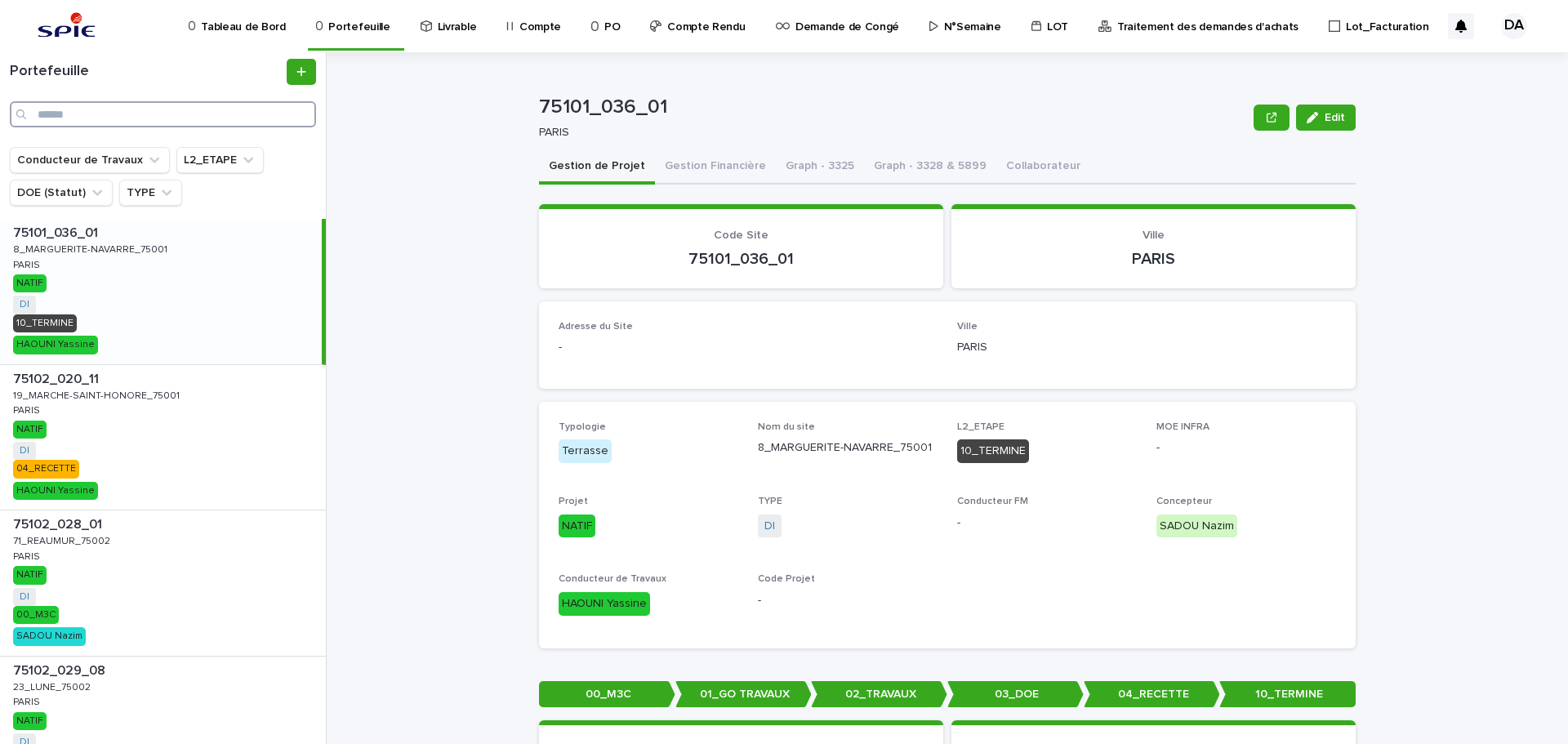 click at bounding box center (163, 114) 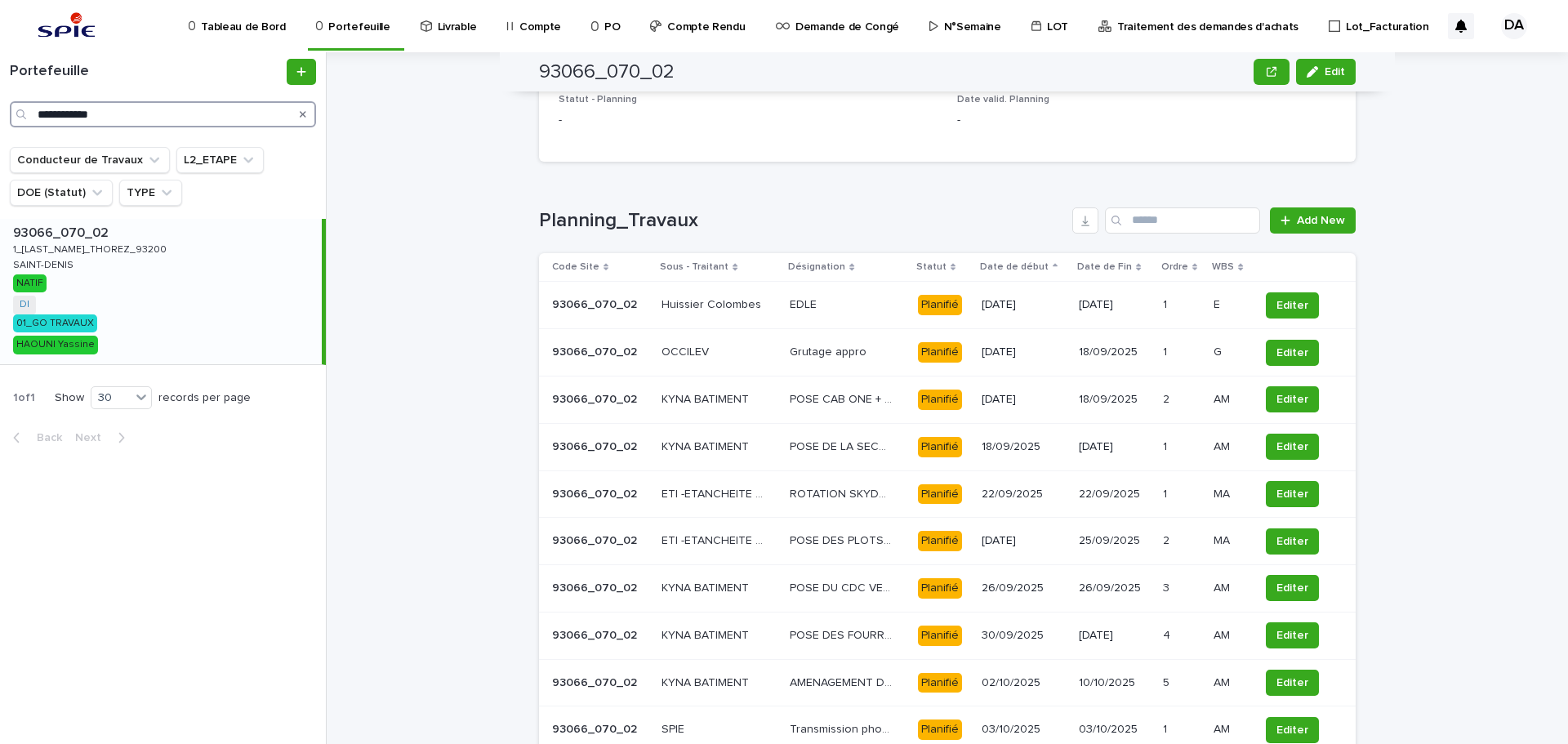 scroll, scrollTop: 1192, scrollLeft: 0, axis: vertical 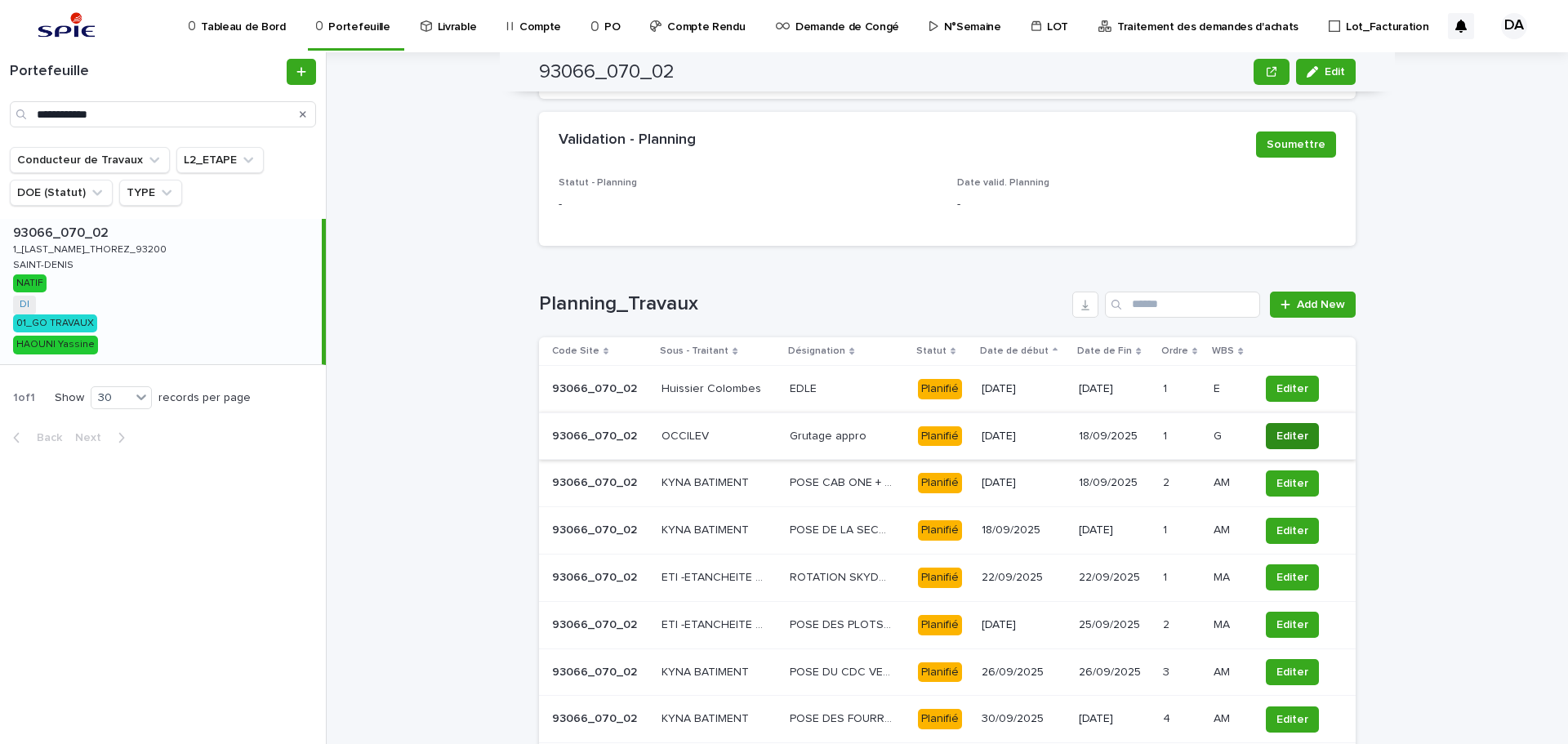 click on "Editer" at bounding box center (1292, 436) 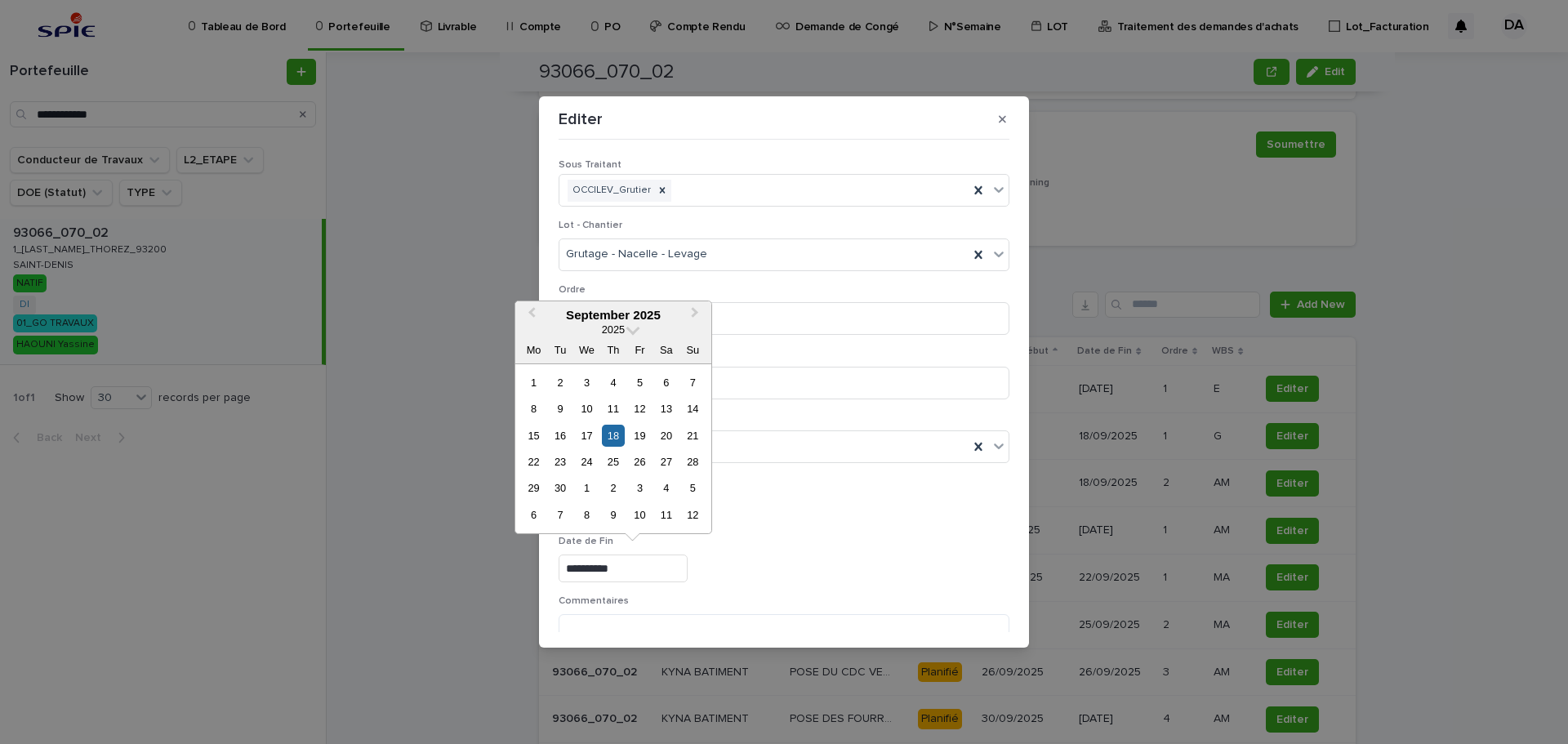click on "**********" at bounding box center (623, 568) 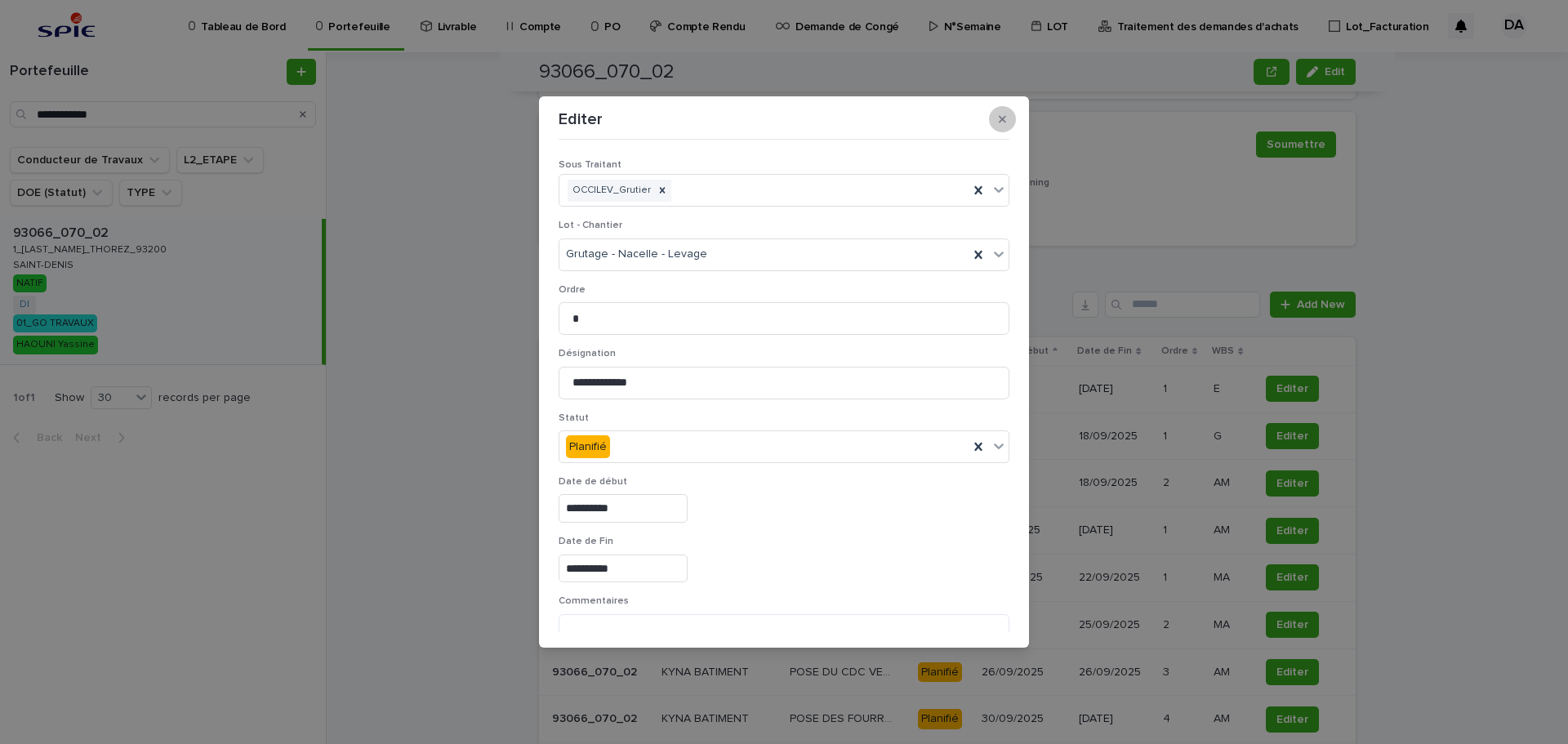 click 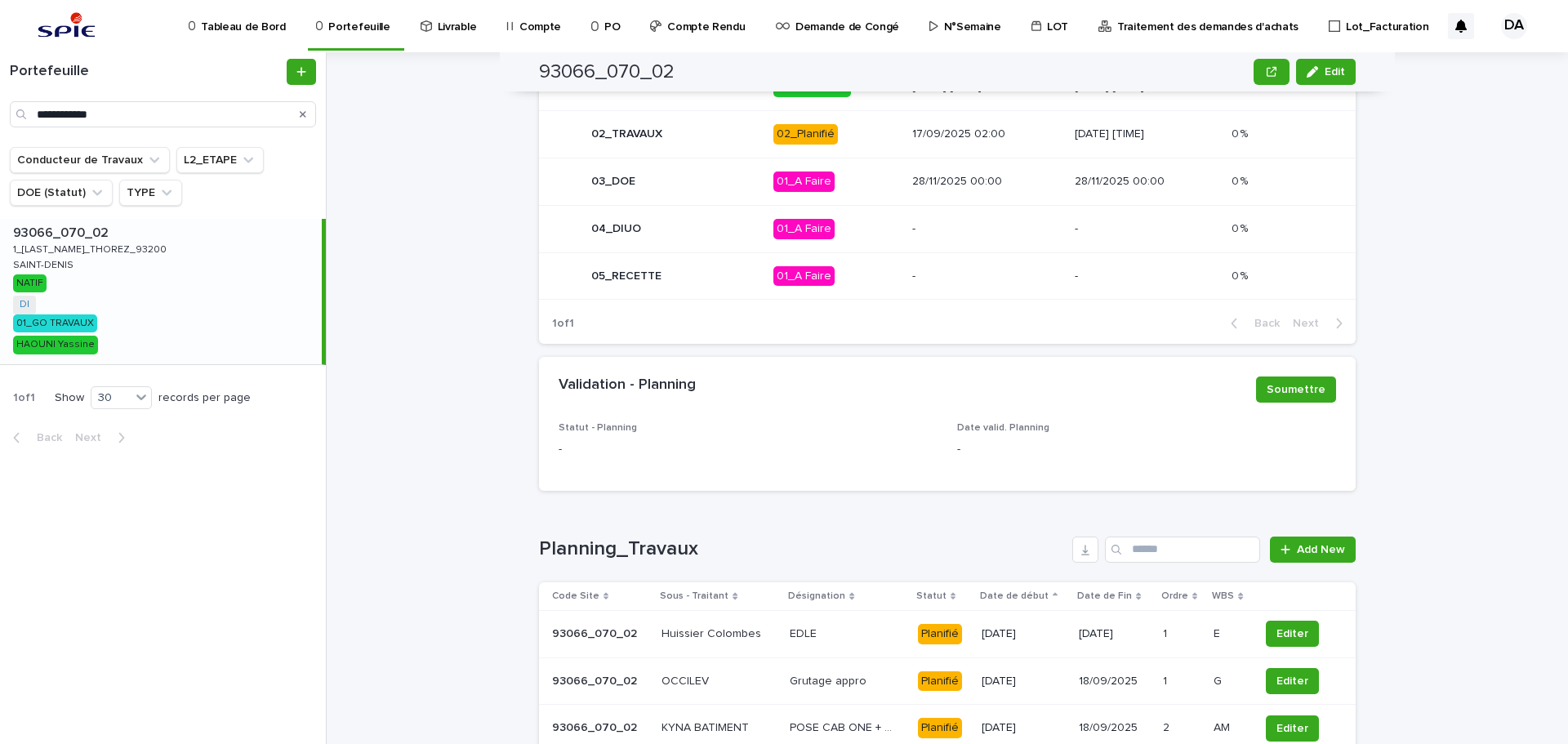 scroll, scrollTop: 1437, scrollLeft: 0, axis: vertical 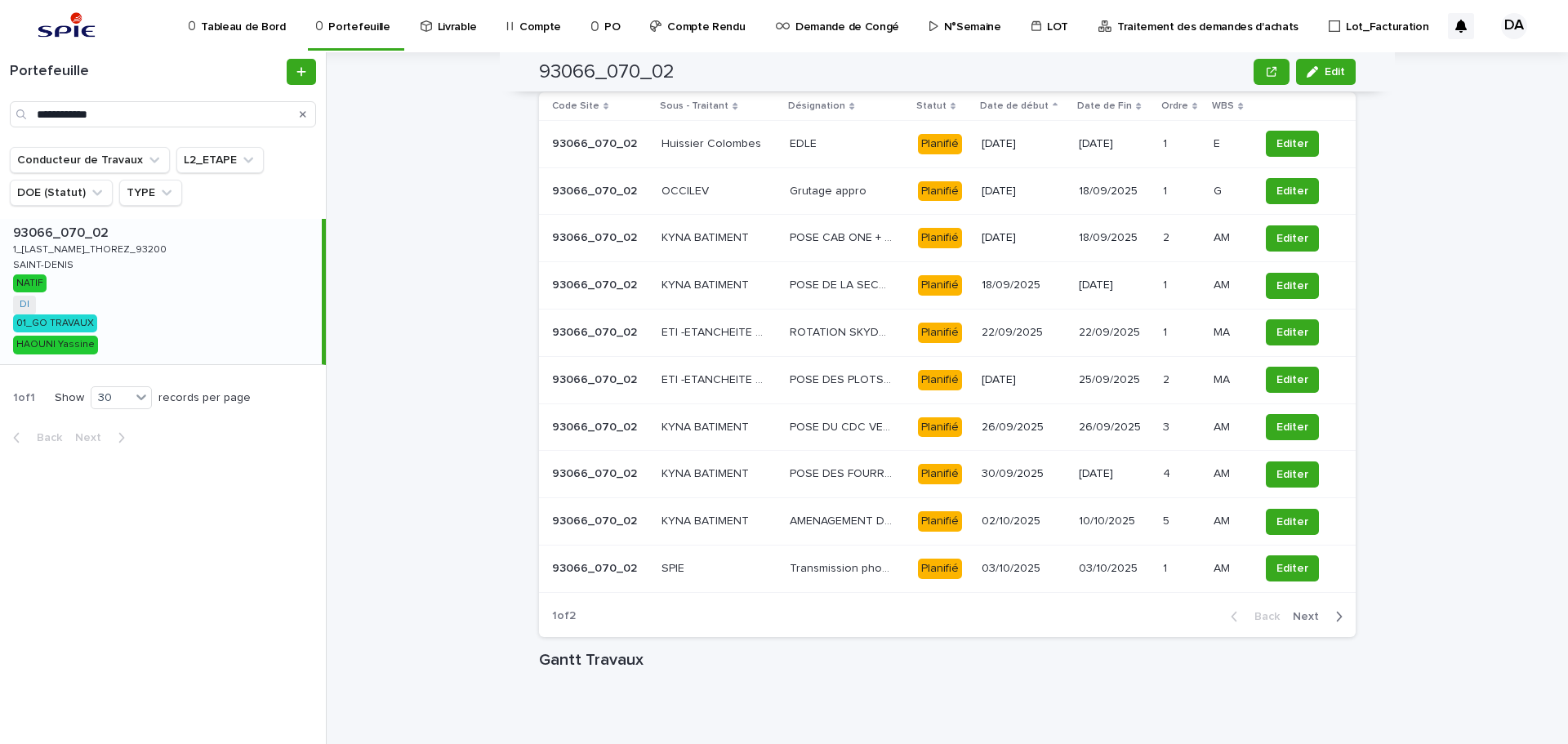 click on "Next" at bounding box center (1311, 617) 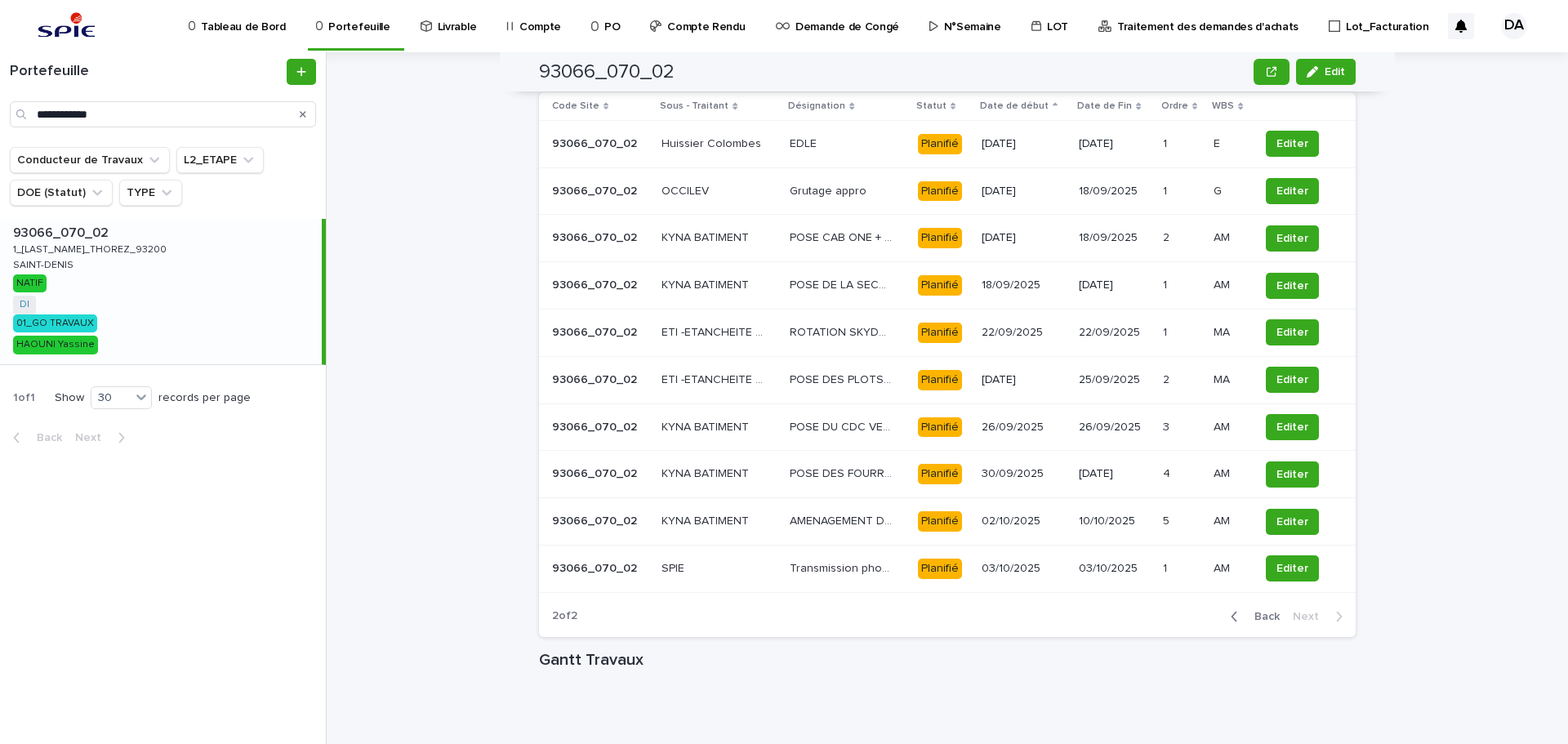 scroll, scrollTop: 1403, scrollLeft: 0, axis: vertical 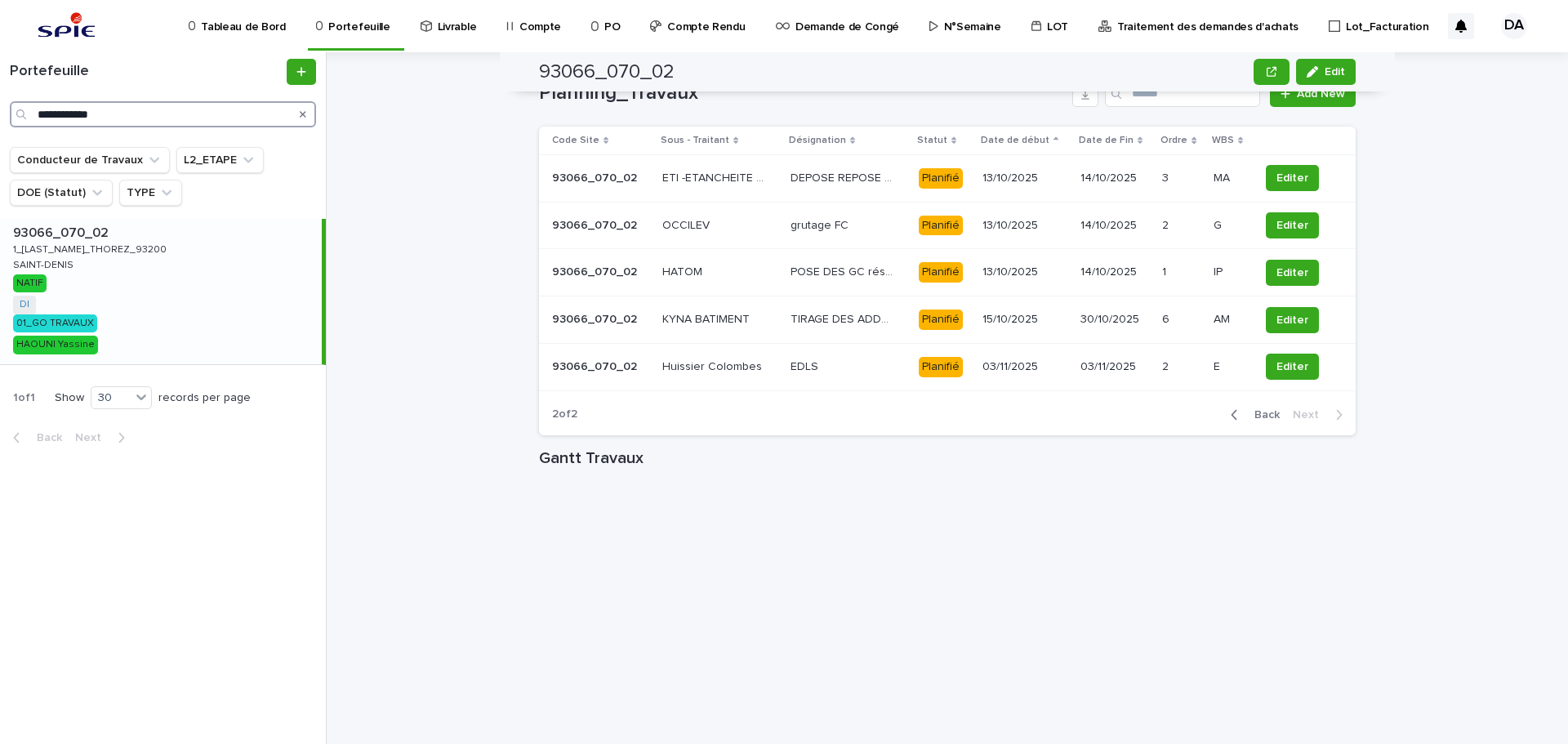 click on "**********" at bounding box center [163, 114] 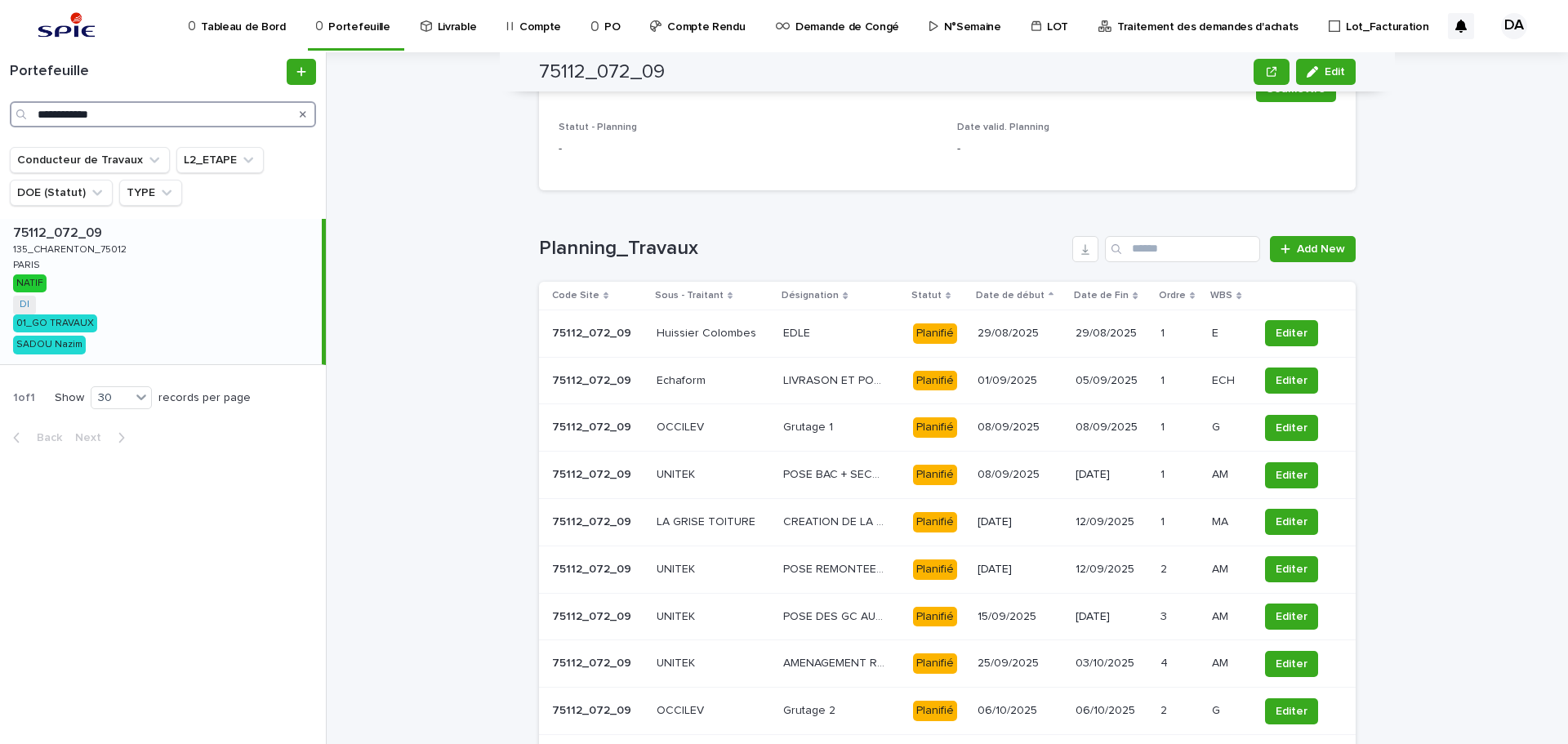 scroll, scrollTop: 1575, scrollLeft: 0, axis: vertical 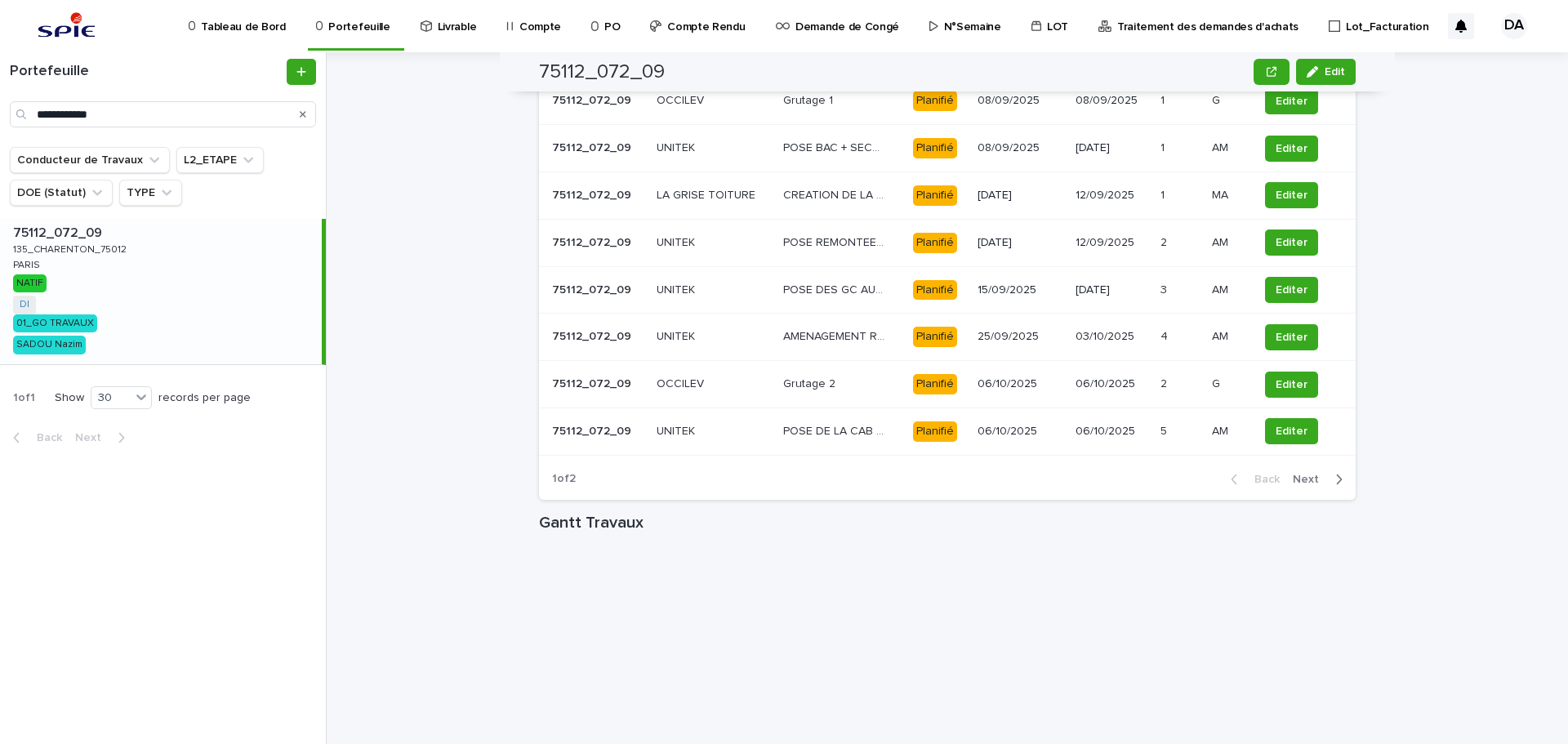 click on "Next" at bounding box center (1311, 479) 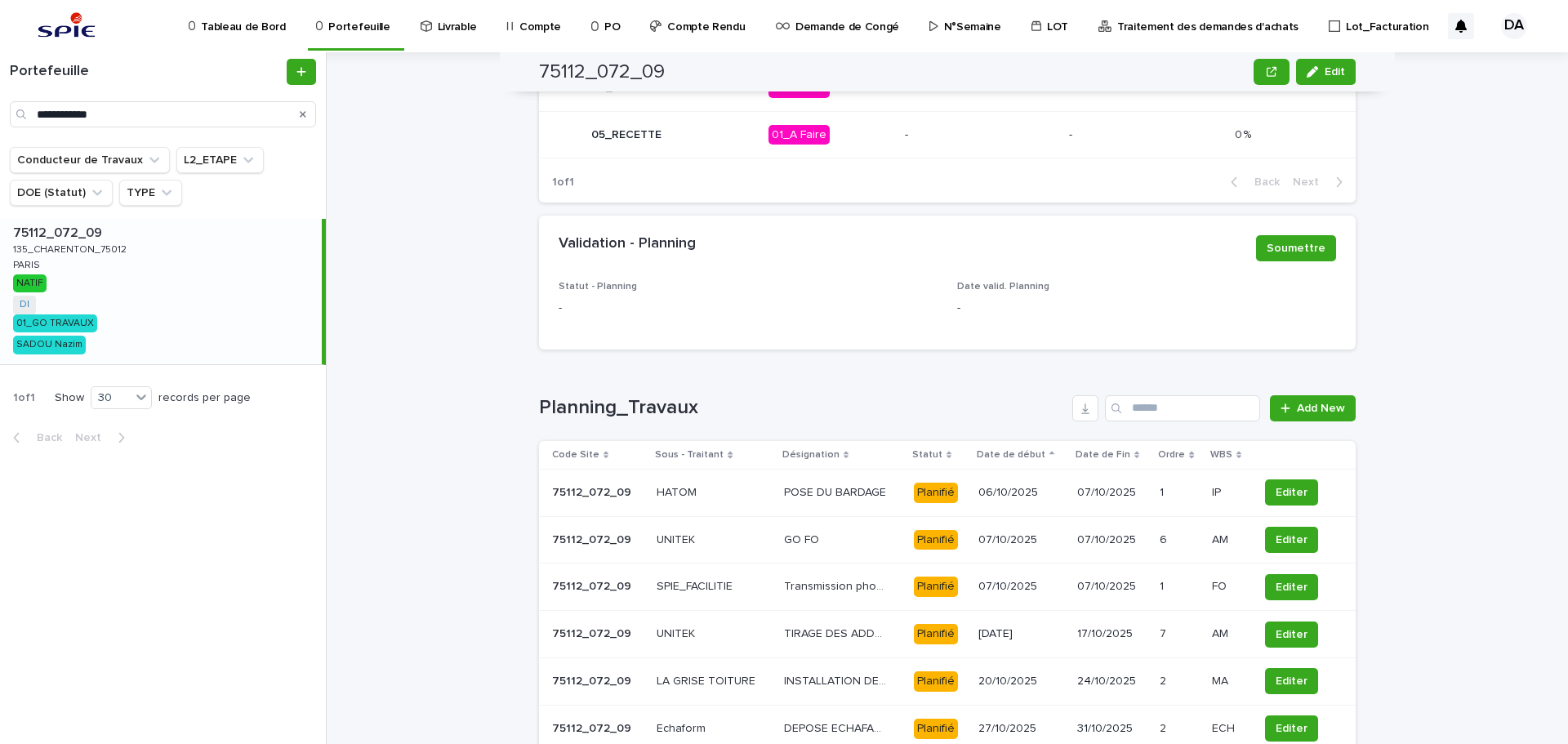 scroll, scrollTop: 925, scrollLeft: 0, axis: vertical 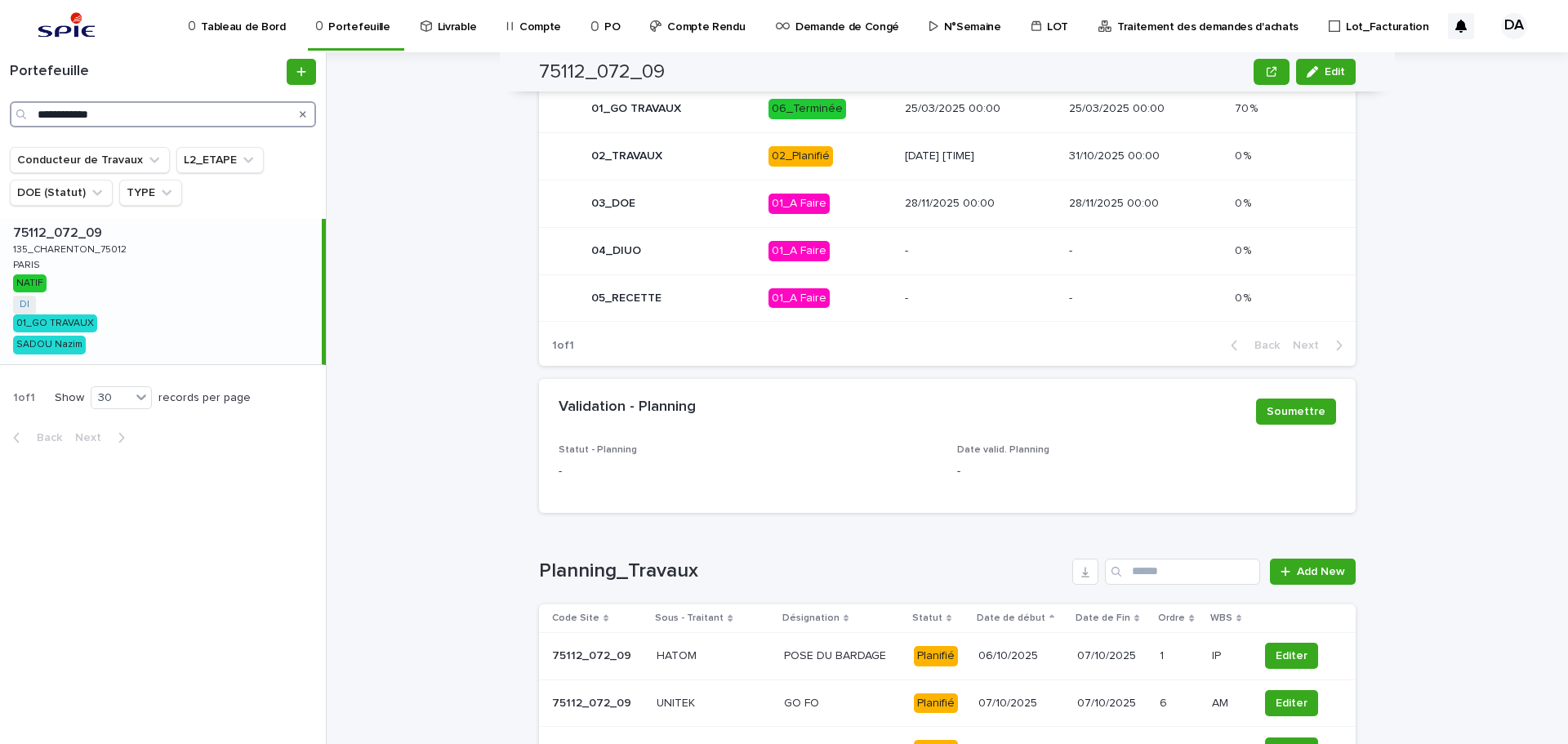 click on "**********" at bounding box center (163, 114) 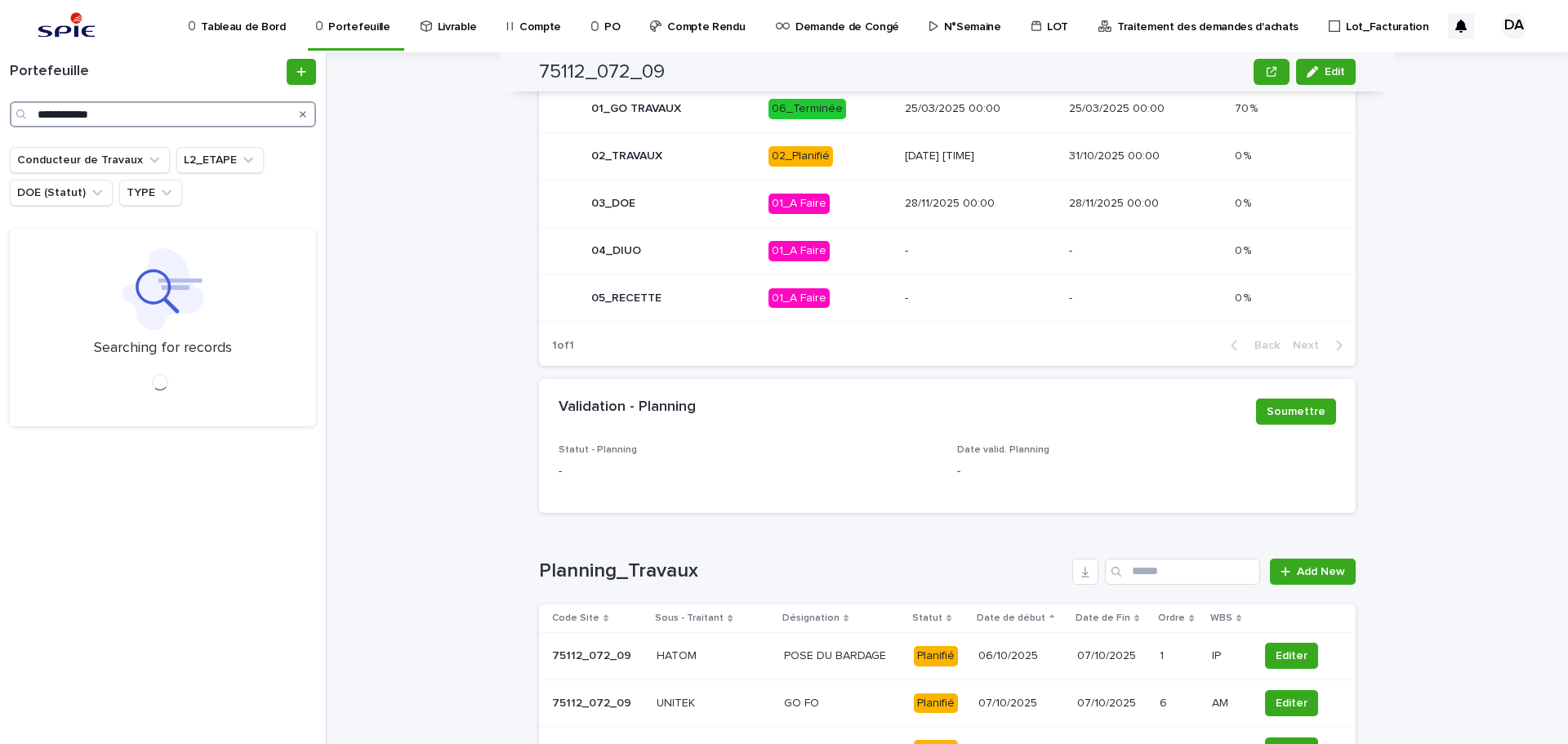 type on "**********" 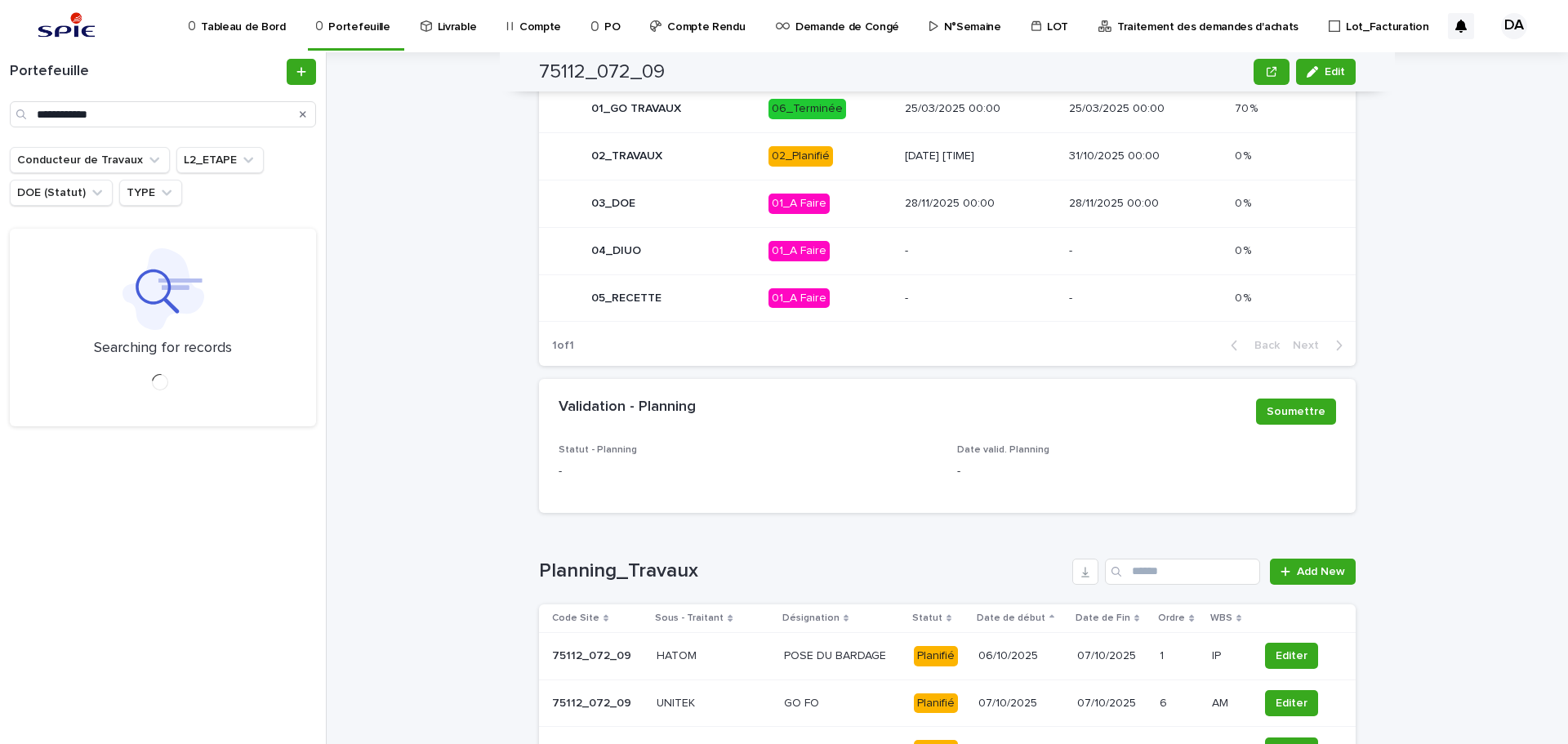 click on "[POSTAL_CODE] Edit [POSTAL_CODE] [CITY] Edit Sorry, there was an error saving your record. Please try again. Please fill out the required fields below. Gestion de Projet Gestion Financière Graph - [NUMBER] Graph - [NUMBER] & [NUMBER] Collaborateur Loading... Saving… Loading... Saving… Loading... Saving… Code Site [POSTAL_CODE] Ville [CITY] Loading... Saving… Adresse du Site - Ville [CITY] Loading... Saving… Typologie Toiture Nom du site [TEXT] L2_ETAPE [TEXT] MOE INFRA - Projet NATIF TYPE DI   Conducteur FM - Concepteur [LAST] [FIRST] Conducteur de Travaux [LAST] [FIRST] Code Projet - Loading... Saving…                                         •••                                                                     [TEXT] [TEXT] [TEXT] [TEXT] [TEXT] Loading... Saving… Montant - Heure Budgétisé [NUMBER] Budget MOE Restant [NUMBER] Loading... Saving… Jalon Add New Tâches Statut Tâche Date début Date fin % Tâches Documents Tâches Statut Tâche Date début Date fin" at bounding box center [957, 398] 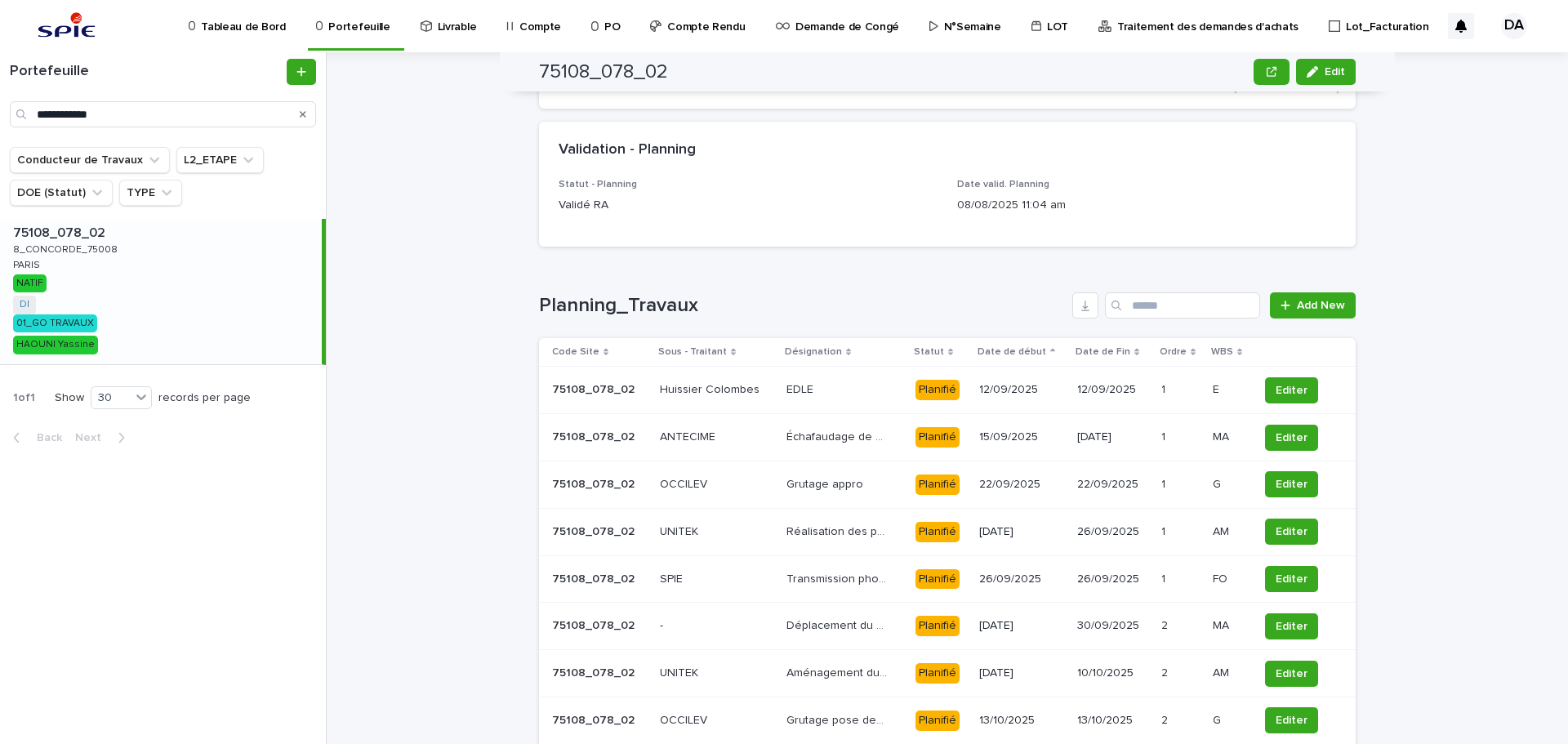 scroll, scrollTop: 1630, scrollLeft: 0, axis: vertical 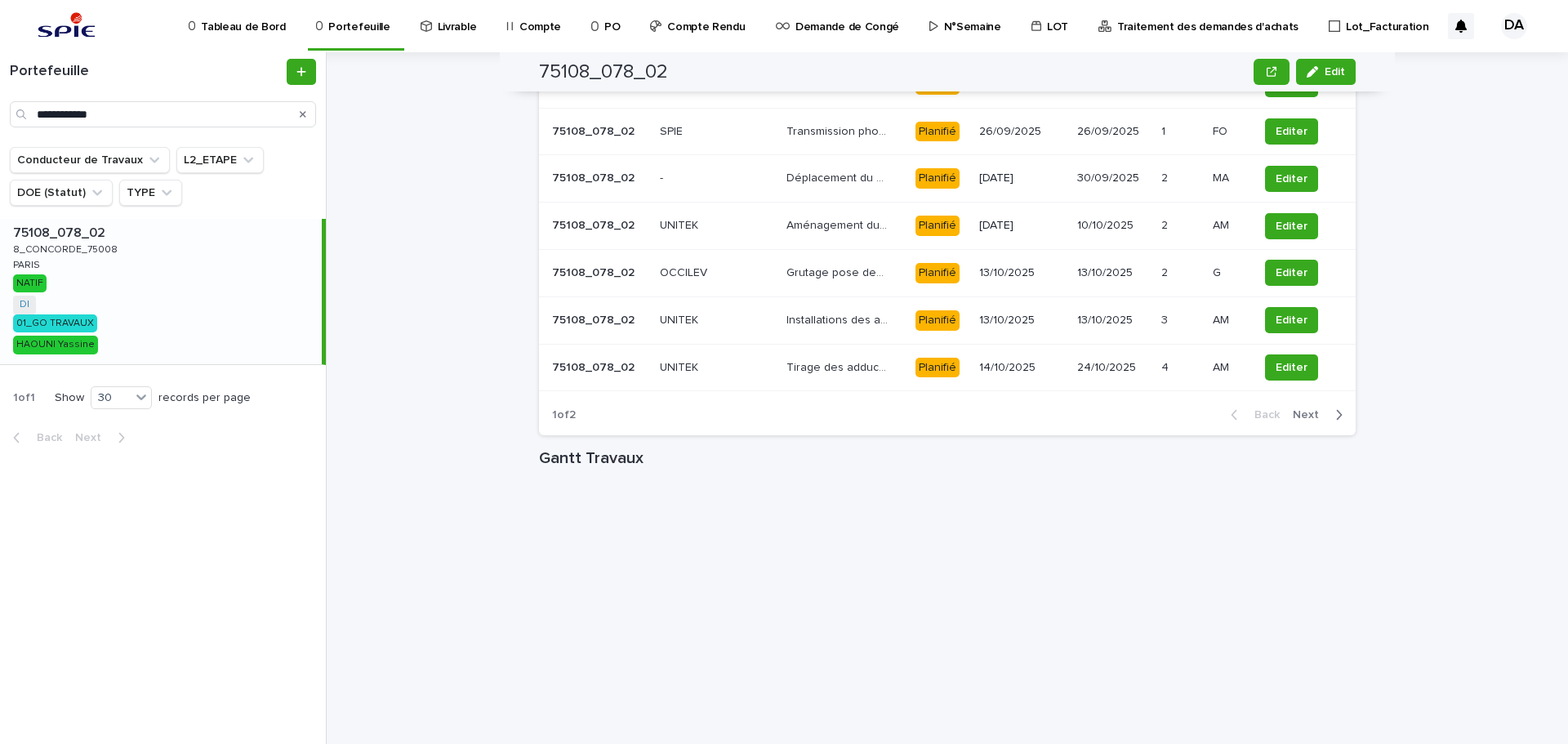 click on "Next" at bounding box center [1311, 415] 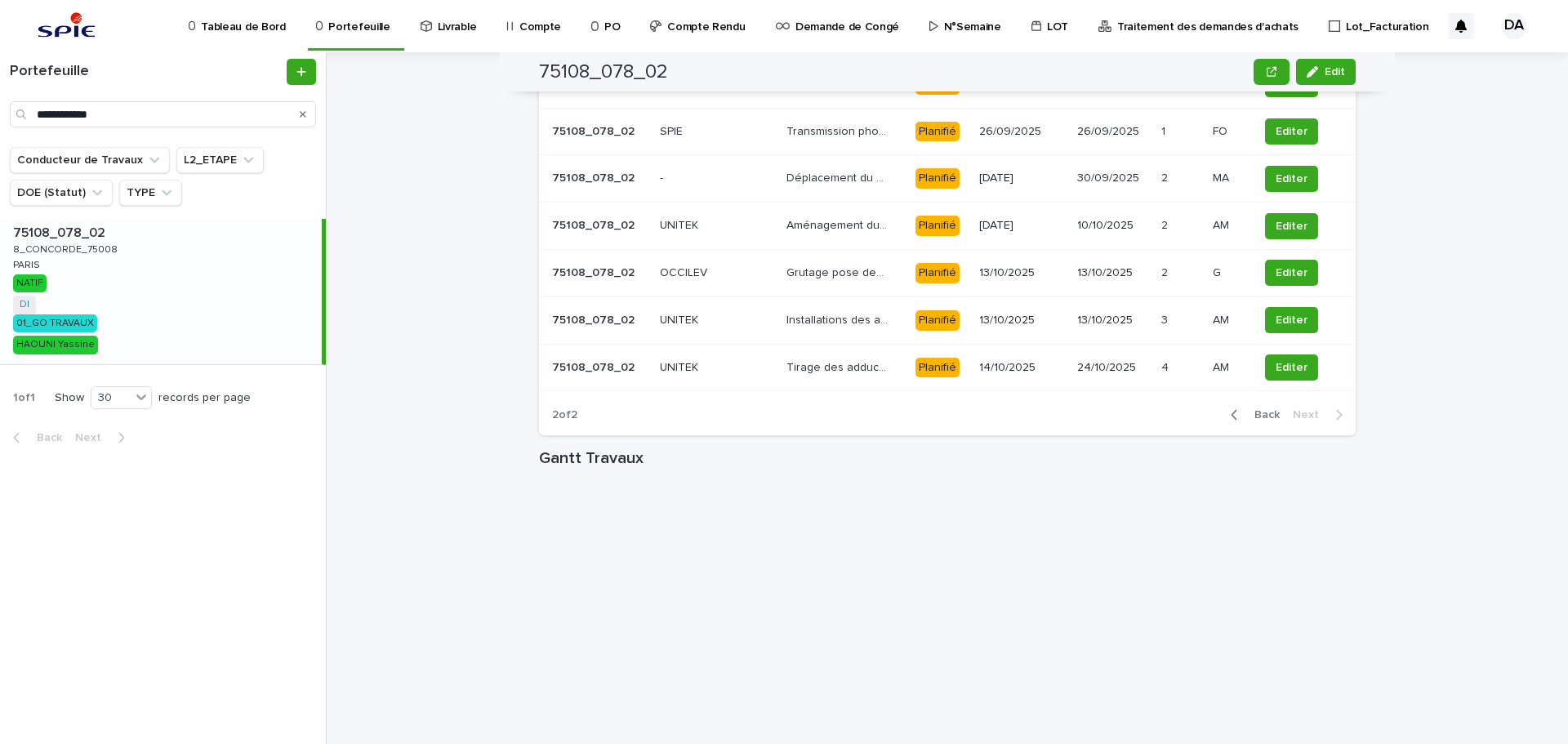 scroll, scrollTop: 1205, scrollLeft: 0, axis: vertical 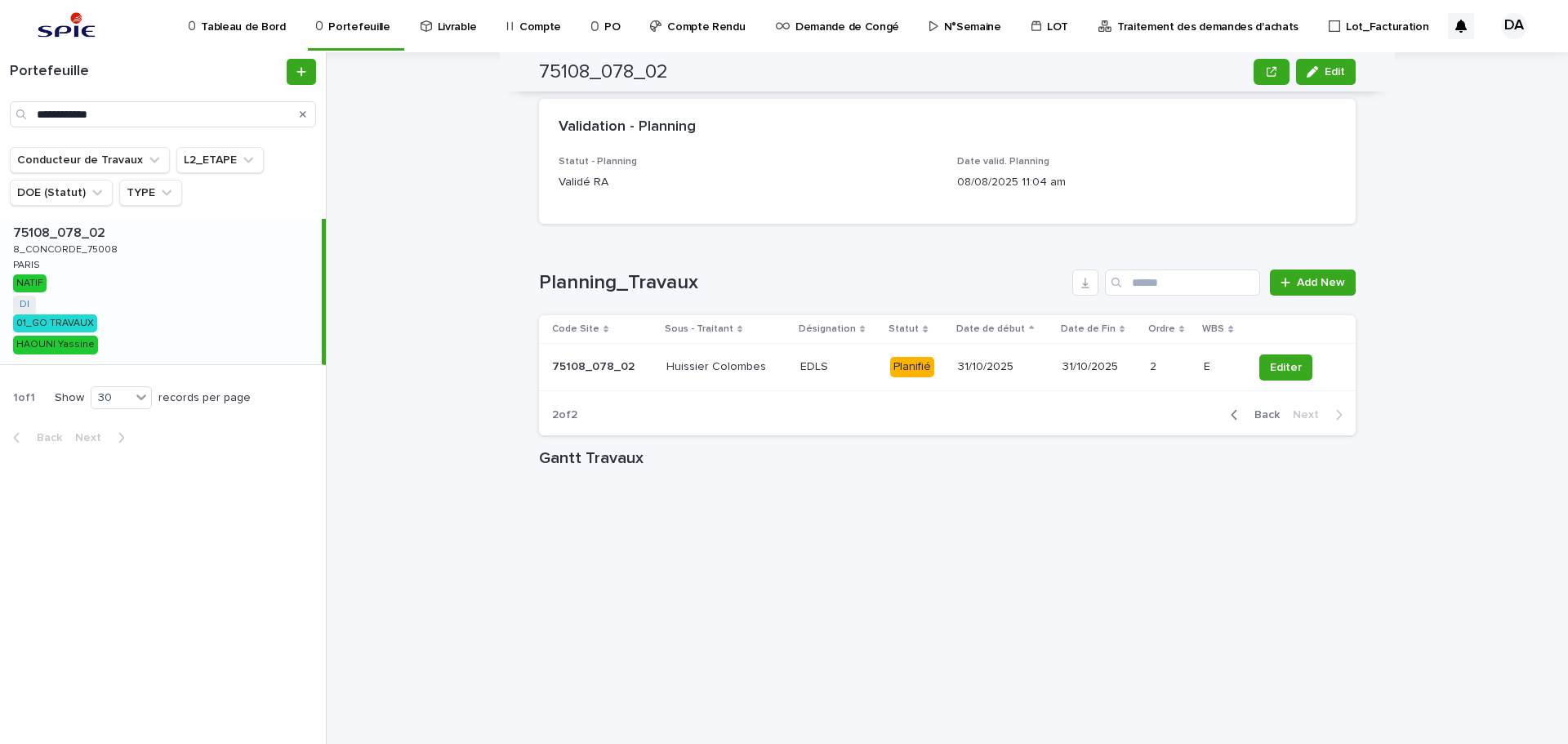 click on "Back" at bounding box center (1262, 415) 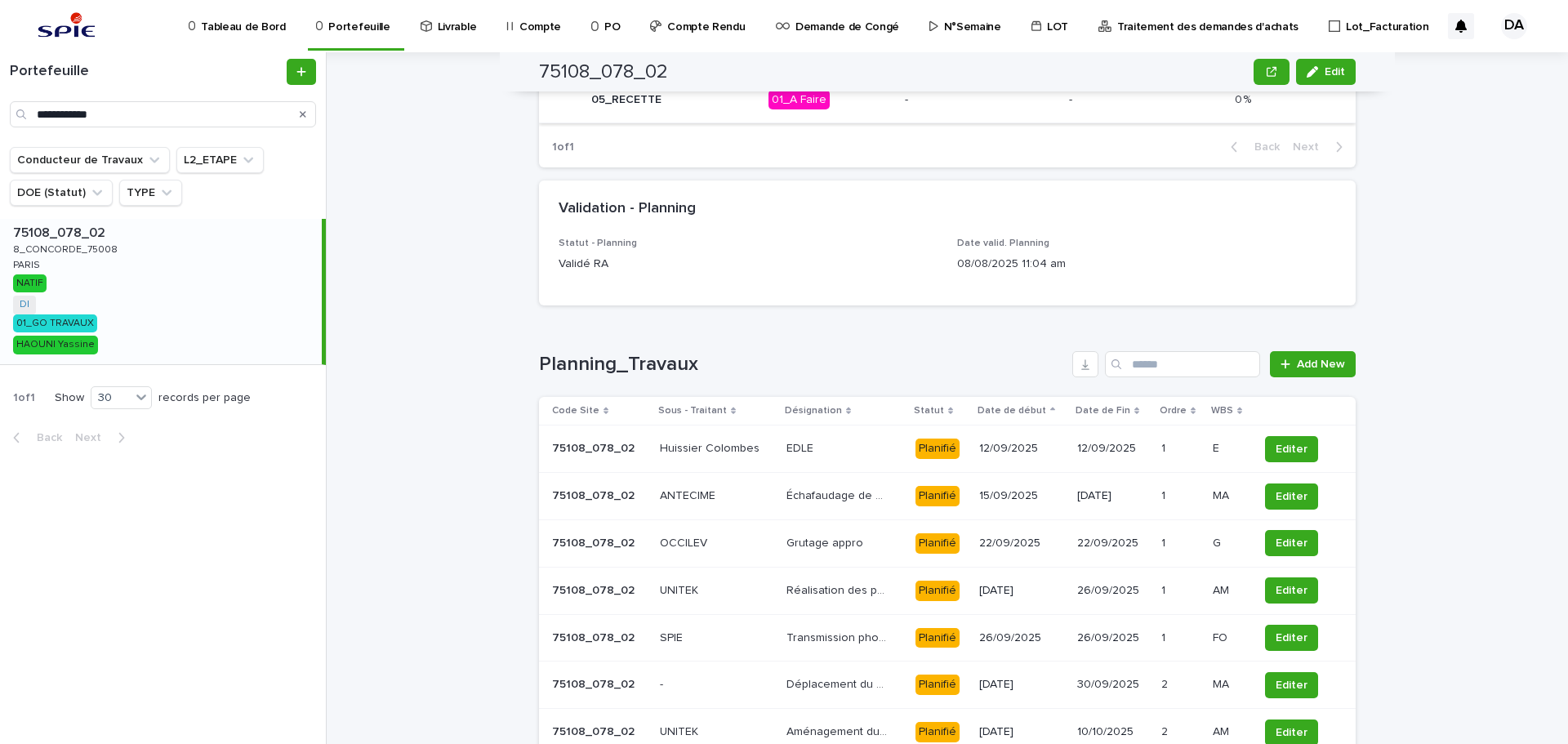 scroll, scrollTop: 879, scrollLeft: 0, axis: vertical 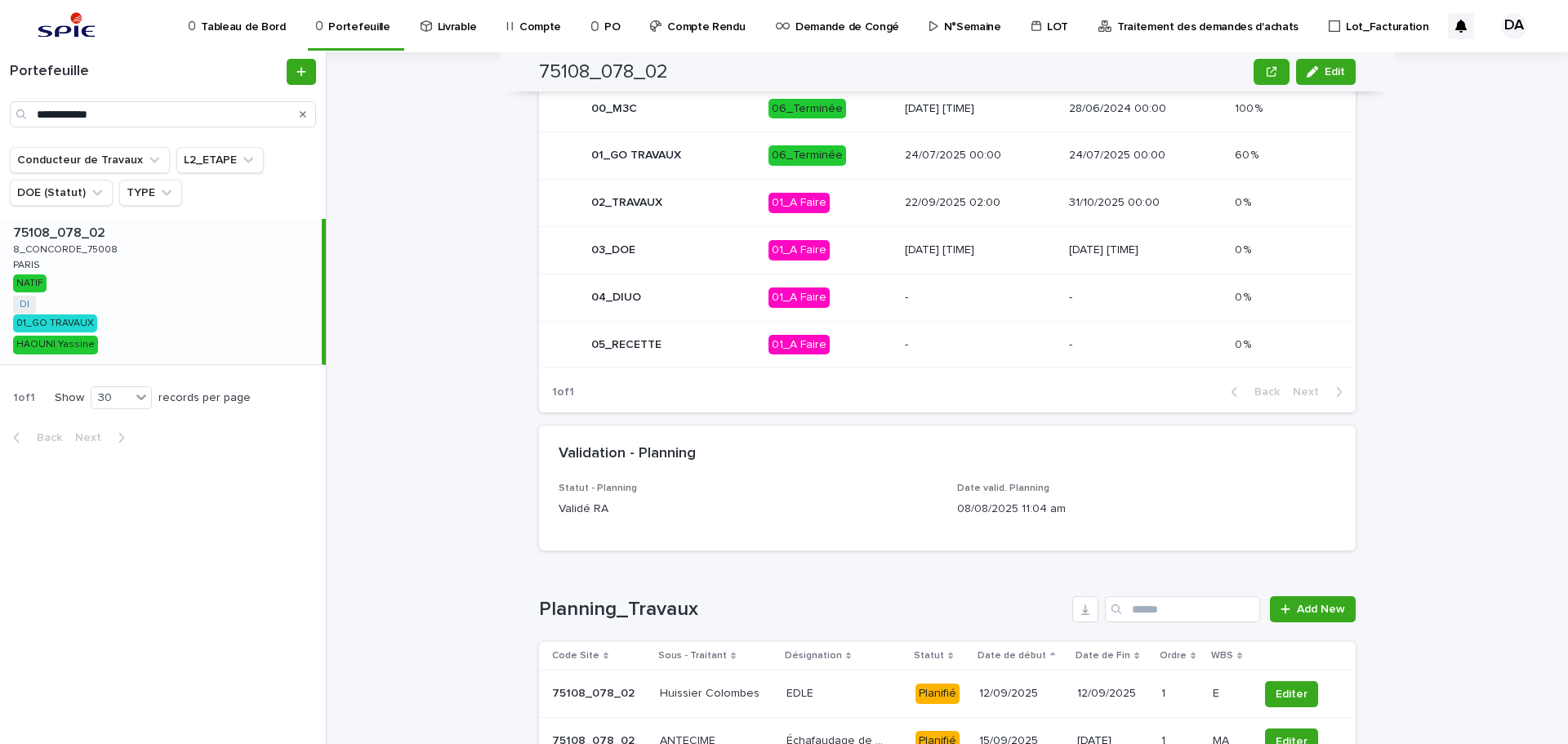 click on "22/09/2025 02:00" at bounding box center [980, 203] 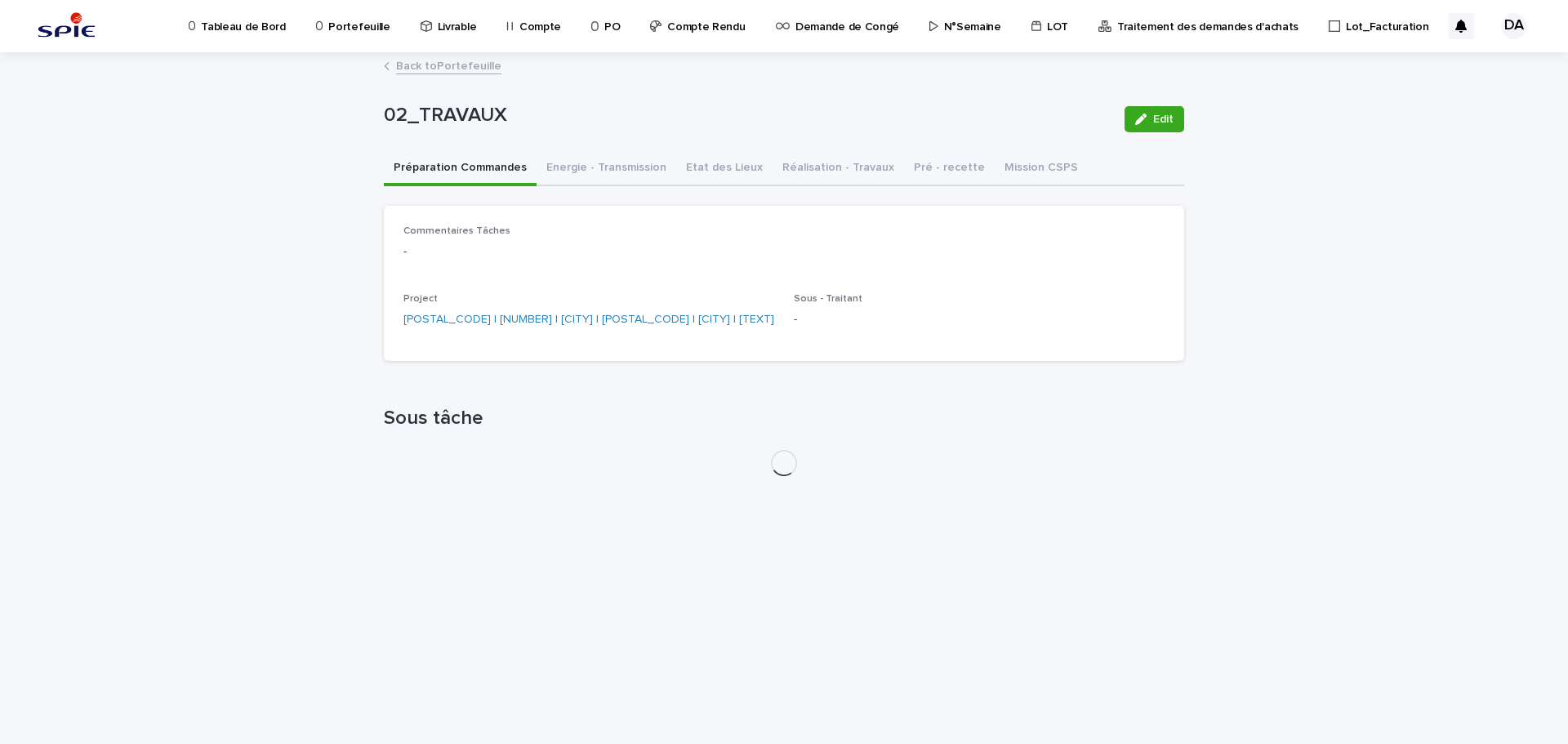 click on "02_TRAVAUX Edit" at bounding box center [784, 119] 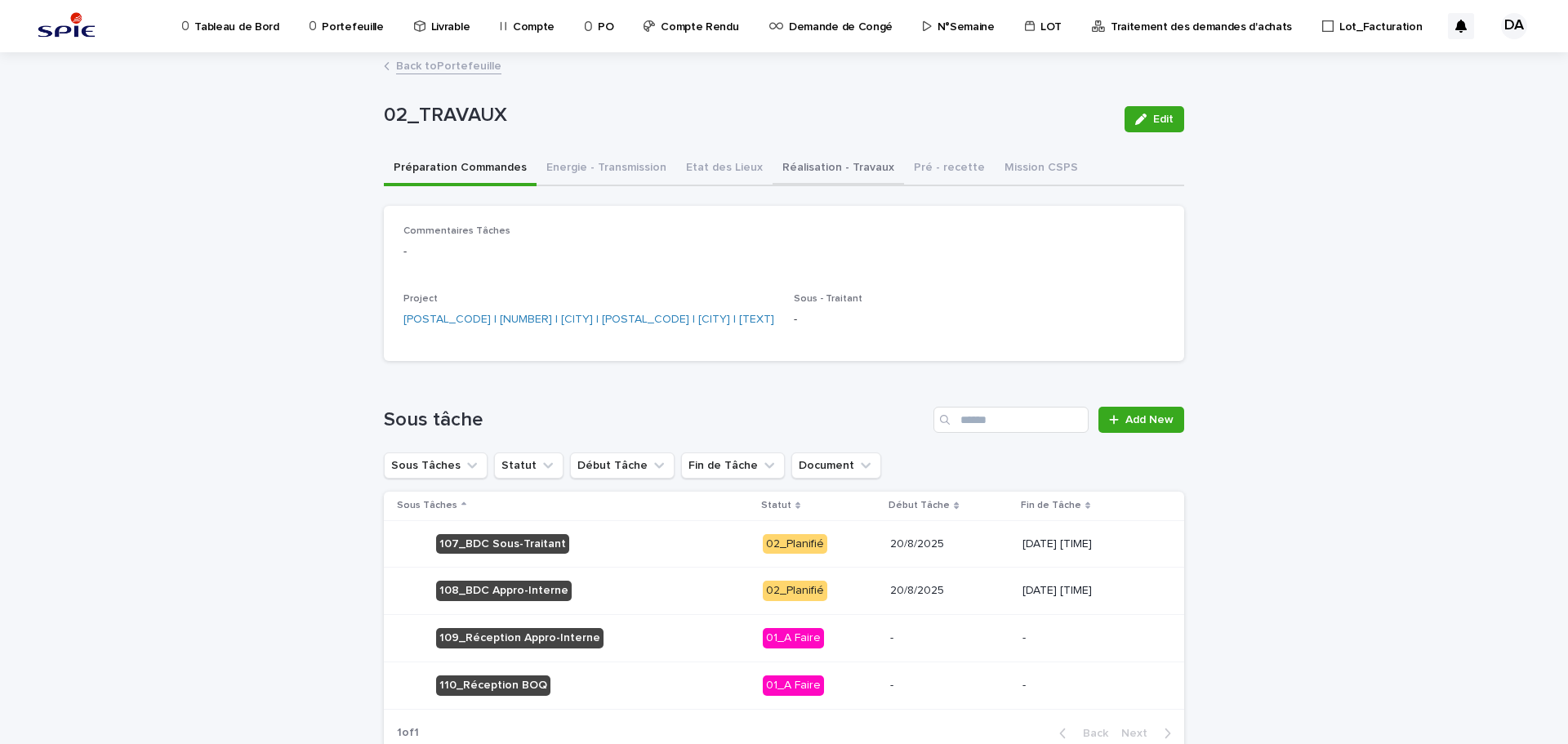 click on "Réalisation - Travaux" at bounding box center [838, 169] 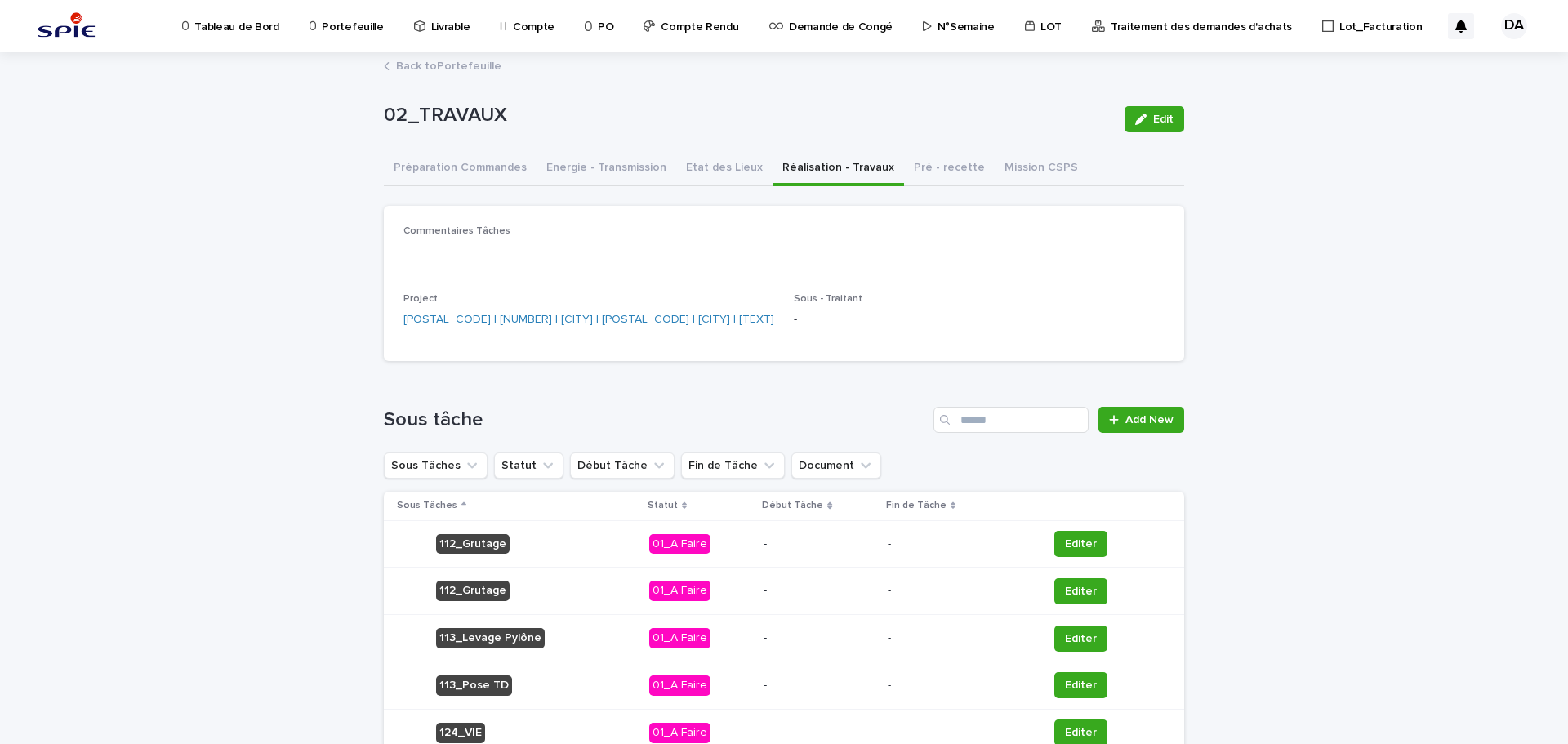 scroll, scrollTop: 163, scrollLeft: 0, axis: vertical 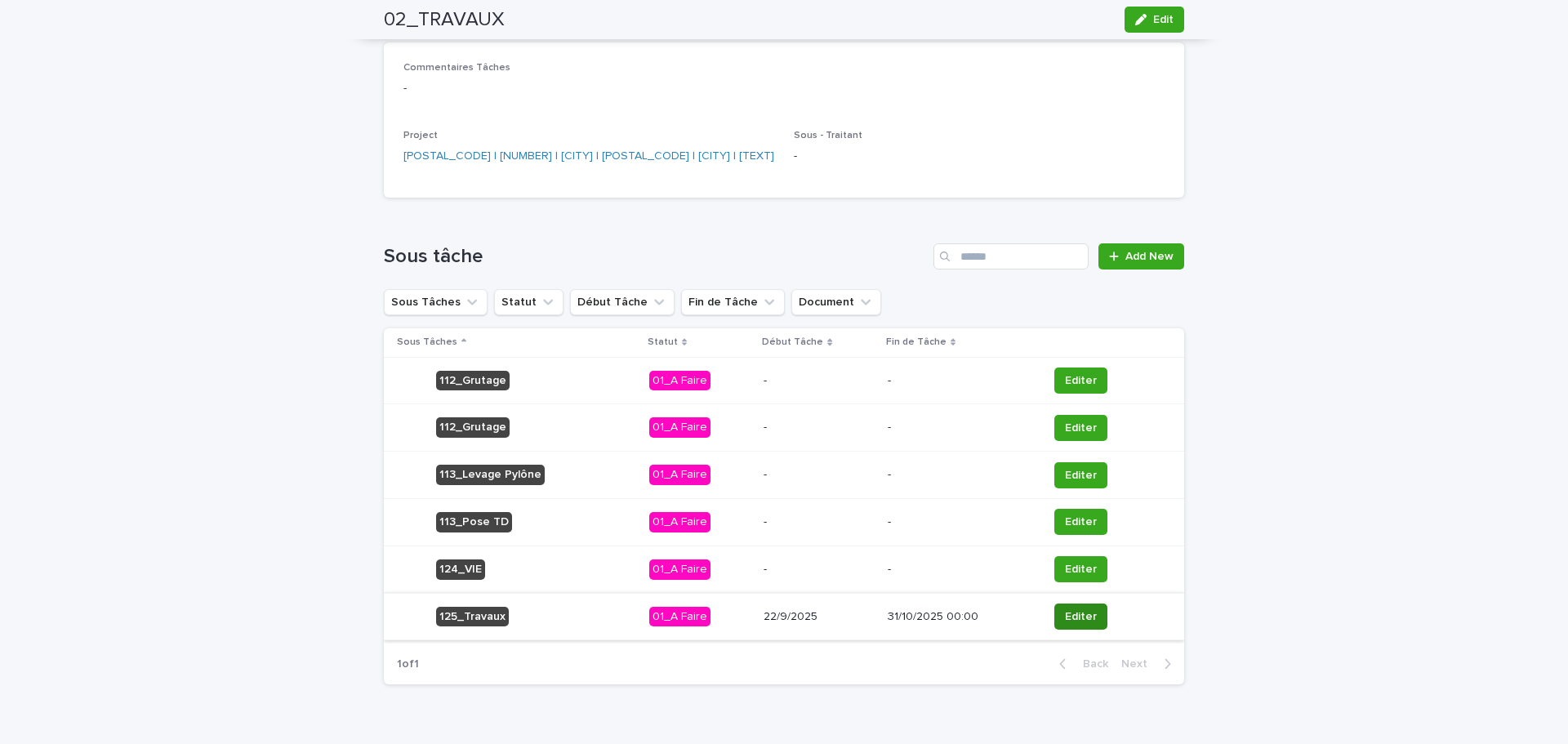 click on "Editer" at bounding box center (1080, 617) 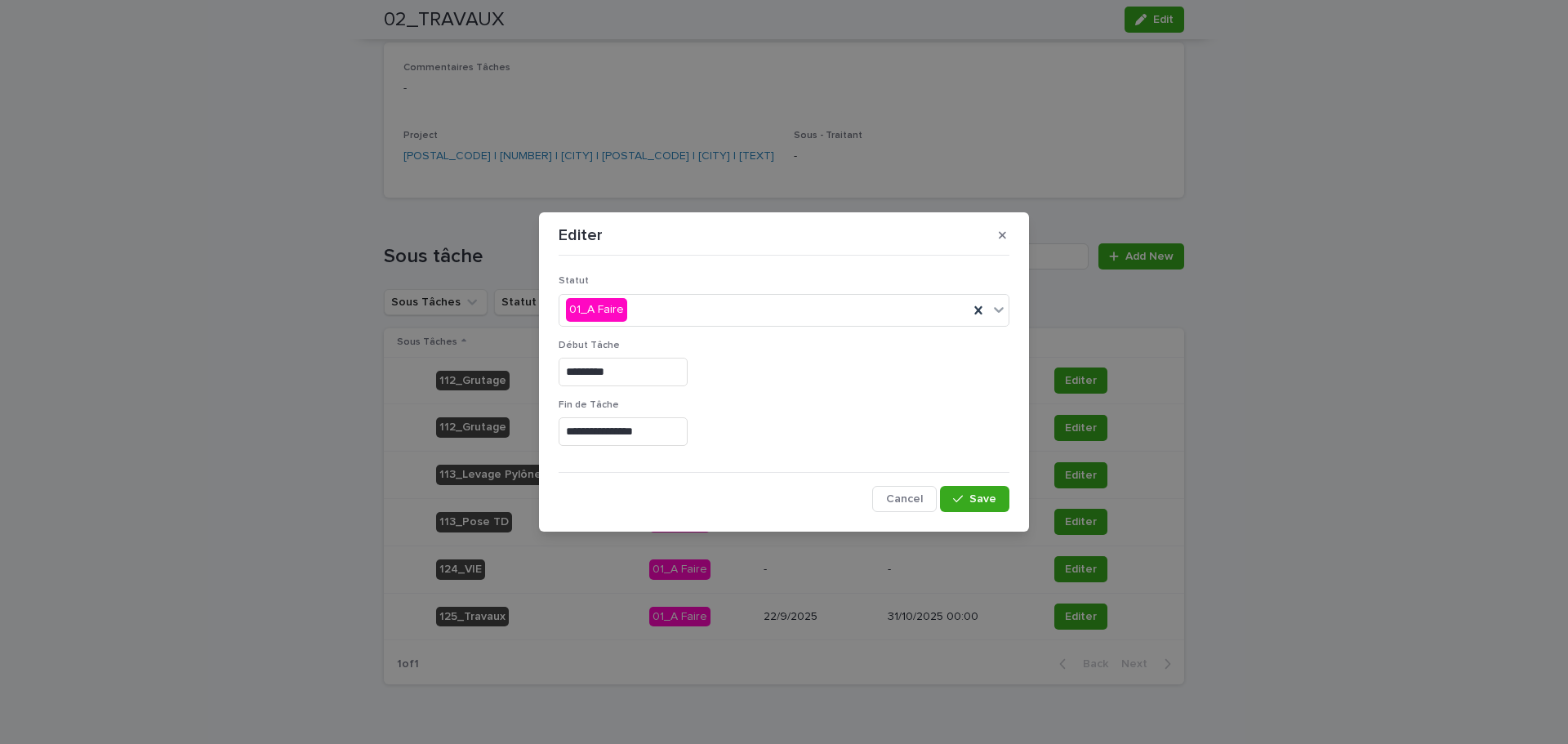 click on "*********" at bounding box center [623, 372] 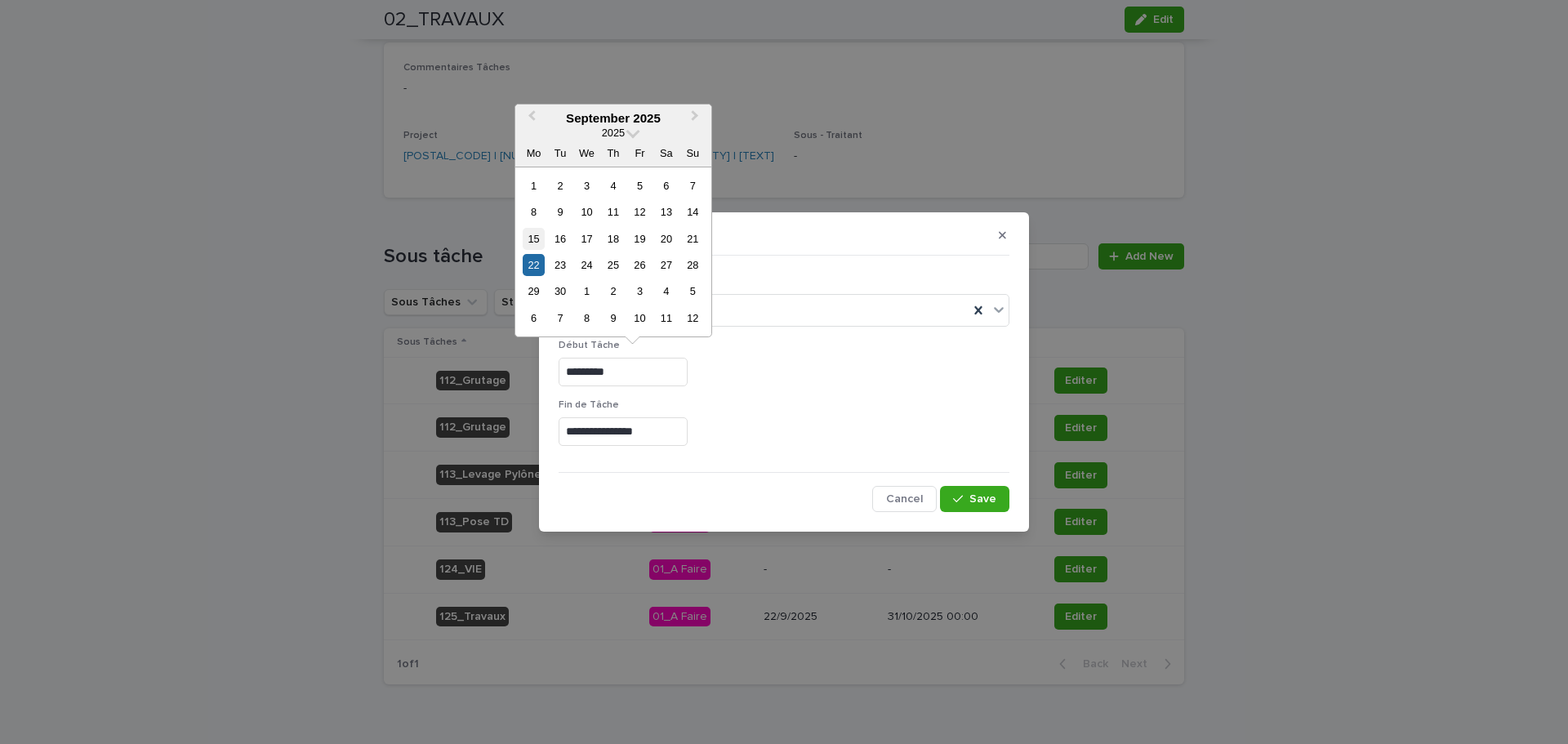 click on "15" at bounding box center (533, 238) 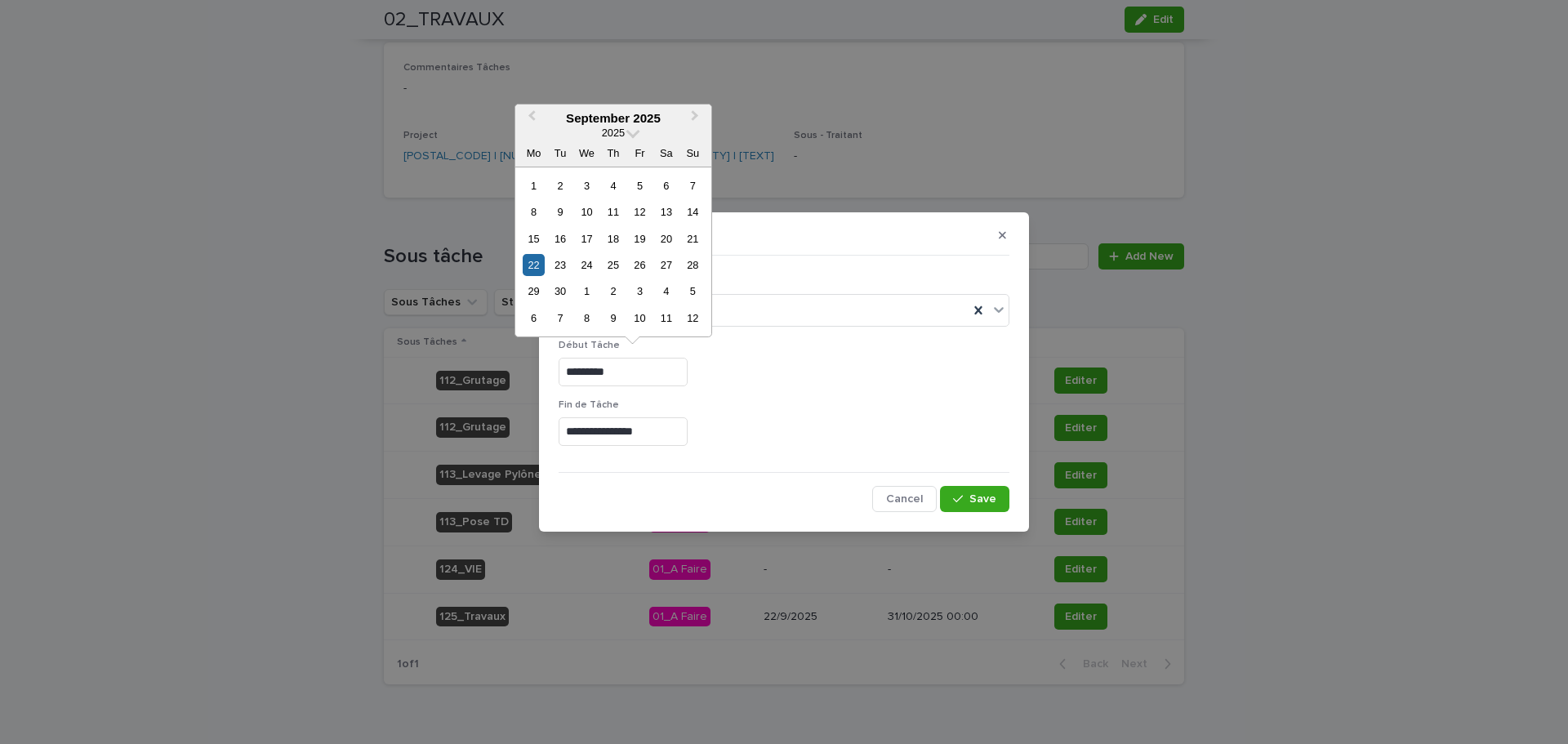 type on "*********" 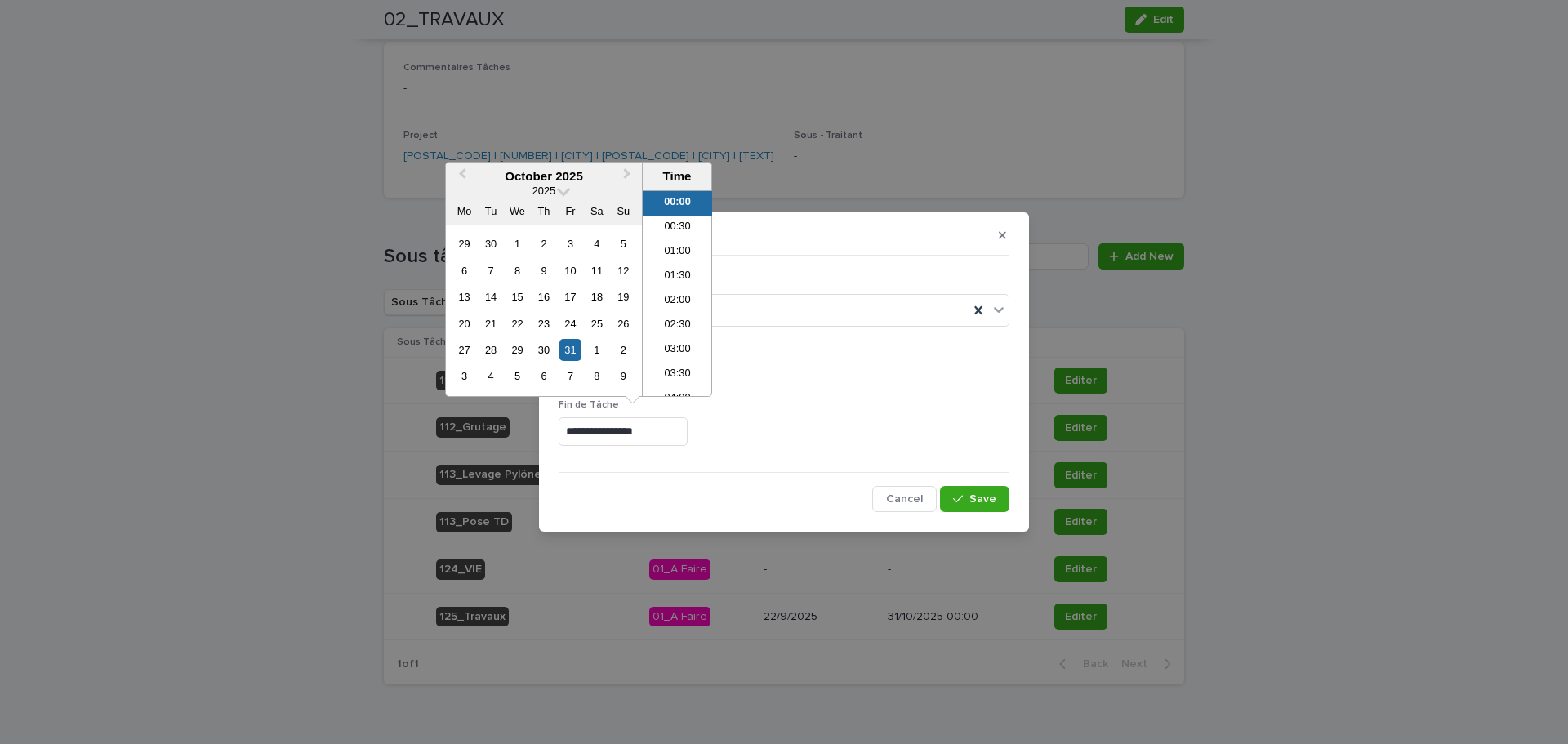 click on "**********" at bounding box center [623, 431] 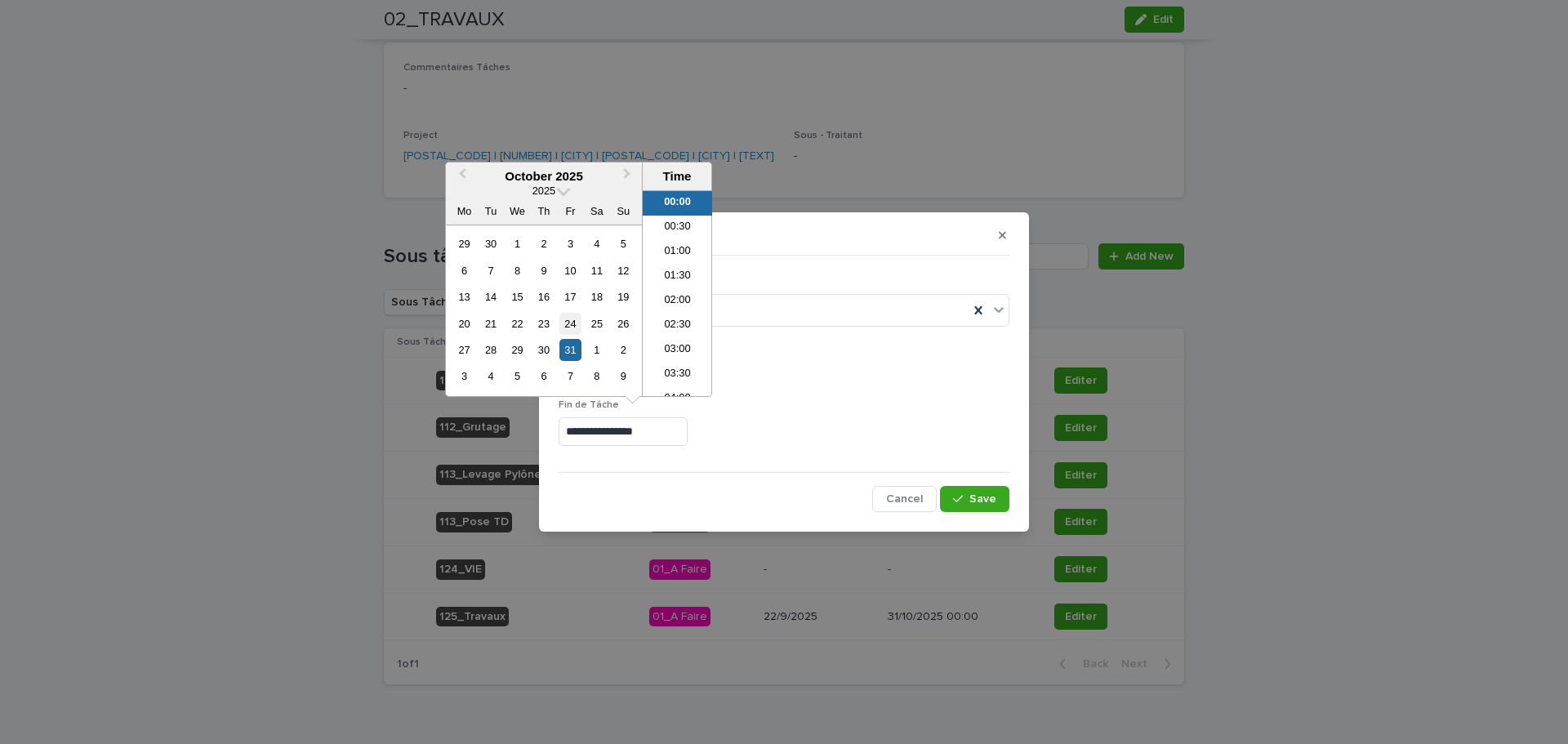 click on "24" at bounding box center (570, 323) 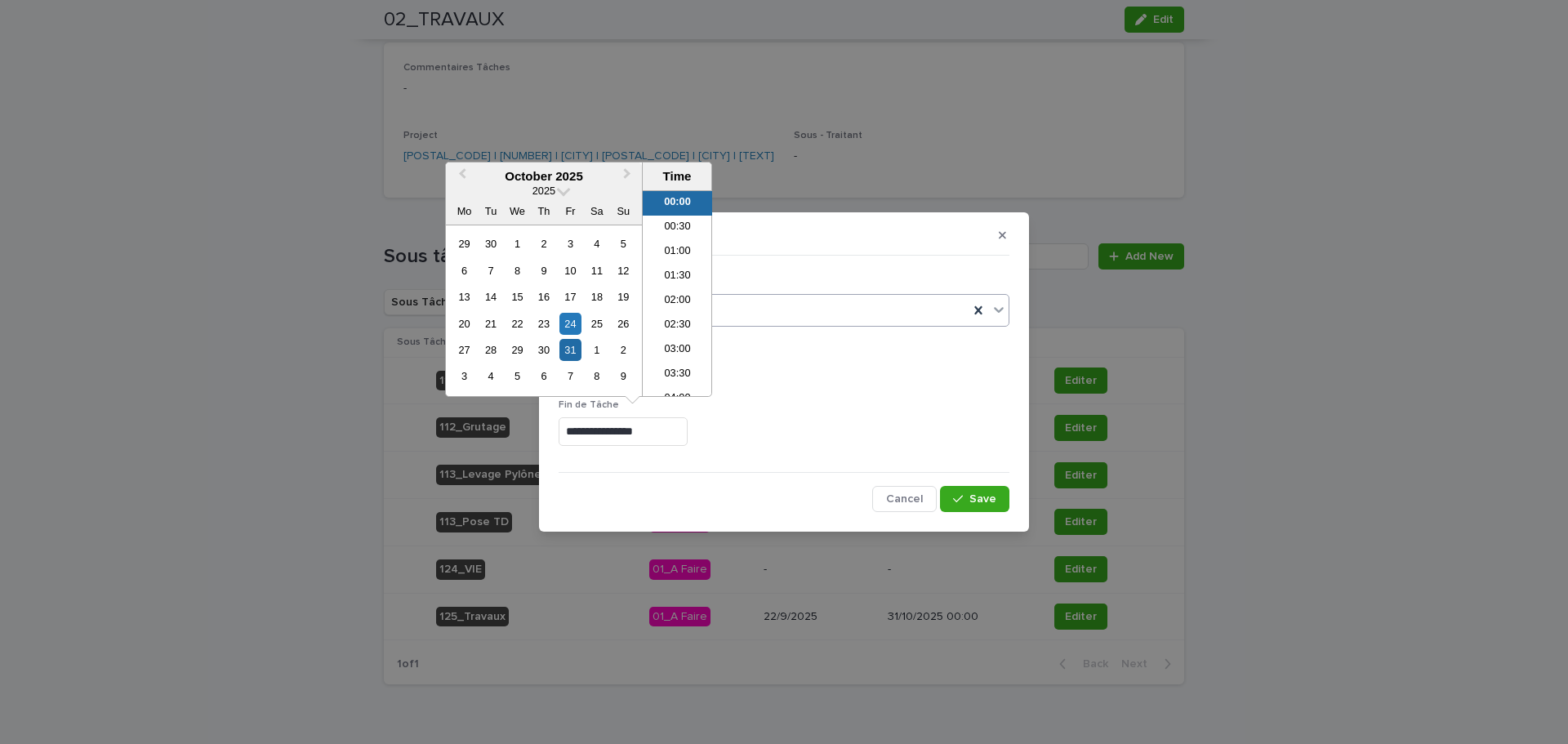 type on "**********" 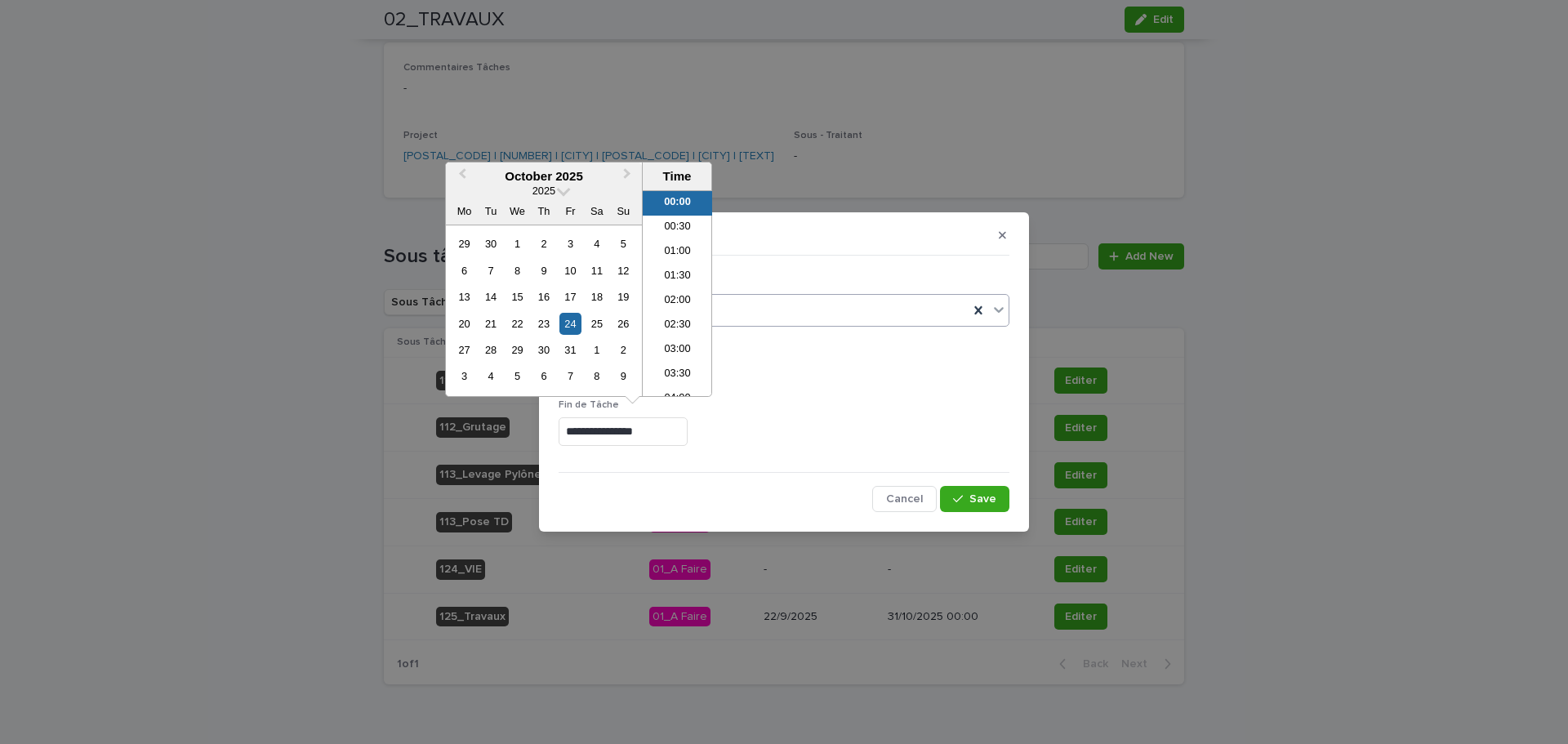 click on "01_A Faire" at bounding box center (764, 310) 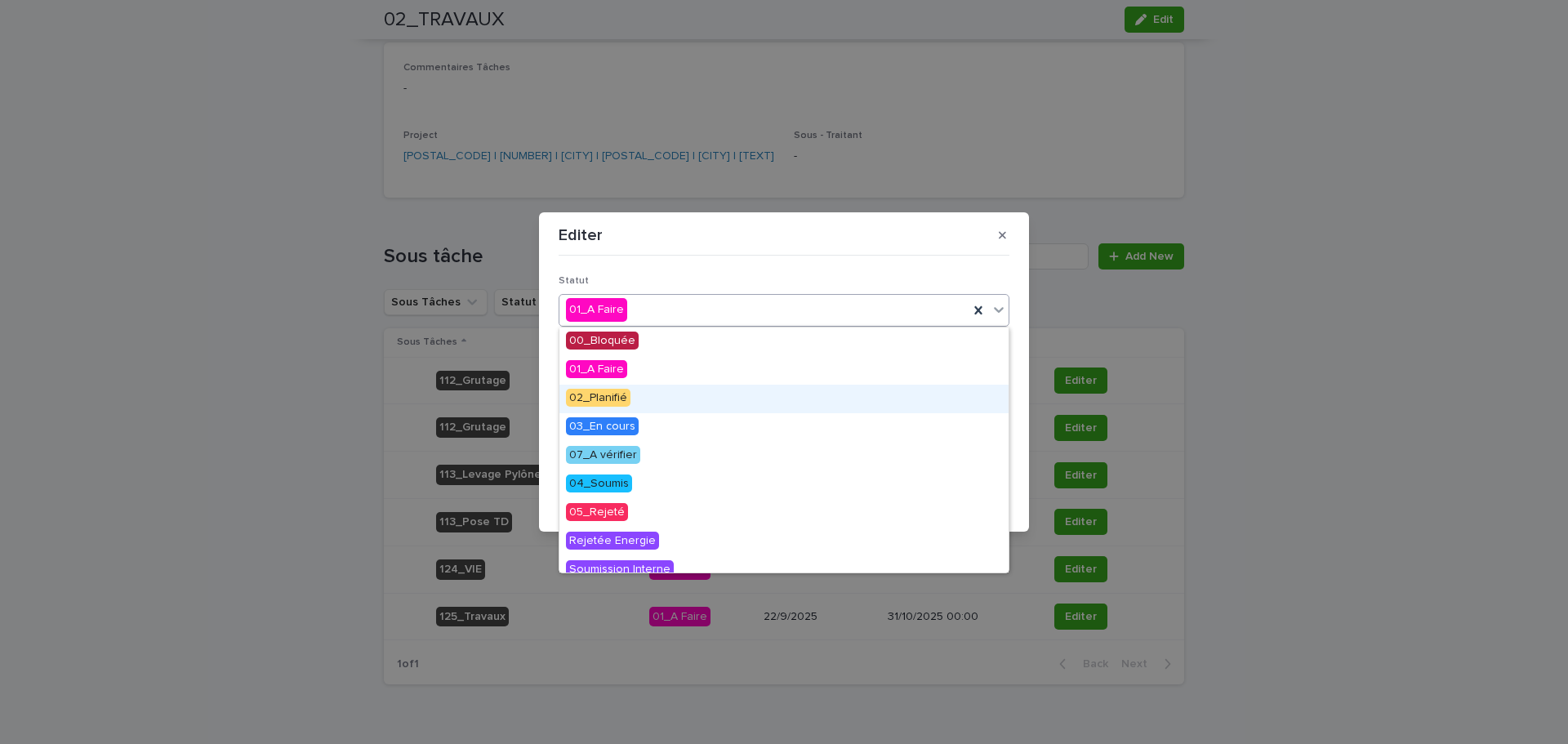 click on "02_Planifié" at bounding box center [598, 398] 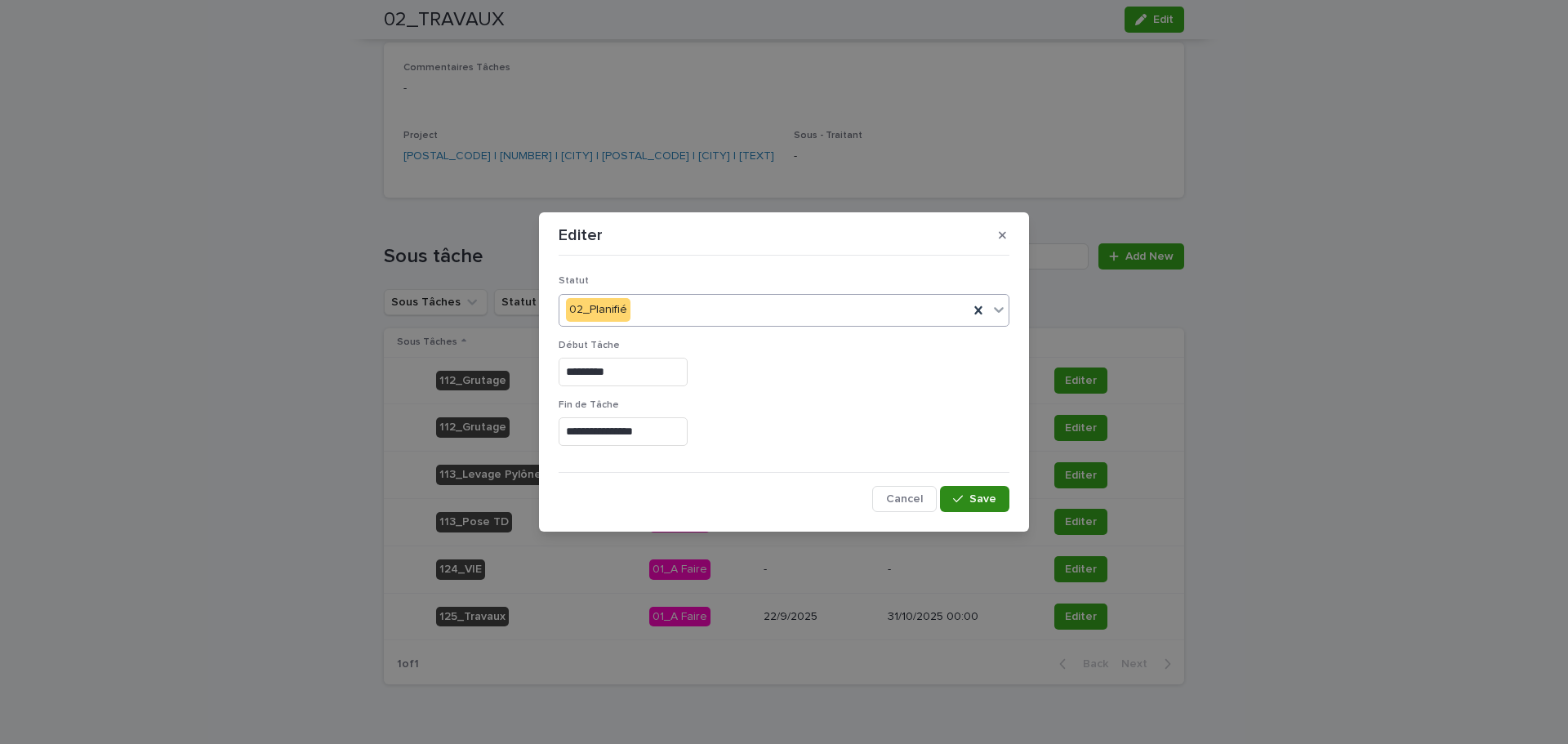 drag, startPoint x: 969, startPoint y: 500, endPoint x: 838, endPoint y: 501, distance: 131.00382 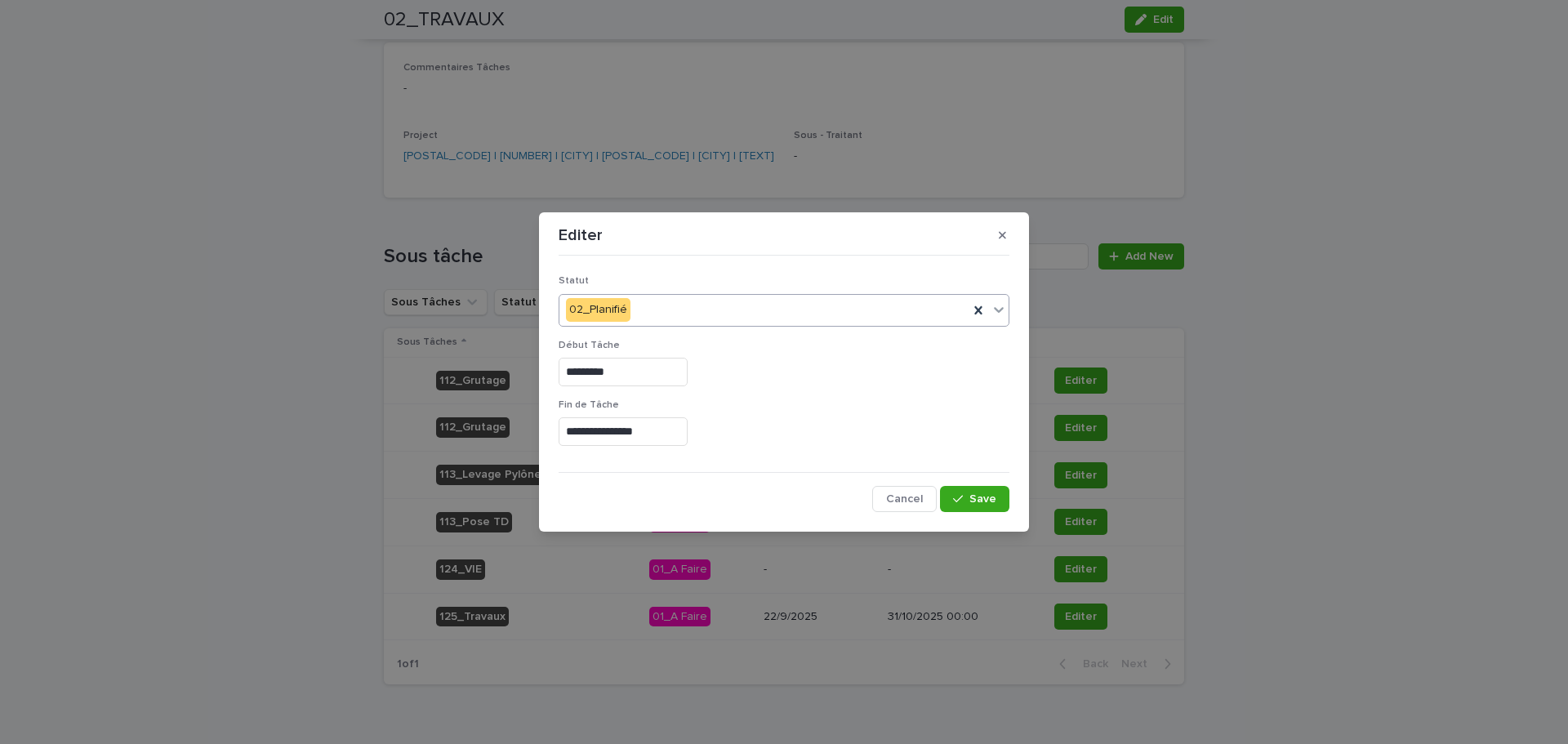 click at bounding box center [961, 499] 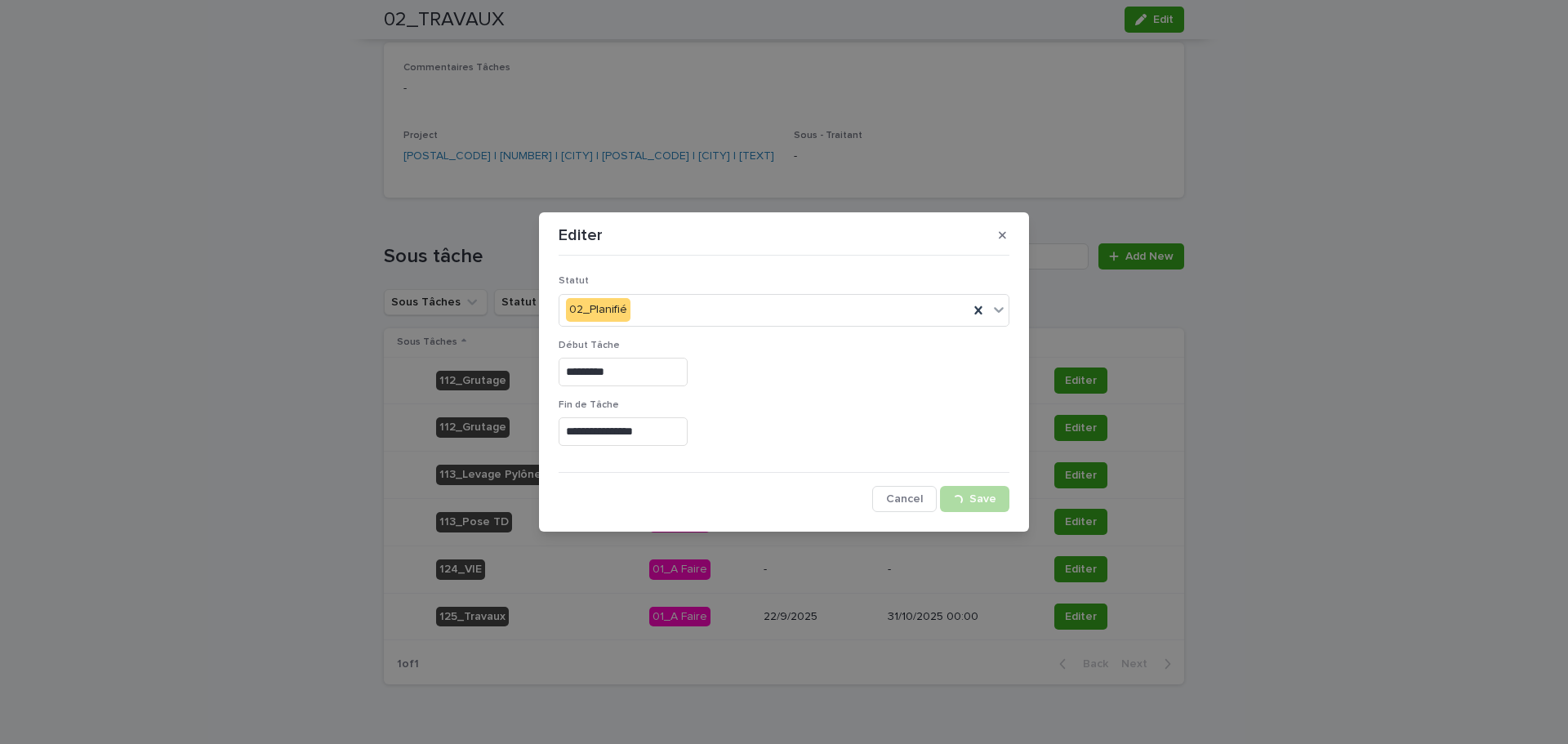 click on "**********" at bounding box center [784, 372] 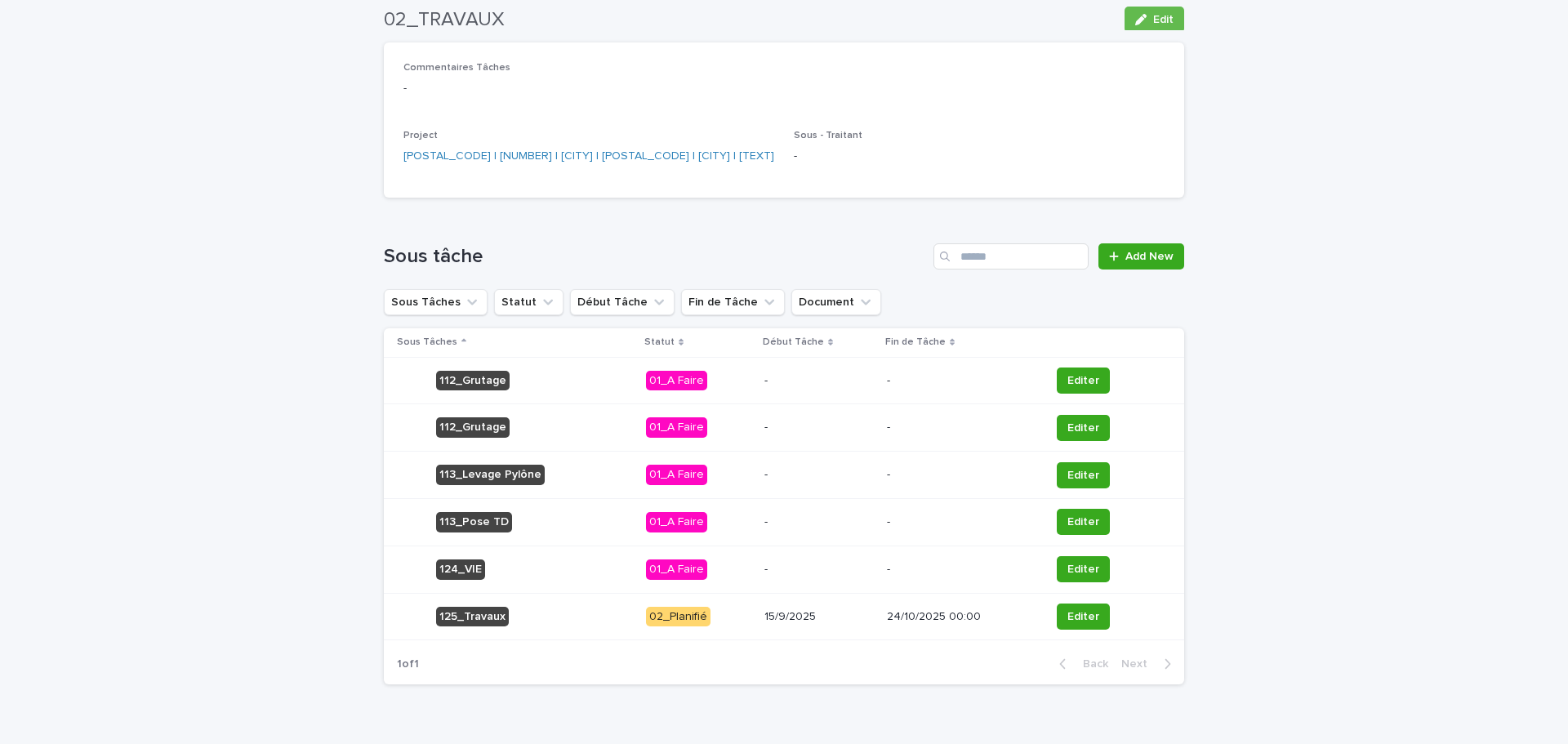 scroll, scrollTop: 0, scrollLeft: 0, axis: both 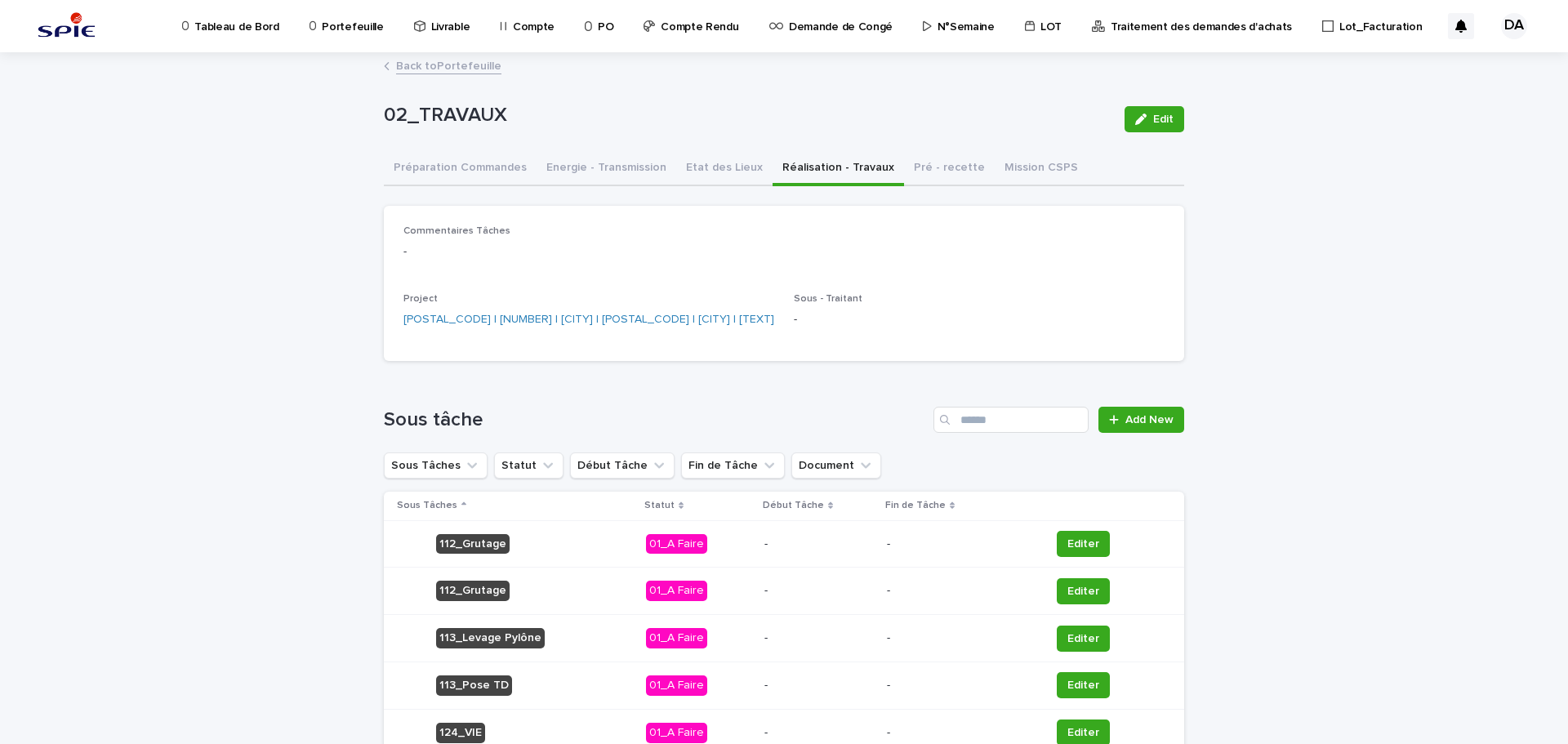 click on "Portefeuille" at bounding box center (352, 17) 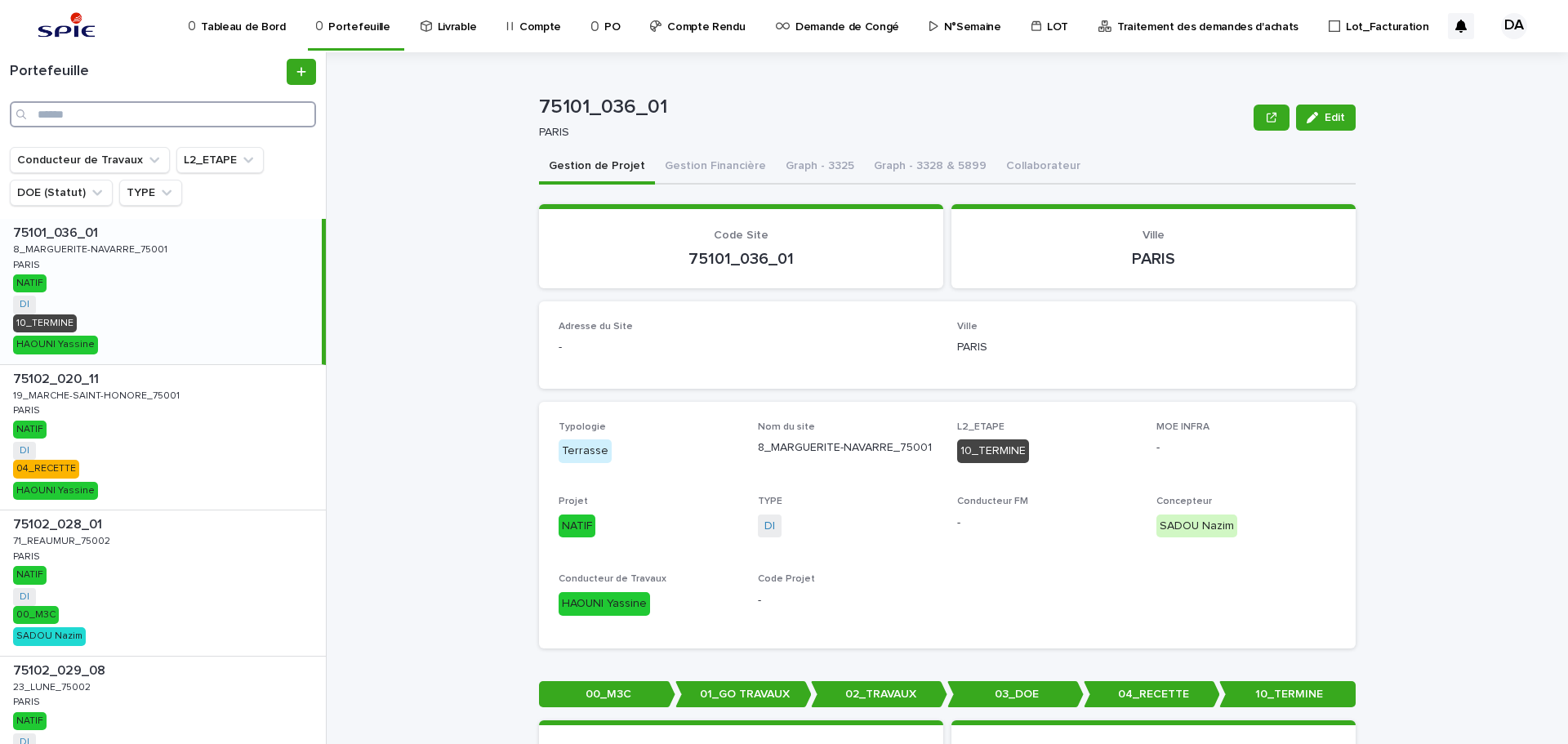 click at bounding box center [163, 114] 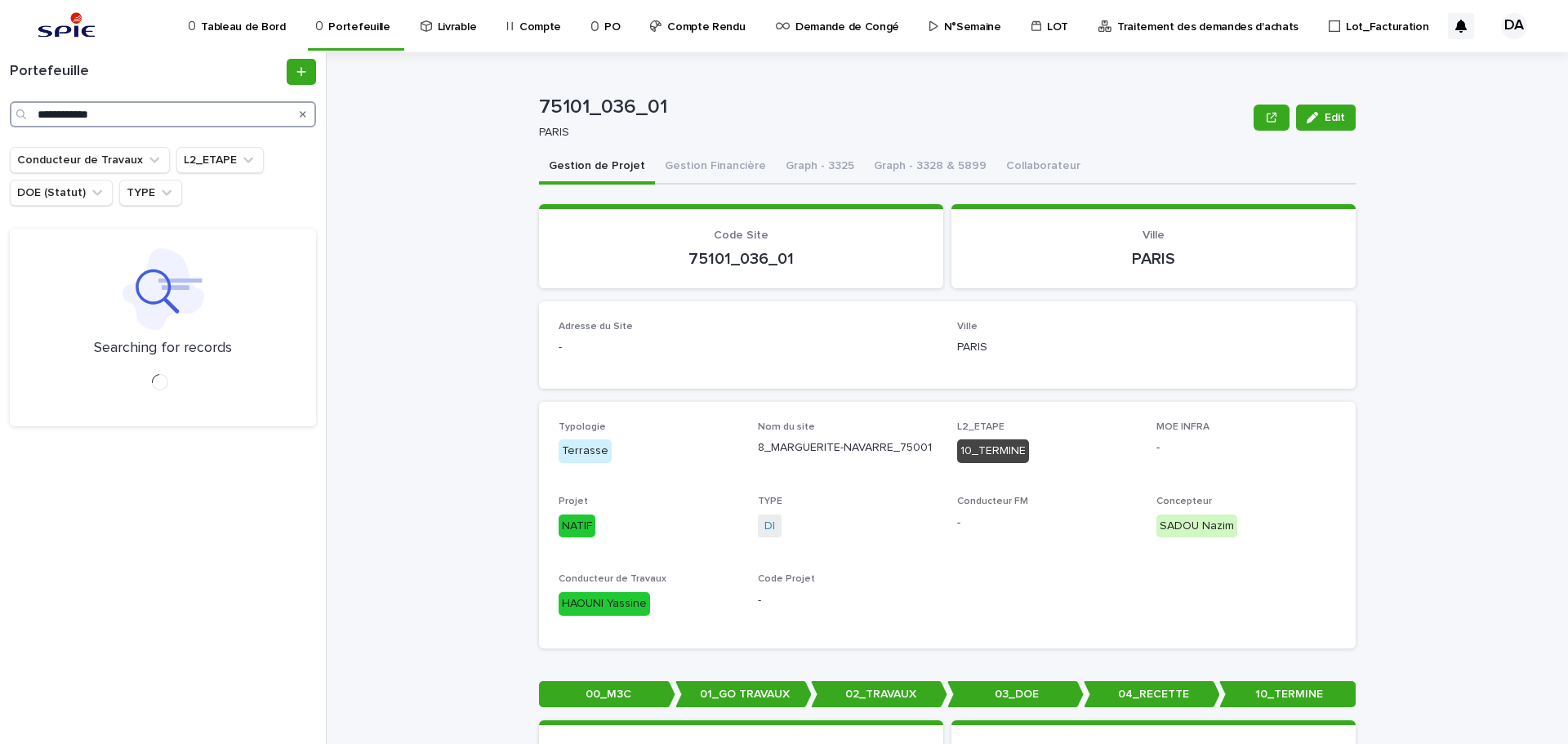 type on "**********" 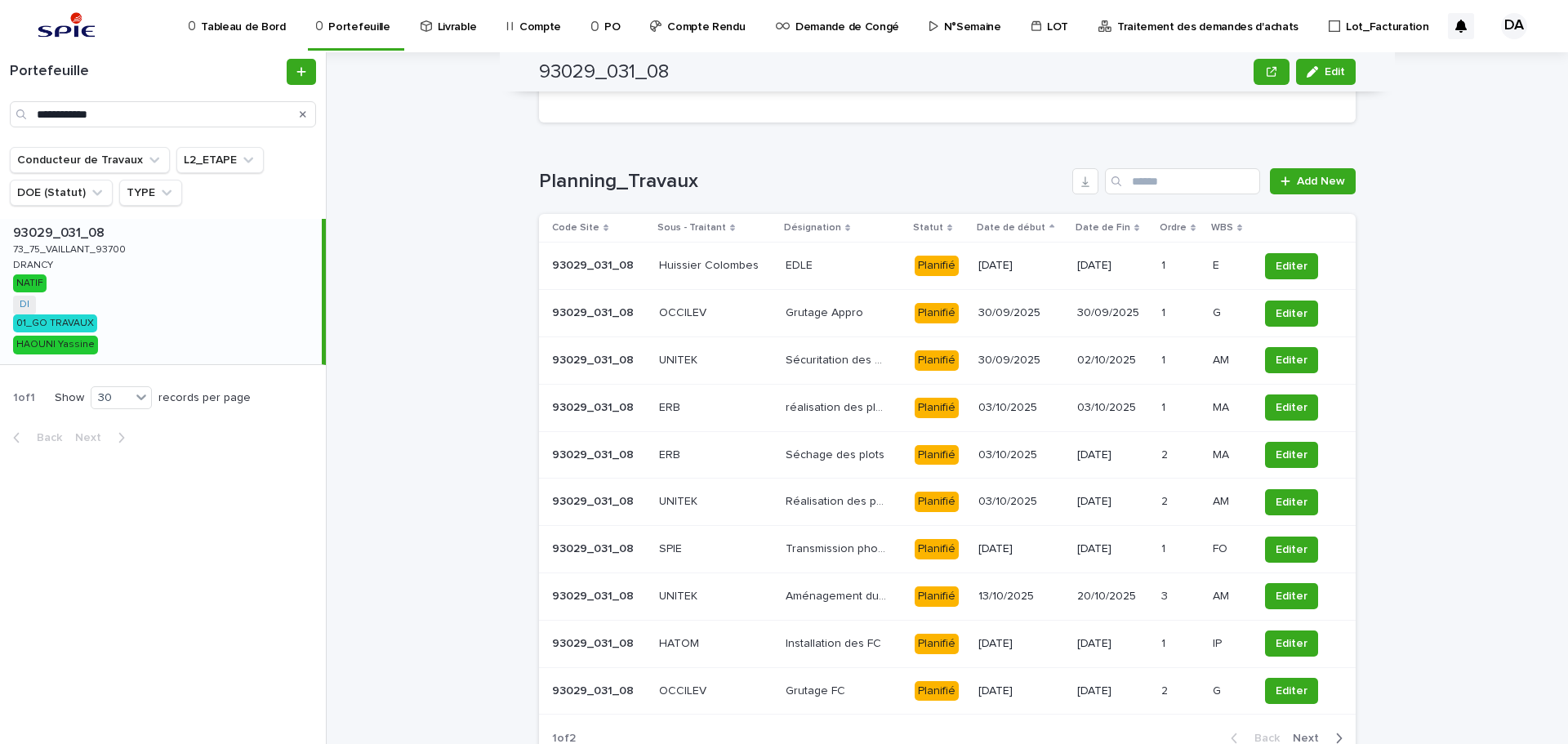 scroll, scrollTop: 1388, scrollLeft: 0, axis: vertical 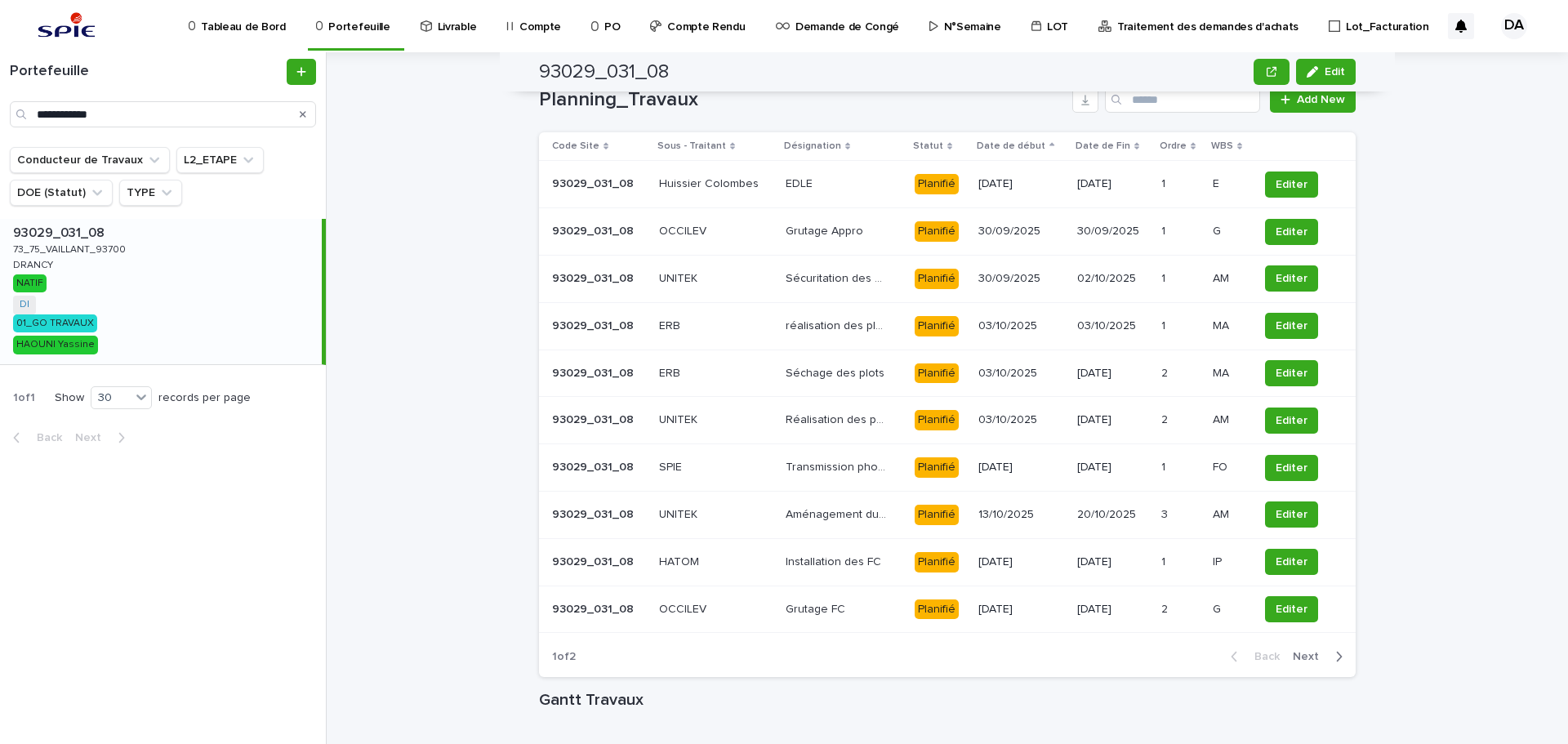click on "Next" at bounding box center (1311, 657) 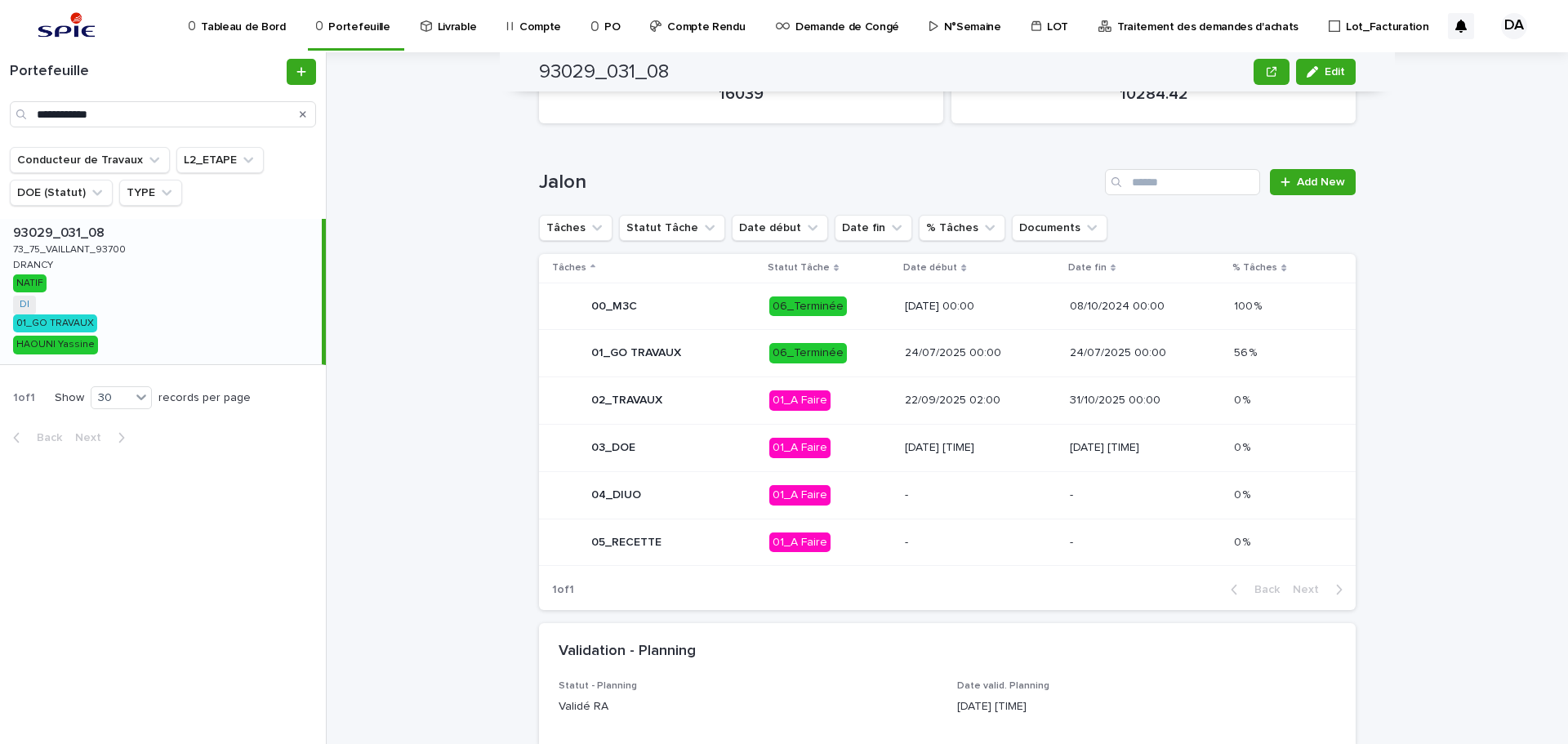 scroll, scrollTop: 599, scrollLeft: 0, axis: vertical 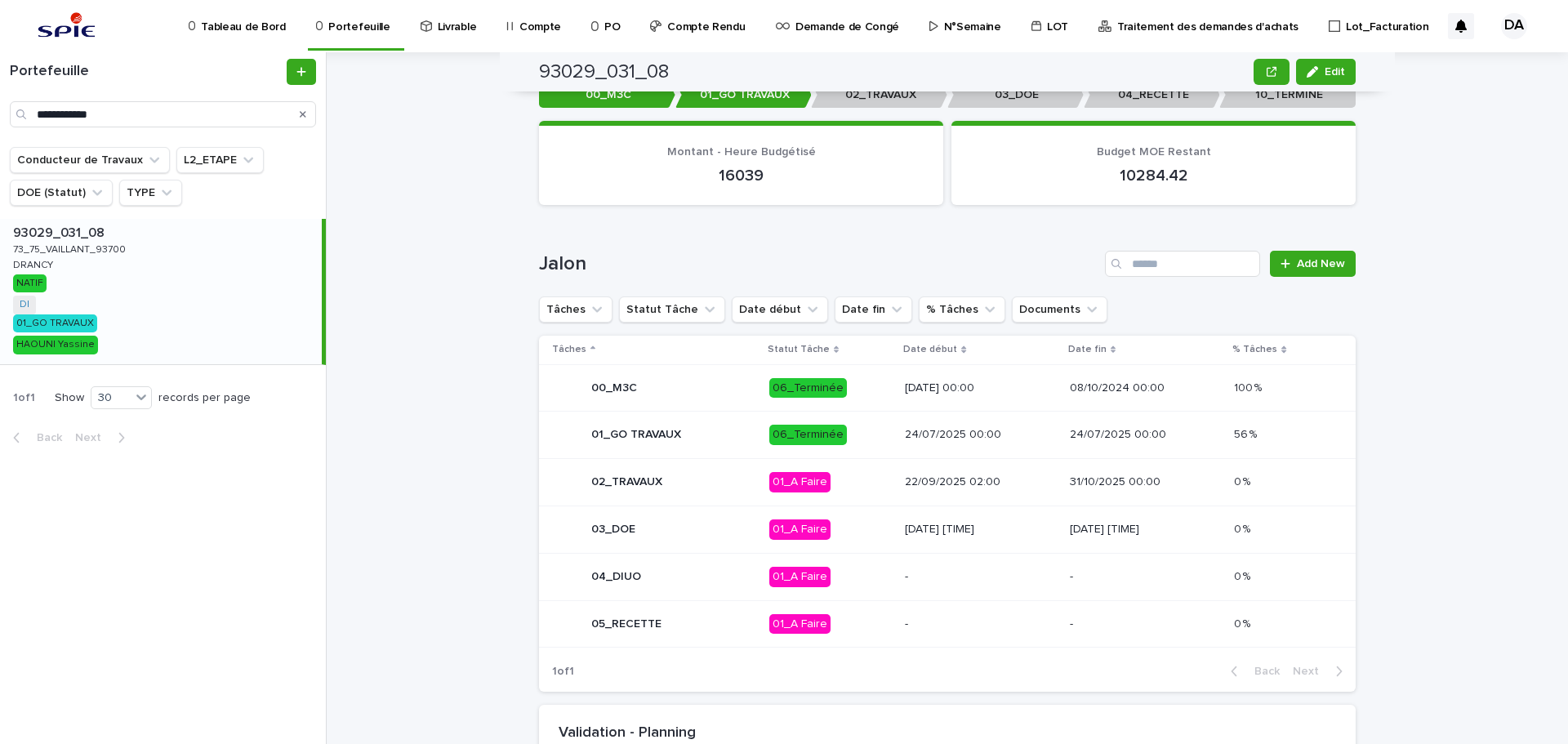 click on "22/09/2025 02:00" at bounding box center (980, 482) 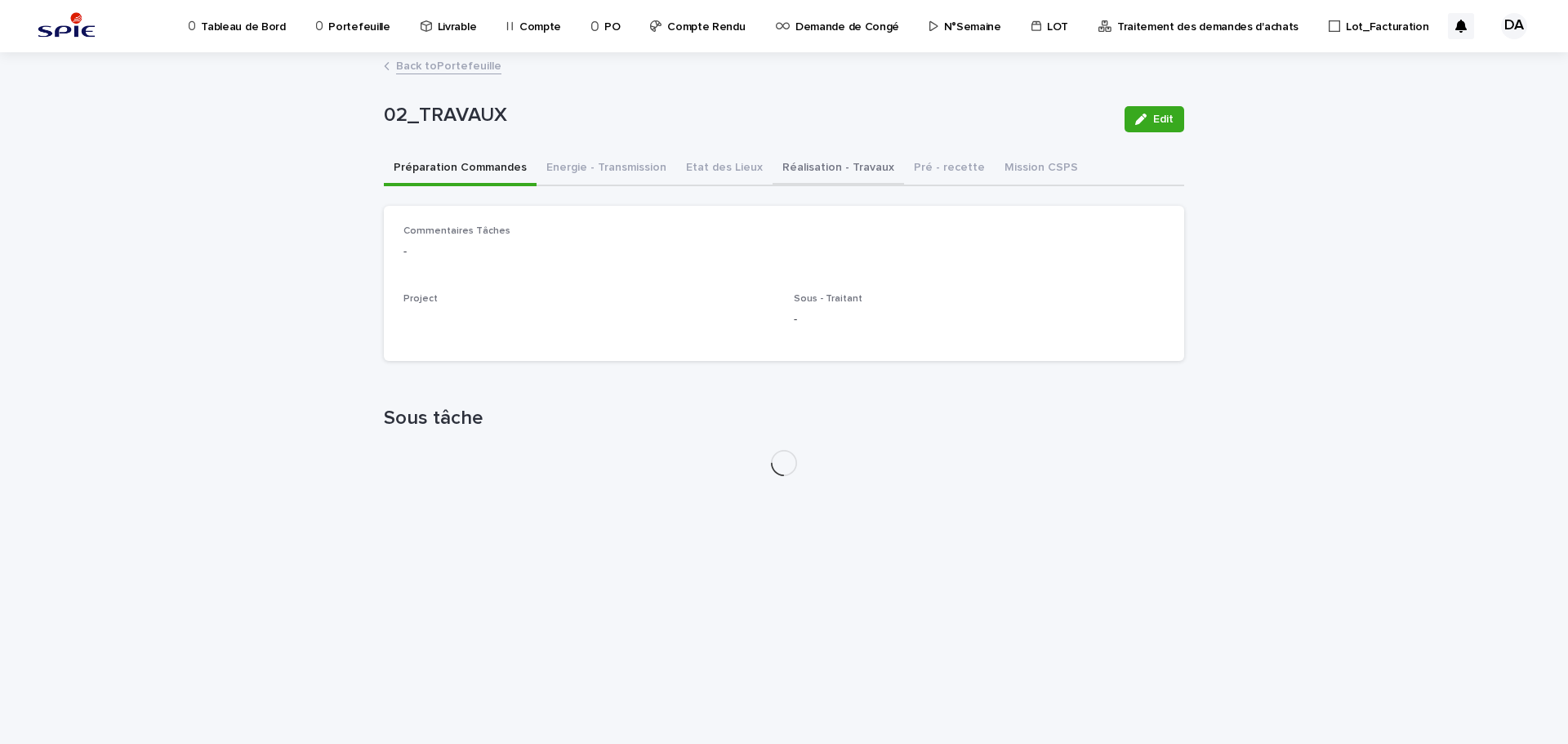click on "Réalisation - Travaux" at bounding box center [838, 169] 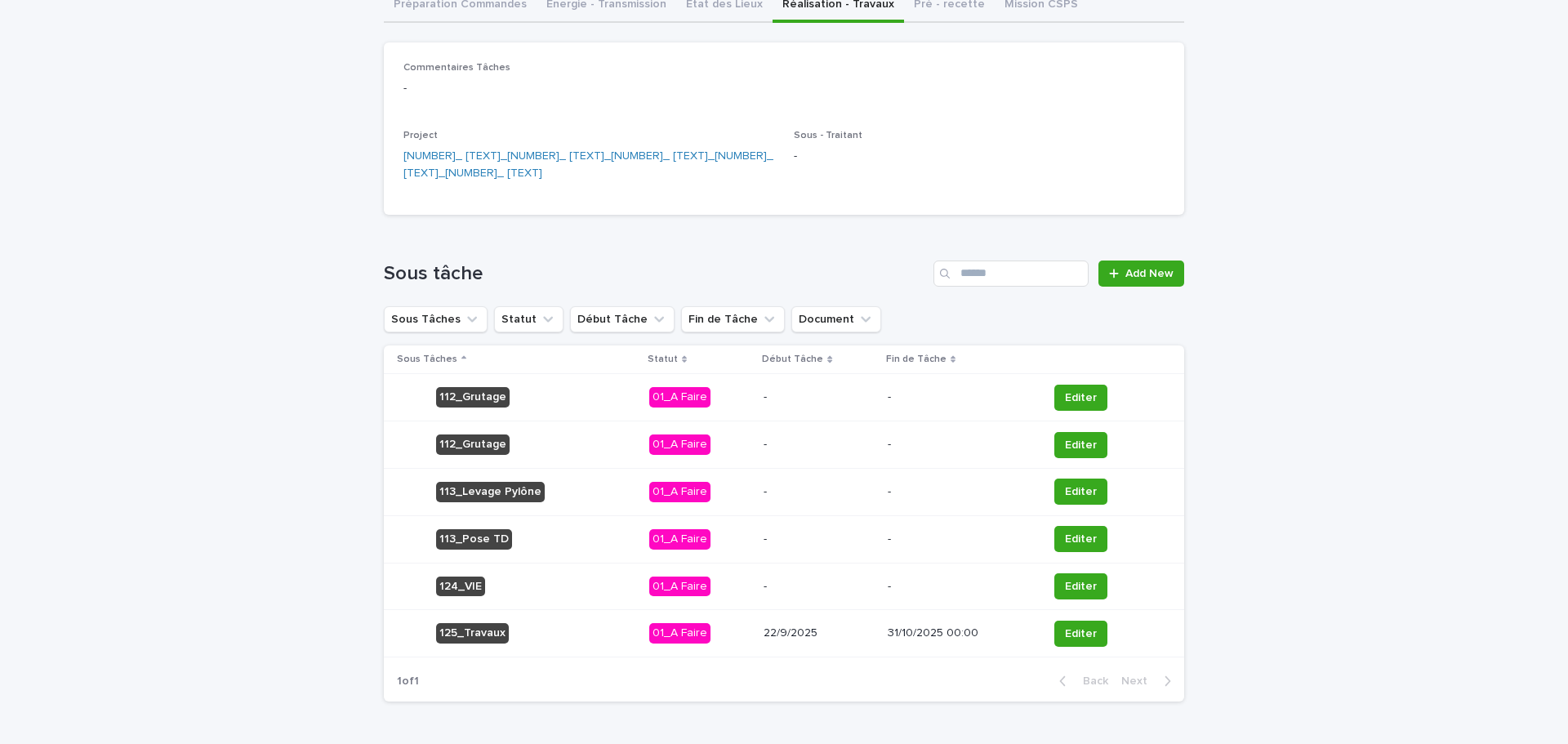 scroll, scrollTop: 198, scrollLeft: 0, axis: vertical 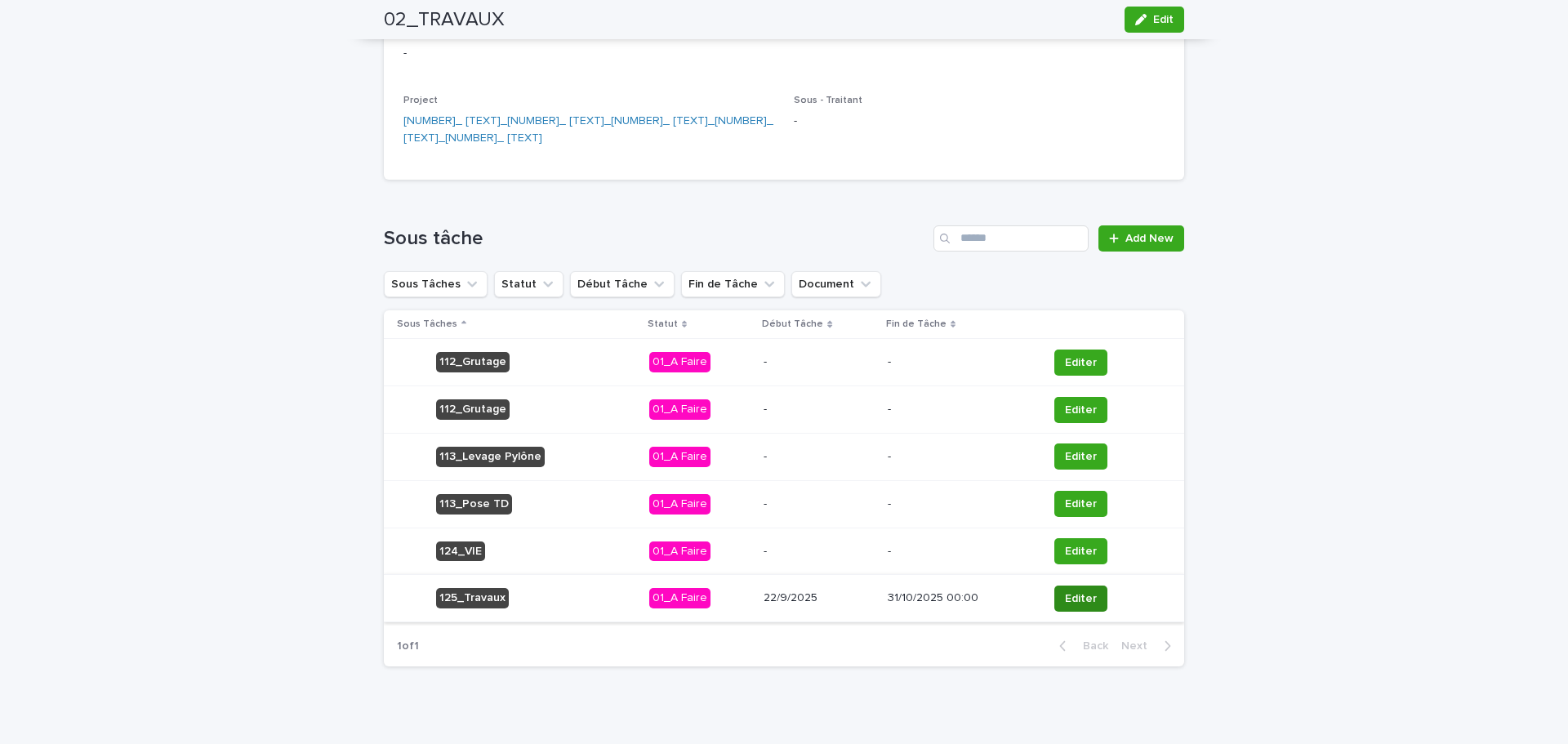 click on "Editer" at bounding box center [1080, 599] 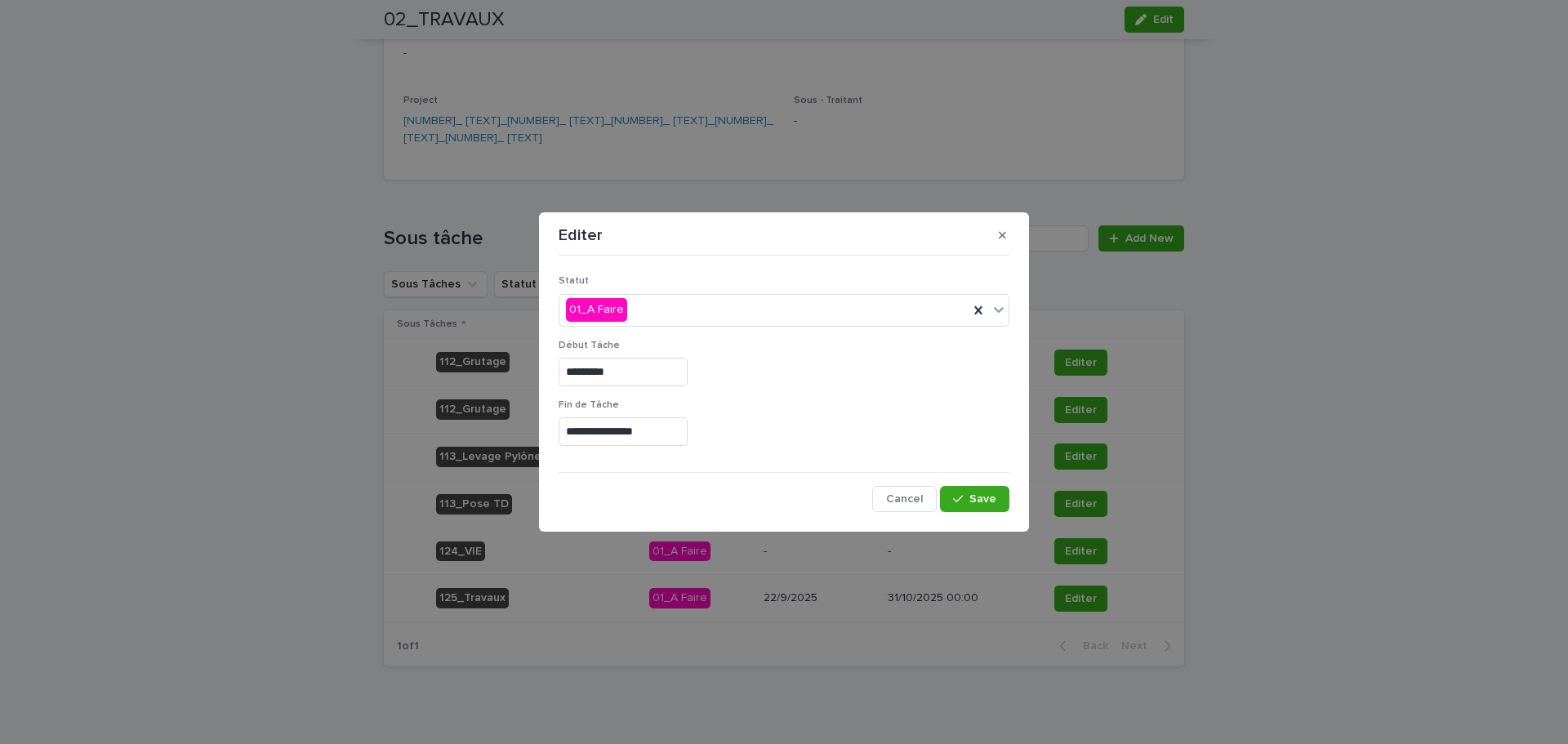click on "**********" at bounding box center (784, 429) 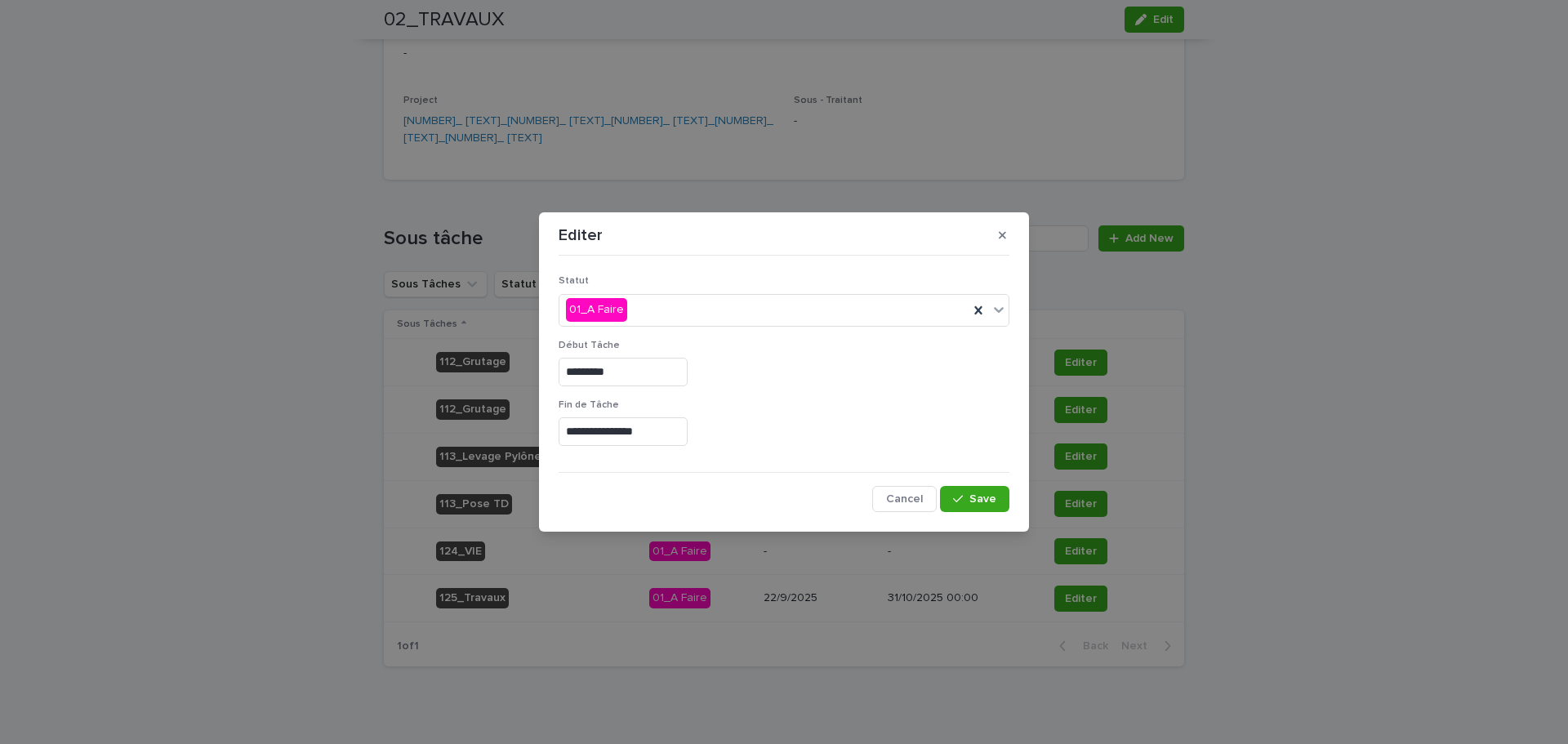click on "**********" at bounding box center [623, 431] 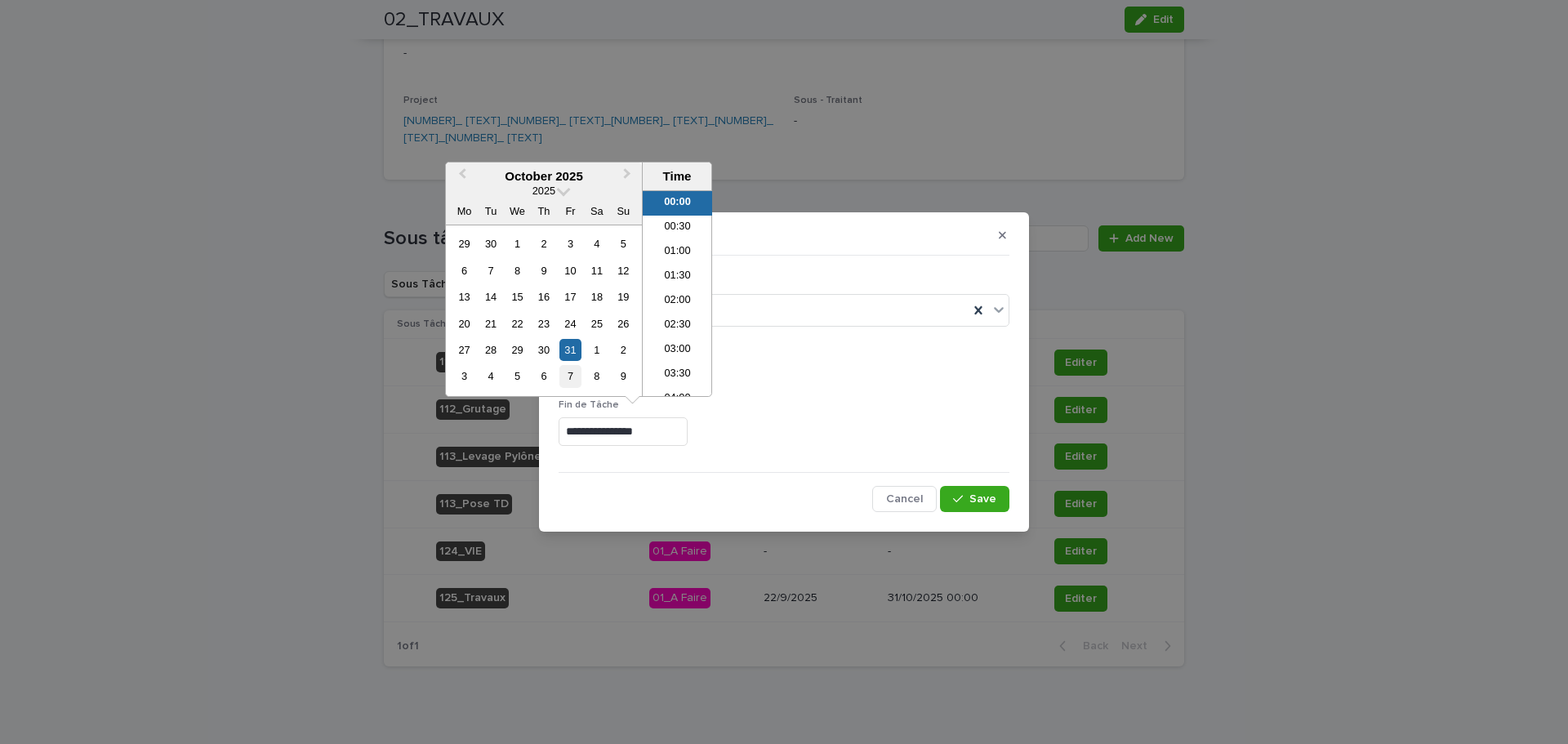 click on "7" at bounding box center (570, 376) 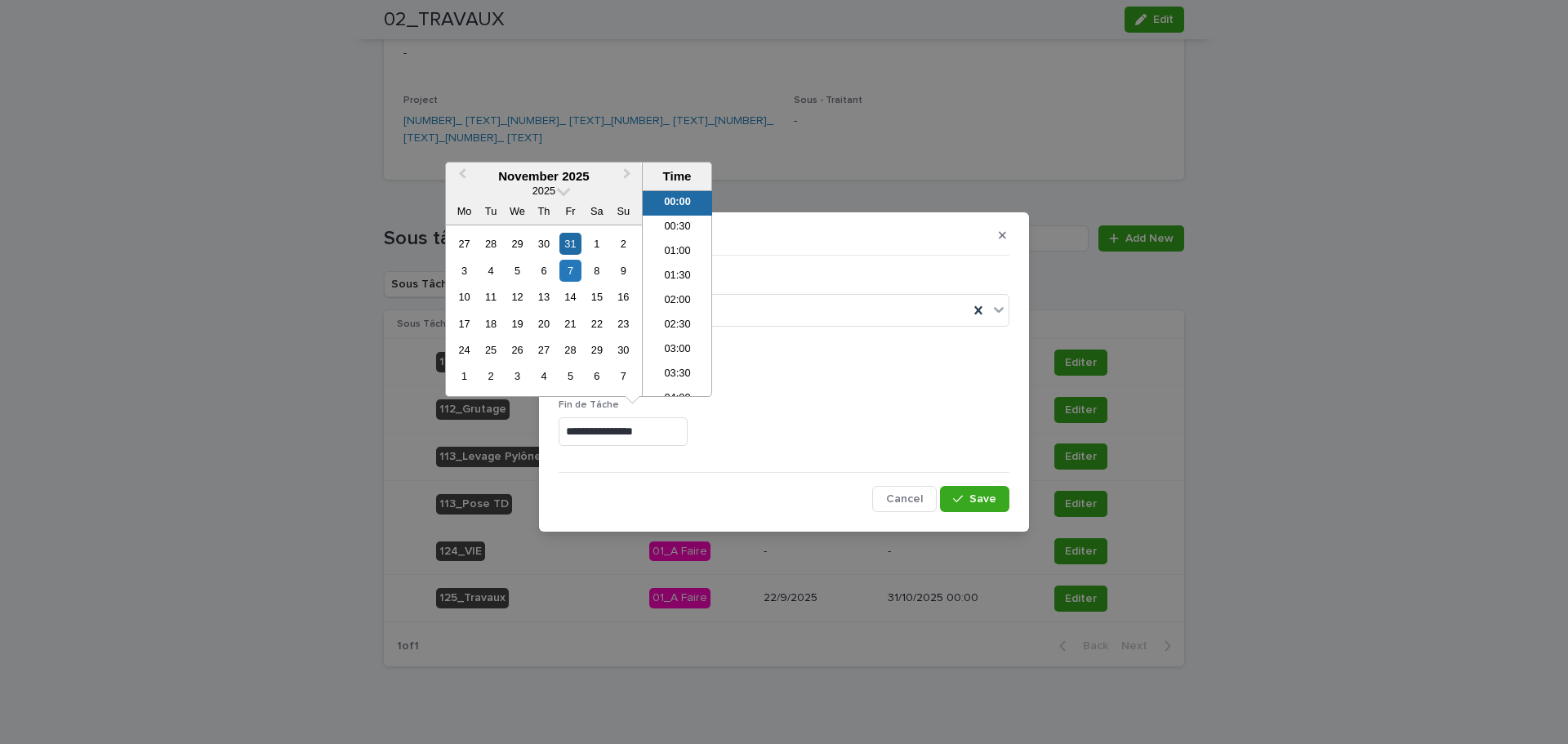 type on "**********" 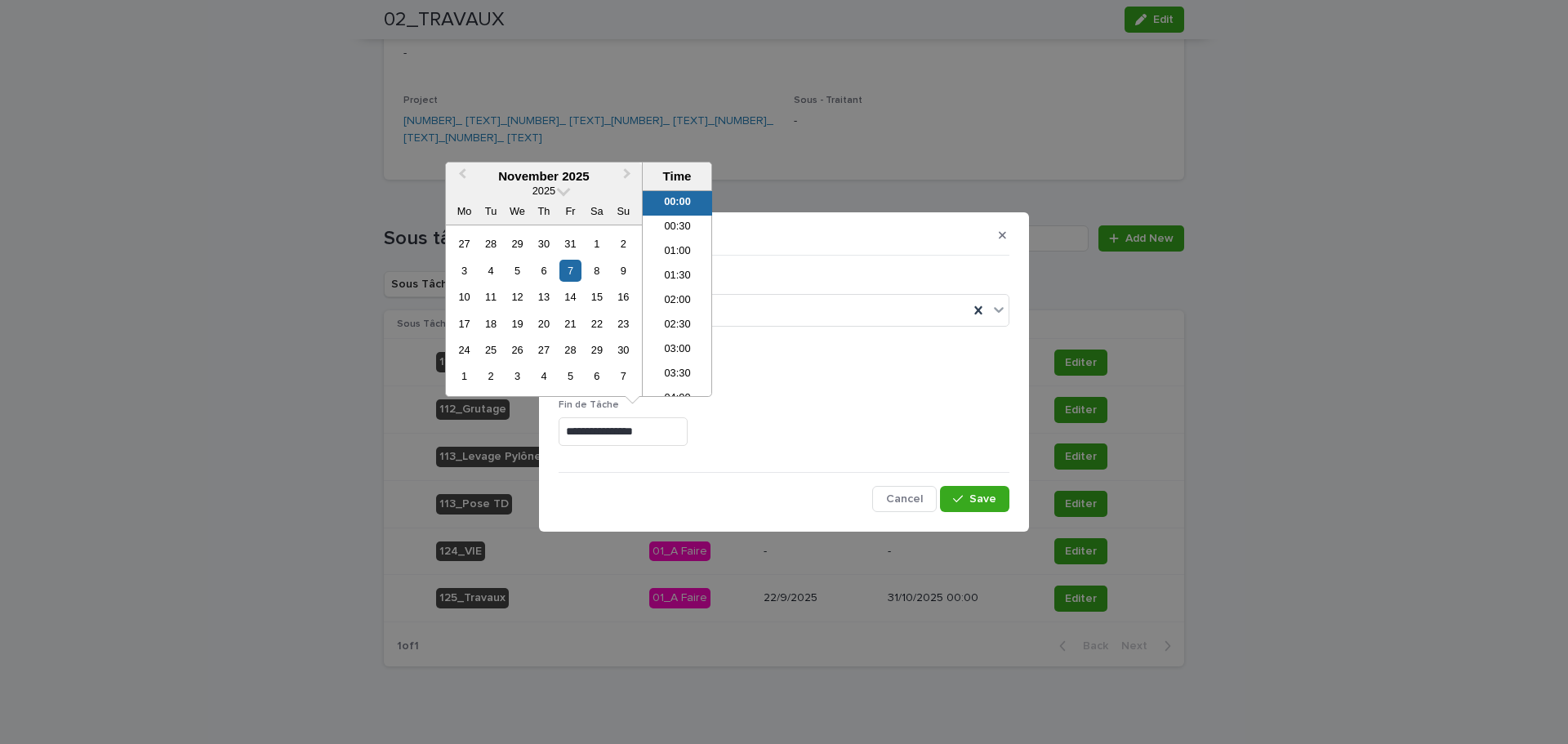 click on "Fin de Tâche" at bounding box center (784, 405) 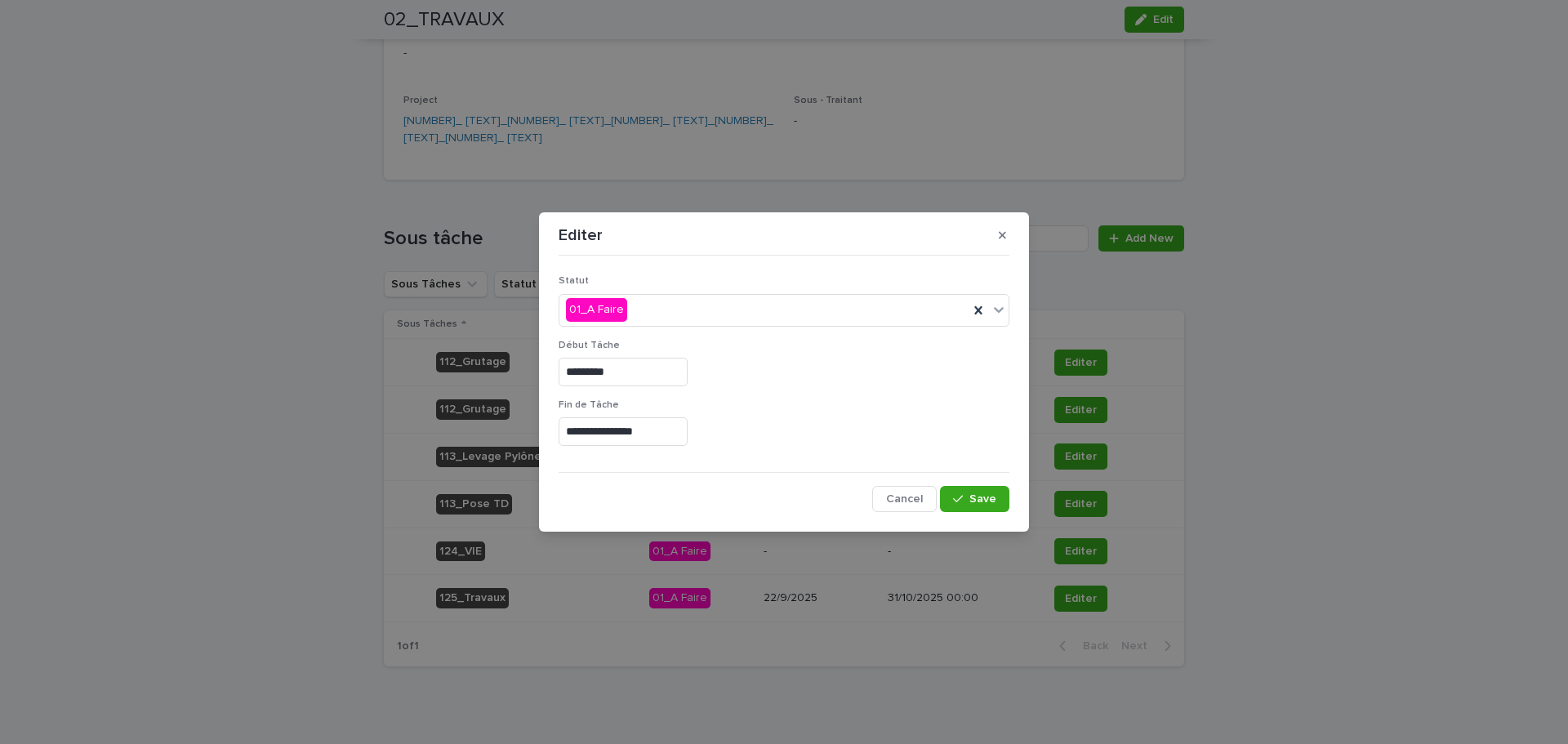drag, startPoint x: 679, startPoint y: 372, endPoint x: 658, endPoint y: 350, distance: 30.413813 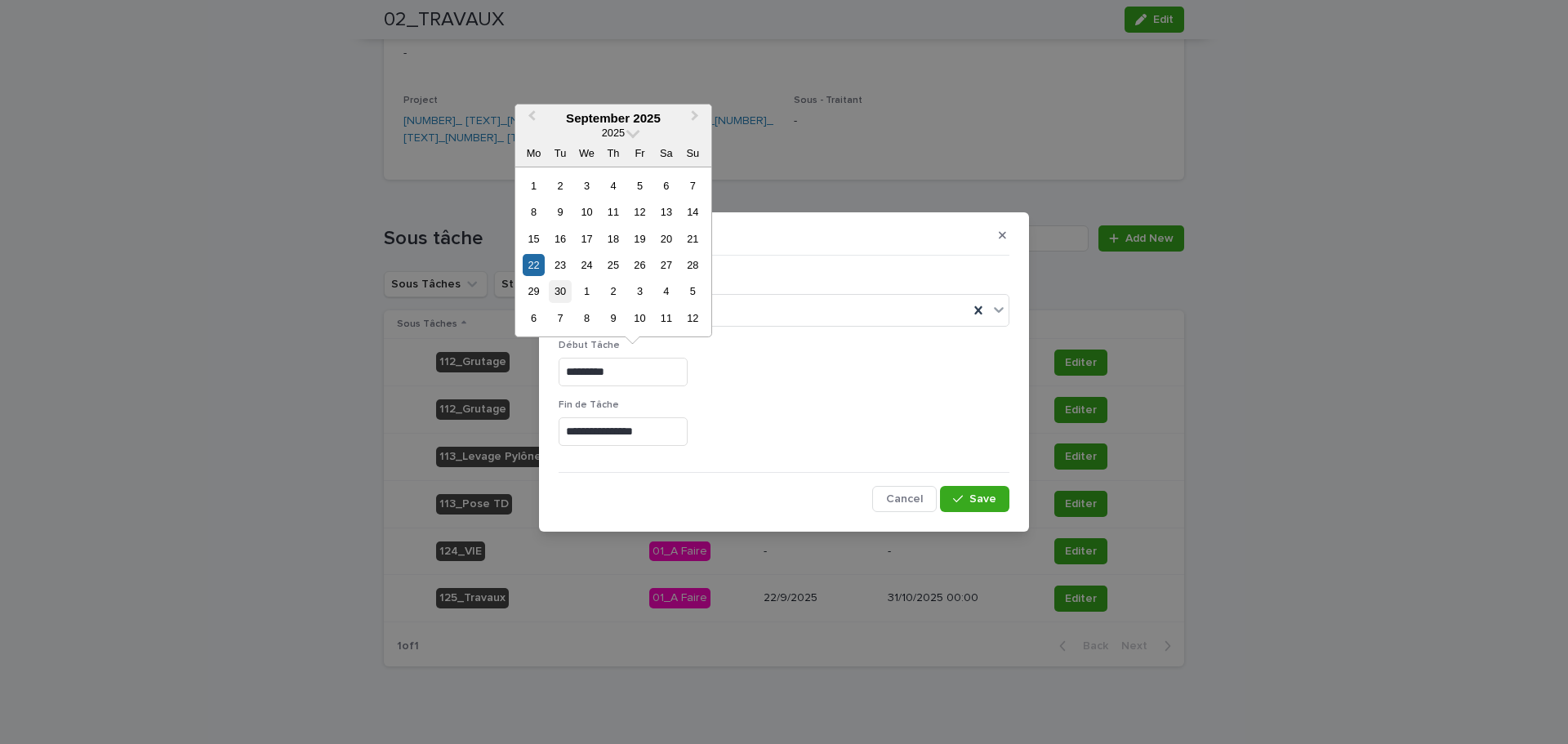 click on "30" at bounding box center (559, 291) 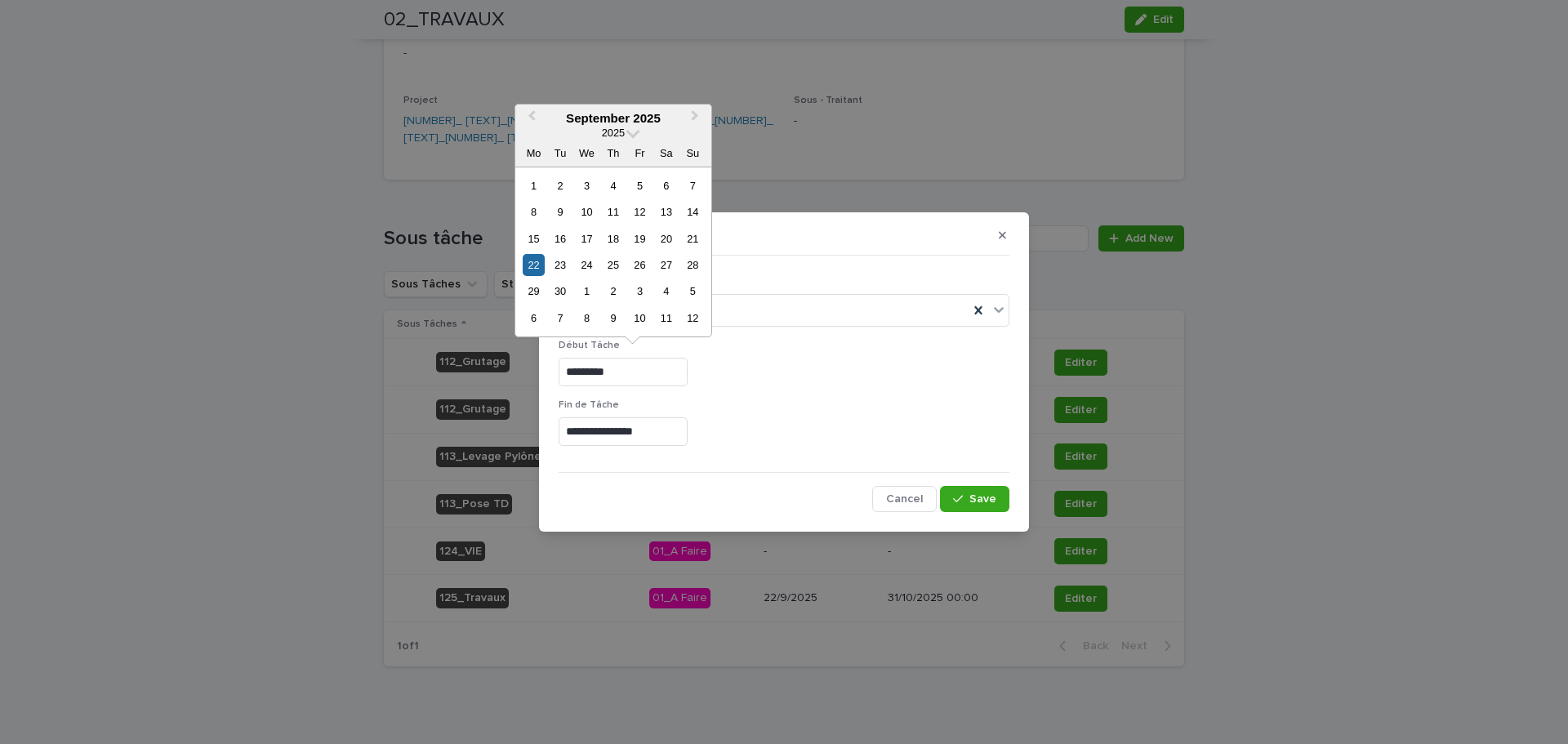type on "*********" 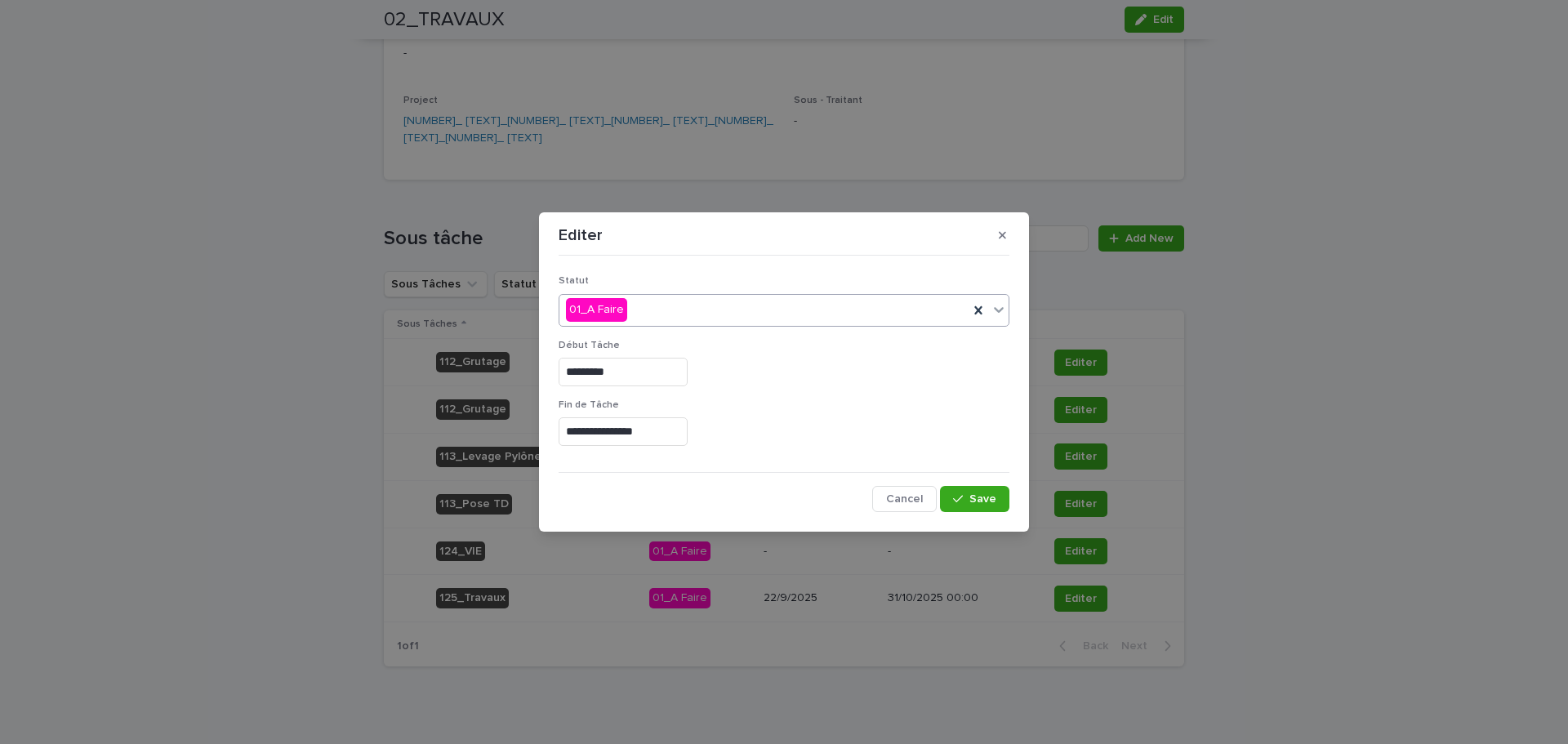 click on "01_A Faire" at bounding box center [764, 310] 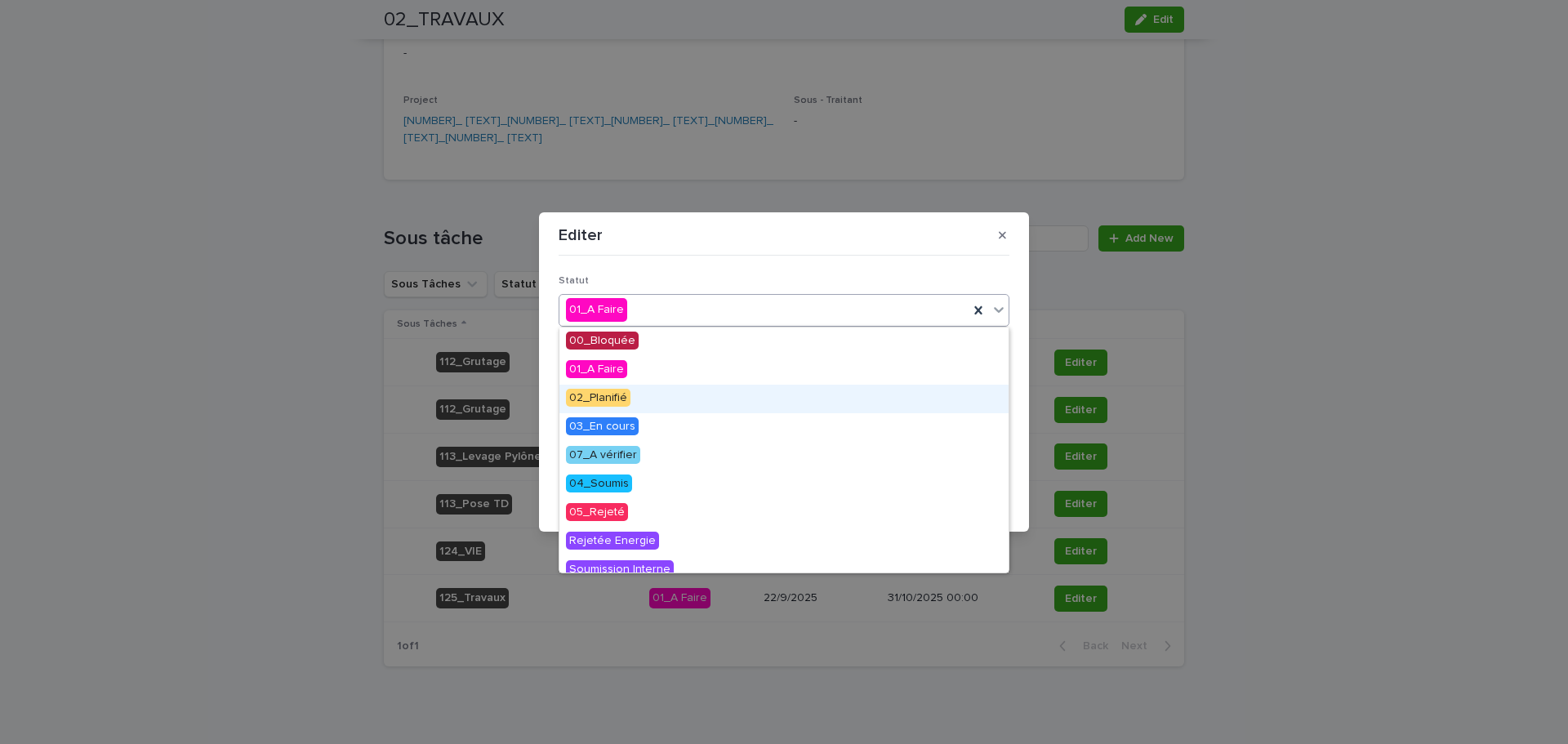 click on "02_Planifié" at bounding box center (784, 399) 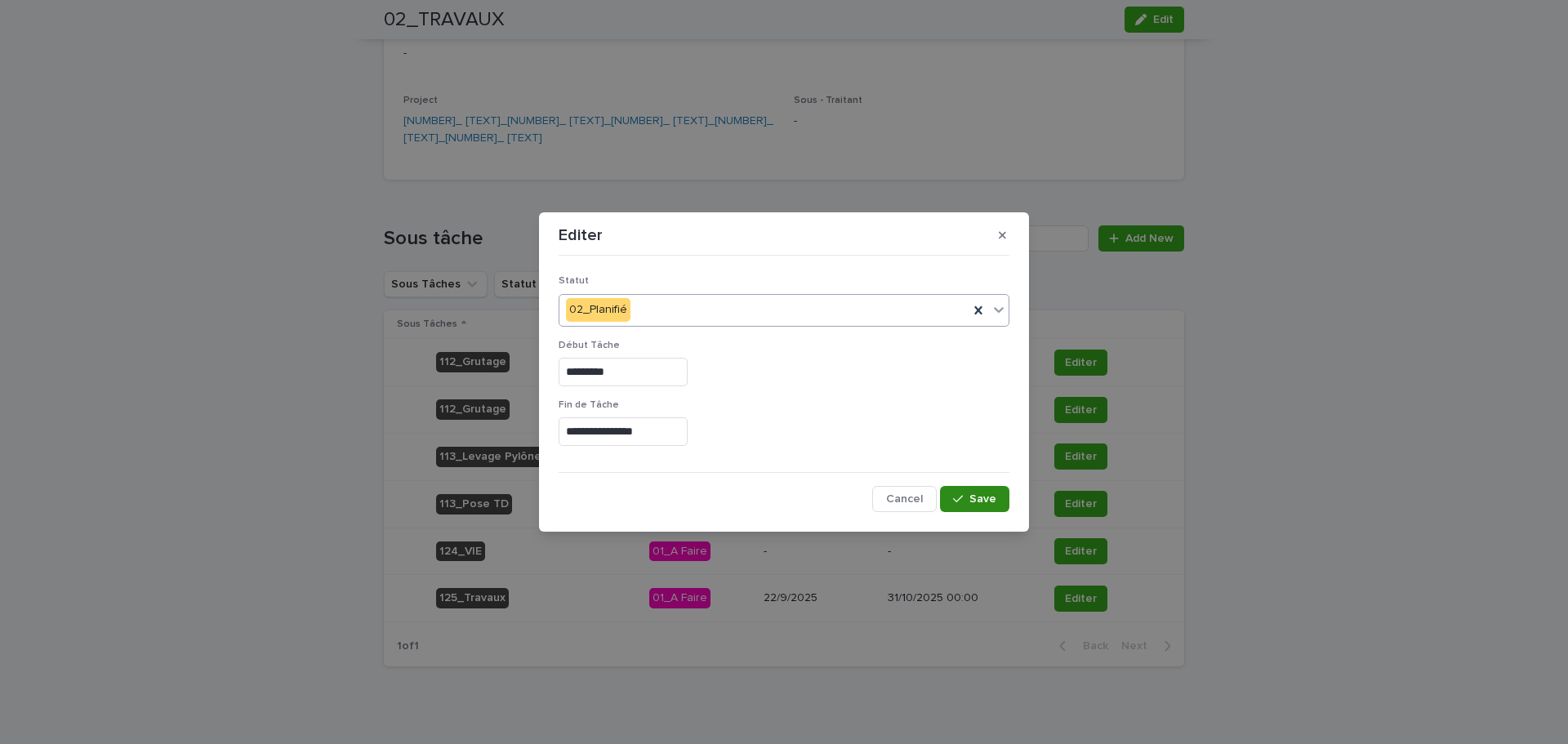 click on "Save" at bounding box center (974, 499) 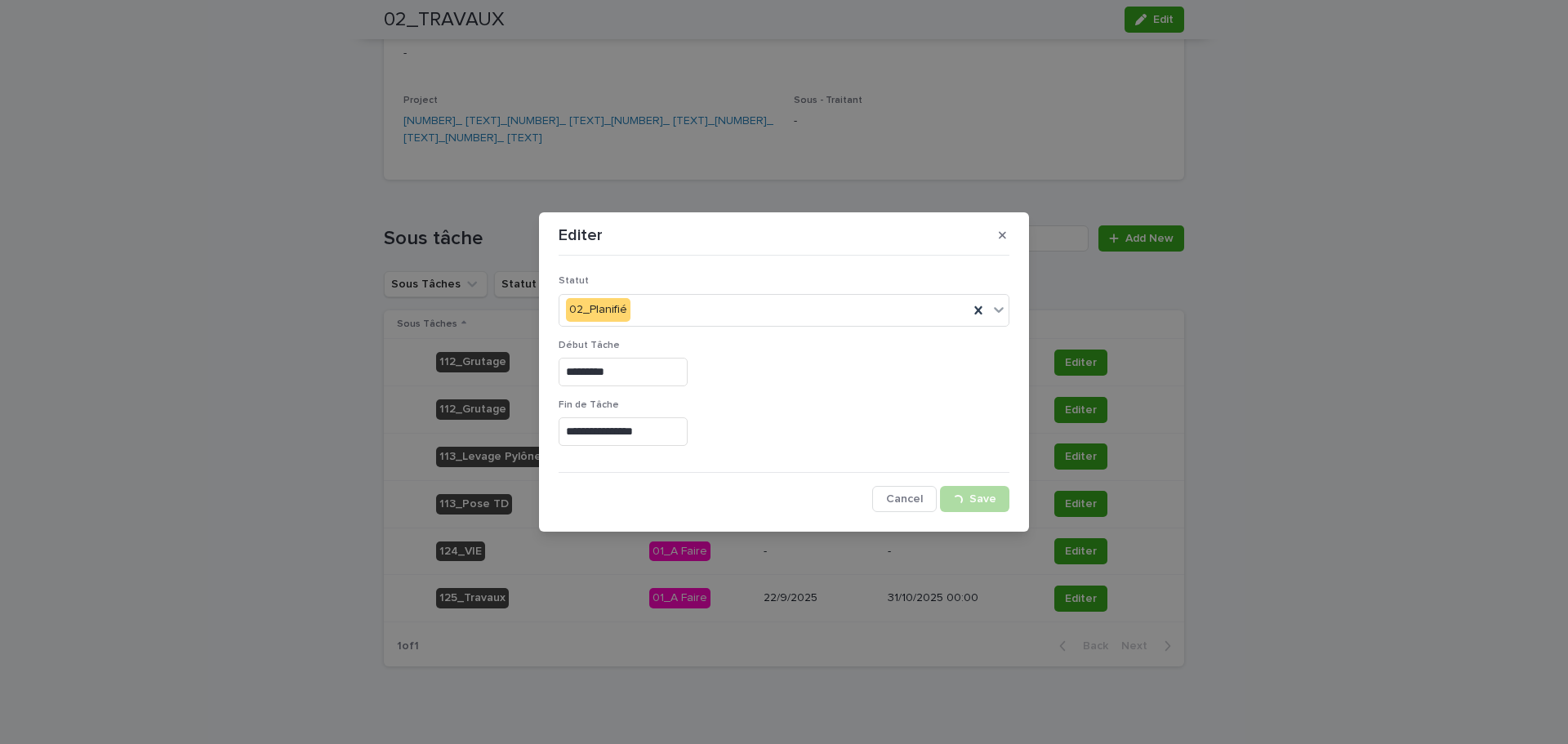 drag, startPoint x: 1395, startPoint y: 412, endPoint x: 627, endPoint y: 178, distance: 802.8574 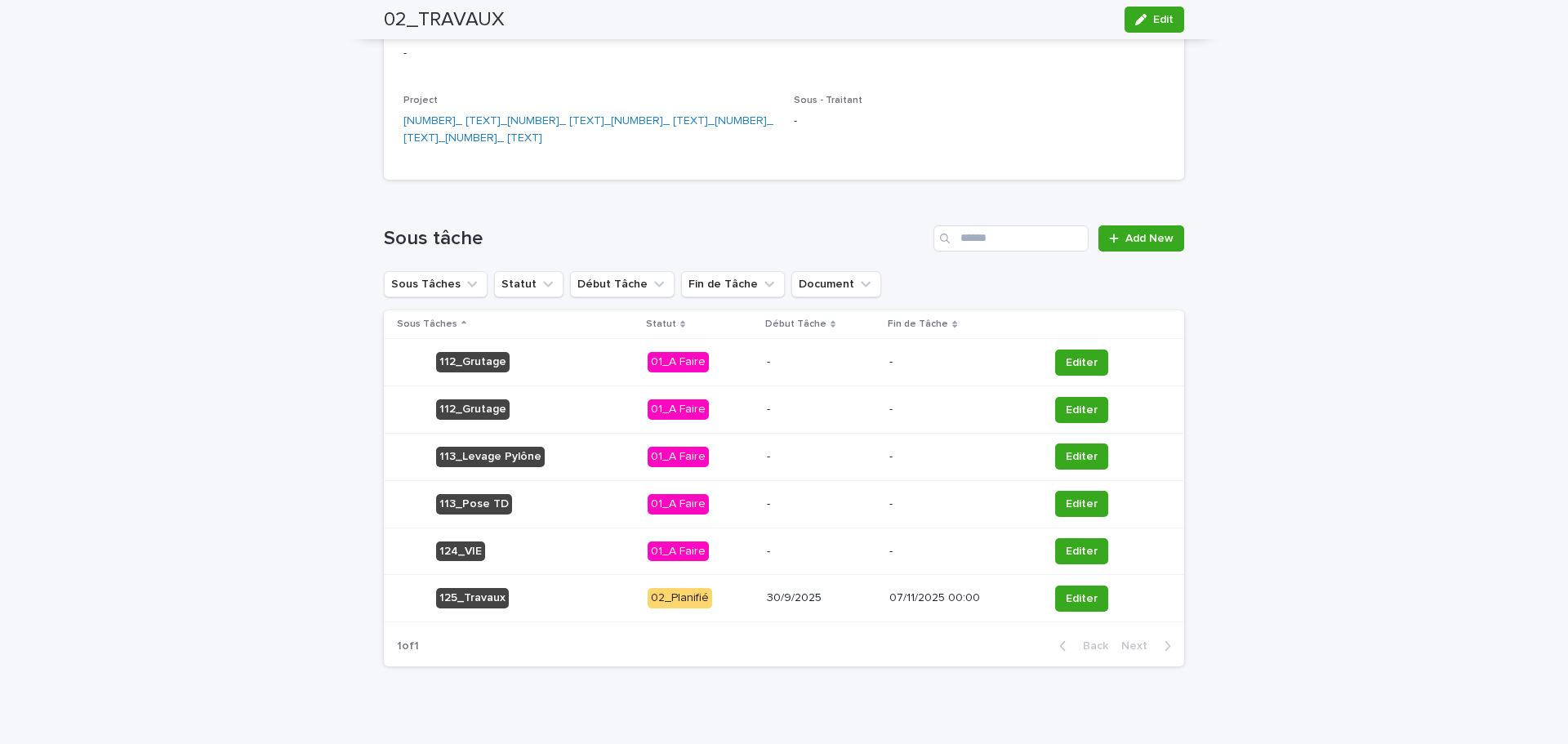 click on "[NUMBER]_ [TEXT]_[NUMBER]_ [TEXT]_[NUMBER]_ [TEXT]_[NUMBER]_ [TEXT]_[NUMBER]_ [TEXT]" at bounding box center (589, 130) 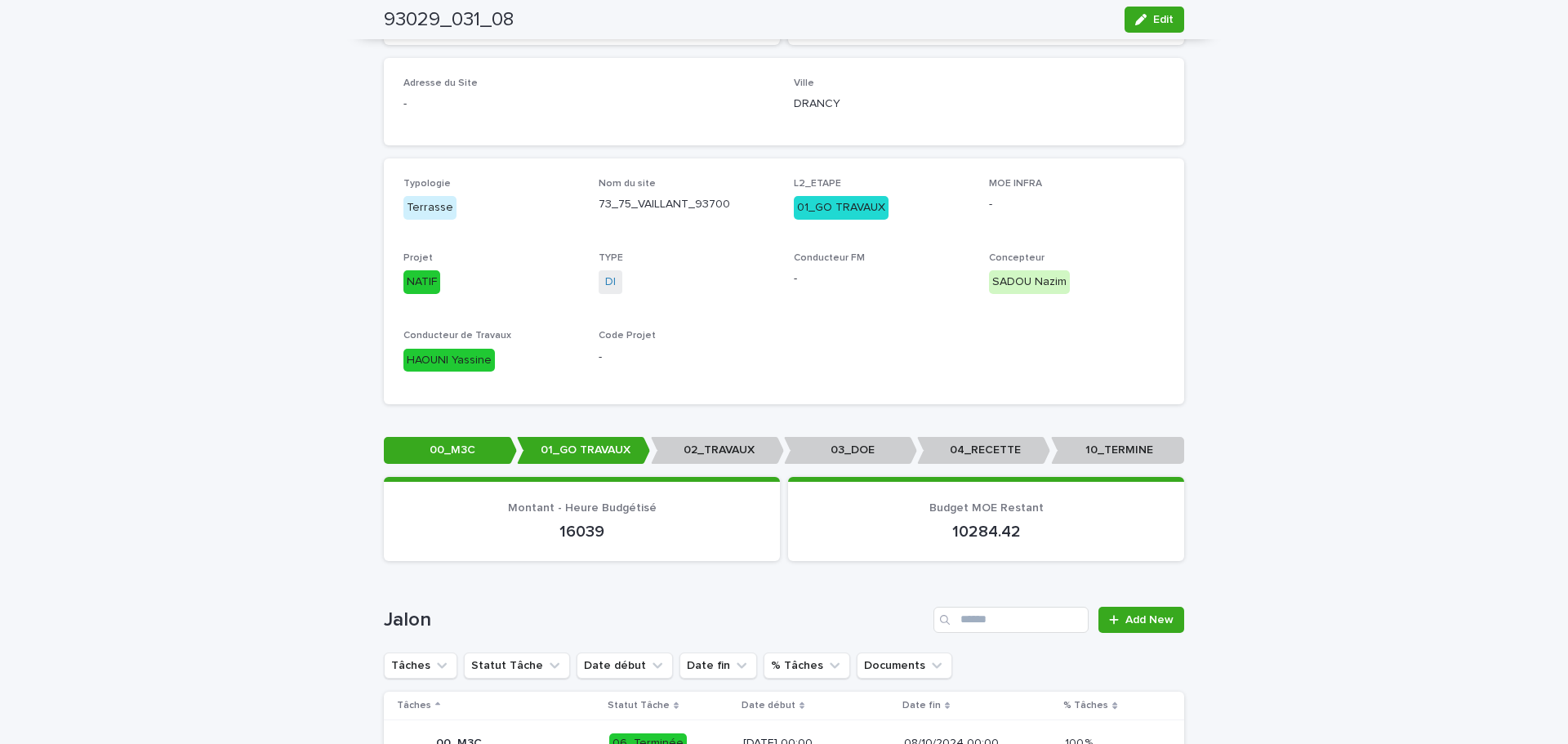 scroll, scrollTop: 0, scrollLeft: 0, axis: both 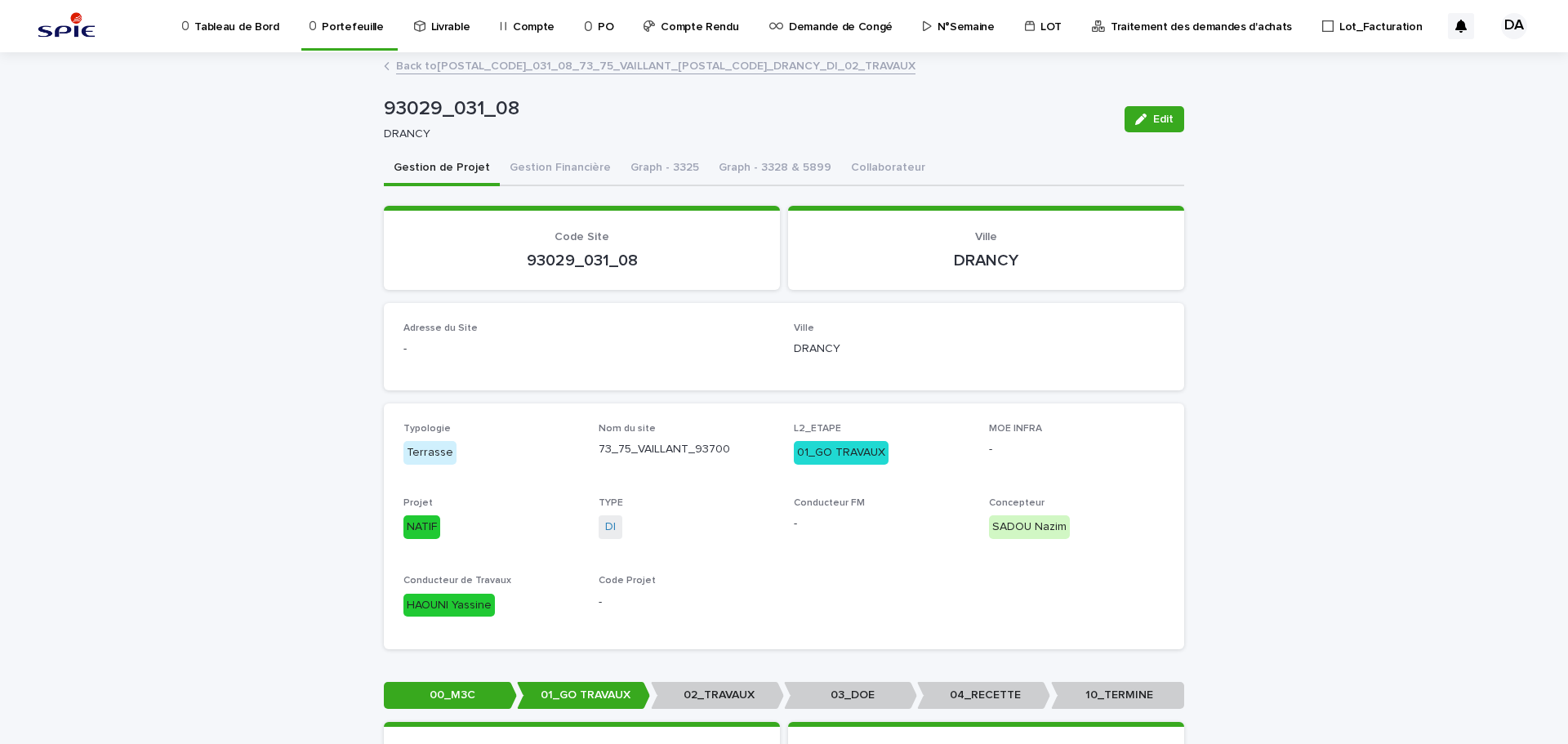 click on "Portefeuille" at bounding box center (352, 17) 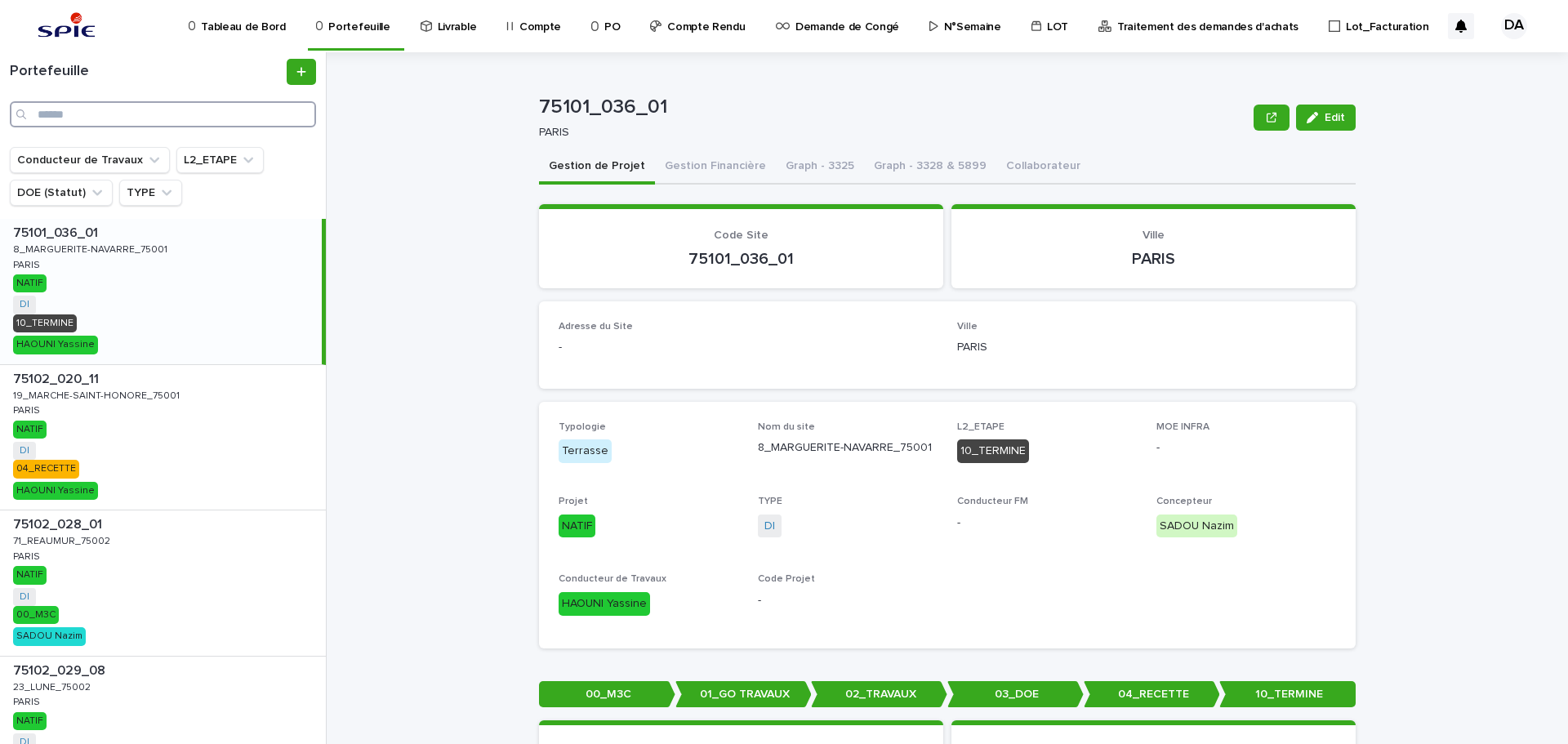 click at bounding box center (163, 114) 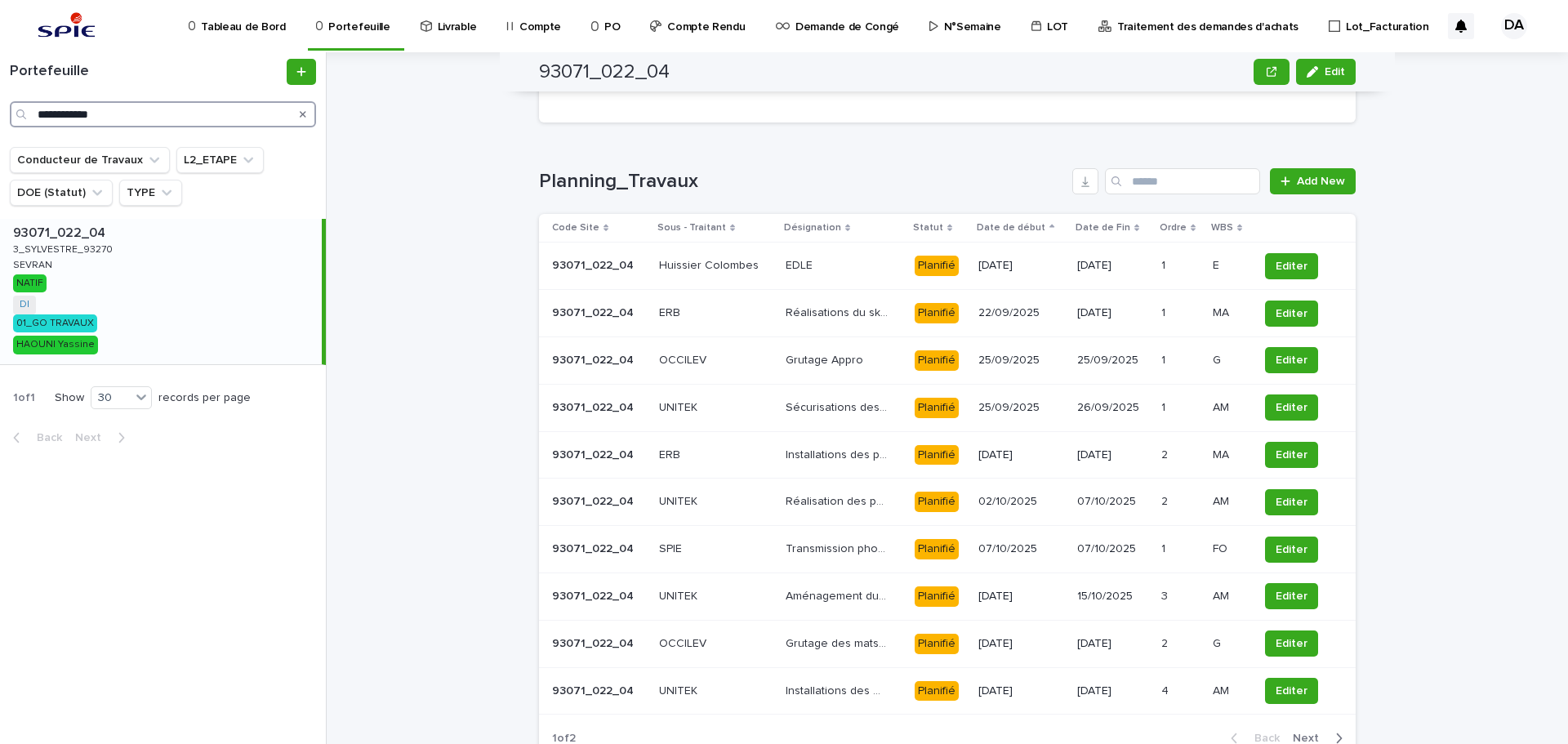 scroll, scrollTop: 1552, scrollLeft: 0, axis: vertical 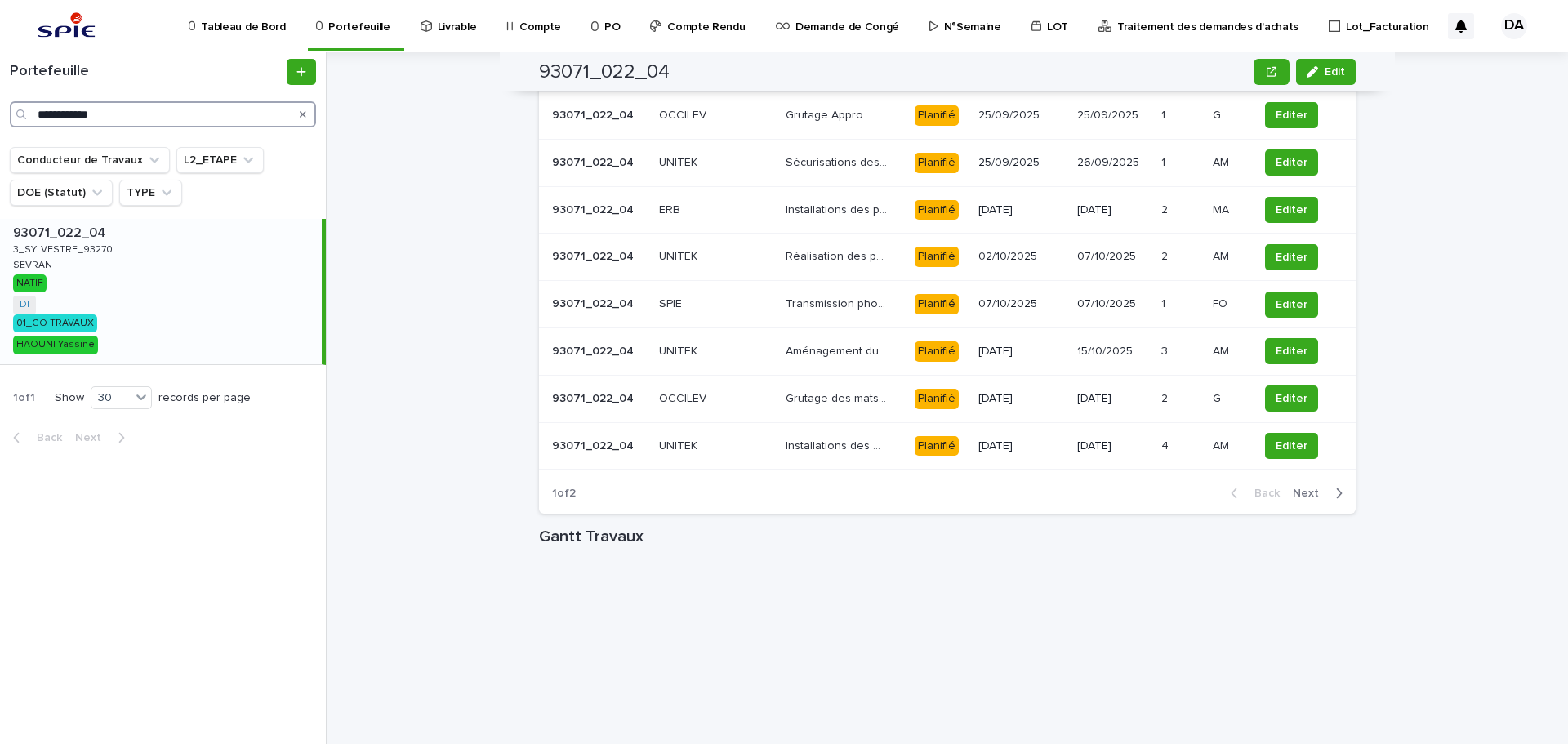 type on "**********" 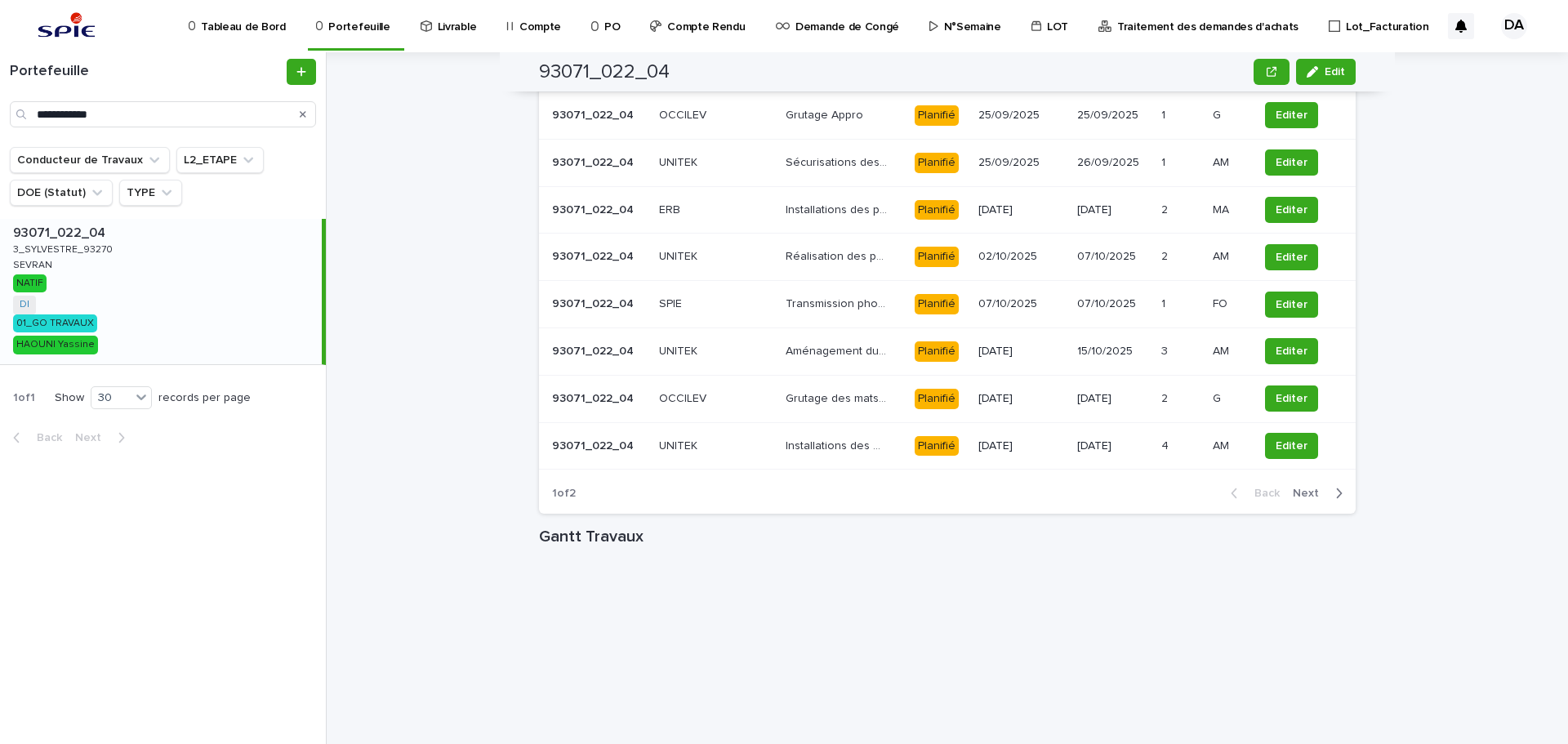click on "Next" at bounding box center (1311, 493) 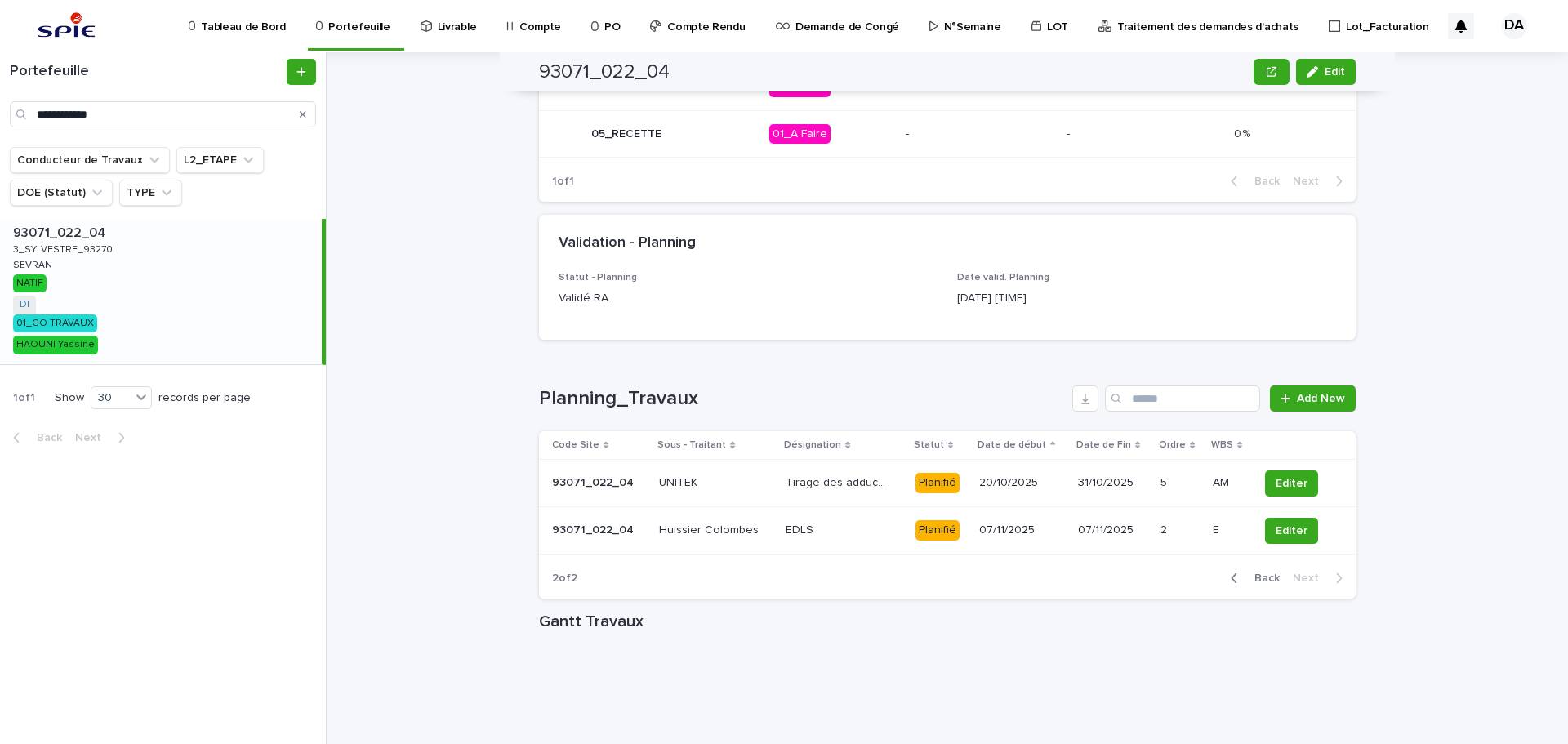 scroll, scrollTop: 763, scrollLeft: 0, axis: vertical 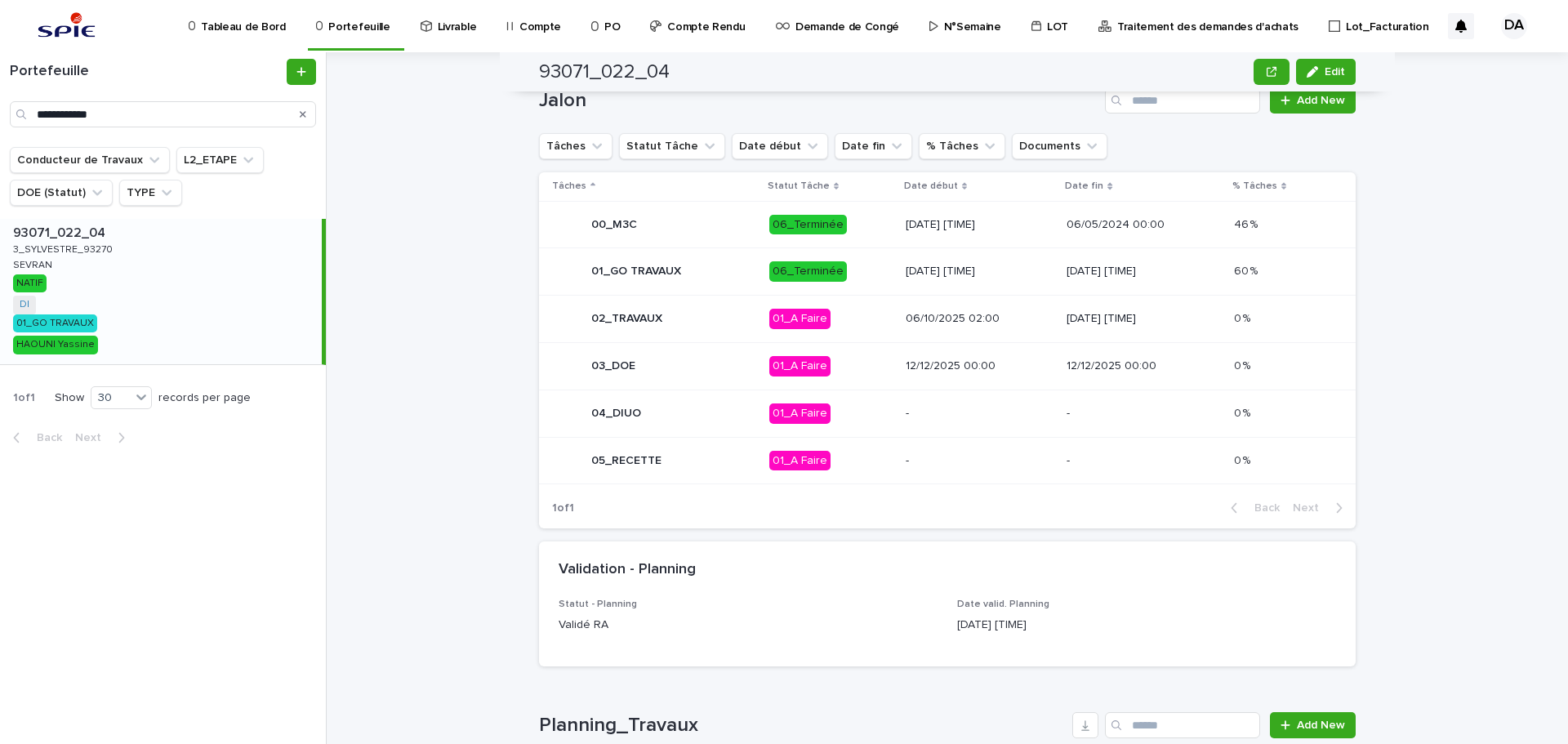 click on "06/10/2025 02:00" at bounding box center [979, 319] 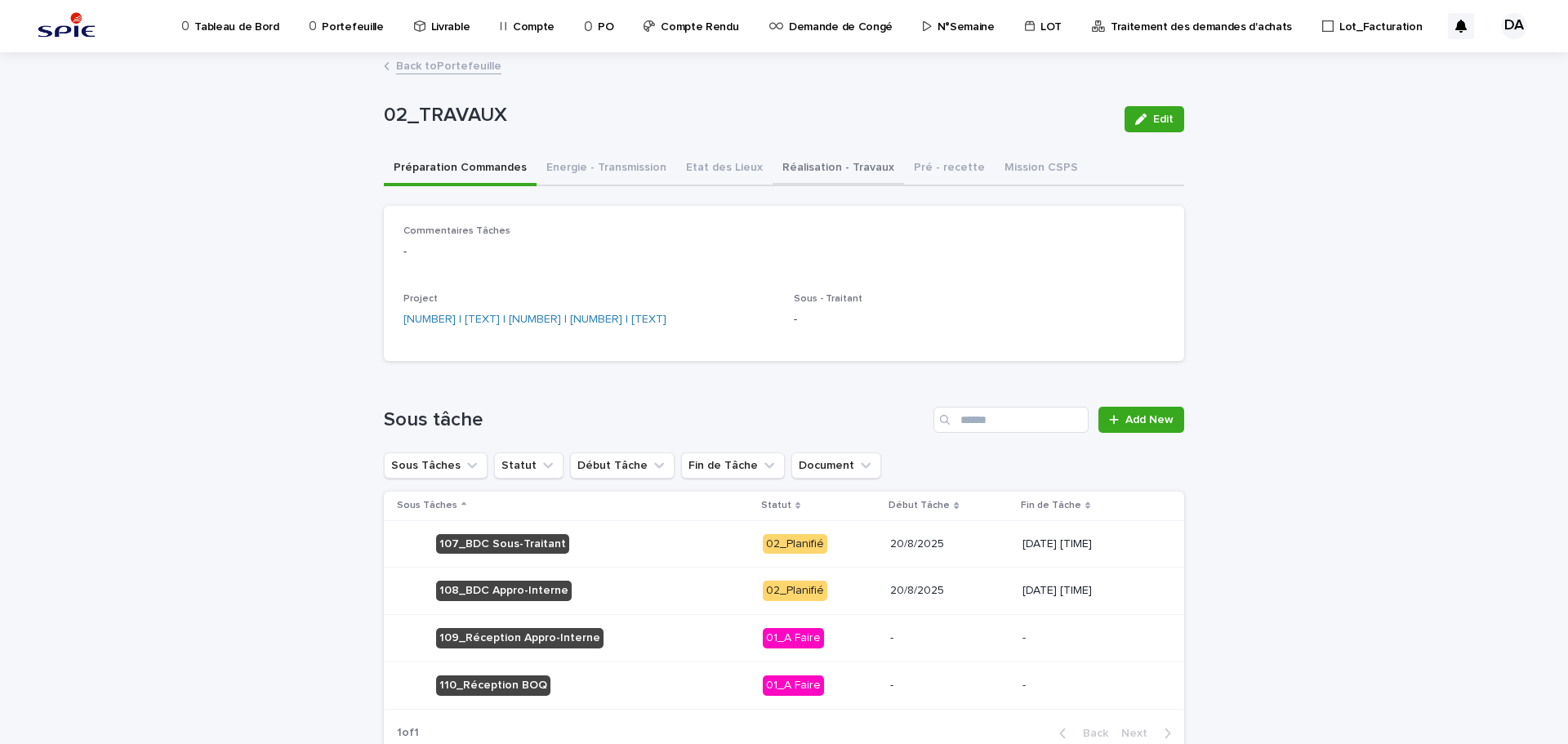 click on "Réalisation - Travaux" at bounding box center [838, 169] 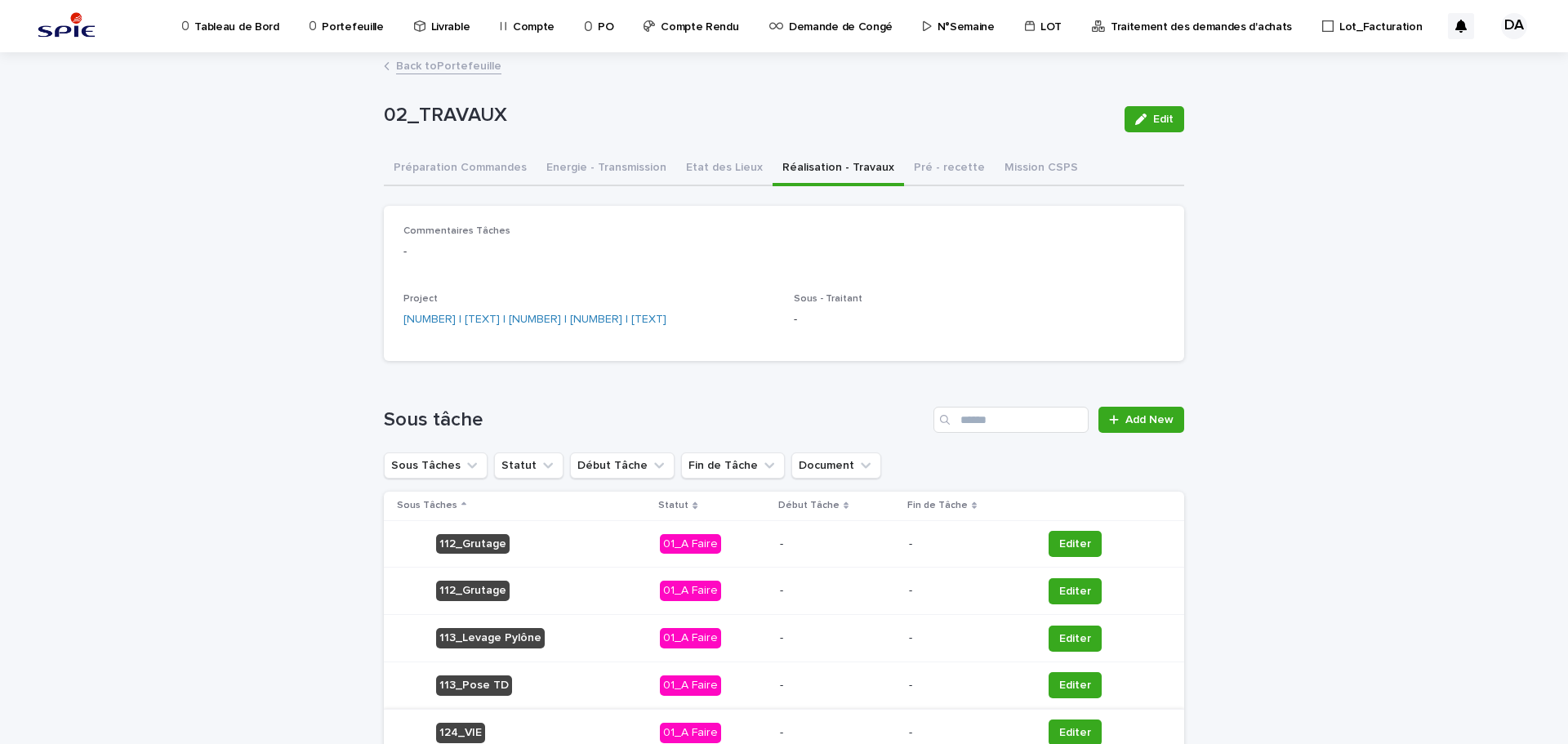 scroll, scrollTop: 163, scrollLeft: 0, axis: vertical 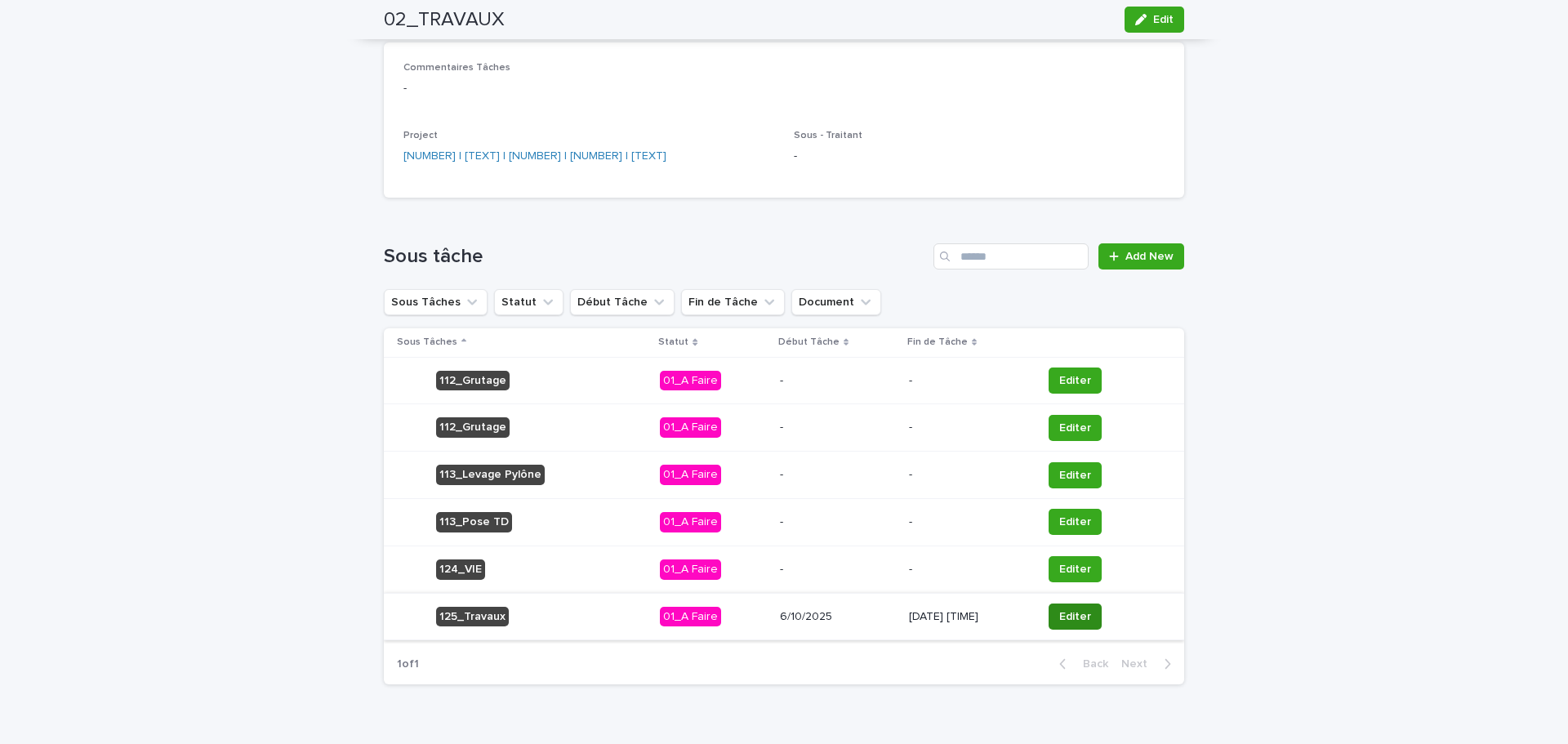 click on "Editer" at bounding box center [1075, 617] 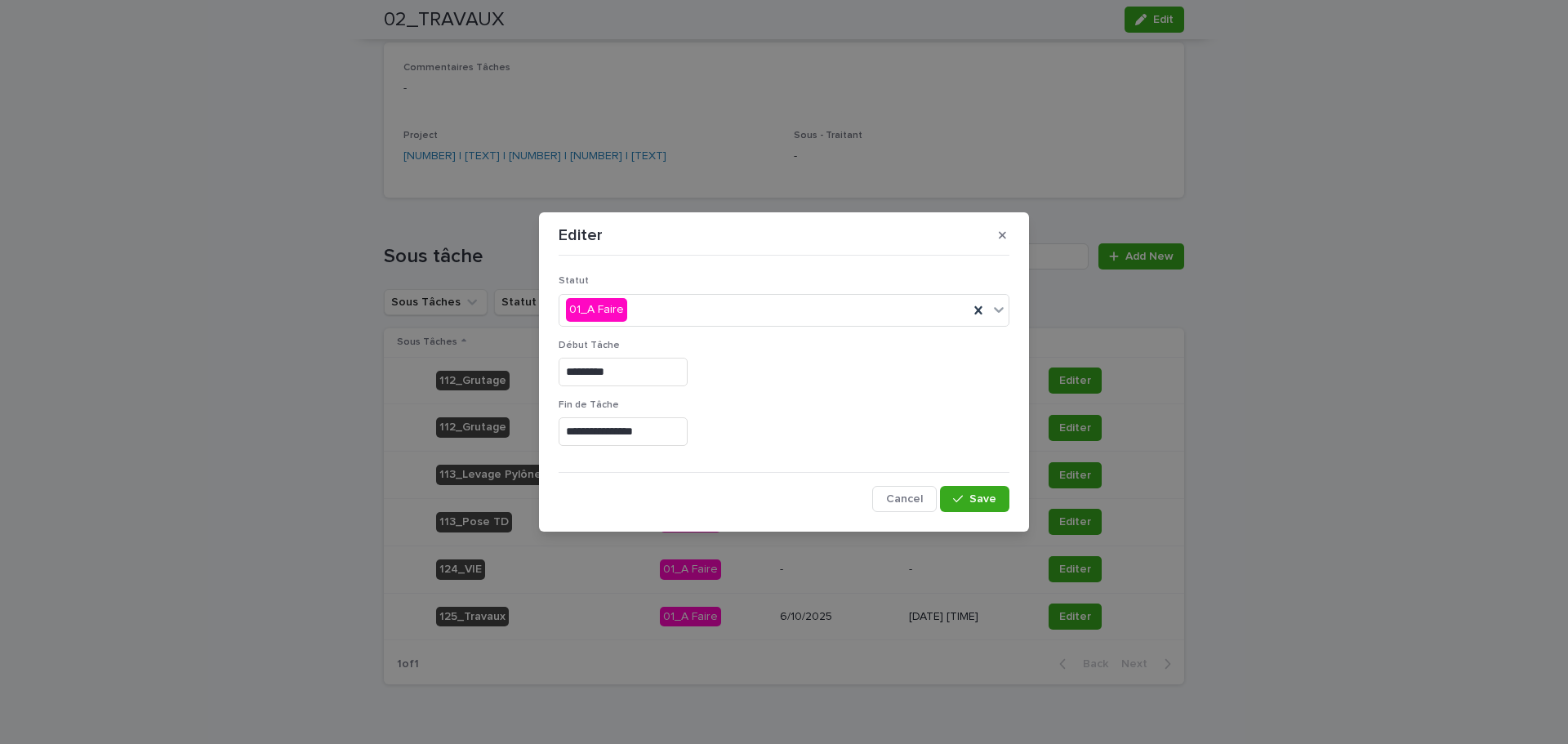 click on "**********" at bounding box center [623, 431] 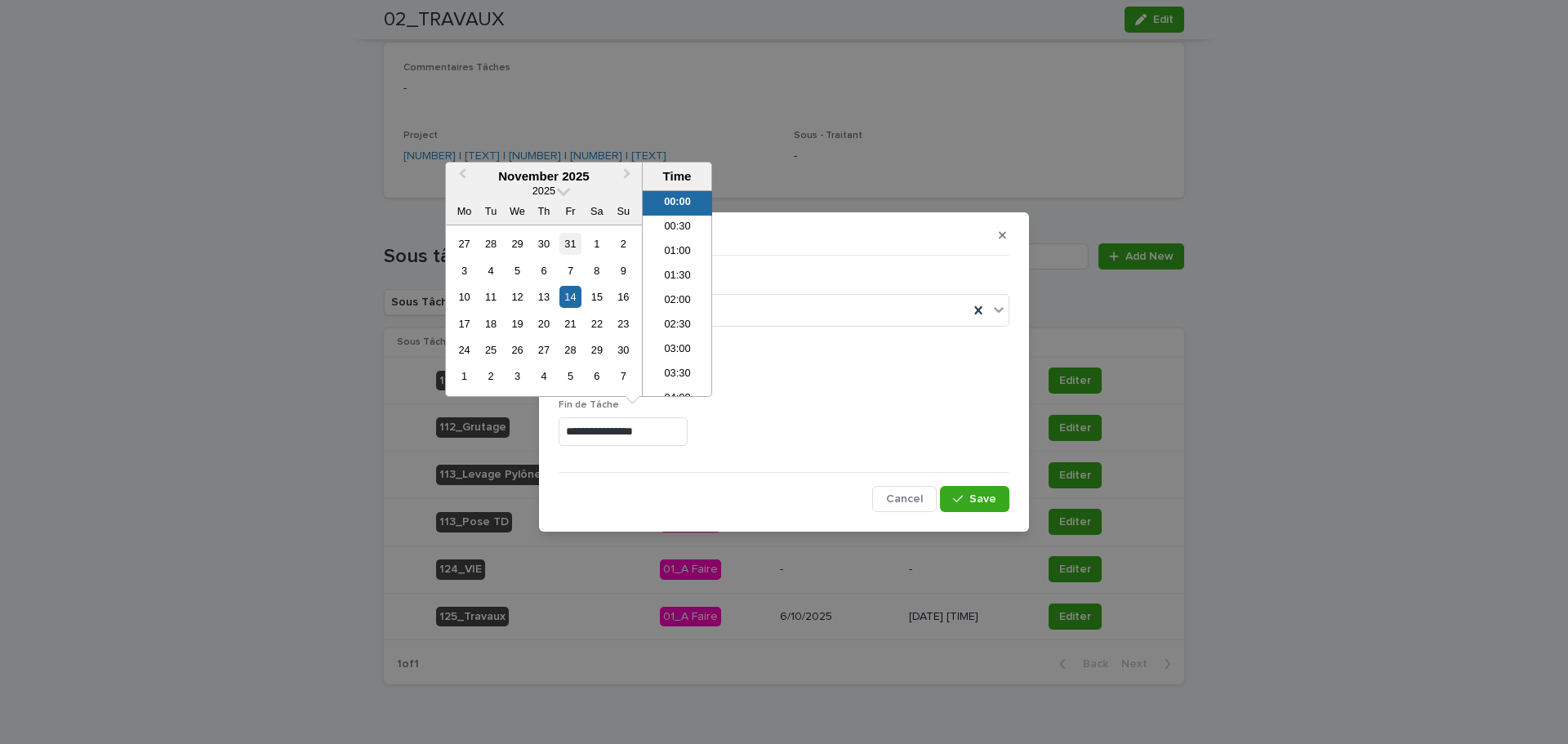 click on "31" at bounding box center [570, 243] 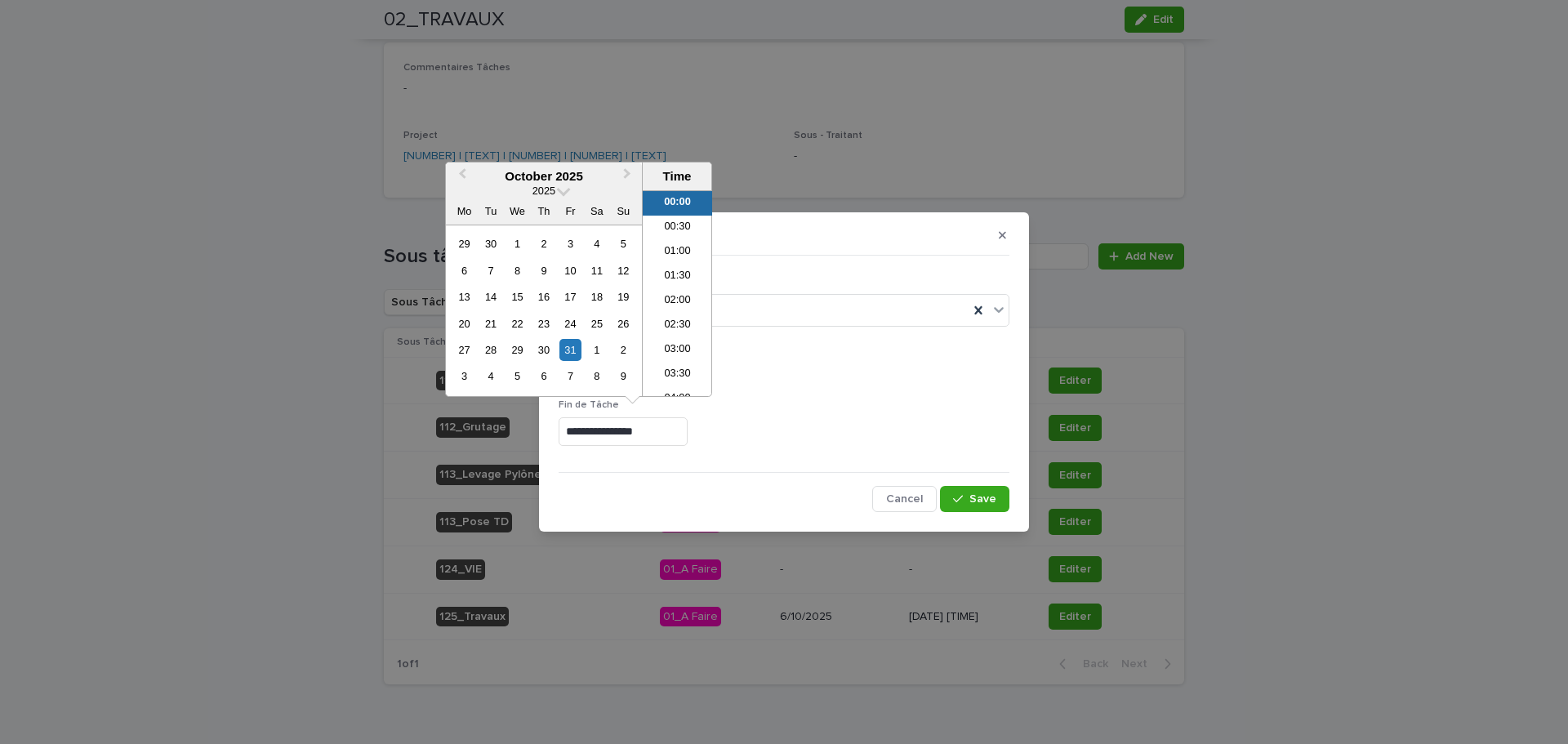type on "**********" 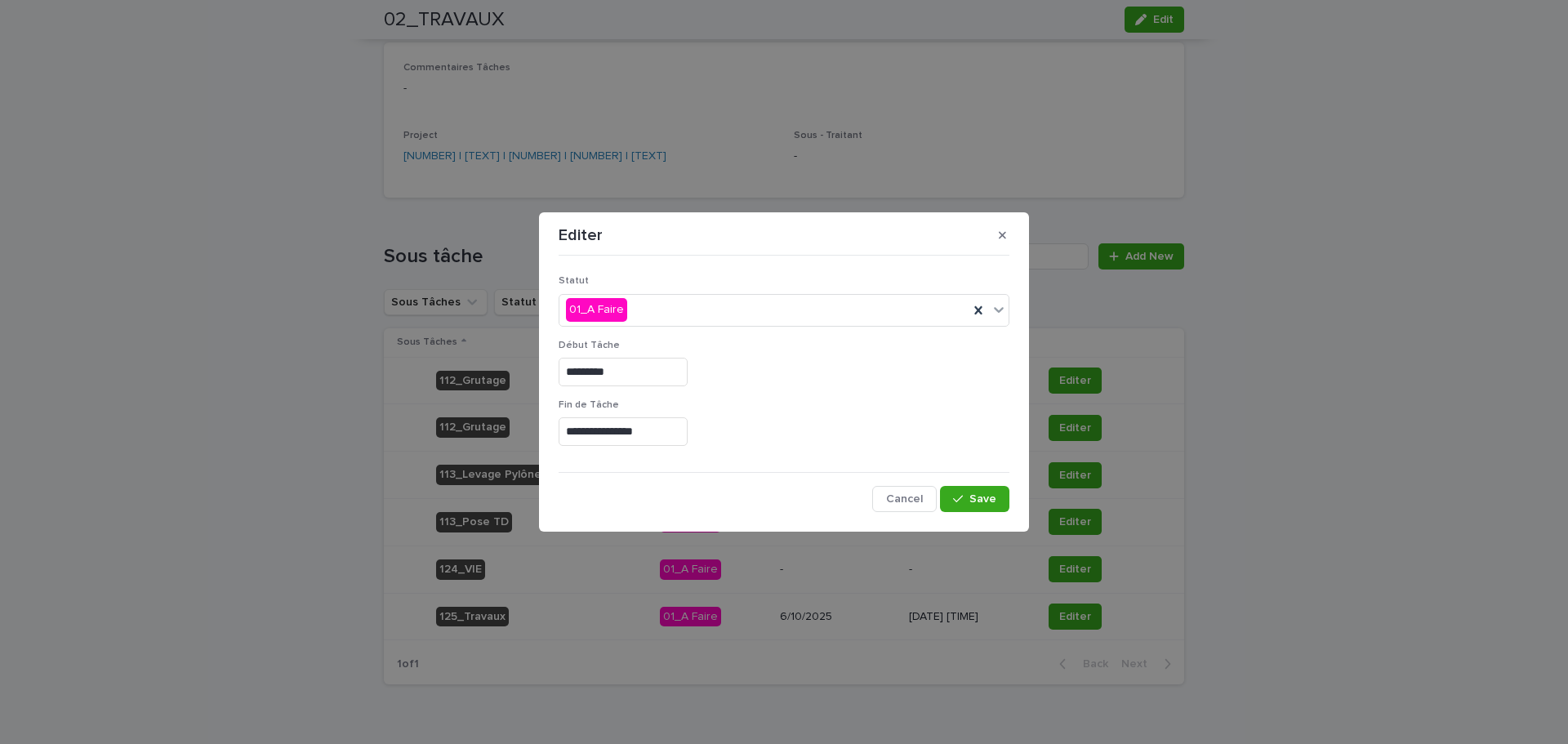 click on "*********" at bounding box center (784, 372) 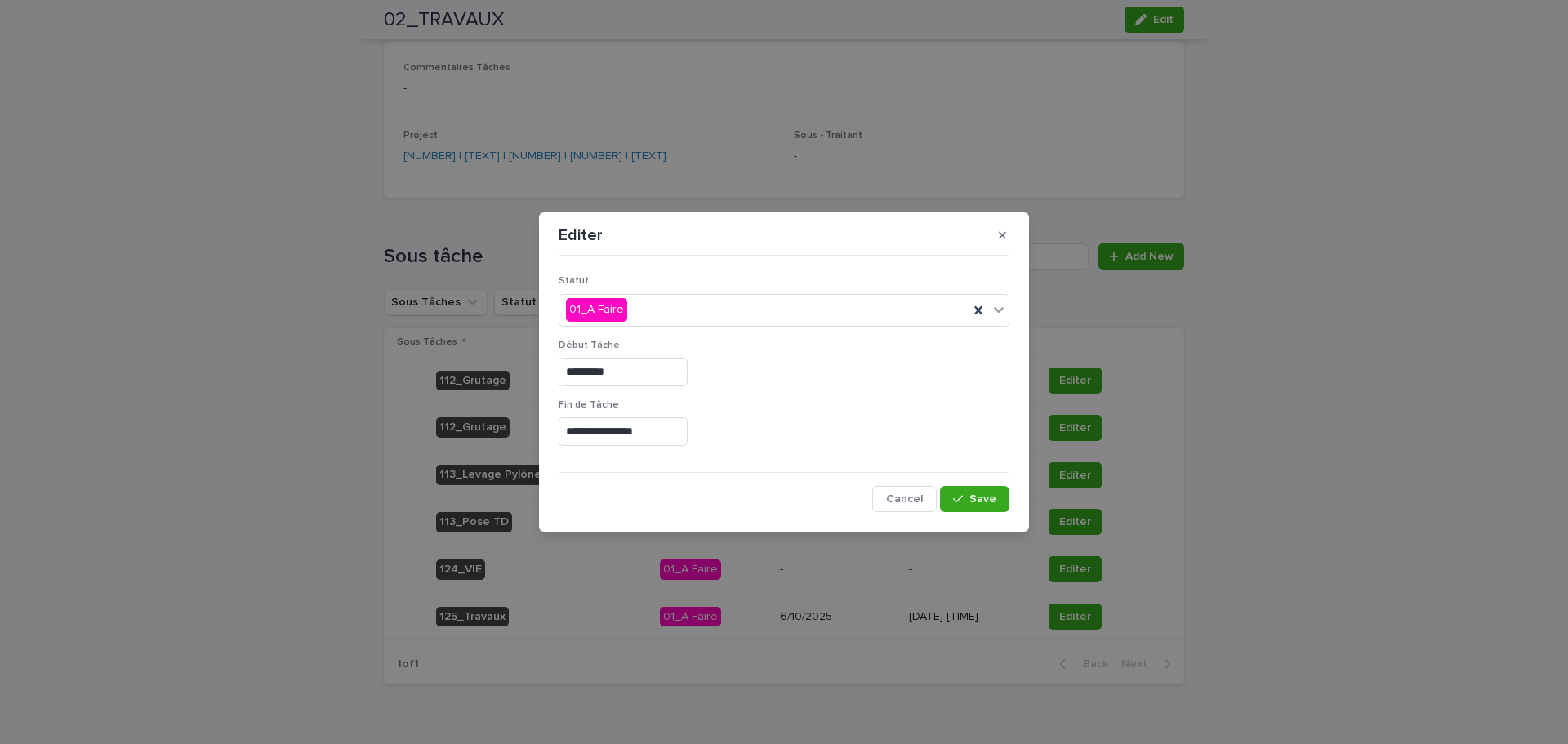 click on "*********" at bounding box center [623, 372] 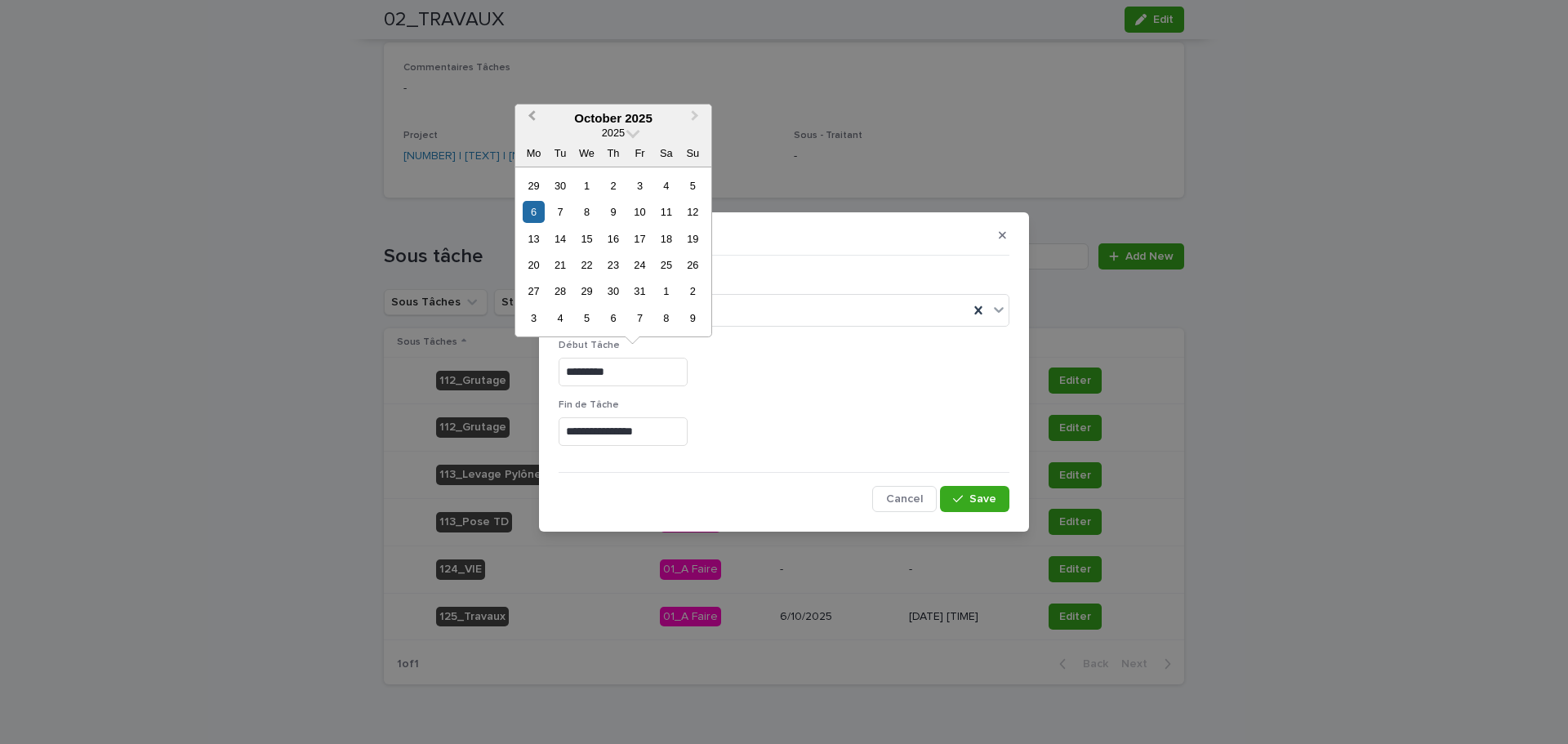 click on "Previous Month" at bounding box center [532, 118] 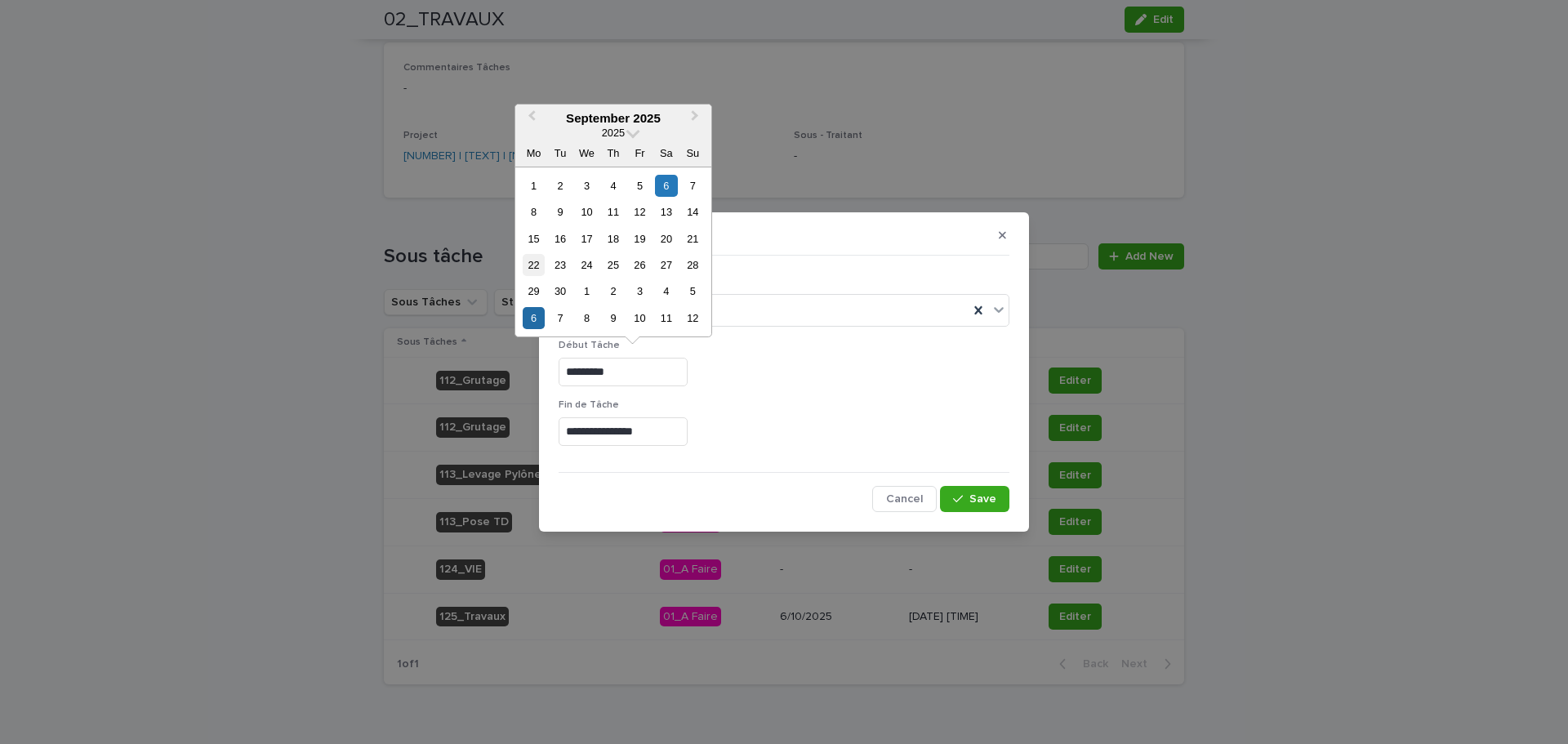 click on "22" at bounding box center [533, 265] 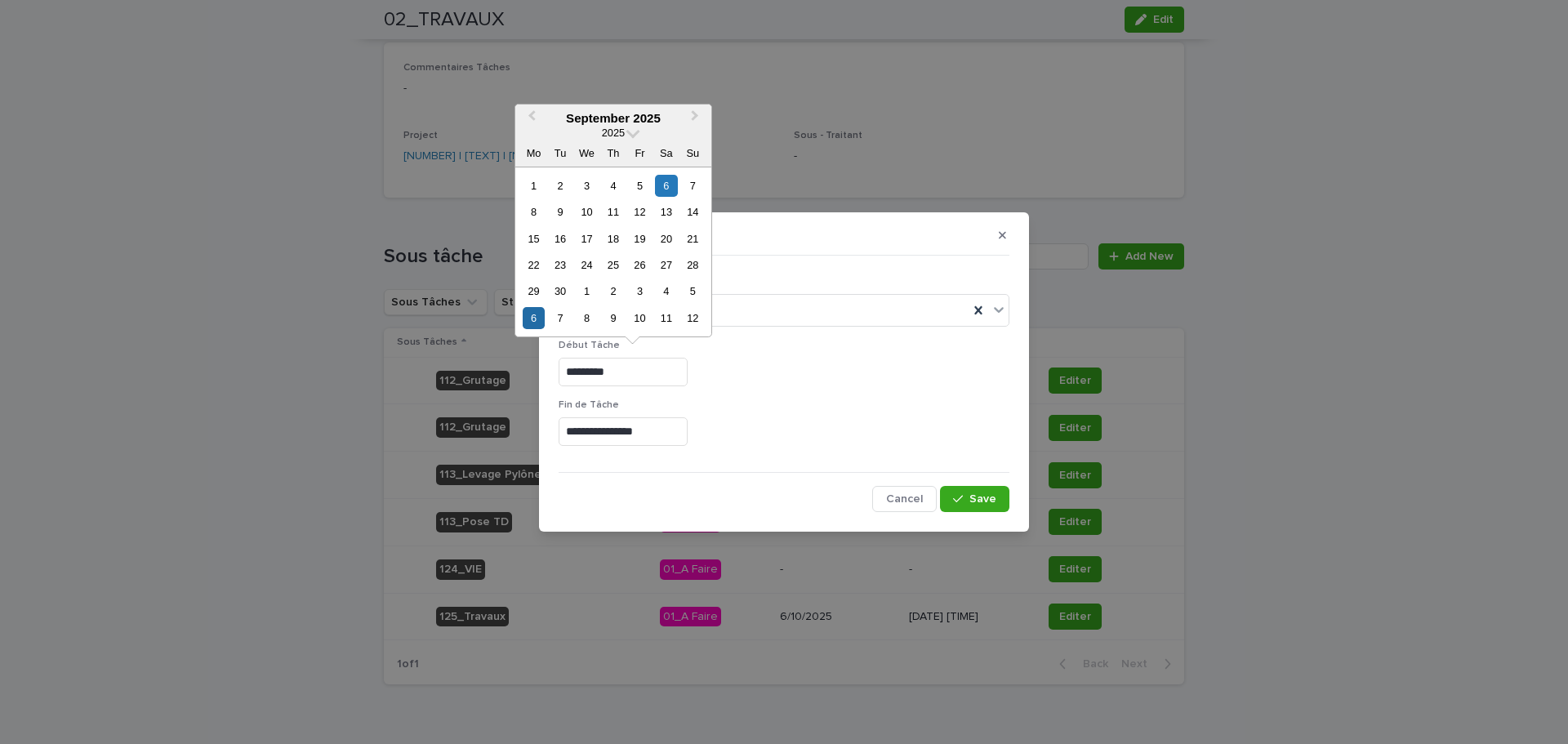 type on "*********" 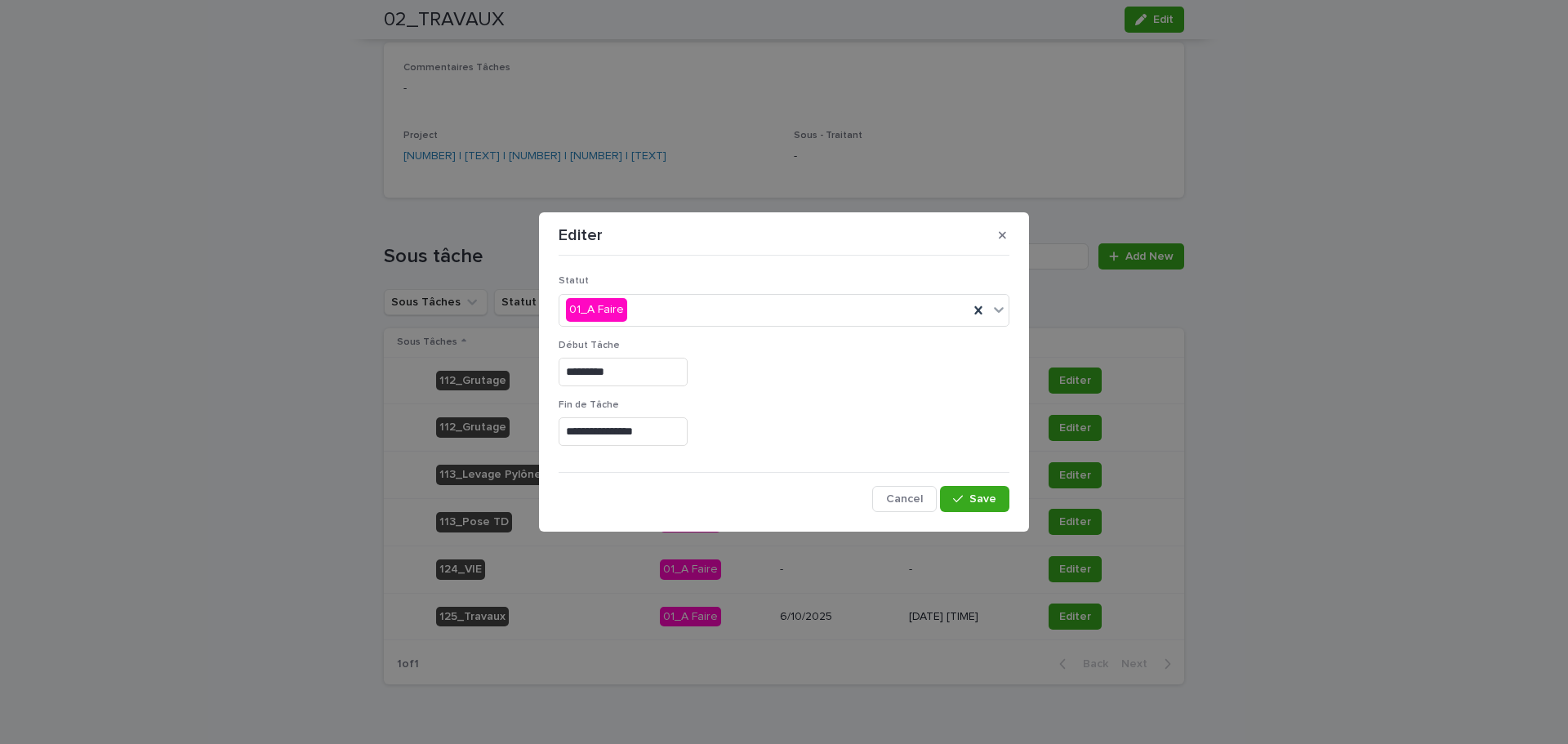 drag, startPoint x: 906, startPoint y: 390, endPoint x: 765, endPoint y: 338, distance: 150.28307 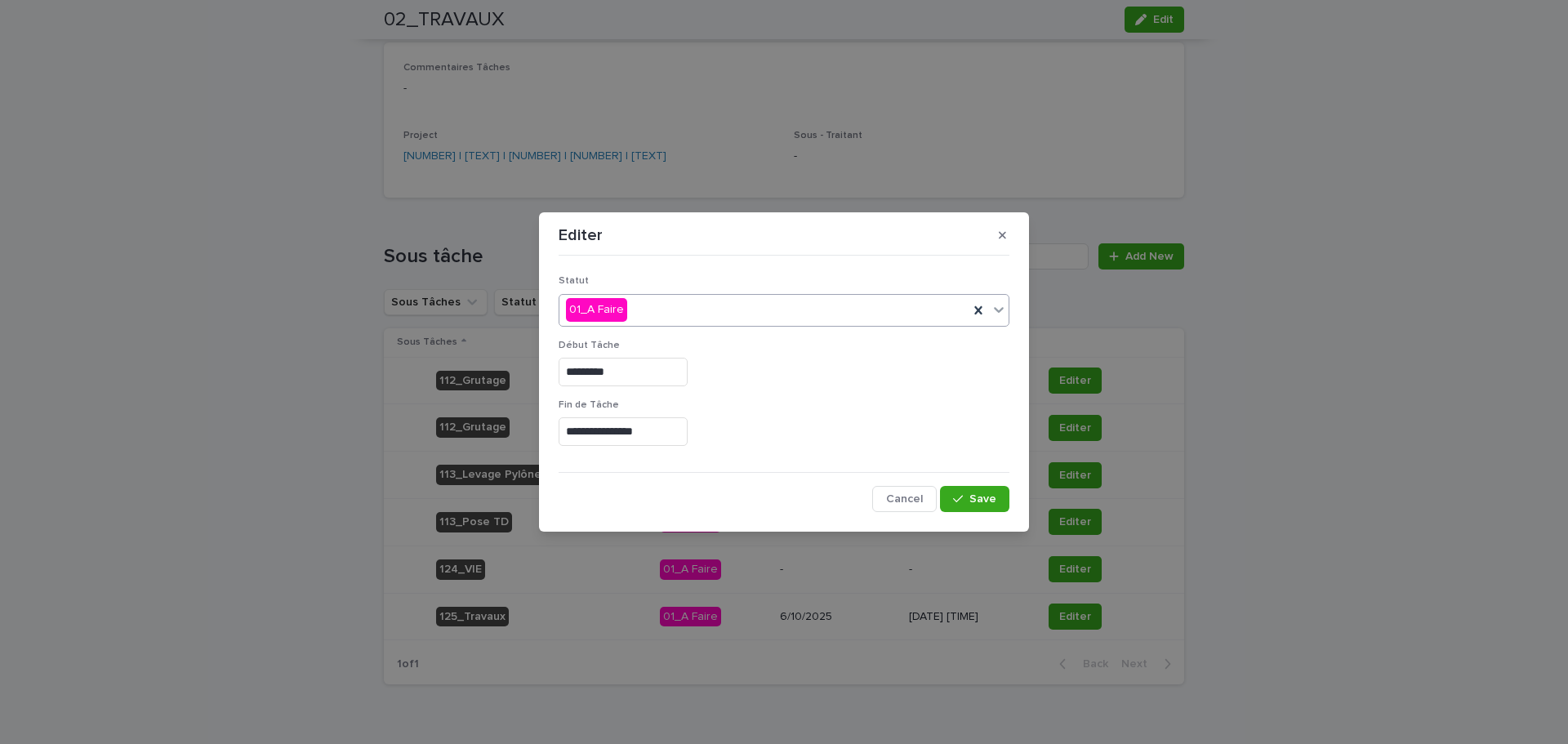 click on "01_A Faire" at bounding box center (764, 310) 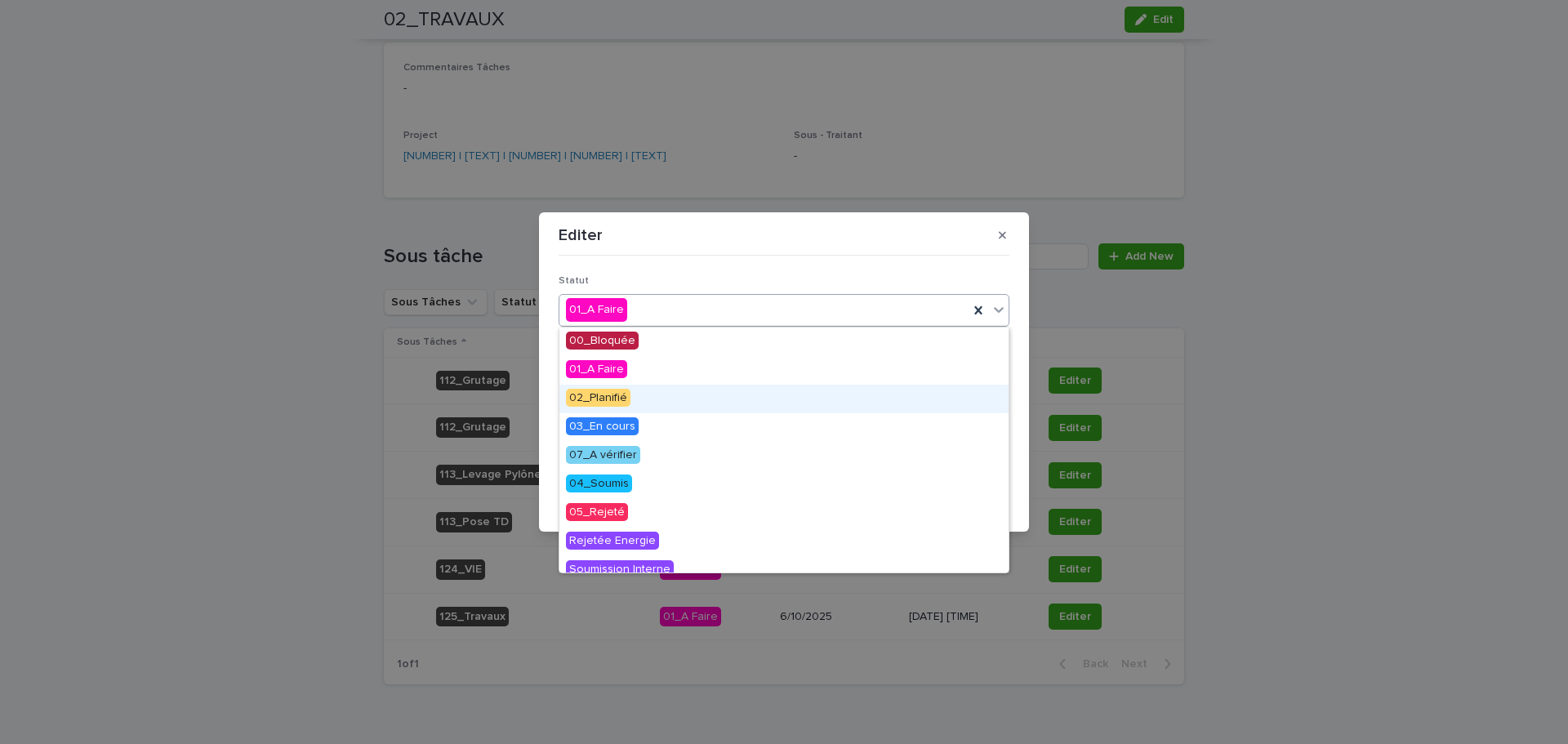 click on "02_Planifié" at bounding box center [784, 399] 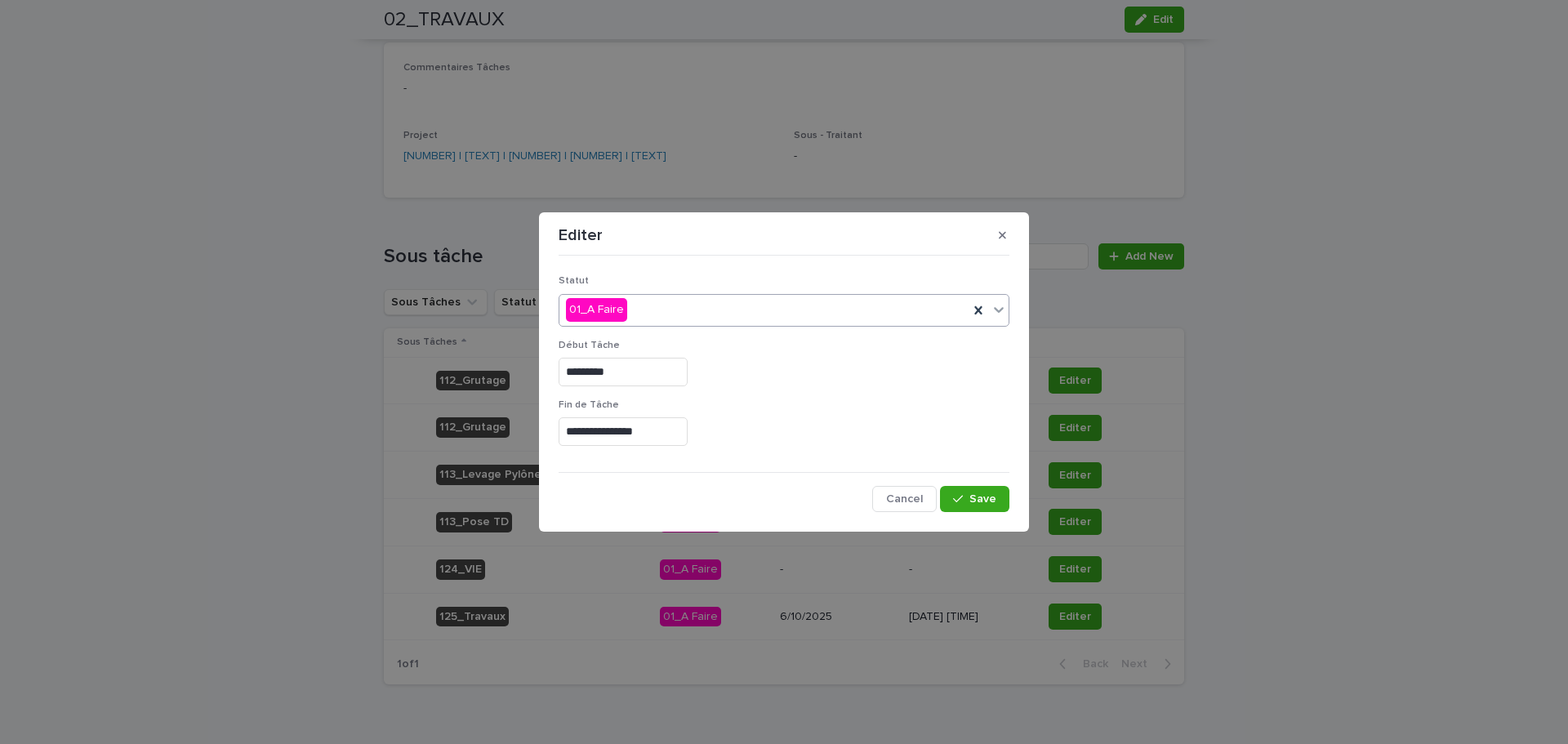 click on "Début Tâche *********" at bounding box center [784, 369] 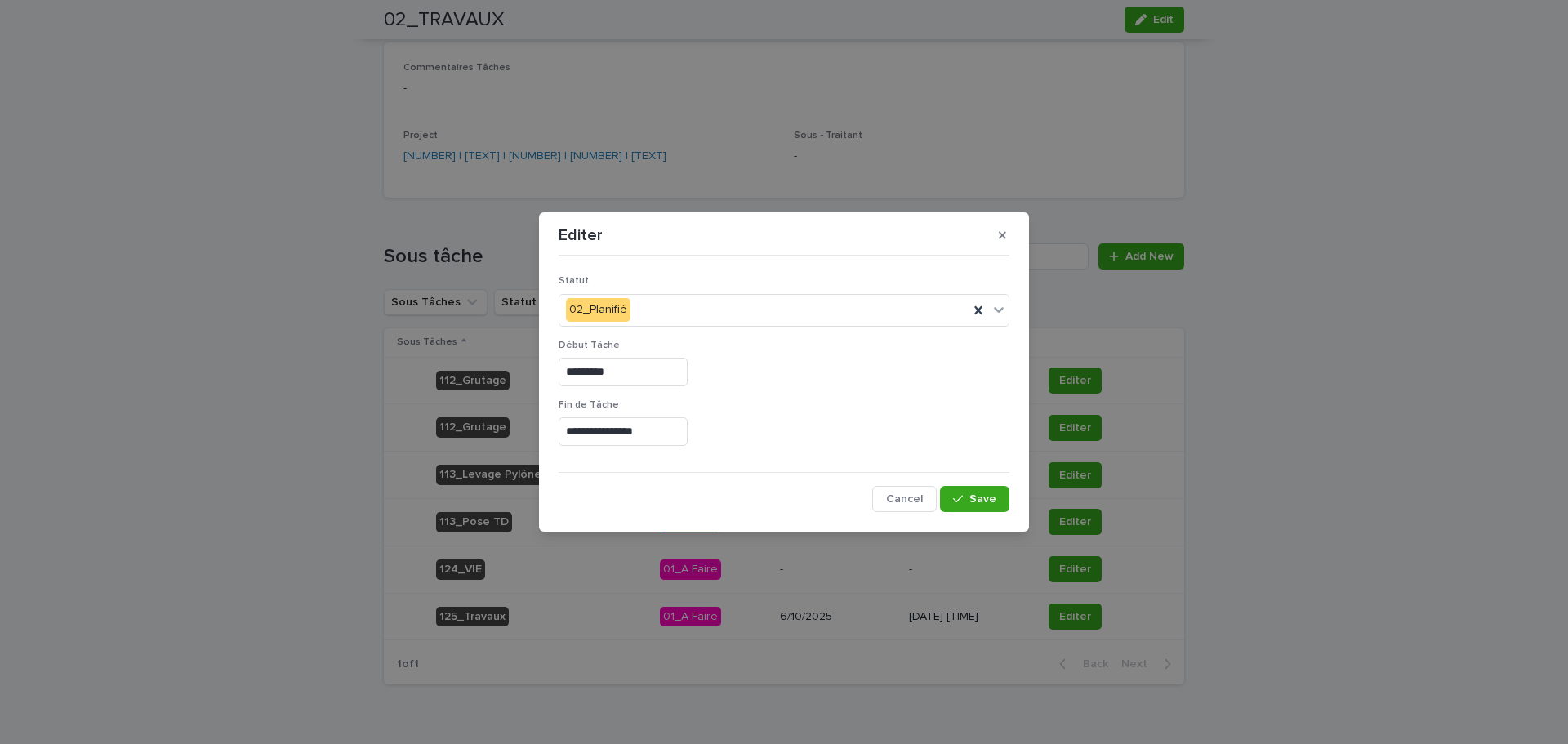 drag, startPoint x: 964, startPoint y: 497, endPoint x: 1297, endPoint y: 421, distance: 341.56259 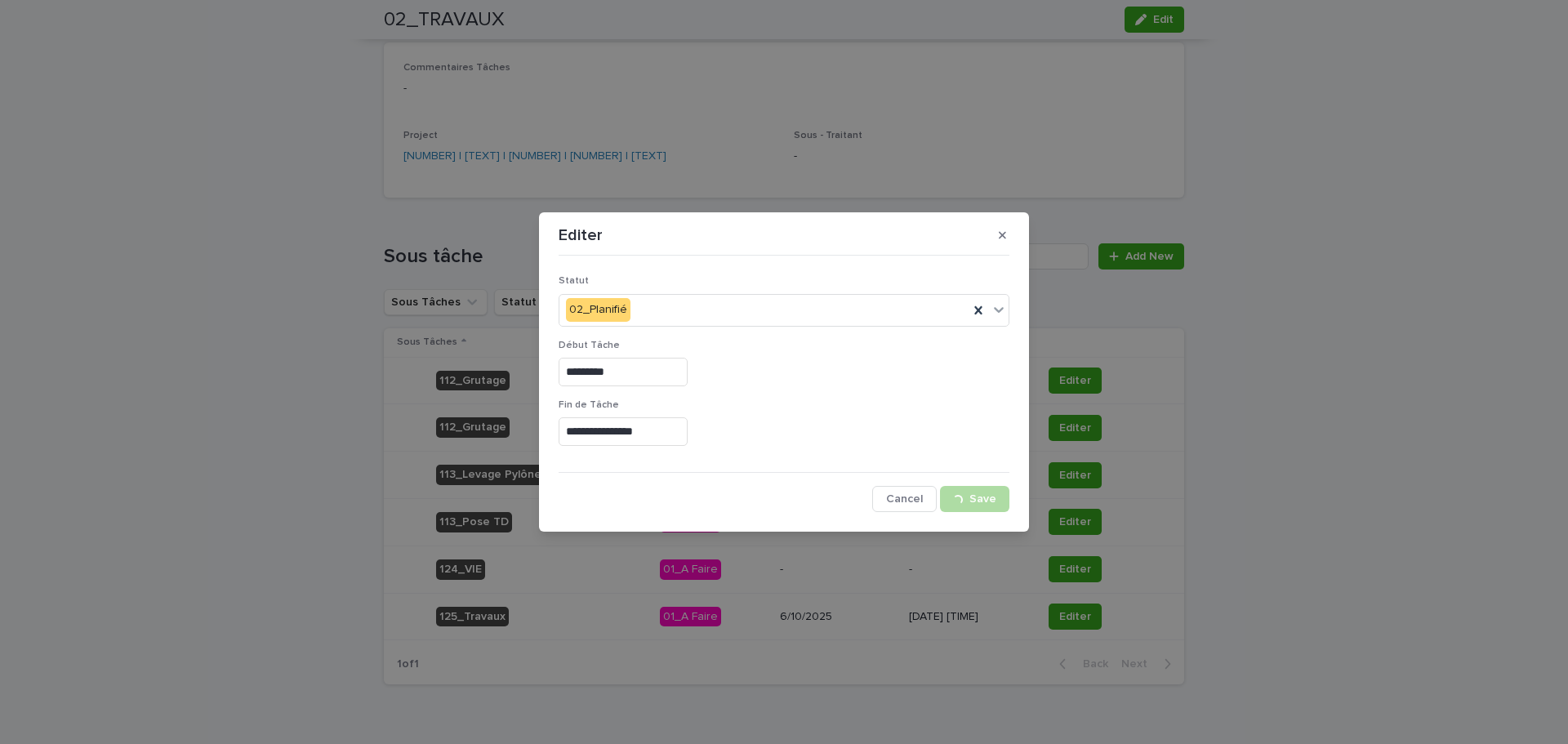 drag, startPoint x: 1298, startPoint y: 420, endPoint x: 1120, endPoint y: 412, distance: 178.1797 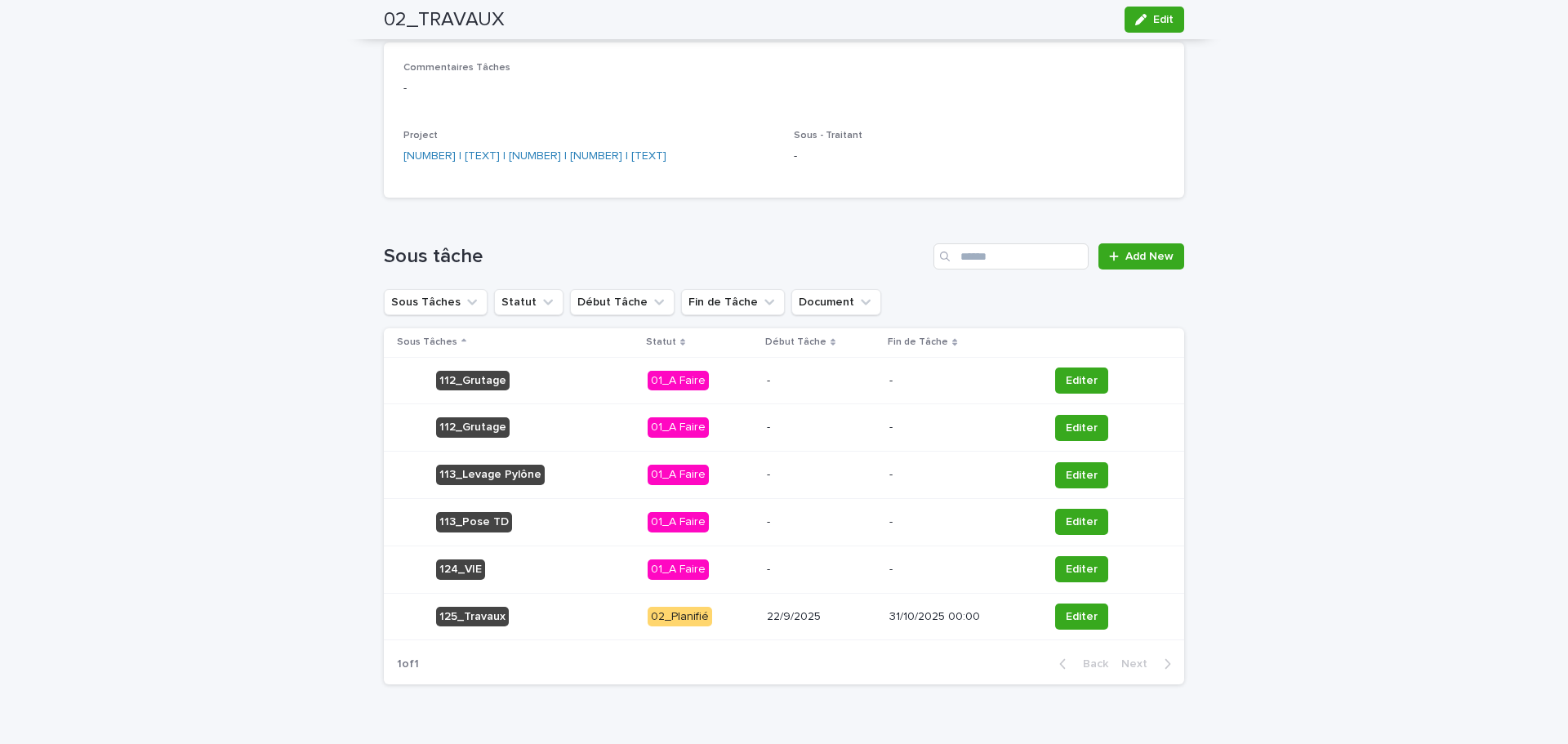 drag, startPoint x: 1471, startPoint y: 454, endPoint x: 1325, endPoint y: 425, distance: 148.8523 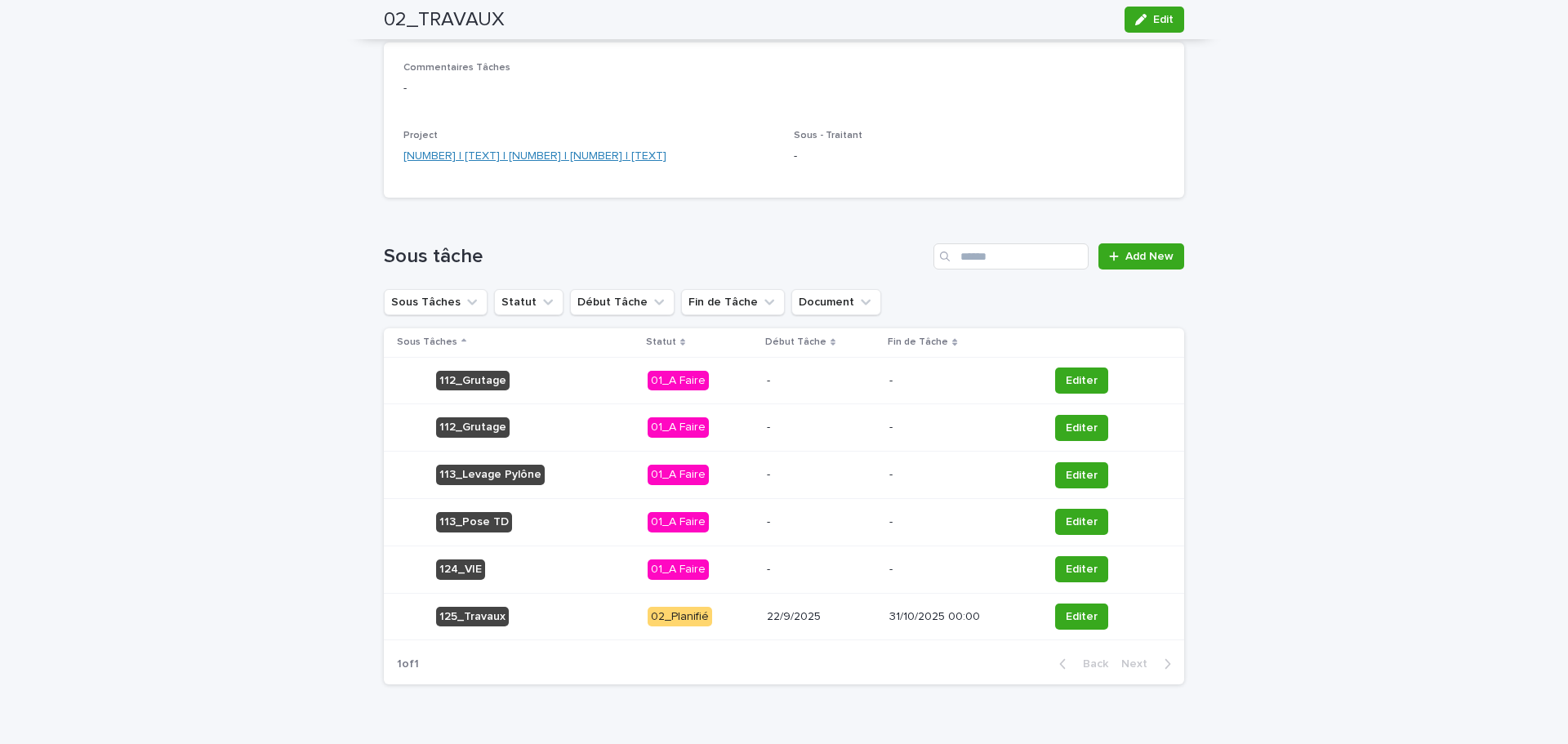 click on "[NUMBER] | [TEXT] | [NUMBER] | [NUMBER] | [TEXT]" at bounding box center (535, 156) 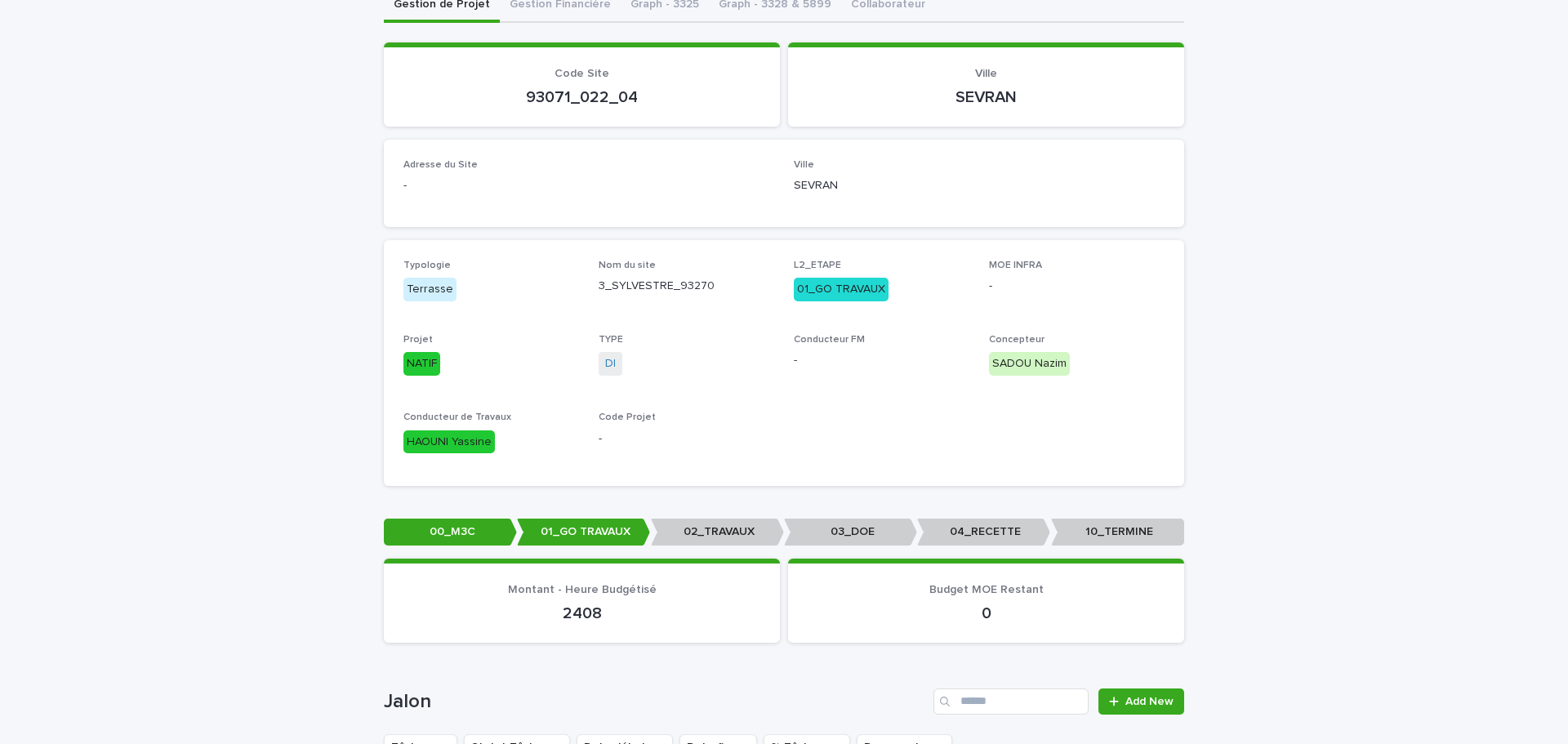 scroll, scrollTop: 0, scrollLeft: 0, axis: both 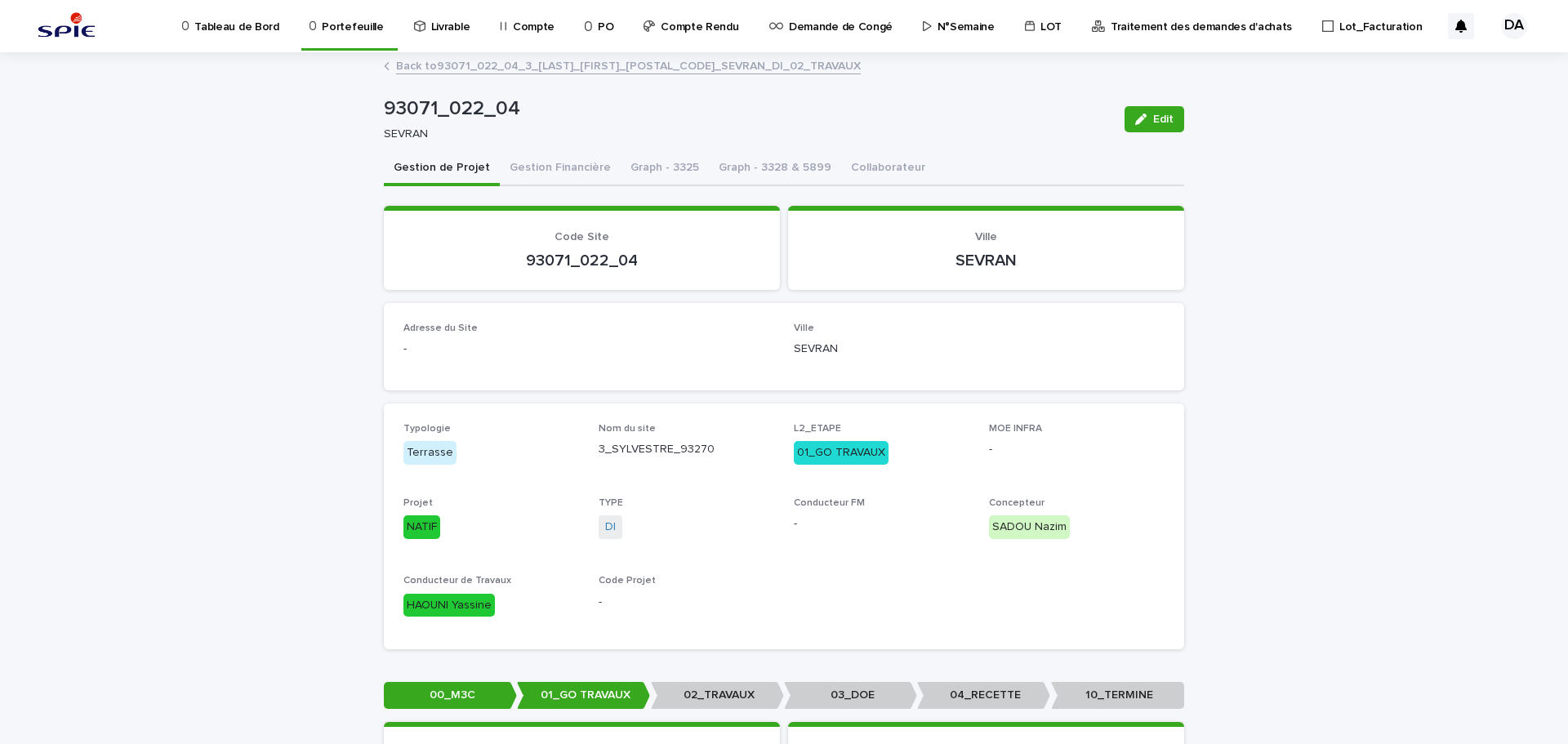 click on "N°Semaine" at bounding box center [966, 17] 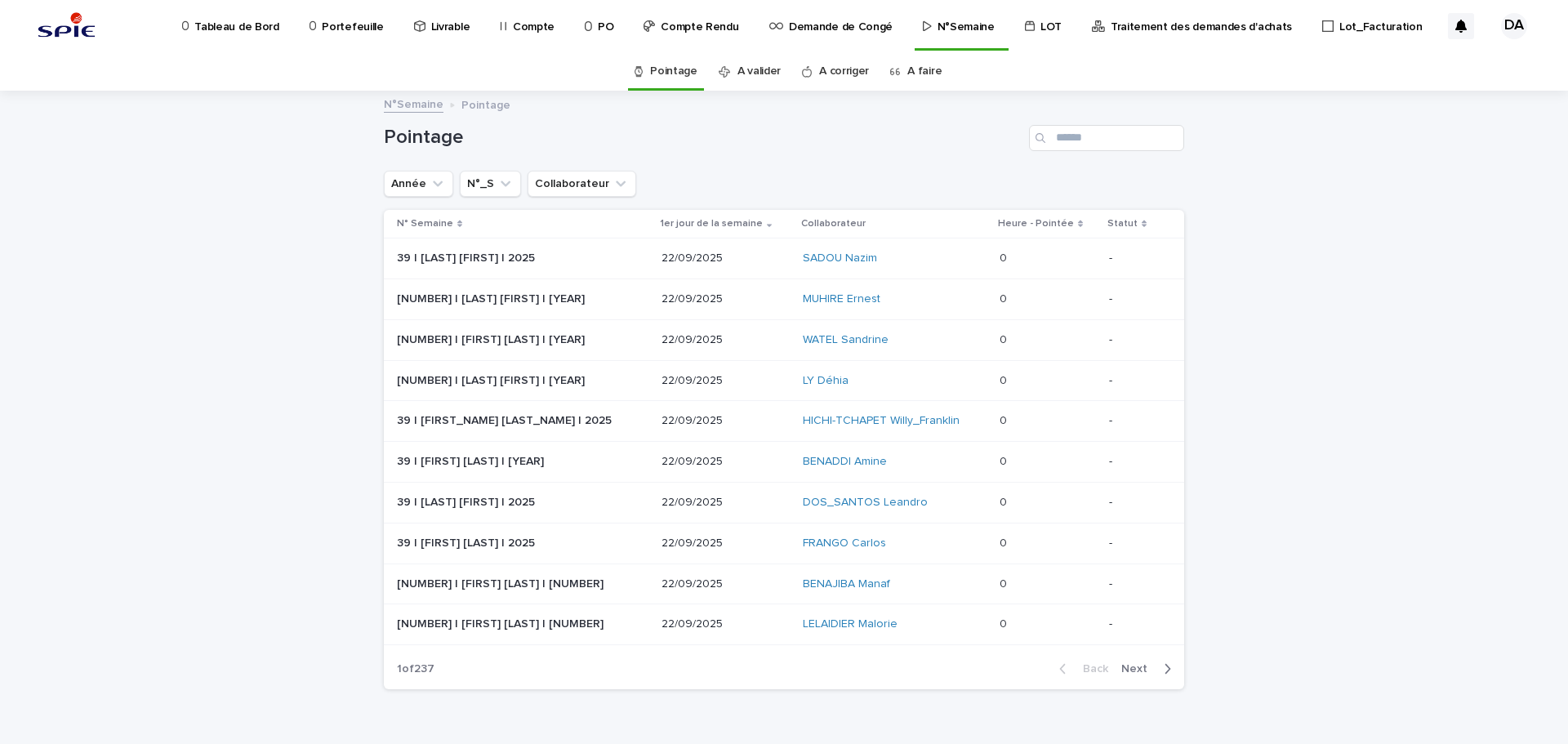 click on "A faire" at bounding box center [924, 71] 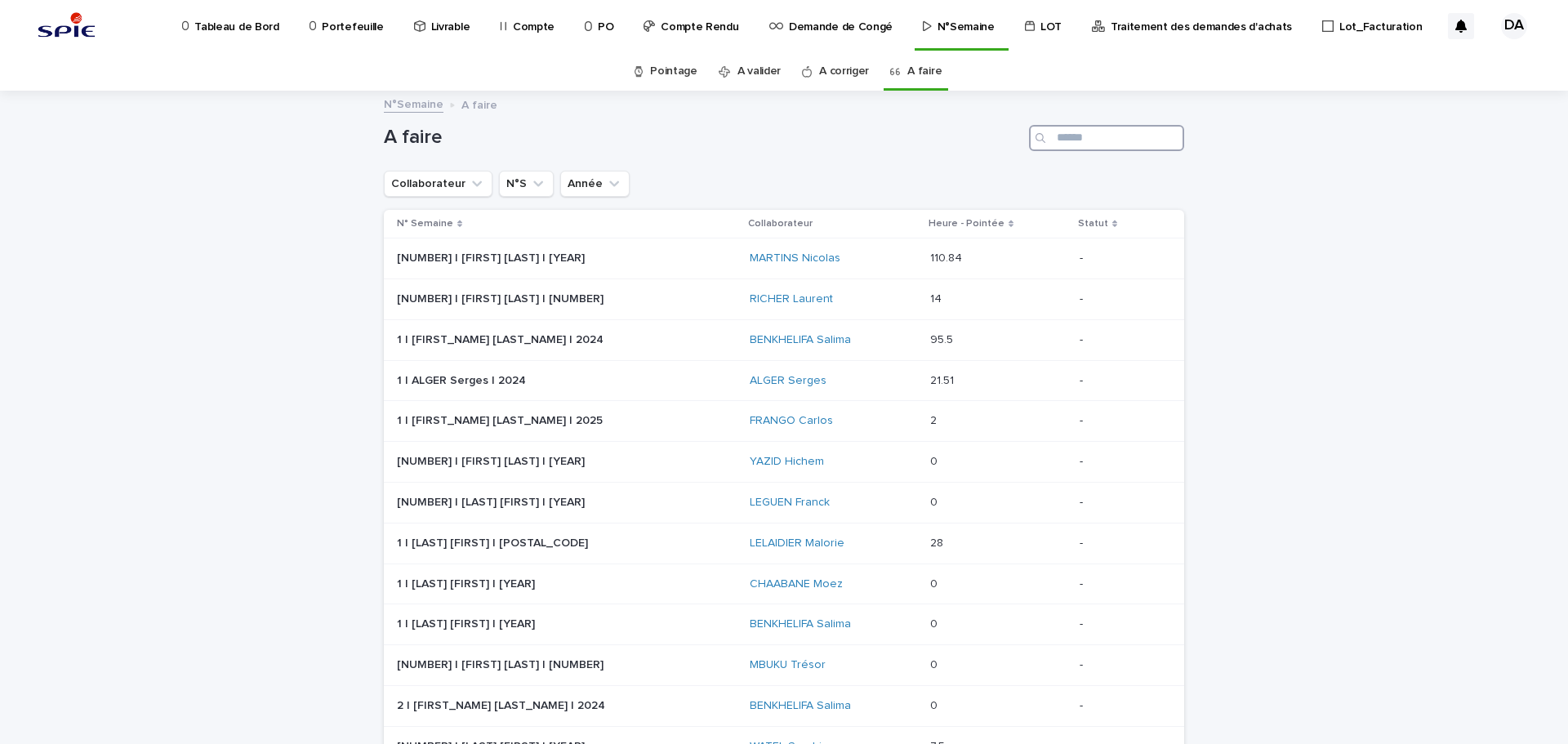 click at bounding box center [1107, 138] 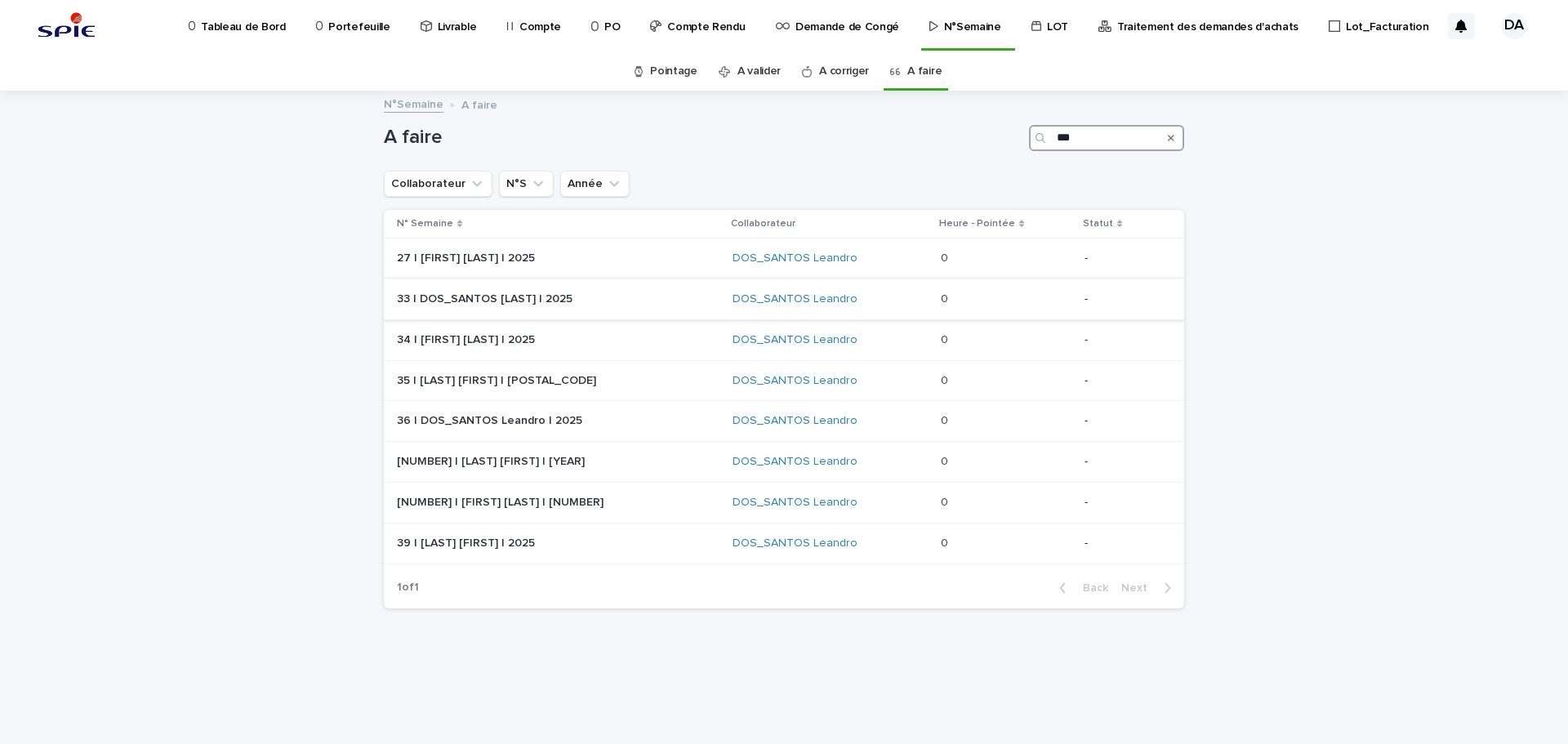 type on "***" 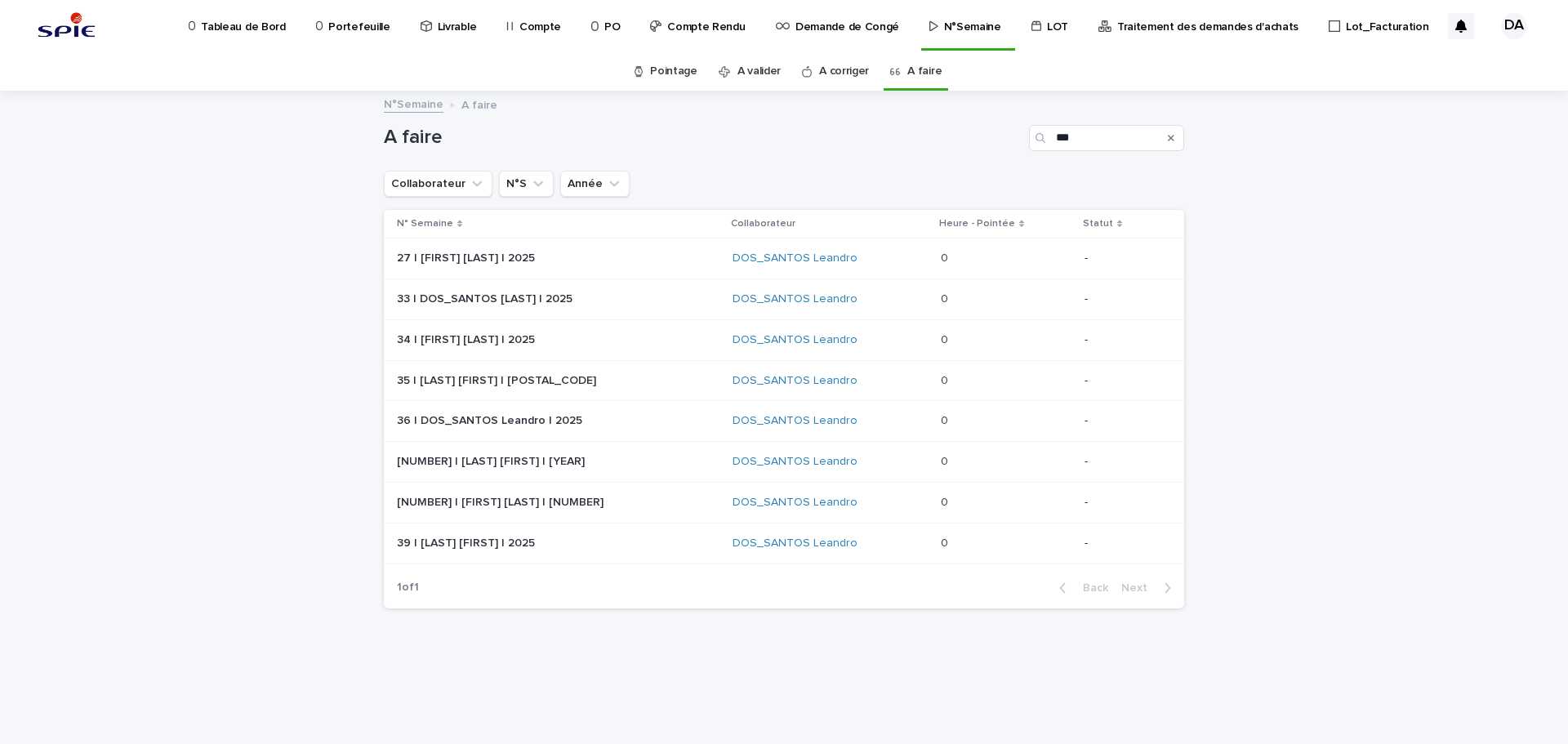 click at bounding box center [1006, 299] 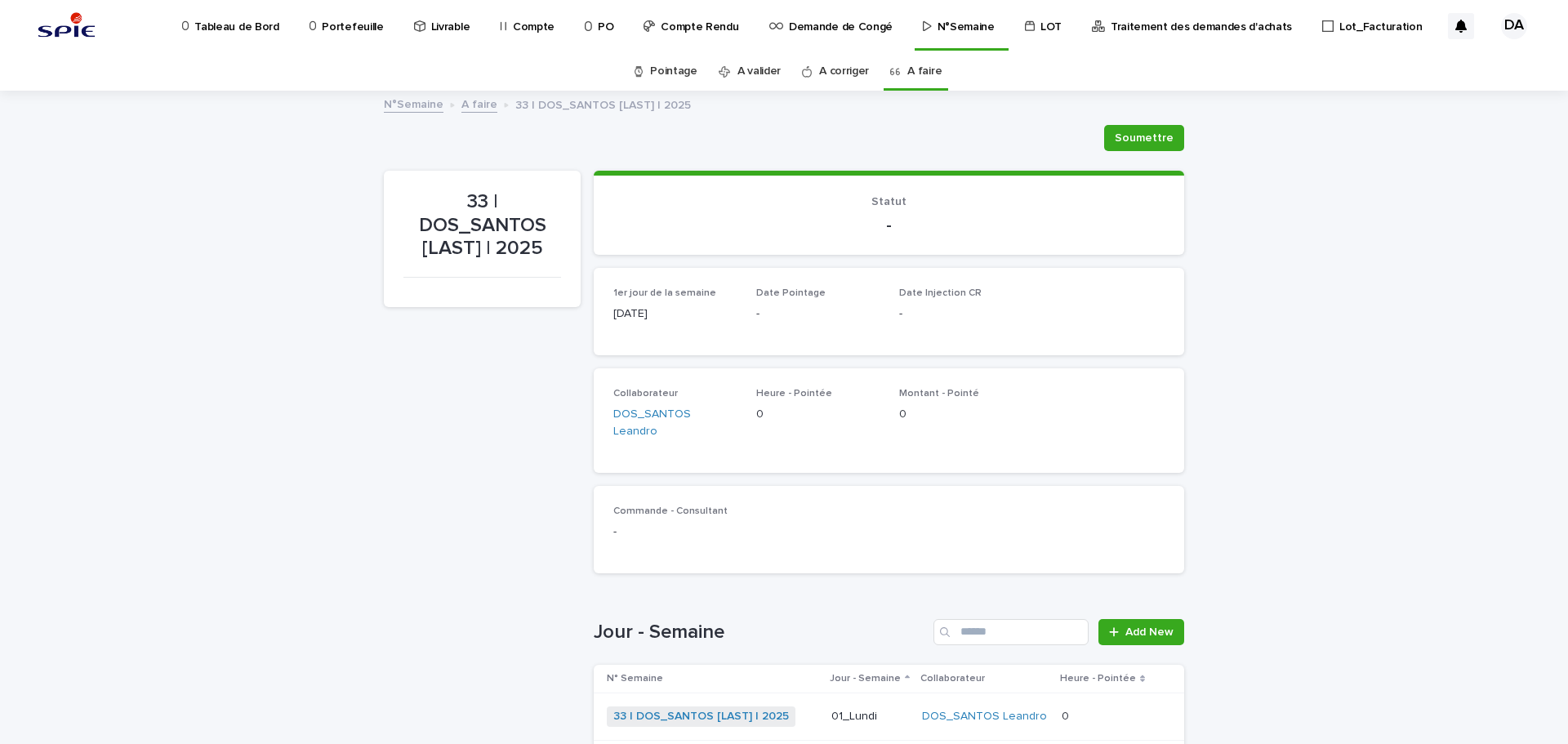 scroll, scrollTop: 327, scrollLeft: 0, axis: vertical 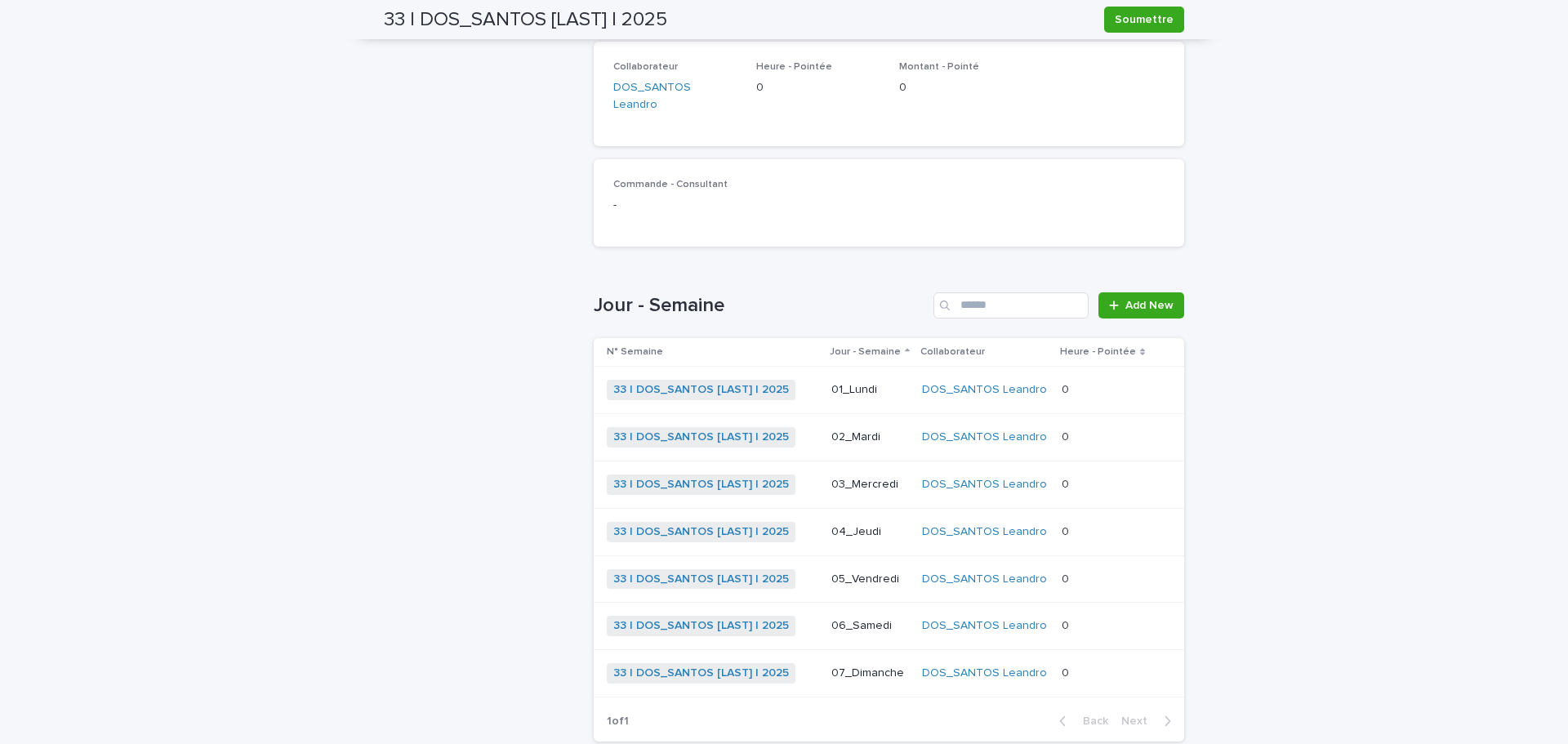 click at bounding box center (1102, 390) 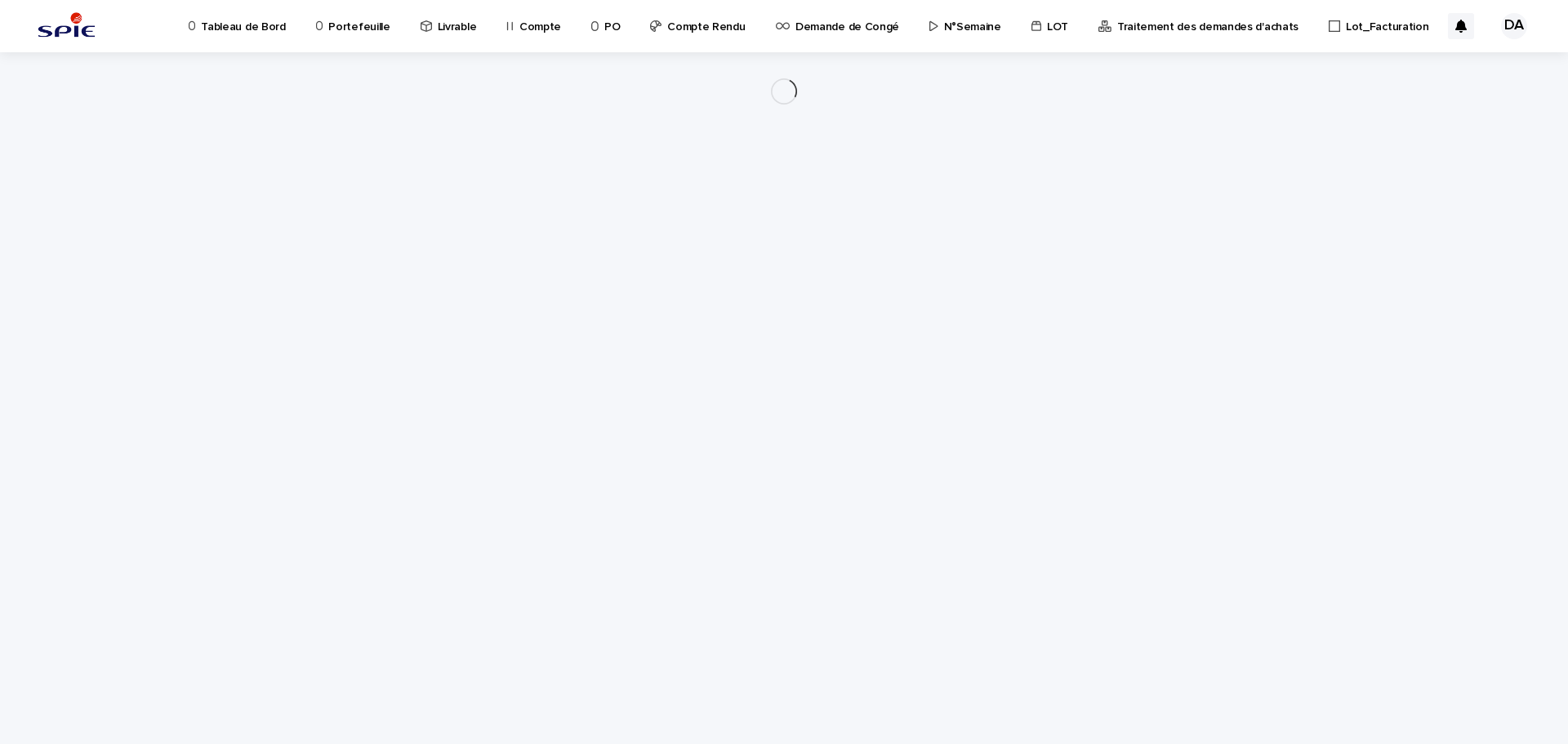 scroll, scrollTop: 0, scrollLeft: 0, axis: both 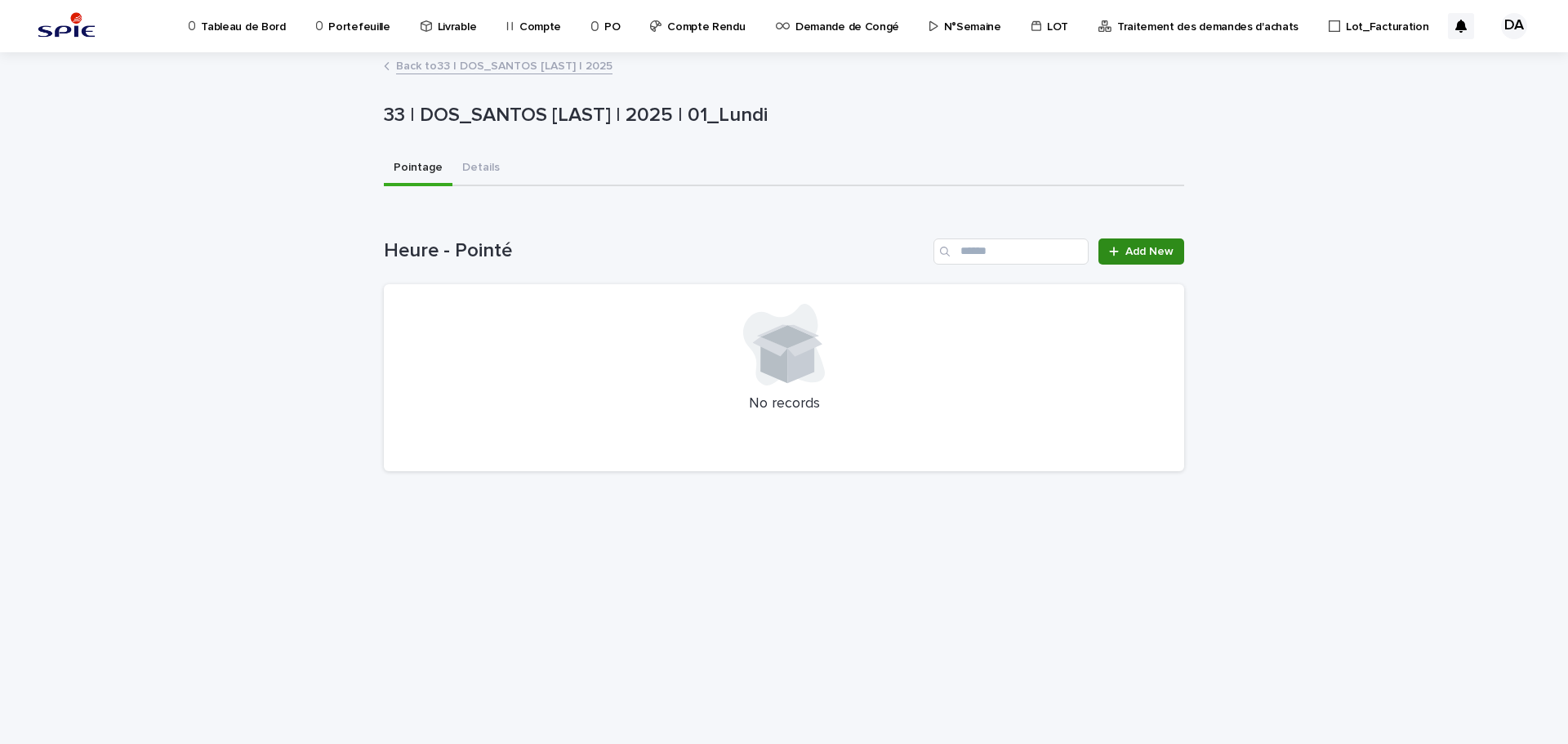 click on "Add New" at bounding box center [1141, 252] 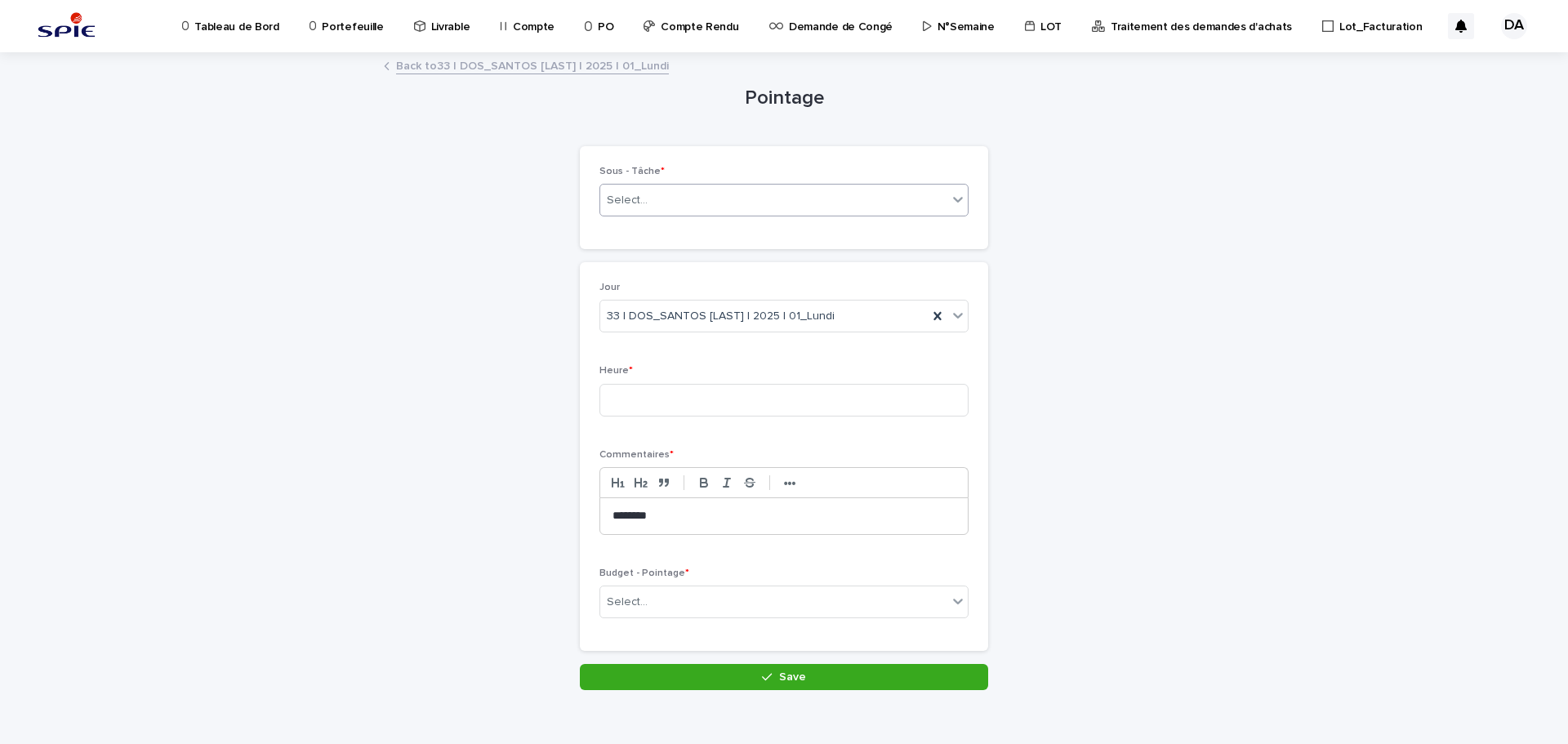 click on "Select..." at bounding box center (773, 200) 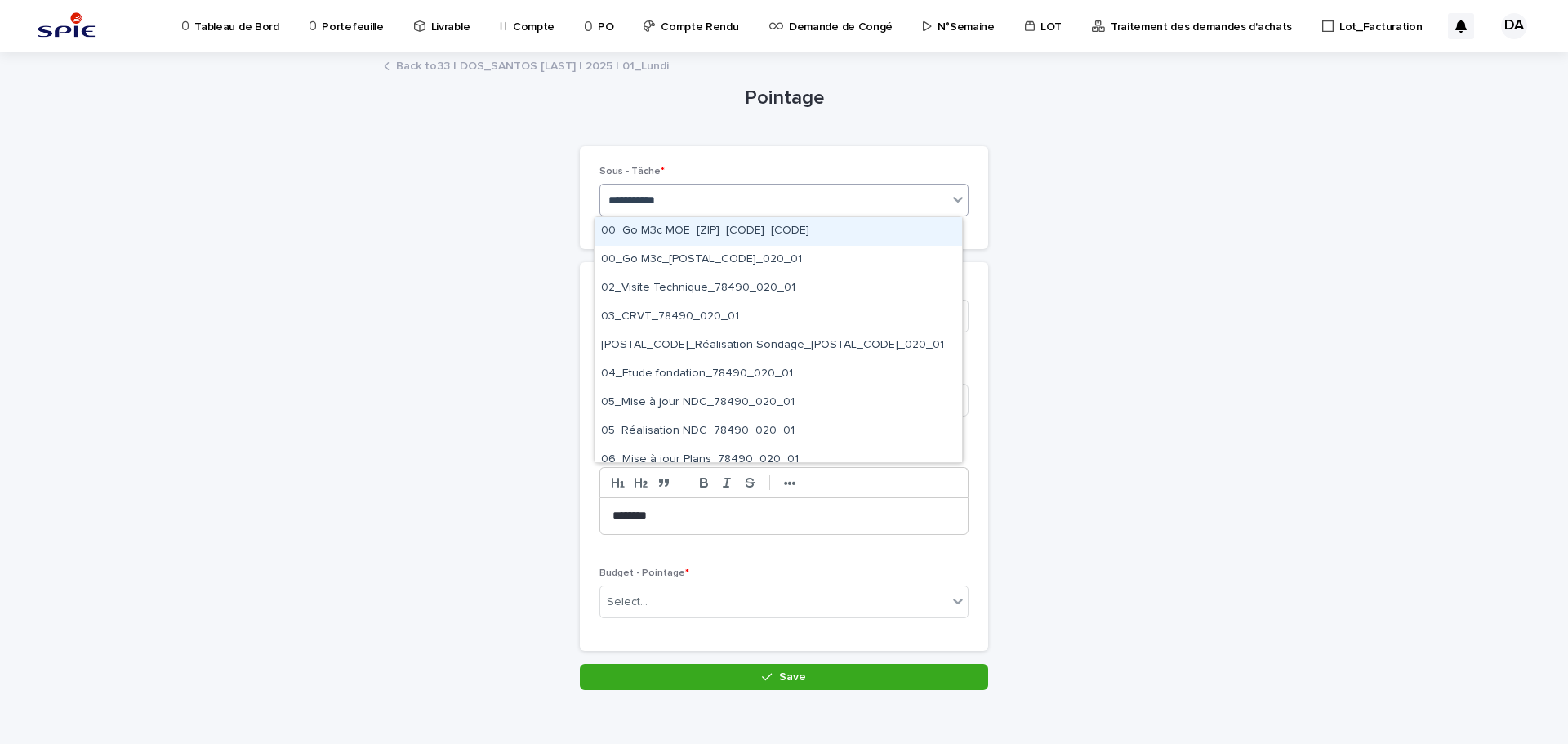 type on "**********" 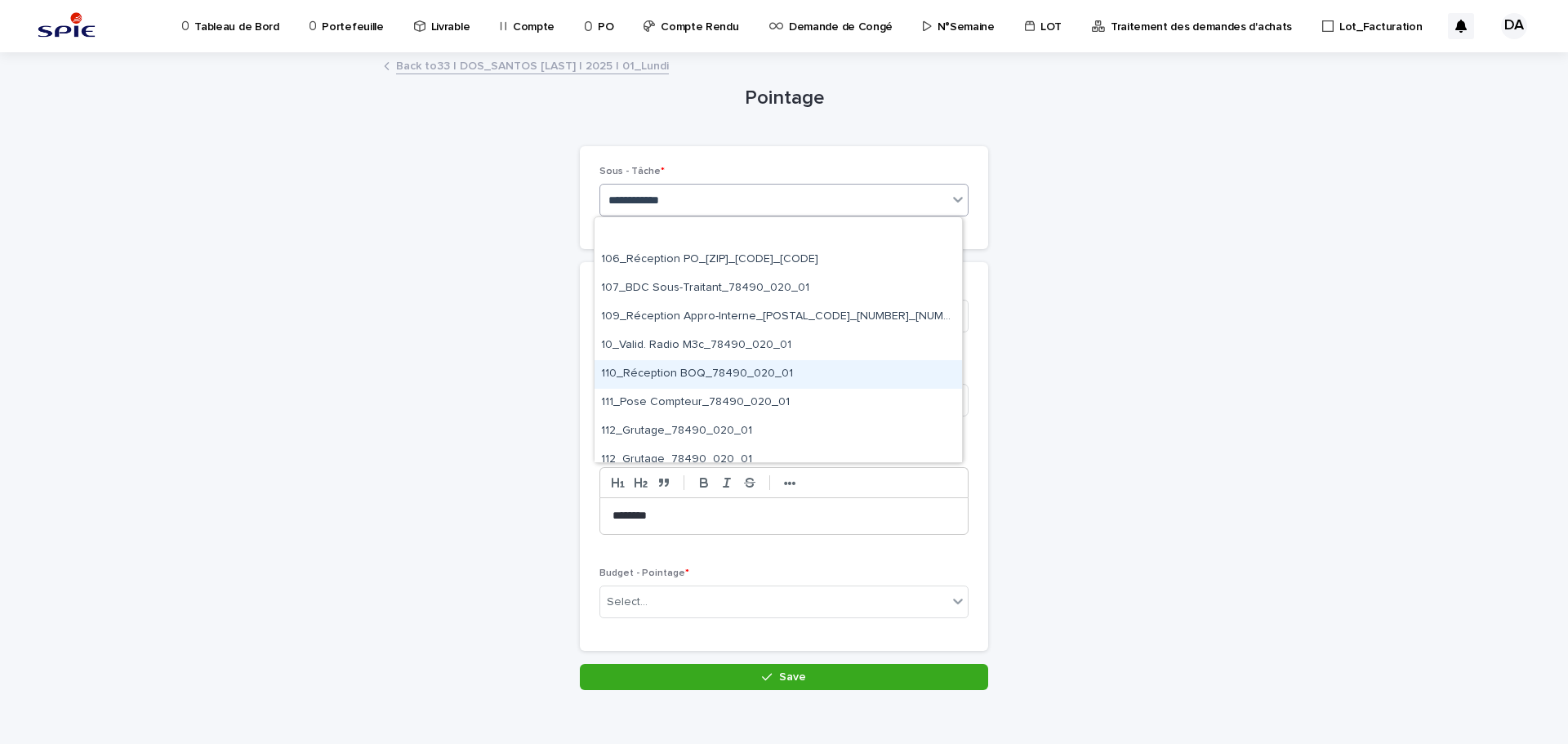 scroll, scrollTop: 653, scrollLeft: 0, axis: vertical 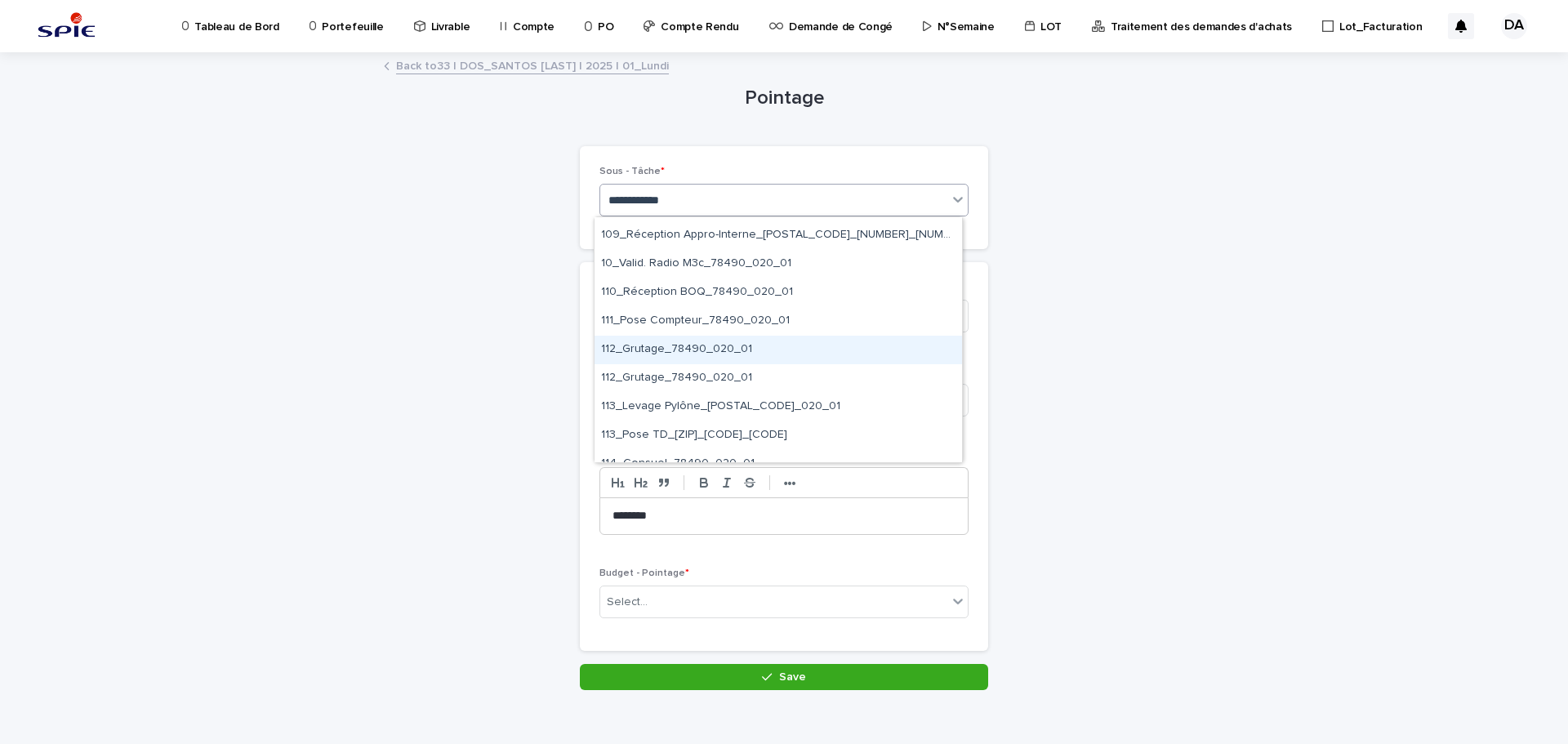 click on "112_Grutage_78490_020_01" at bounding box center [778, 350] 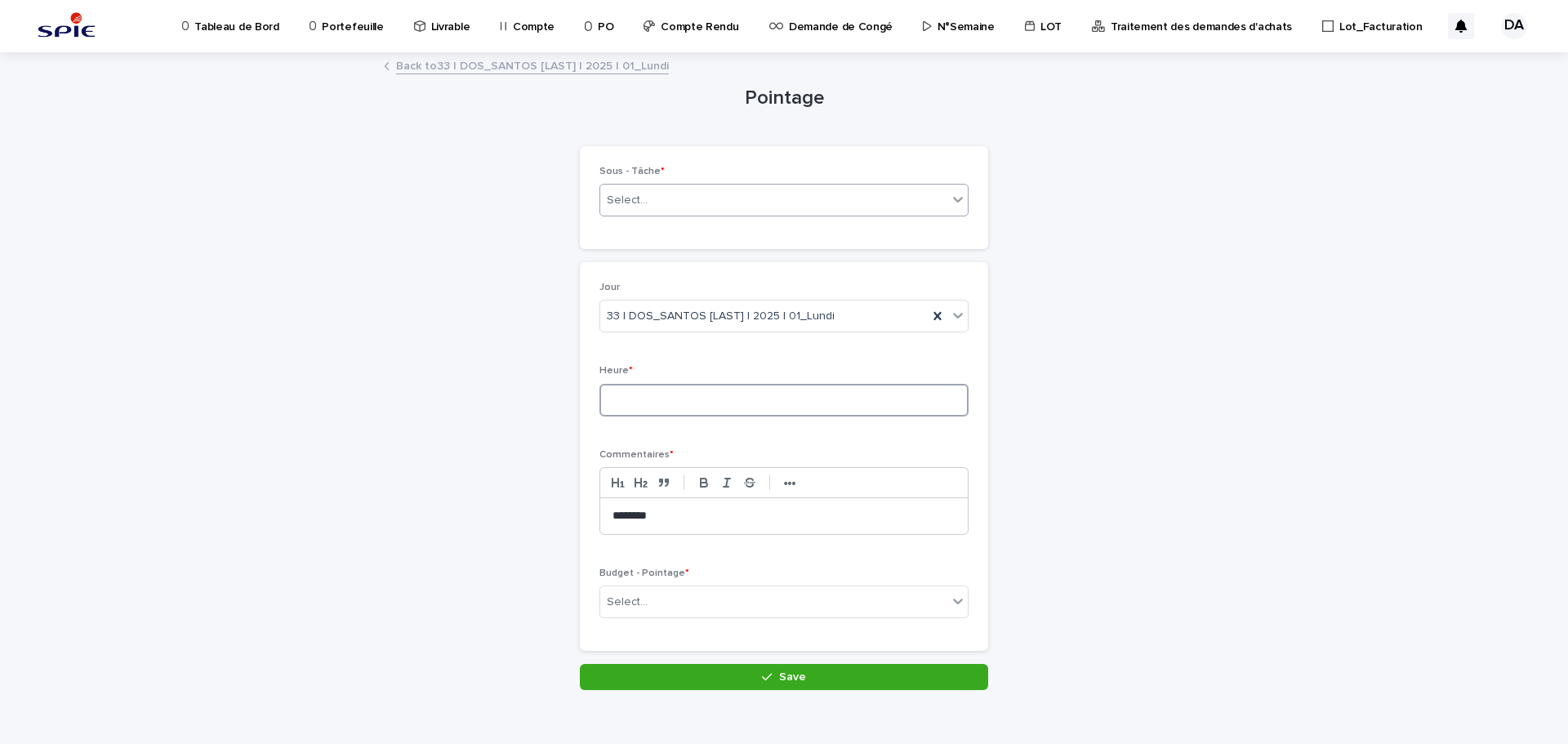 click at bounding box center [784, 400] 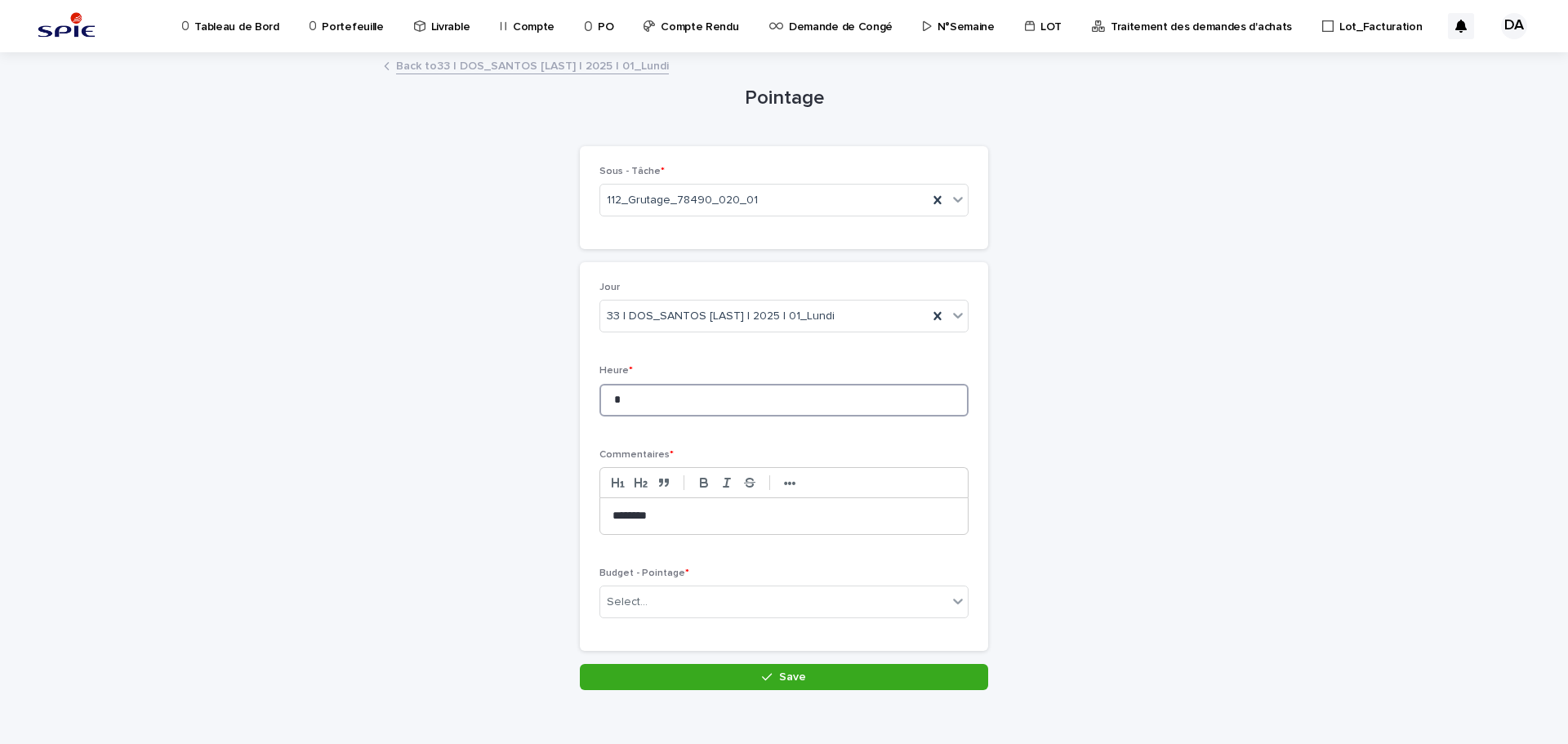 type on "*" 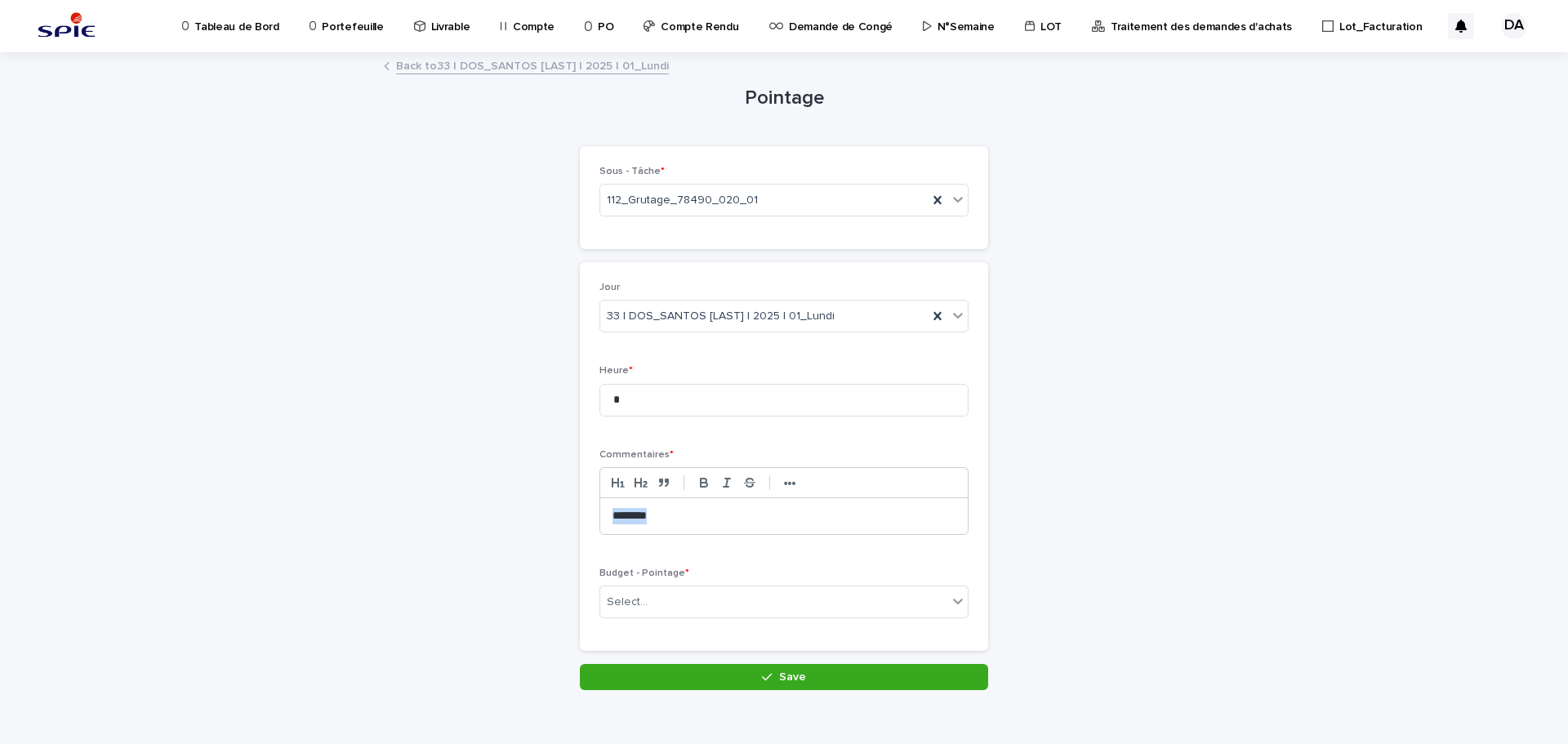 drag, startPoint x: 668, startPoint y: 523, endPoint x: 330, endPoint y: 514, distance: 338.1198 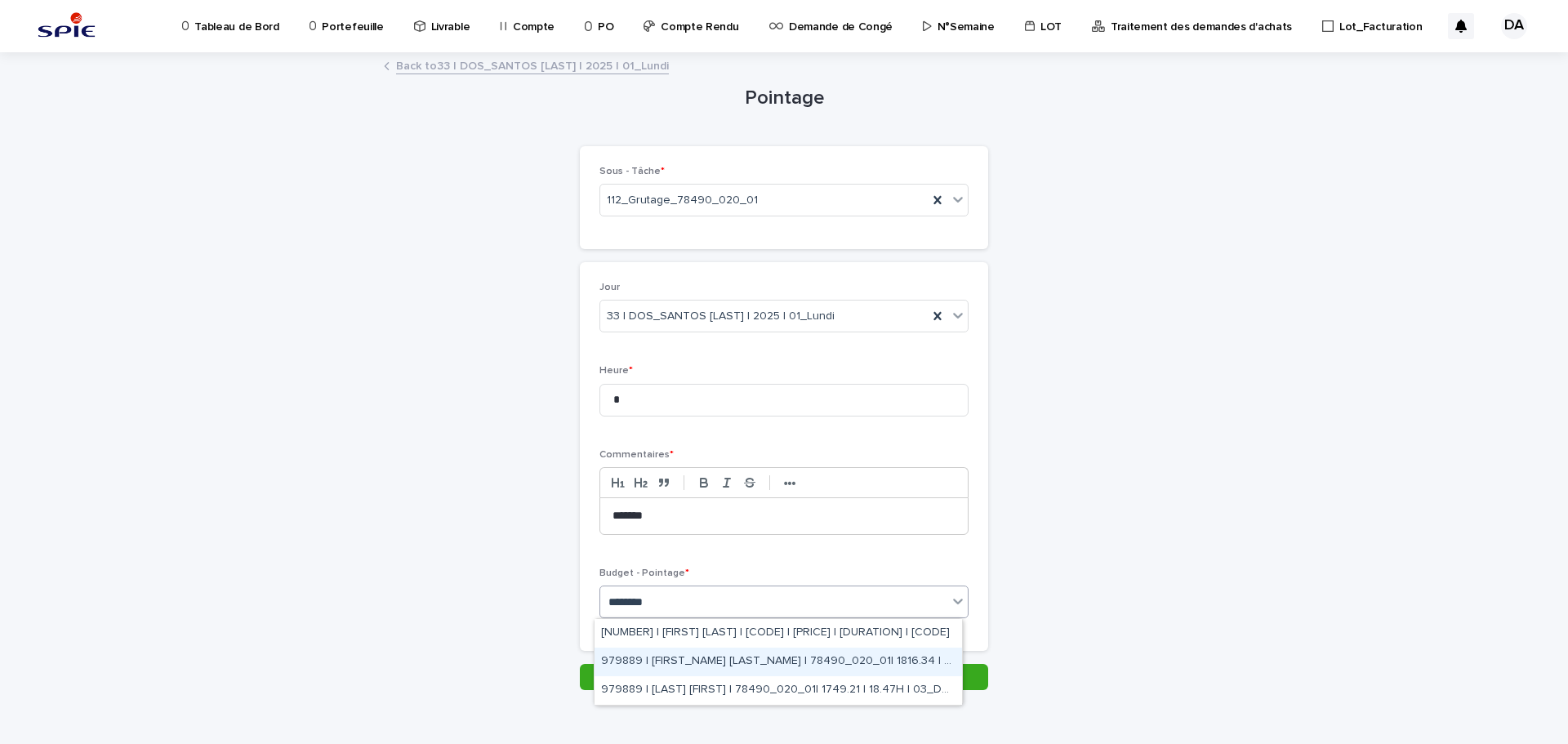 scroll, scrollTop: 0, scrollLeft: 0, axis: both 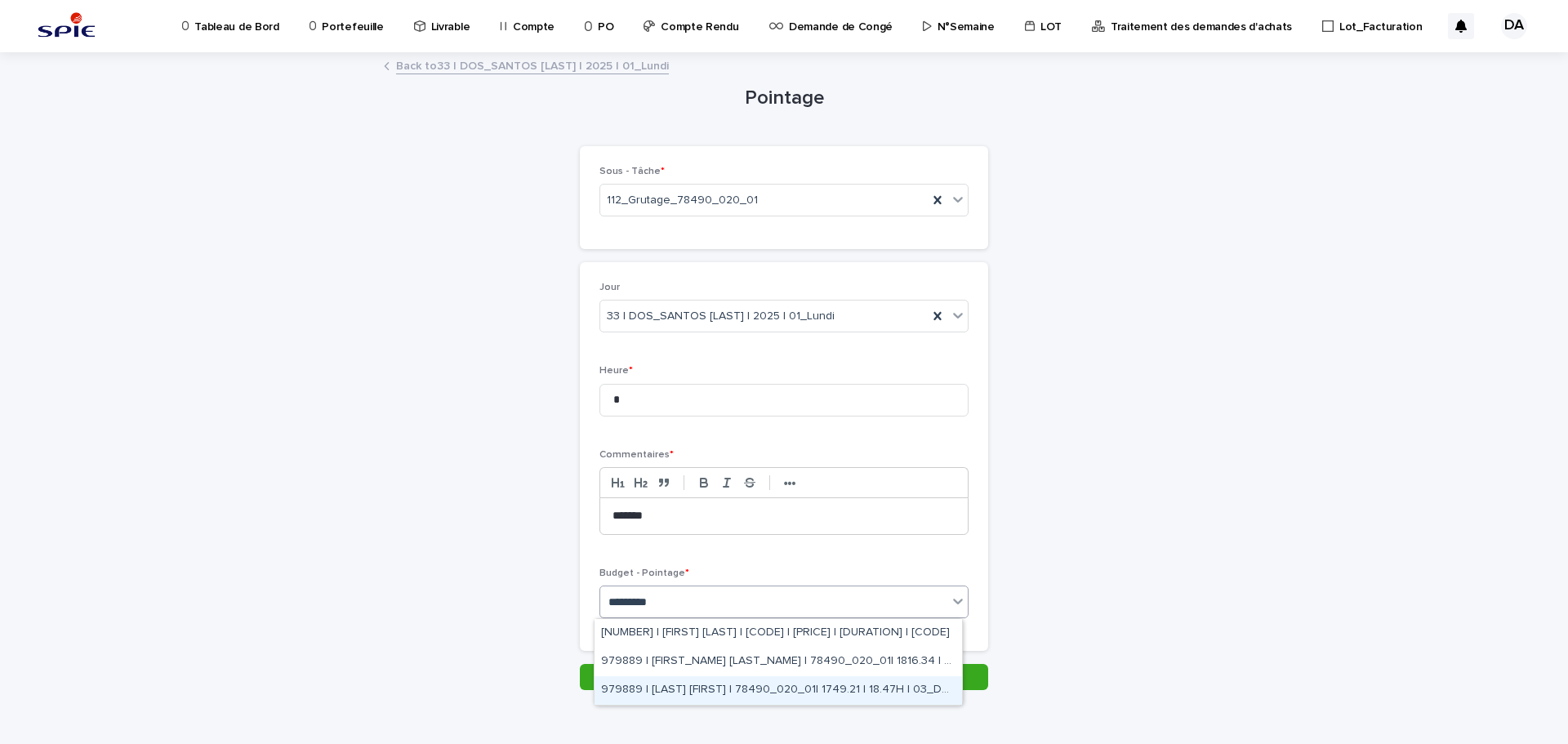 click on "979889 | [LAST] [FIRST] | 78490_020_01| 1749.21 | 18.47H  | 03_DOE" at bounding box center (778, 690) 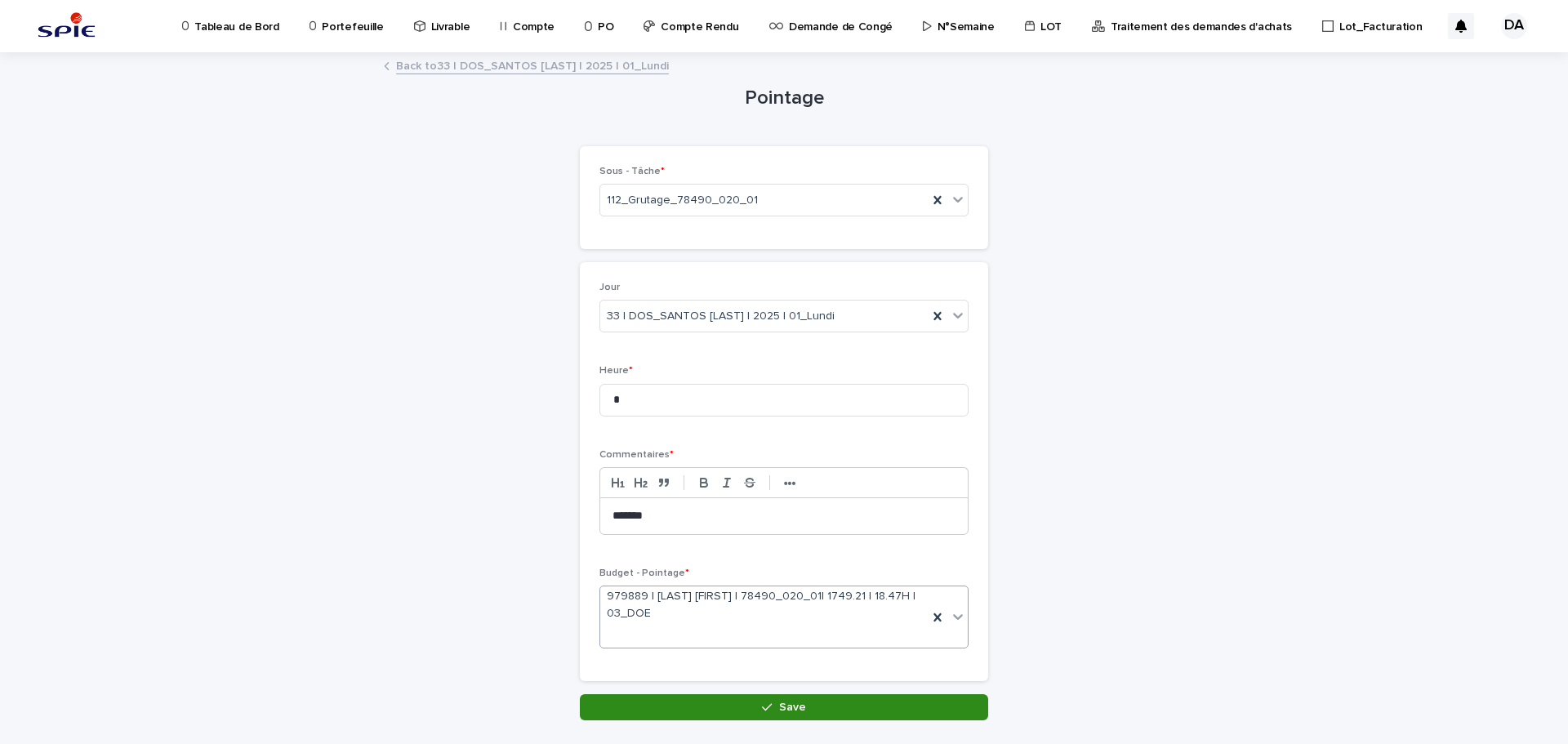 click on "Save" at bounding box center [784, 707] 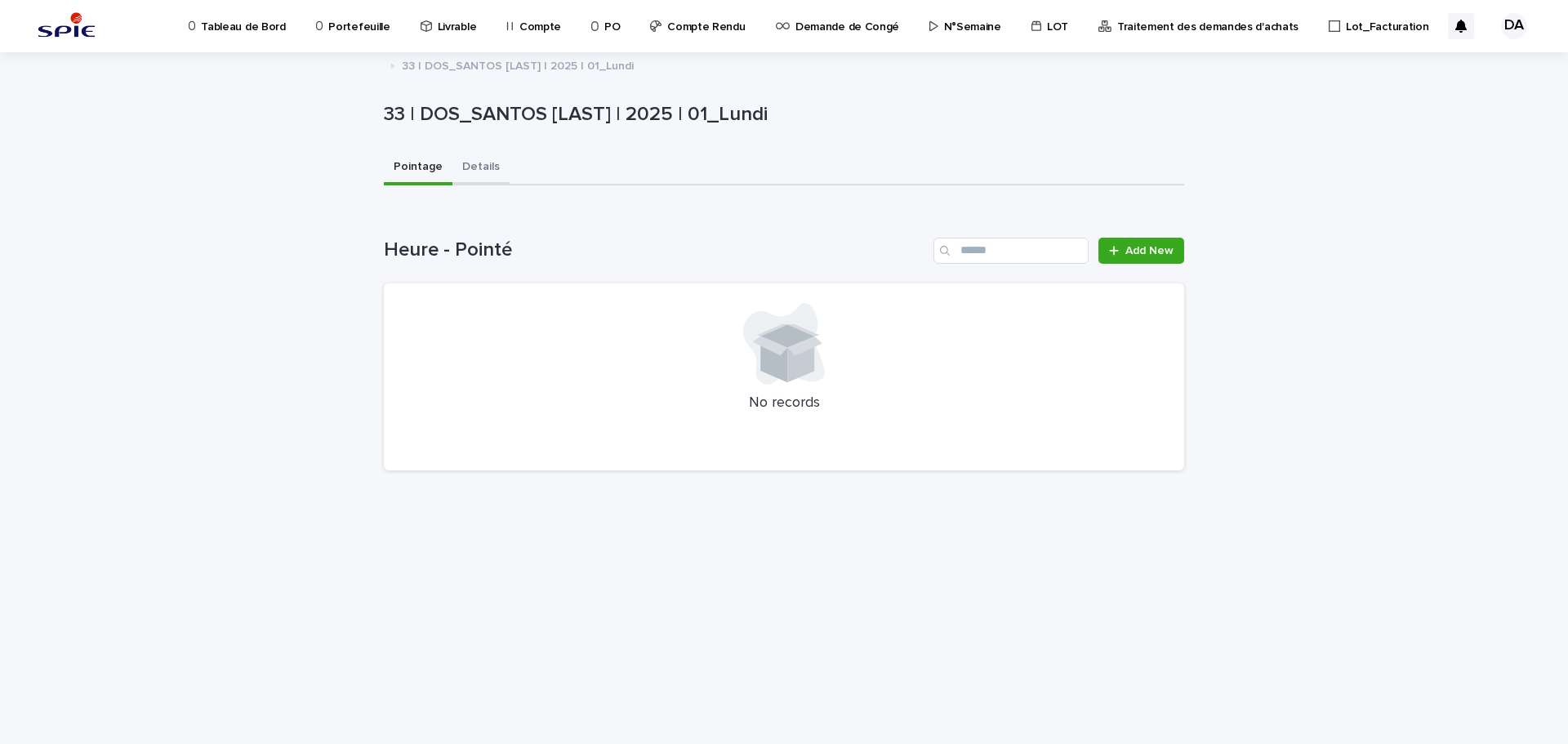 click on "Details" at bounding box center [481, 168] 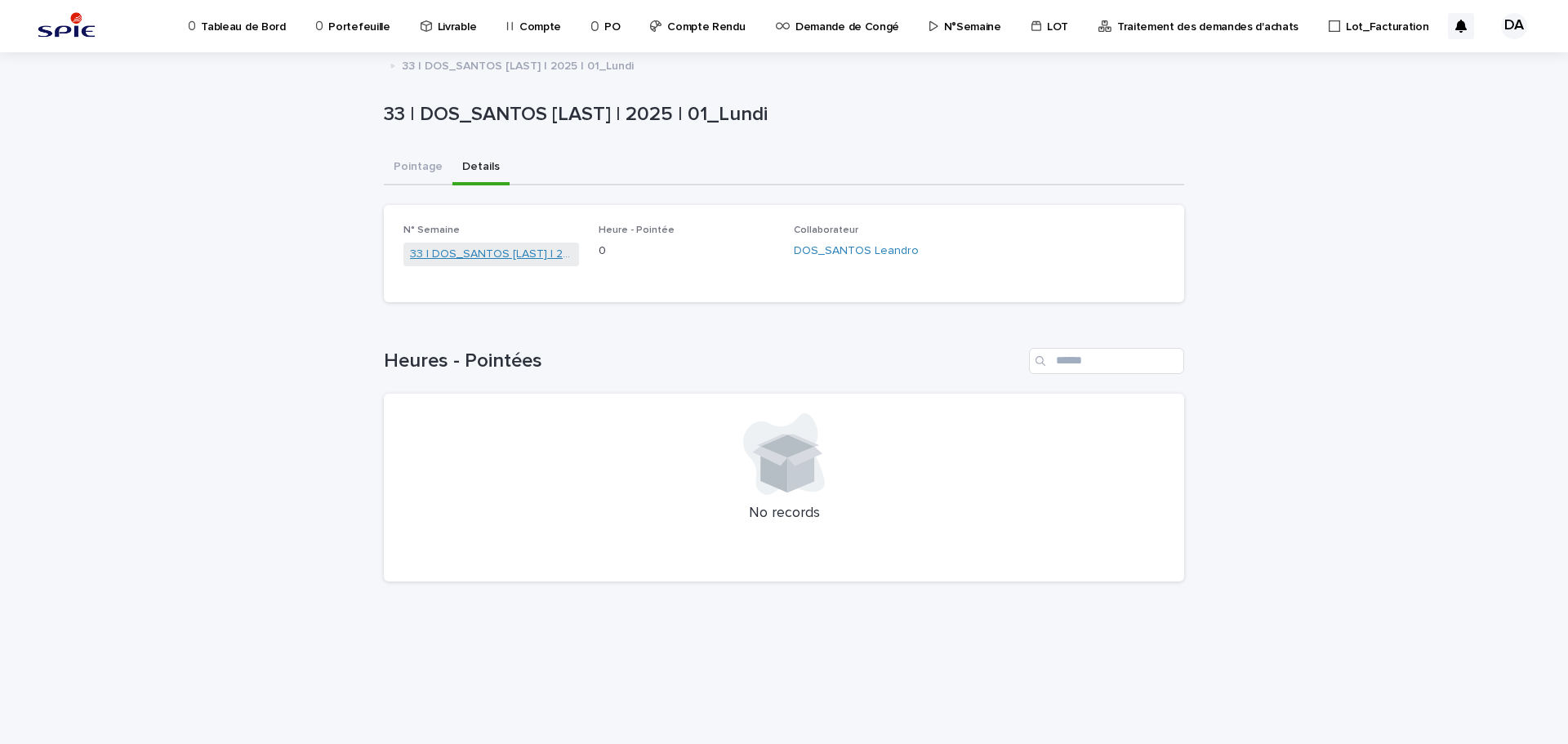 click on "33 | DOS_SANTOS [LAST] | 2025" at bounding box center [491, 254] 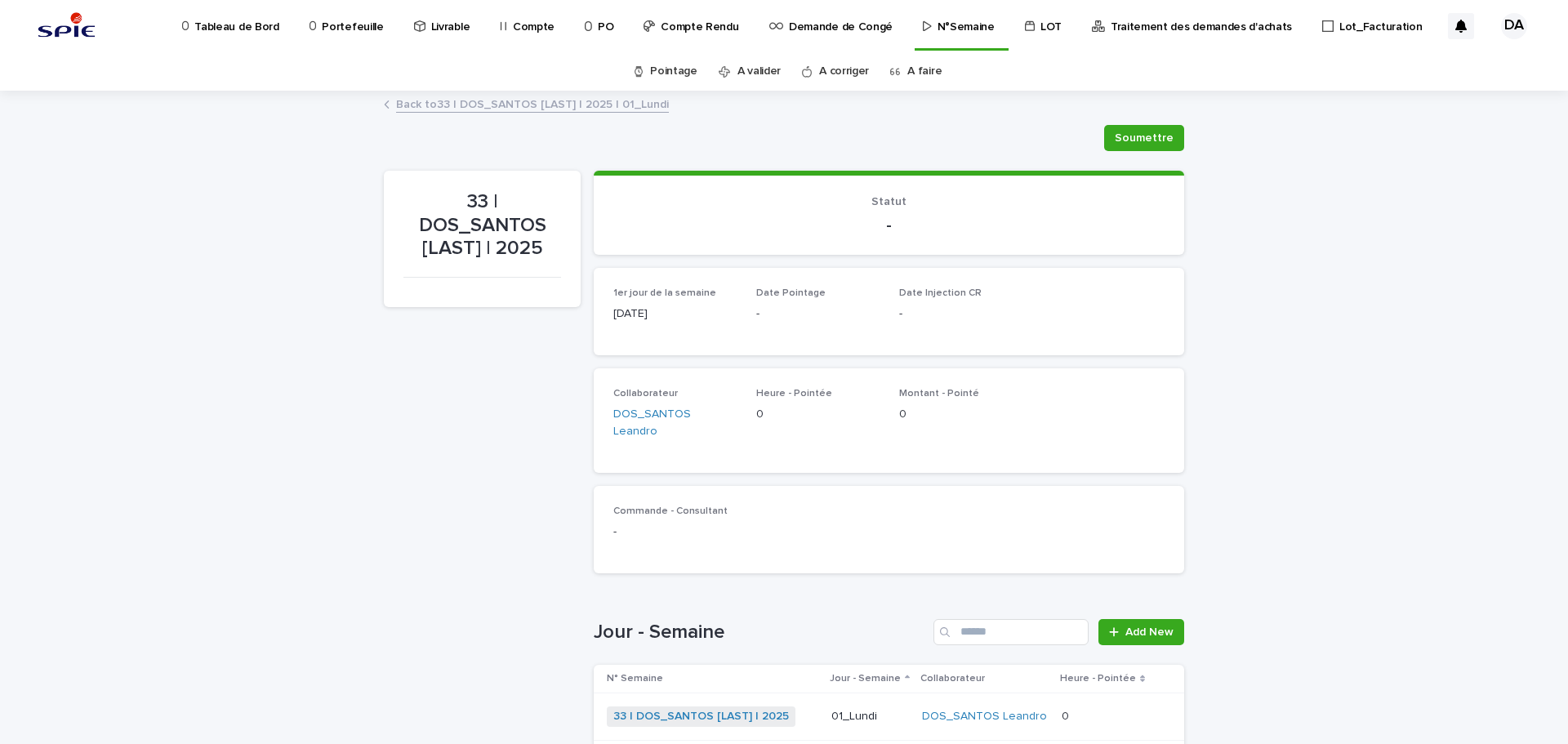 scroll, scrollTop: 327, scrollLeft: 0, axis: vertical 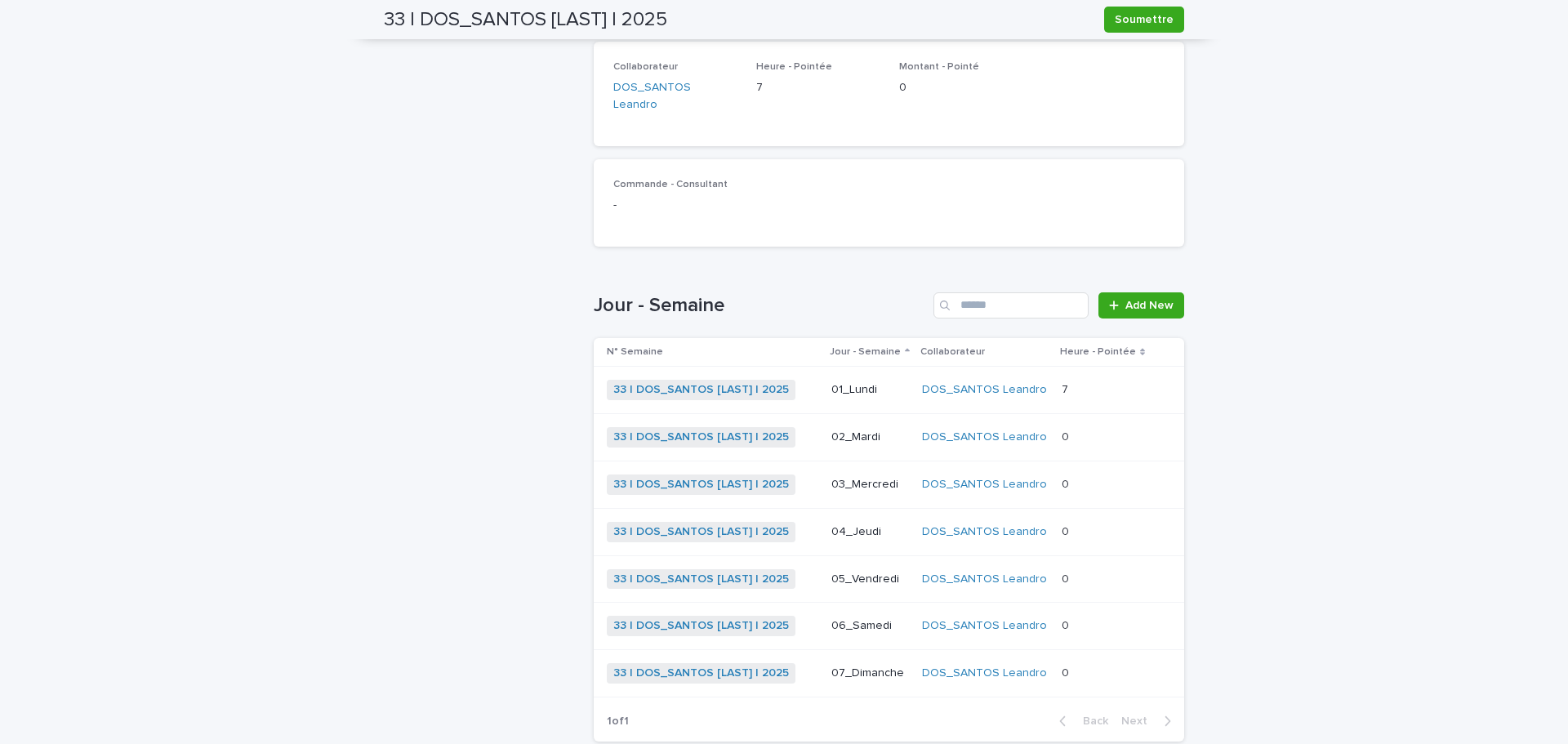click on "0 0" at bounding box center (1102, 437) 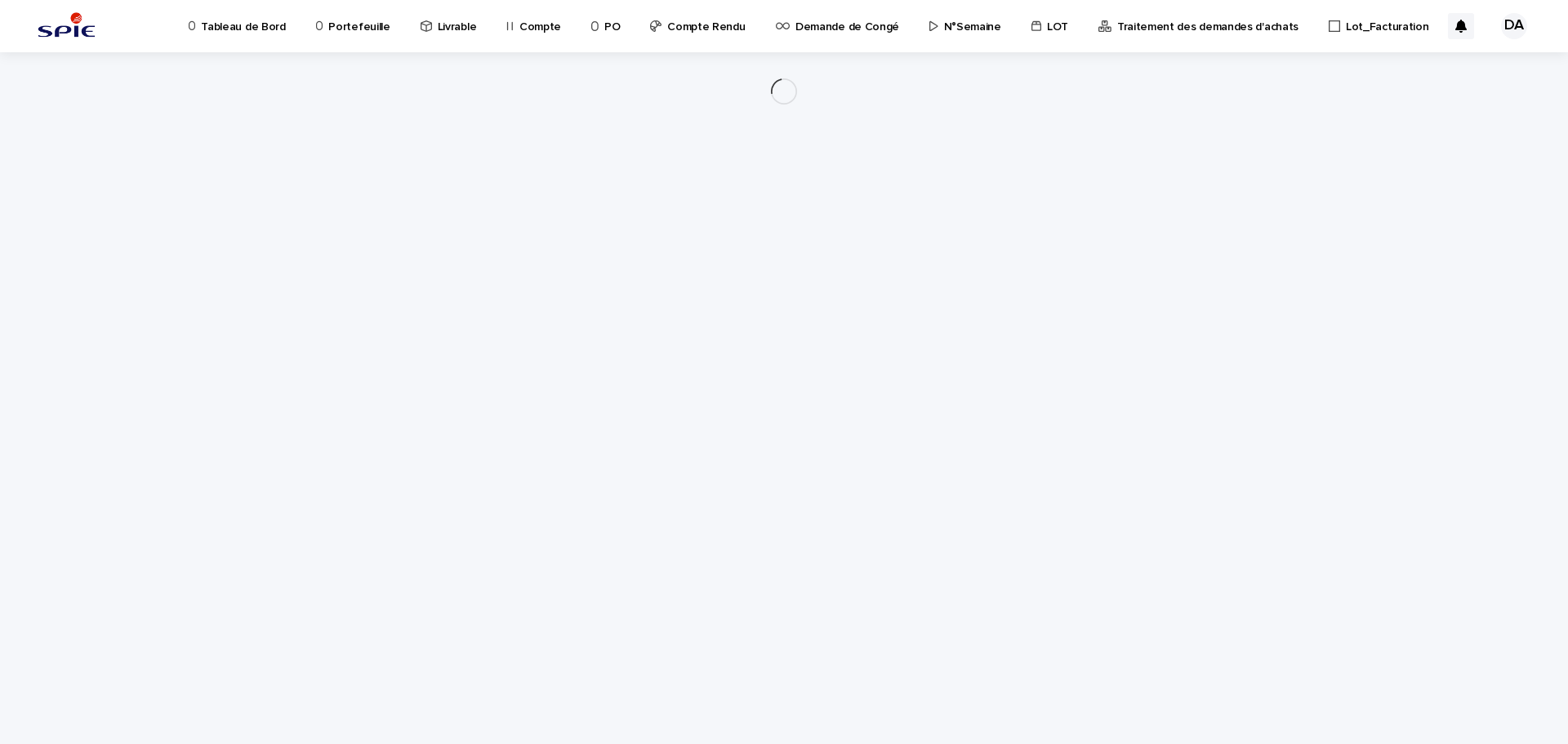 scroll, scrollTop: 0, scrollLeft: 0, axis: both 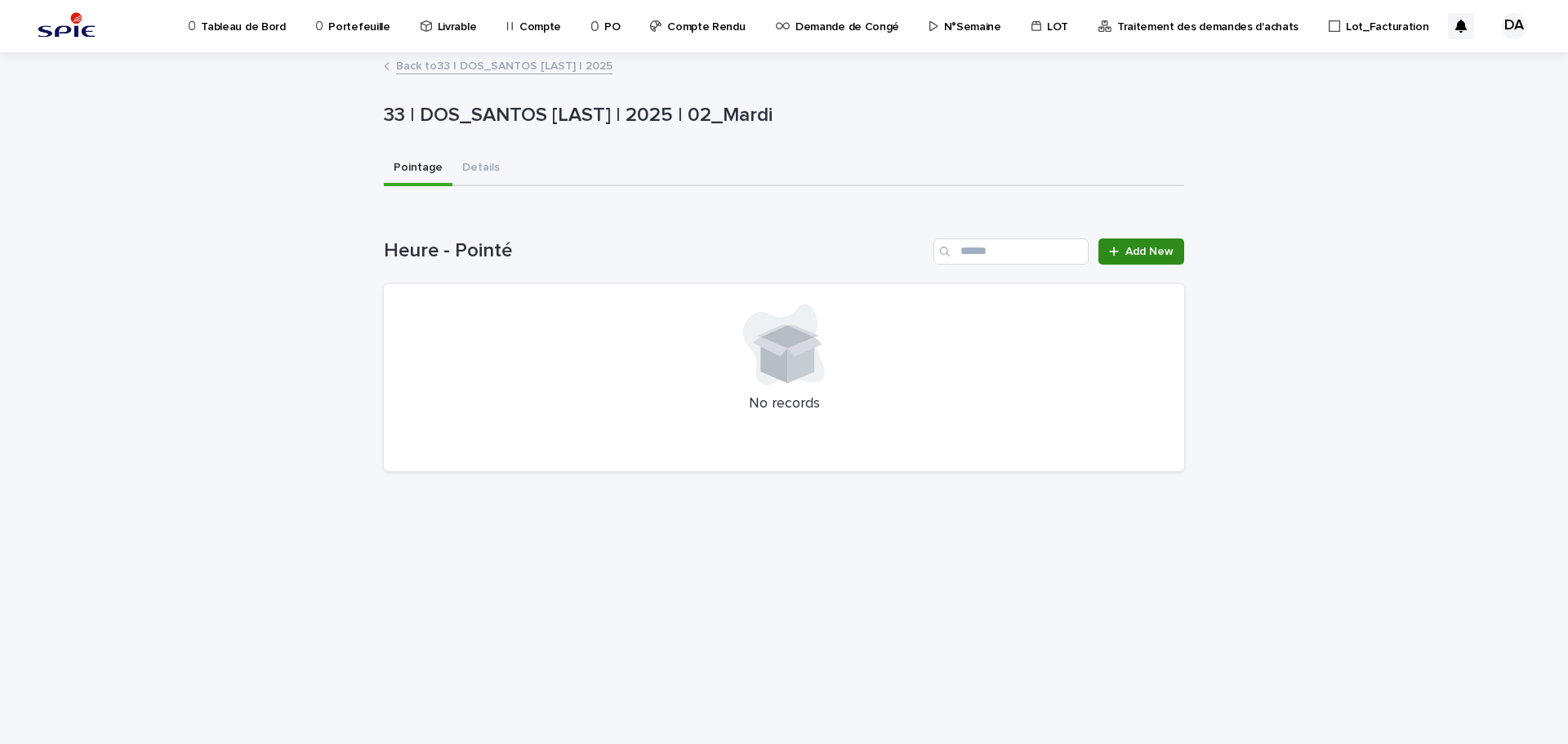 click on "Add New" at bounding box center (1149, 252) 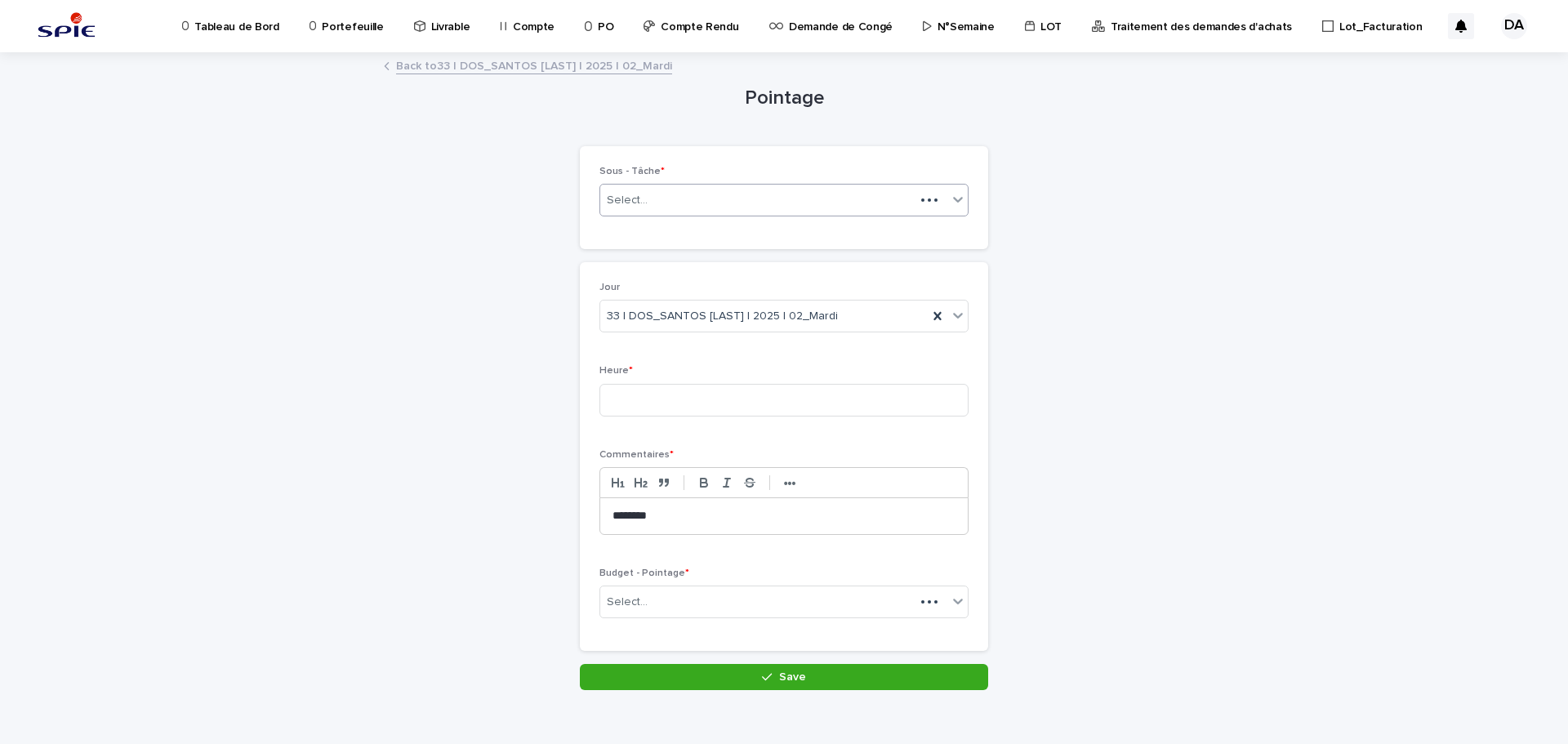 click on "Select..." at bounding box center (784, 200) 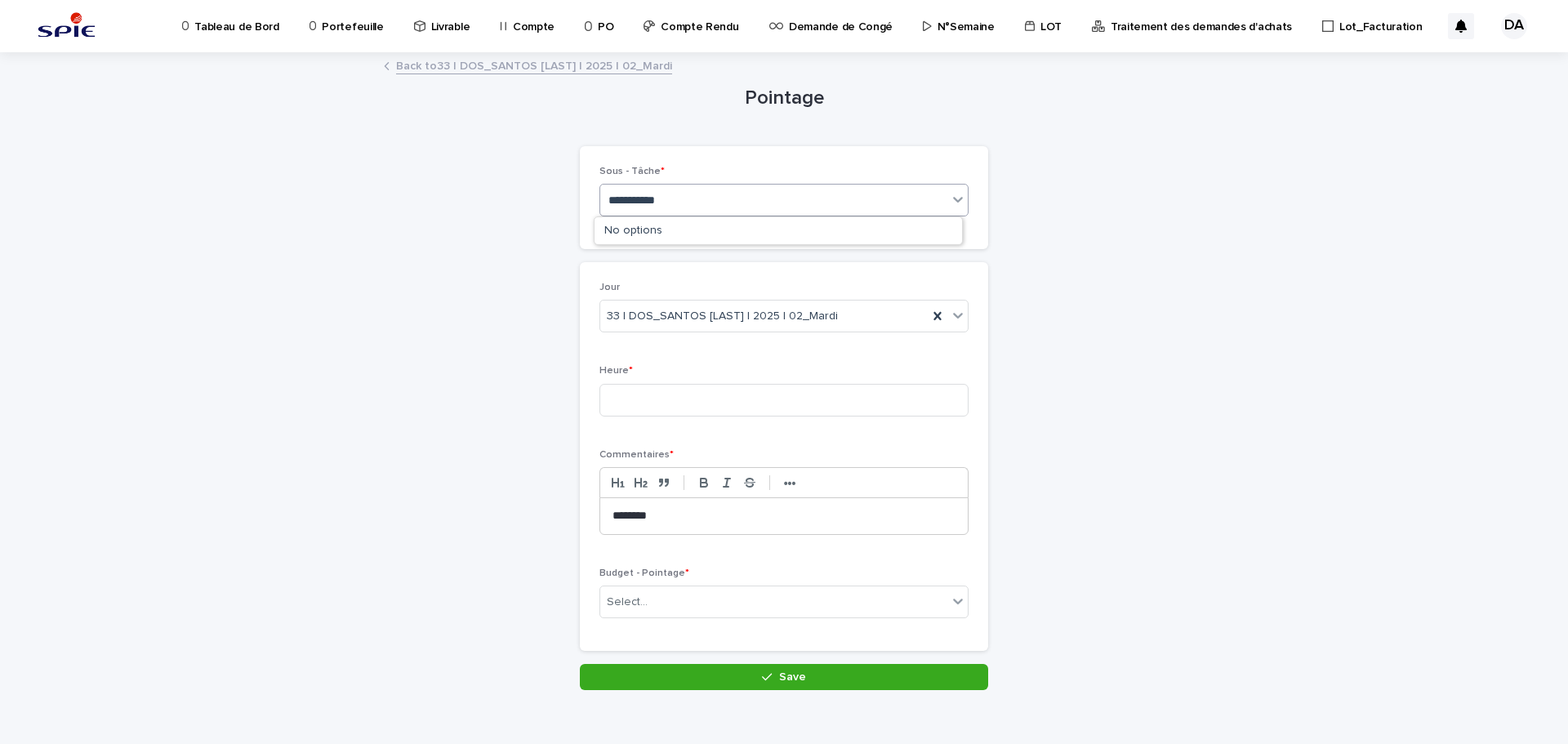 type on "**********" 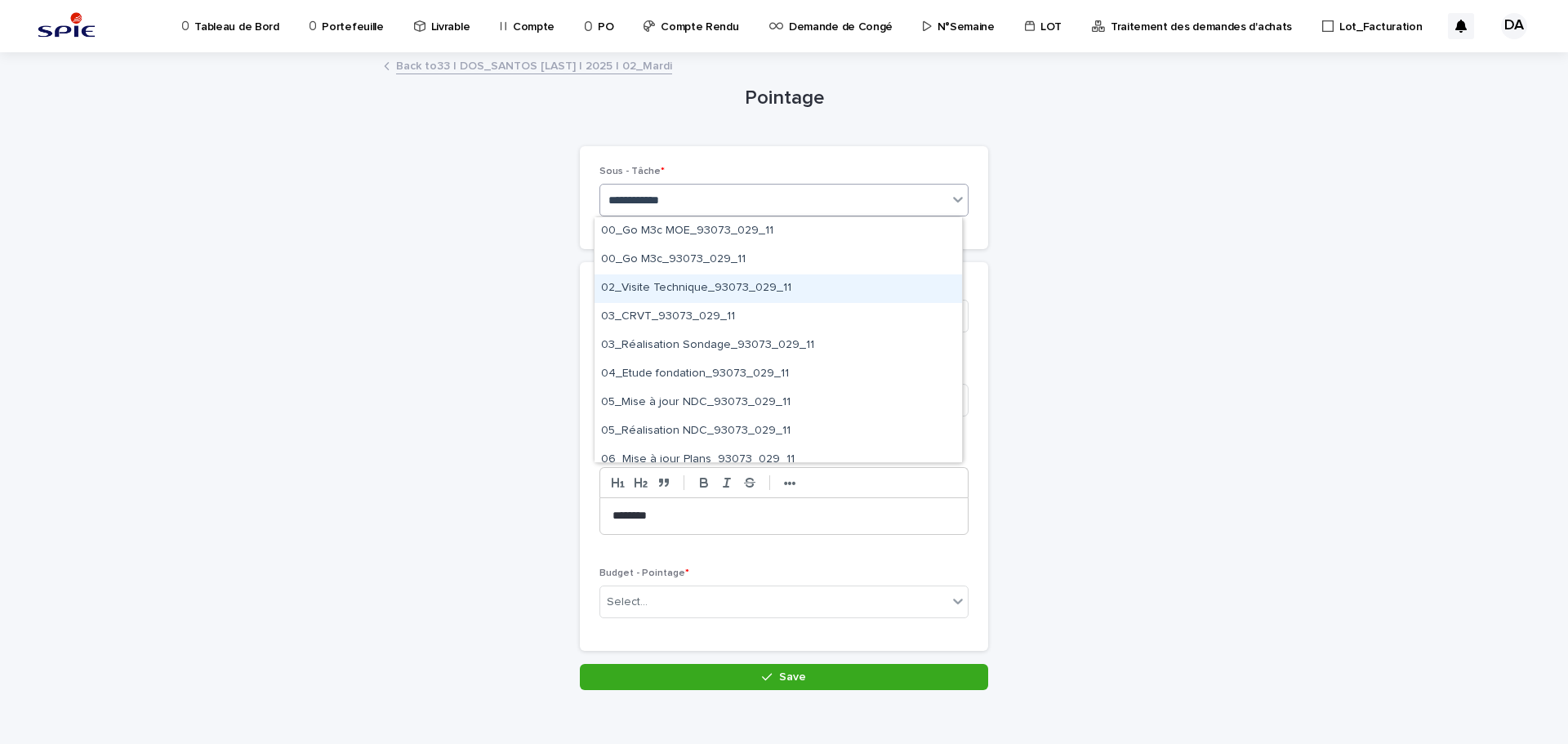 click on "02_Visite Technique_93073_029_11" at bounding box center (778, 288) 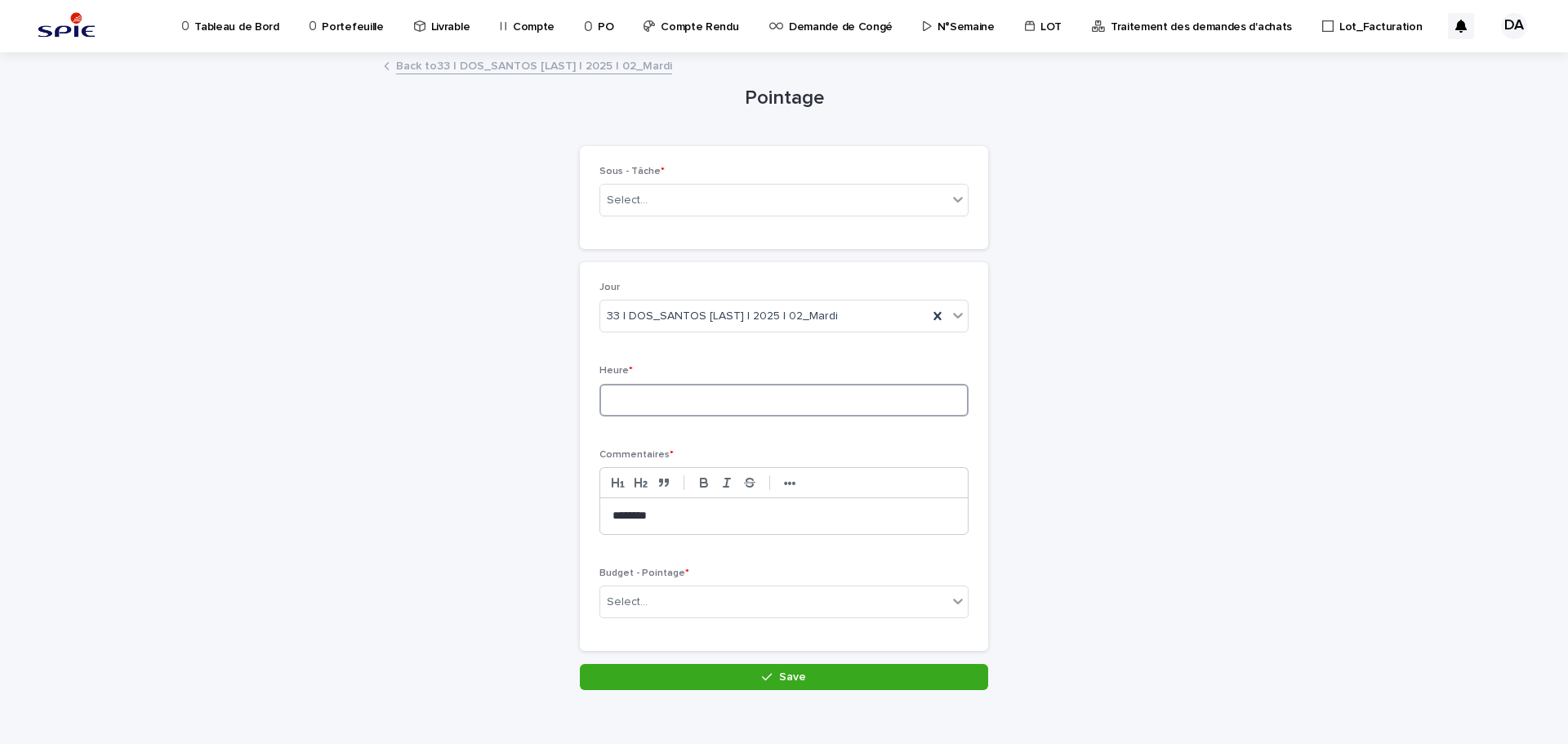 click at bounding box center [784, 400] 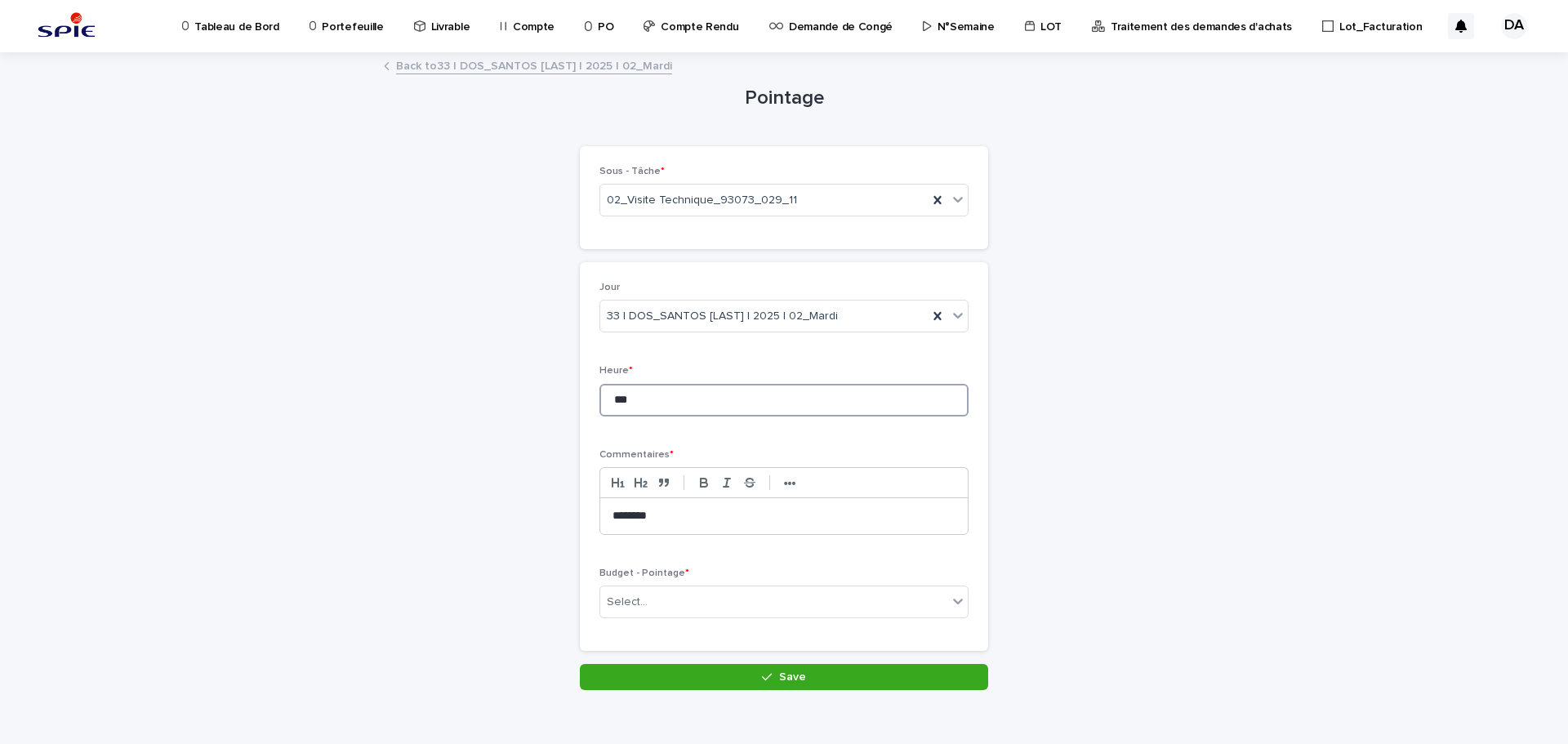 type on "***" 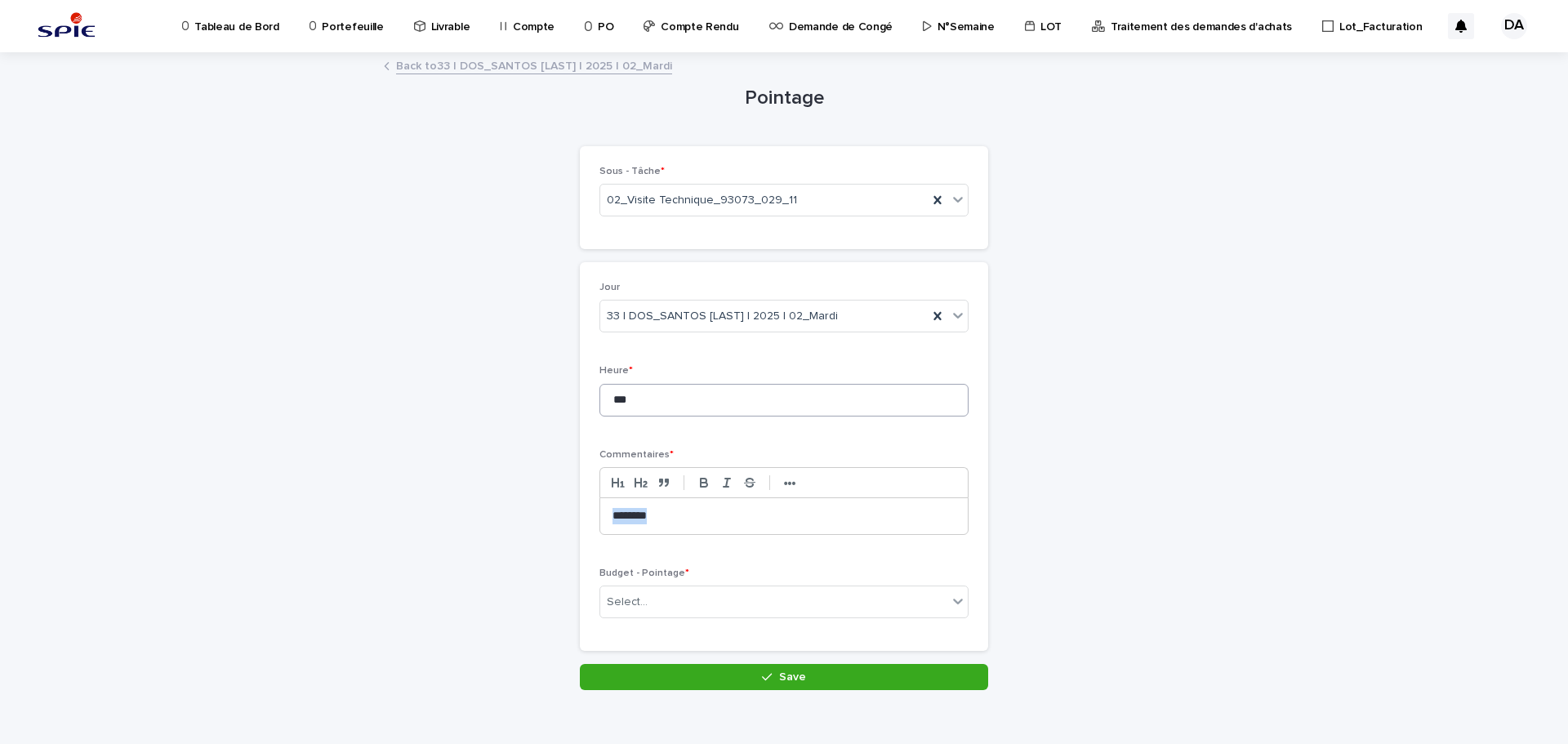 type 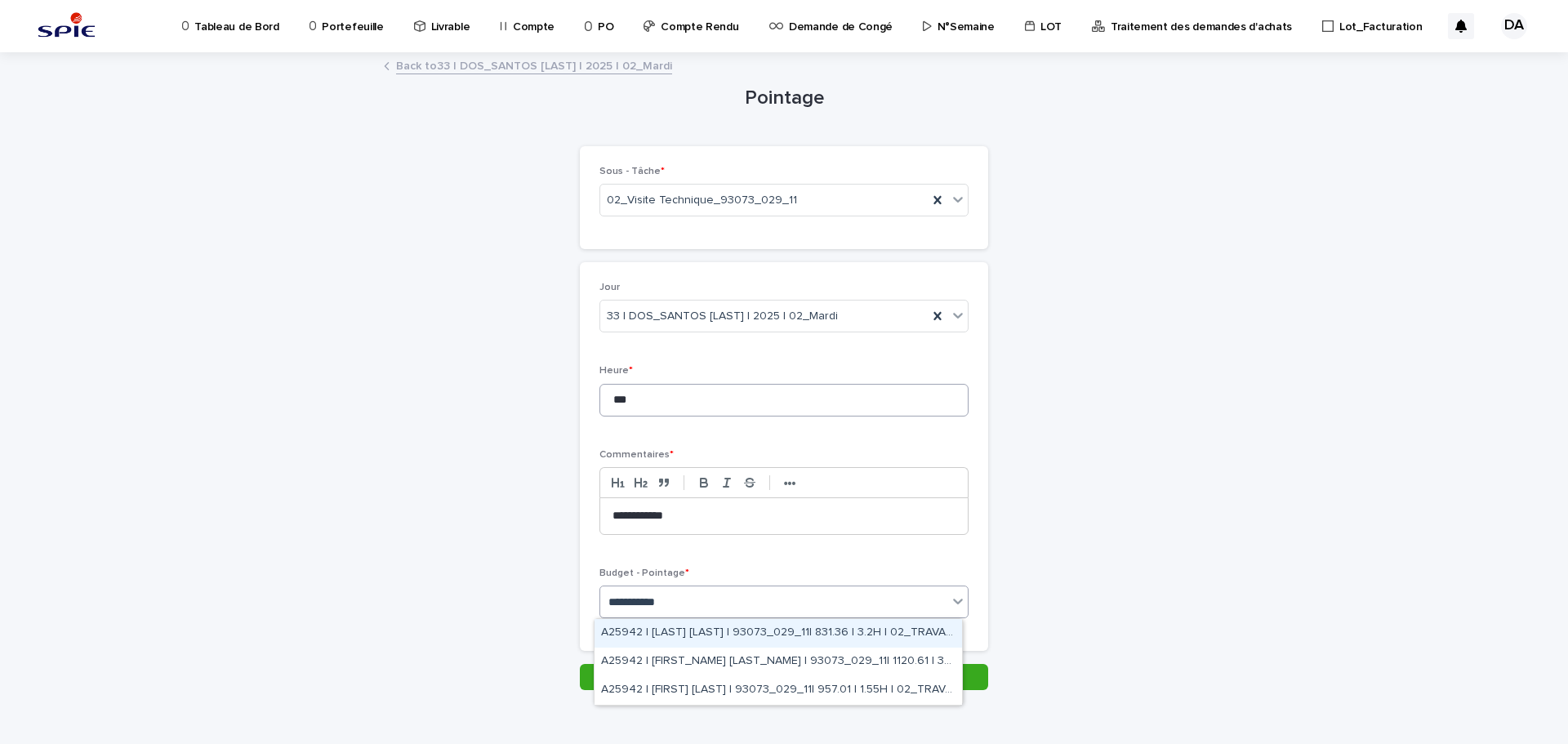 type on "**********" 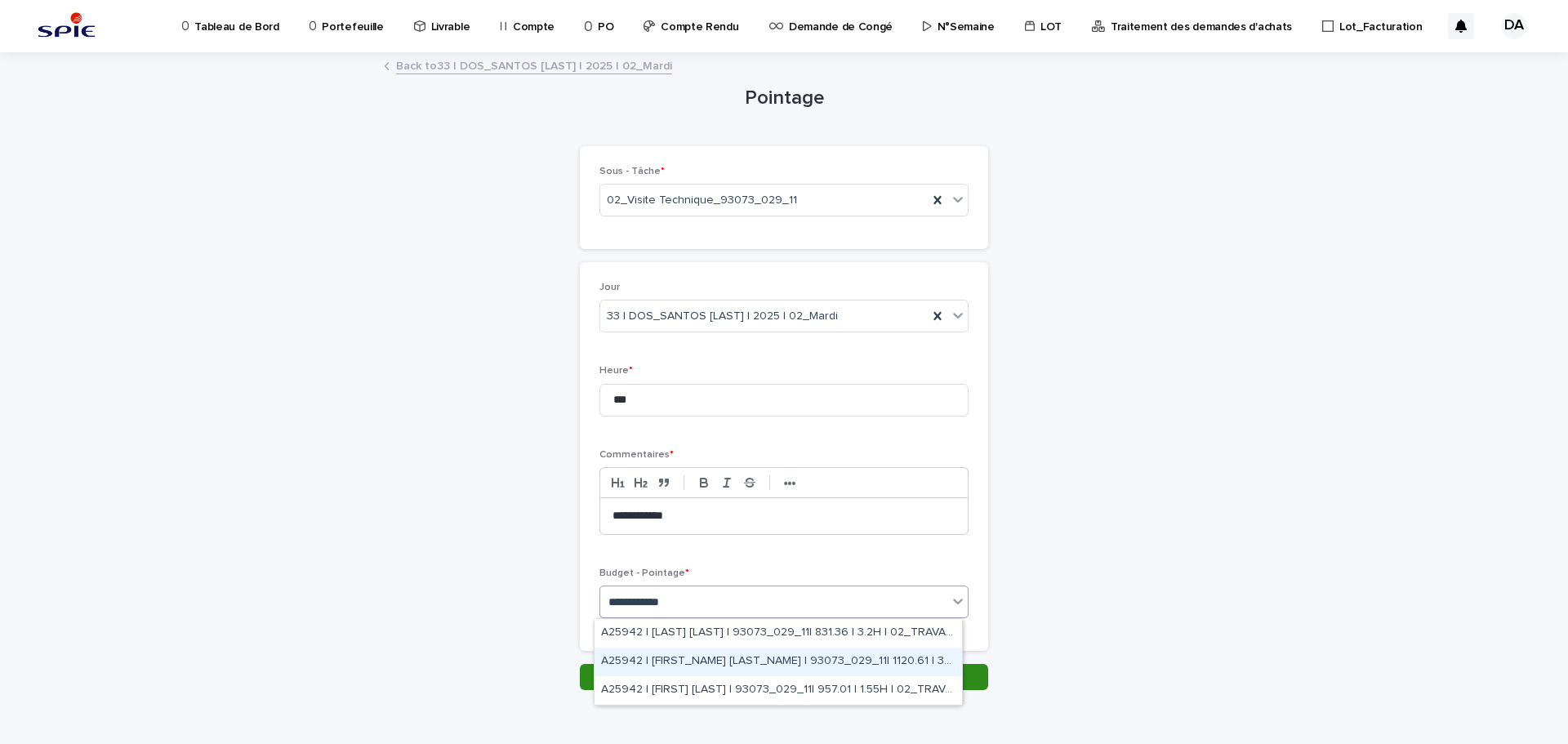 drag, startPoint x: 767, startPoint y: 659, endPoint x: 737, endPoint y: 676, distance: 34.481879 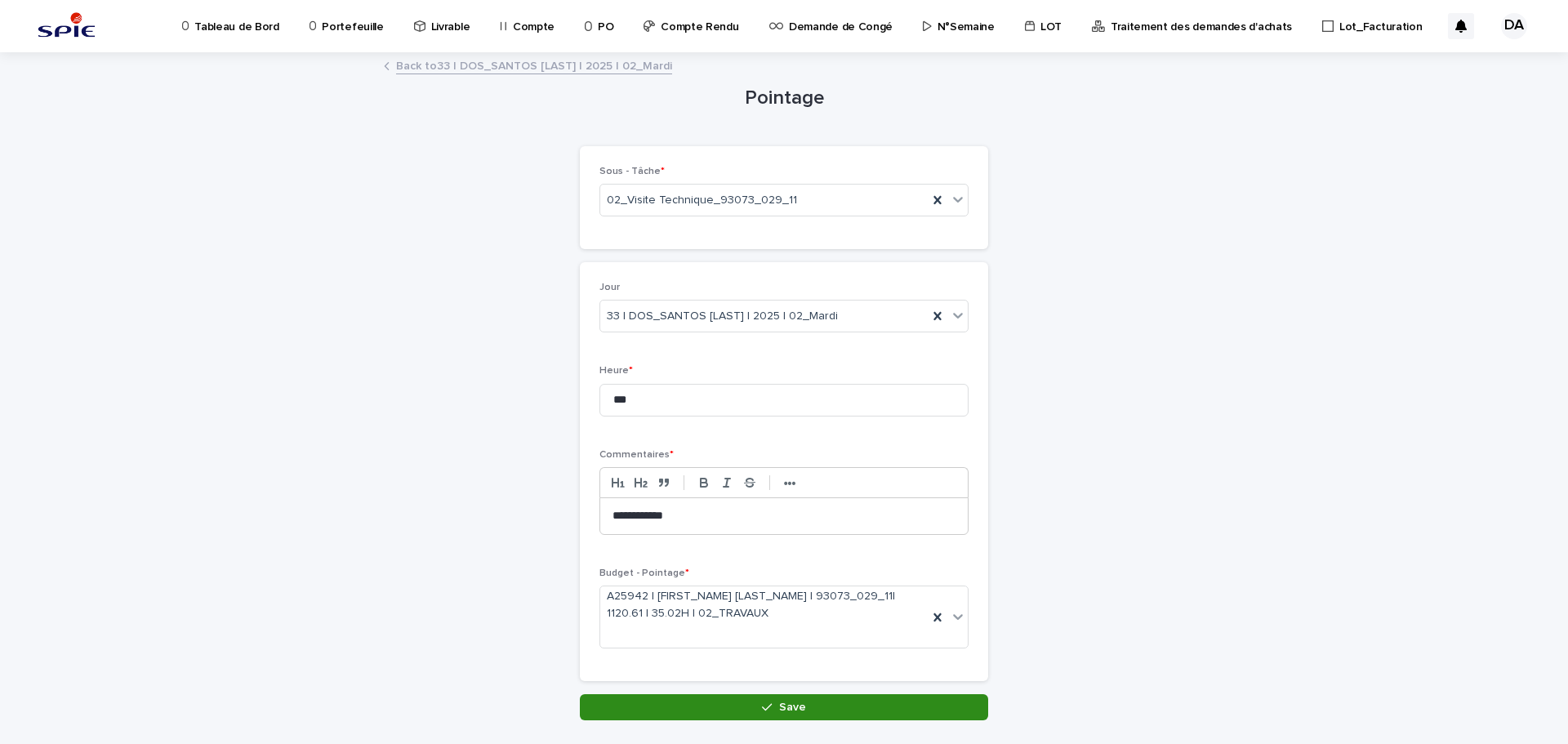 click on "Save" at bounding box center (784, 707) 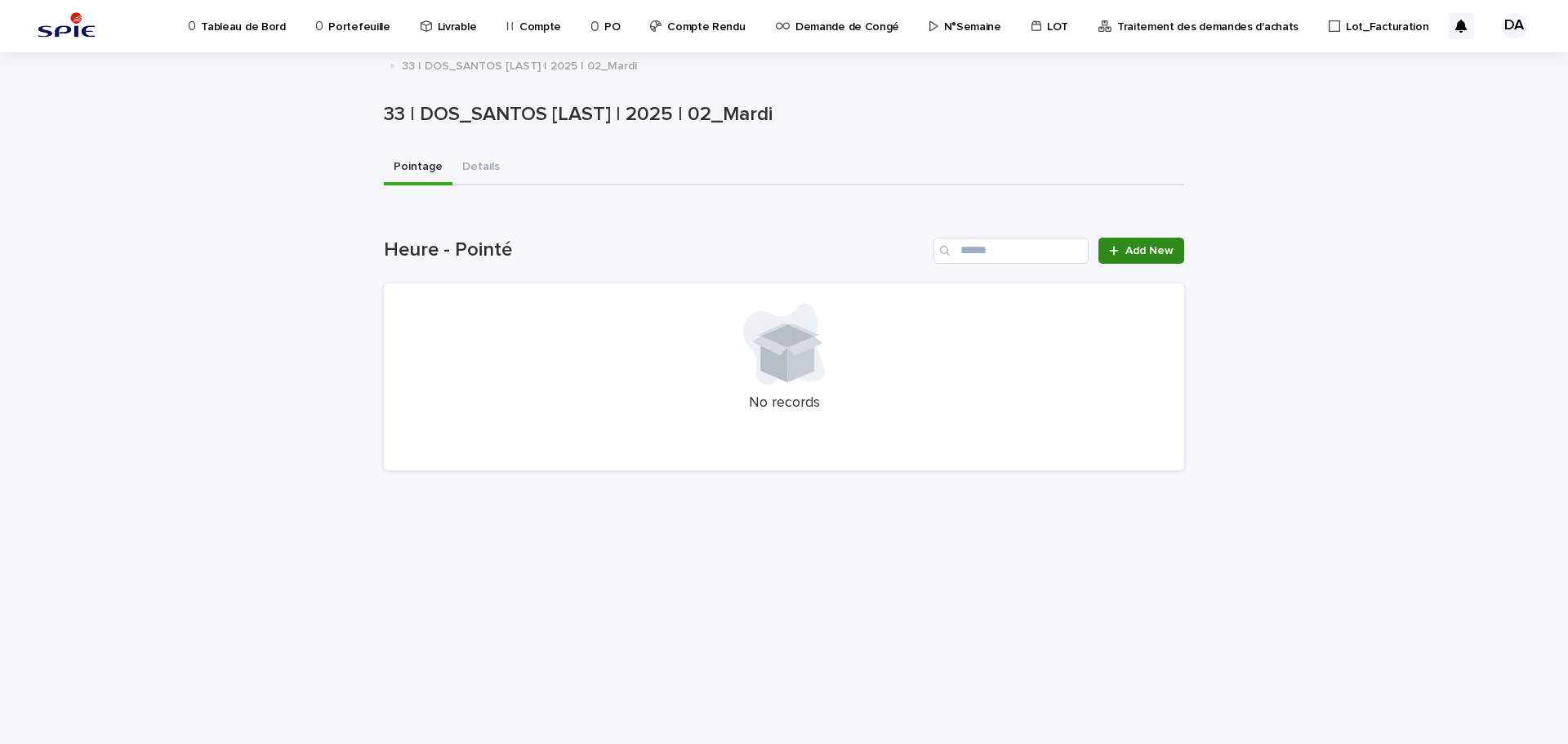 click on "Add New" at bounding box center [1149, 251] 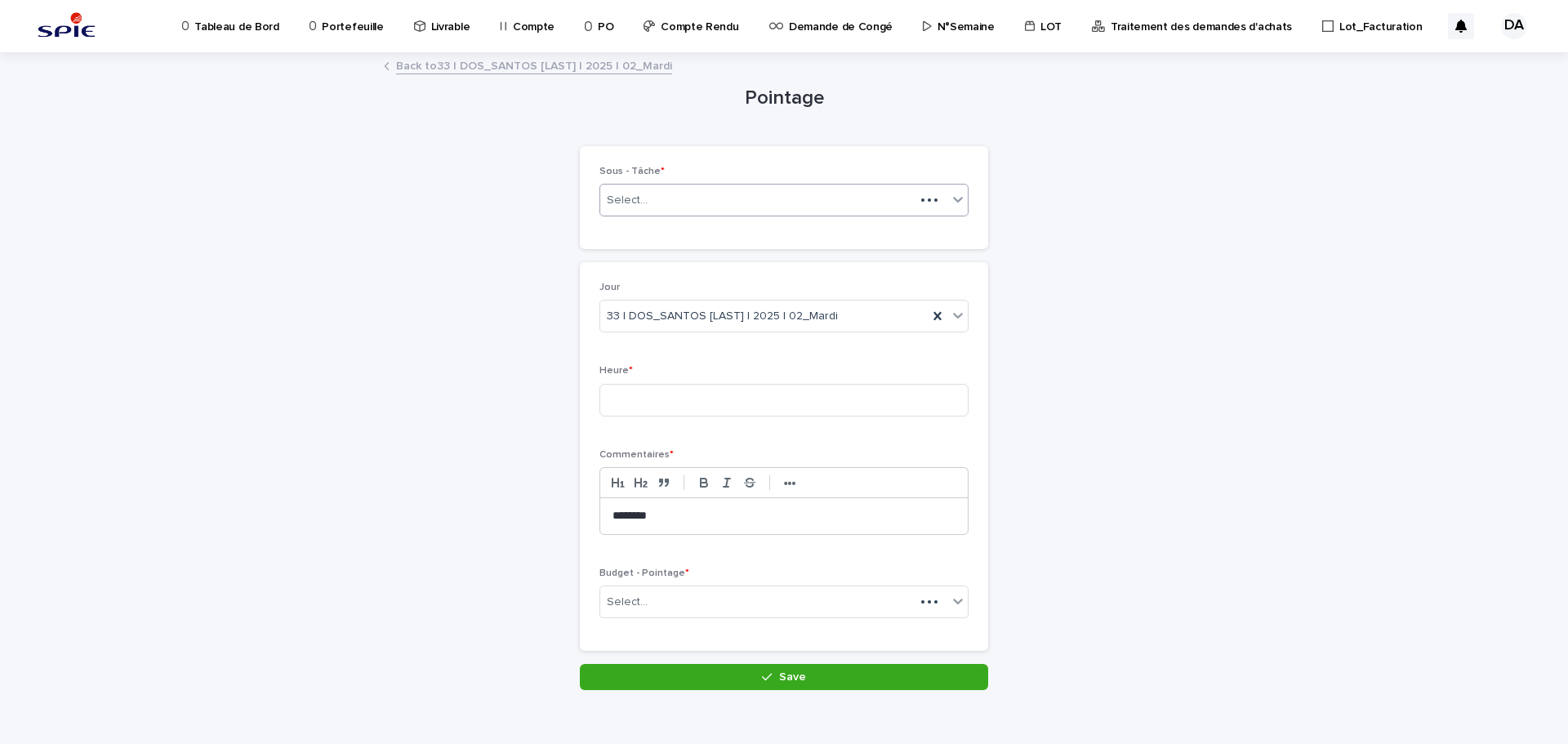 click on "Select..." at bounding box center [627, 200] 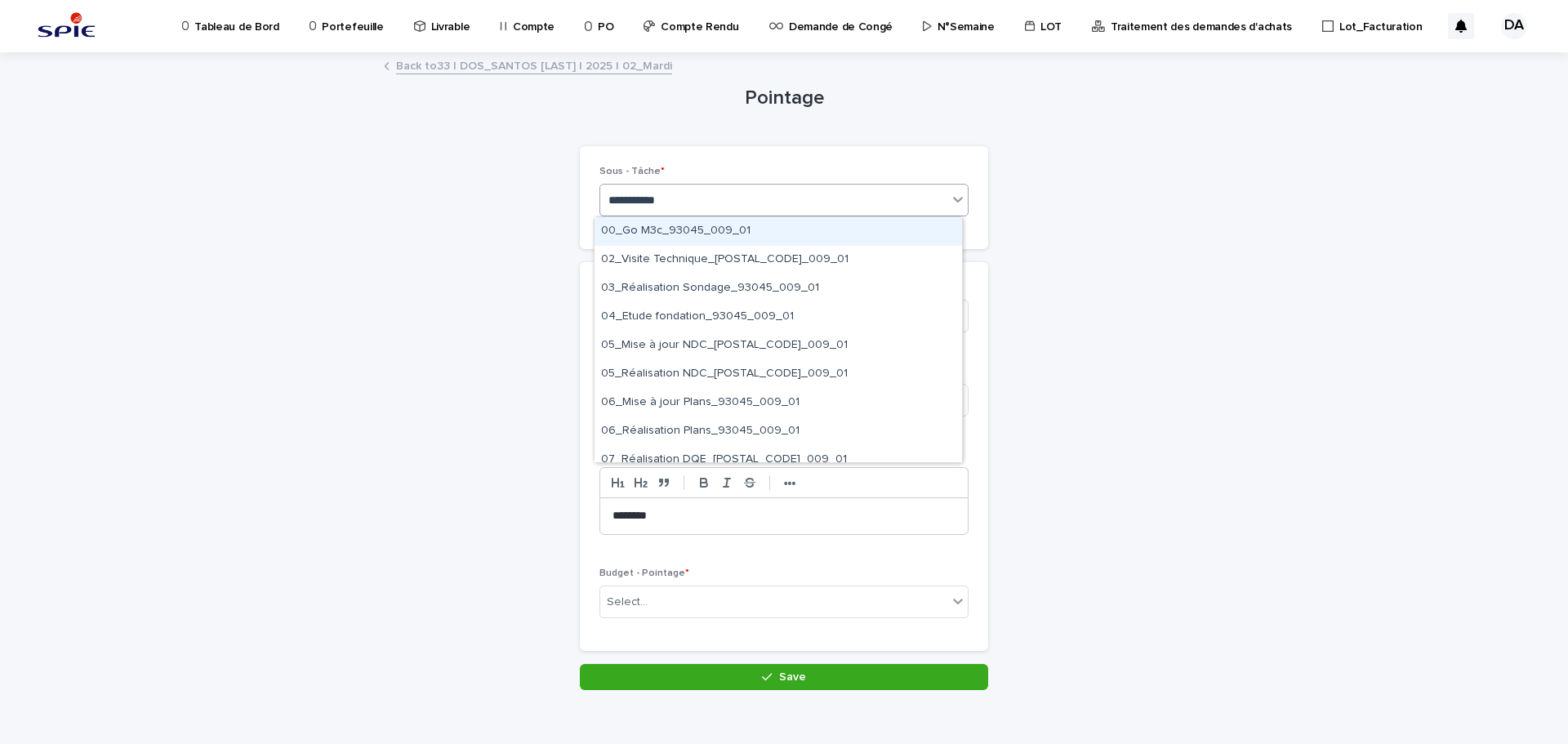 type on "**********" 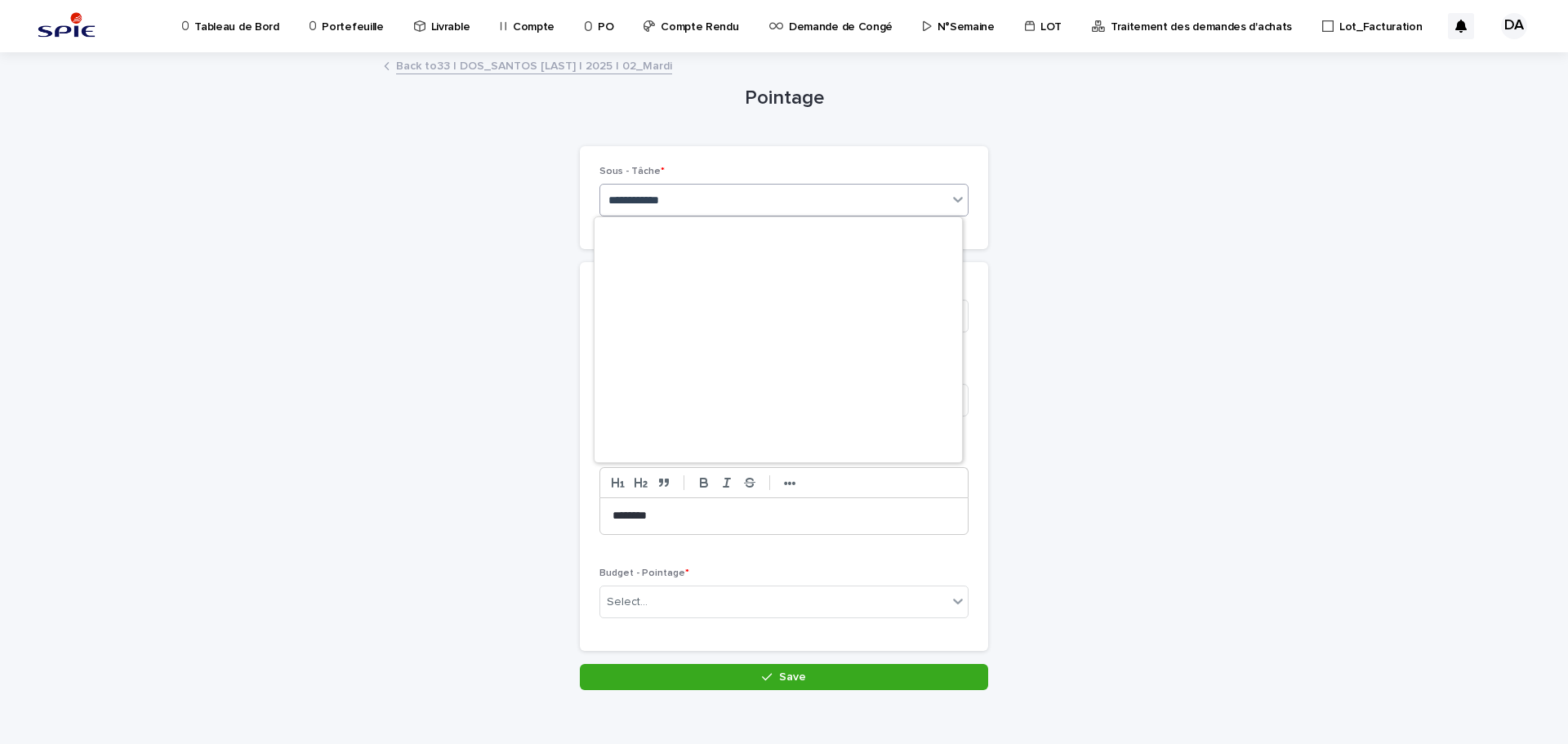 scroll, scrollTop: 1356, scrollLeft: 0, axis: vertical 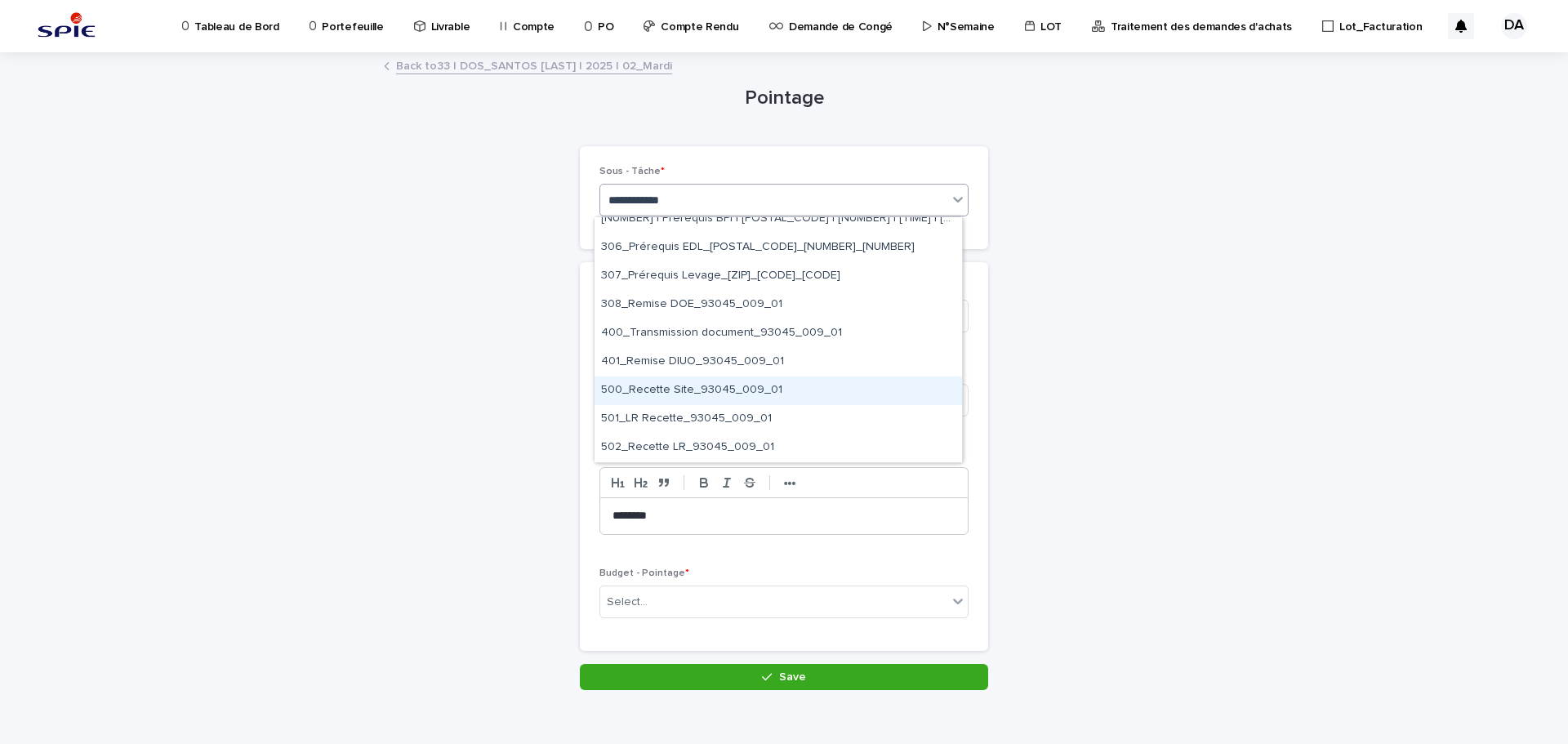 click on "500_Recette Site_93045_009_01" at bounding box center [778, 390] 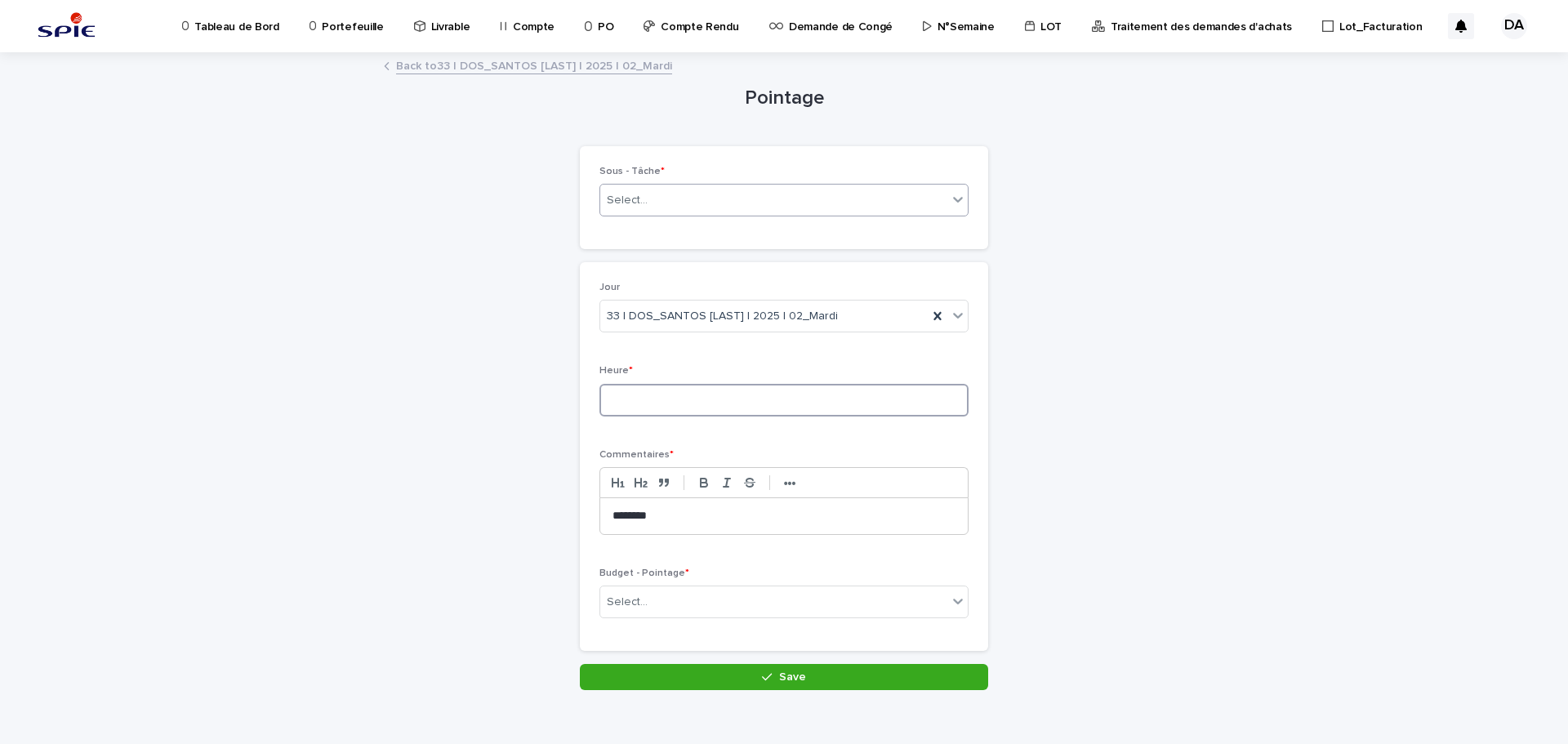 click at bounding box center (784, 400) 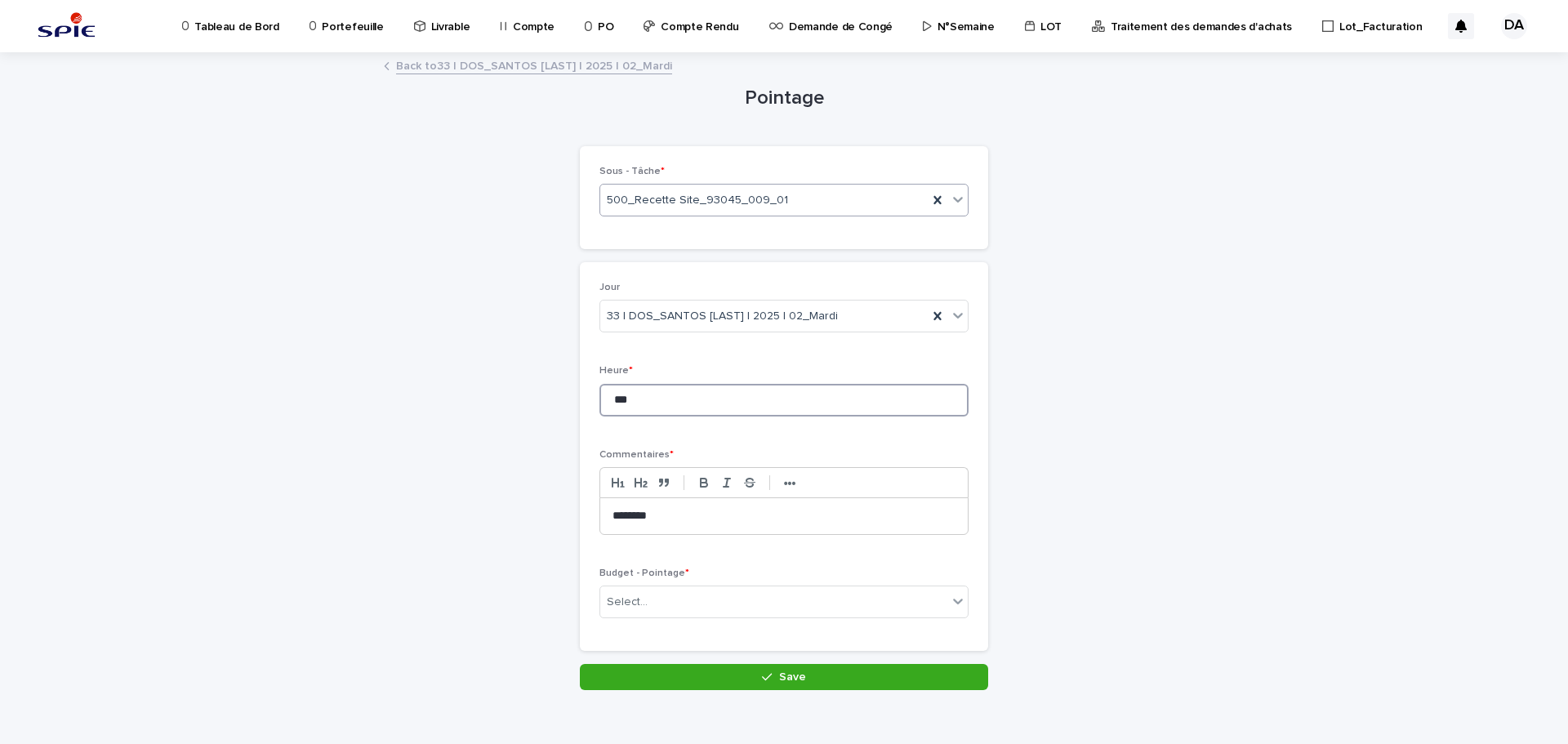 type on "***" 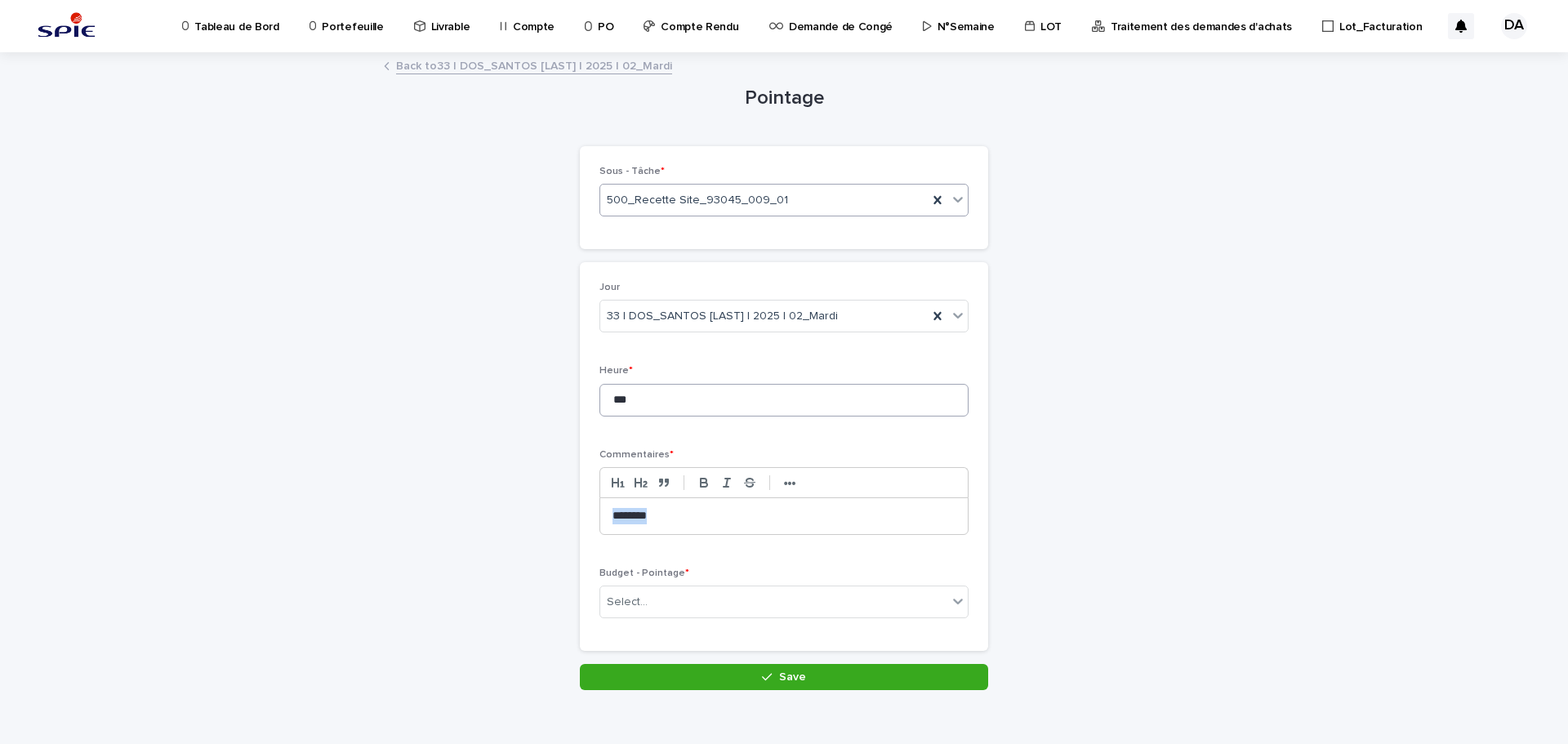 type 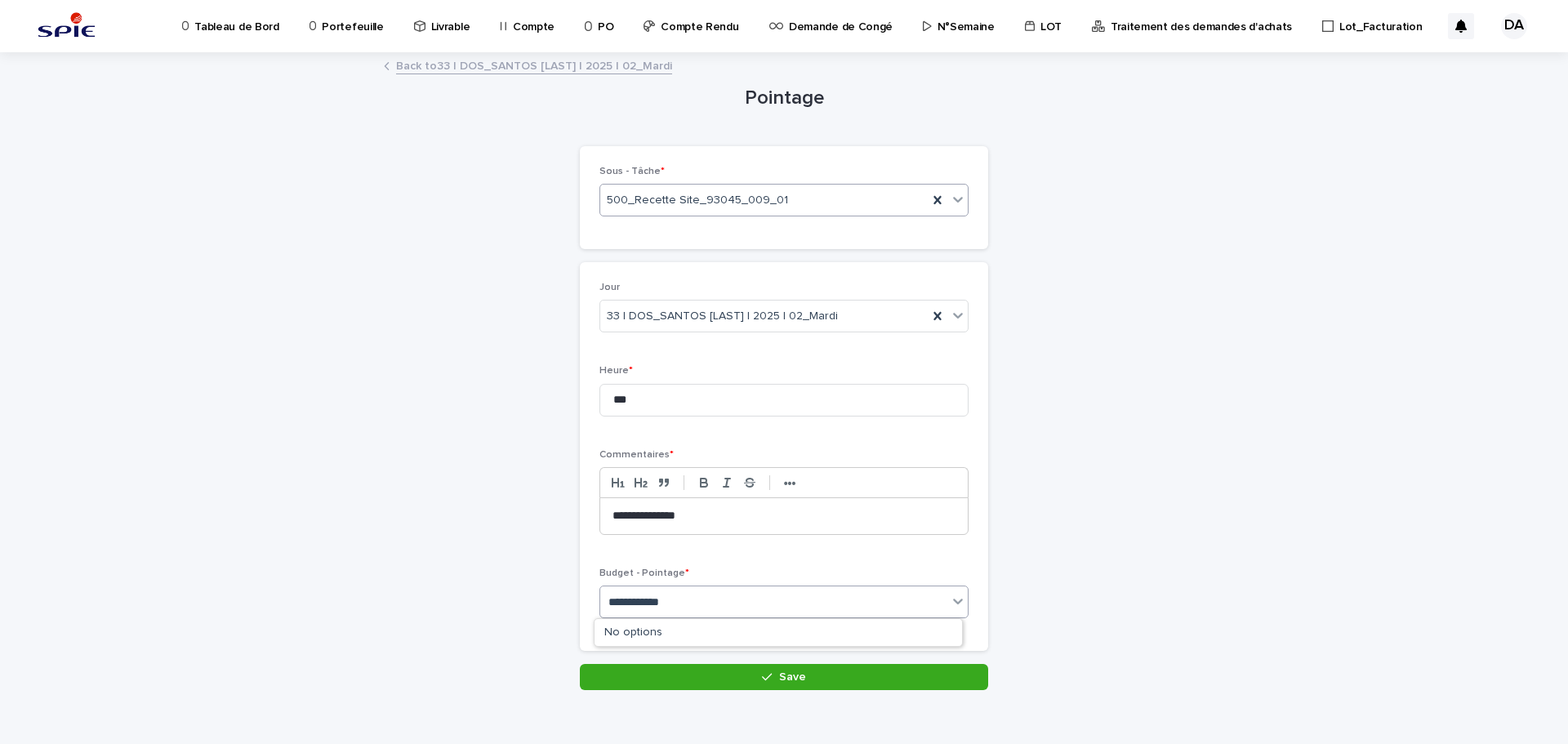 type on "**********" 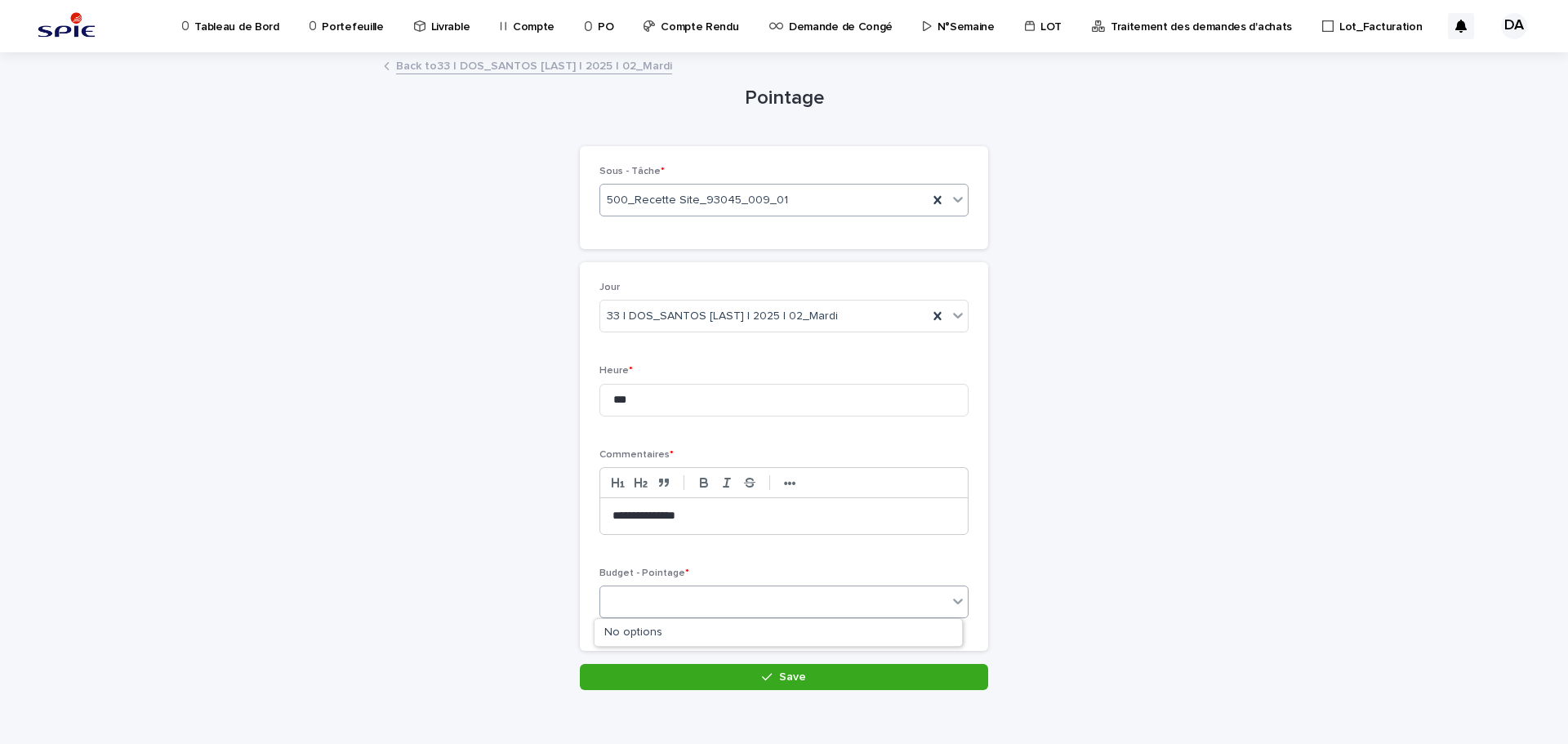 click on "**********" at bounding box center (784, 413) 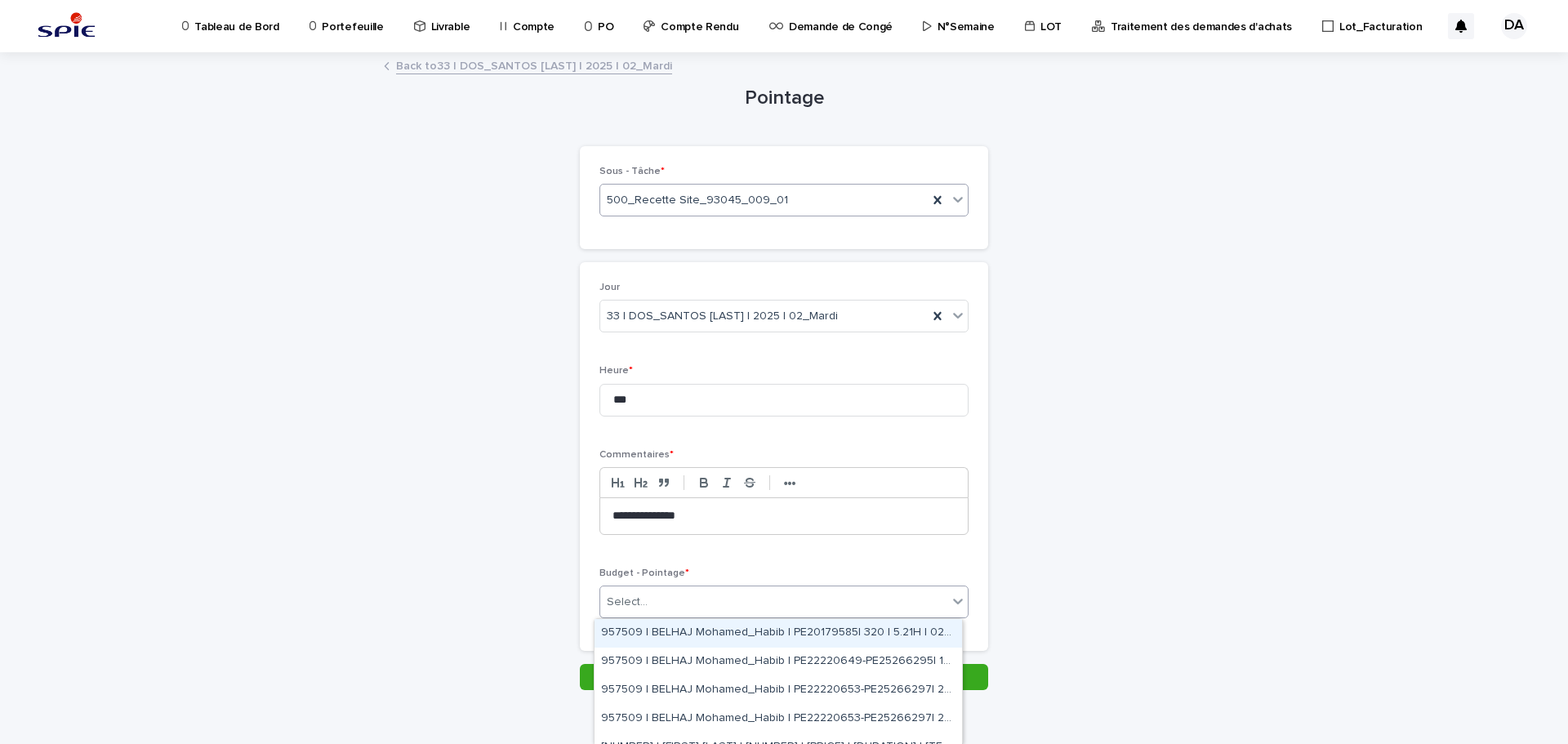 click on "Select..." at bounding box center [773, 602] 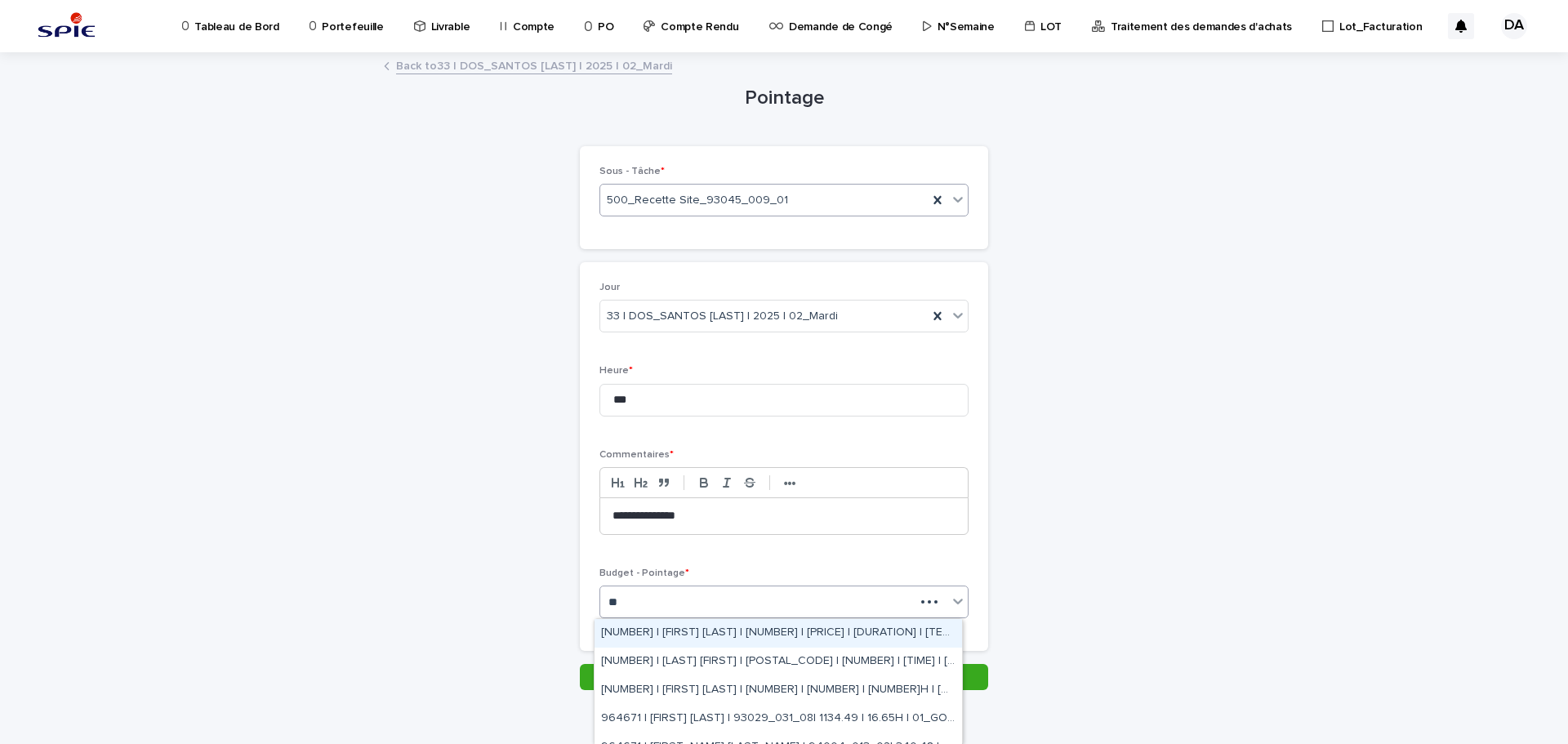 type on "***" 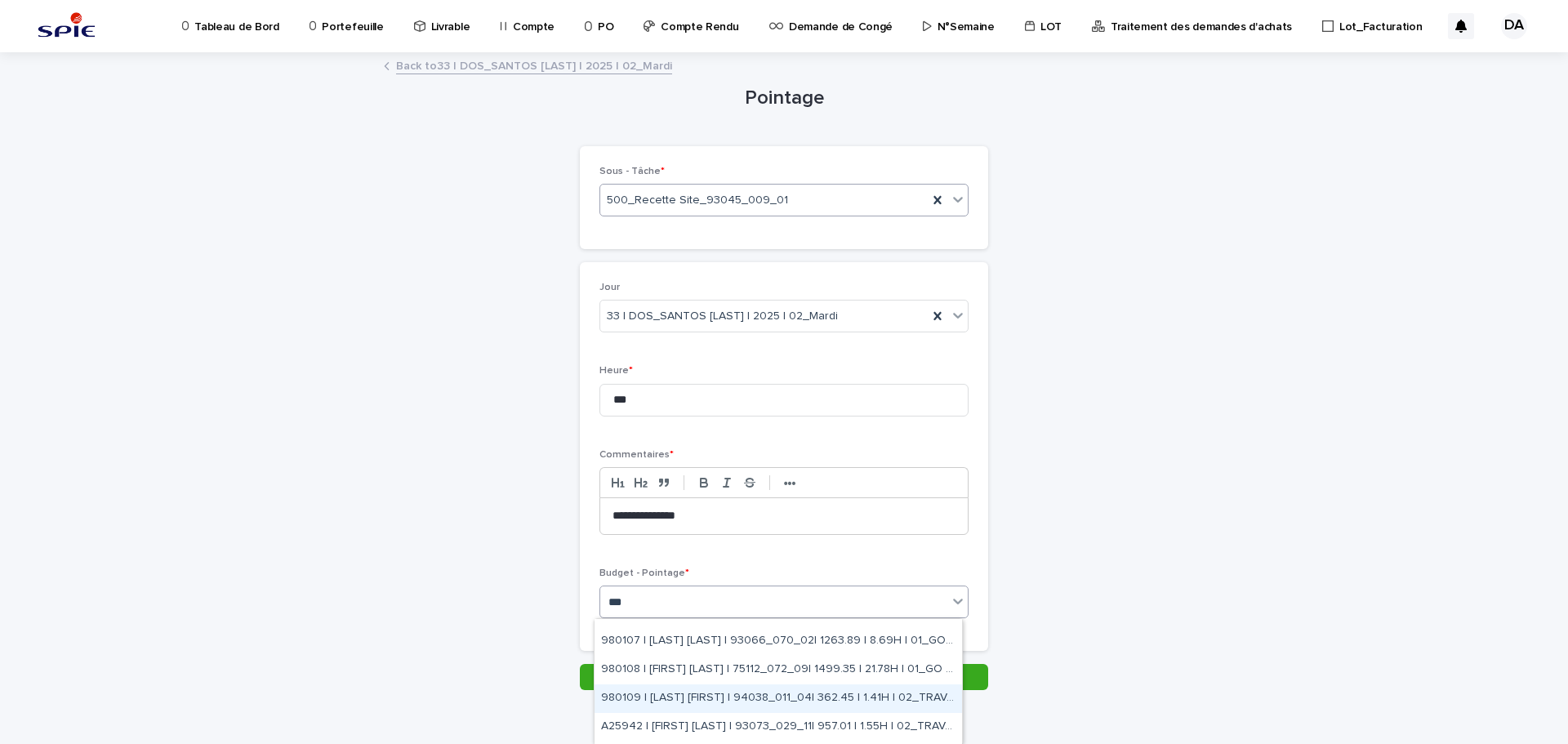 scroll, scrollTop: 789, scrollLeft: 0, axis: vertical 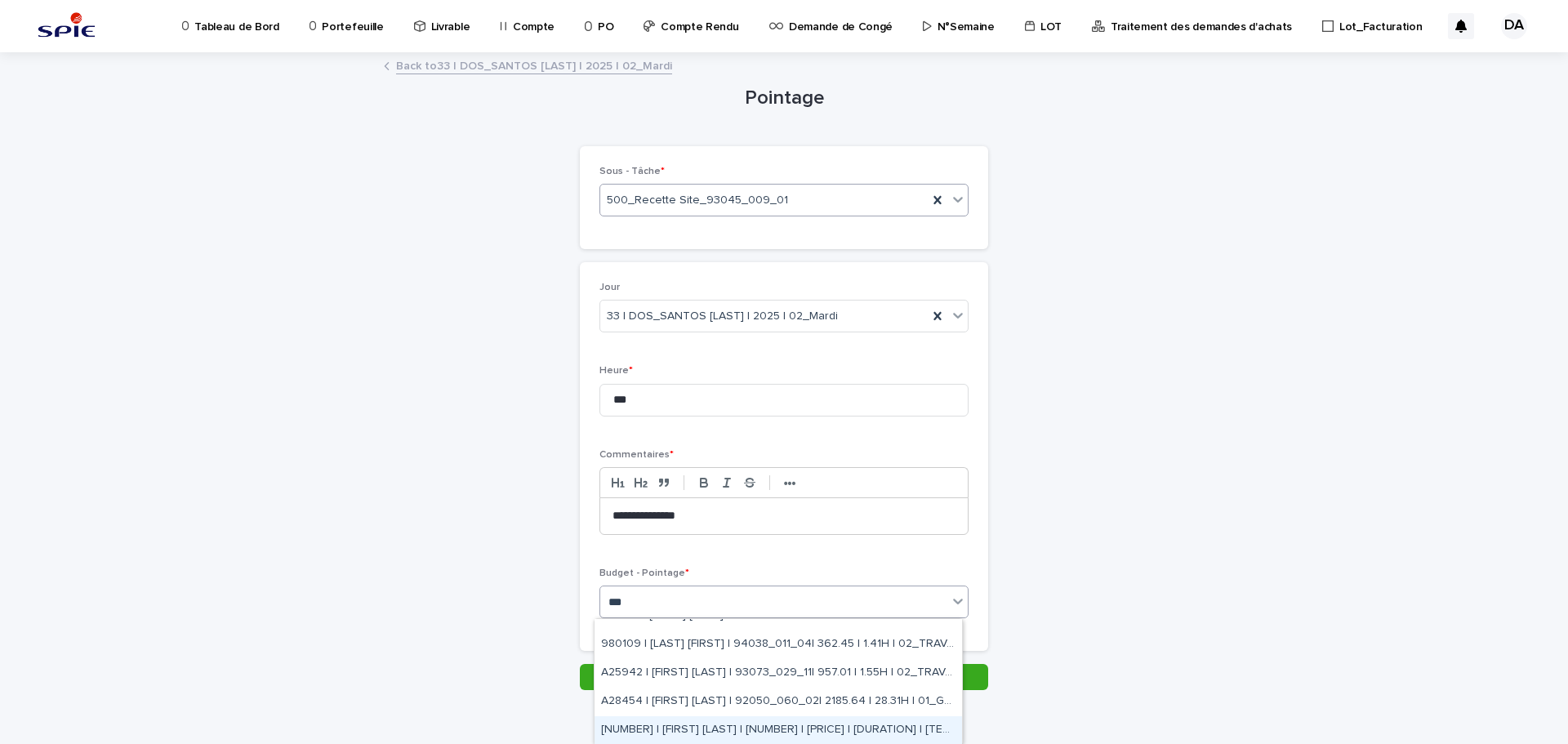 click on "[NUMBER] | [FIRST] [LAST] | [NUMBER] | [PRICE] | [DURATION] | [TEXT]" at bounding box center (778, 730) 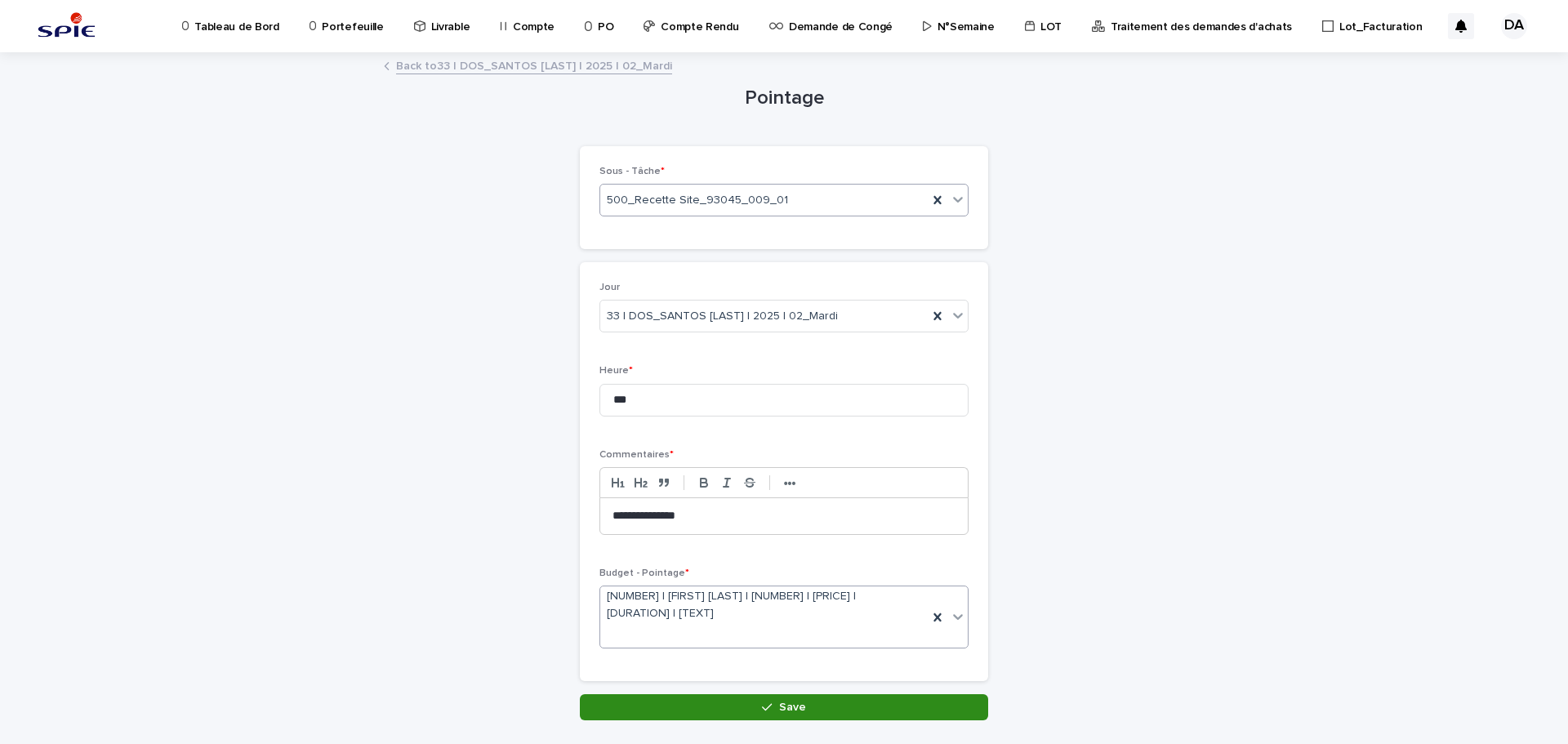 drag, startPoint x: 834, startPoint y: 709, endPoint x: 1182, endPoint y: 456, distance: 430.2476 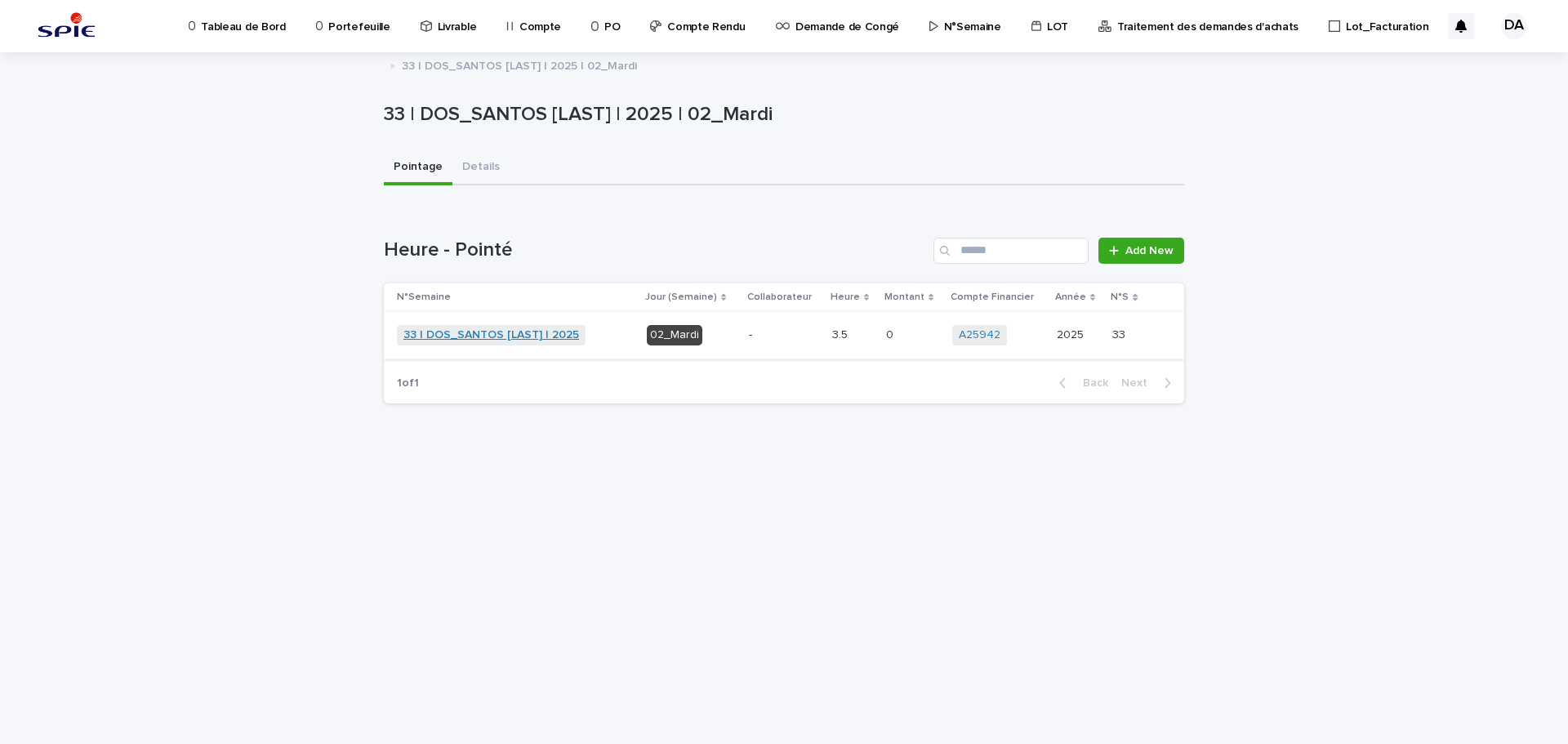 click on "33 | DOS_SANTOS [LAST] | 2025" at bounding box center (491, 335) 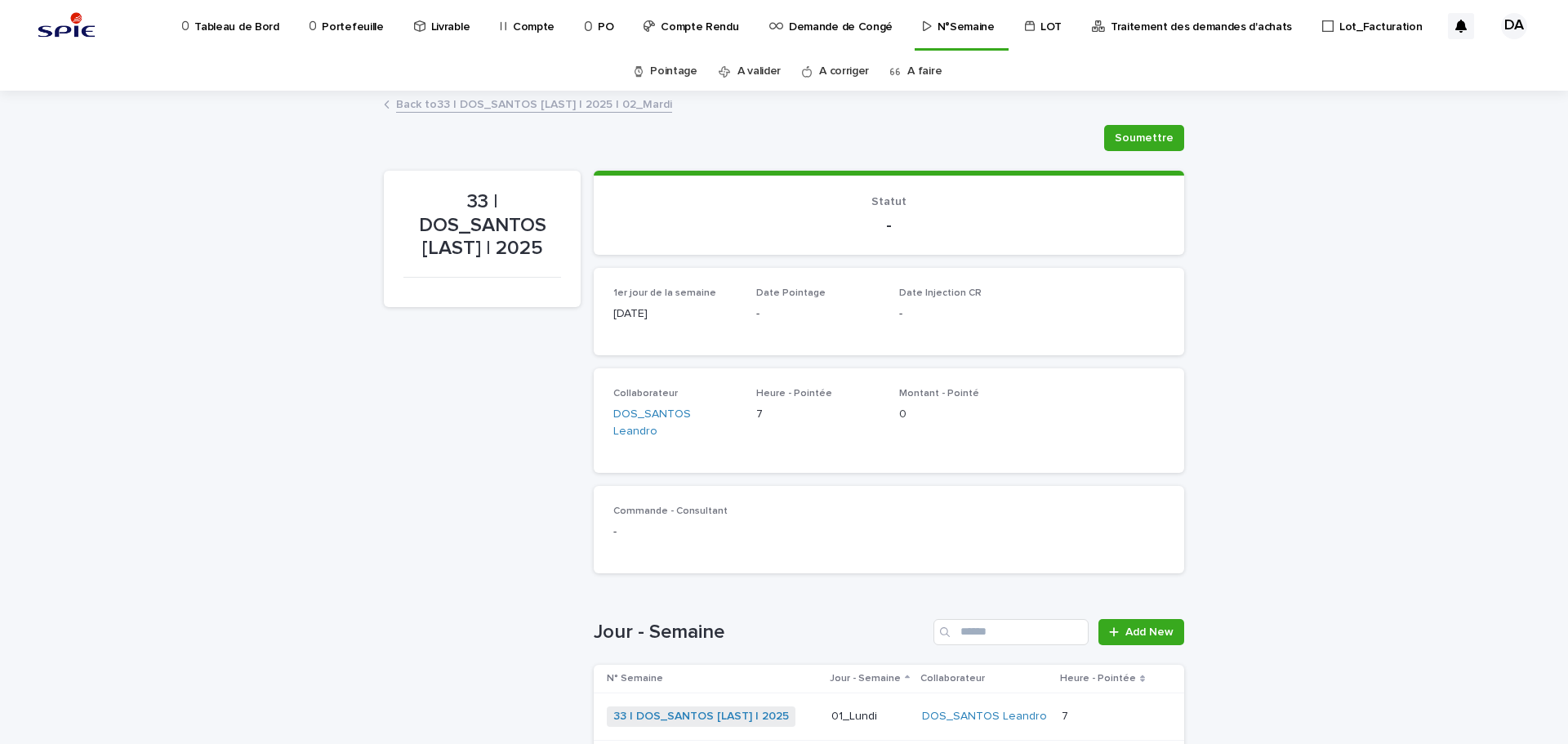 scroll, scrollTop: 402, scrollLeft: 0, axis: vertical 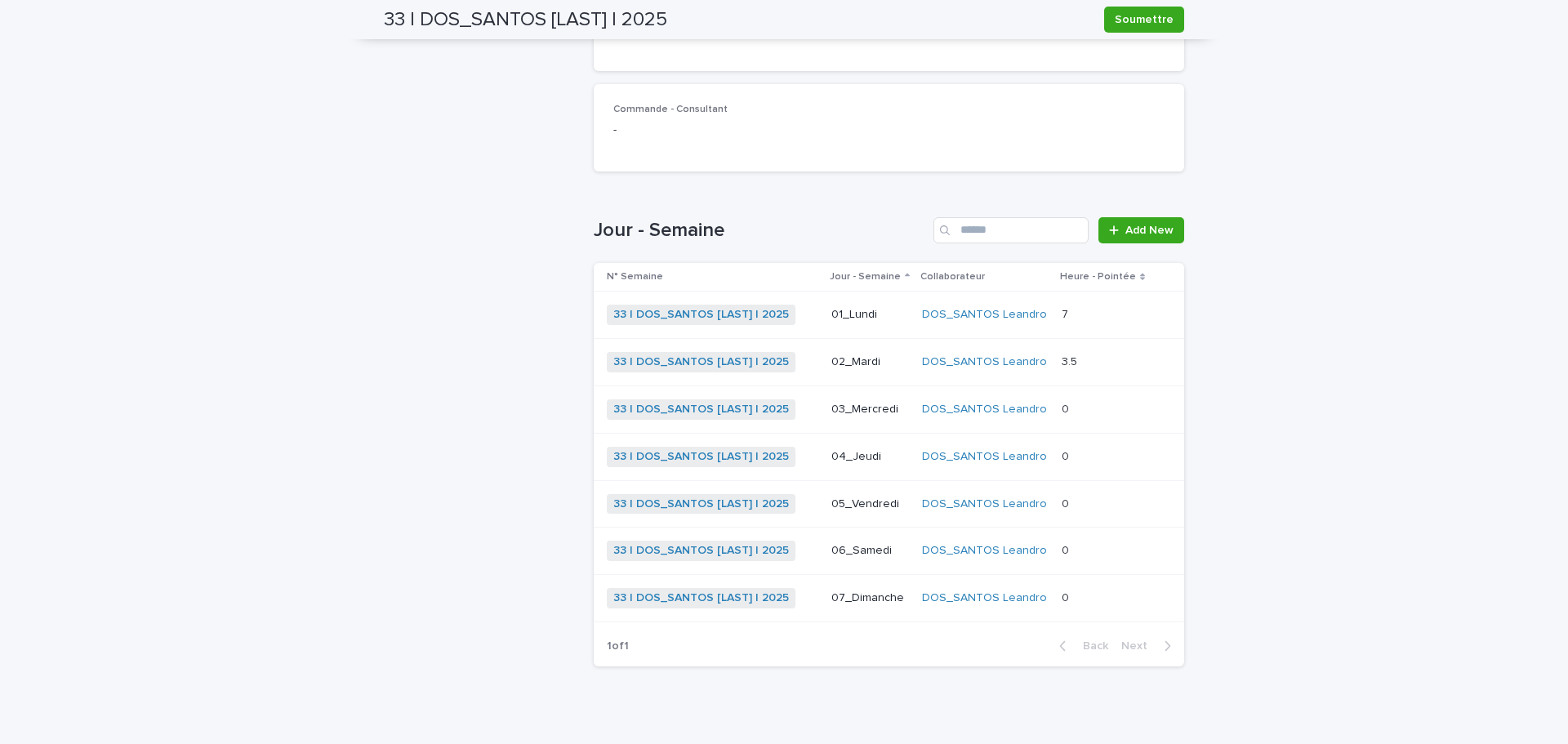 click at bounding box center [1102, 409] 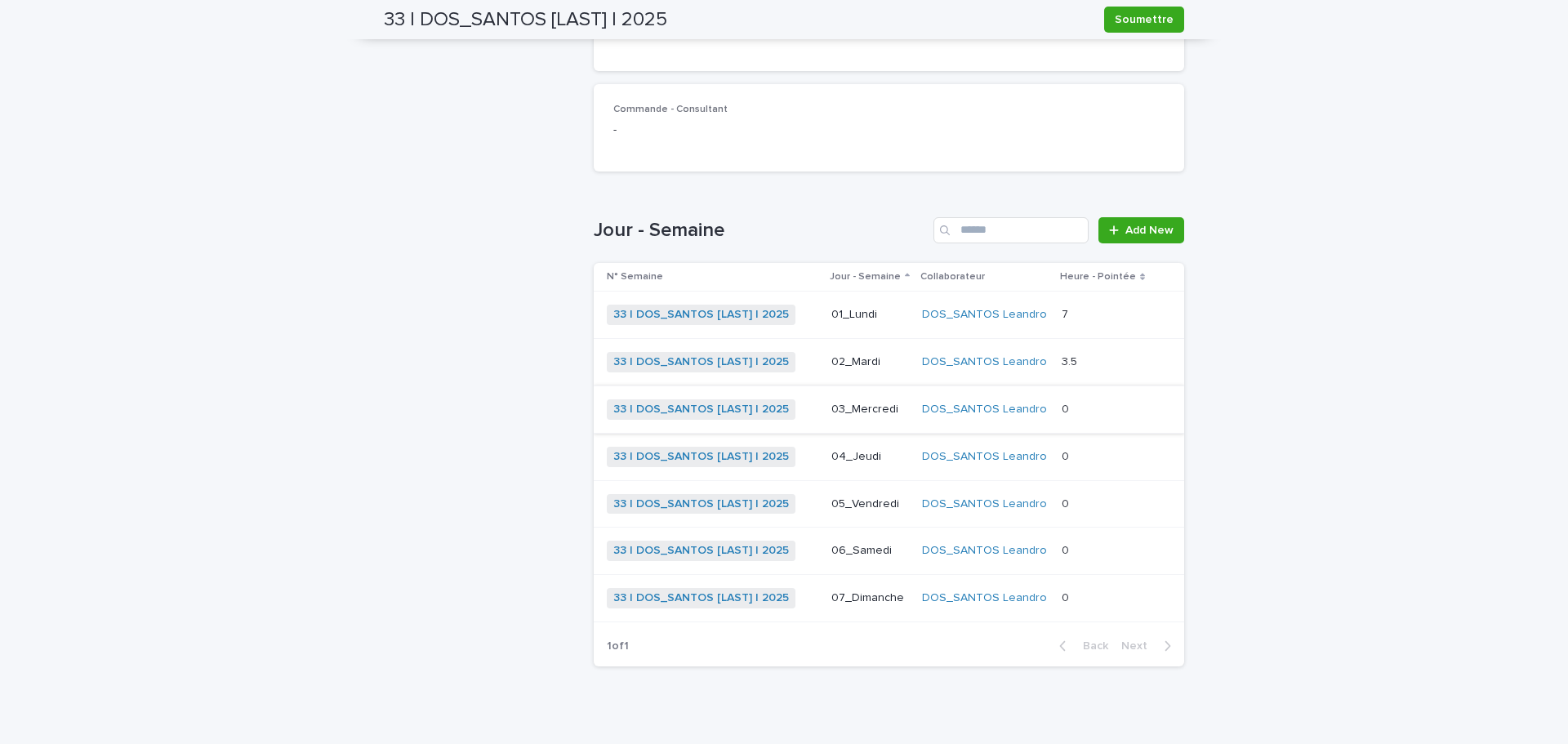 scroll, scrollTop: 0, scrollLeft: 0, axis: both 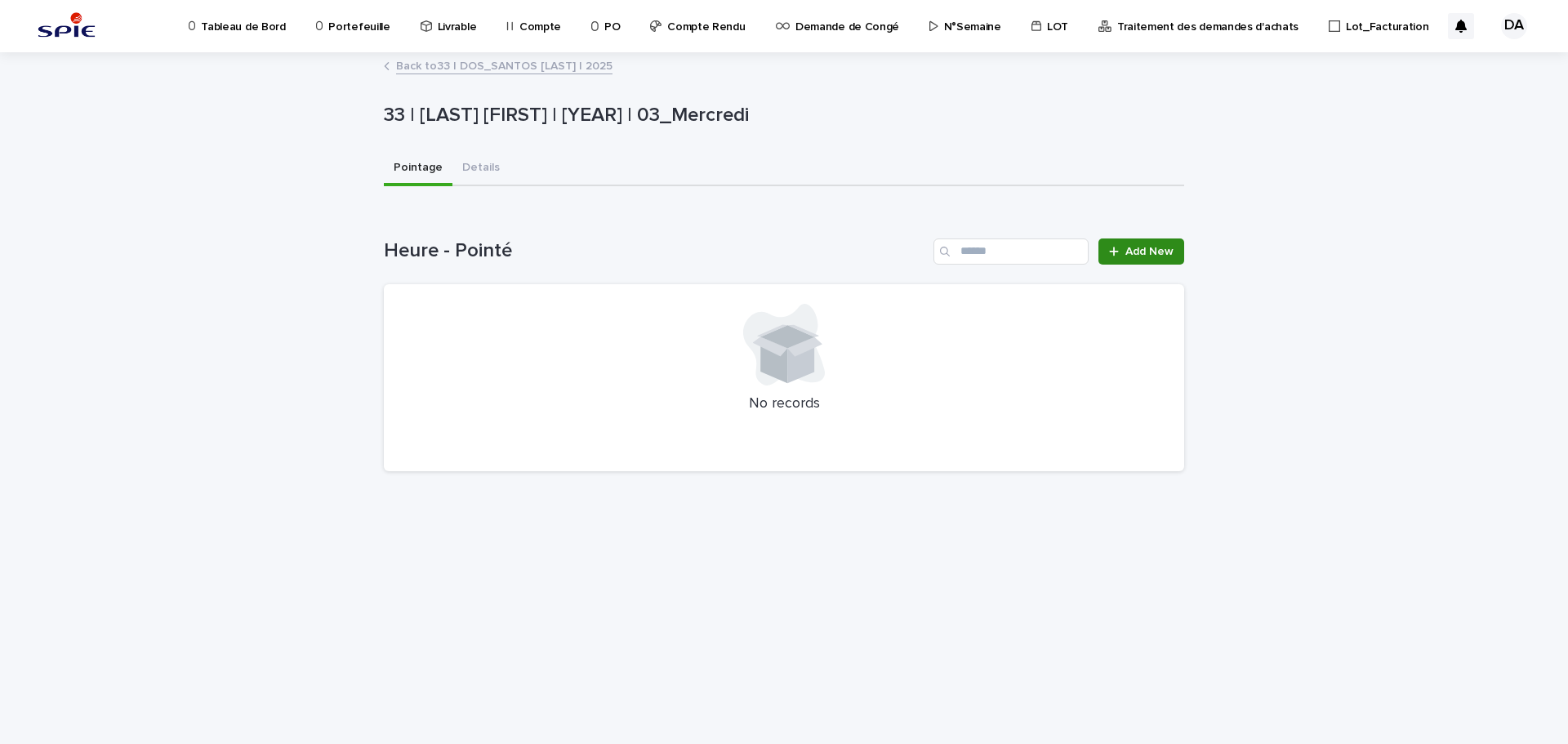 click on "Add New" at bounding box center (1149, 252) 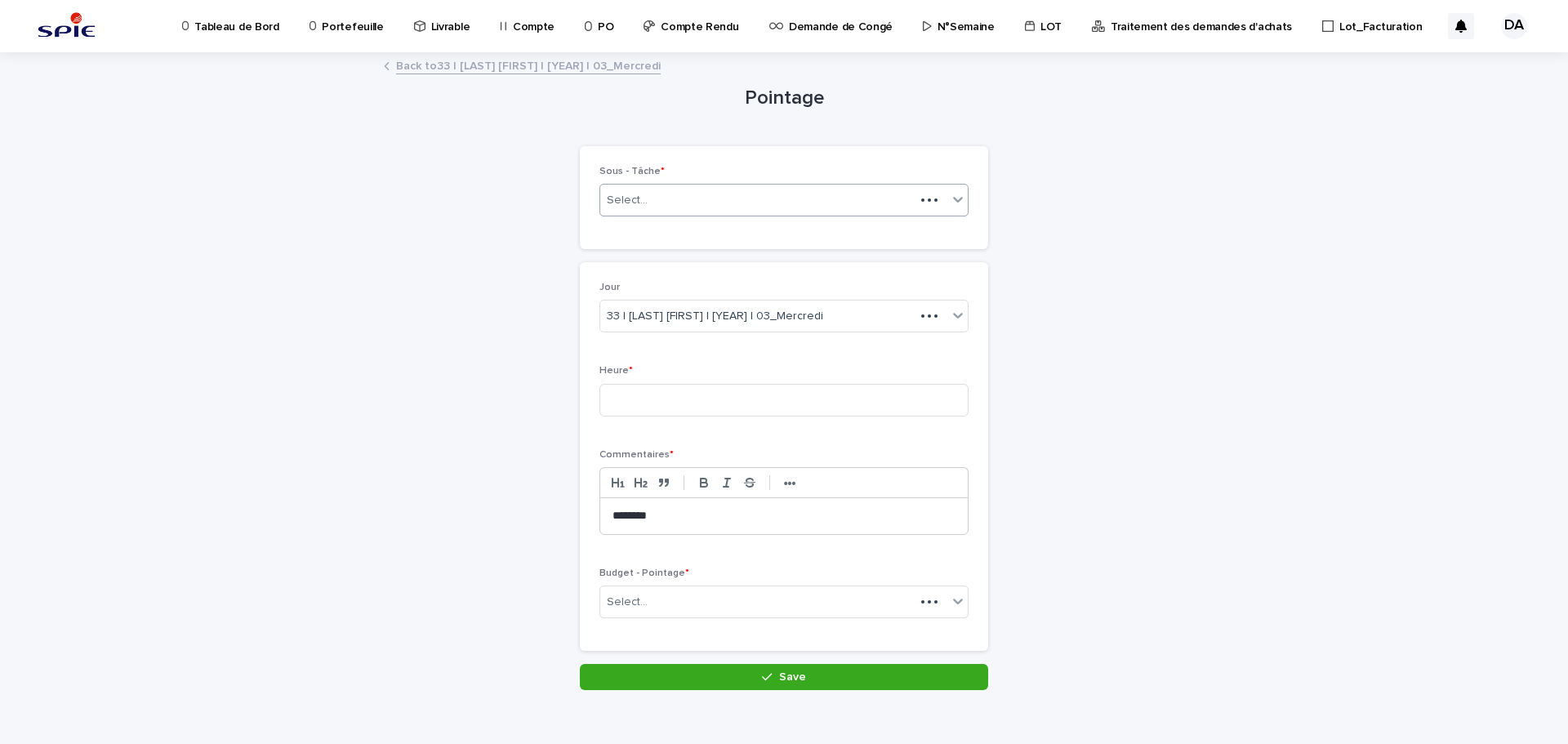 click on "Select..." at bounding box center (757, 200) 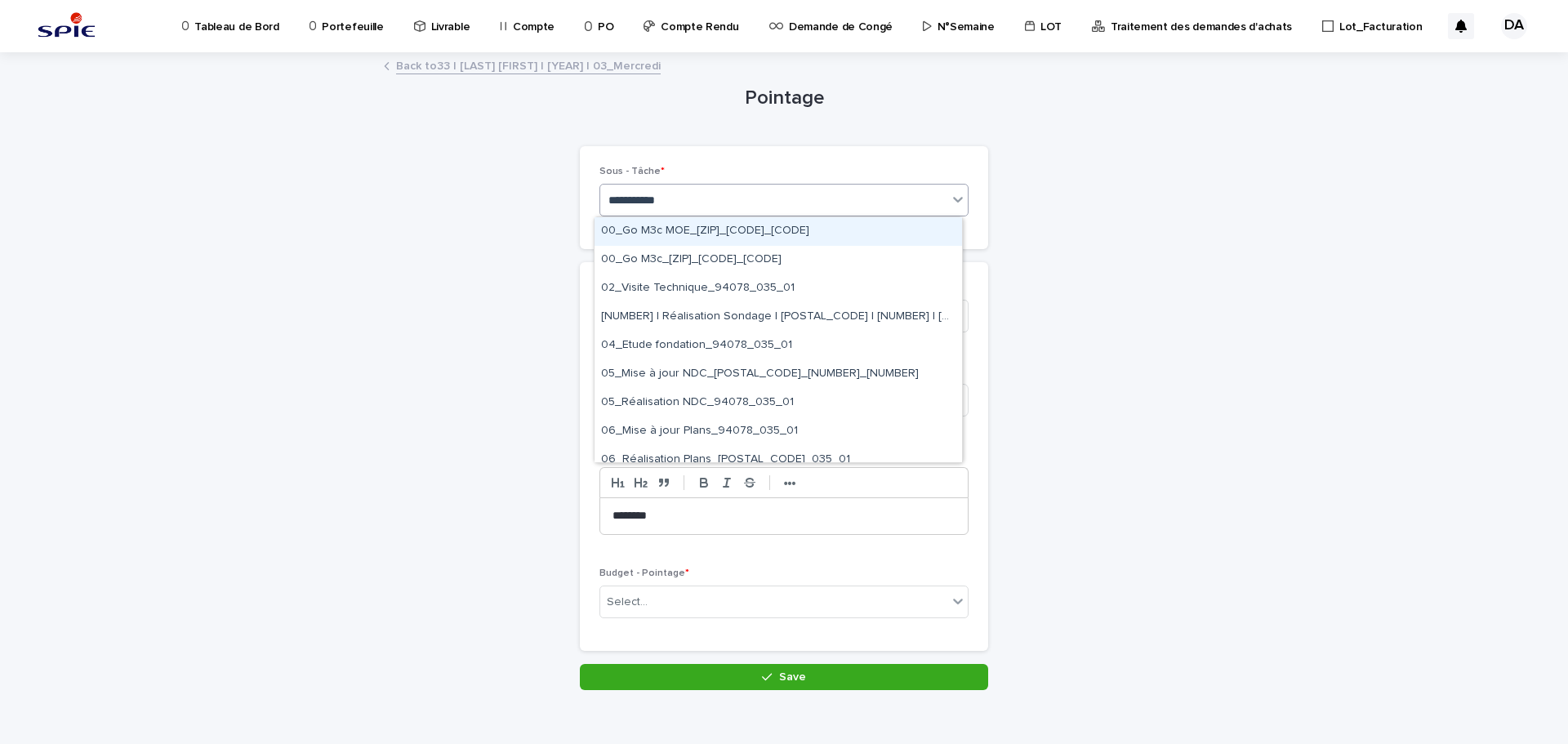 type on "**********" 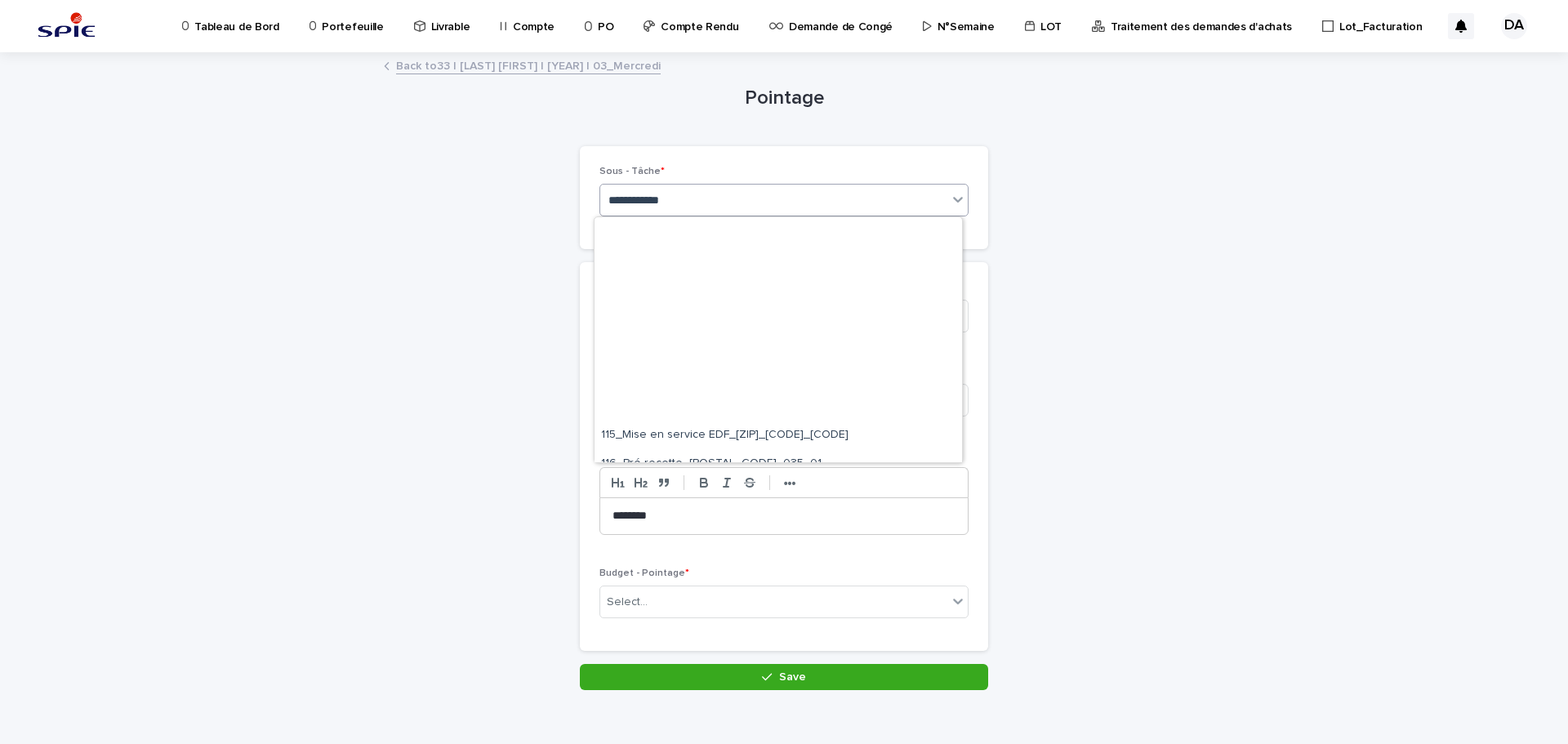 scroll, scrollTop: 898, scrollLeft: 0, axis: vertical 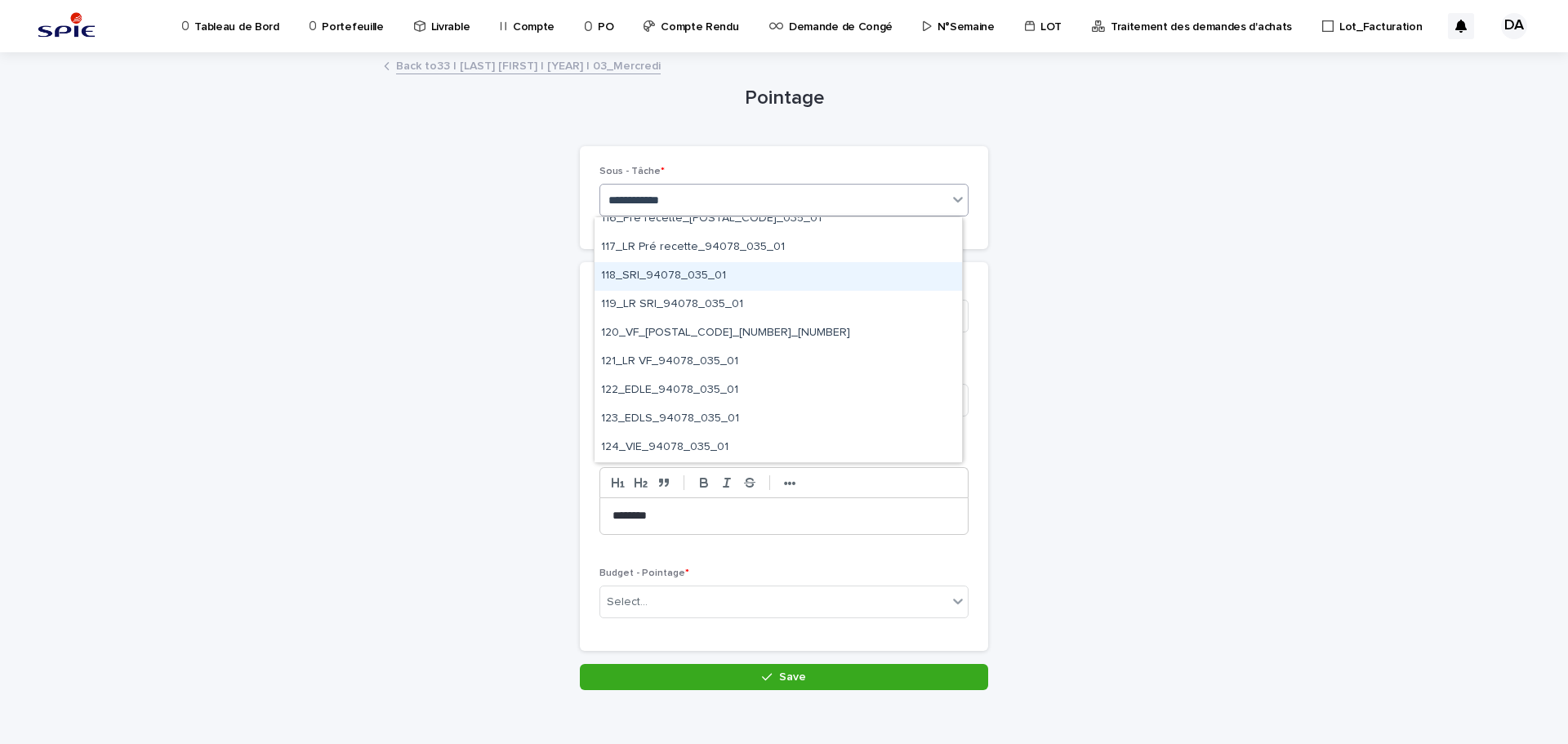 click on "118_SRI_94078_035_01" at bounding box center [778, 276] 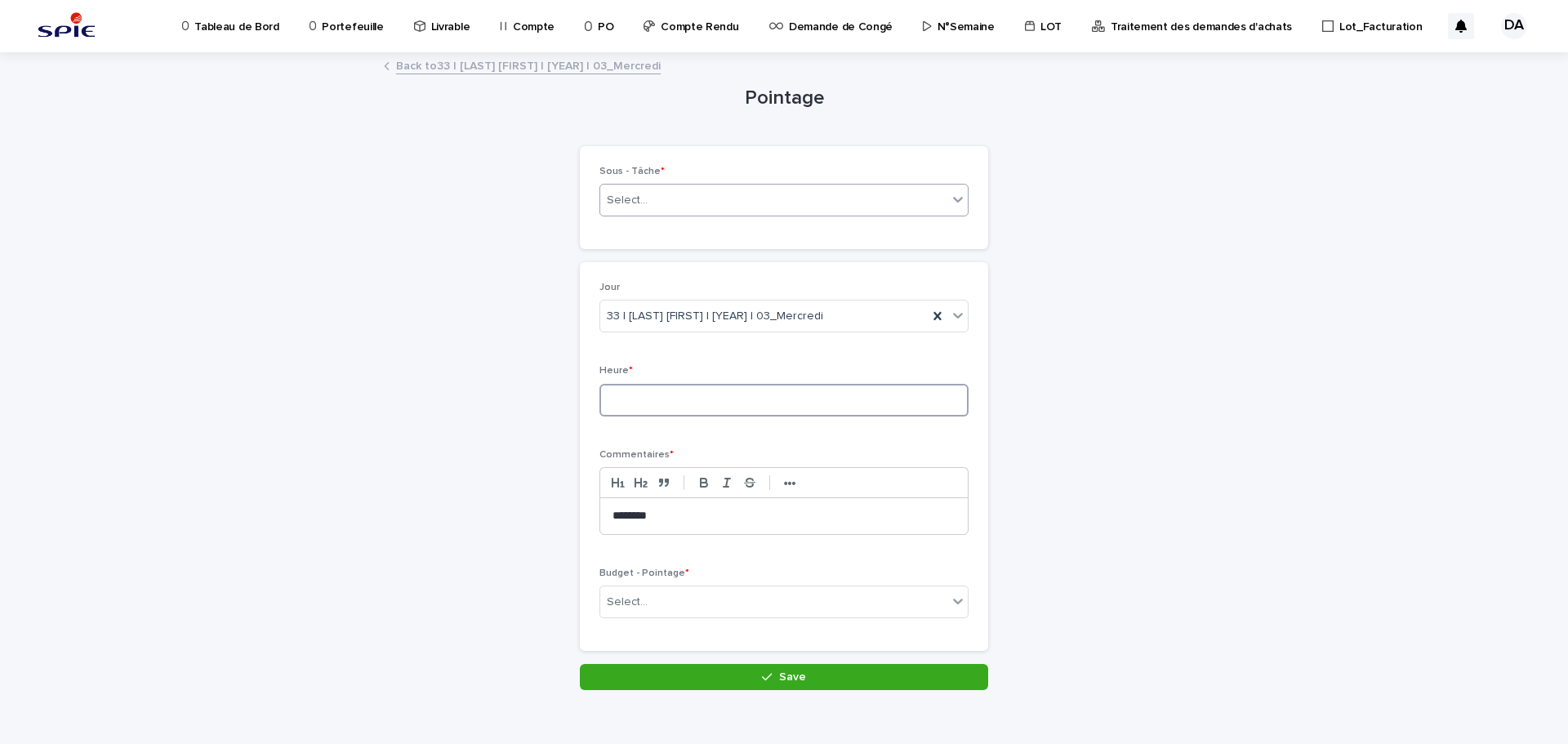 click at bounding box center (784, 400) 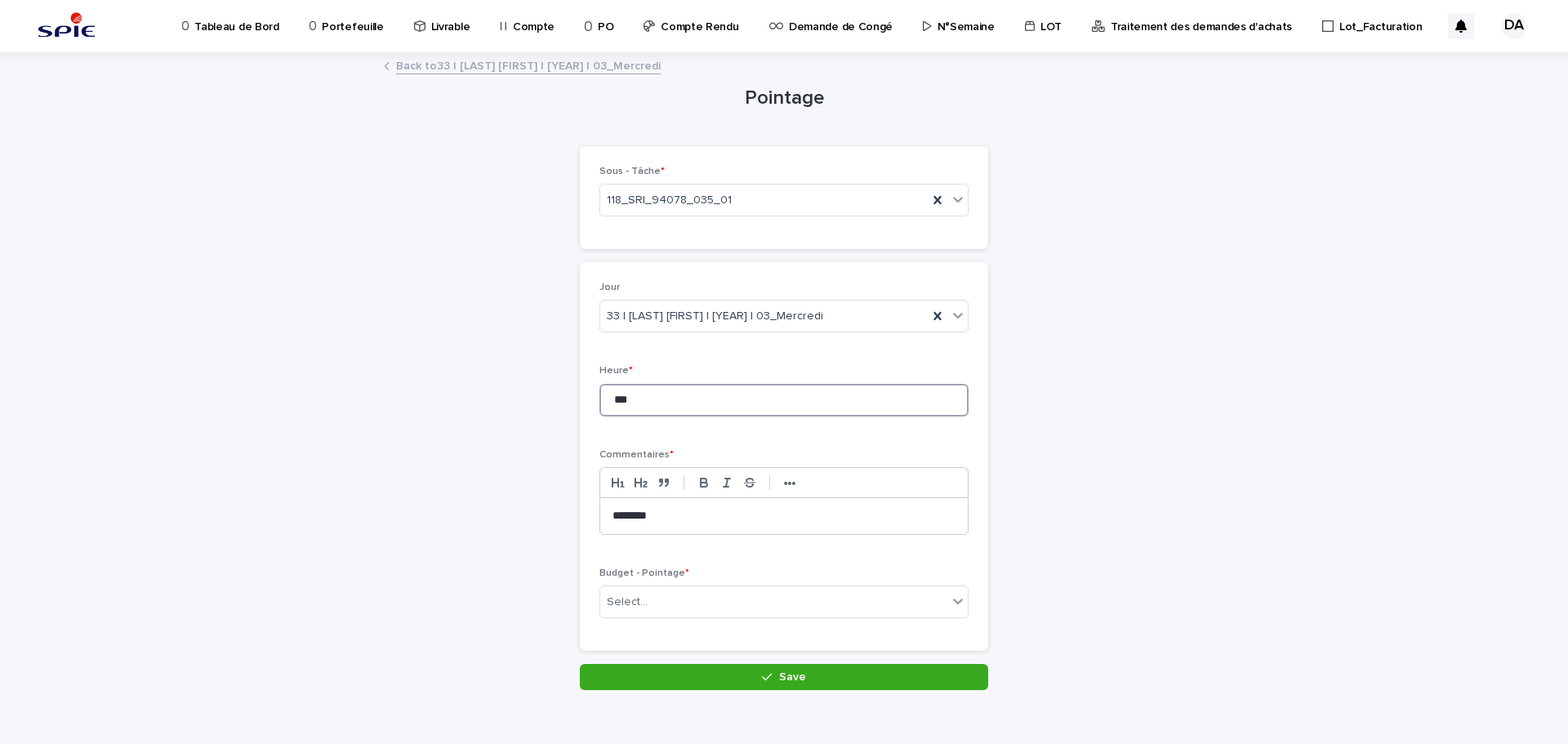 type on "***" 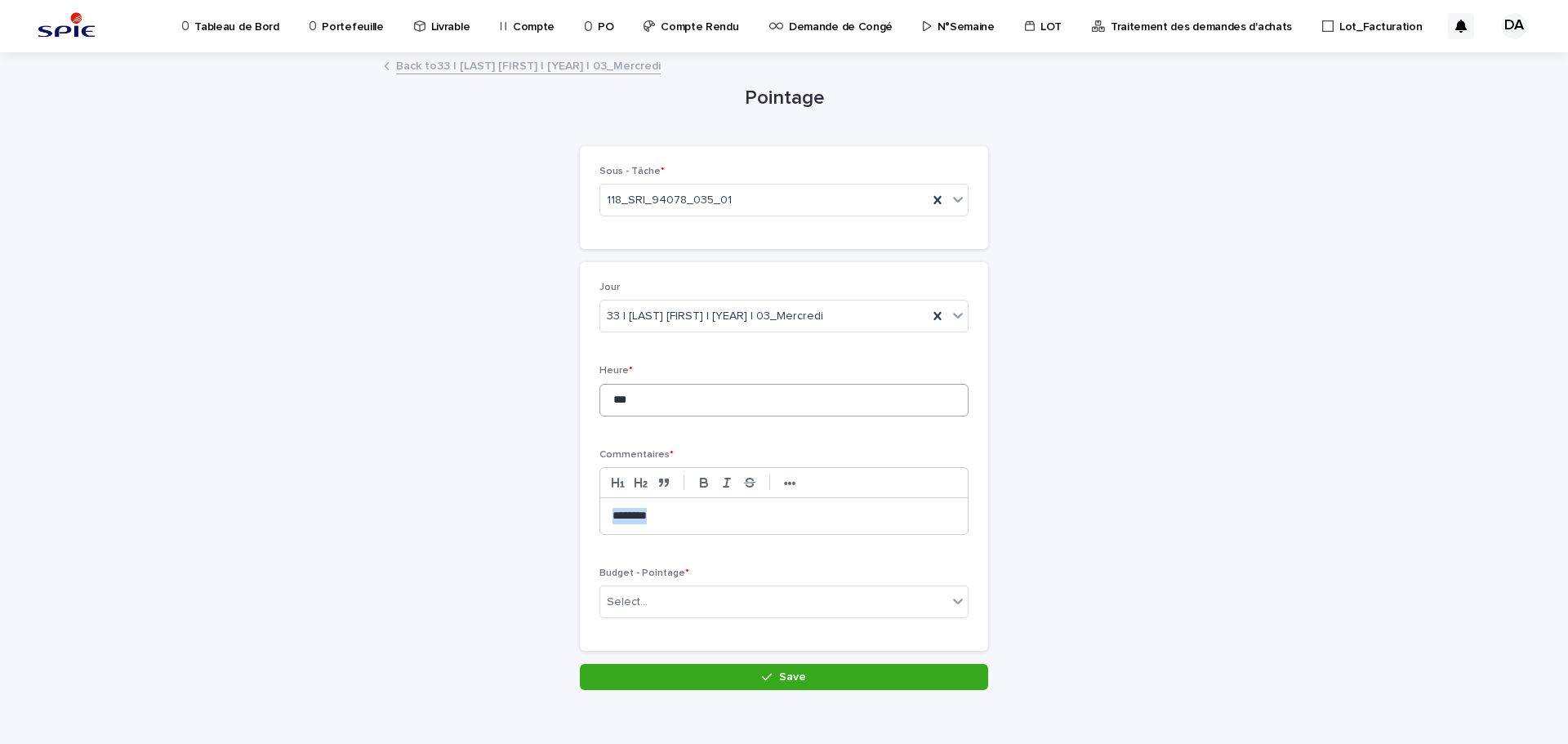 type 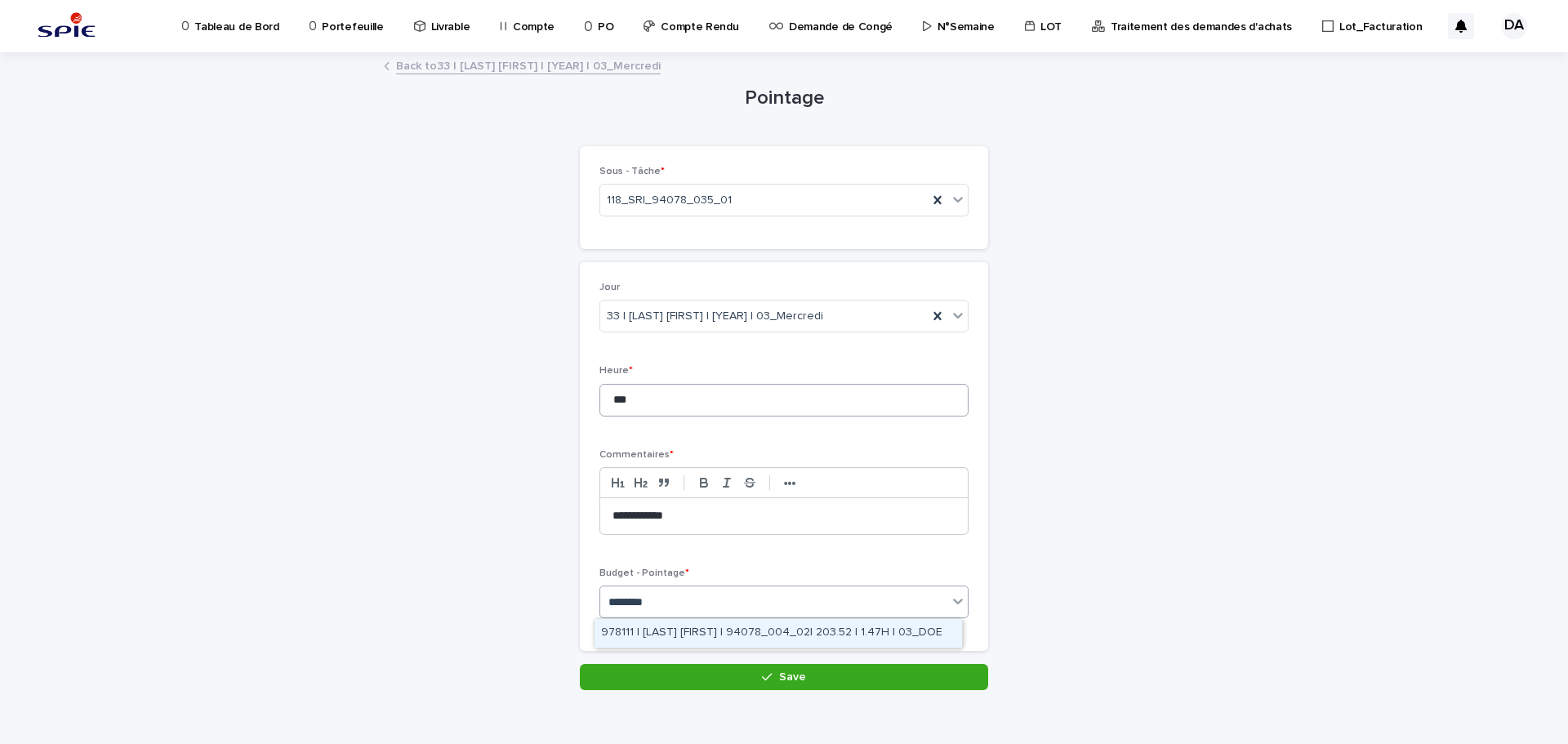 type on "*********" 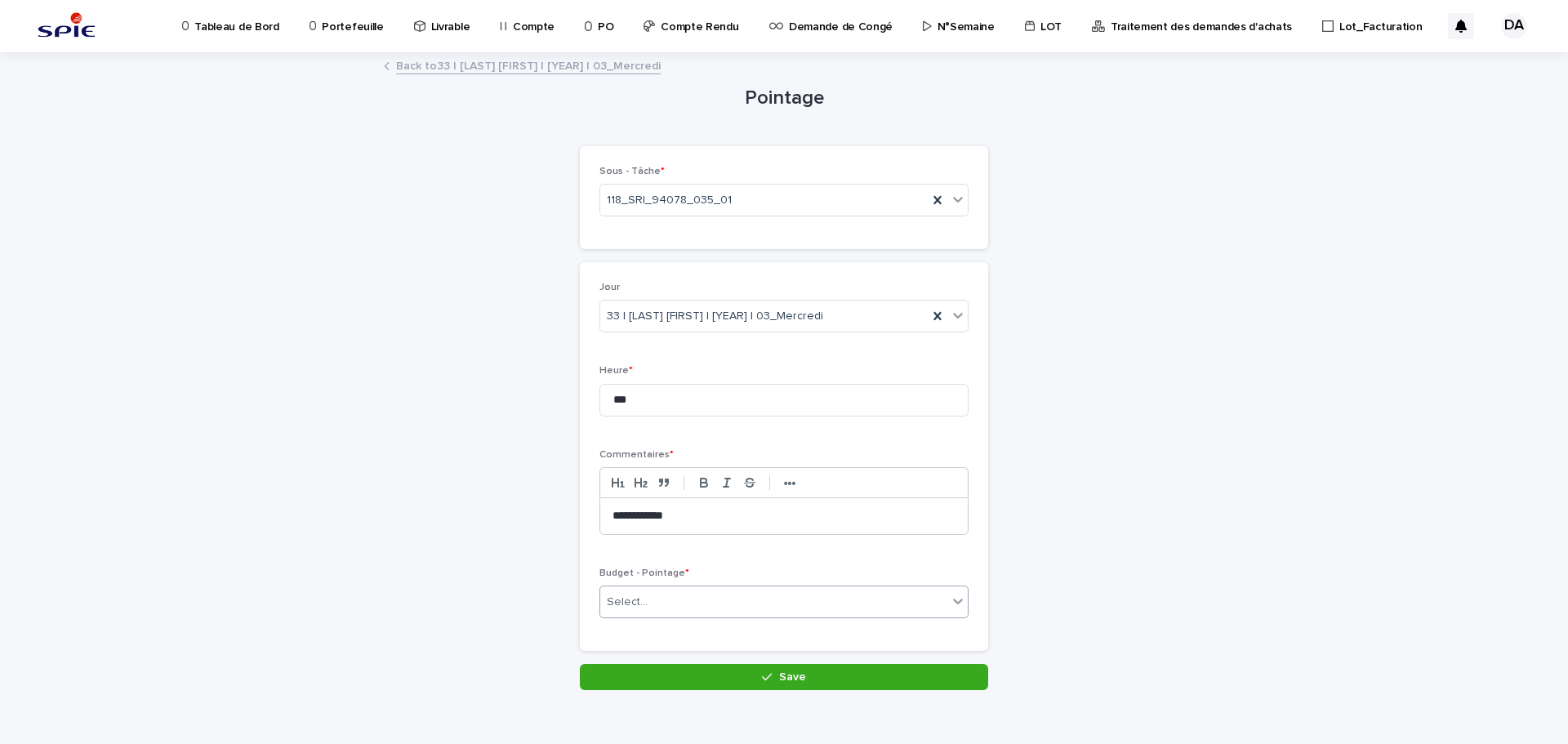 click on "Select..." at bounding box center (773, 602) 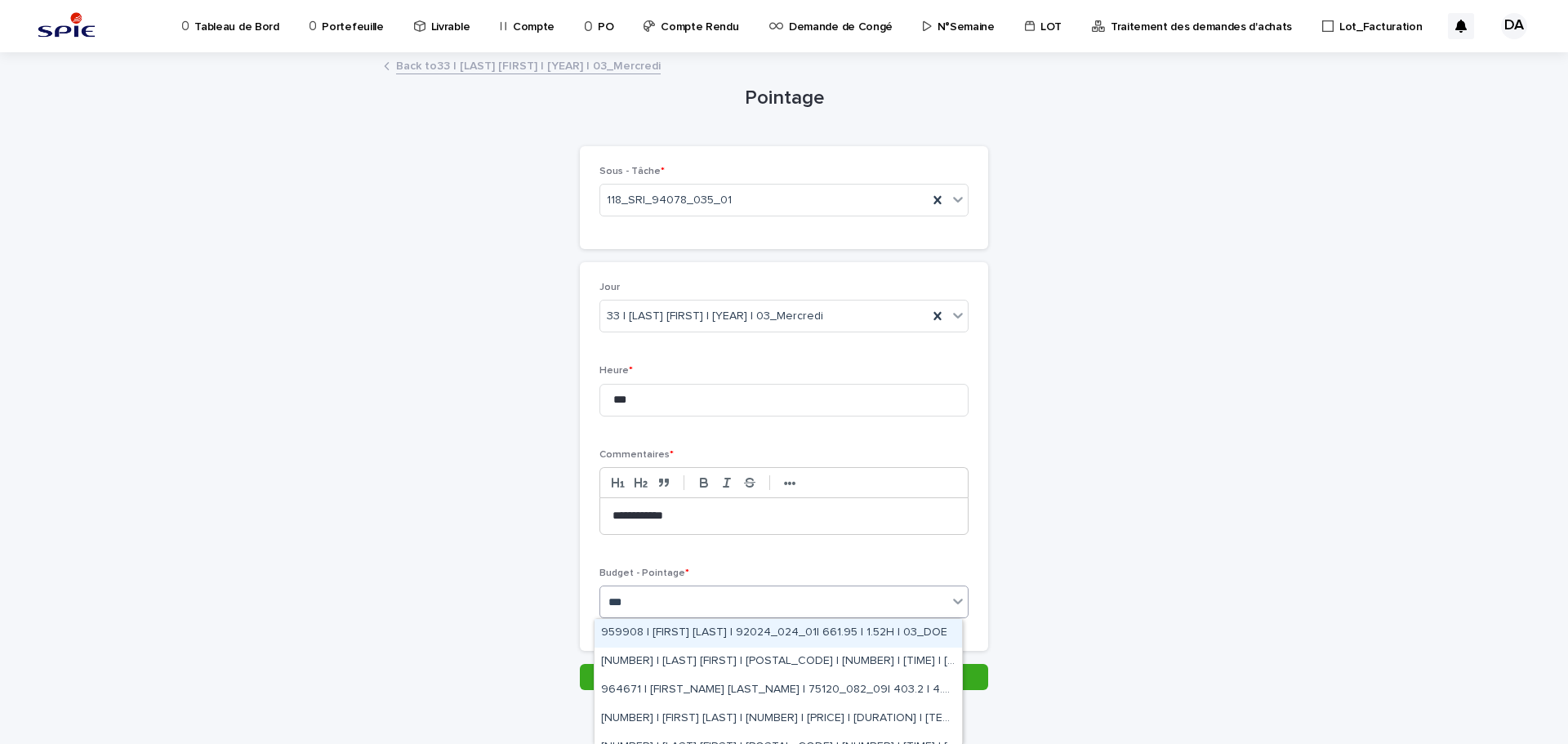 type on "****" 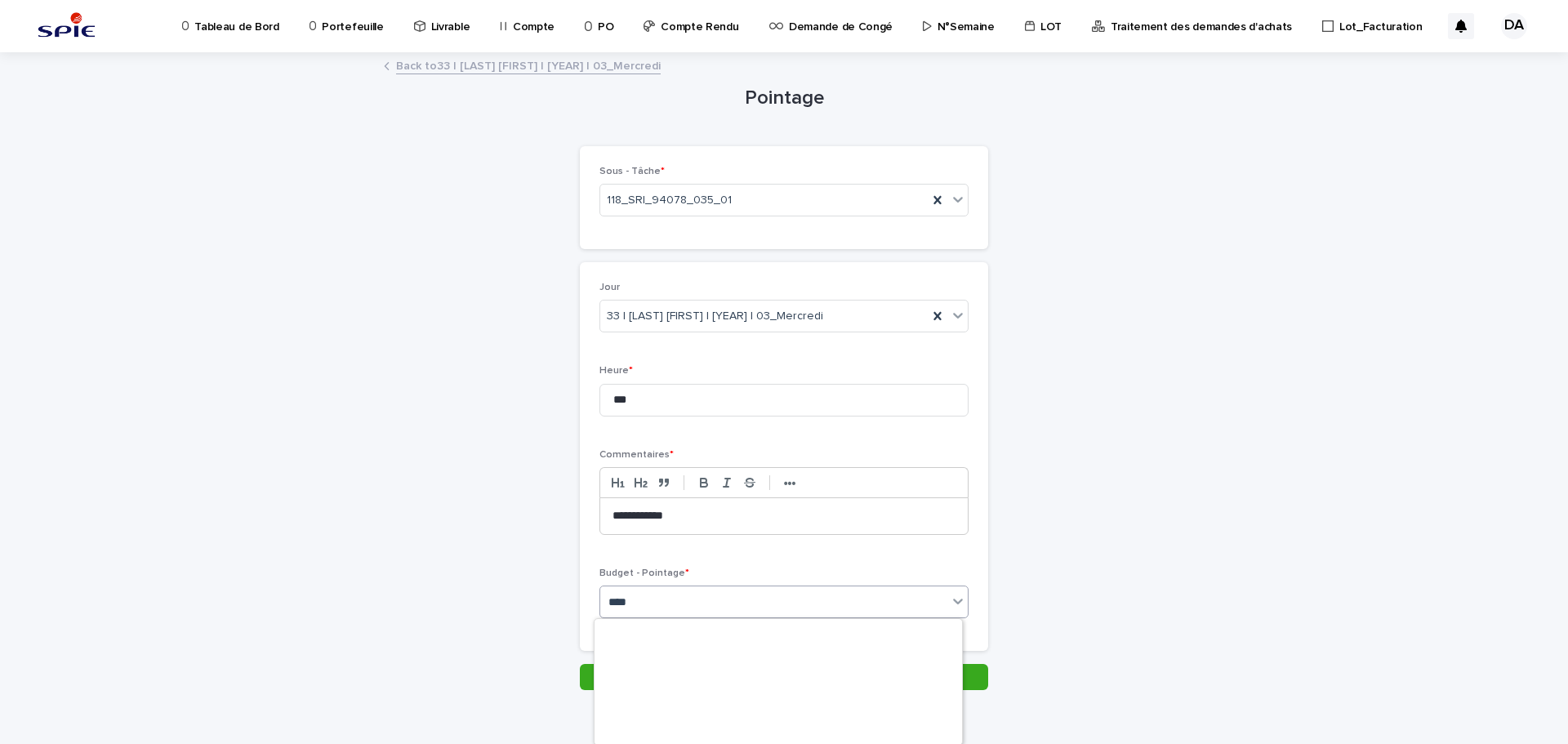scroll, scrollTop: 732, scrollLeft: 0, axis: vertical 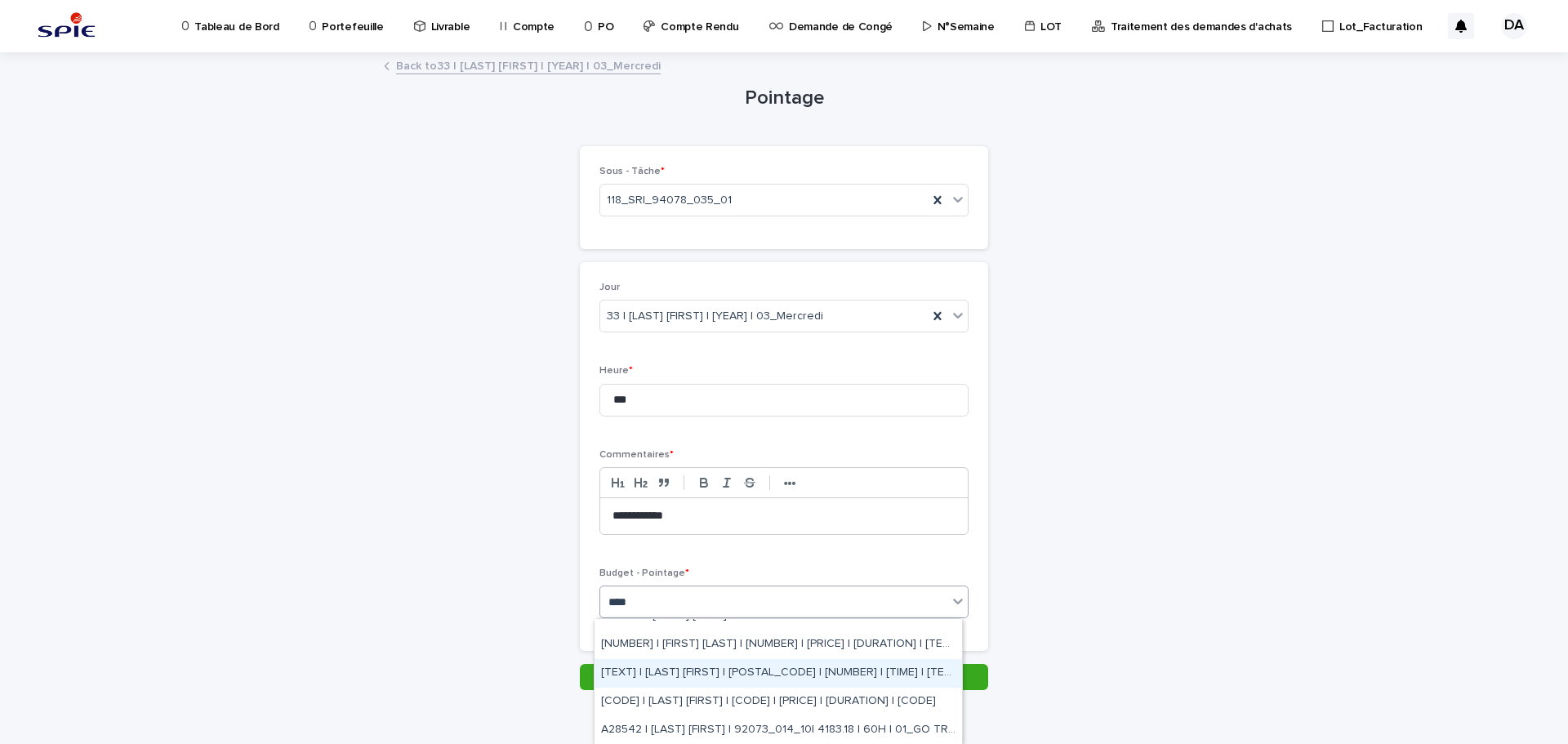 click on "[TEXT] | [LAST] [FIRST] | [POSTAL_CODE] | [NUMBER] | [TIME] | [TEXT]" at bounding box center (778, 673) 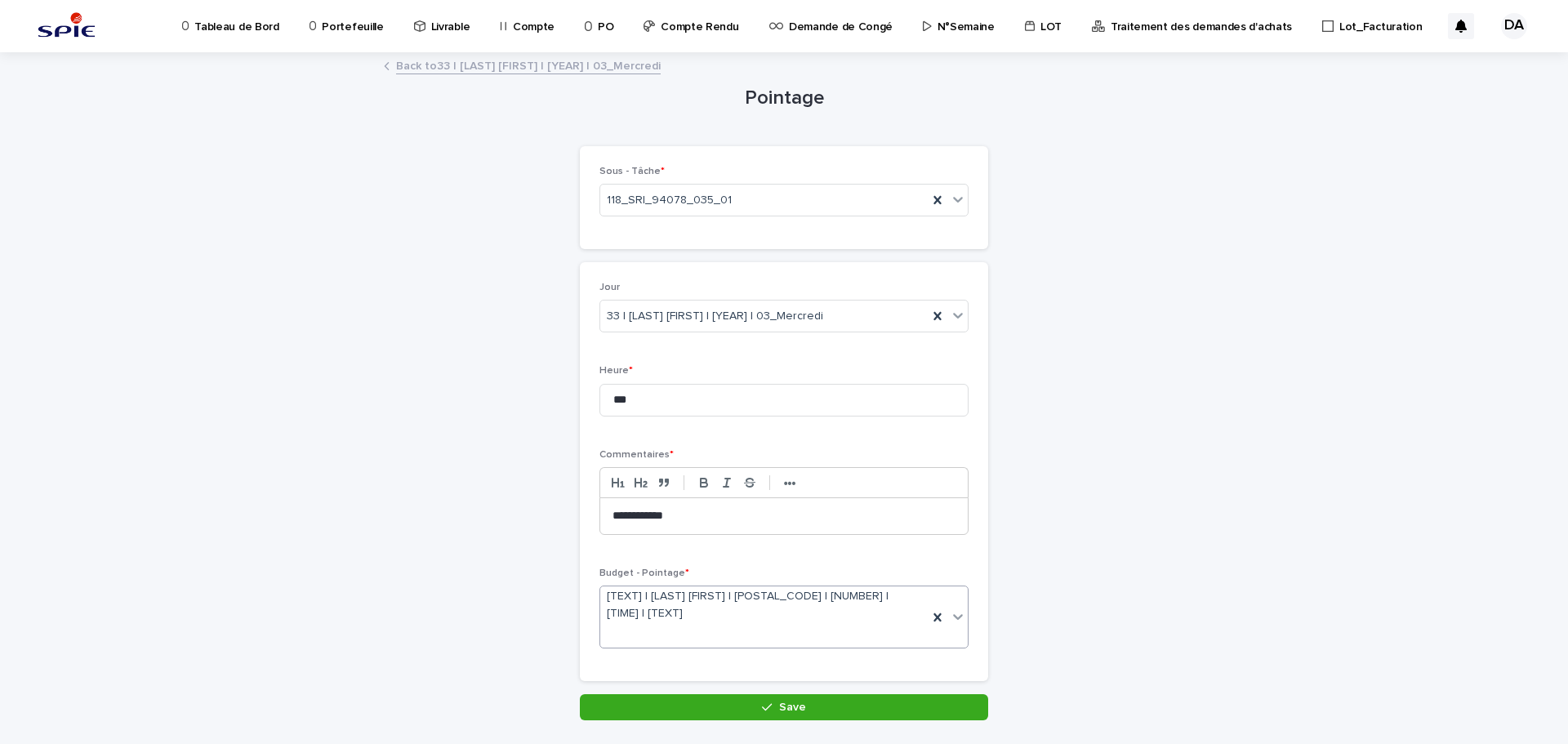 click on "Save" at bounding box center [784, 707] 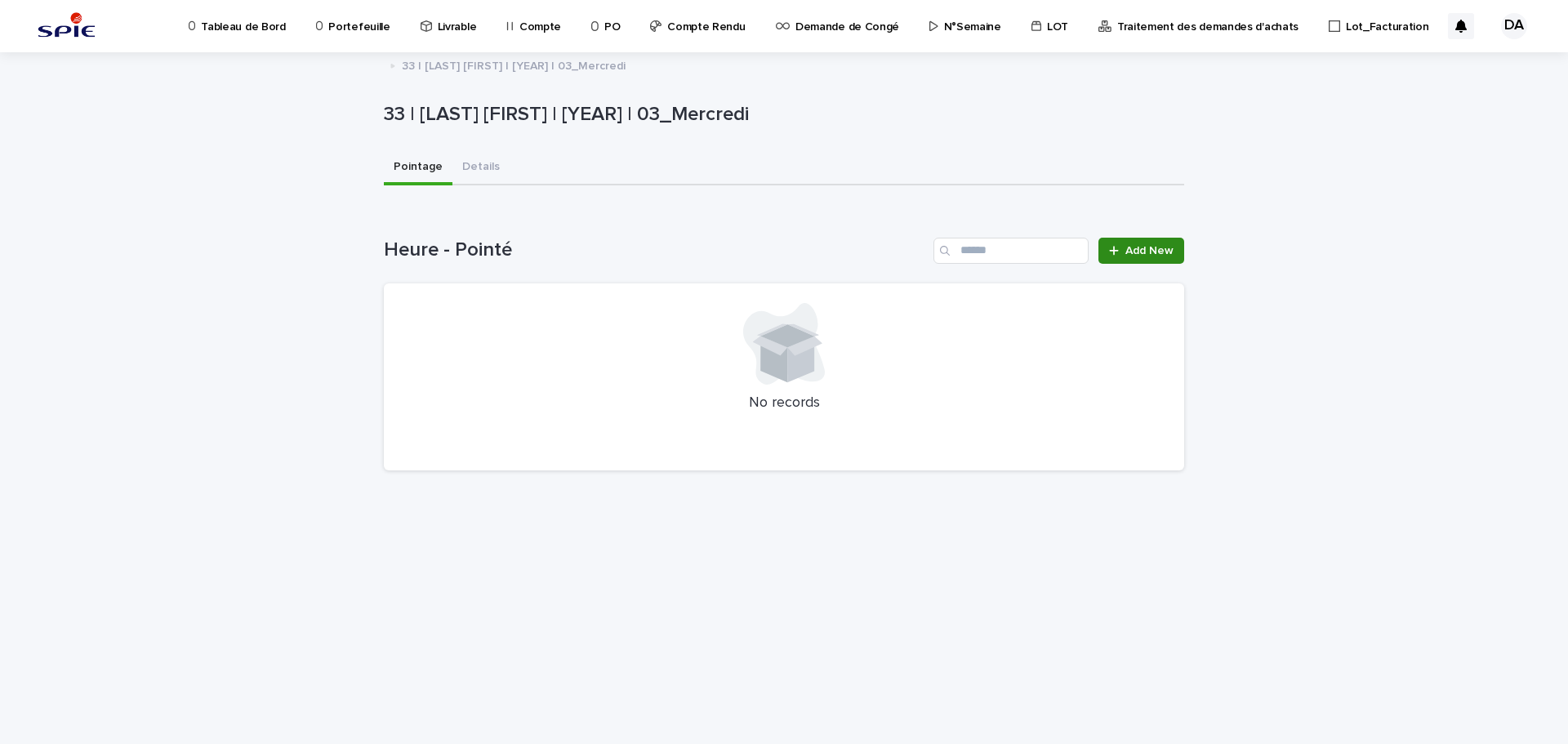 click on "Add New" at bounding box center (1149, 251) 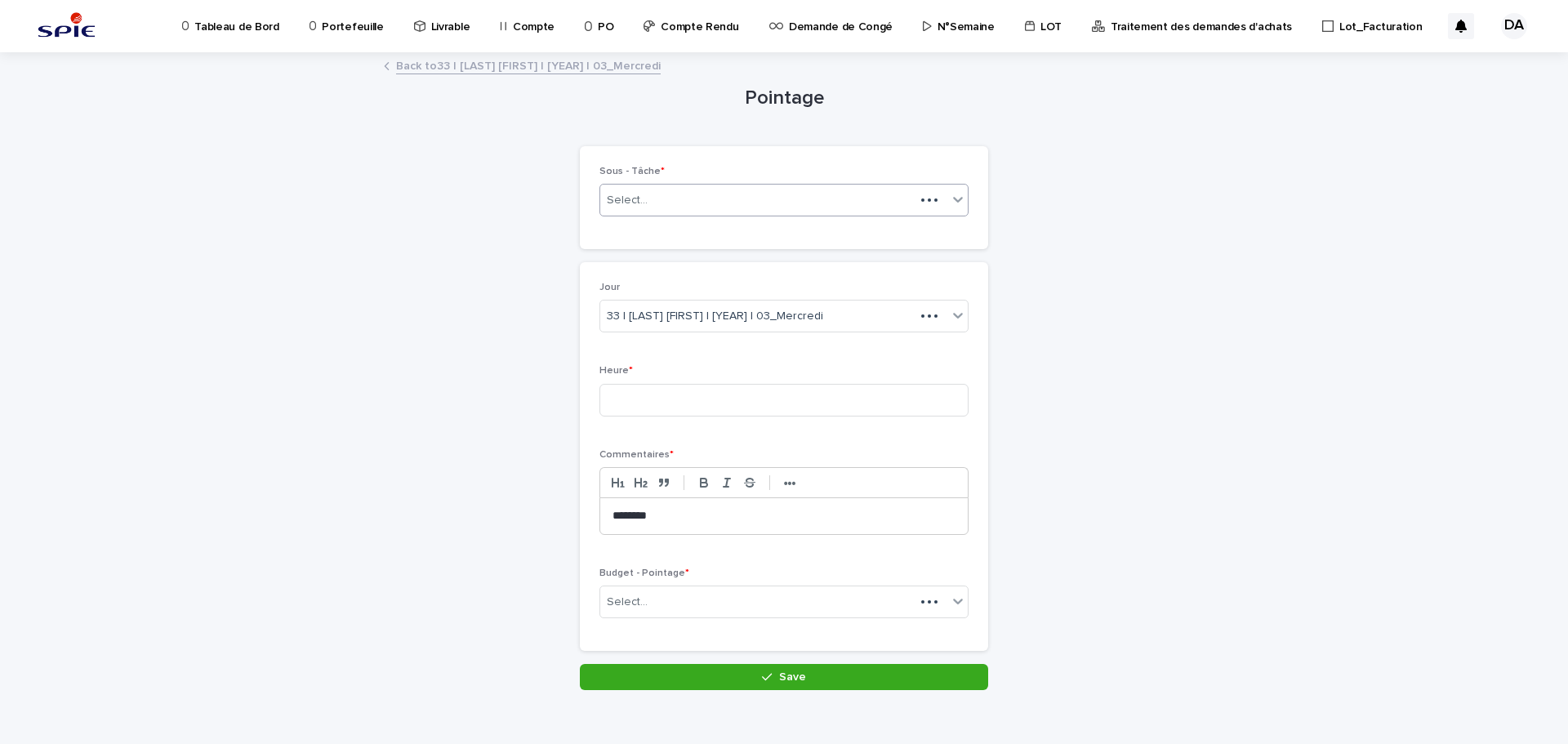 click on "Select..." at bounding box center (757, 200) 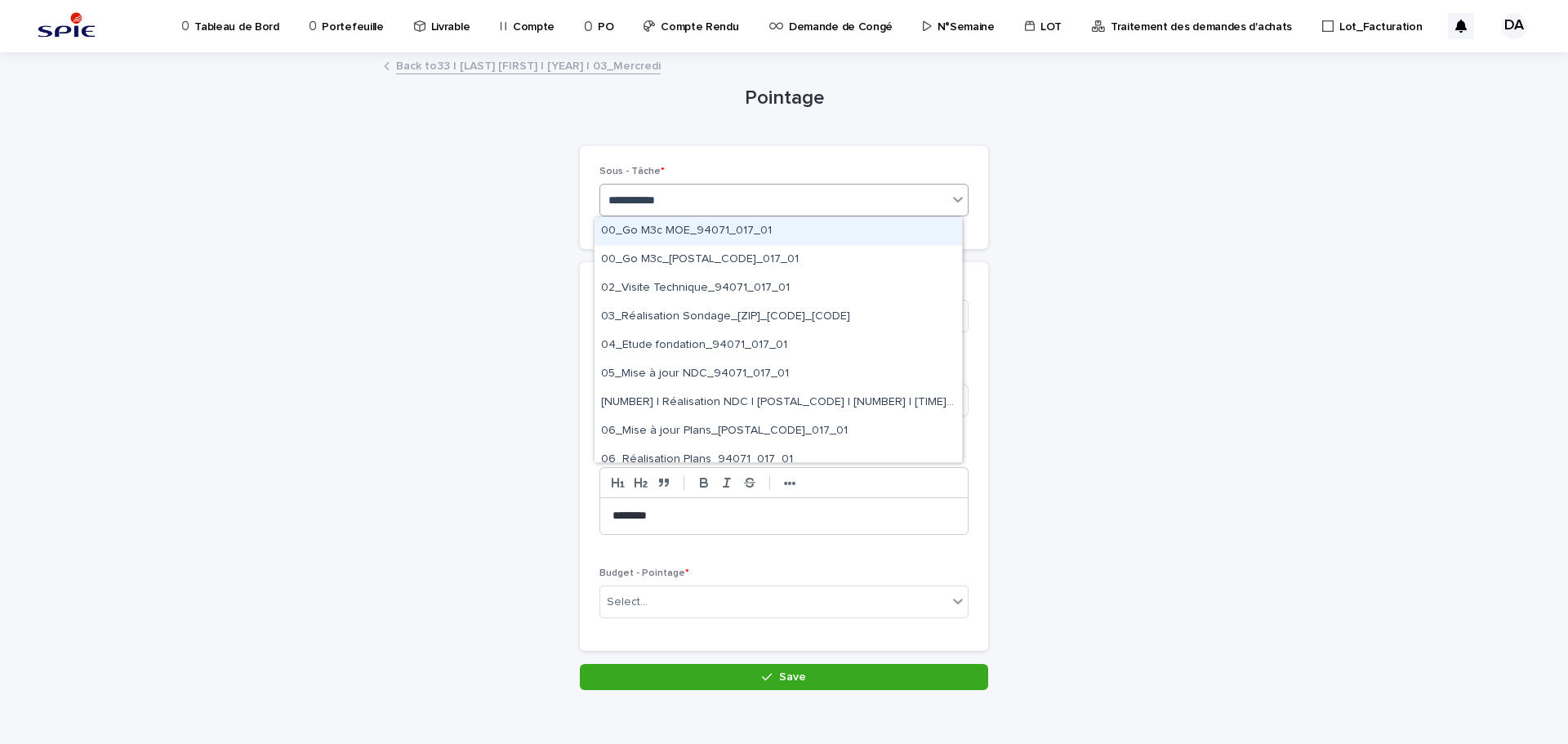 type on "**********" 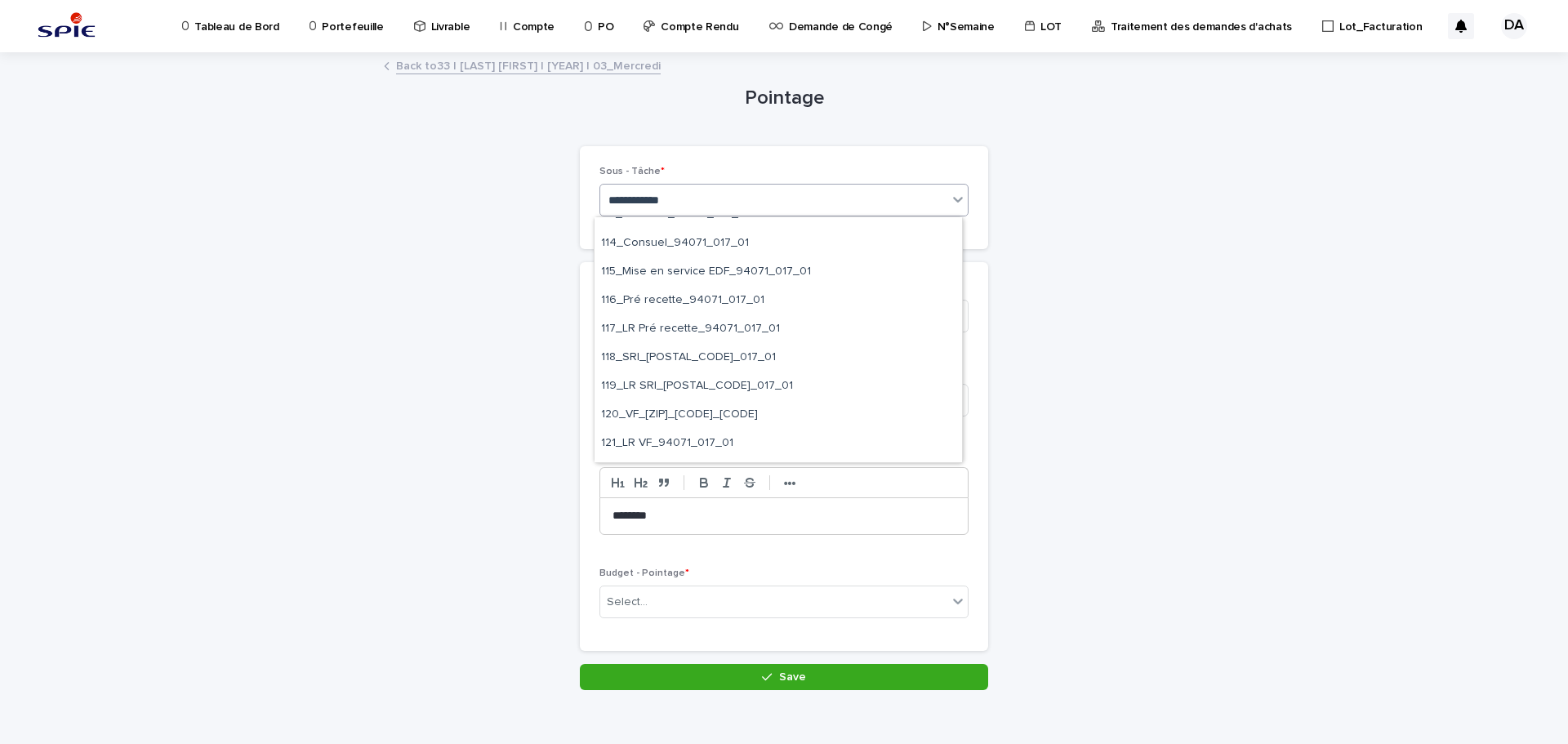 scroll, scrollTop: 898, scrollLeft: 0, axis: vertical 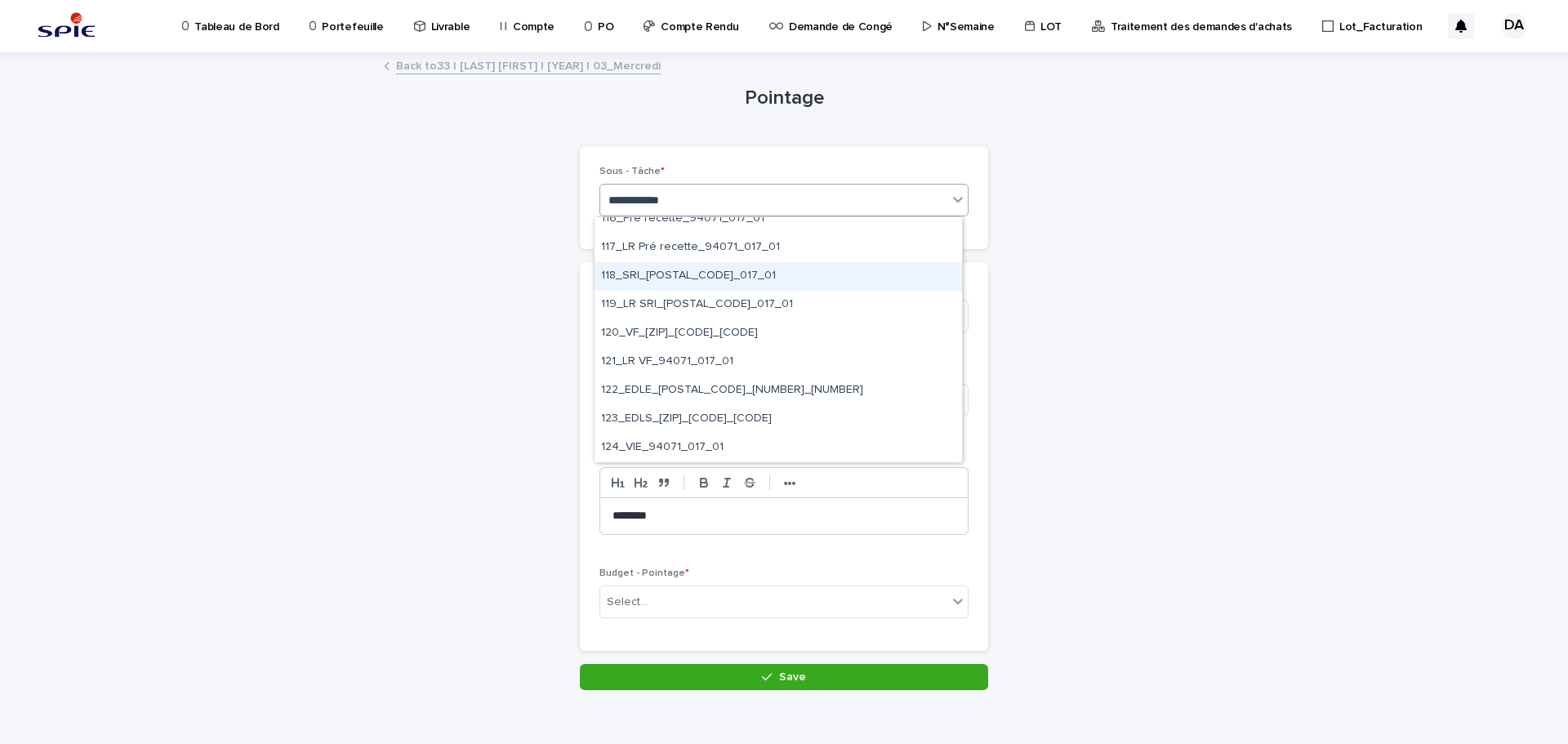 click on "118_SRI_[POSTAL_CODE]_017_01" at bounding box center [778, 276] 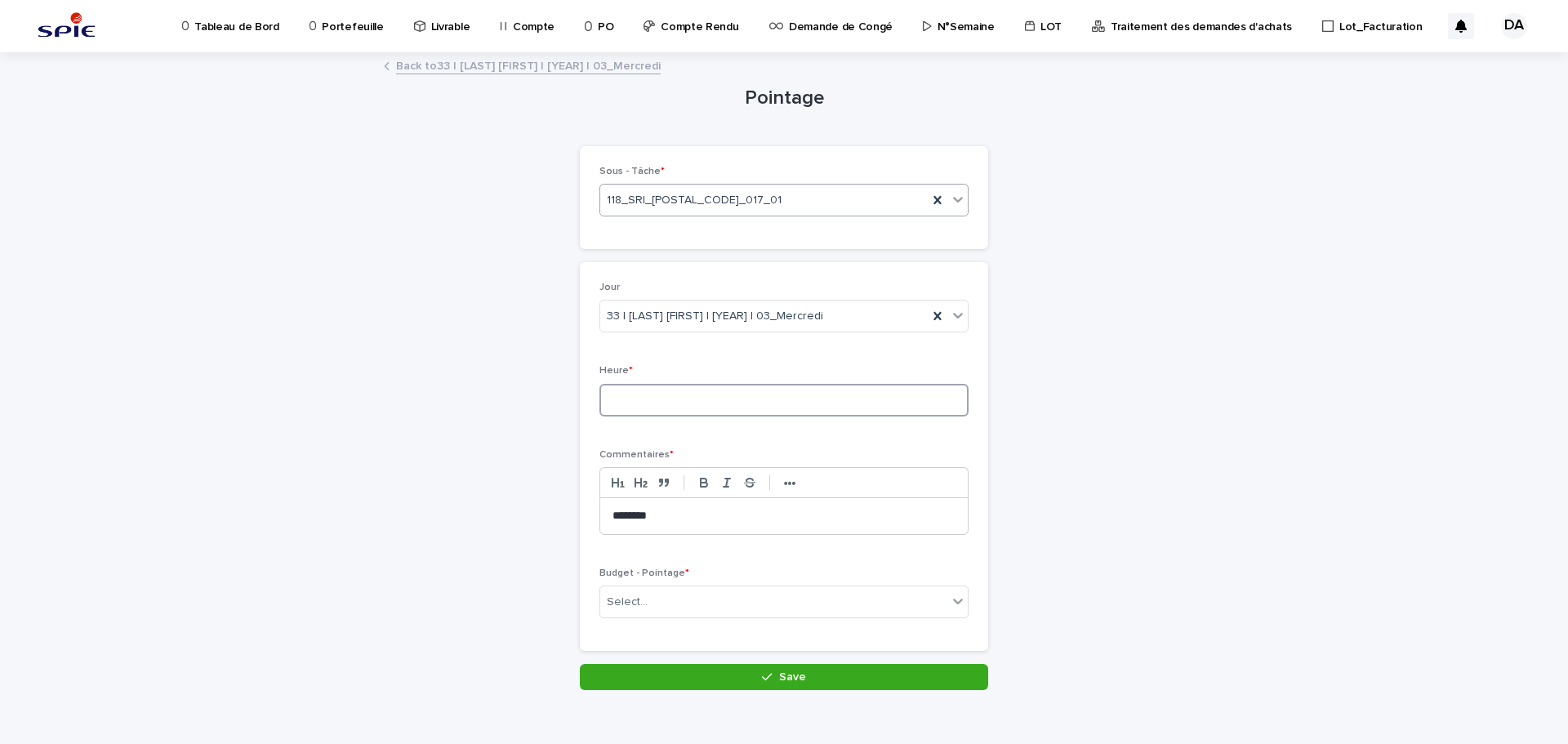 click at bounding box center [784, 400] 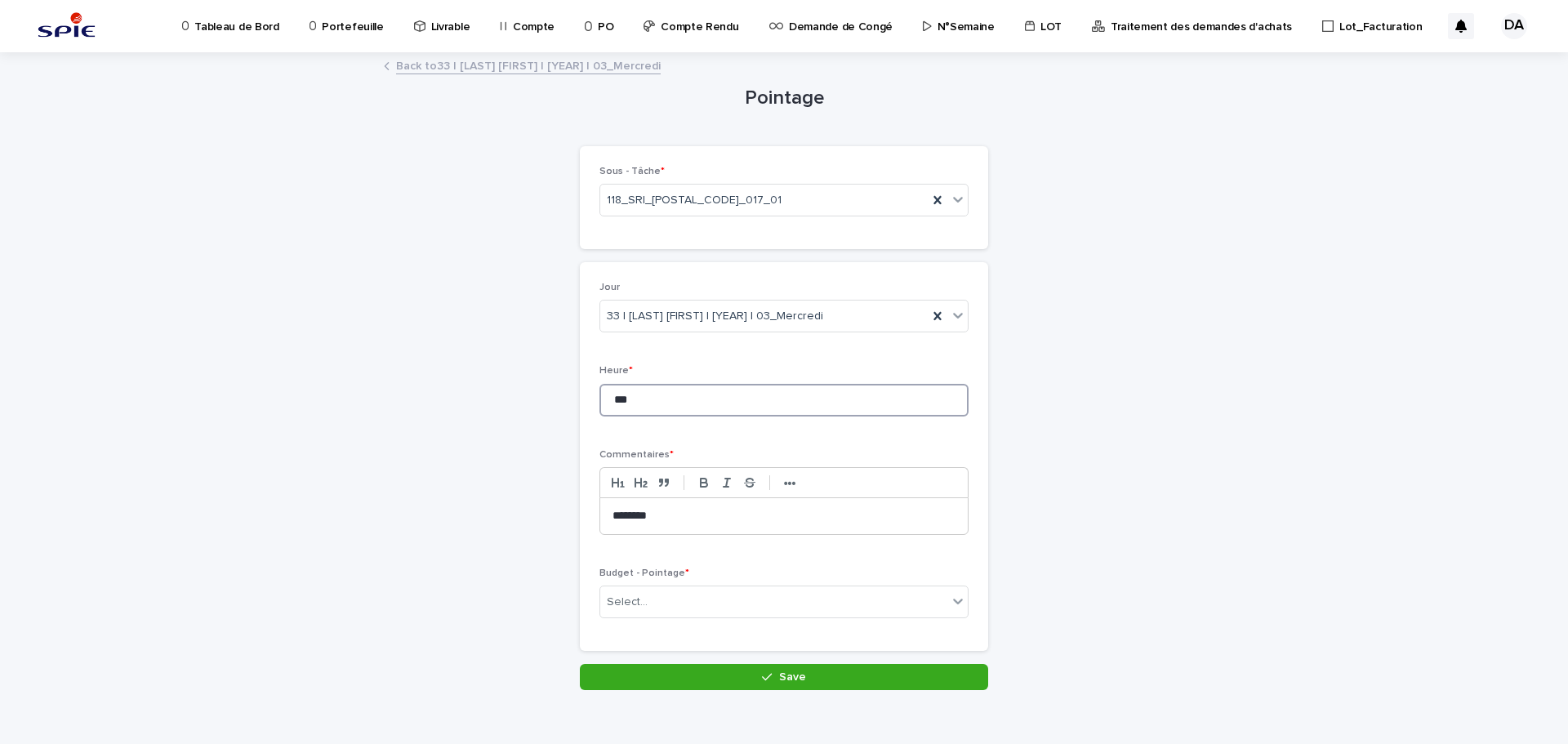 type on "***" 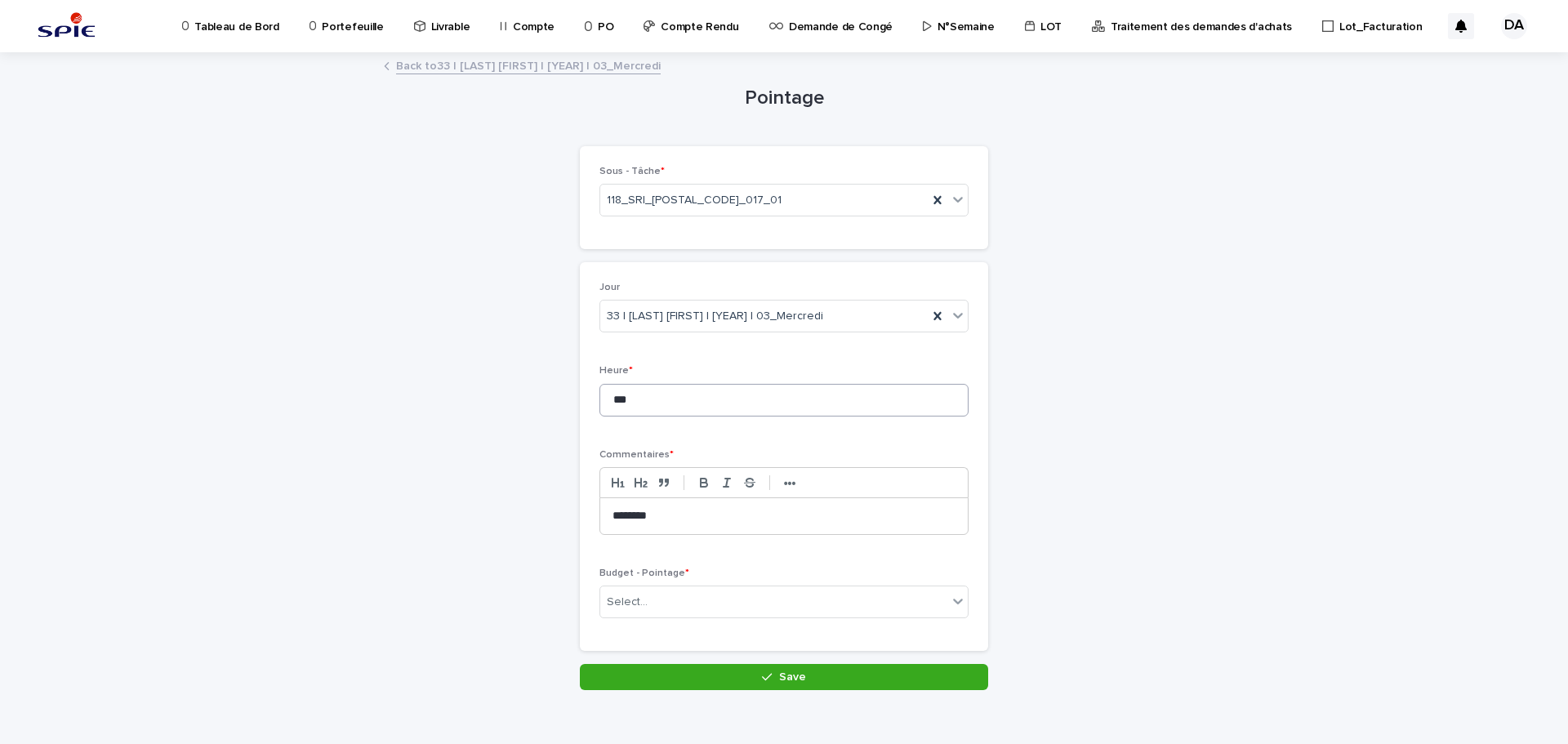 type 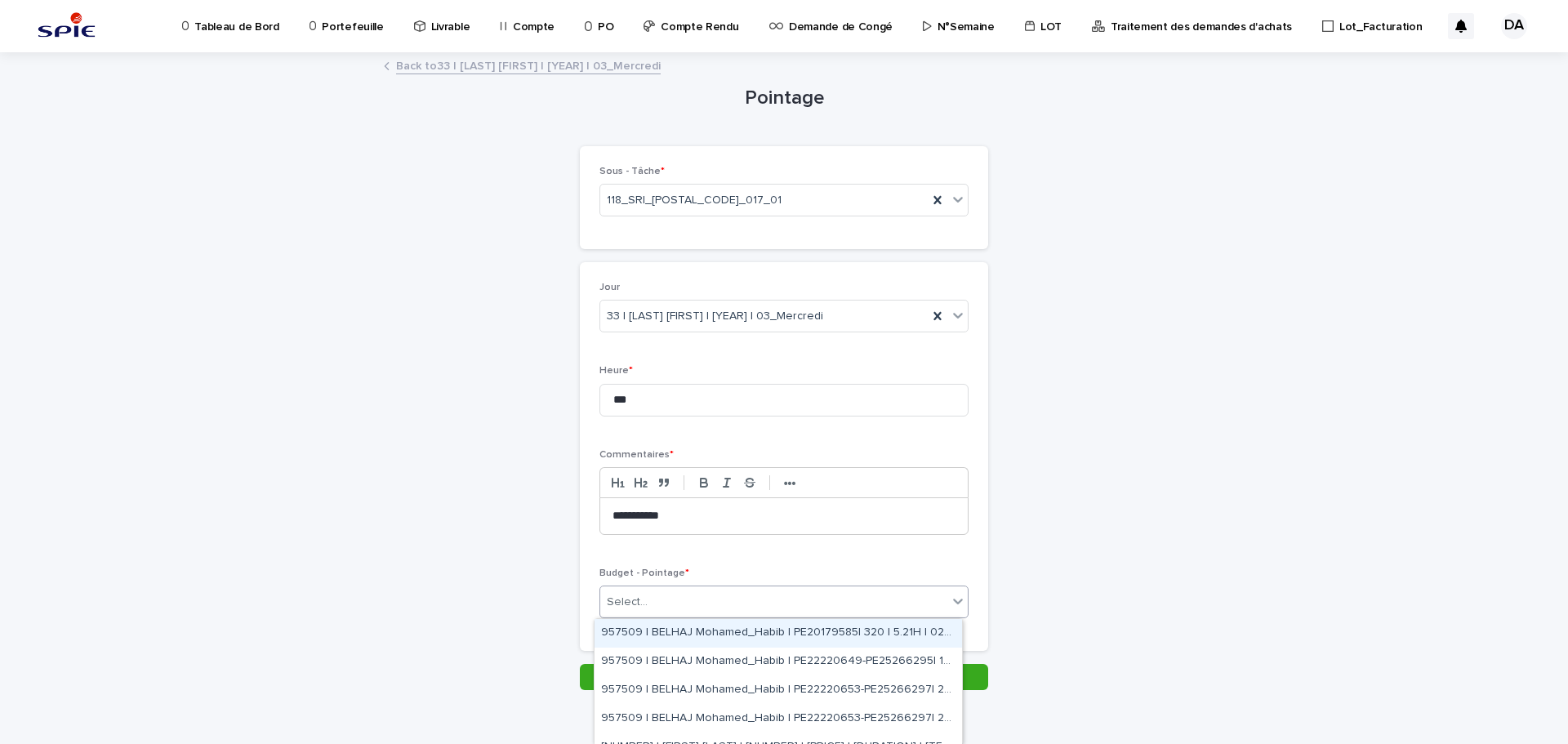 click on "Select..." at bounding box center (773, 602) 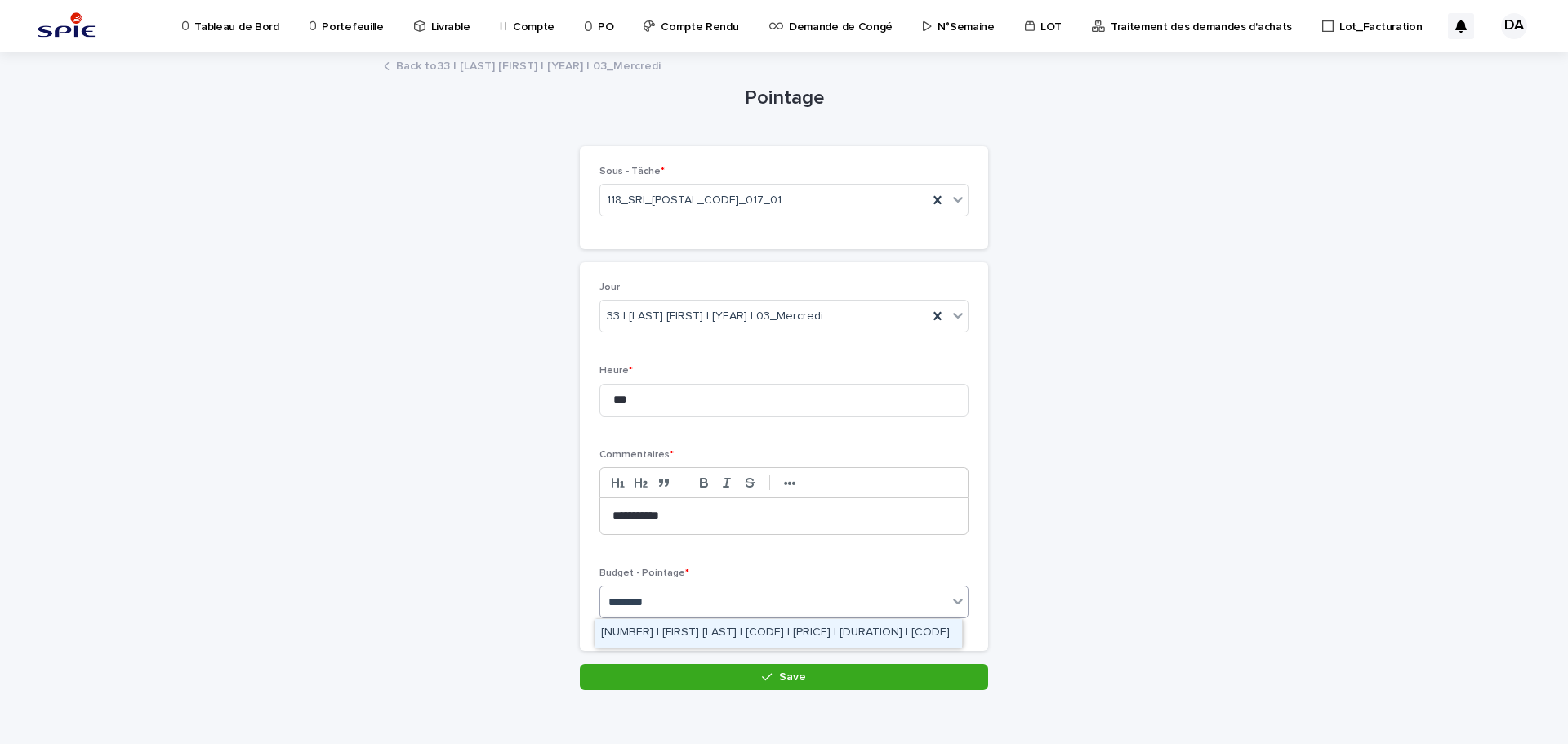 type on "*********" 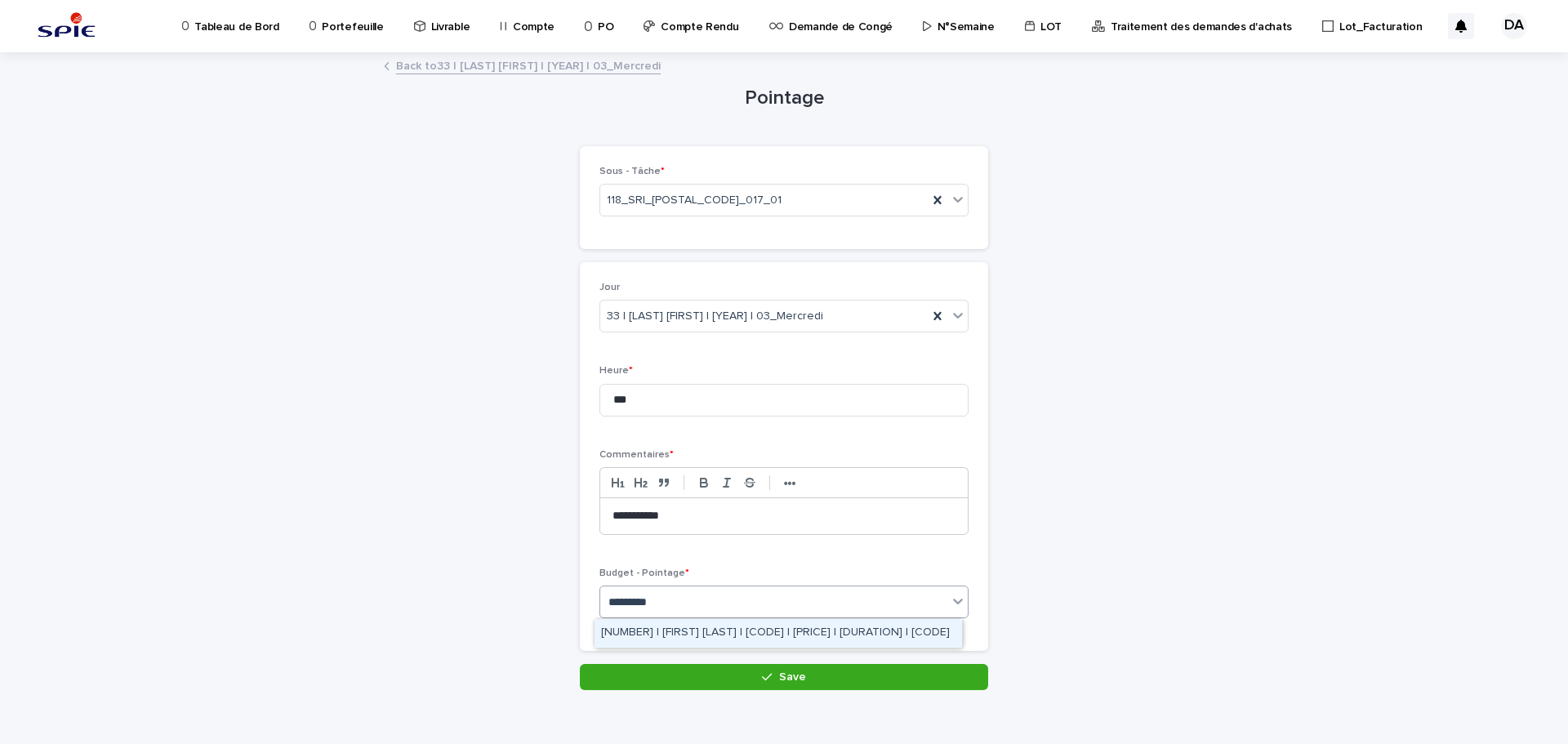 click on "[NUMBER] | [FIRST] [LAST] | [CODE] | [PRICE] | [DURATION] | [CODE]" at bounding box center (778, 633) 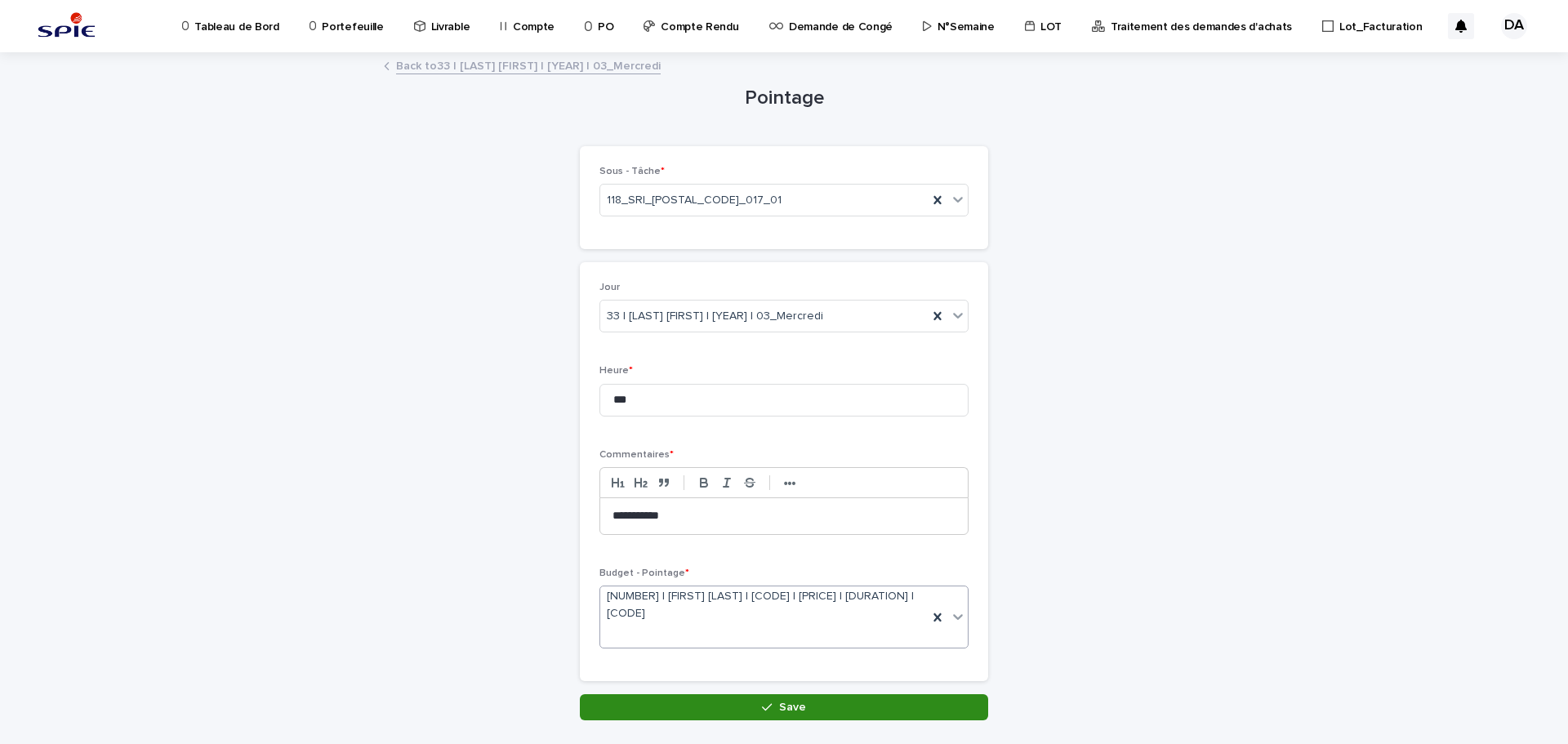 click on "Save" at bounding box center [784, 707] 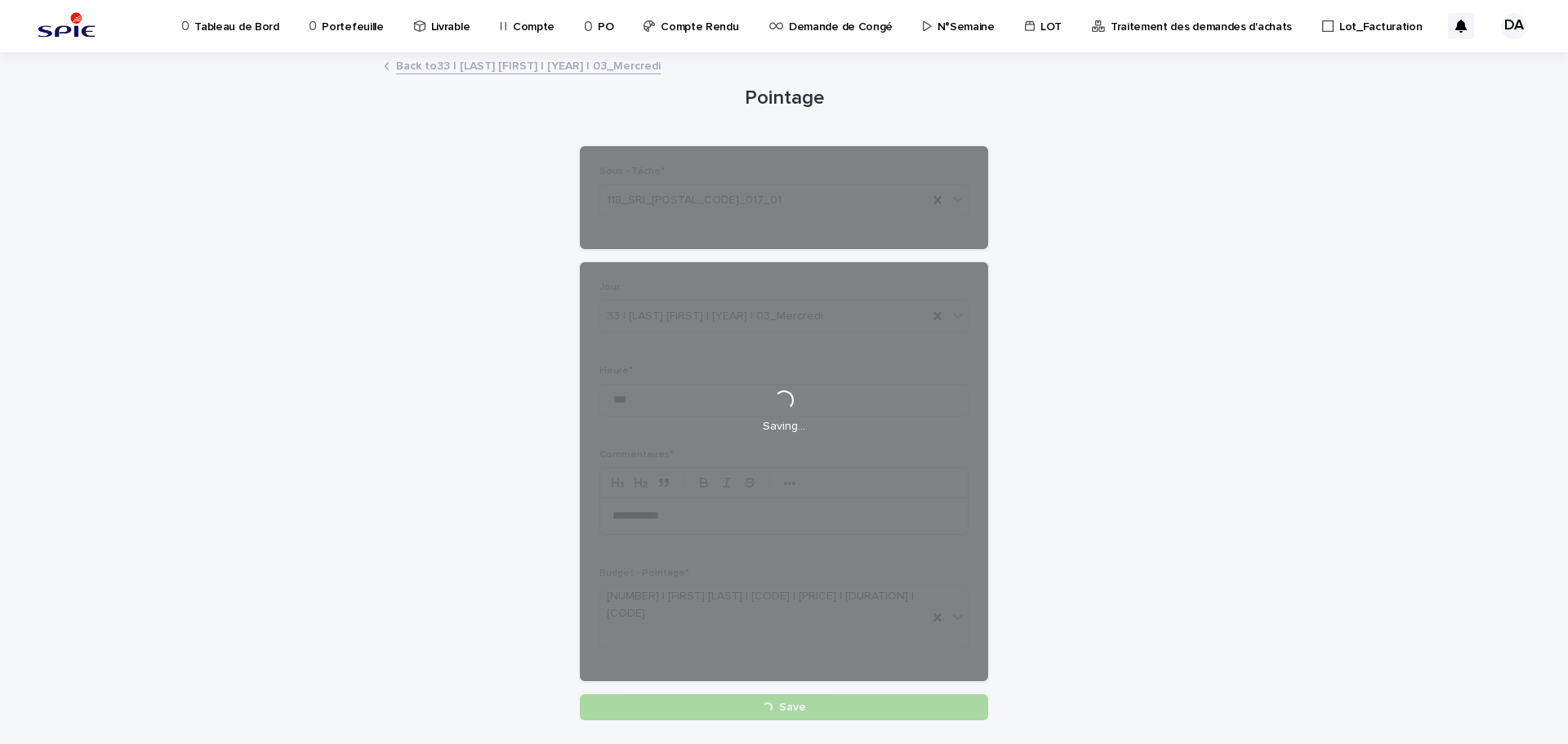 click on "**********" at bounding box center (784, 428) 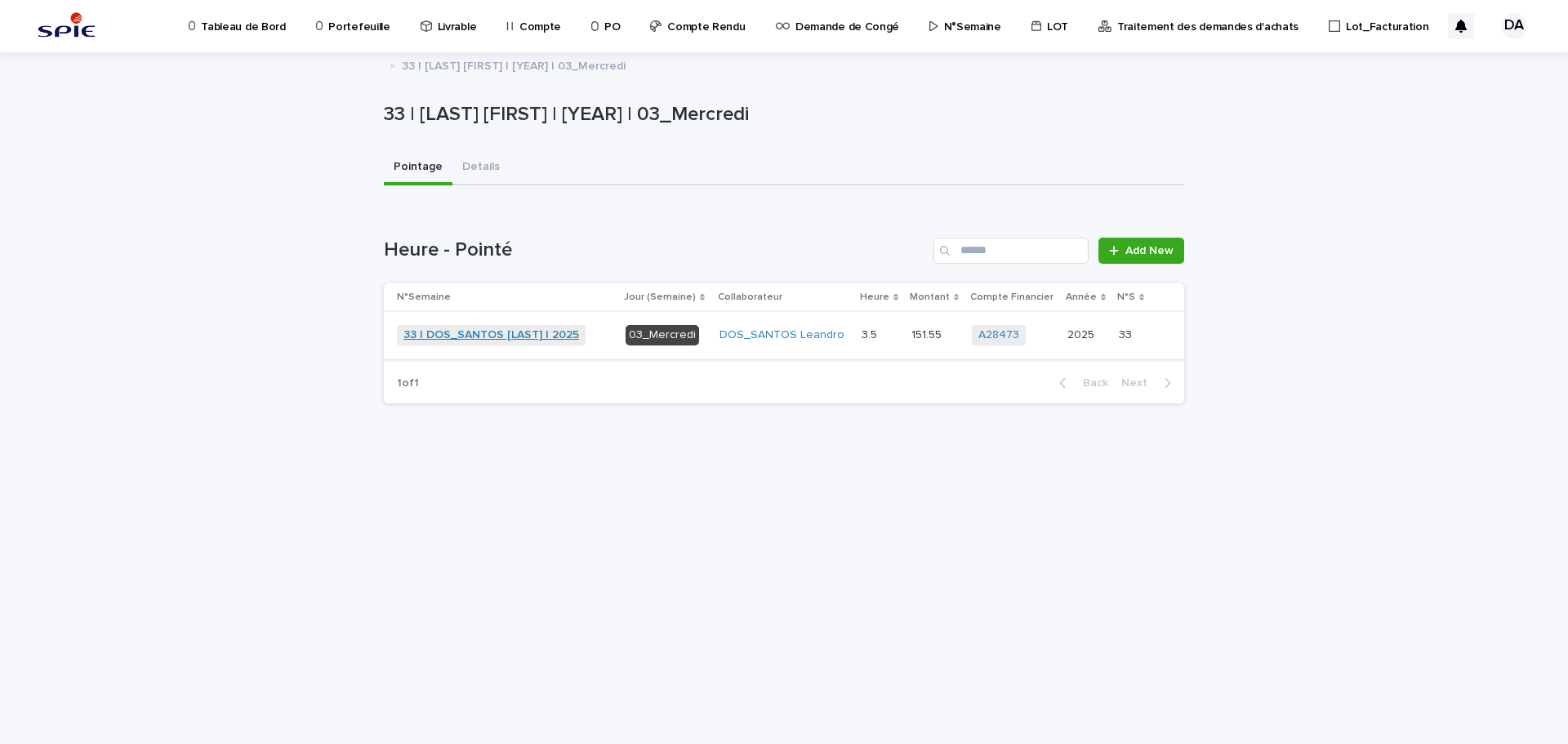 click on "33 | DOS_SANTOS [LAST] | 2025" at bounding box center (491, 335) 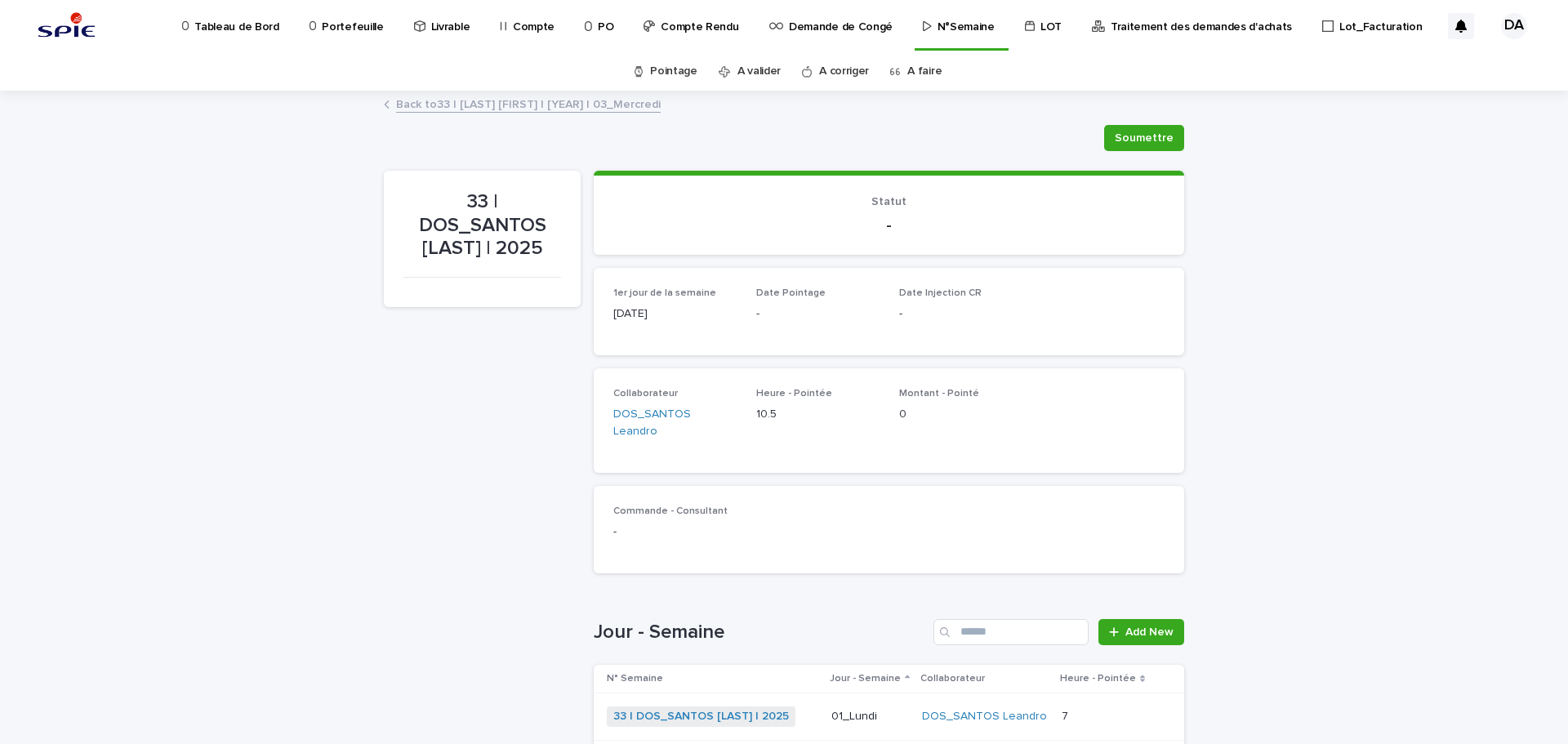scroll, scrollTop: 402, scrollLeft: 0, axis: vertical 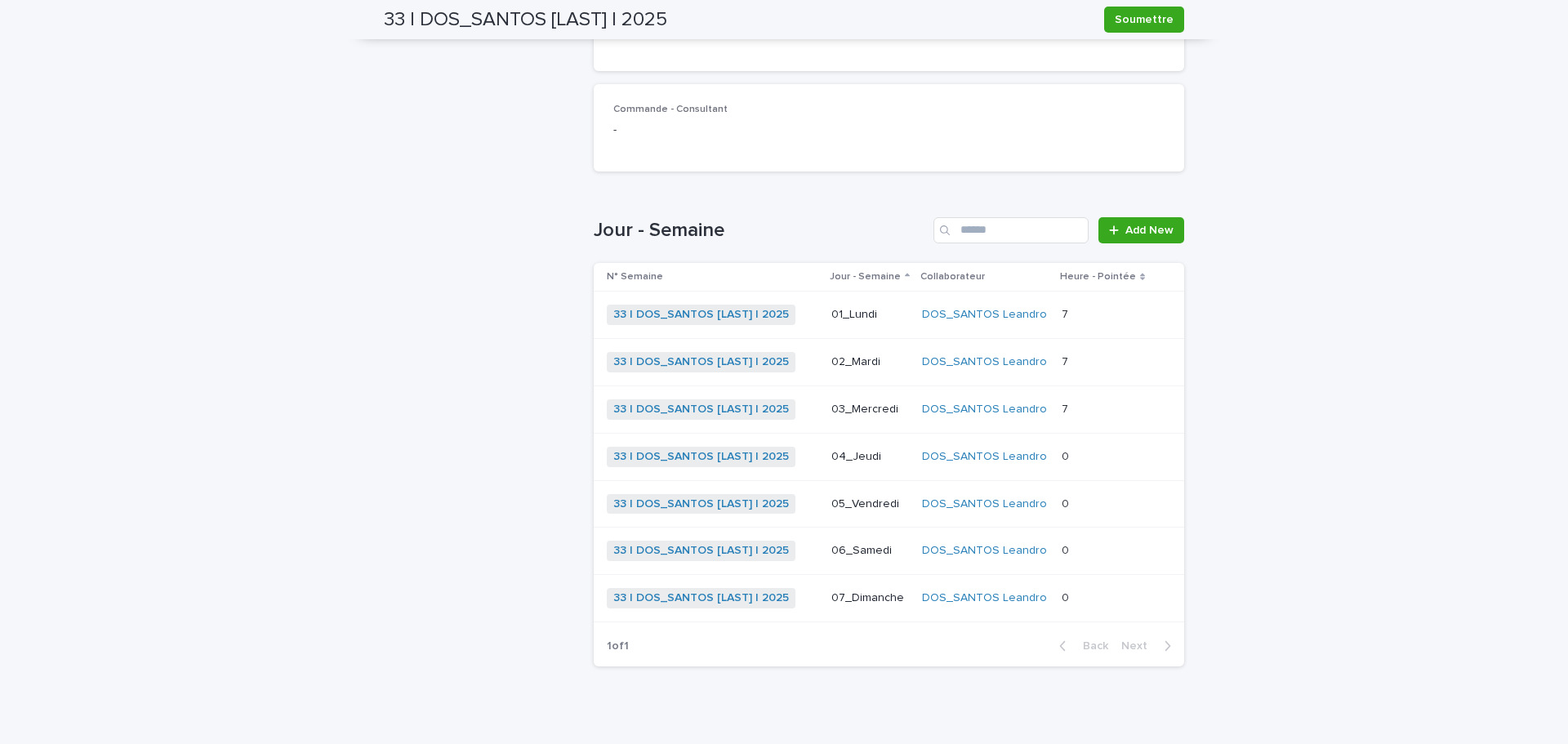 click at bounding box center [1102, 457] 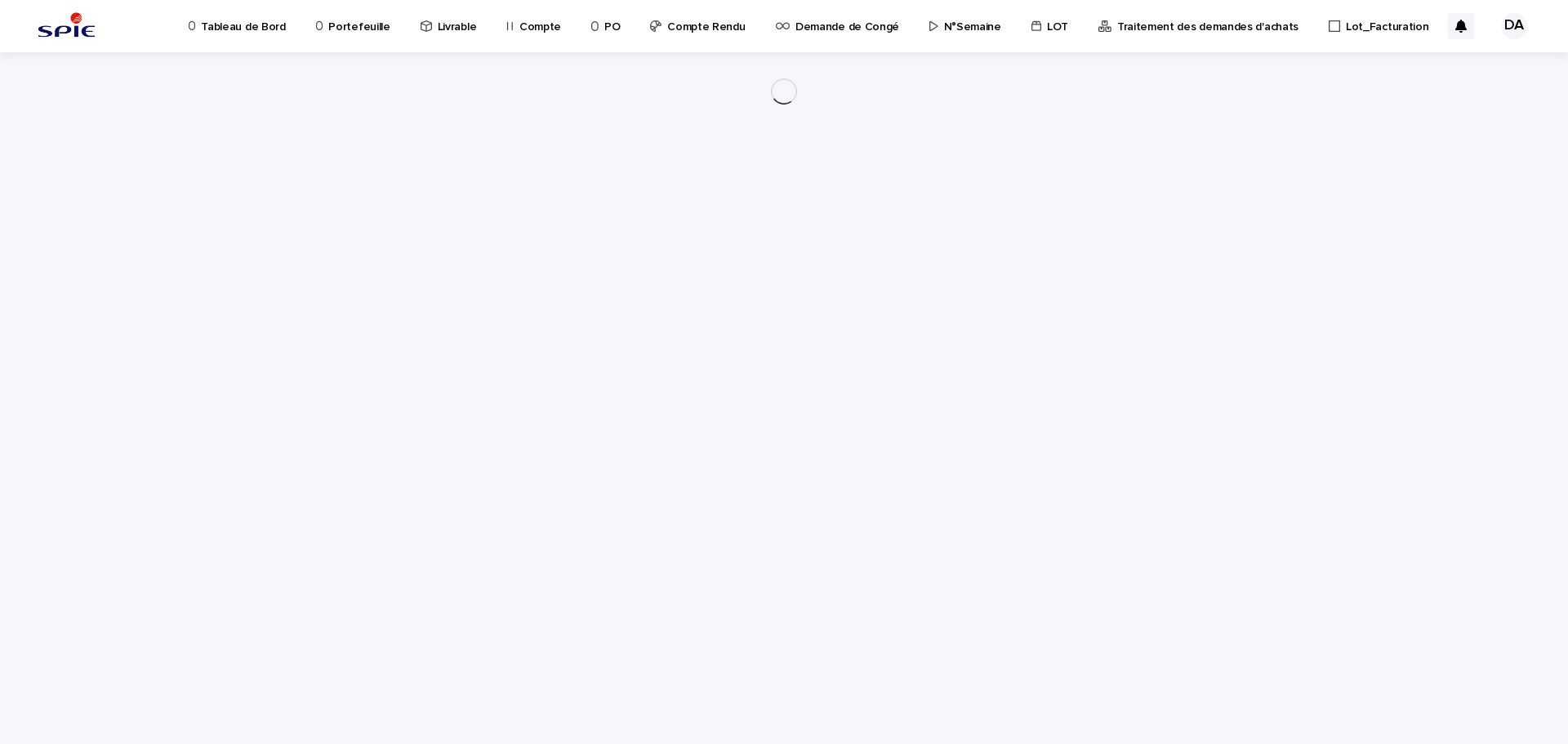 scroll, scrollTop: 0, scrollLeft: 0, axis: both 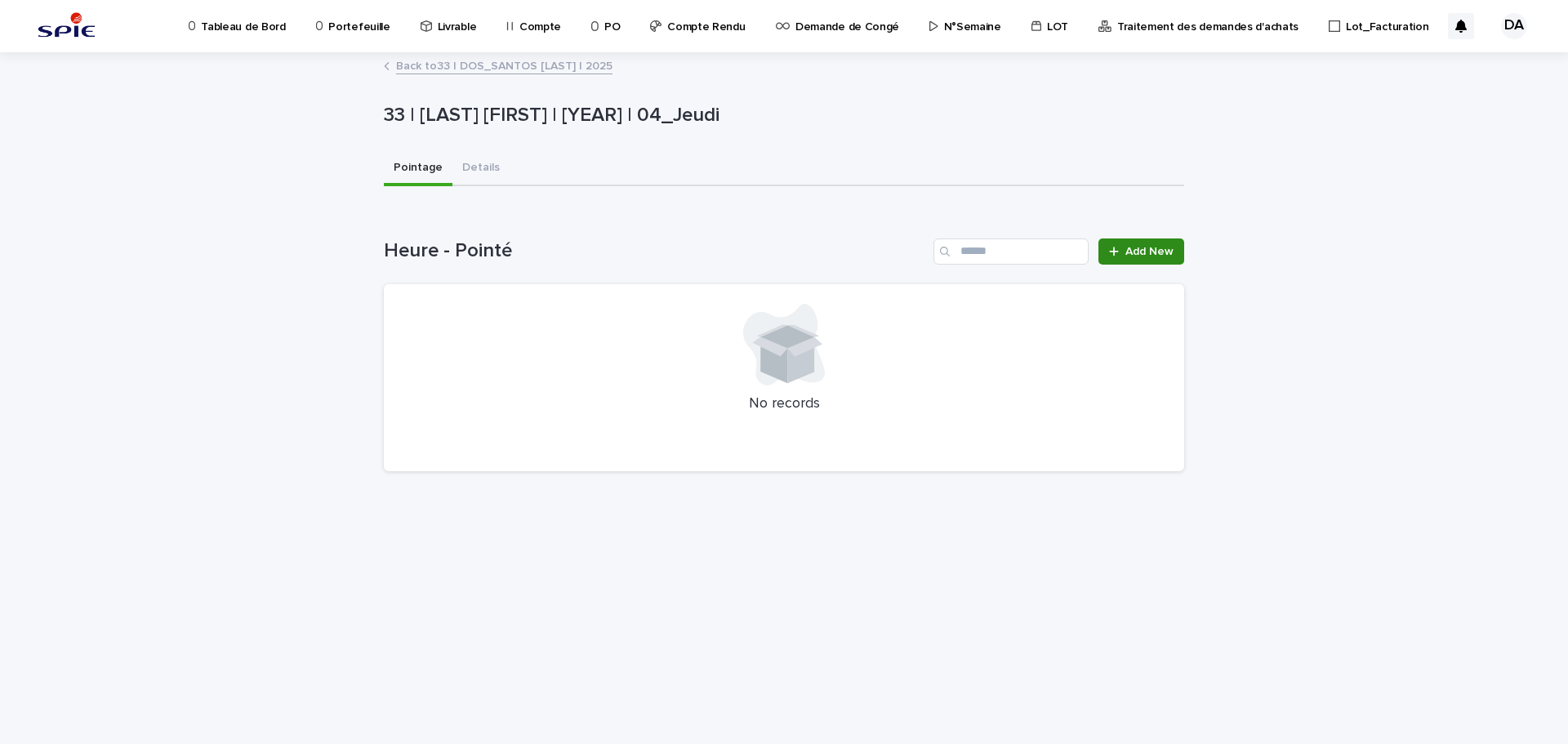 click on "Add New" at bounding box center (1141, 252) 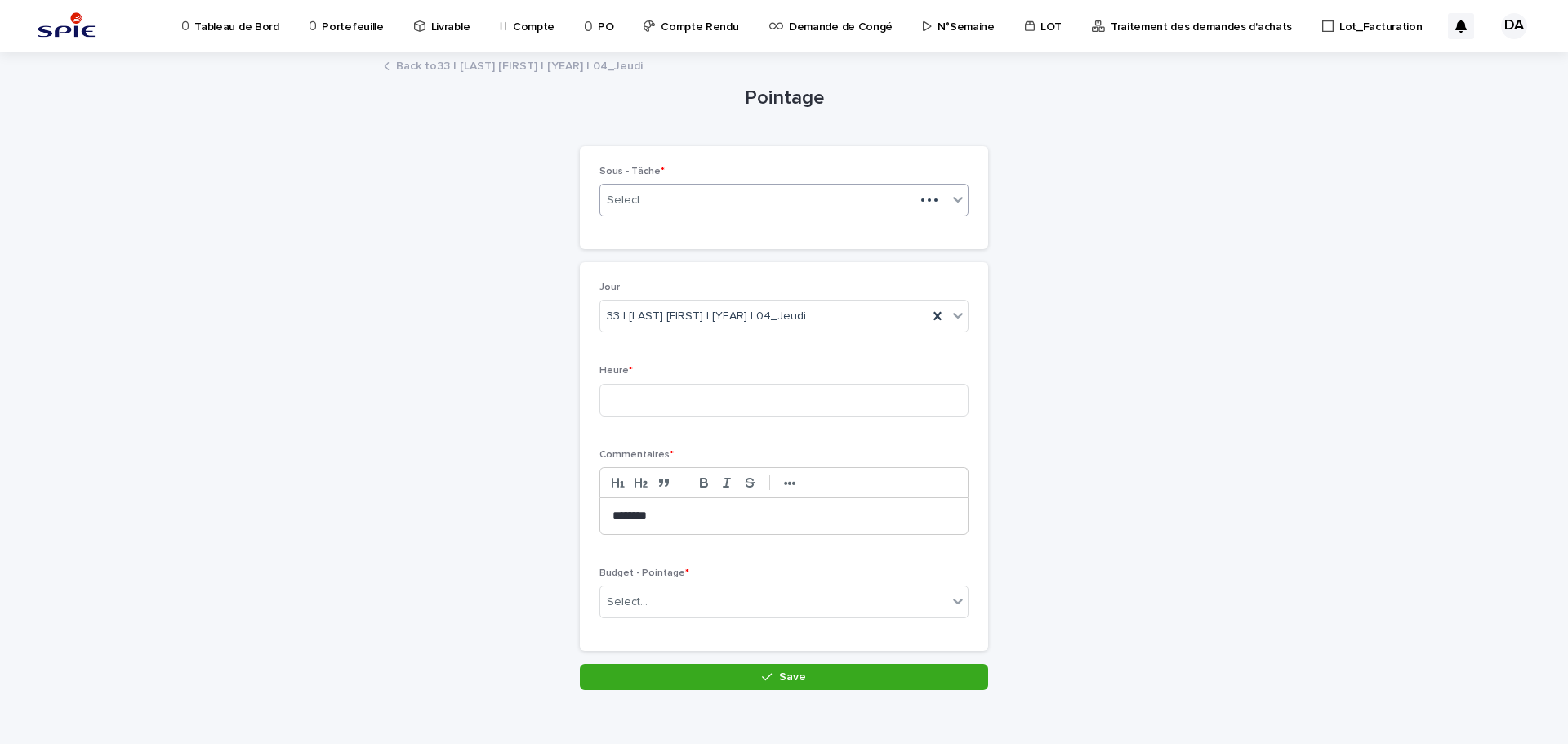 click on "Select..." at bounding box center [627, 200] 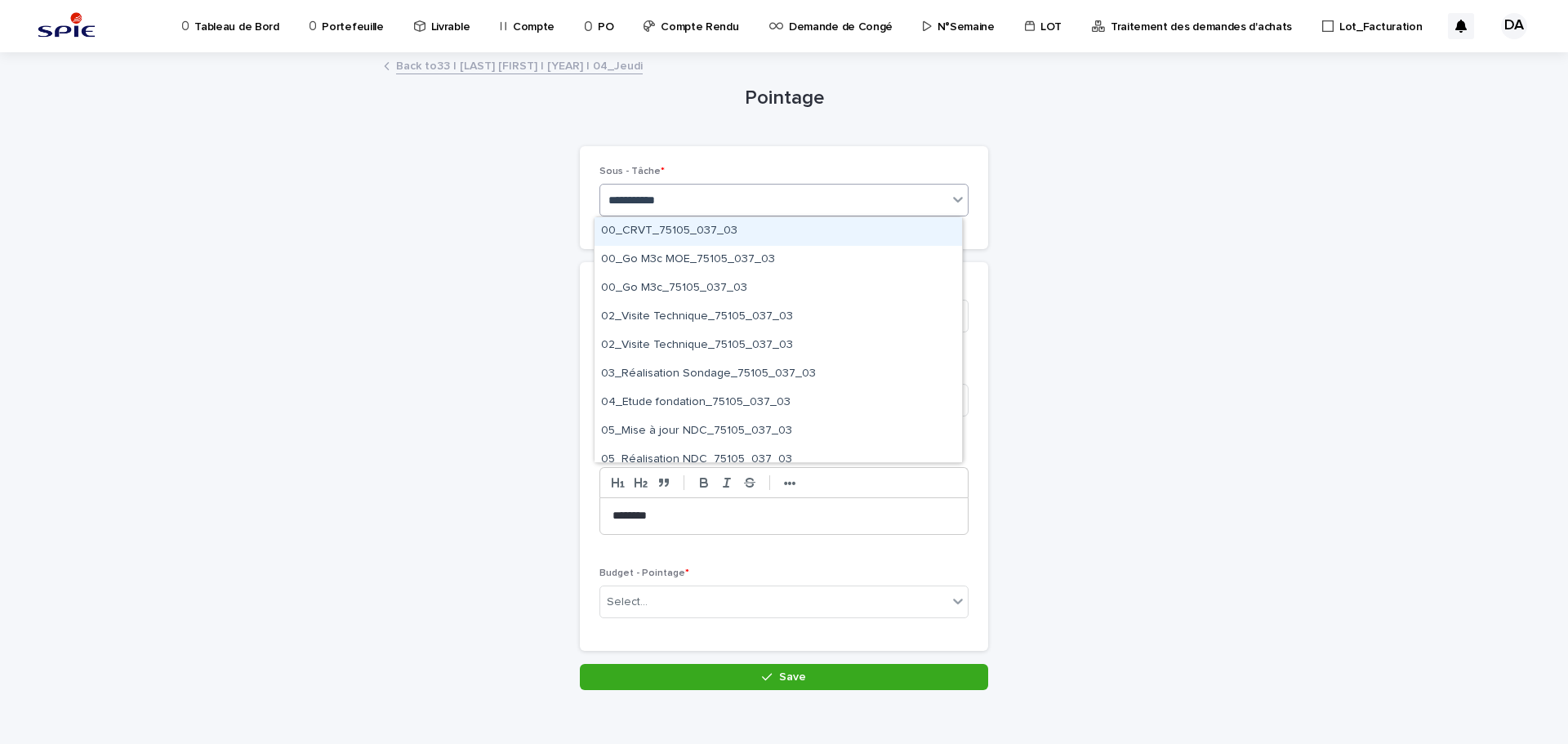 type on "**********" 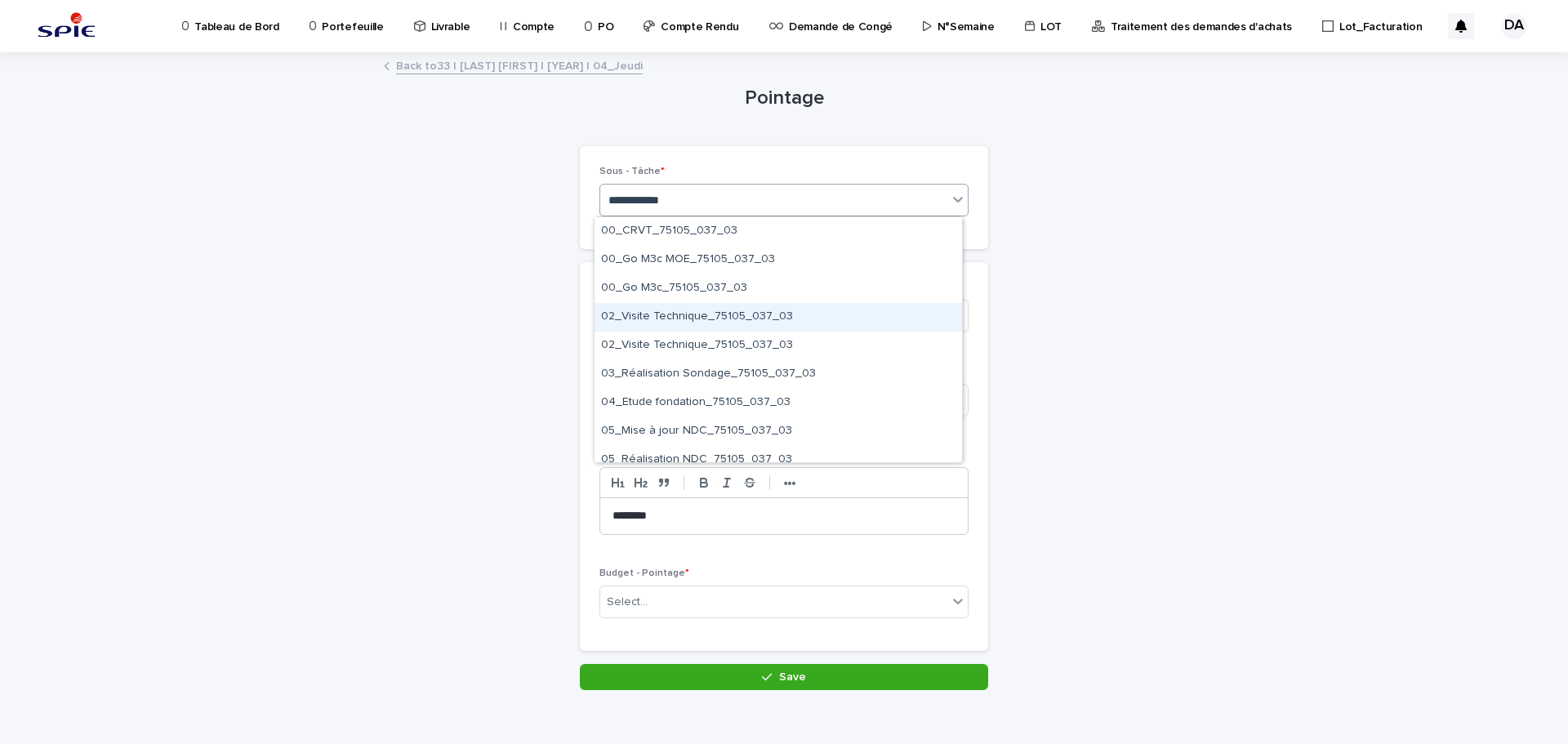 click on "02_Visite Technique_75105_037_03" at bounding box center [778, 317] 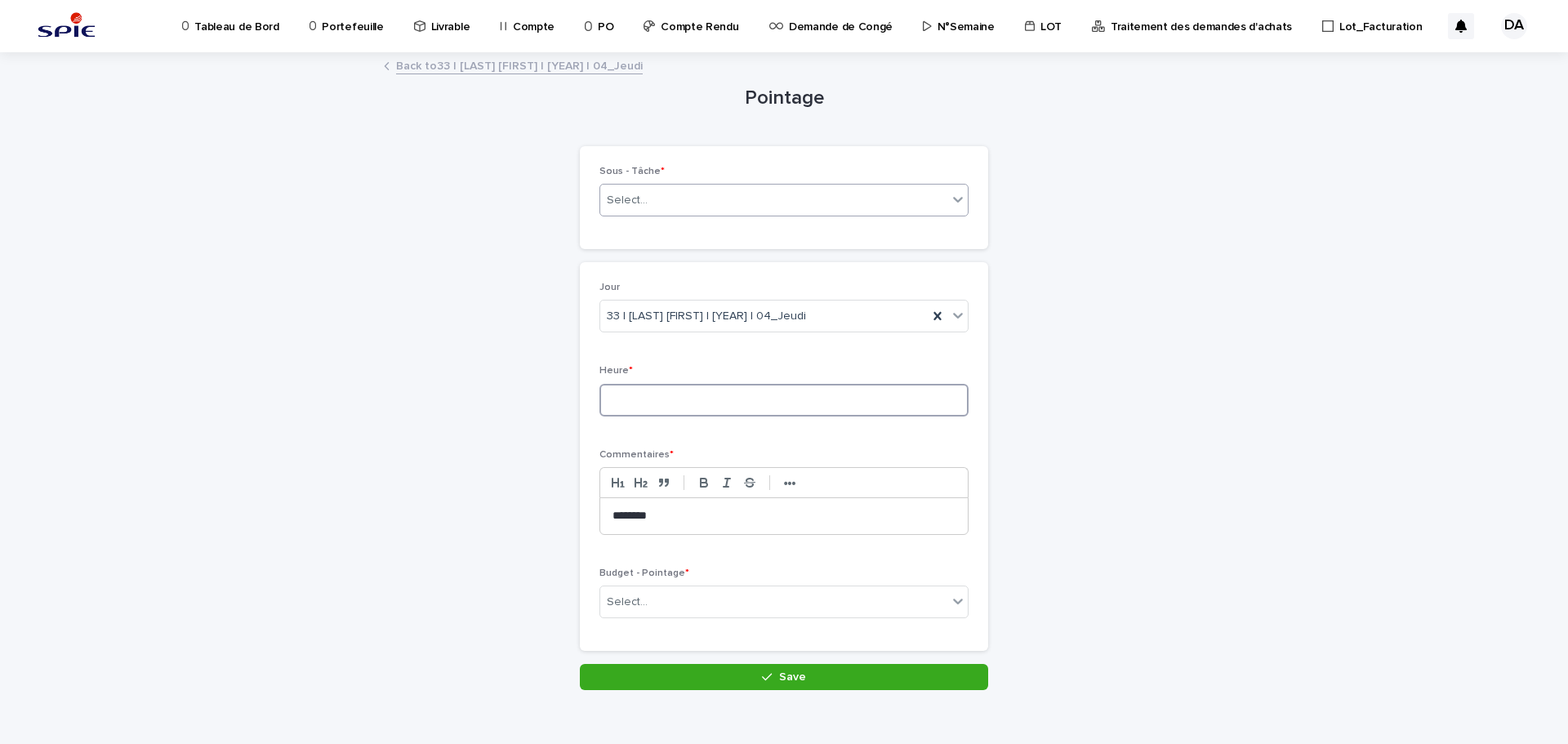 click at bounding box center (784, 400) 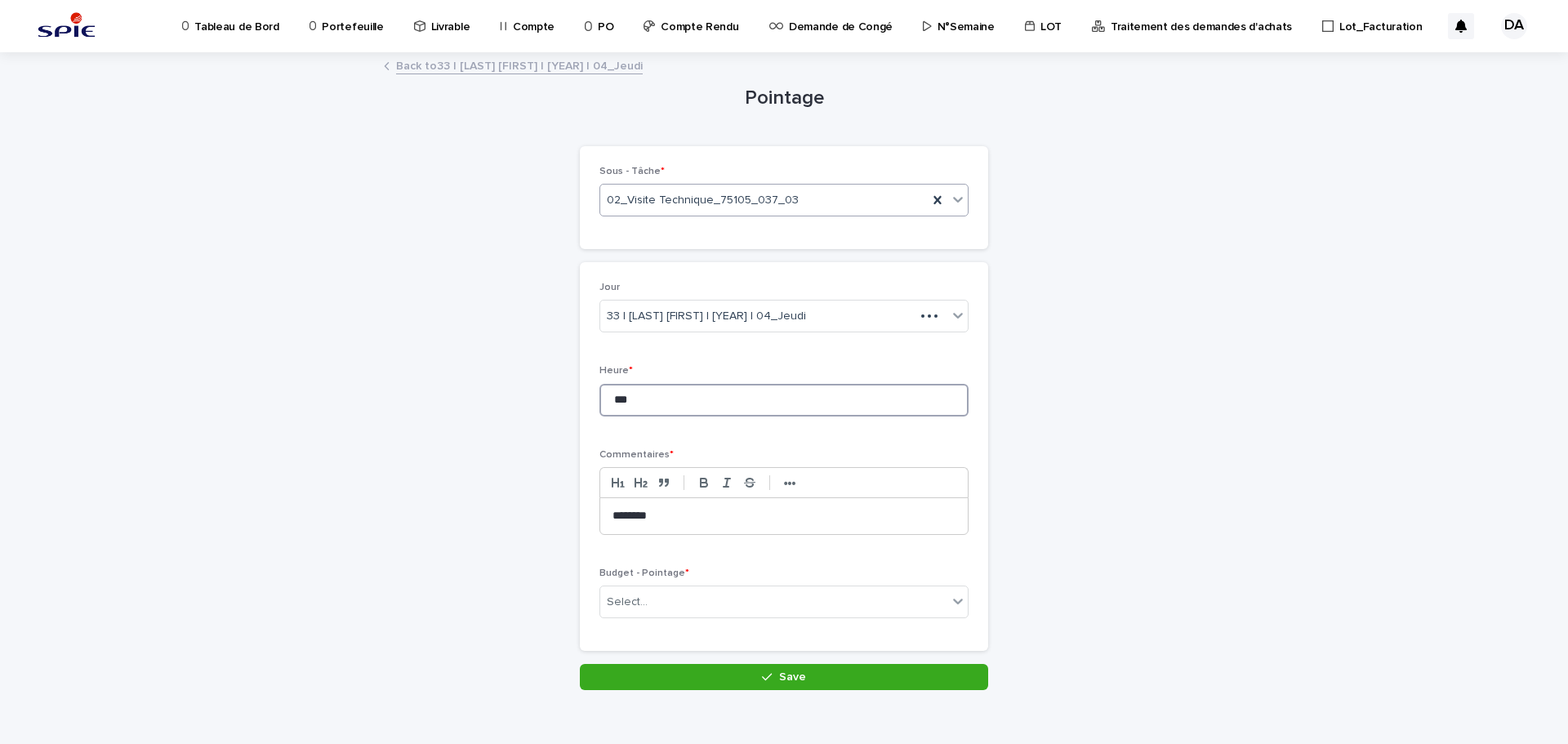 type on "***" 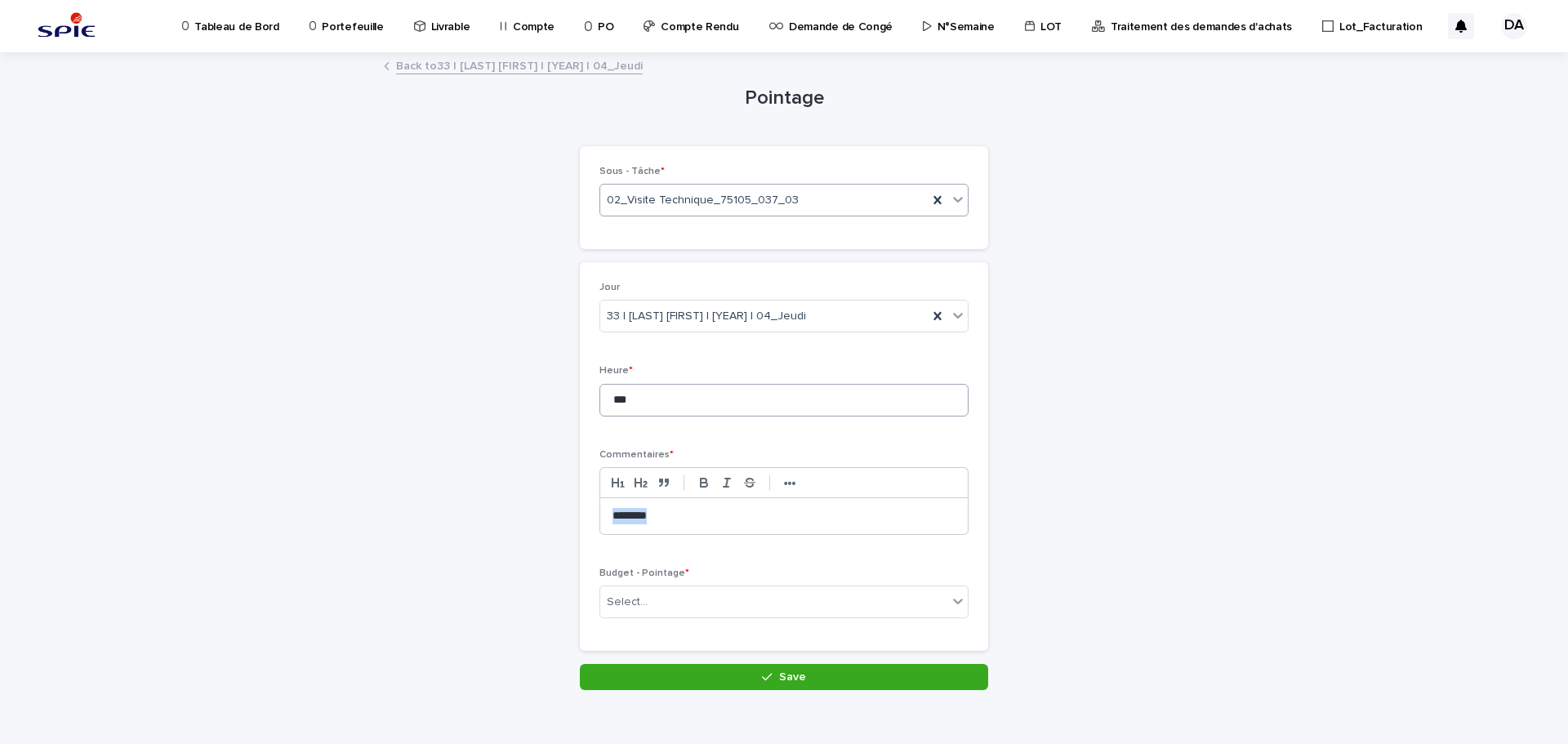 type 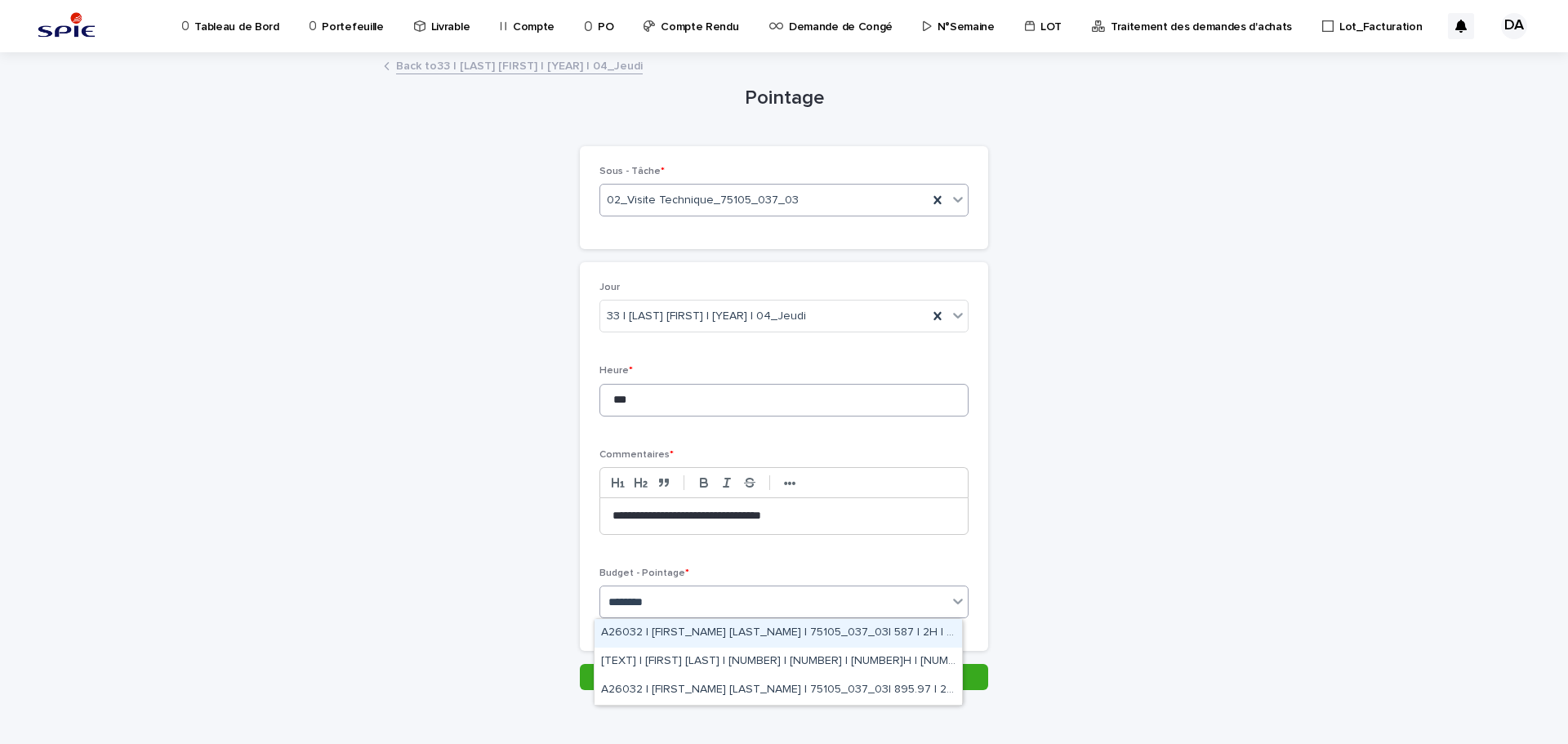 type on "*********" 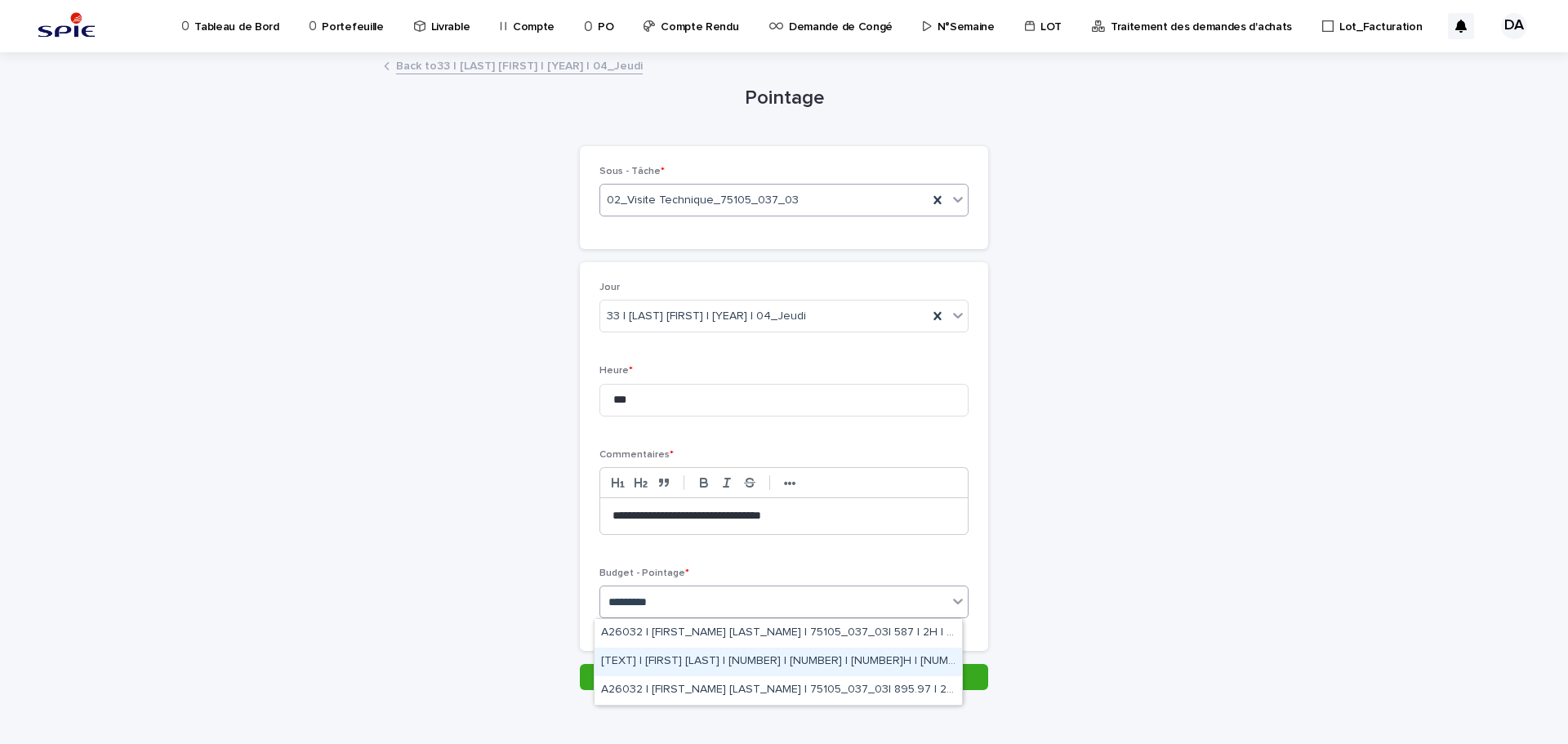 drag, startPoint x: 760, startPoint y: 679, endPoint x: 765, endPoint y: 670, distance: 10.29563 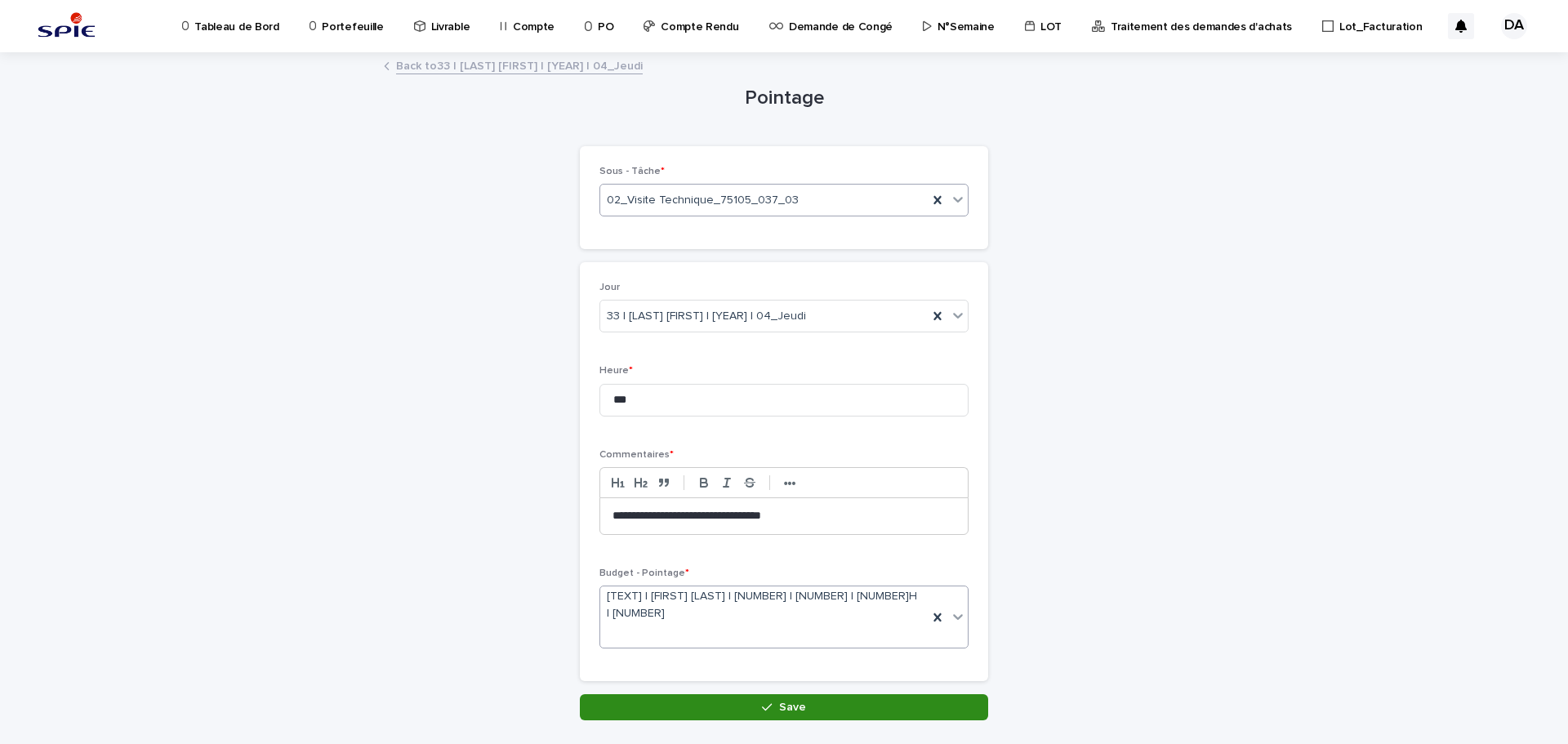 click on "Save" at bounding box center (784, 707) 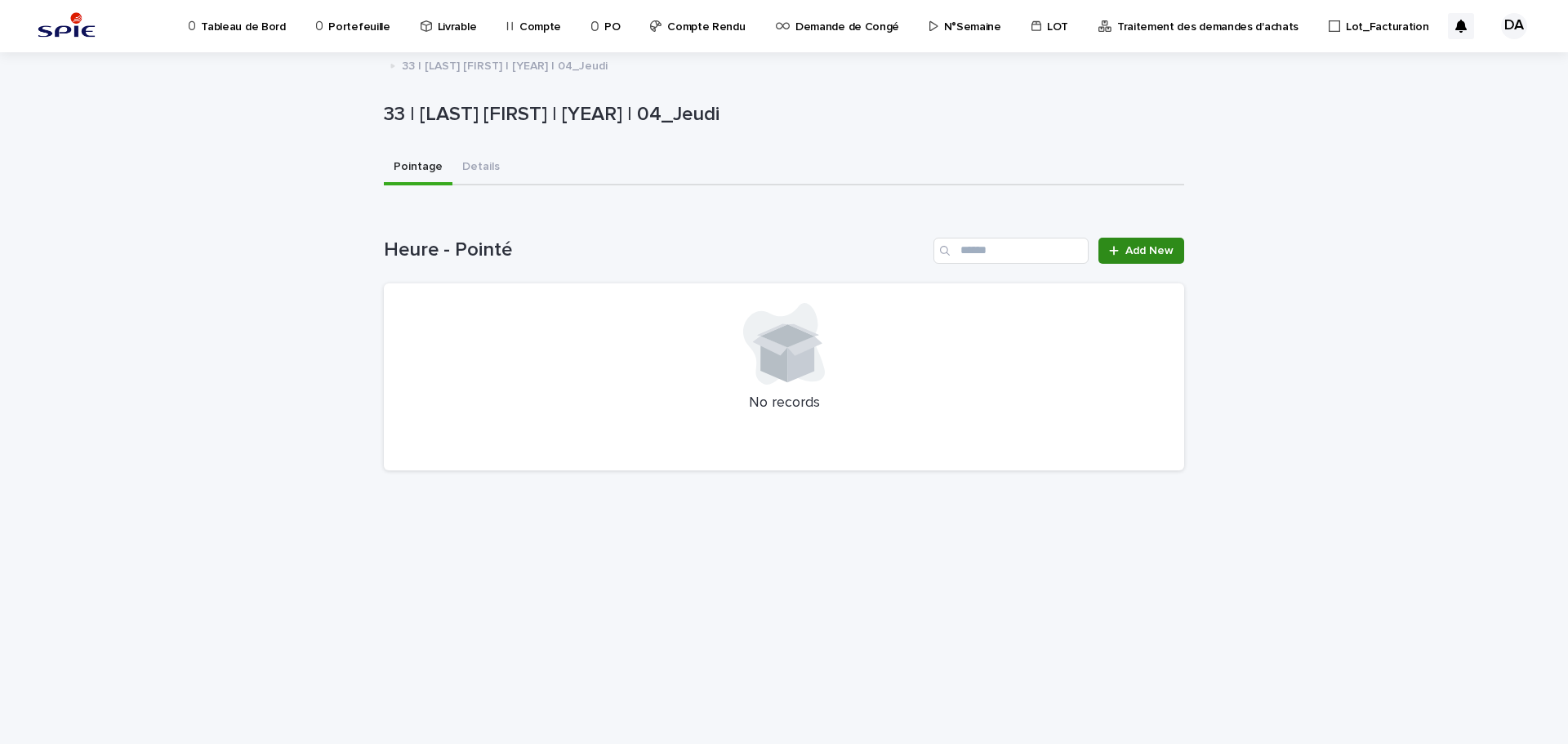 click on "Add New" at bounding box center (1149, 251) 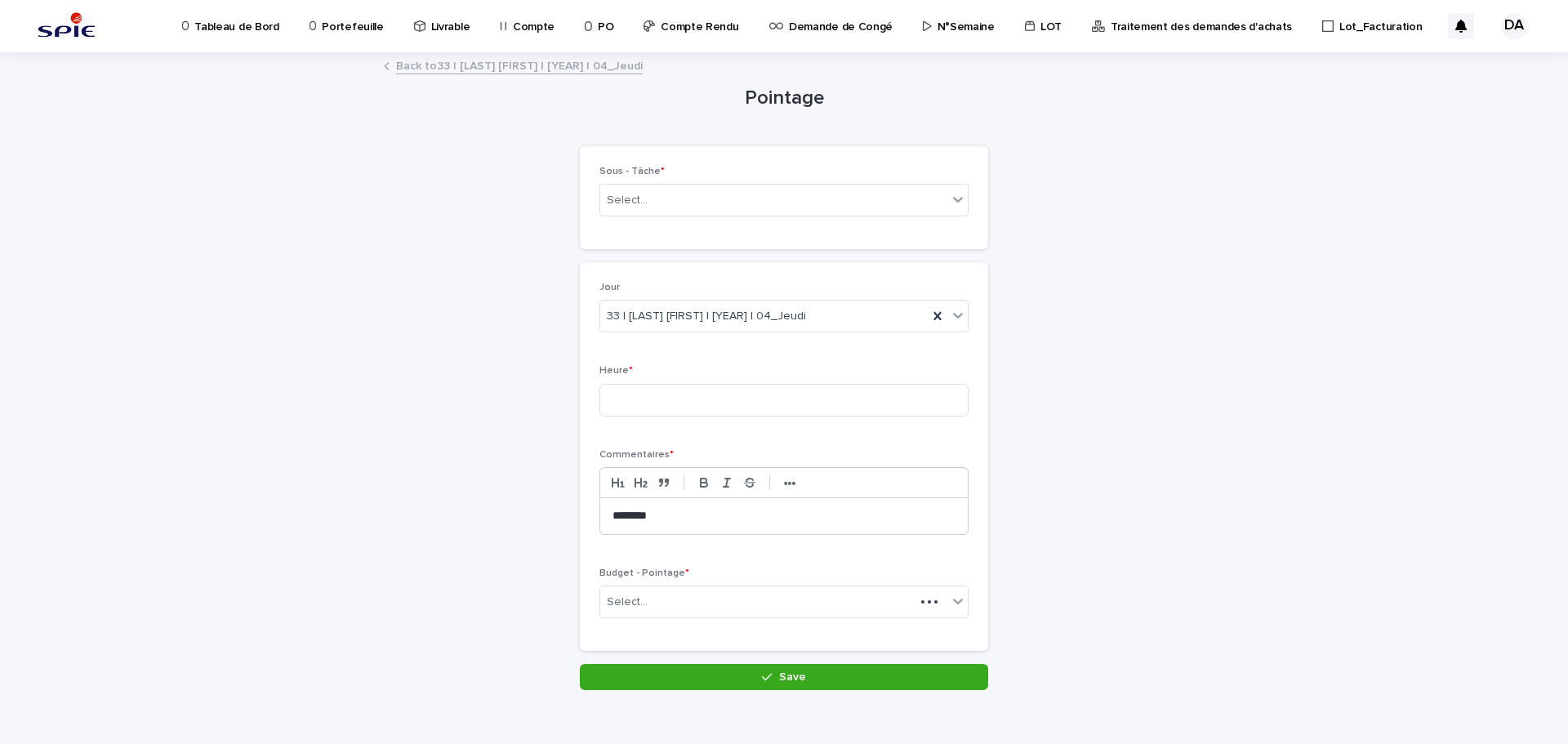 click on "Back to  33 | [FIRST] [LAST] | [YEAR] | 04_Jeudi" at bounding box center (519, 65) 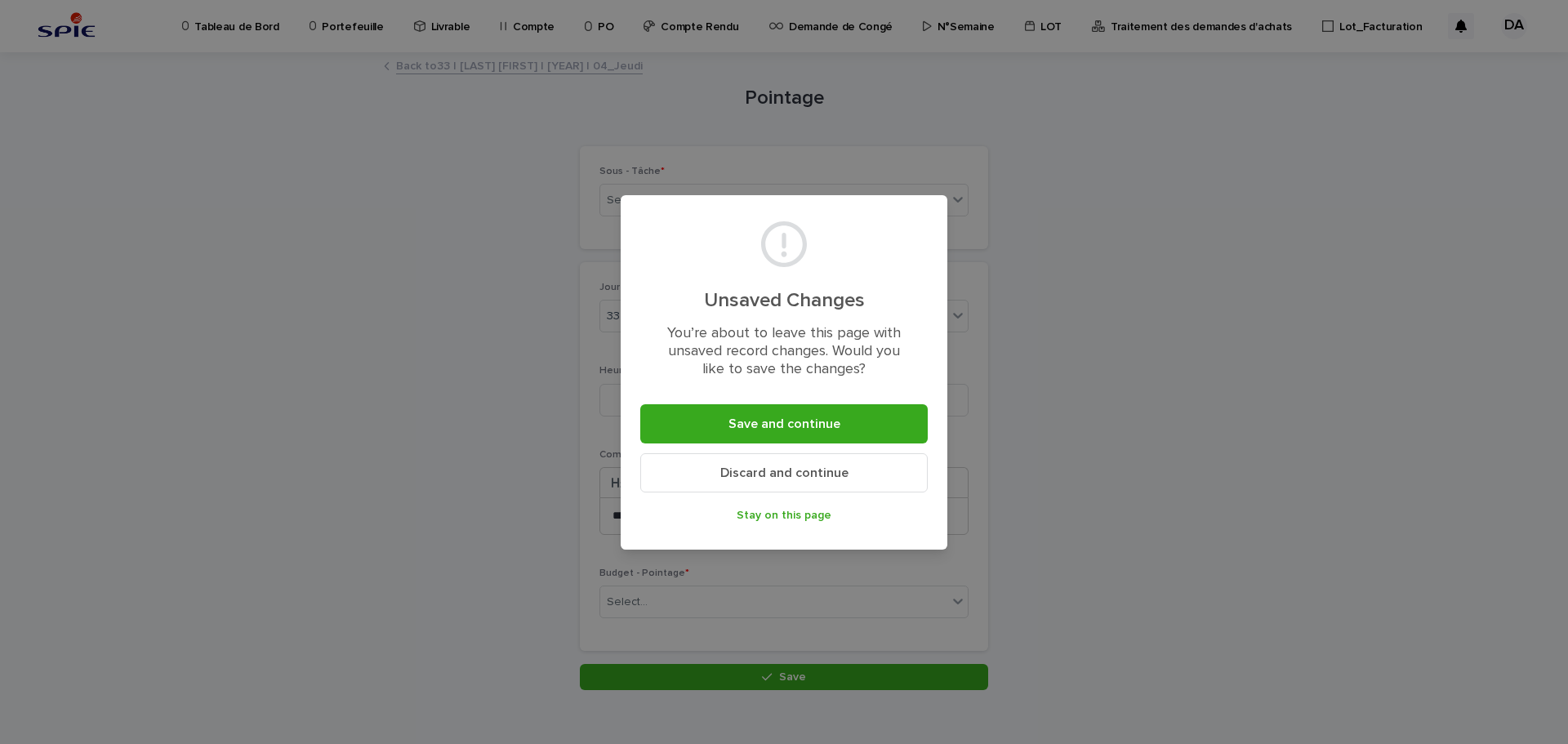 click on "Discard and continue" at bounding box center (784, 473) 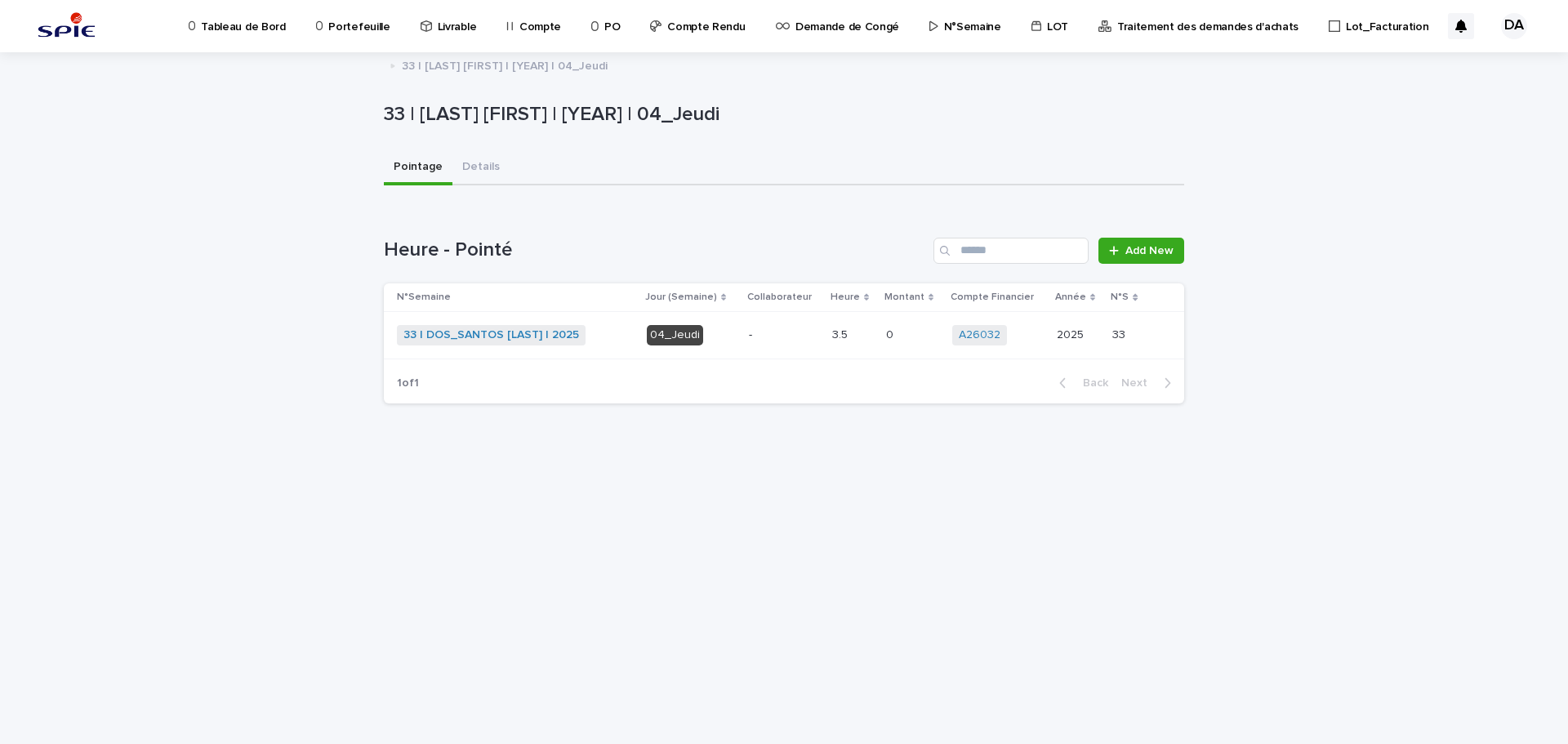 click on "33 | DOS_SANTOS [LAST] | 2025" at bounding box center (491, 335) 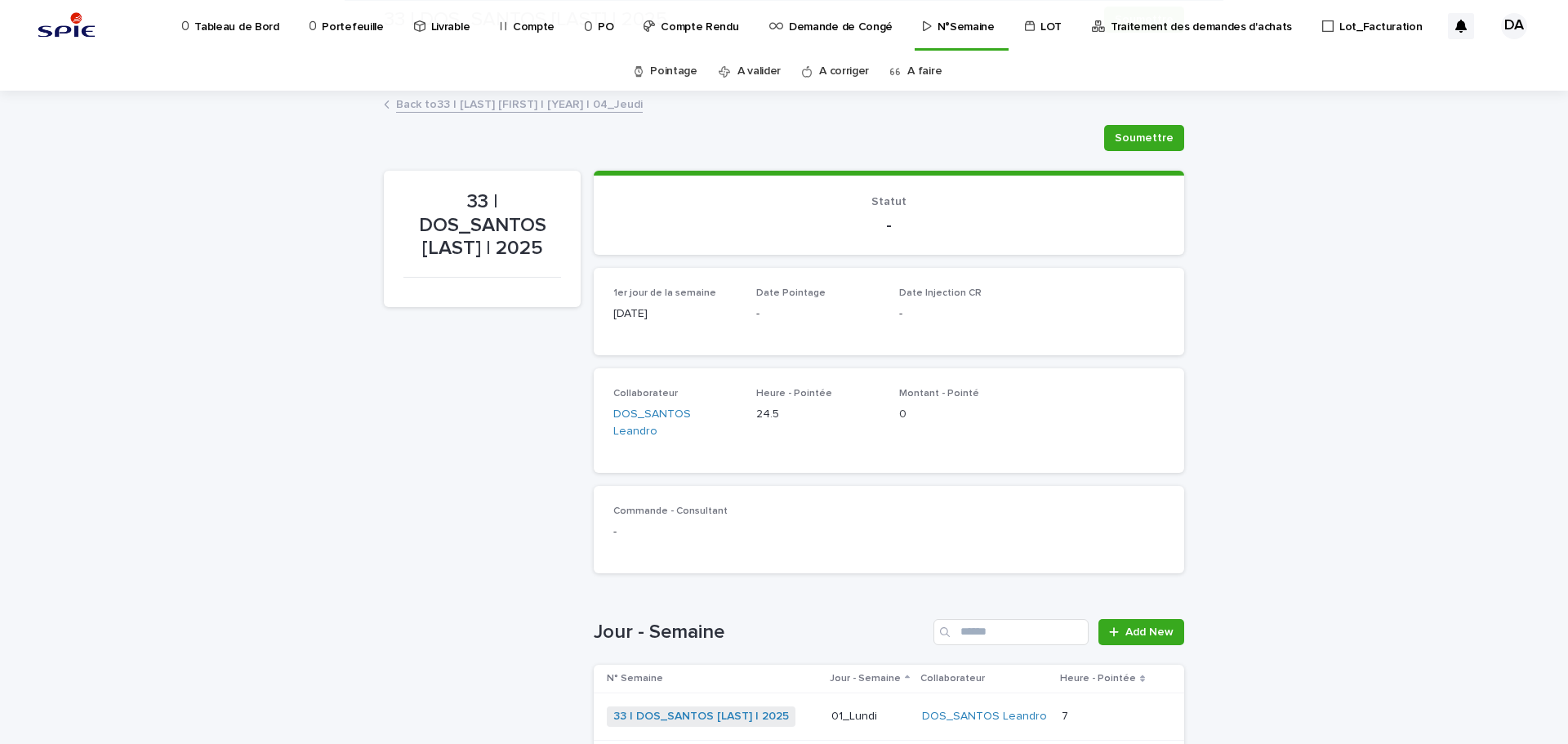 scroll, scrollTop: 402, scrollLeft: 0, axis: vertical 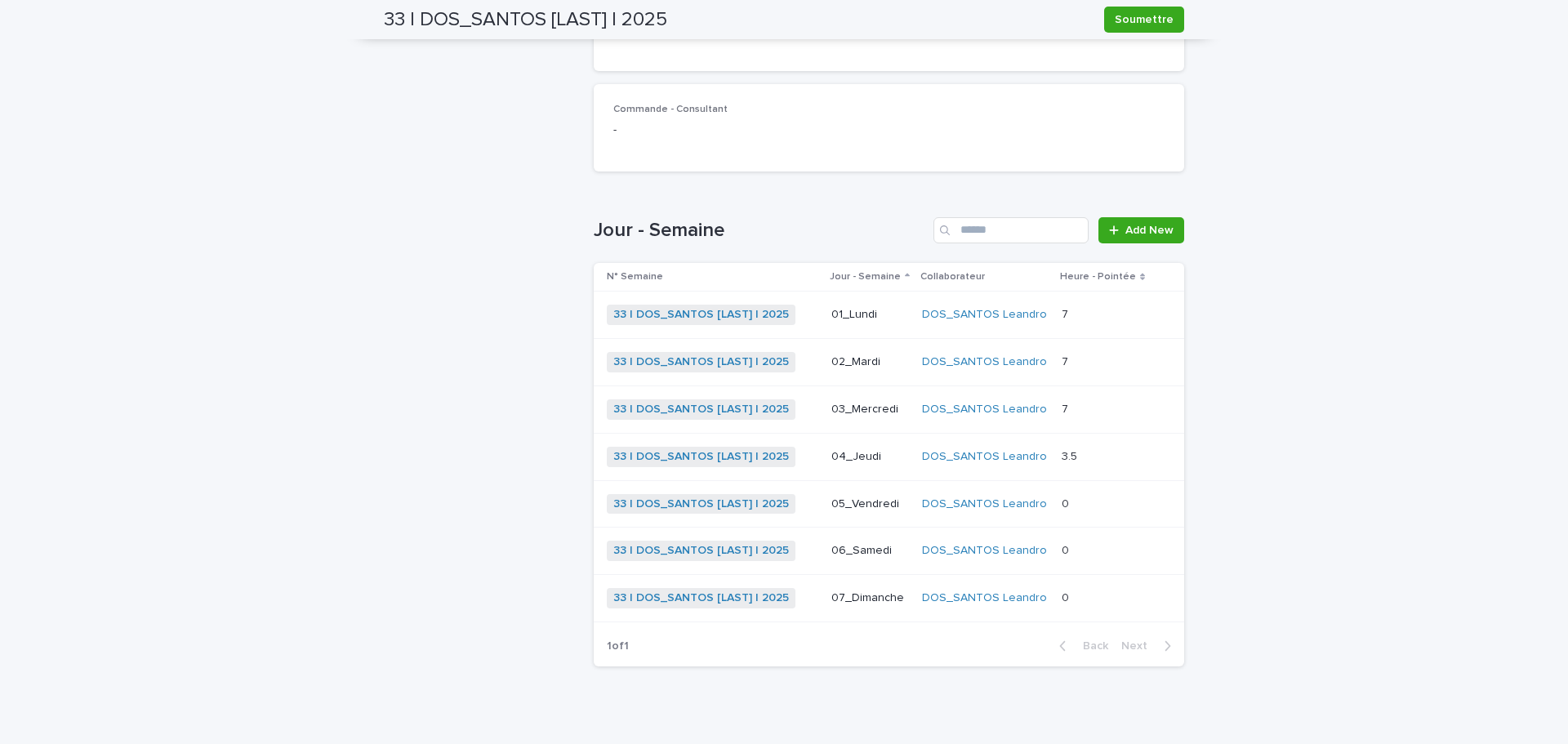 click at bounding box center (1102, 598) 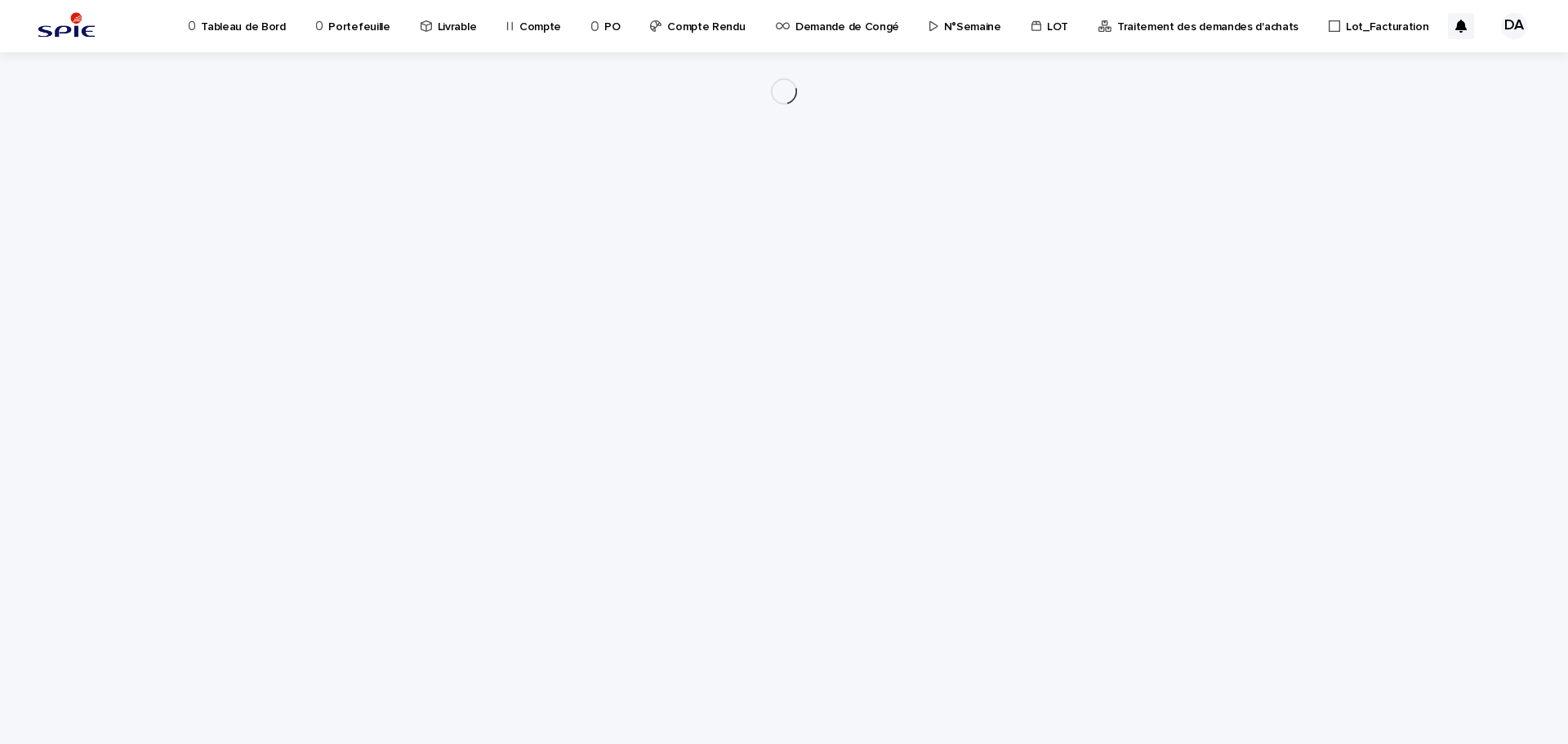 scroll, scrollTop: 0, scrollLeft: 0, axis: both 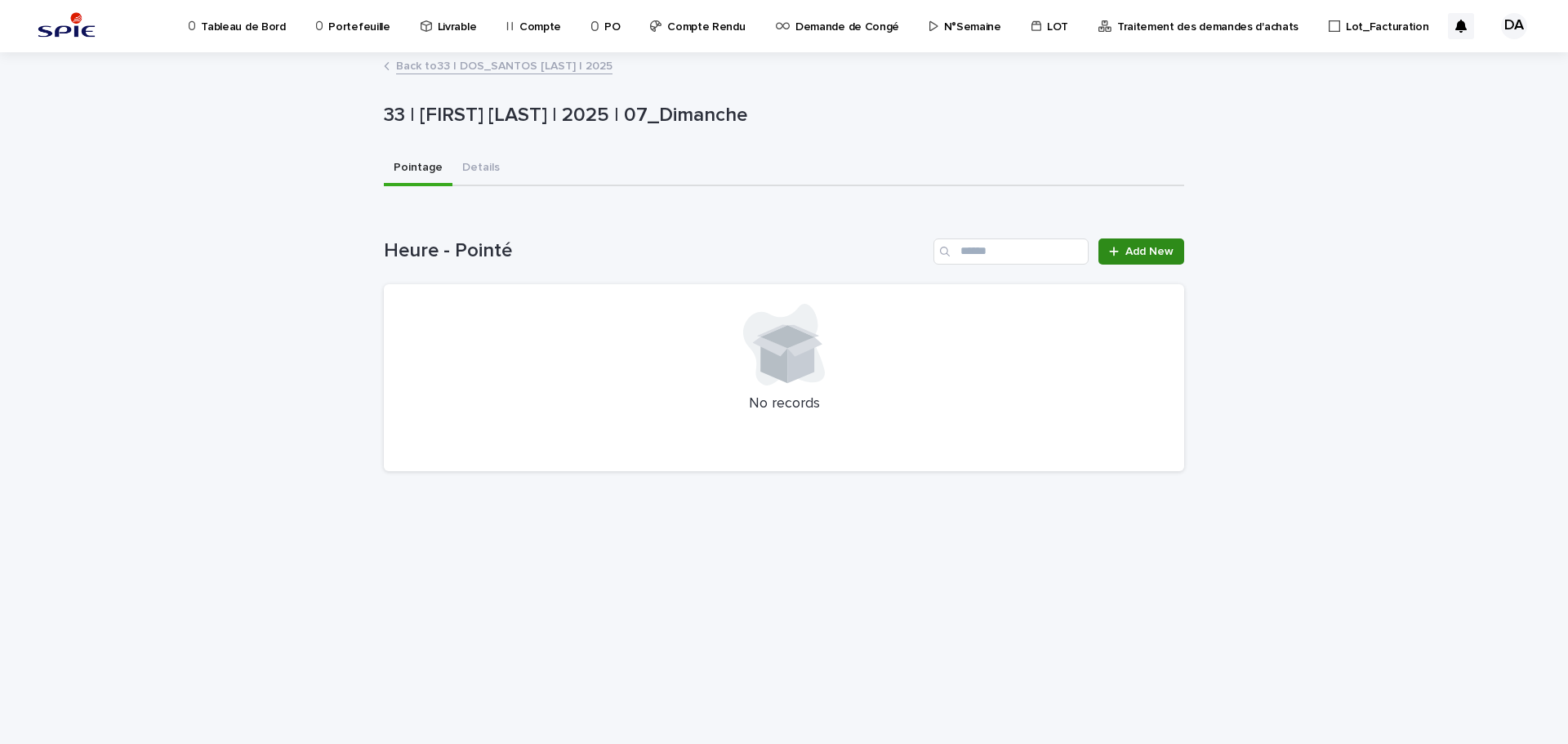 click on "Add New" at bounding box center [1149, 252] 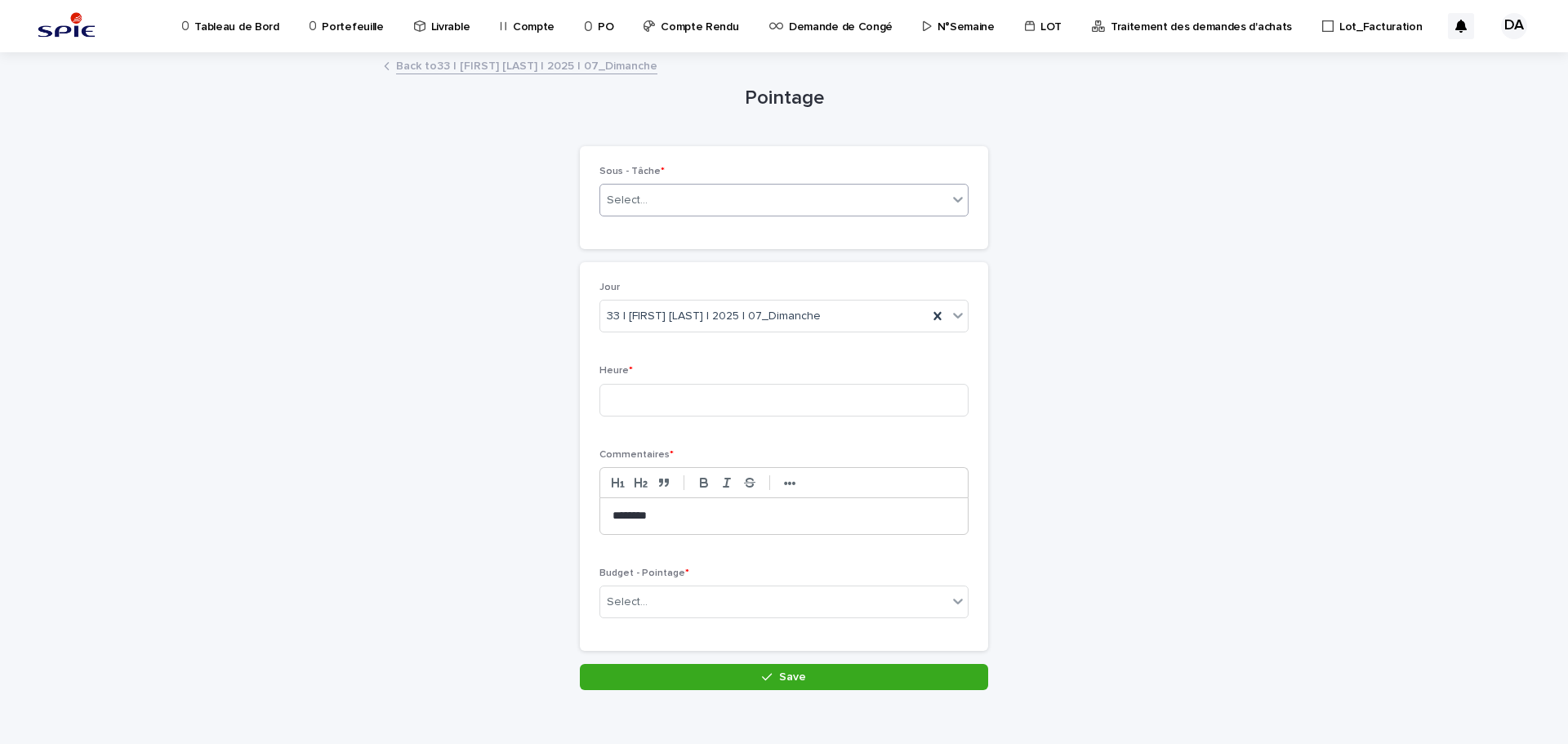 click on "Select..." at bounding box center [773, 200] 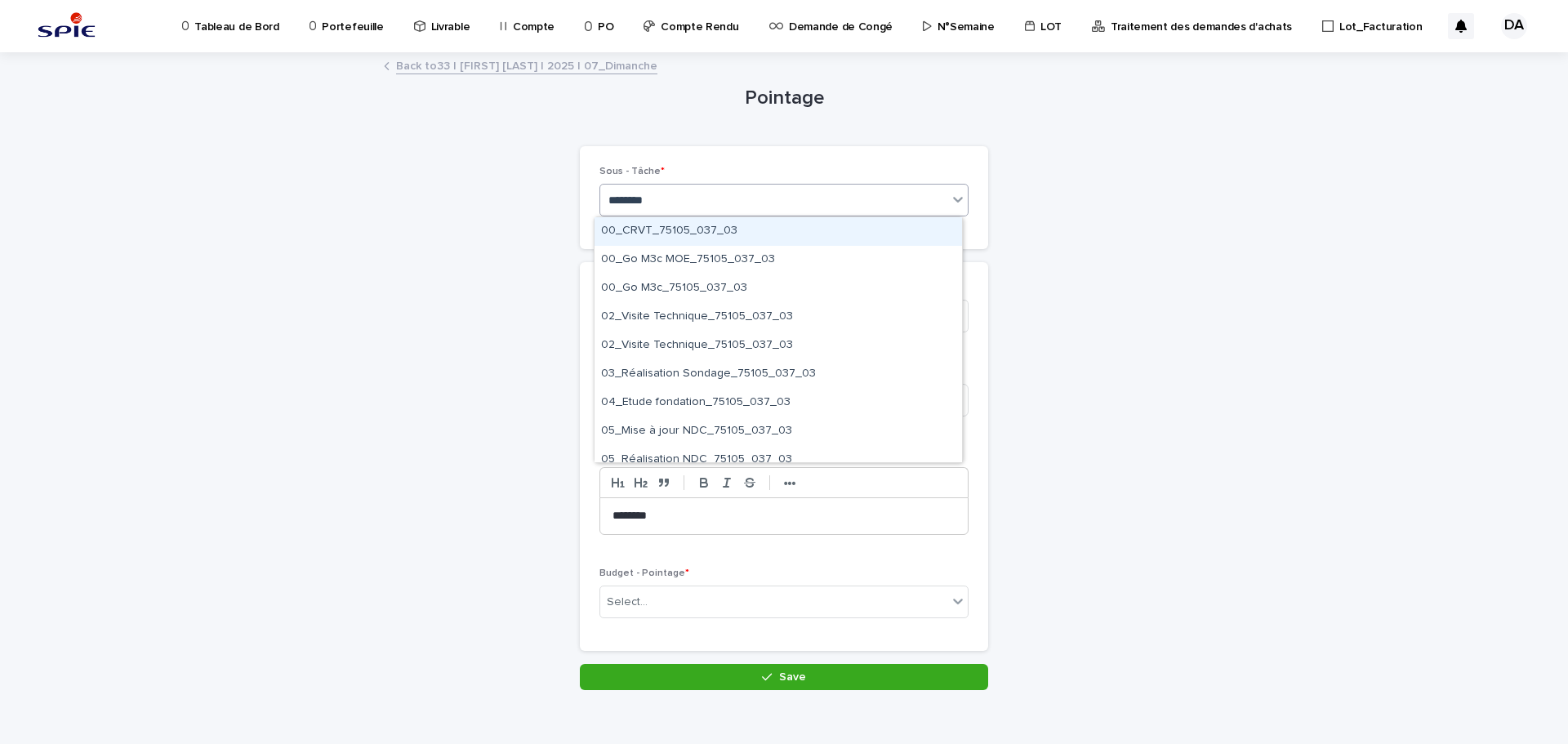 type on "*********" 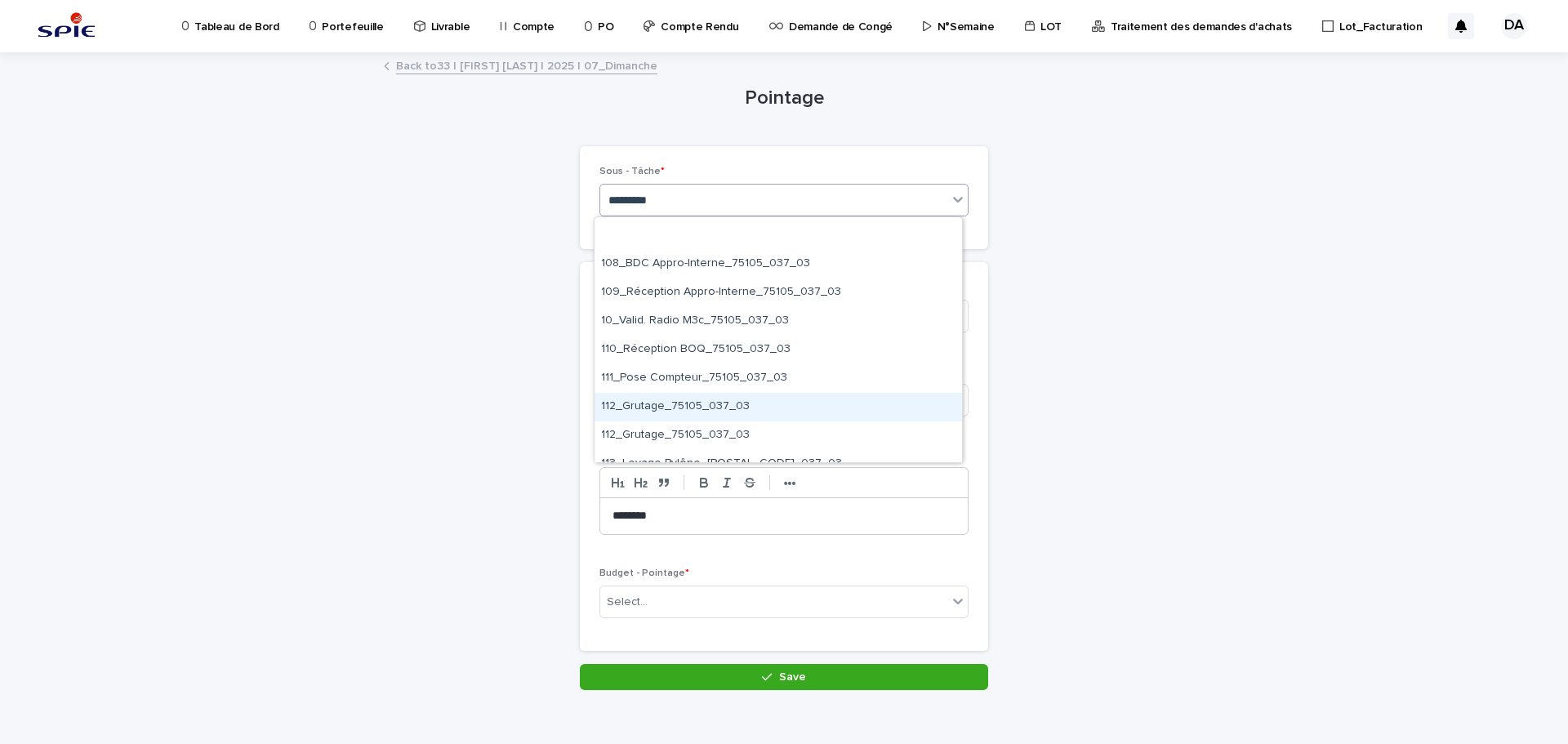scroll, scrollTop: 735, scrollLeft: 0, axis: vertical 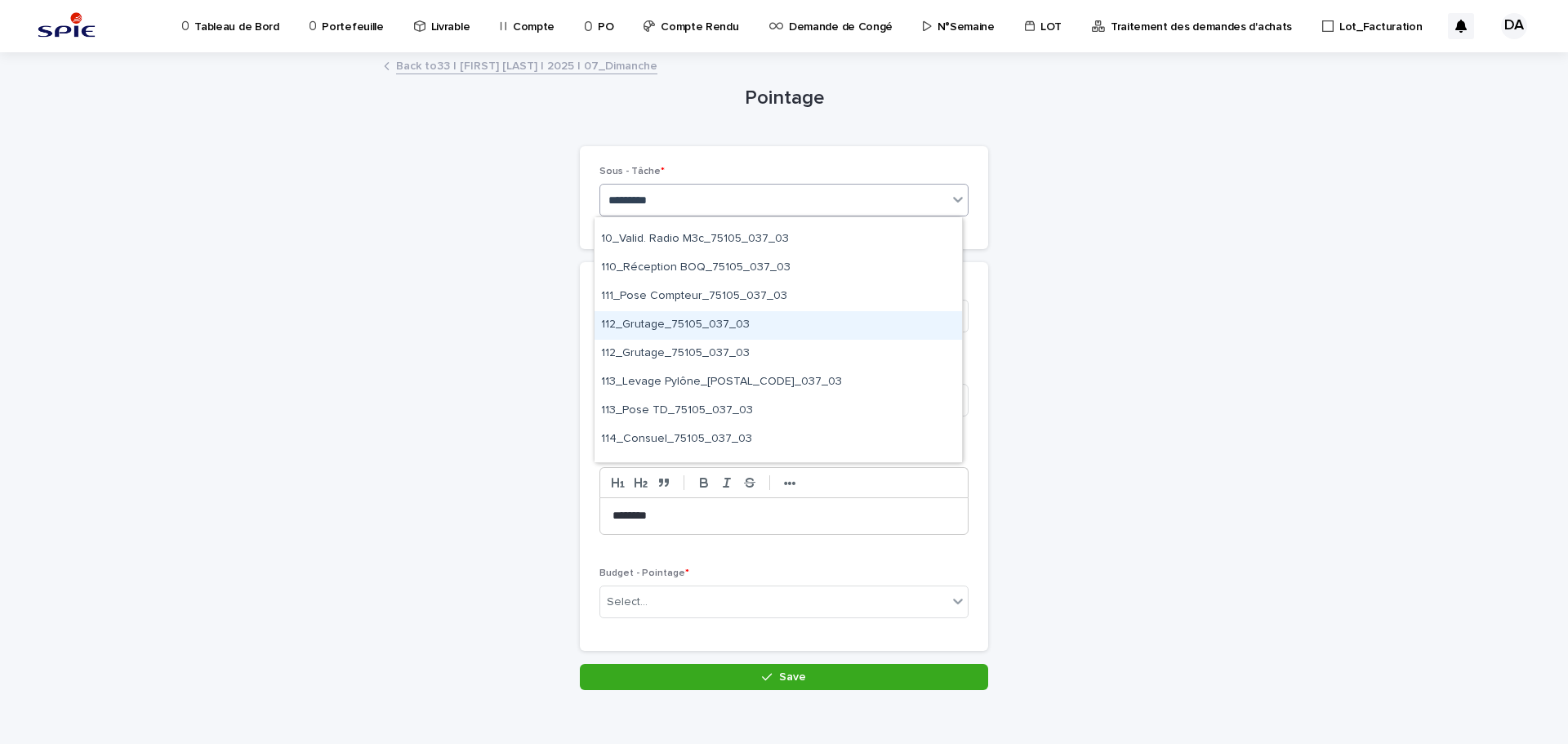 click on "112_Grutage_75105_037_03" at bounding box center (778, 325) 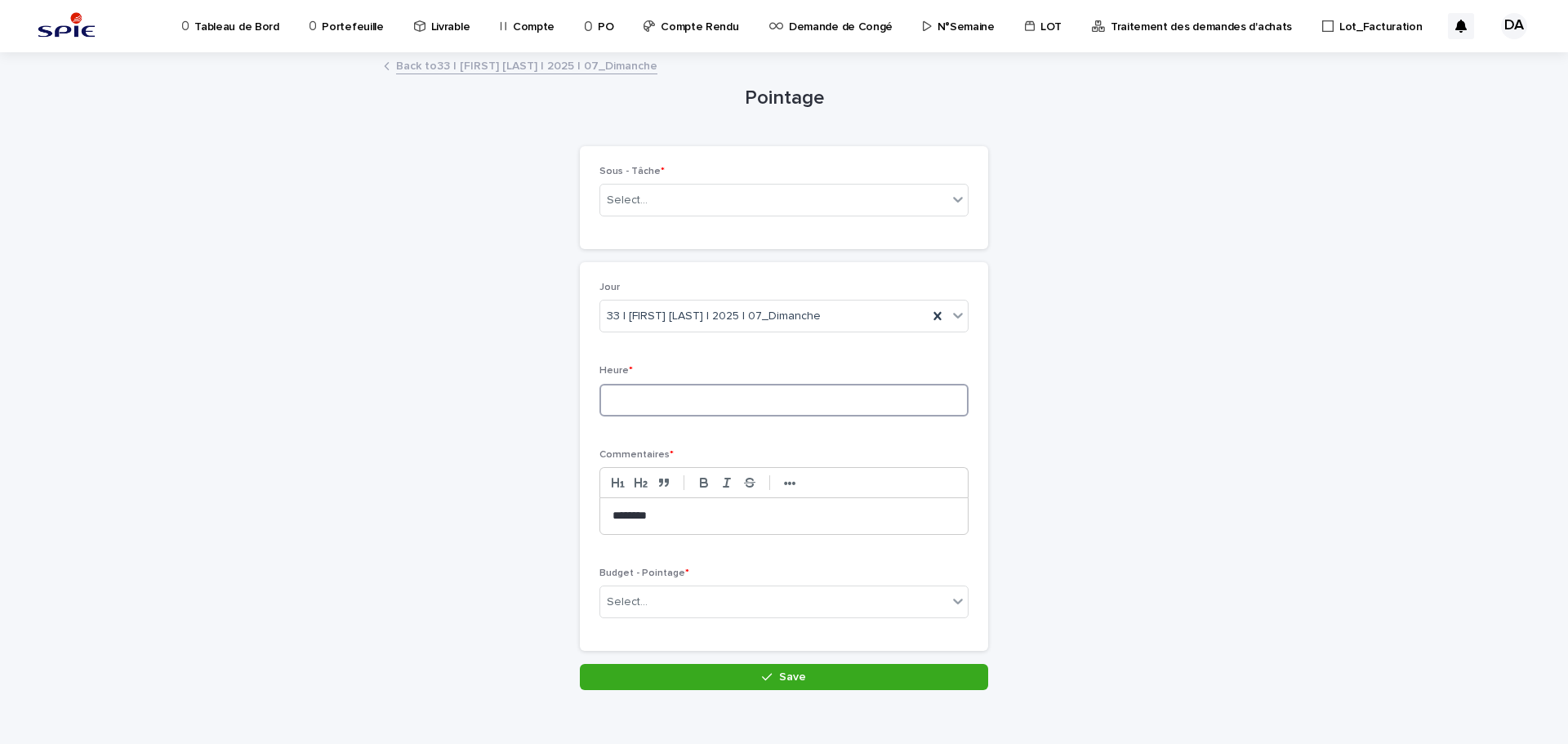 click at bounding box center [784, 400] 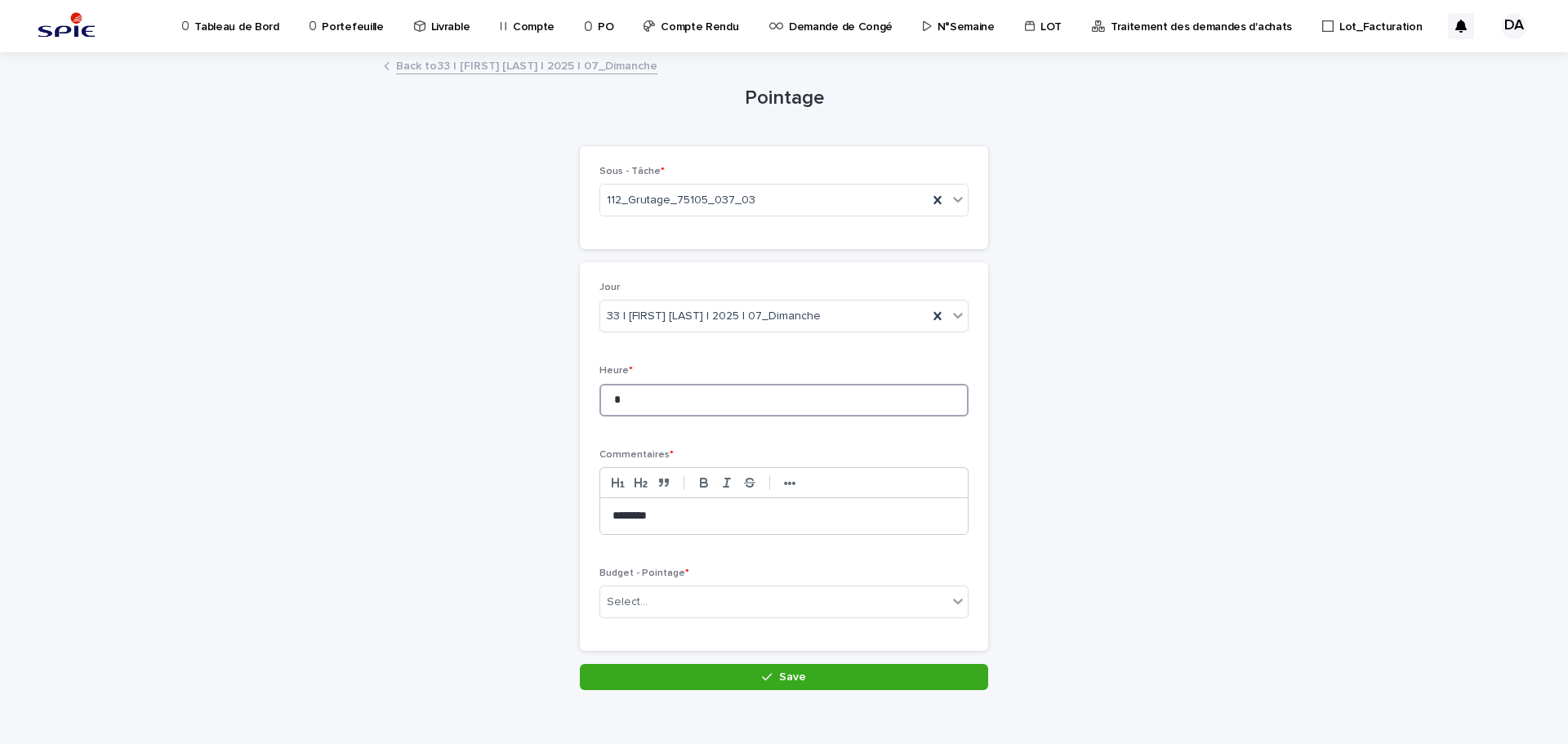 type on "*" 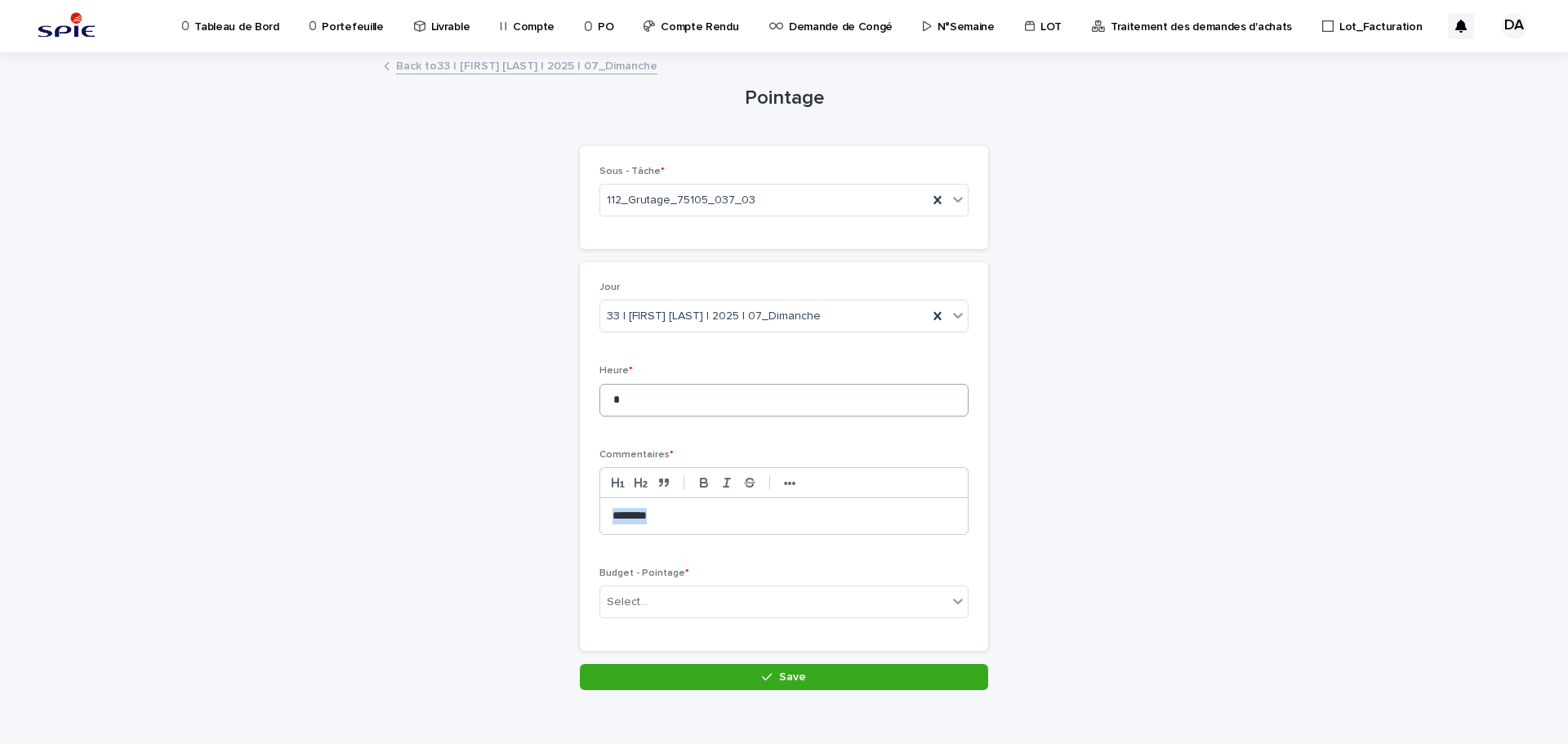 type 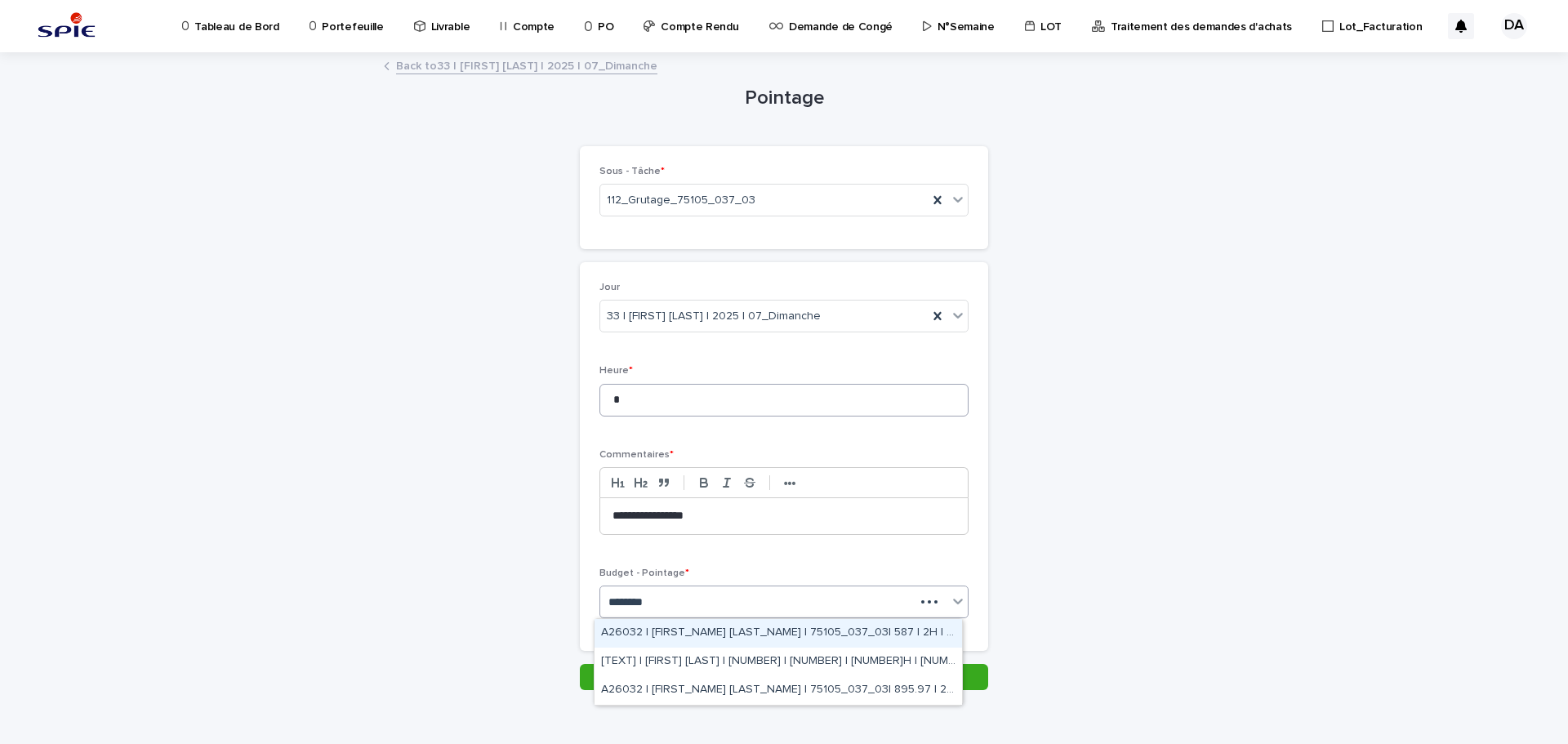 type on "*********" 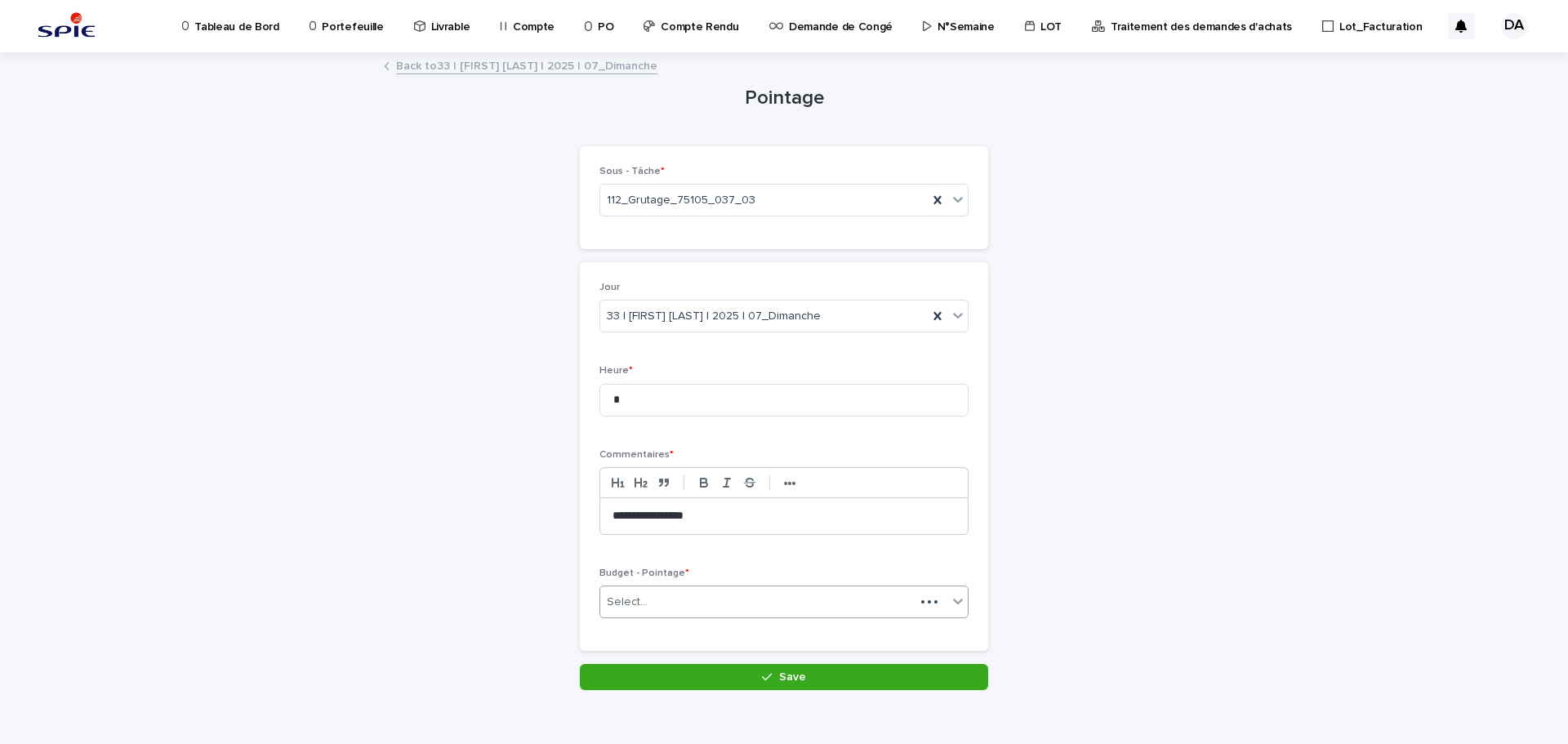 type 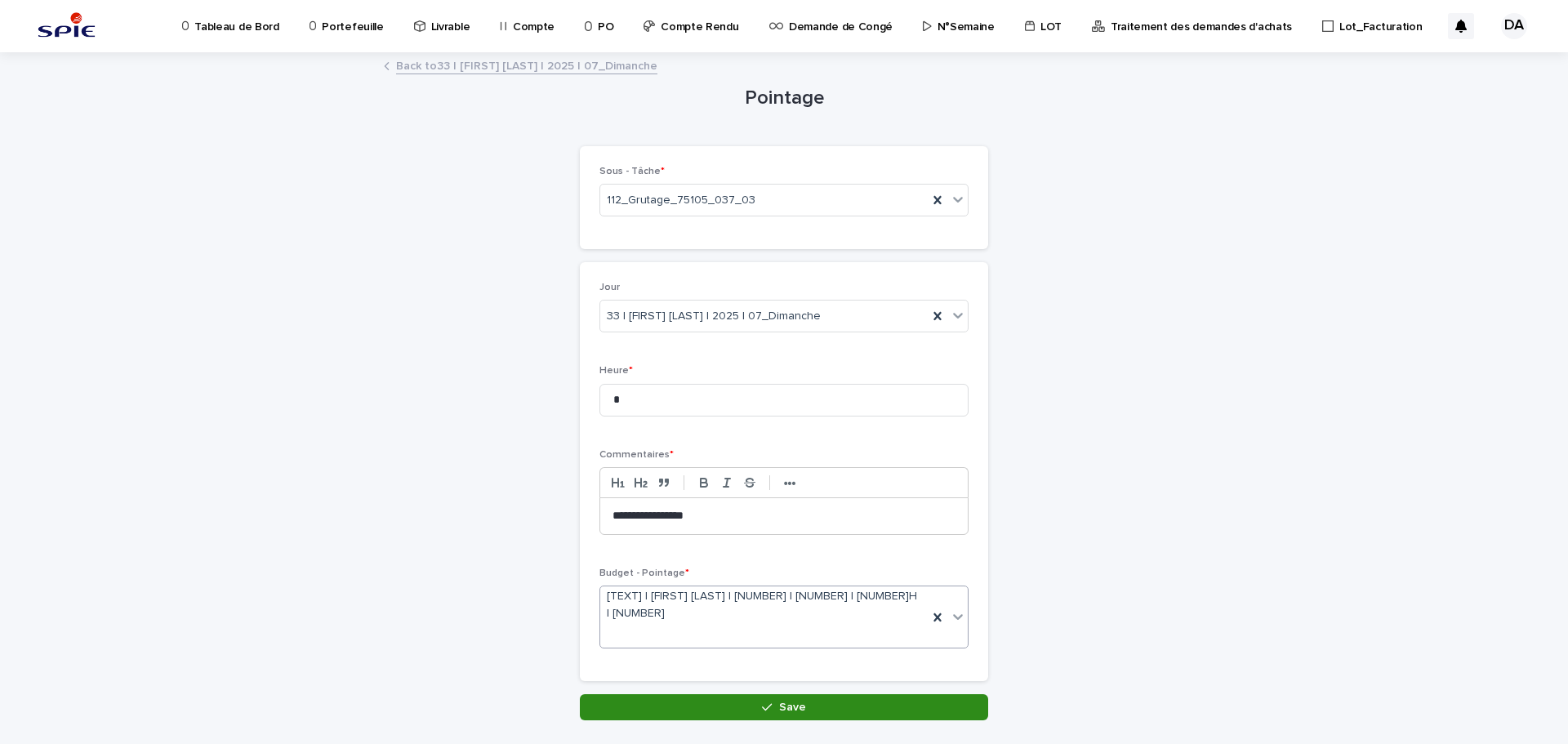 click on "Save" at bounding box center (784, 707) 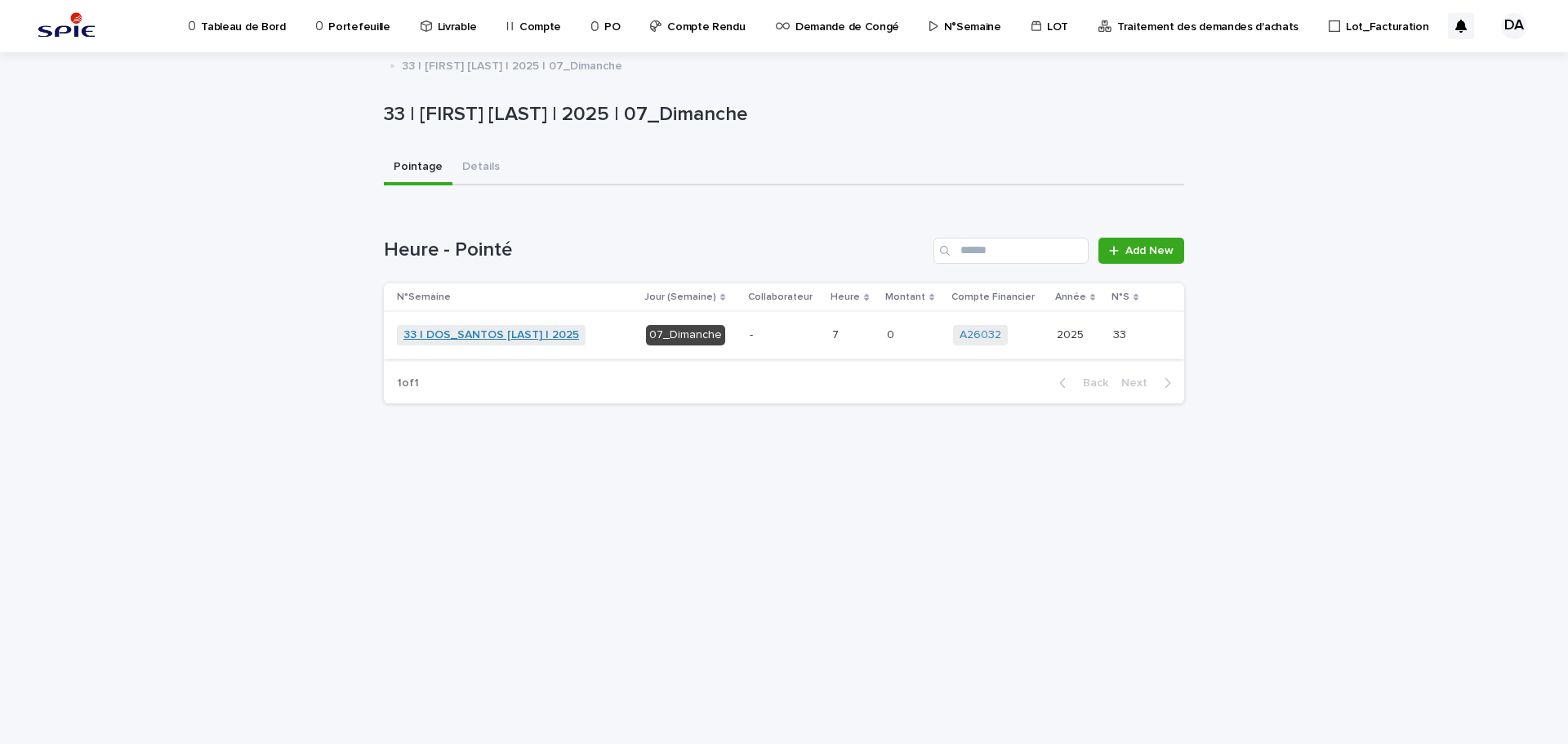 click on "33 | DOS_SANTOS [LAST] | 2025" at bounding box center [491, 335] 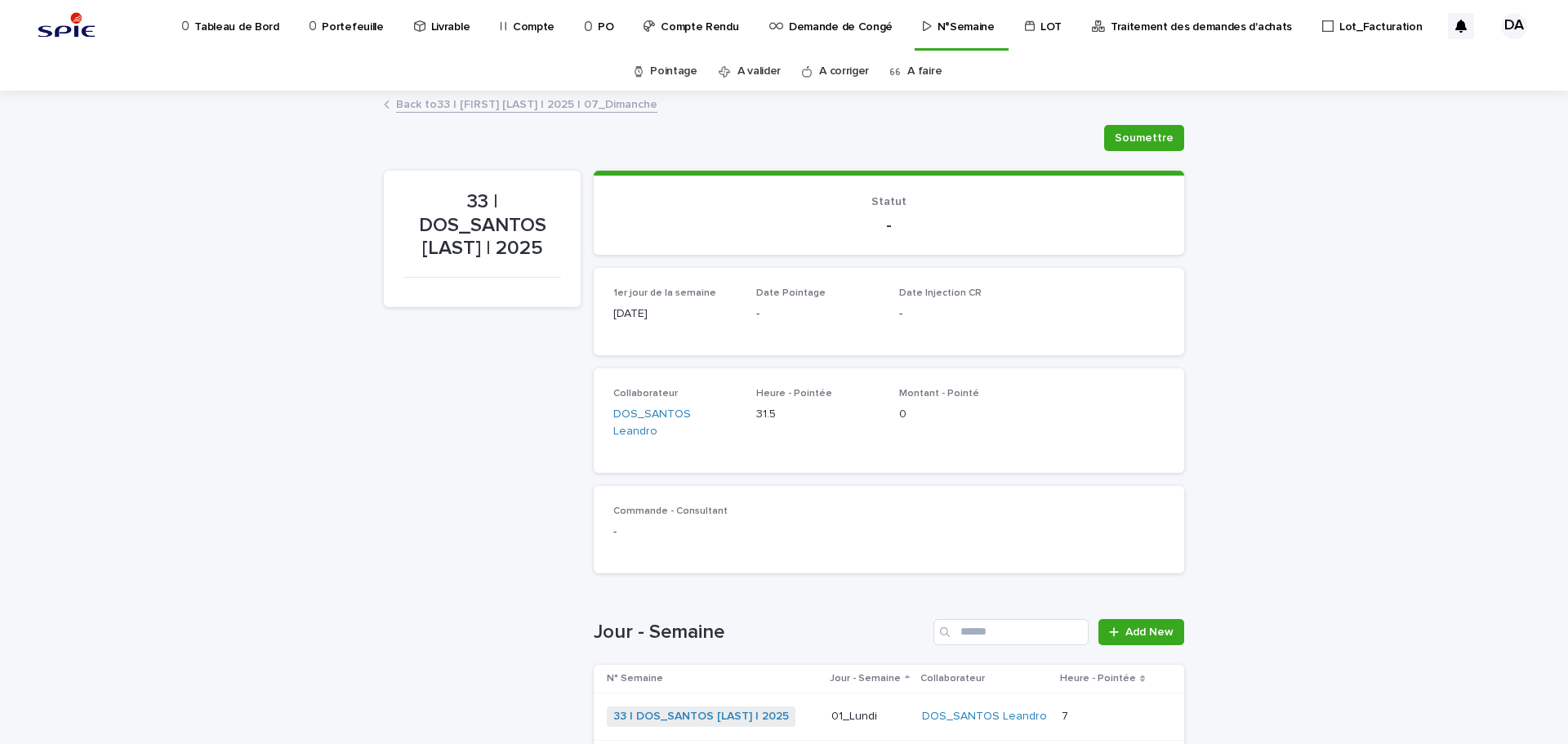 click on "A faire" at bounding box center [924, 71] 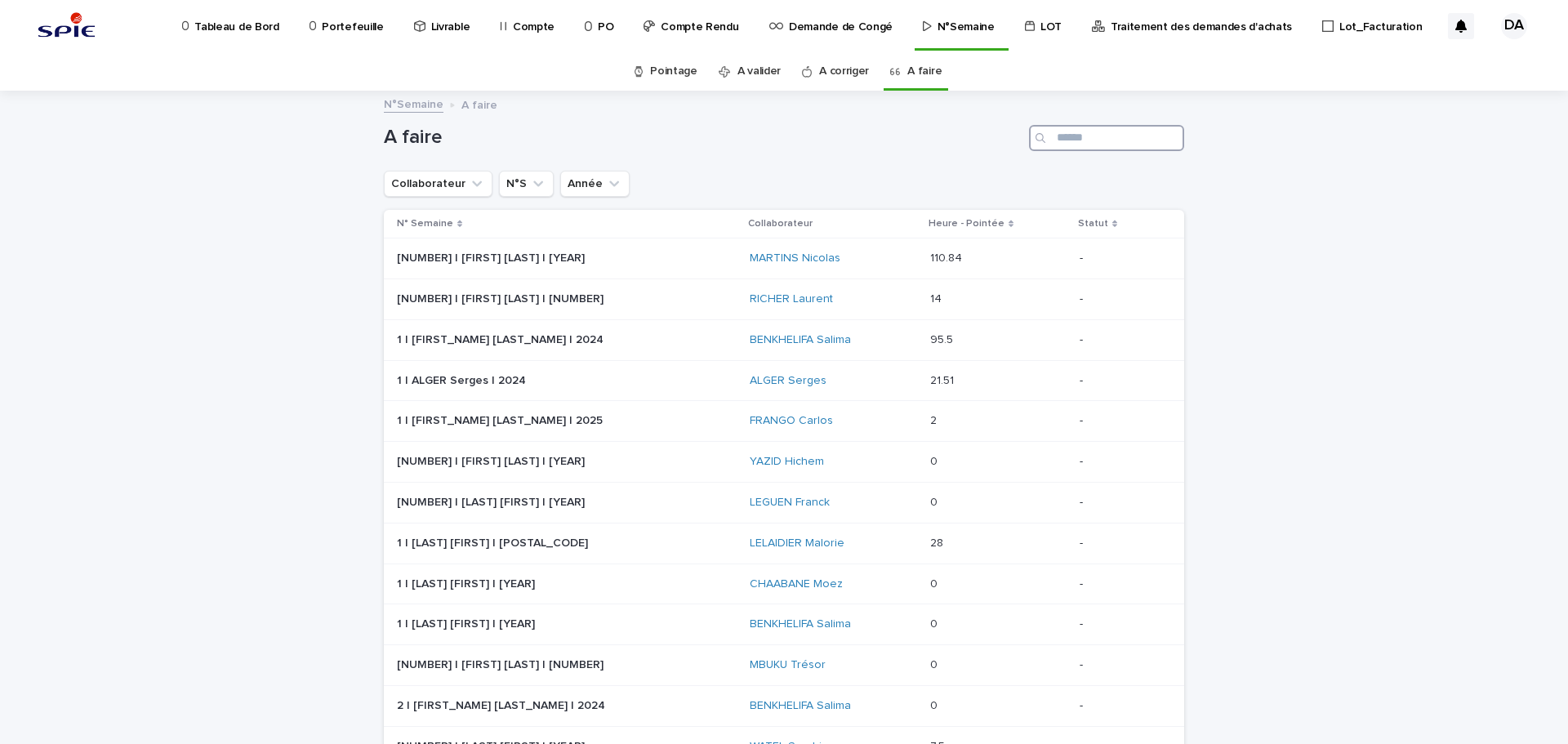 click at bounding box center [1107, 138] 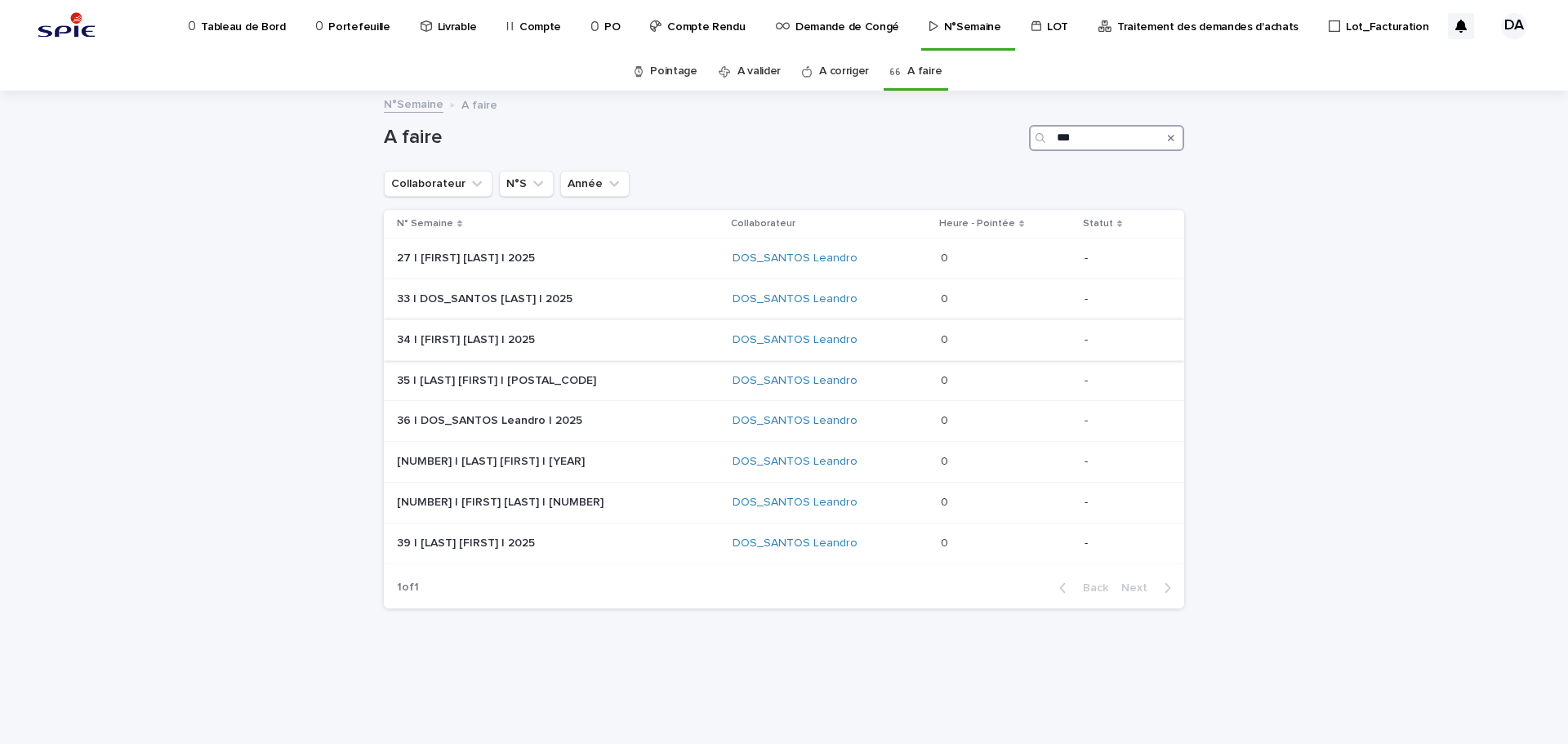 type on "***" 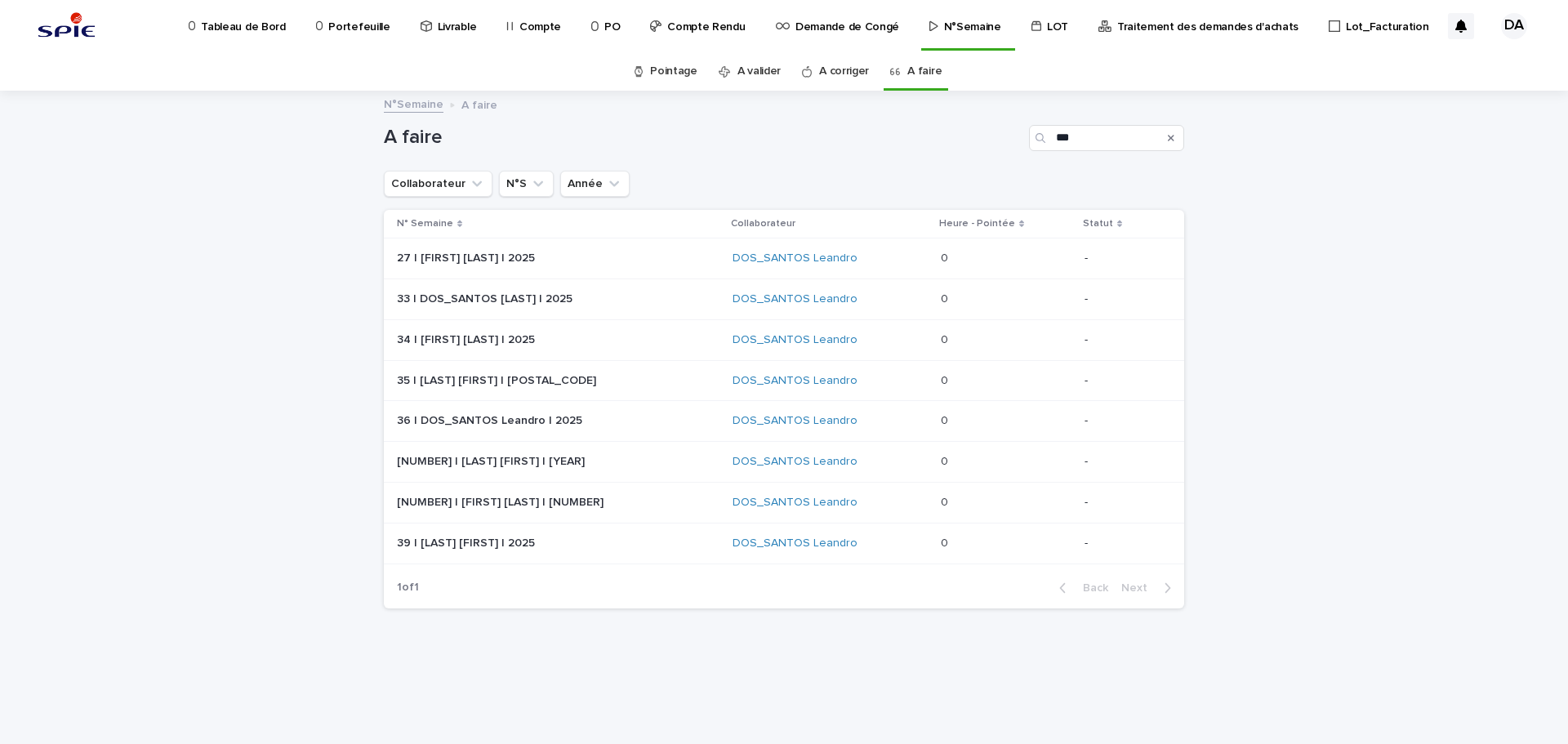 click at bounding box center (1006, 340) 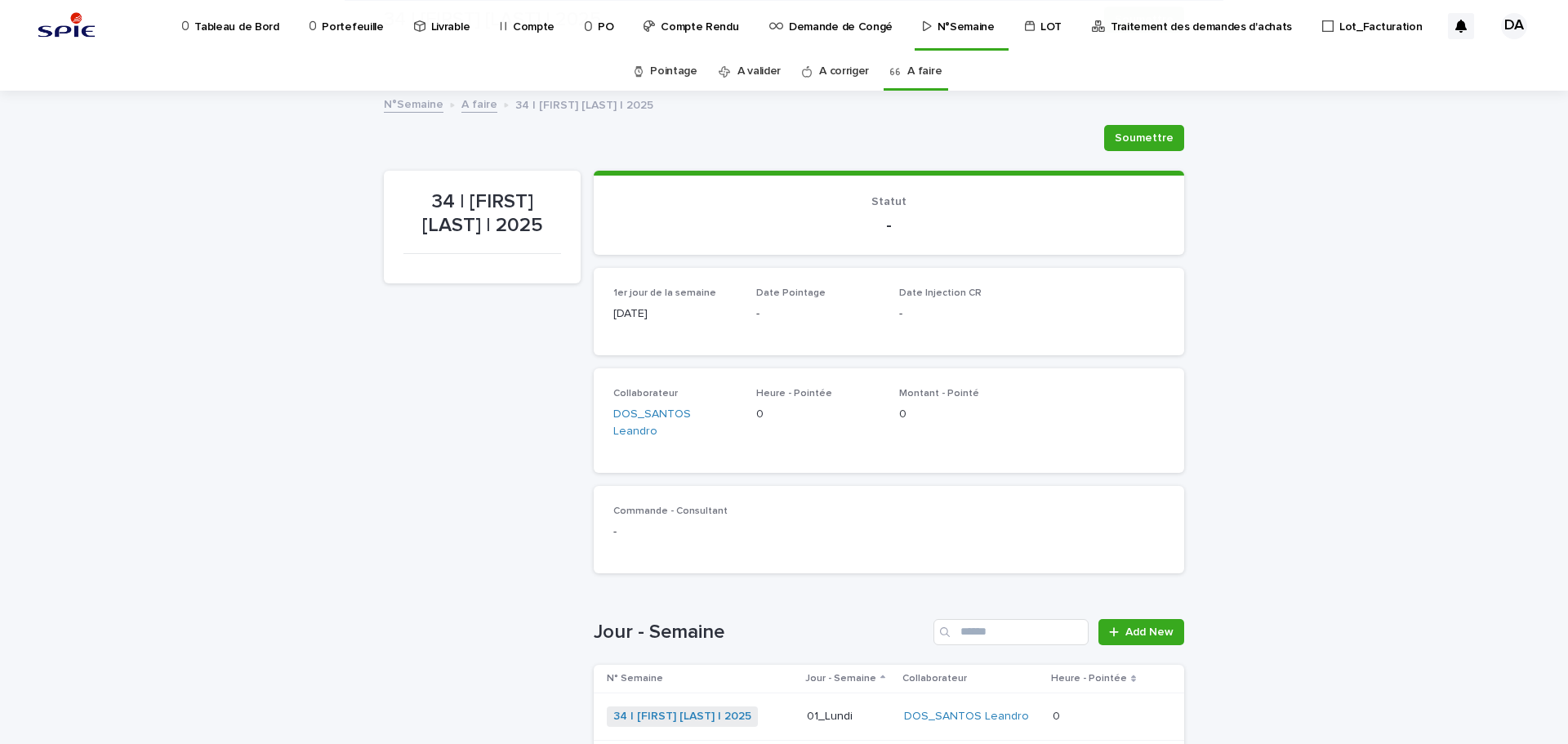 scroll, scrollTop: 327, scrollLeft: 0, axis: vertical 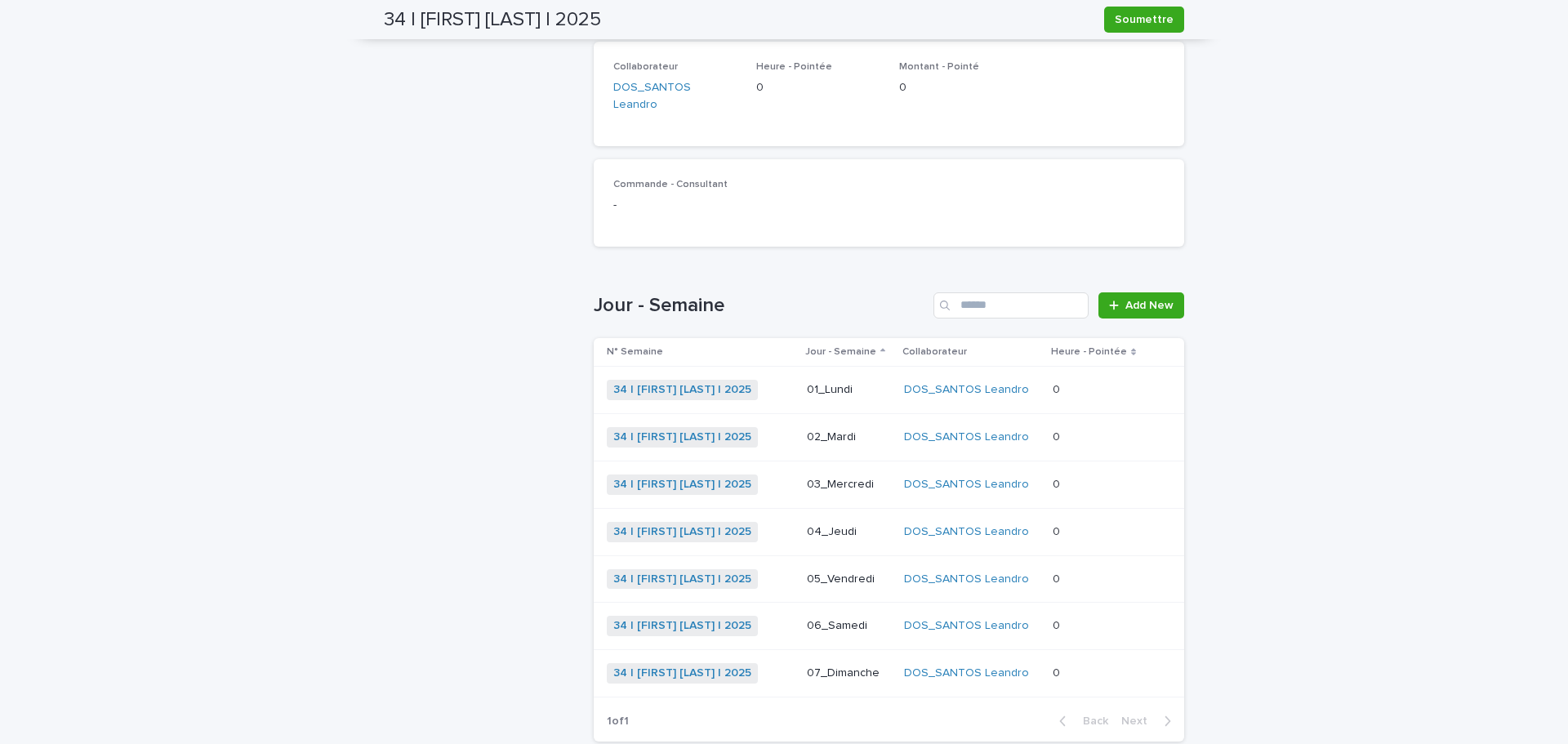 click at bounding box center [1098, 390] 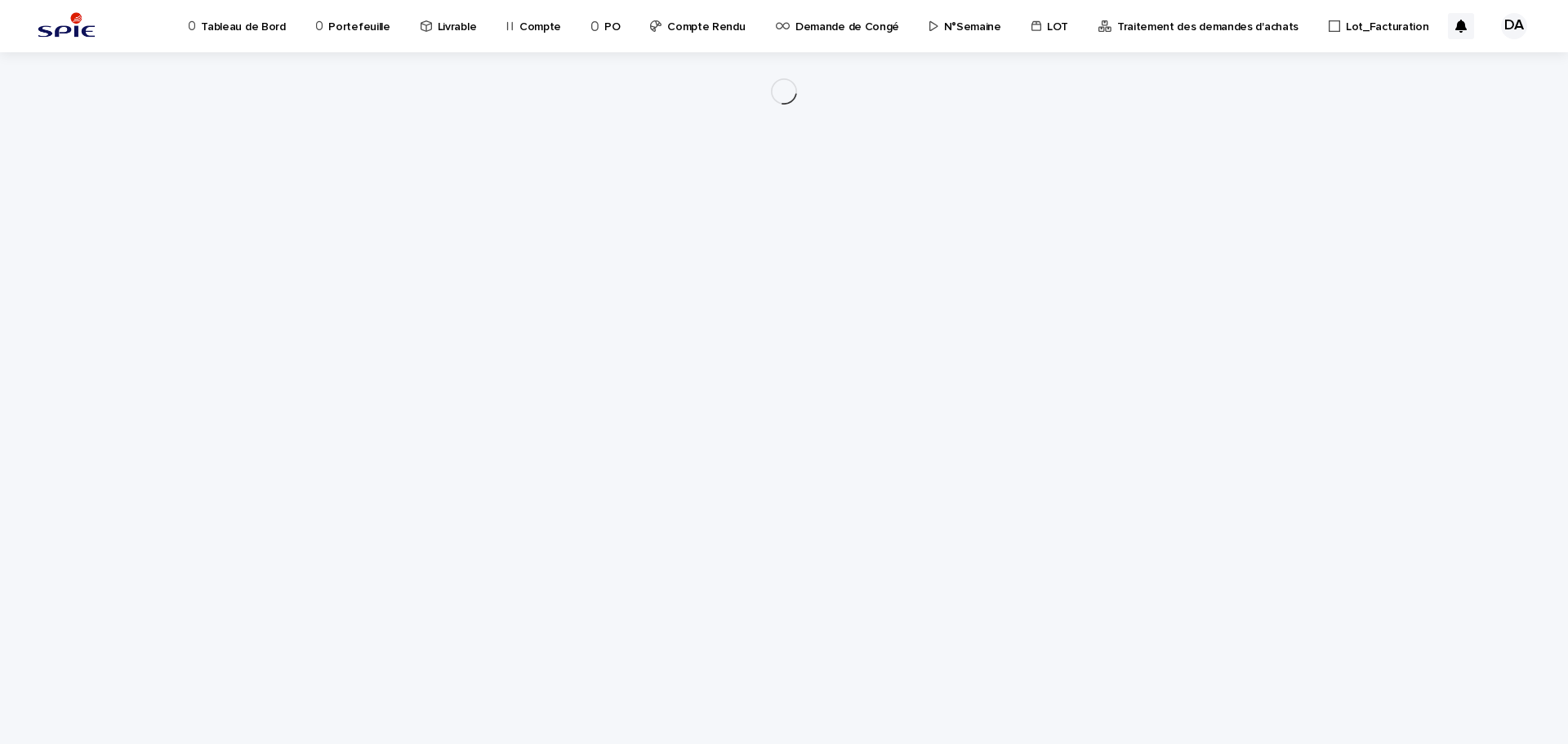 scroll, scrollTop: 0, scrollLeft: 0, axis: both 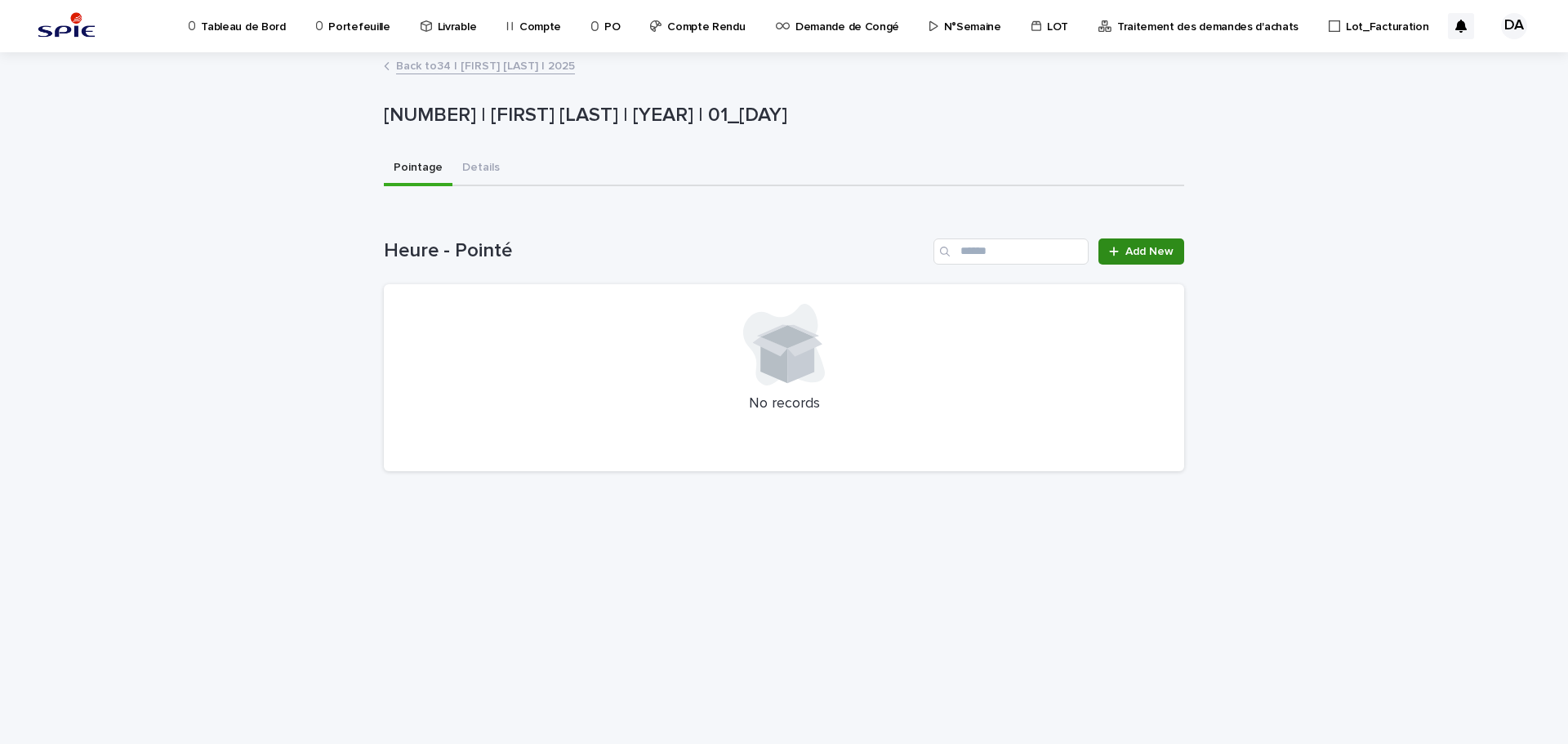 click on "Add New" at bounding box center (1141, 252) 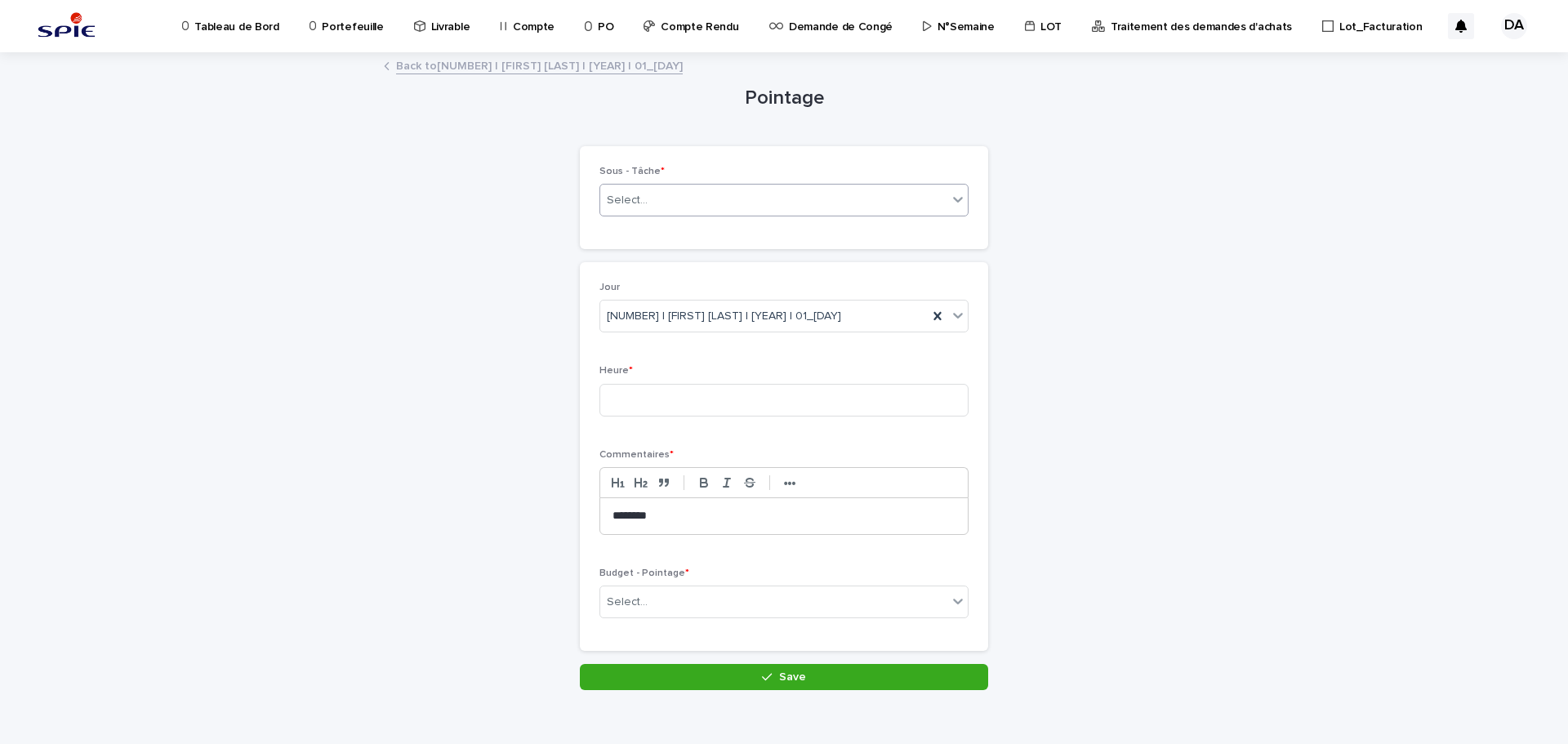 click on "Select..." at bounding box center [773, 200] 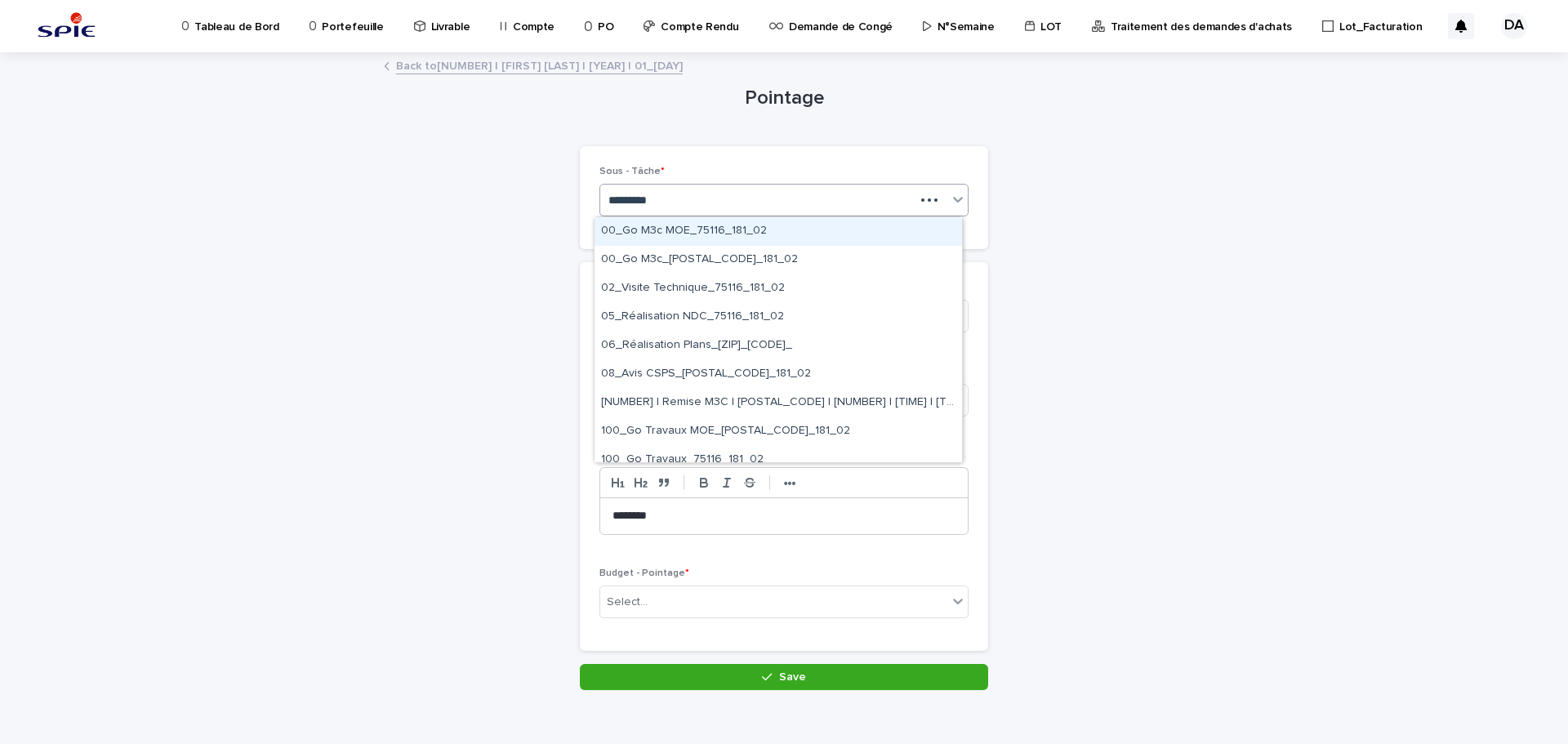 type on "**********" 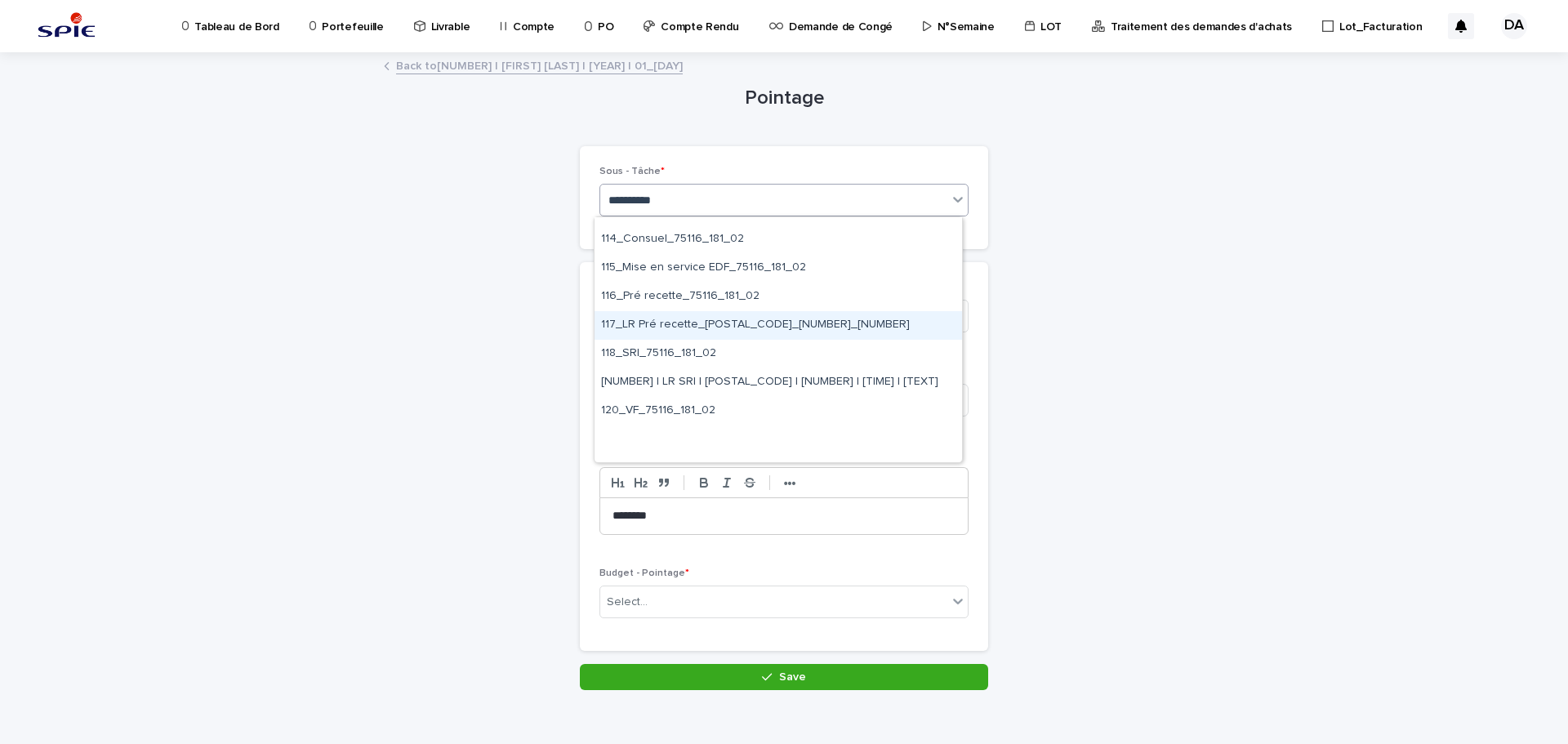 scroll, scrollTop: 653, scrollLeft: 0, axis: vertical 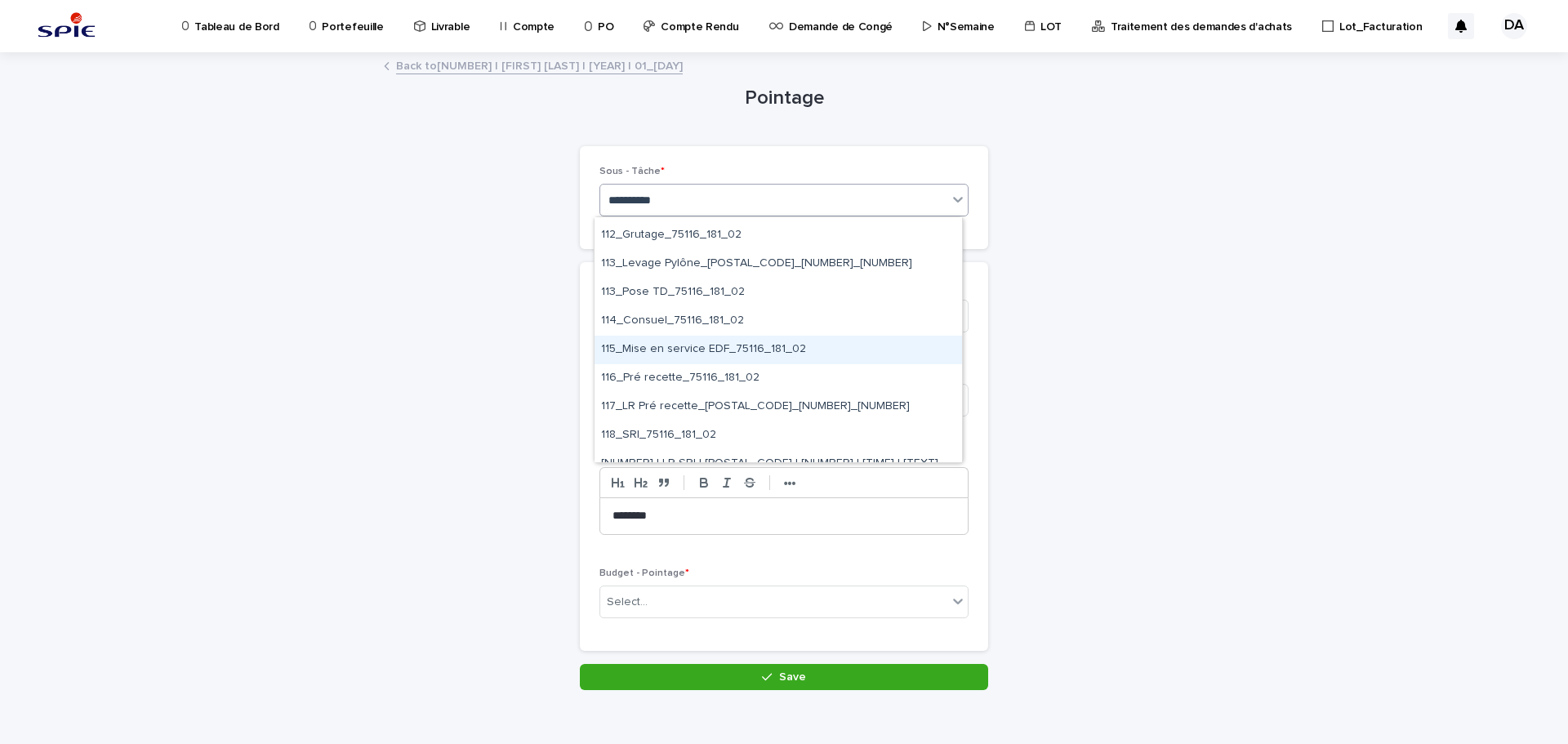click on "115_Mise en service EDF_75116_181_02" at bounding box center (778, 350) 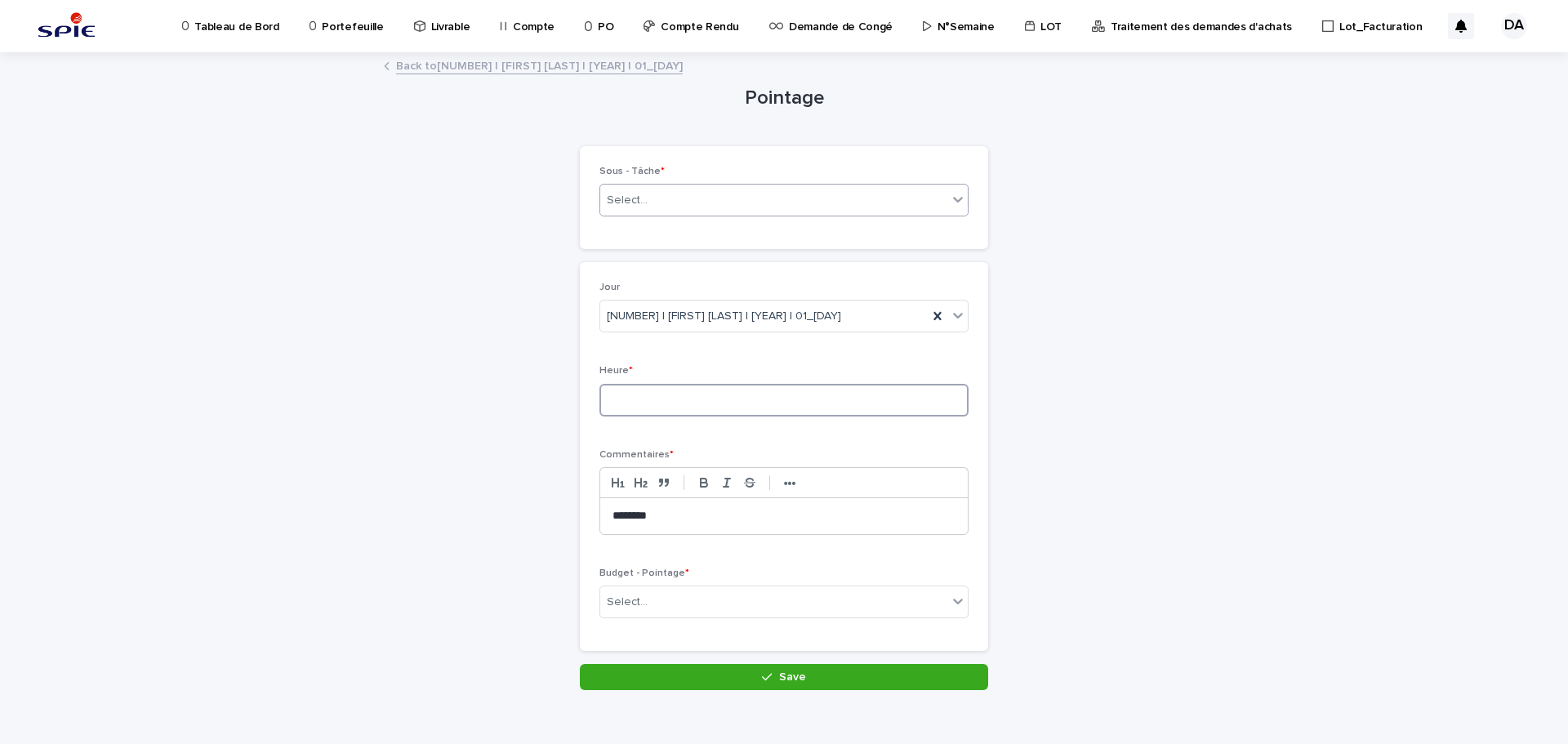 click at bounding box center [784, 400] 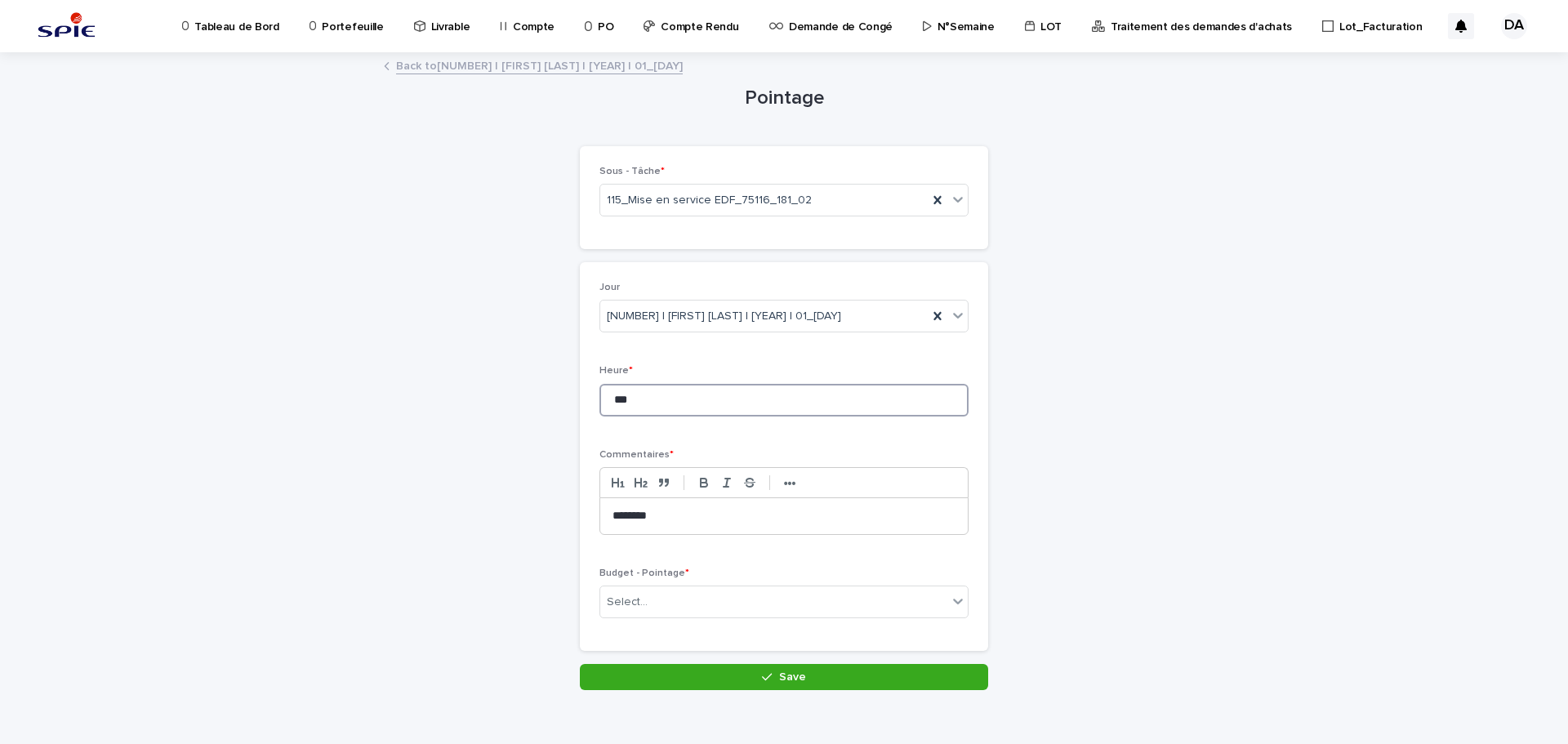 type on "***" 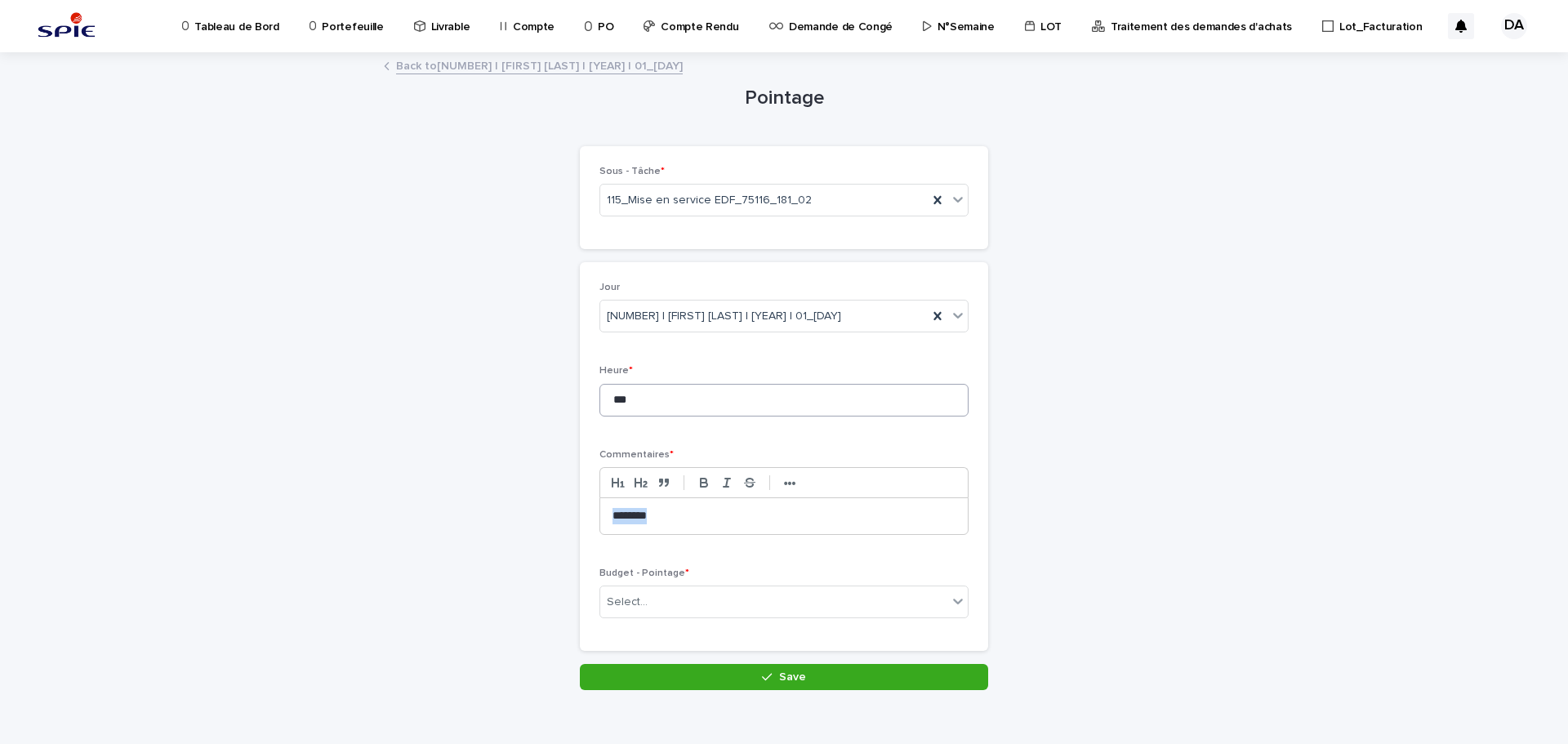 type 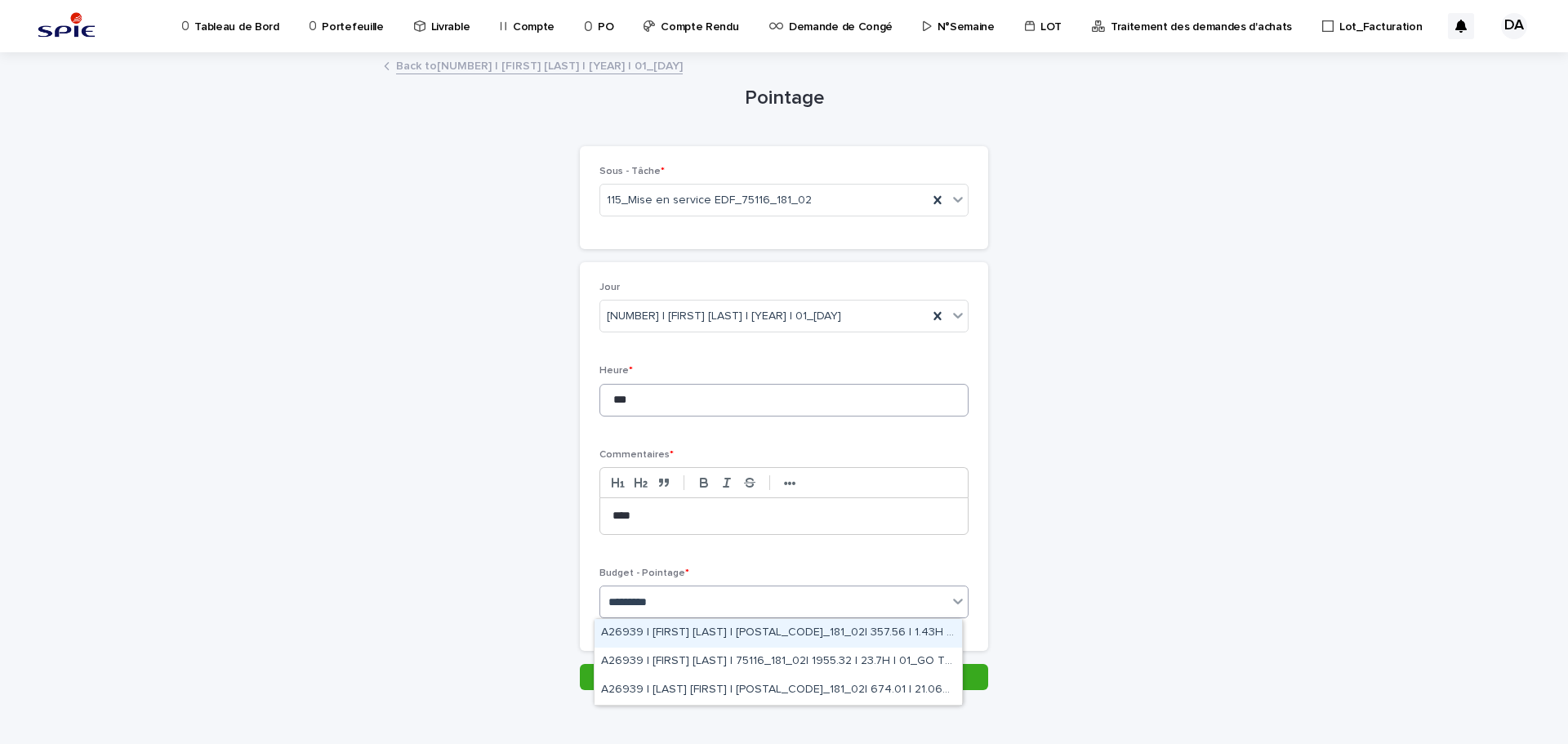 type on "**********" 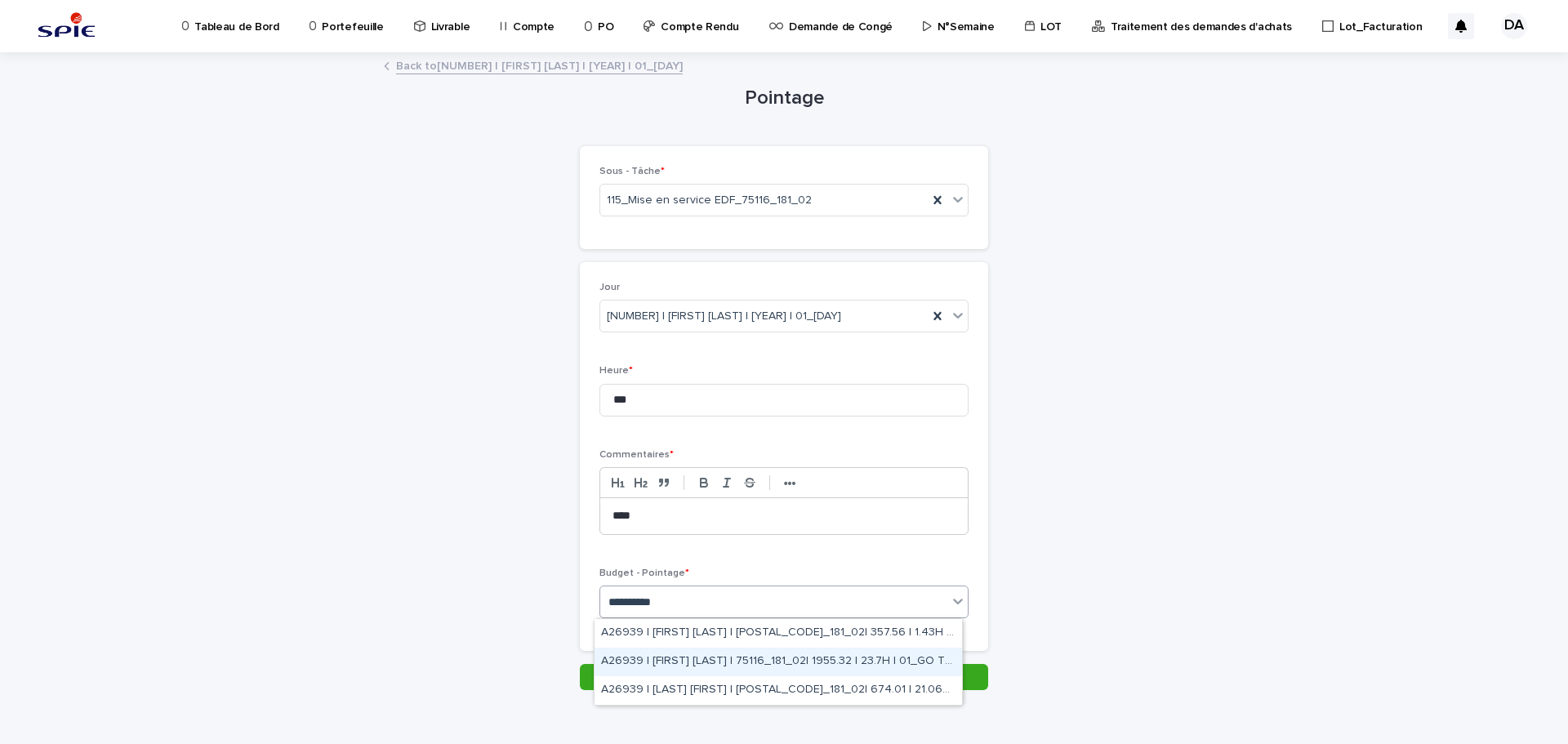 click on "A26939 | [FIRST] [LAST] | 75116_181_02| 1955.32 | 23.7H  | 01_GO TRAVAUX" at bounding box center (778, 662) 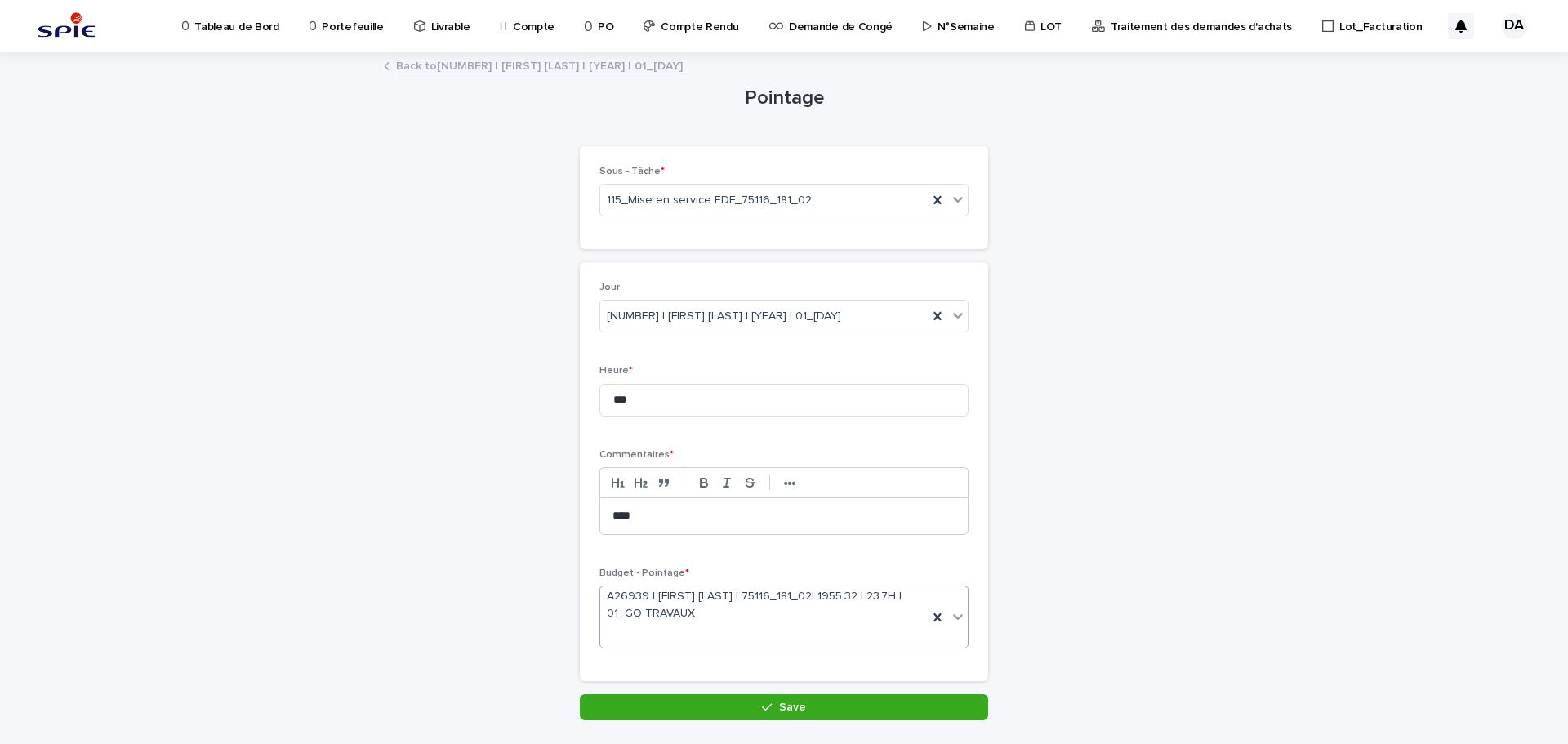 click on "Save" at bounding box center (784, 707) 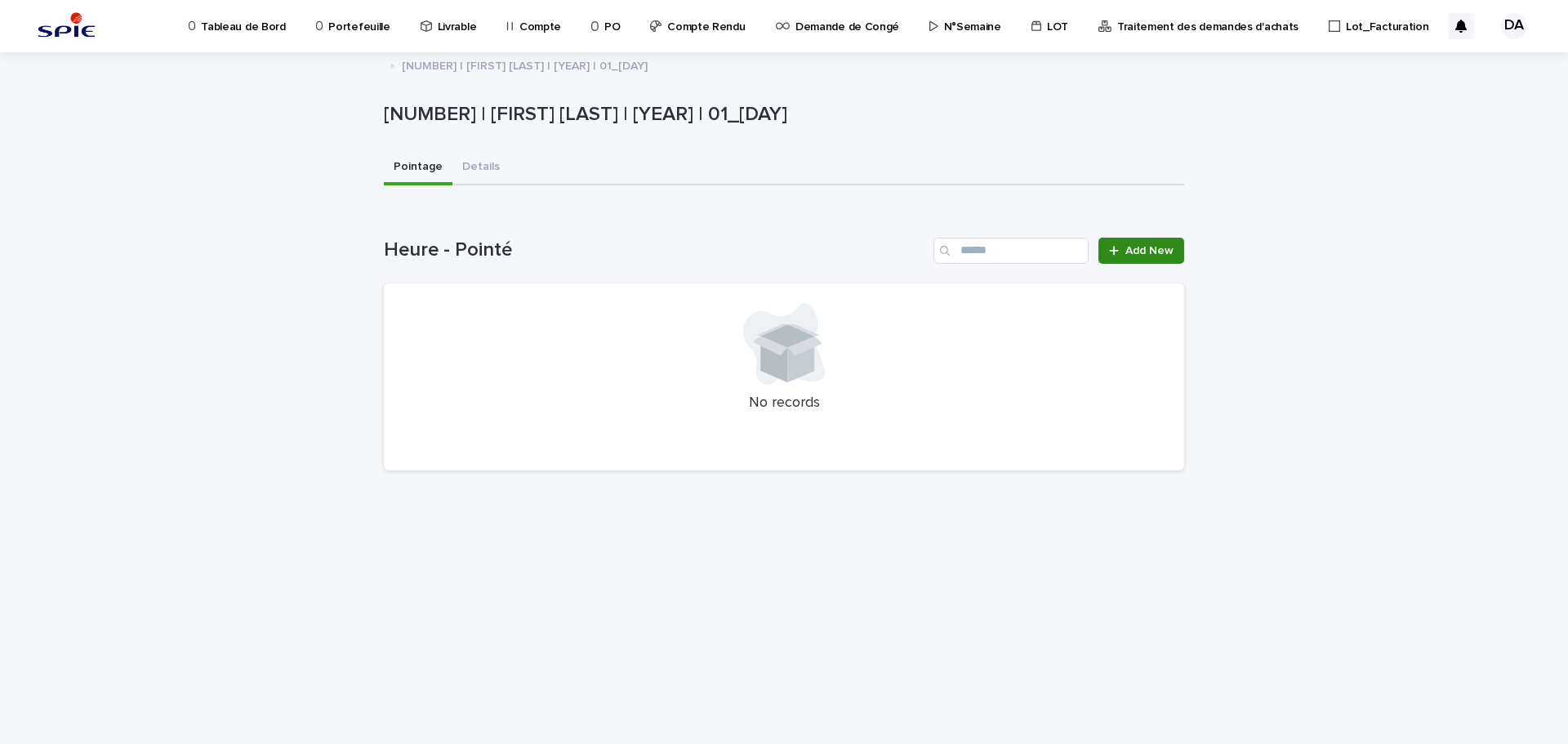 click on "Add New" at bounding box center [1149, 251] 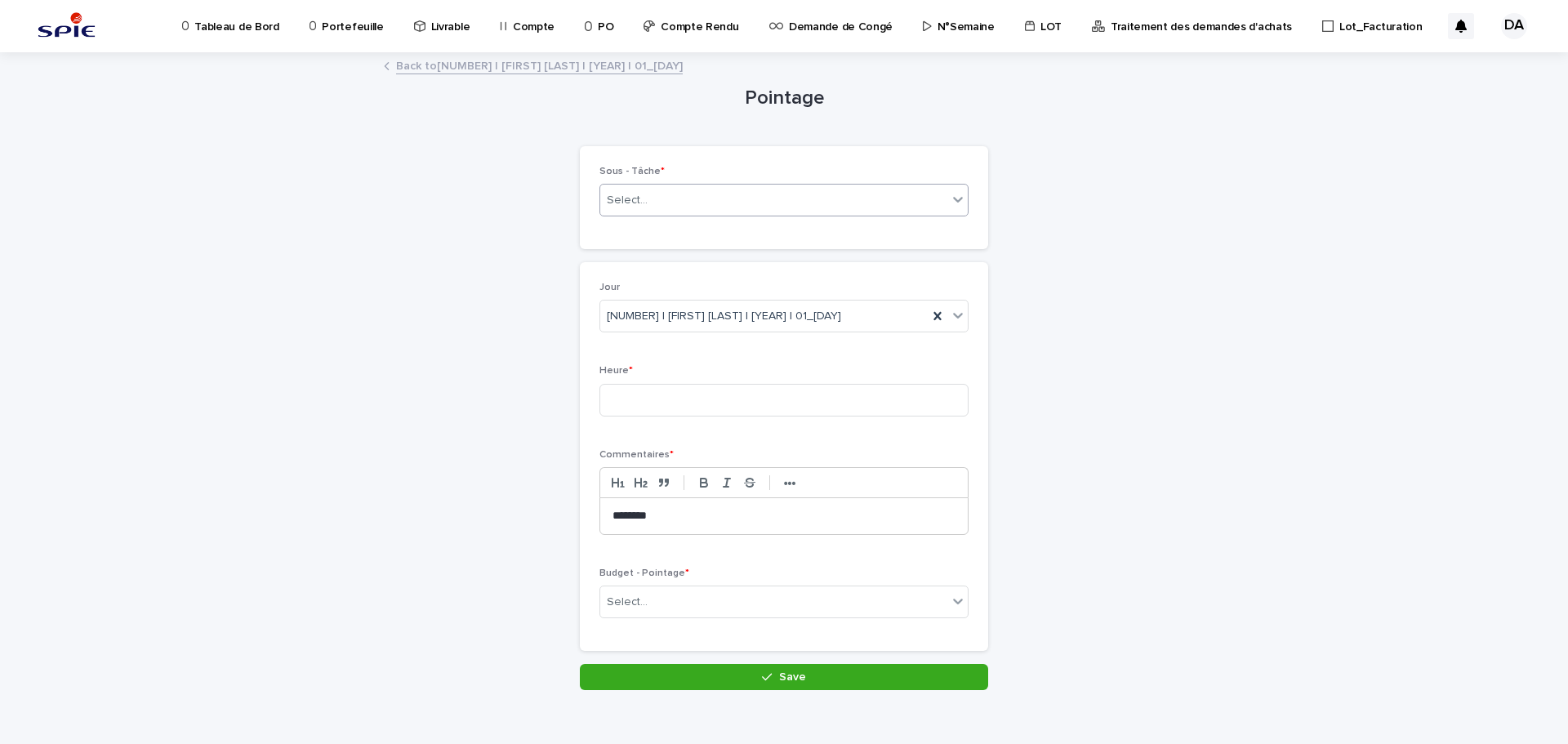 click on "Select..." at bounding box center [773, 200] 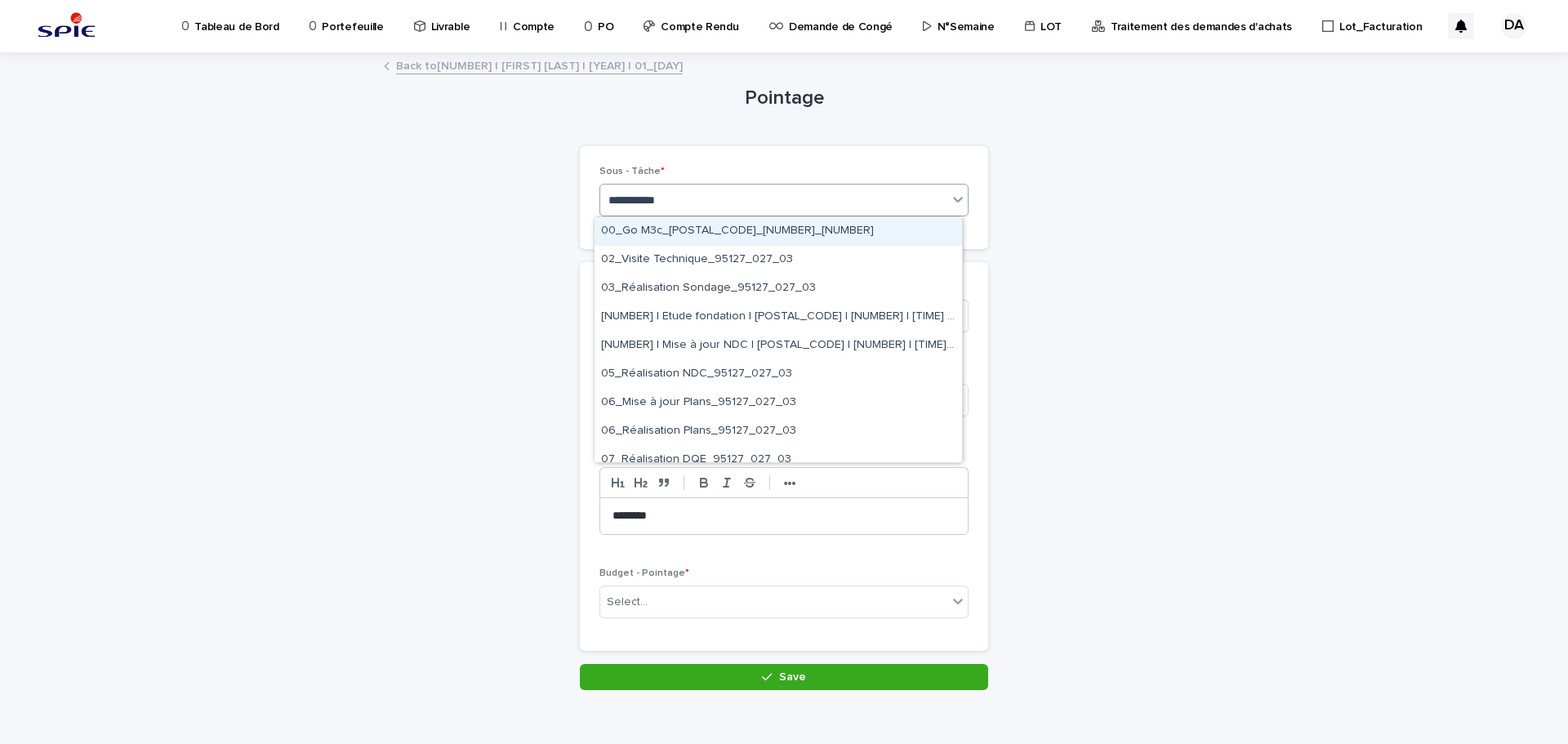 type on "**********" 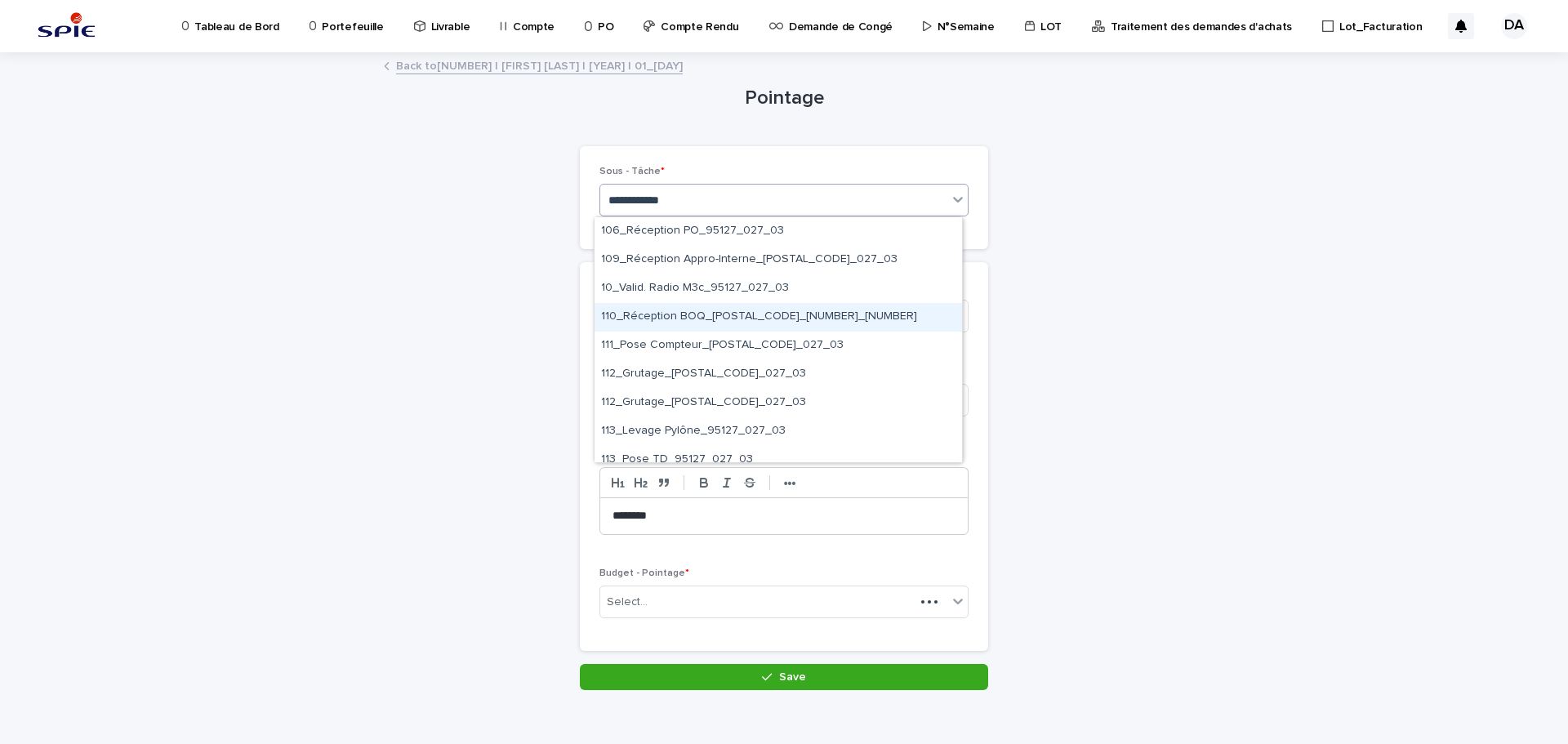 scroll, scrollTop: 735, scrollLeft: 0, axis: vertical 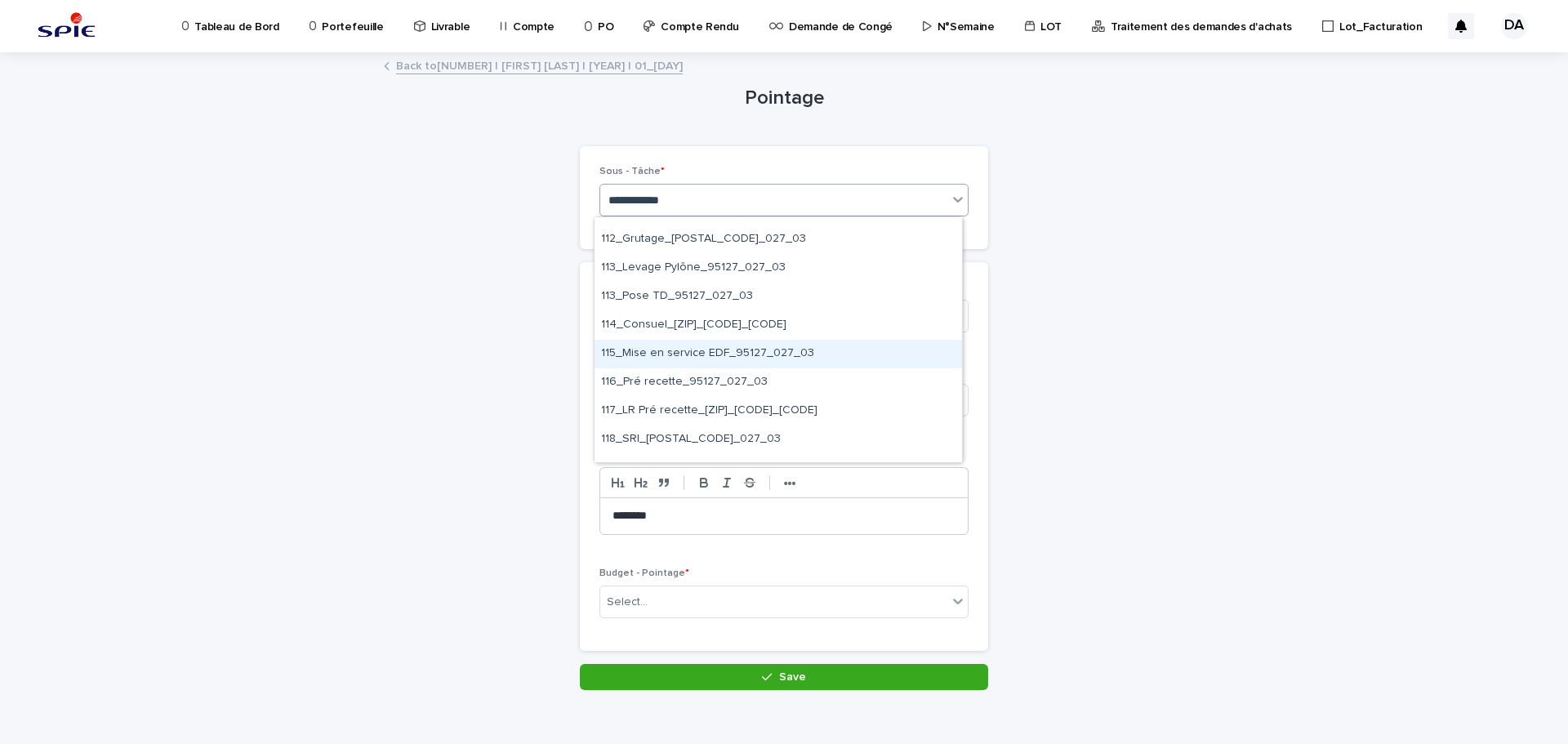 click on "115_Mise en service EDF_95127_027_03" at bounding box center (778, 354) 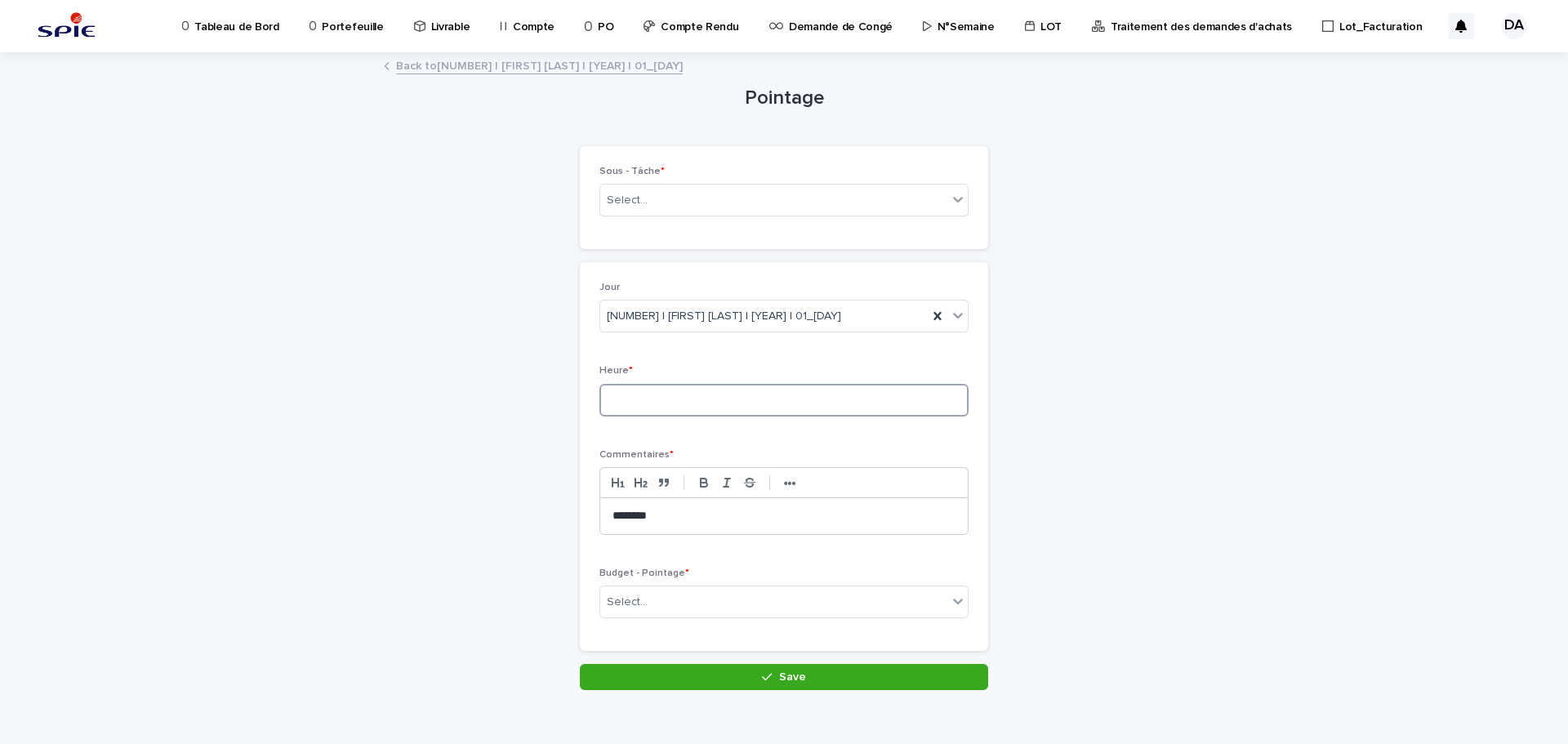 click at bounding box center [784, 400] 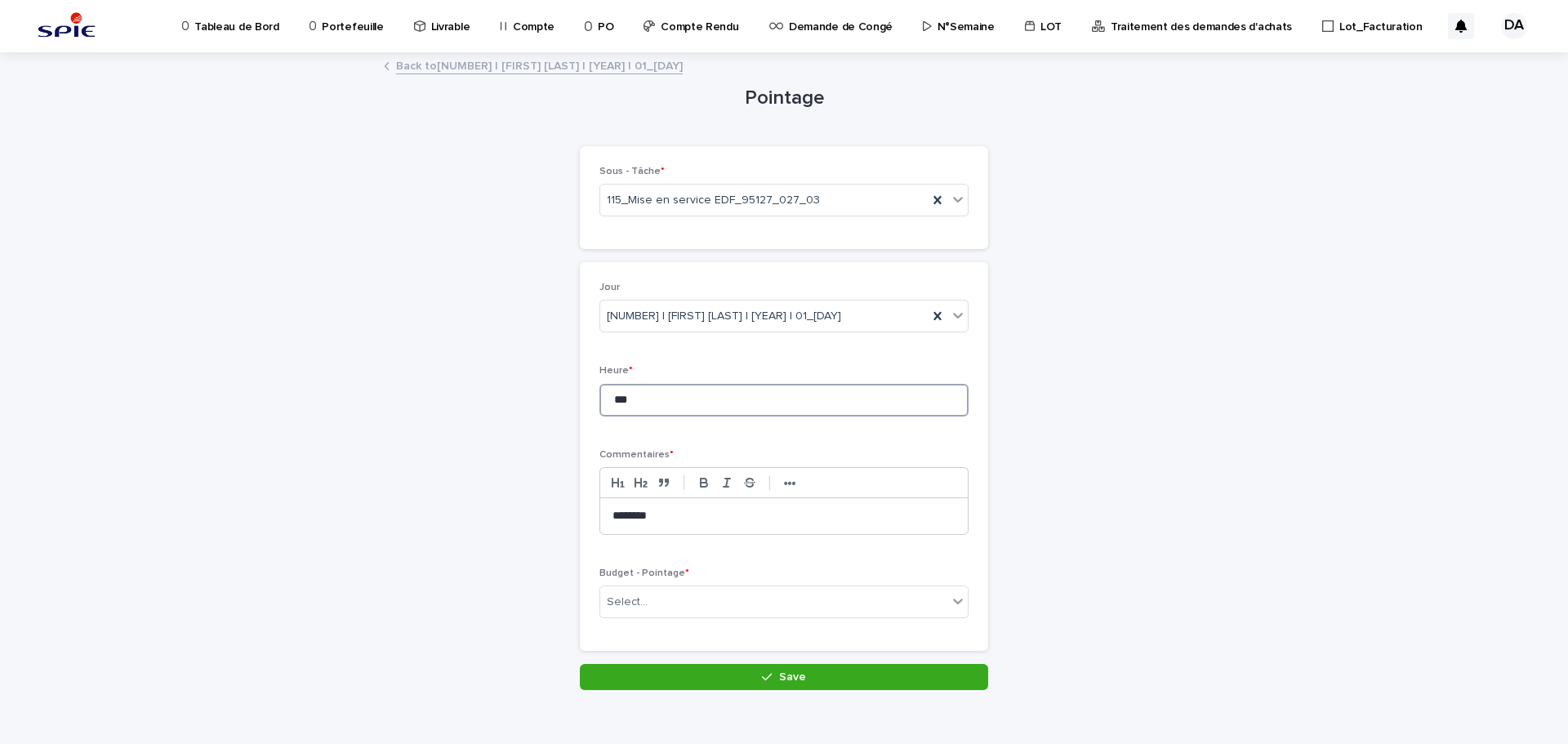 type on "***" 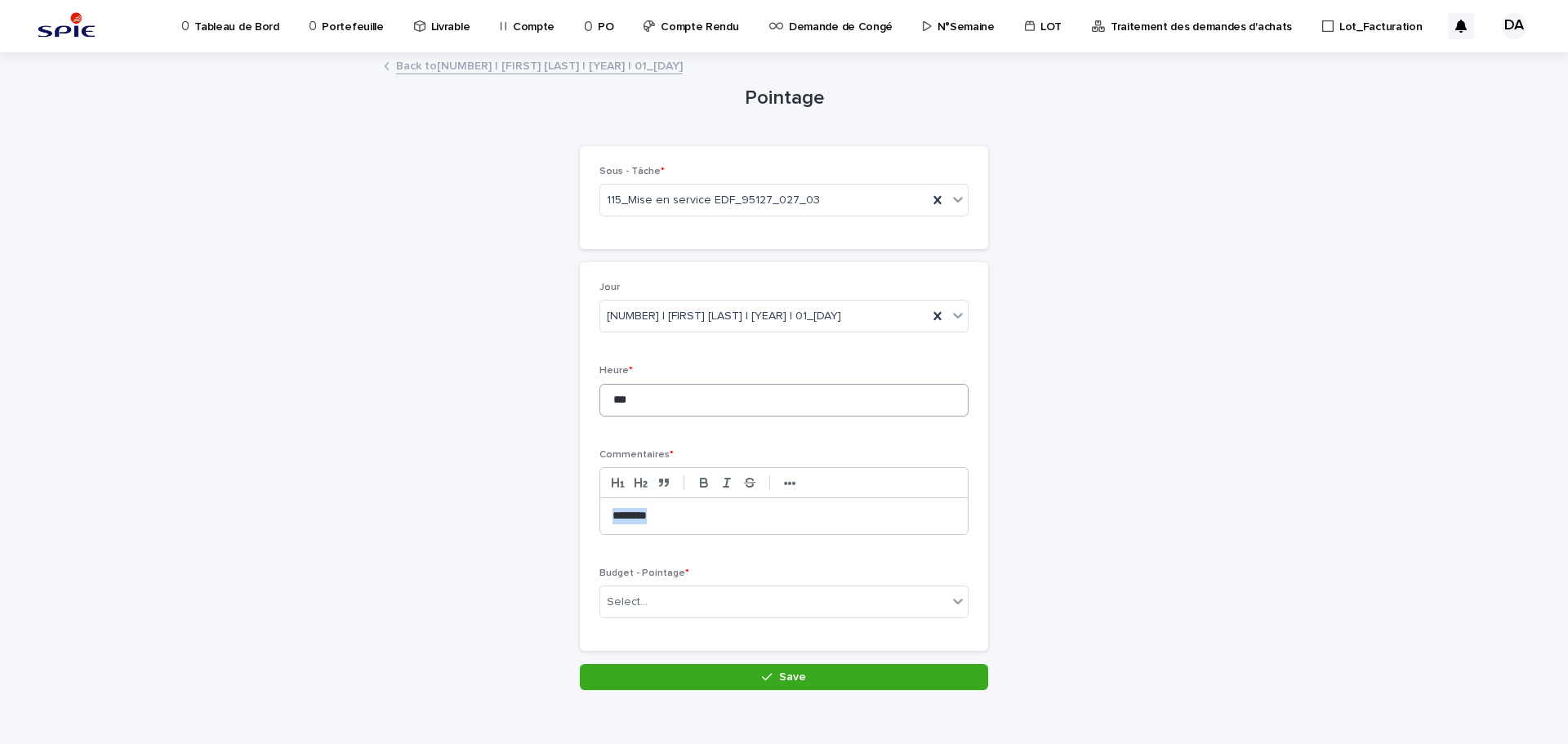 type 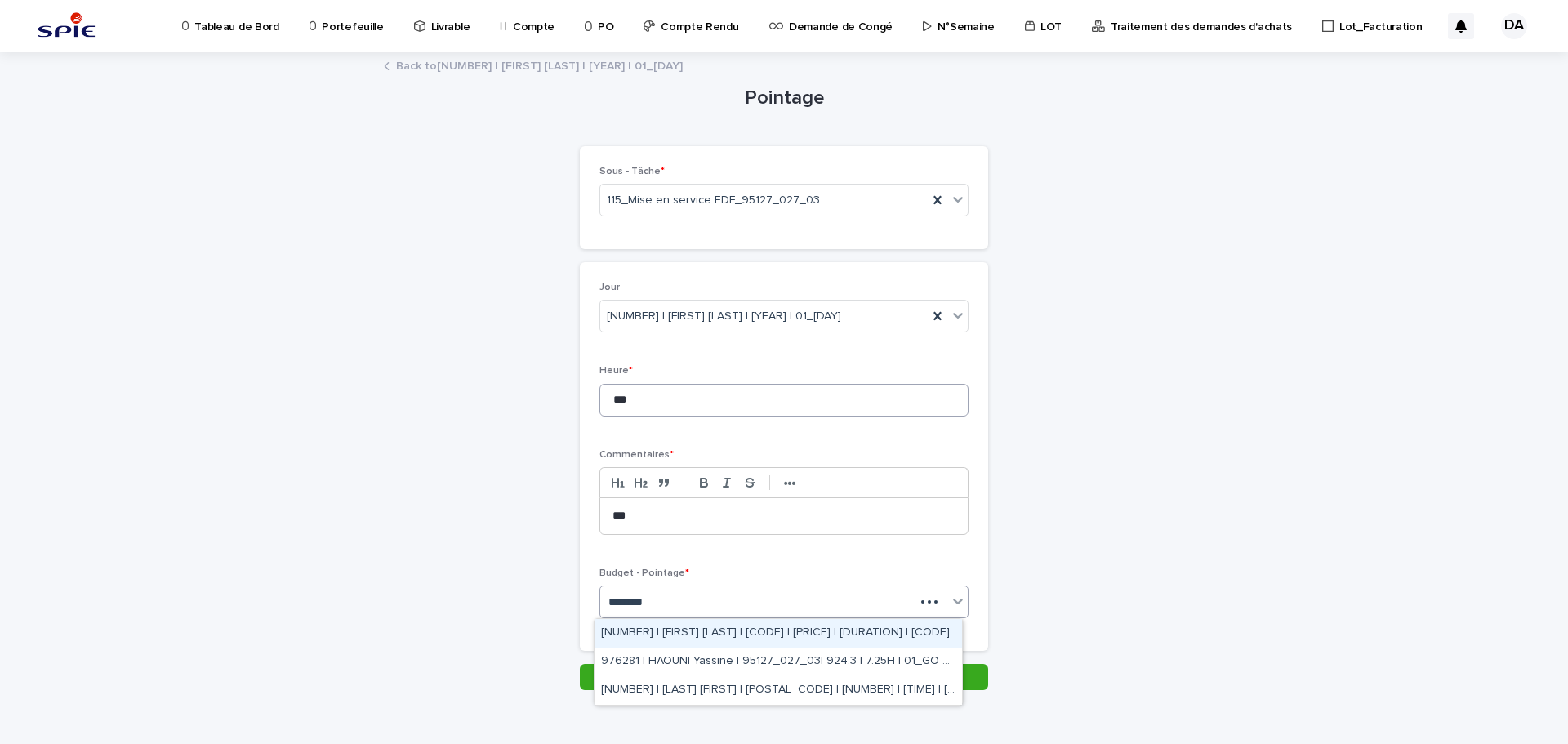 type on "*********" 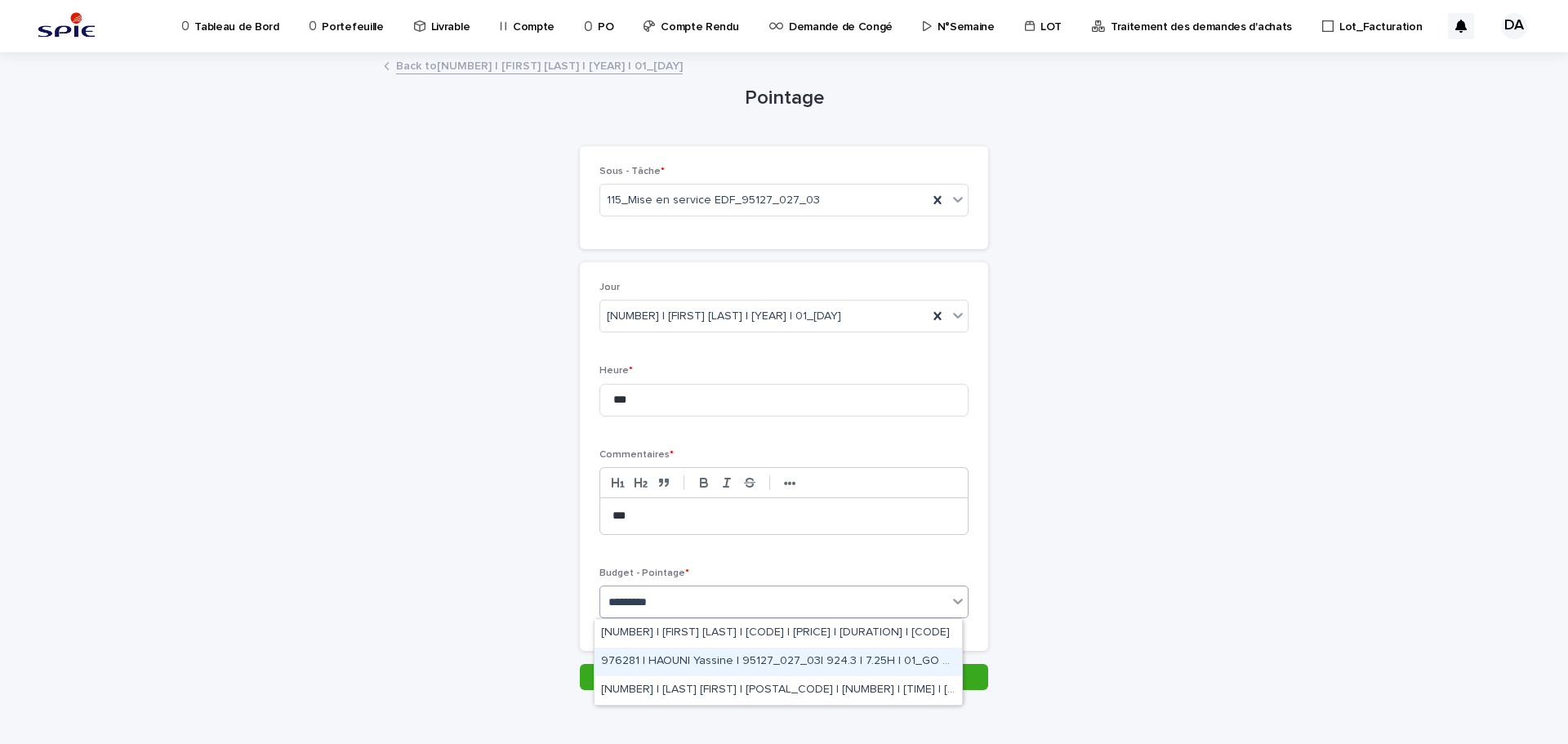 click on "976281 | HAOUNI Yassine | 95127_027_03| 924.3 | 7.25H  | 01_GO TRAVAUX" at bounding box center (778, 662) 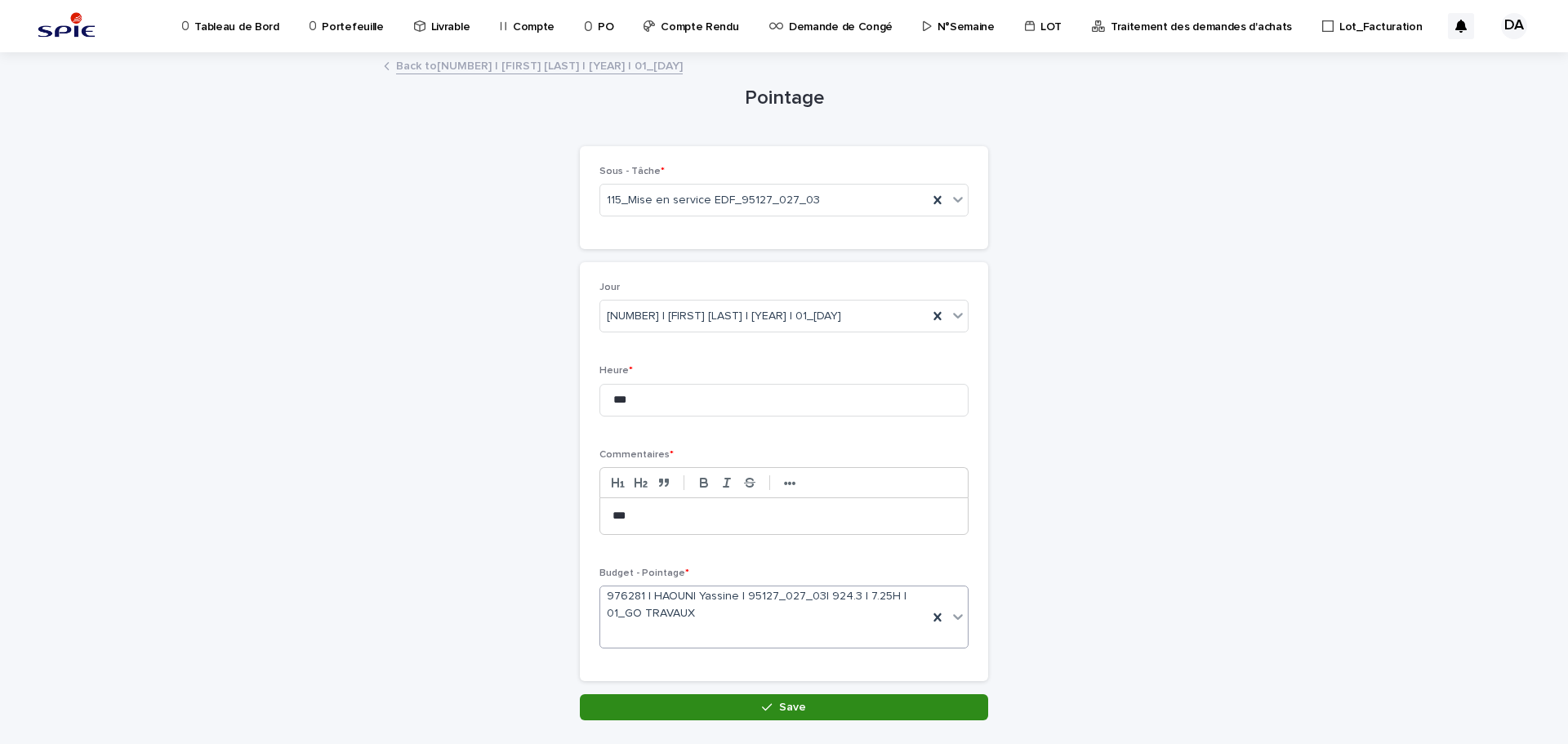 click on "Save" at bounding box center [784, 707] 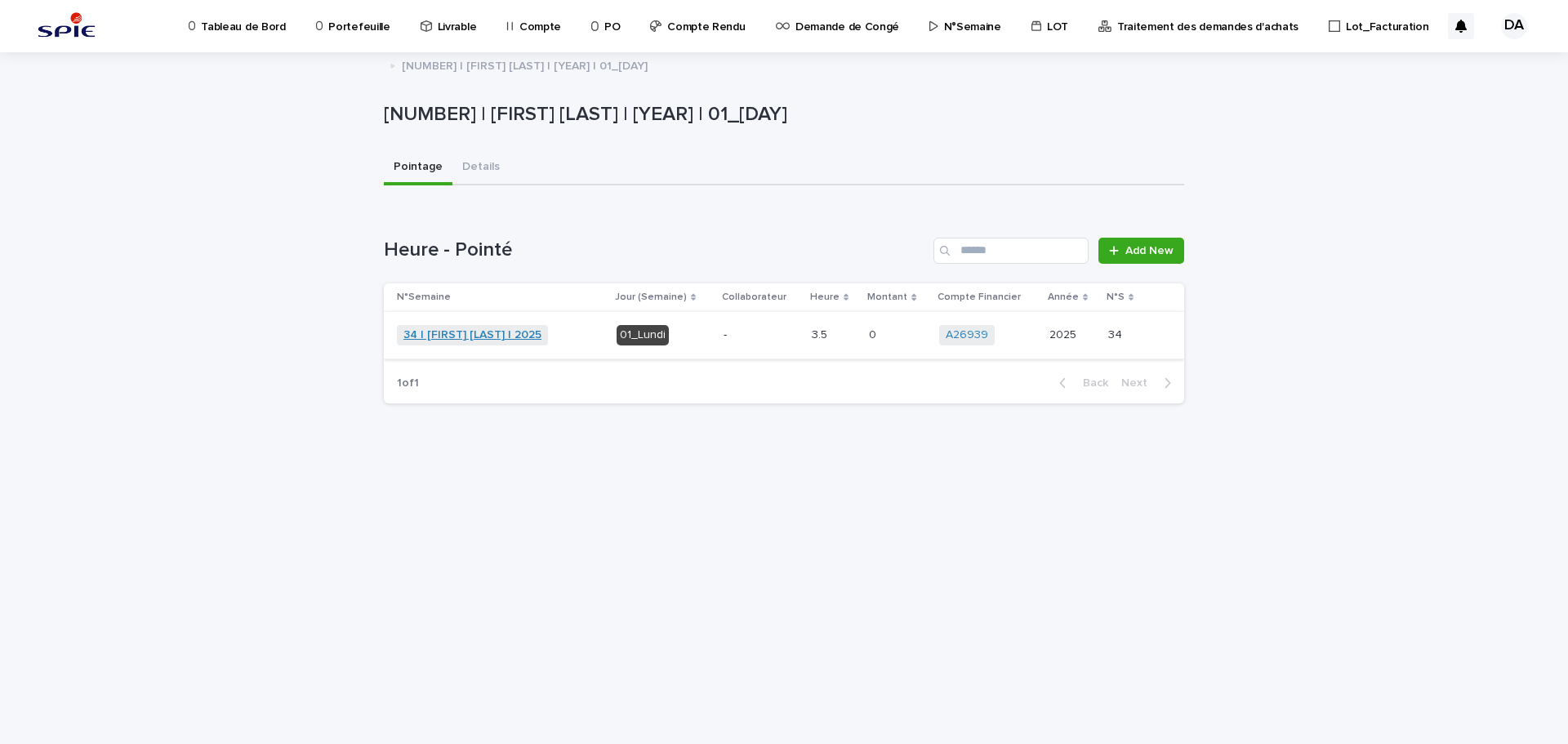 click on "34 | [FIRST] [LAST] | 2025" at bounding box center (472, 335) 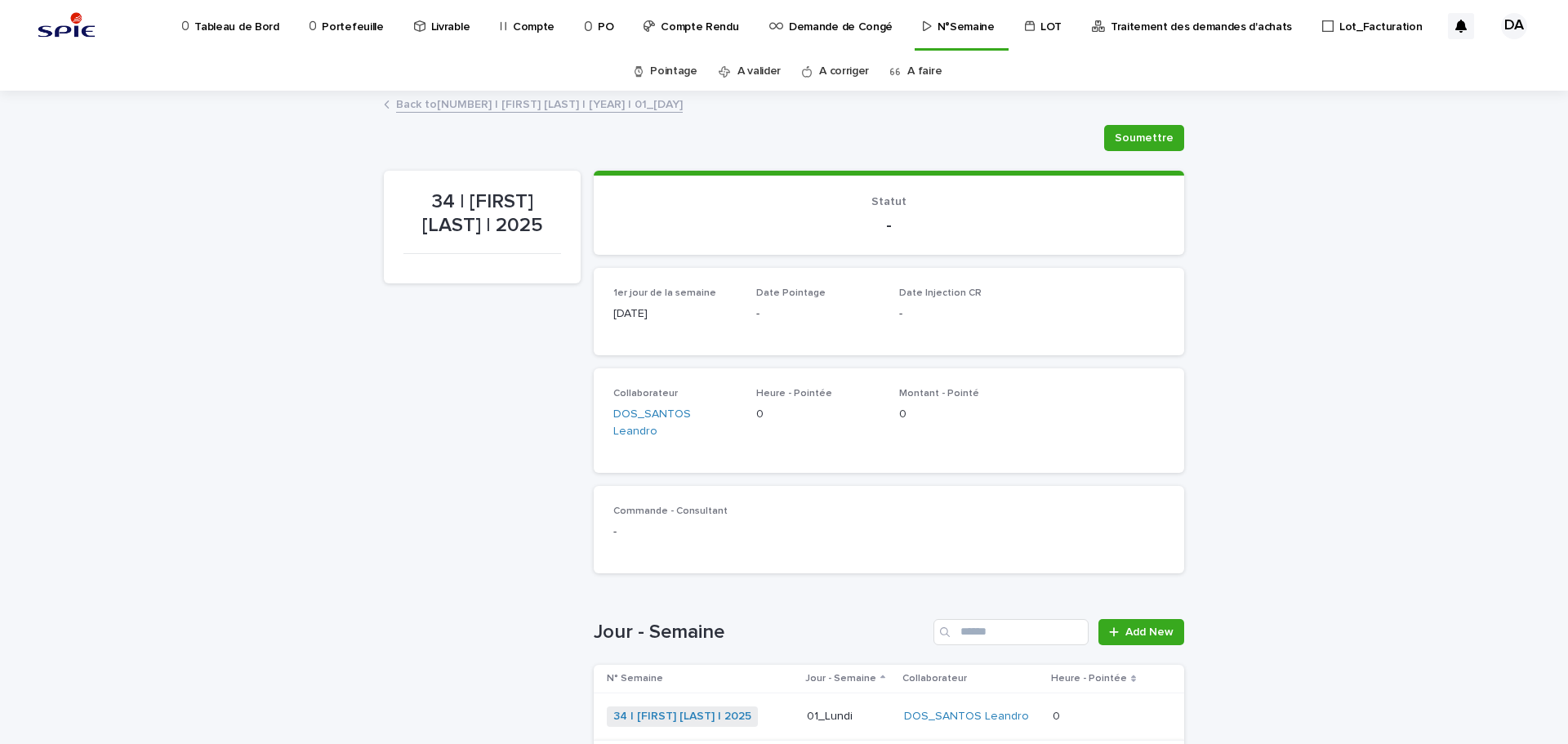 scroll, scrollTop: 163, scrollLeft: 0, axis: vertical 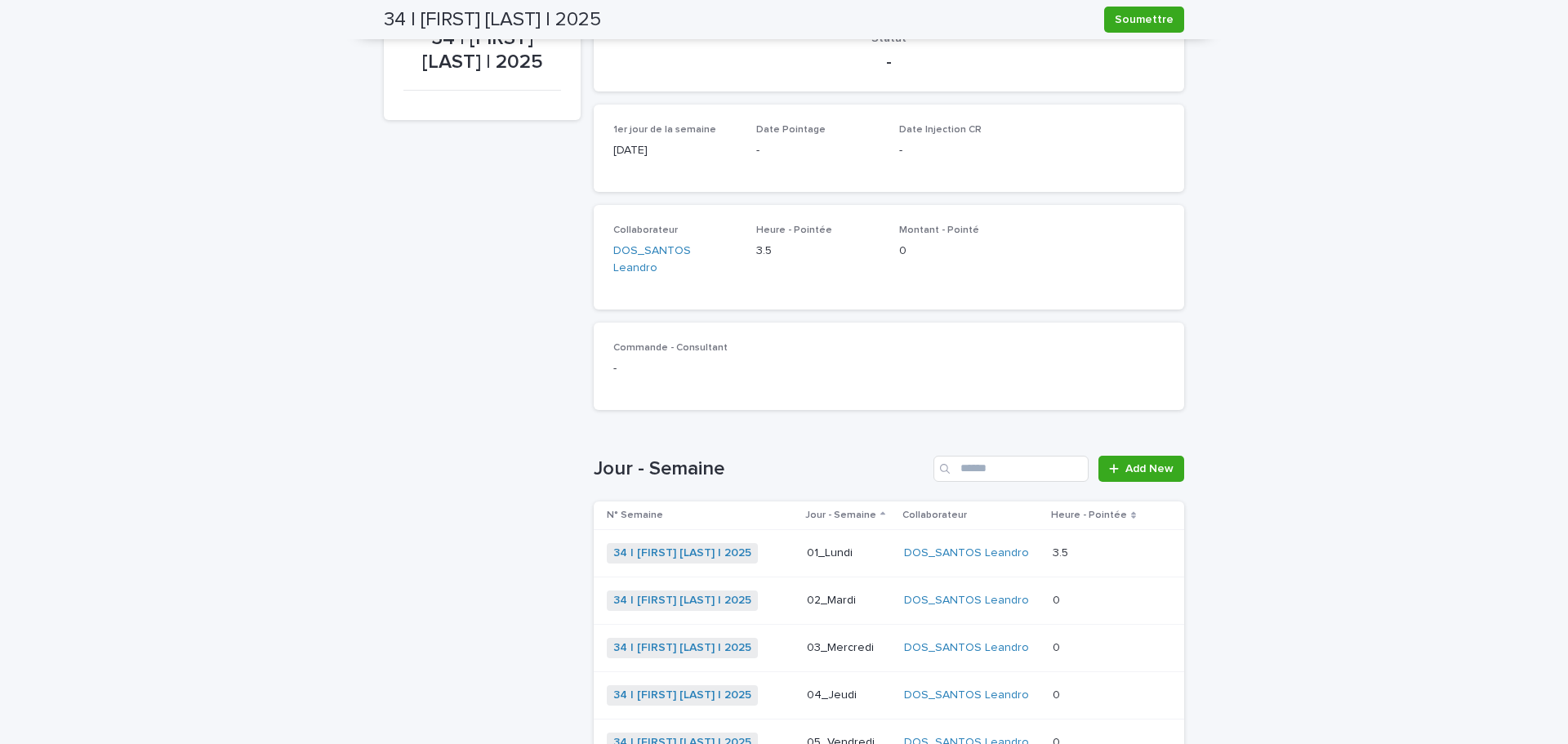 click at bounding box center (1098, 648) 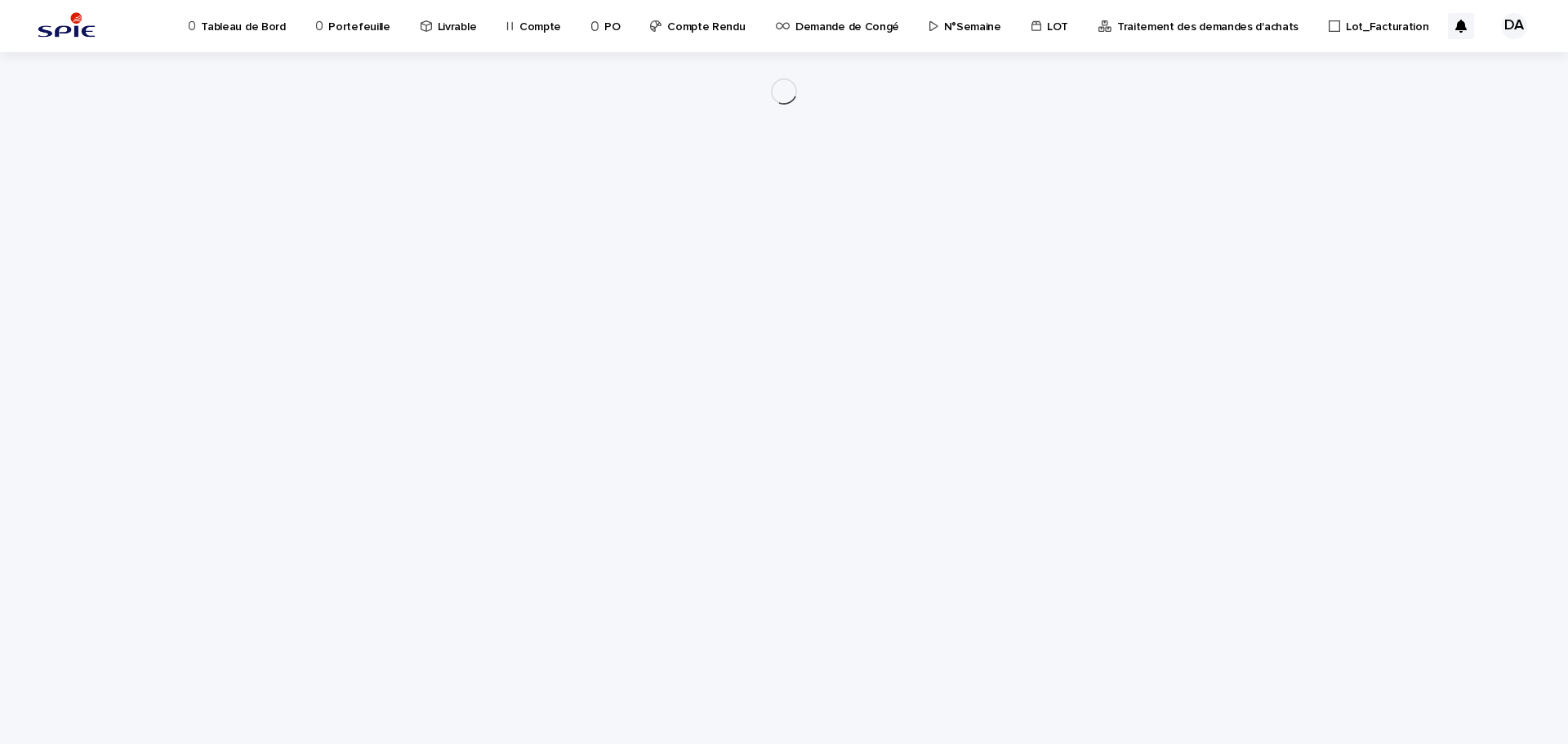 scroll, scrollTop: 0, scrollLeft: 0, axis: both 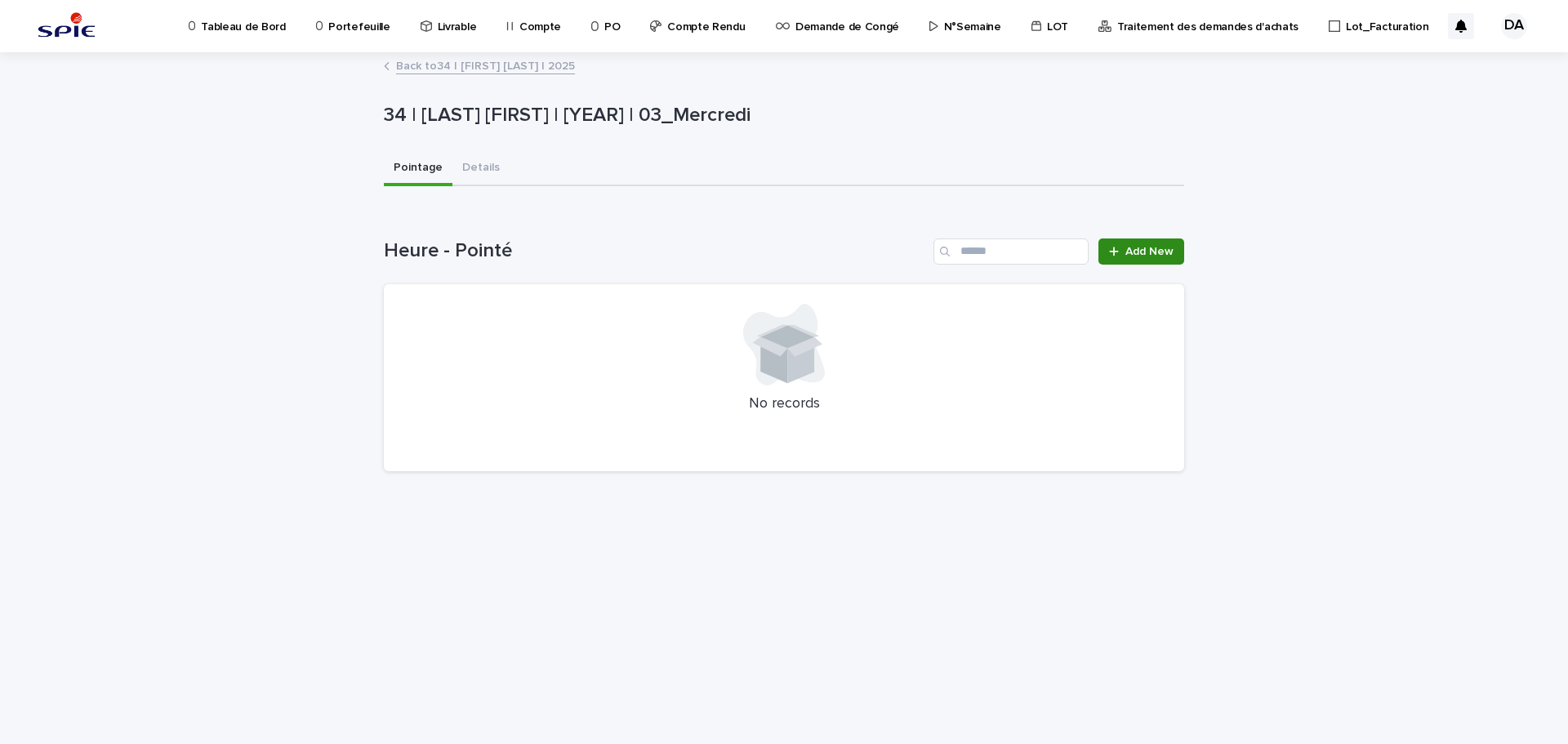 click on "Add New" at bounding box center [1149, 252] 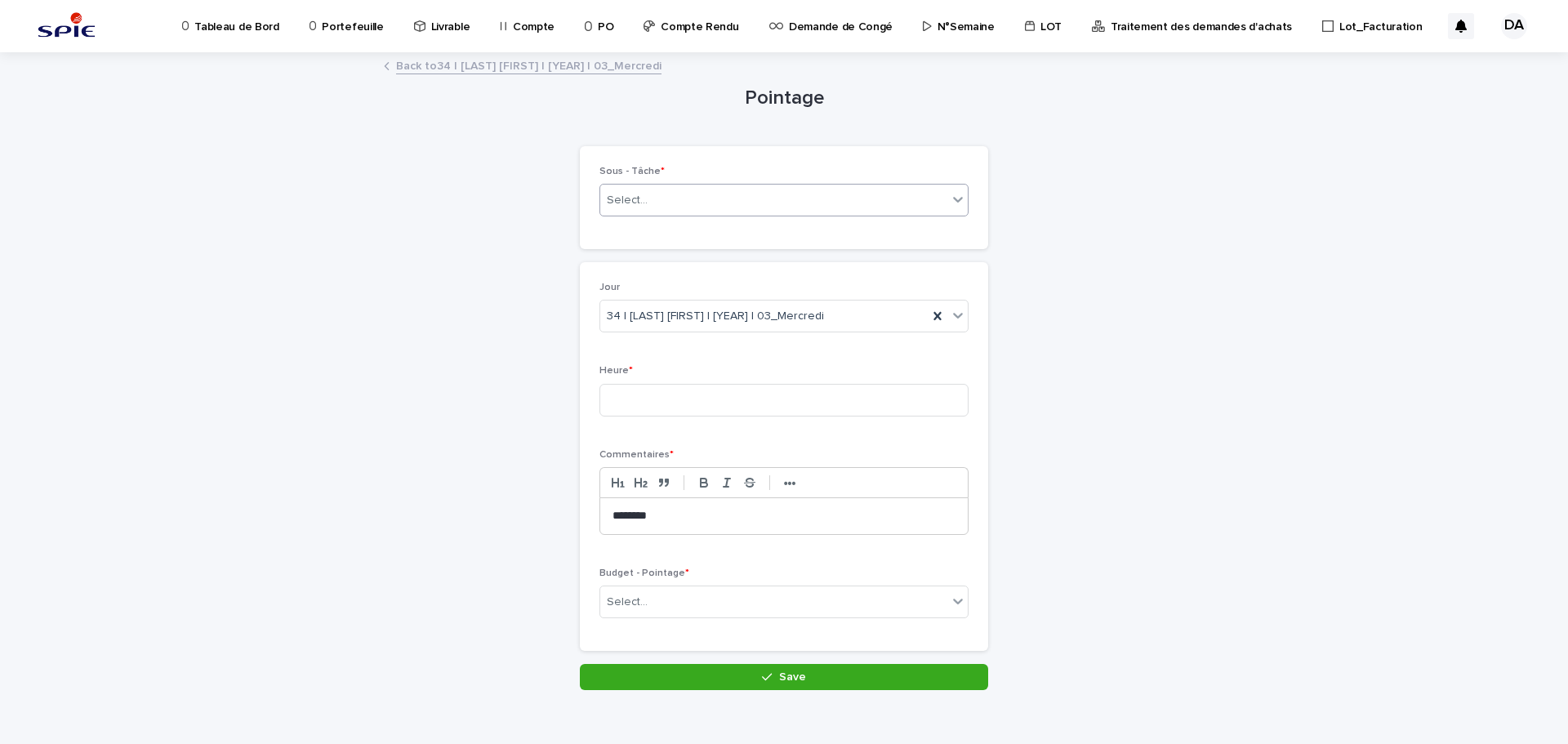 click on "Select..." at bounding box center [773, 200] 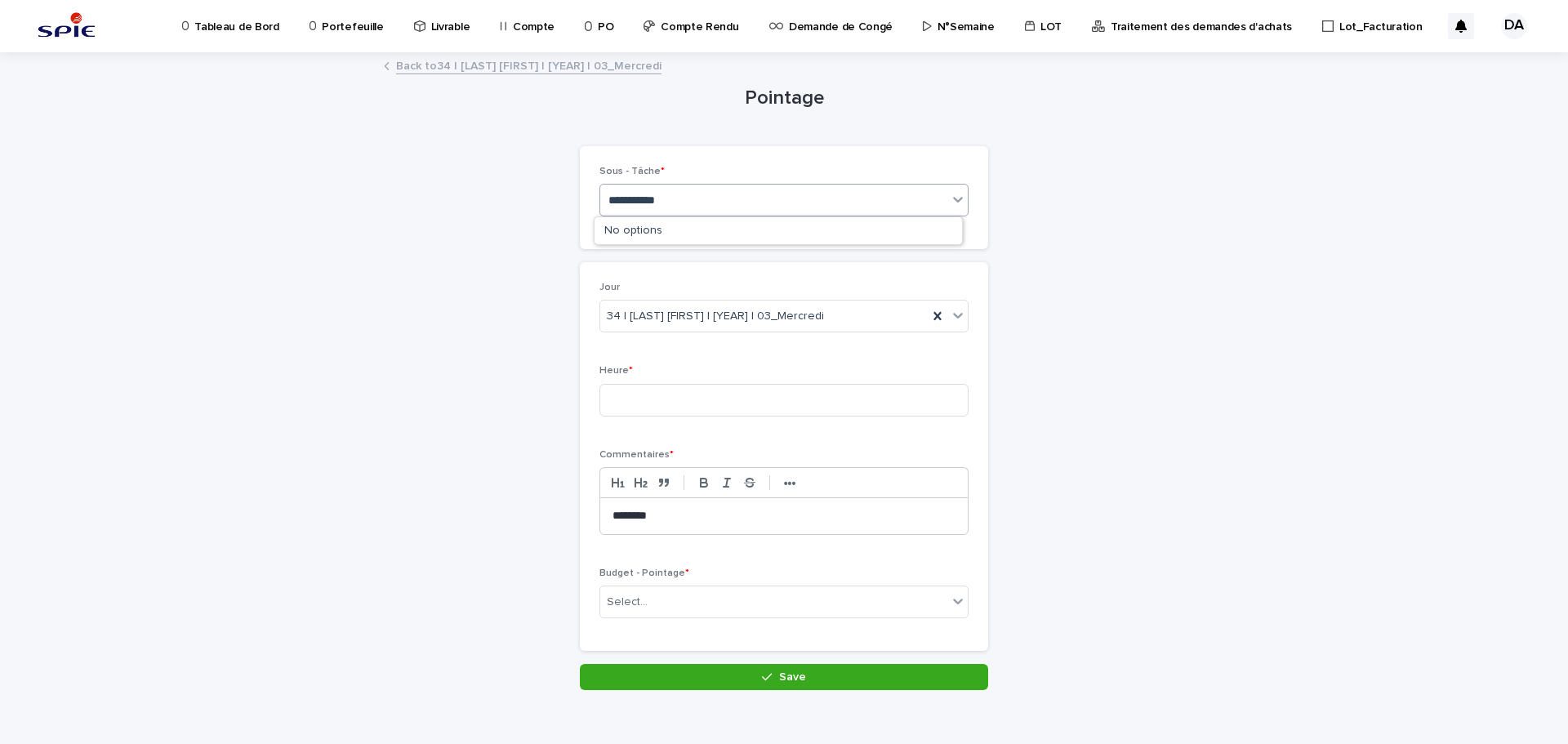 type on "**********" 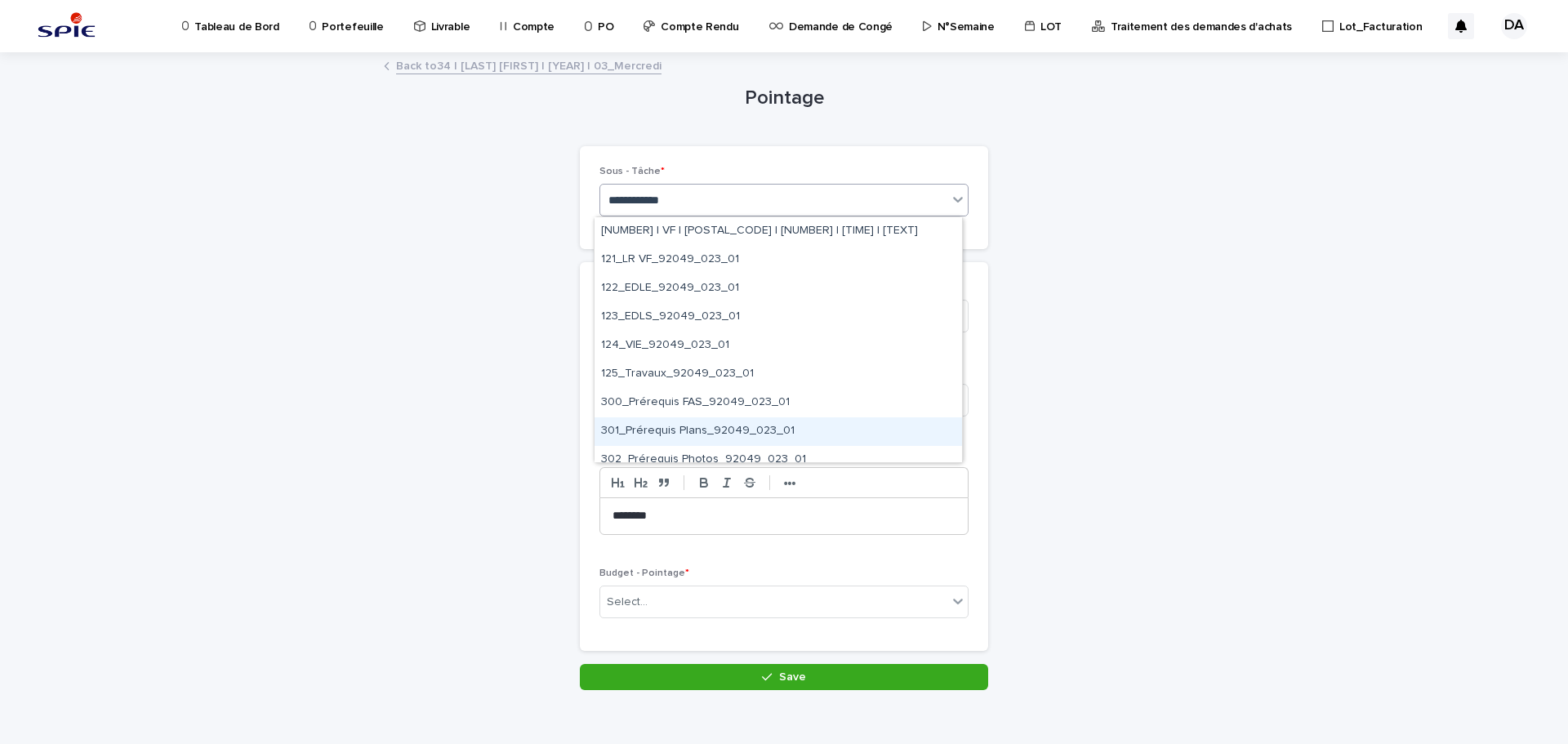 scroll, scrollTop: 947, scrollLeft: 0, axis: vertical 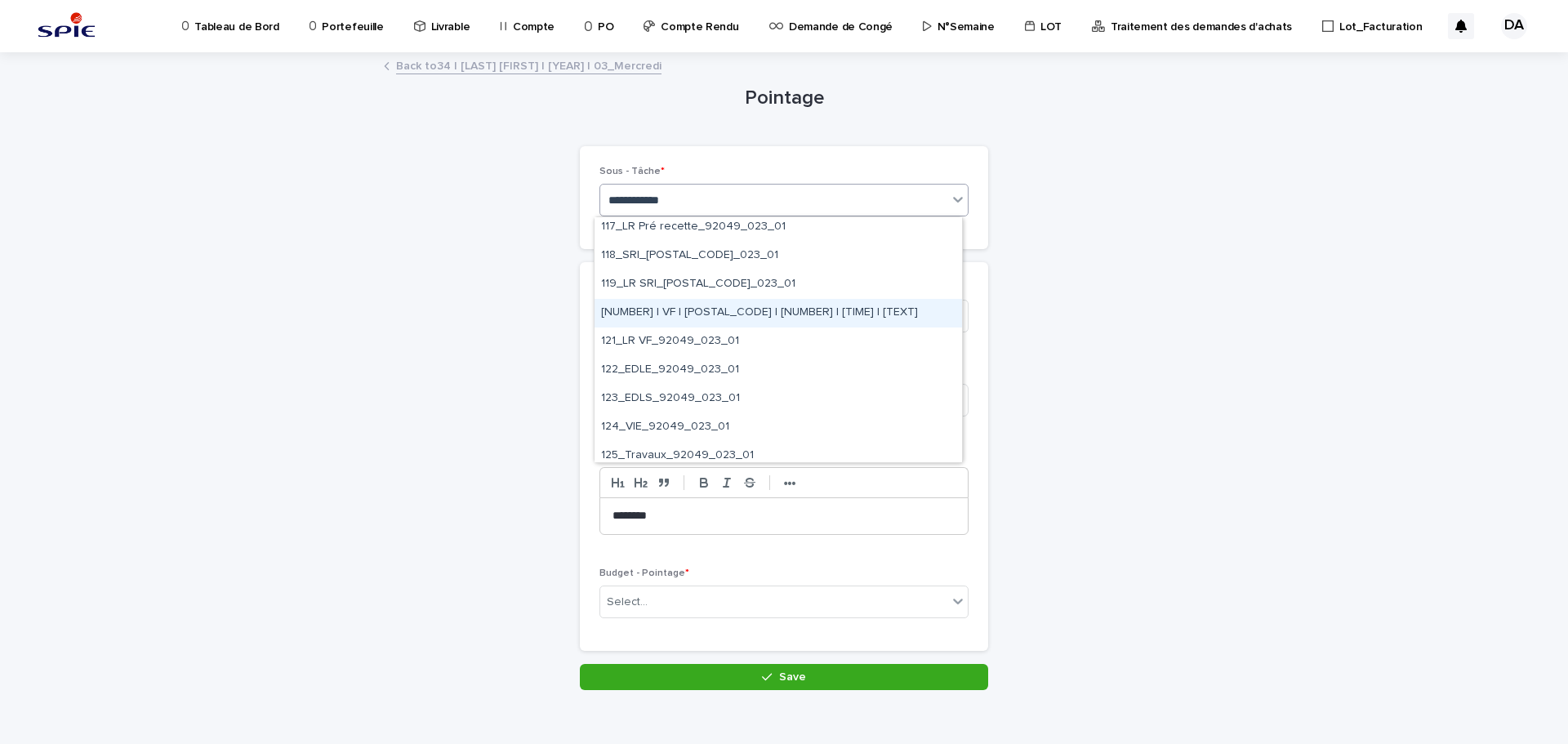 click on "[NUMBER] | VF | [POSTAL_CODE] | [NUMBER] | [TIME] | [TEXT]" at bounding box center [778, 313] 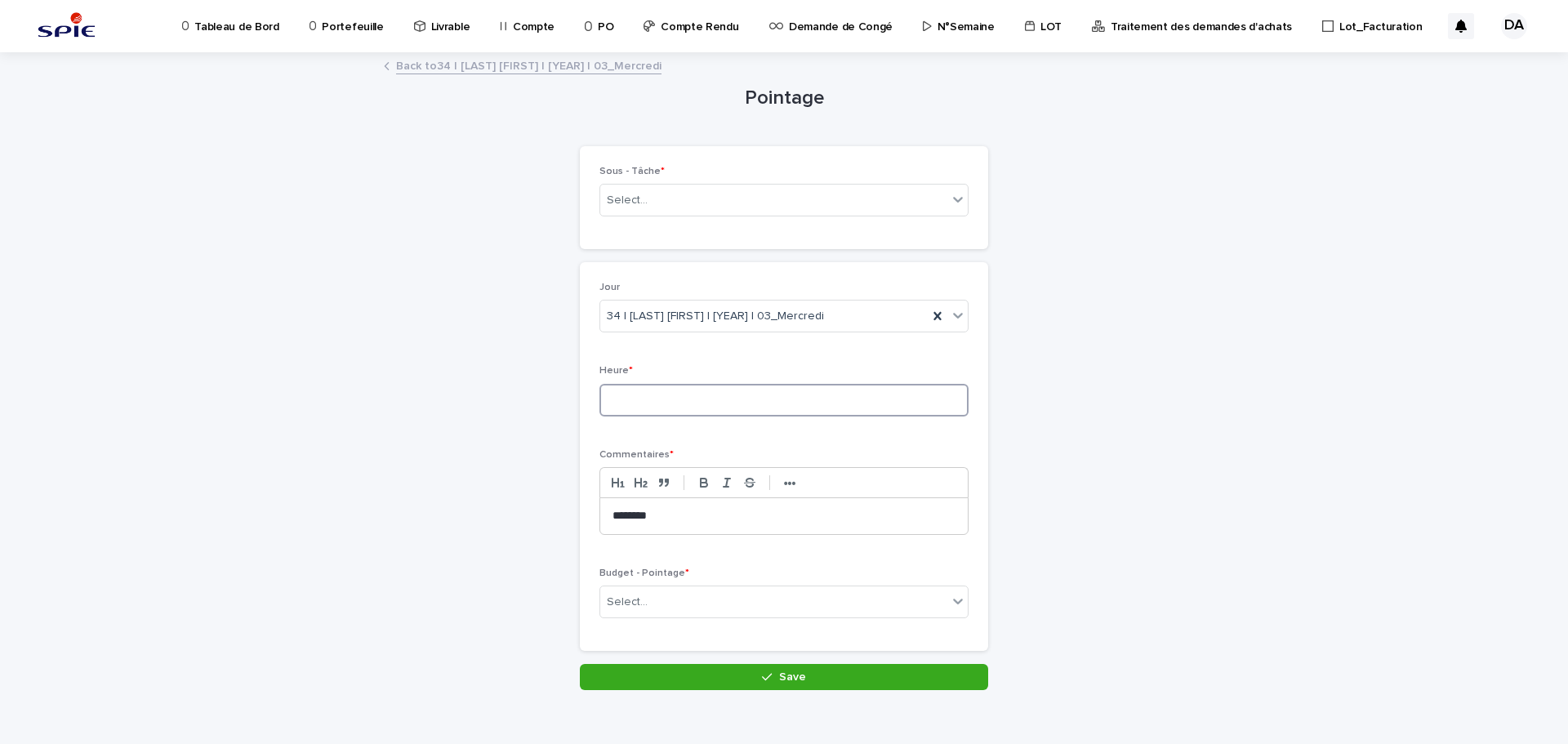 click at bounding box center [784, 400] 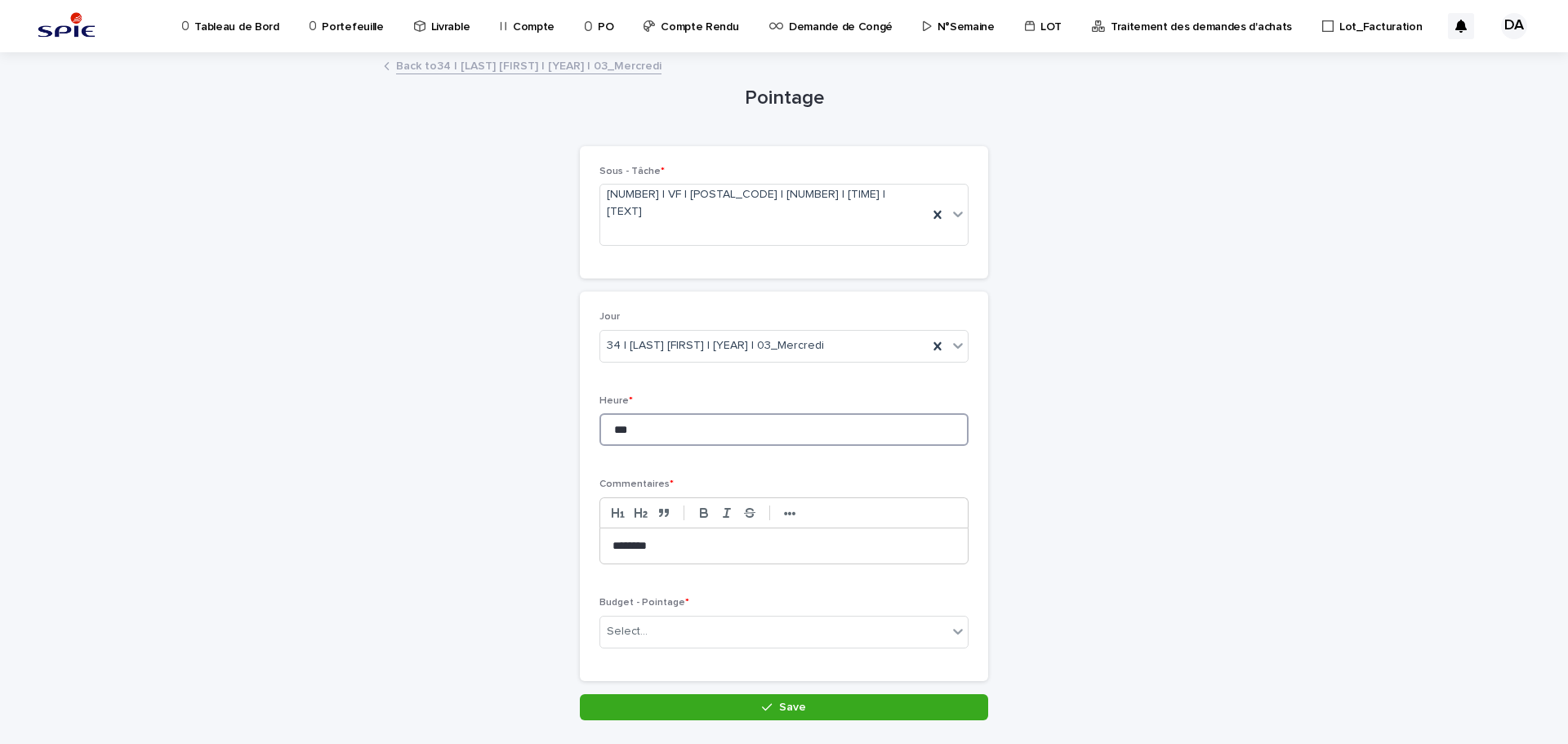 type on "***" 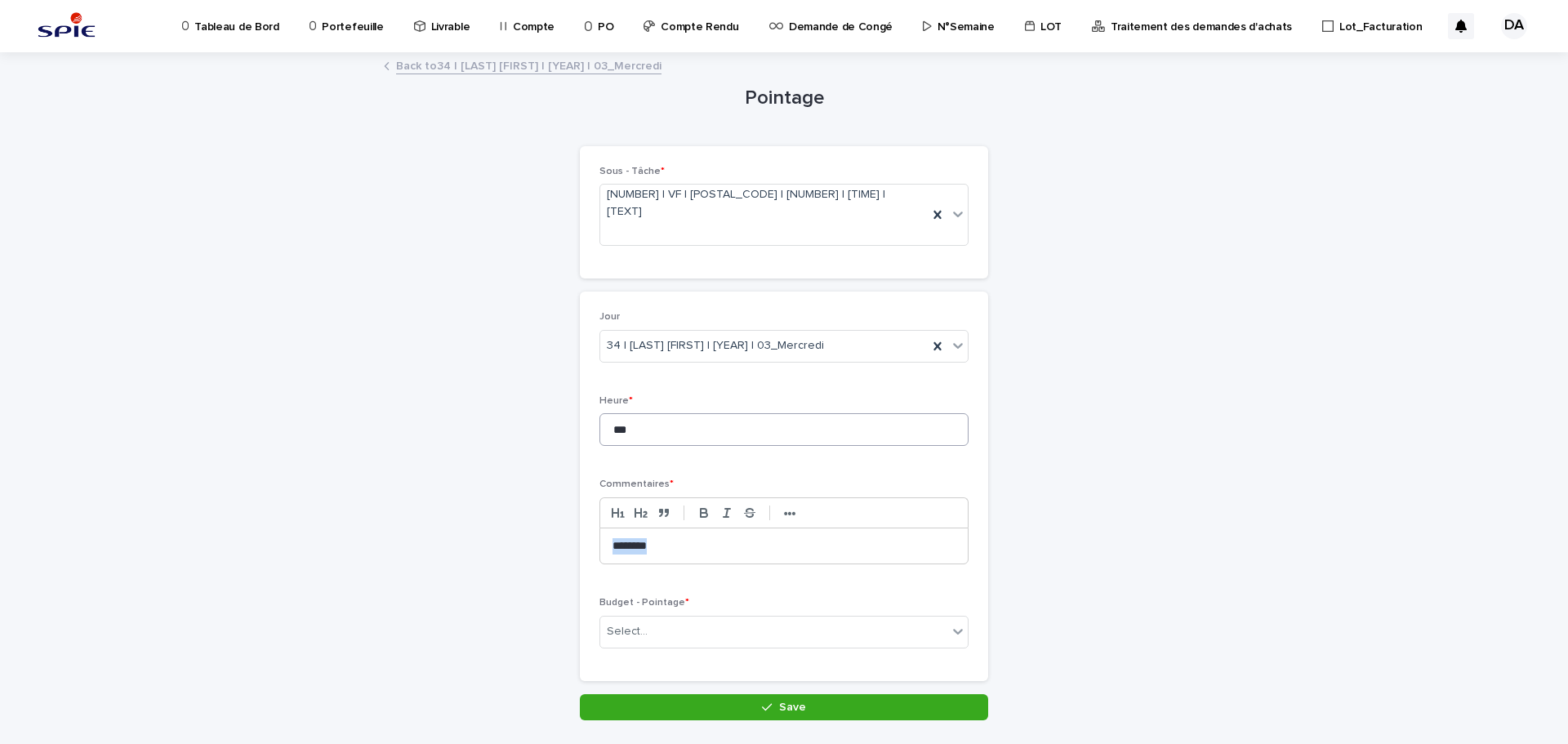type 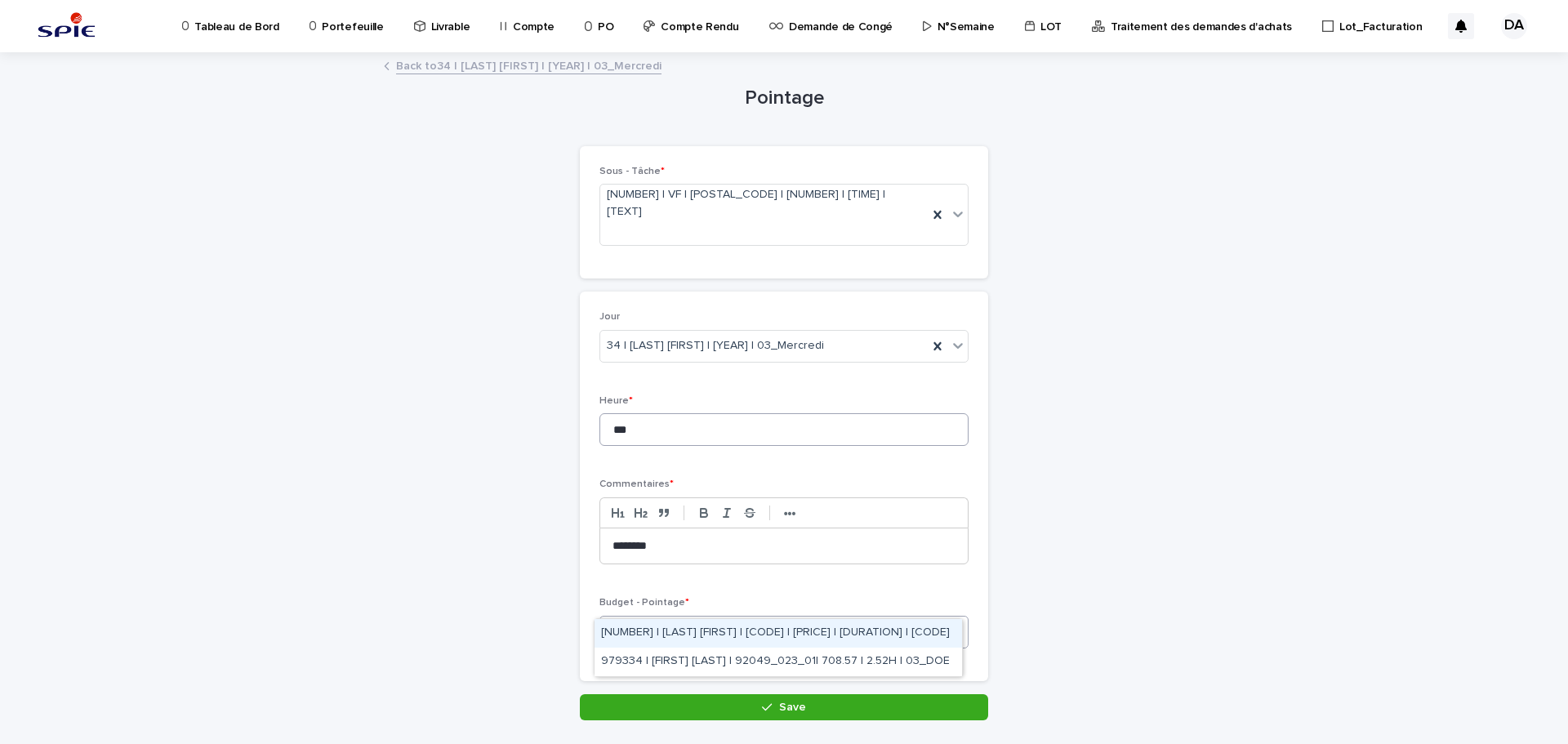 type on "*********" 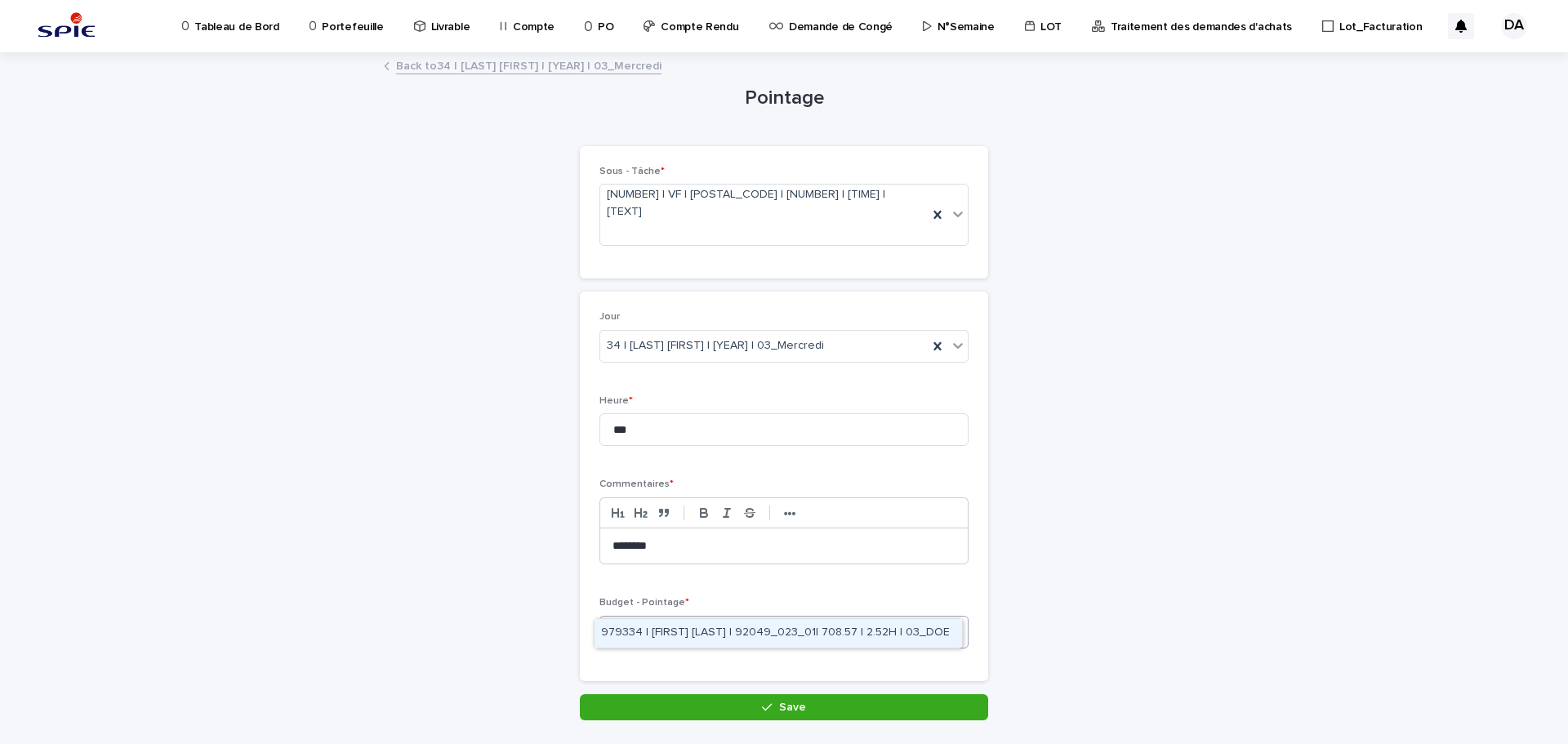 click on "979334 | [FIRST] [LAST] | 92049_023_01| 708.57 | 2.52H  | 03_DOE" at bounding box center [778, 633] 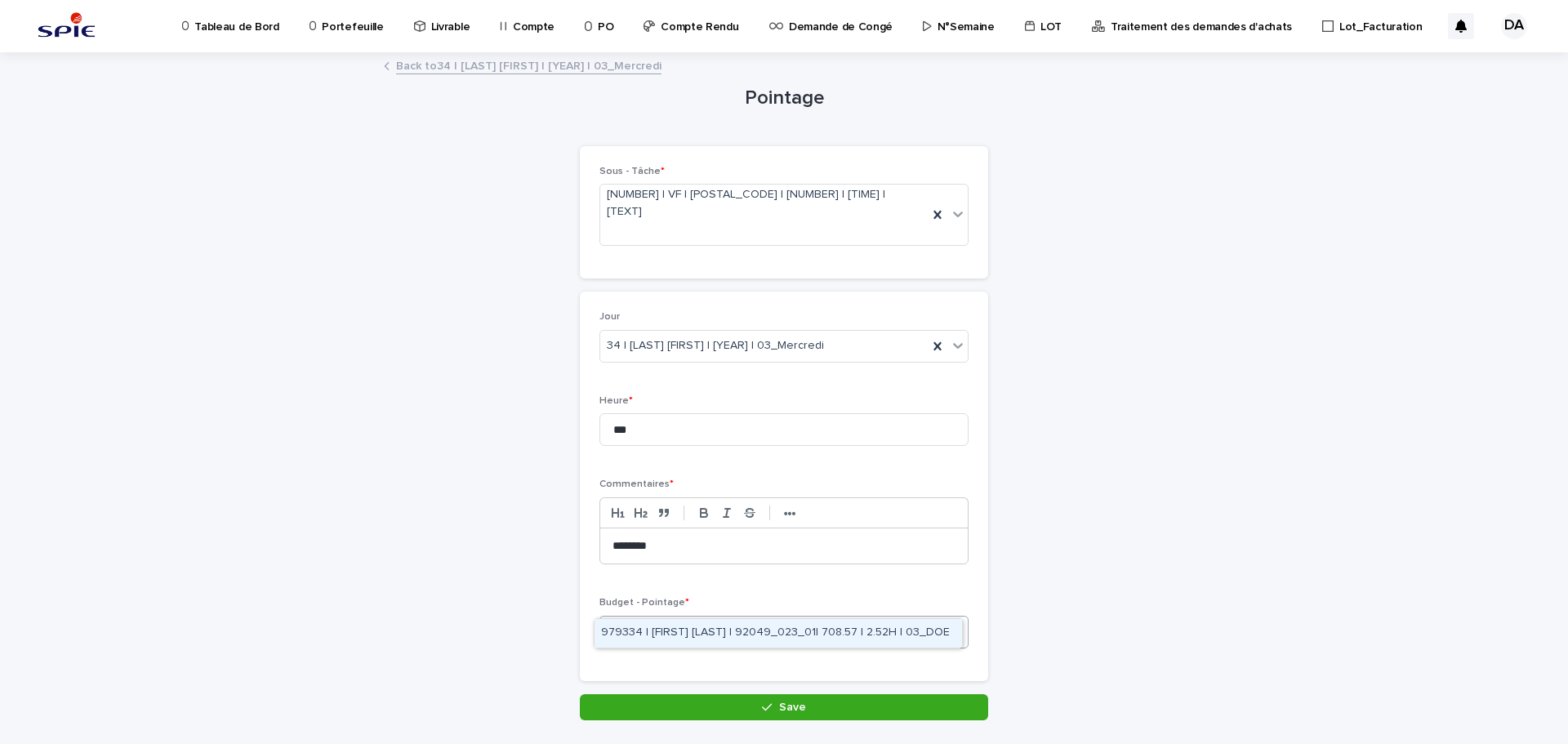 type 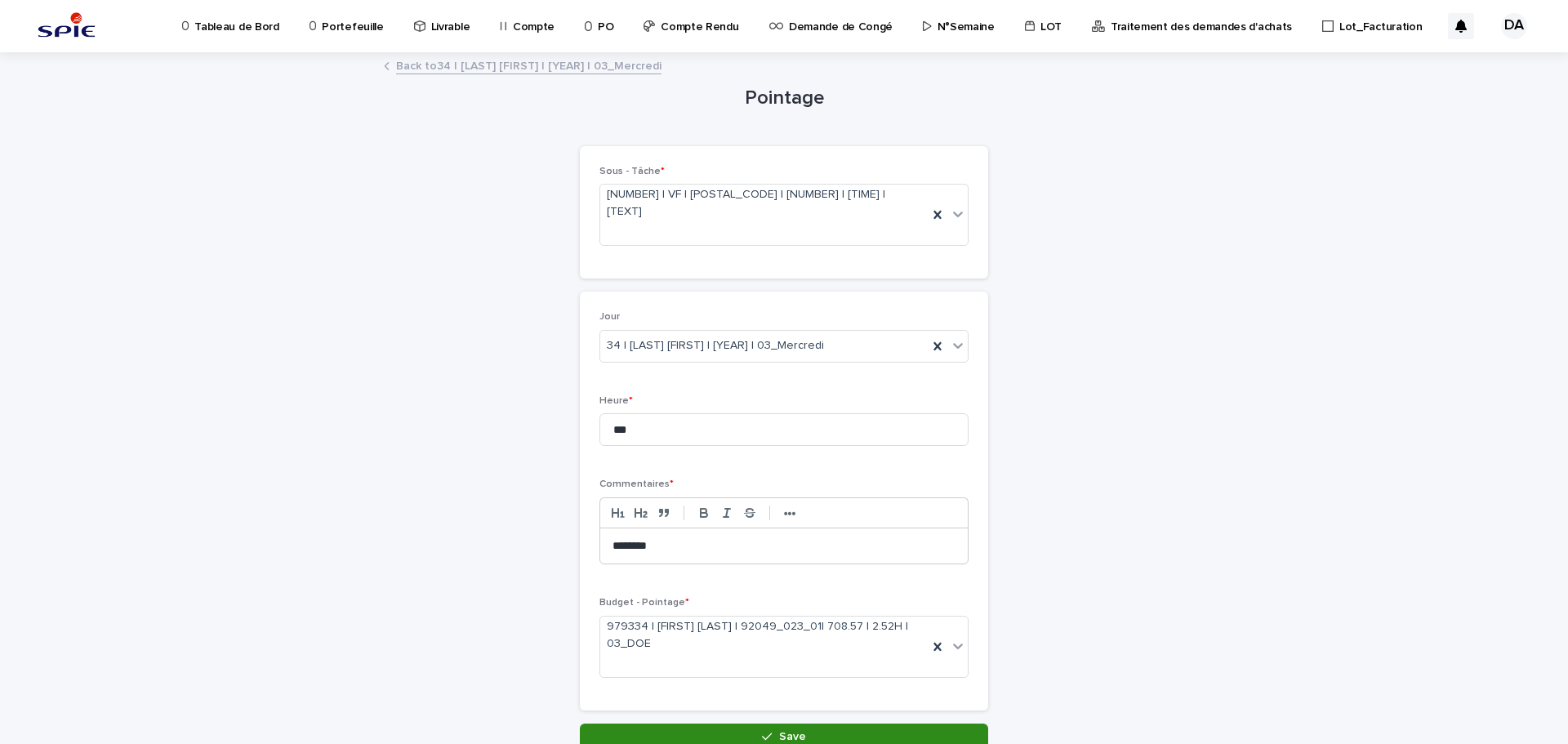 drag, startPoint x: 824, startPoint y: 700, endPoint x: 1360, endPoint y: 393, distance: 617.6933 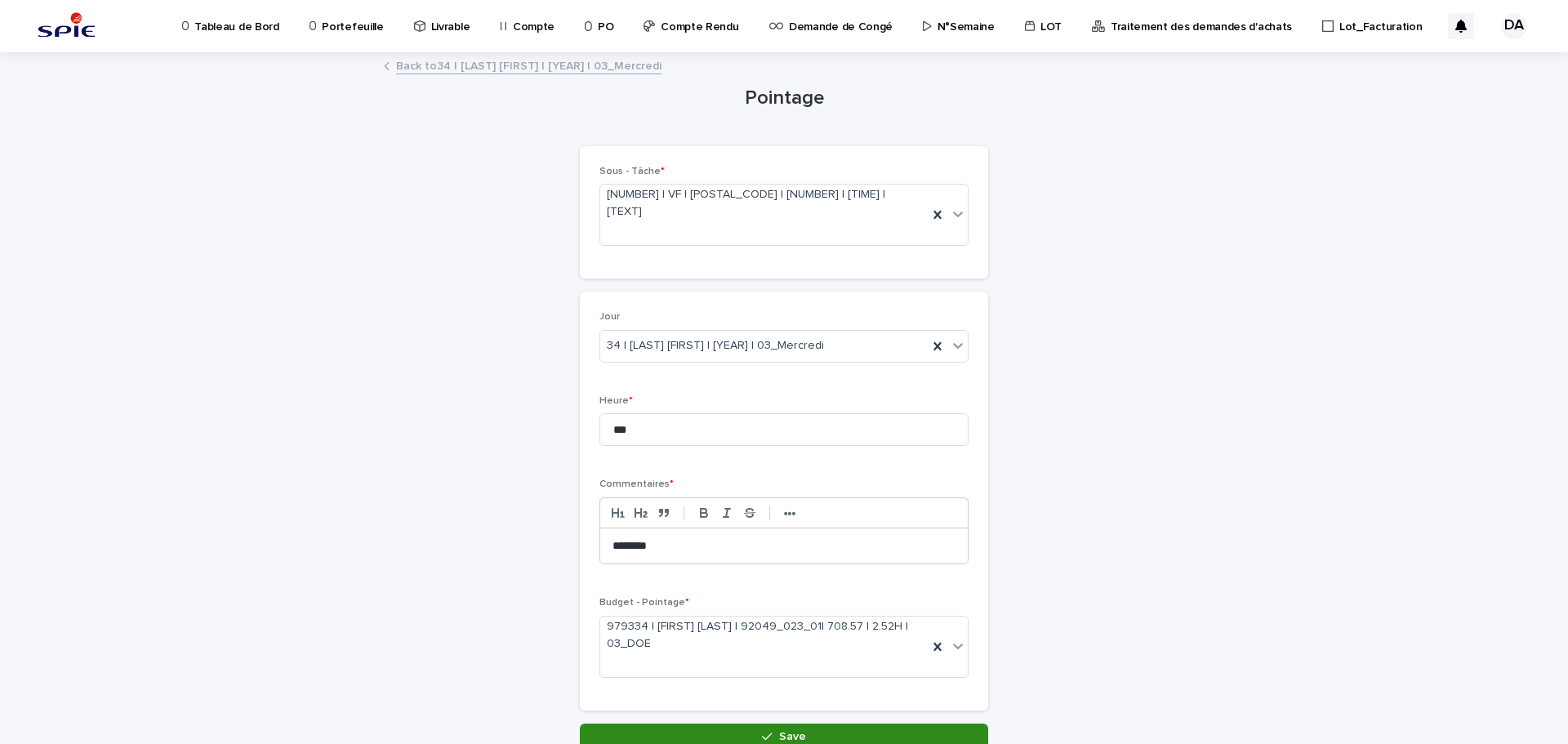 click on "Save" at bounding box center (784, 737) 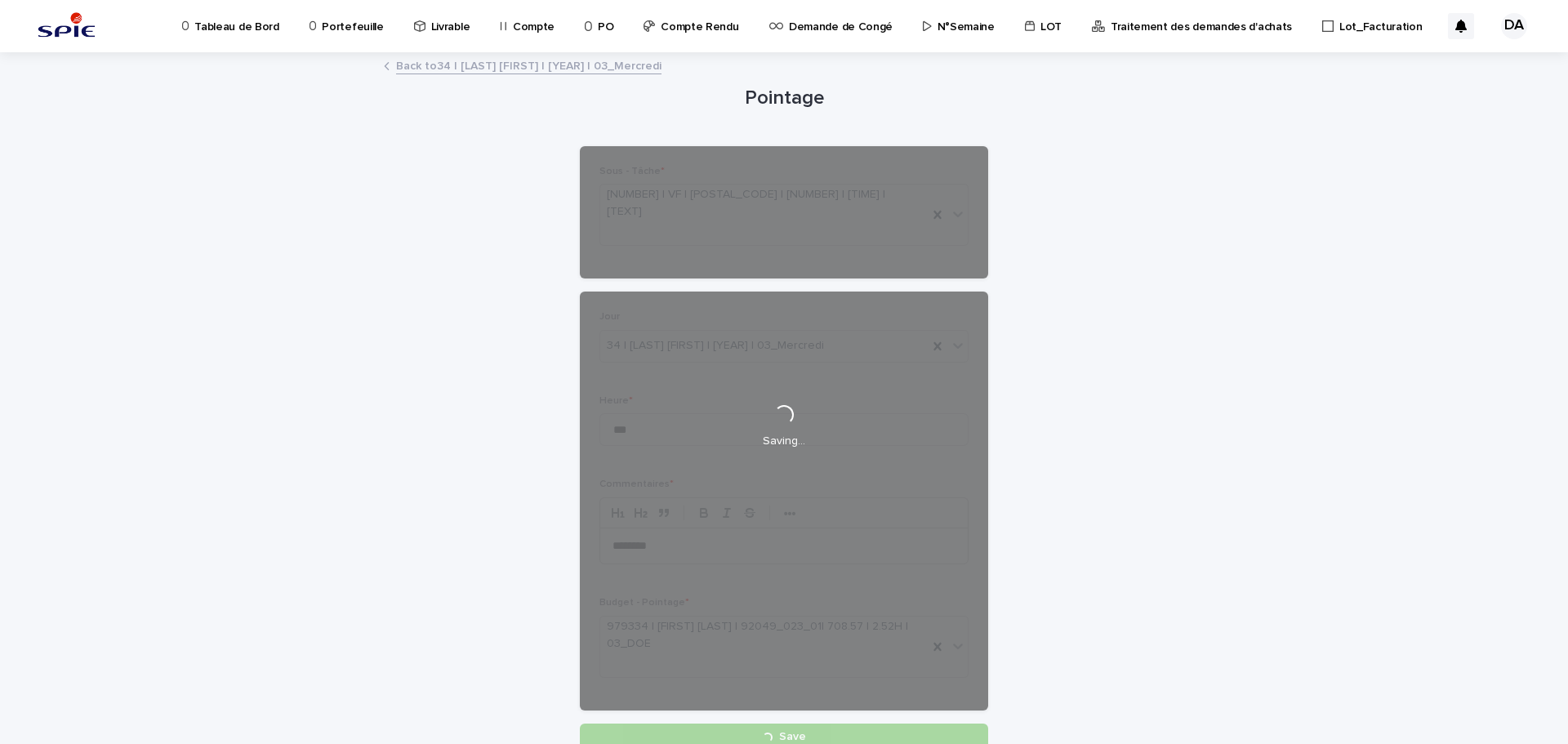 click on "Loading... Saving… Loading... Saving… Loading... Saving… Loading... Saving… Loading... Saving… Loading... Saving… Loading... Saving… Sous - Tâche * 120_VF_92049_023_01 Loading... Saving… Loading... Saving… Loading... Saving… Jour 34 | DOS_SANTOS [LAST] | 2025 | 03_Mercredi Heure * *** Commentaires *                                         •••                                                             ******** Budget - Pointage * 979334 | [LAST] [LAST] | 92049_023_01| 708.57 | 2.52H  | 03_DOE Loading... Saving… Loading... Saving… Sorry, there was an error saving your record. Please try again. Please fill out the required fields above. Loading... Save" at bounding box center [784, 443] 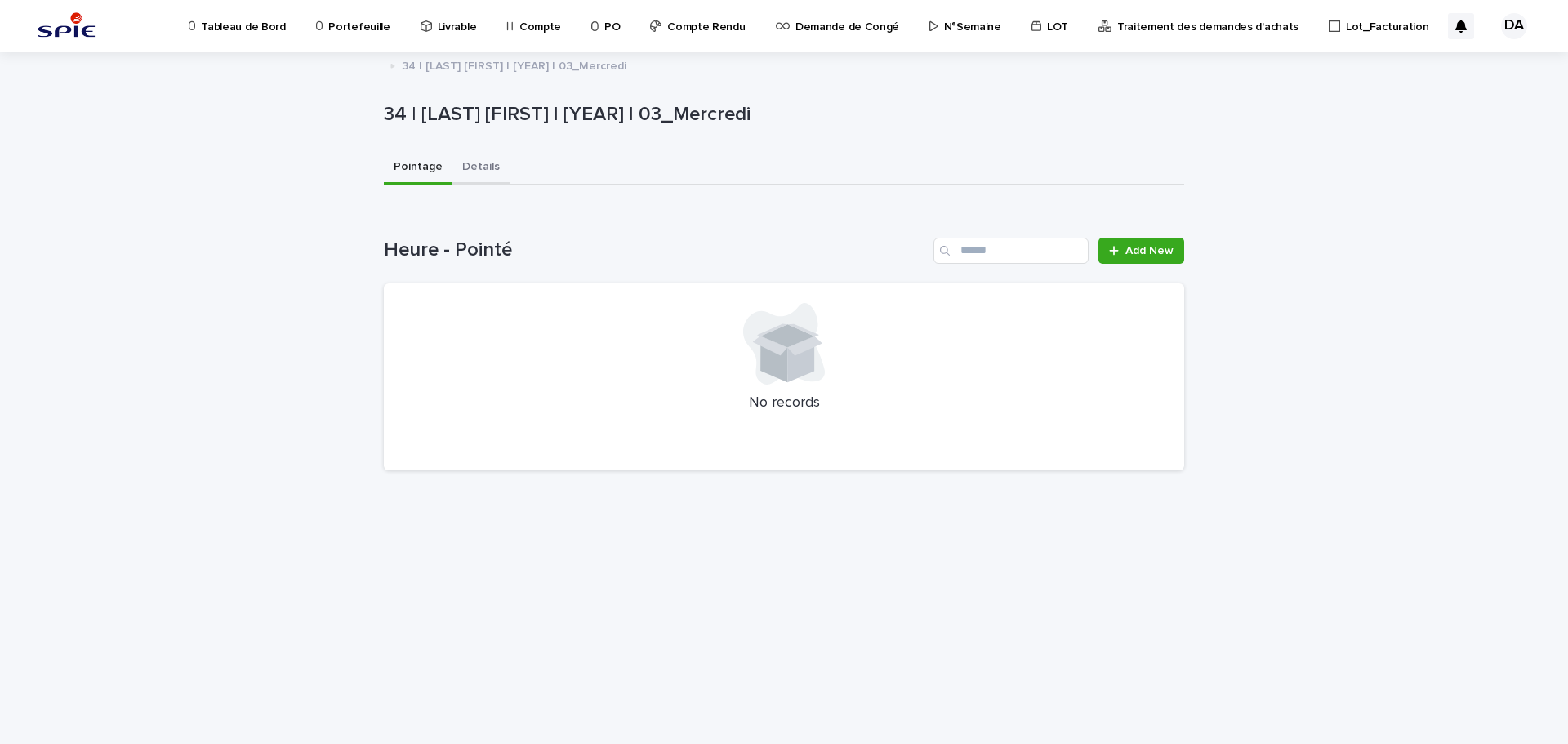 click on "Details" at bounding box center (481, 168) 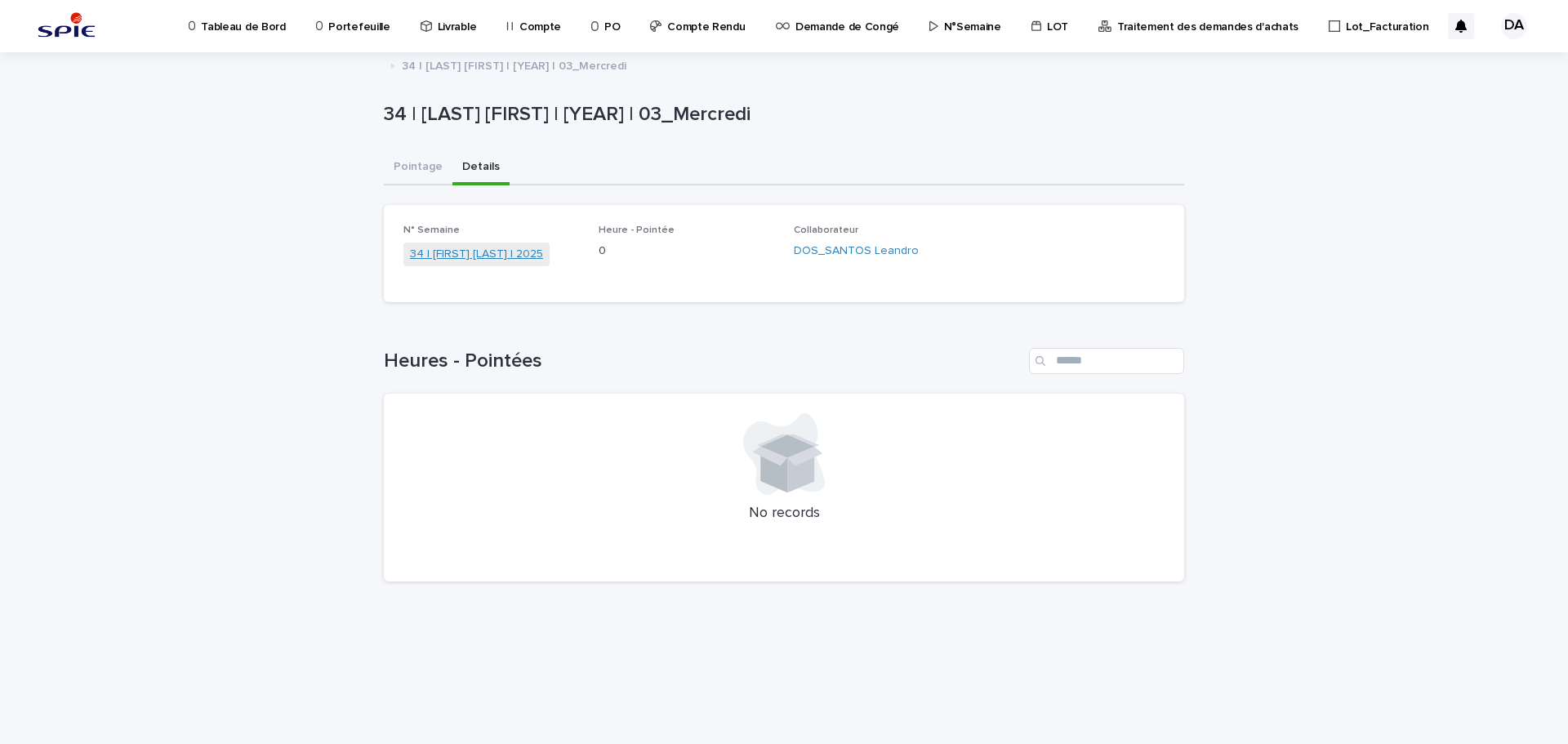 click on "34 | [FIRST] [LAST] | 2025" at bounding box center (476, 254) 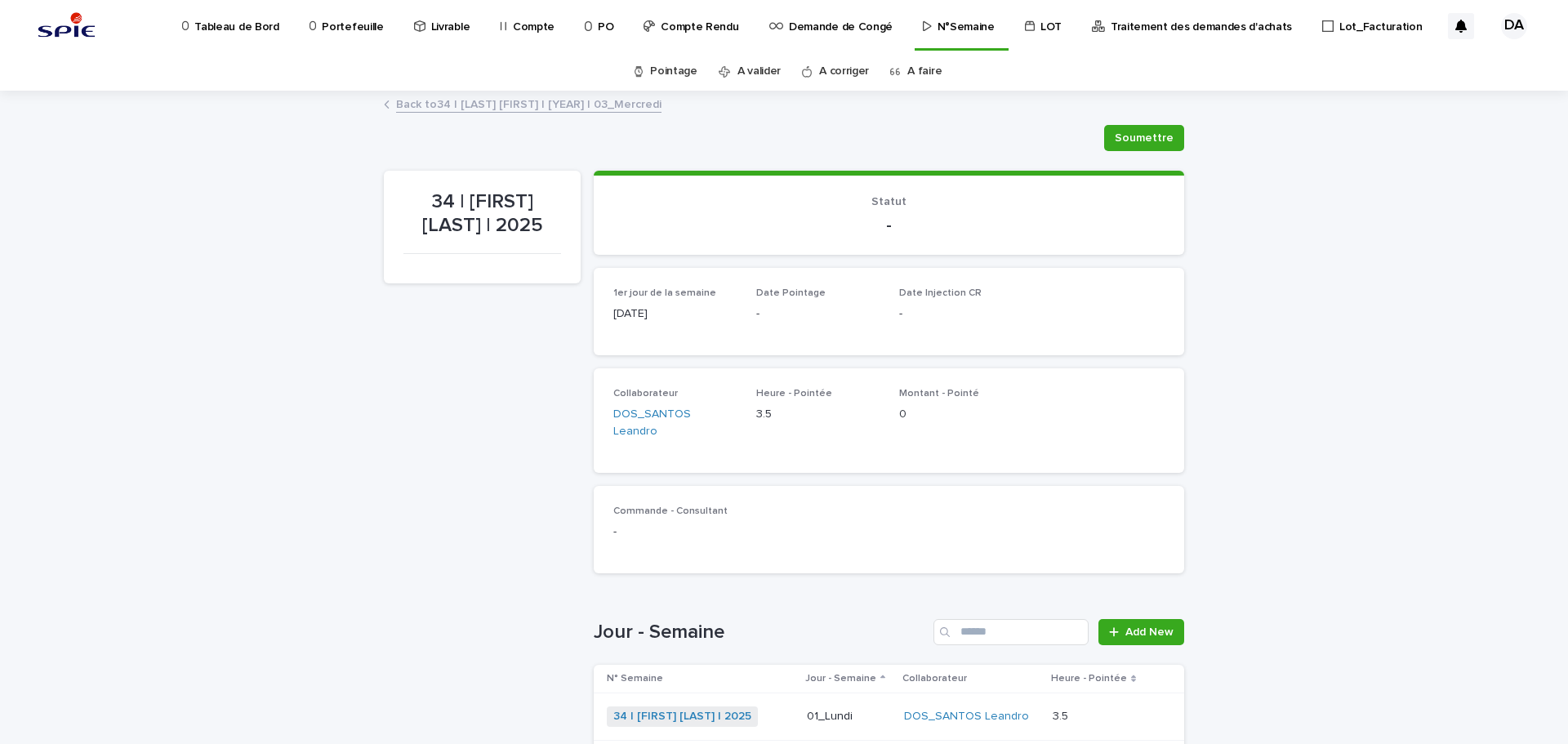 scroll, scrollTop: 402, scrollLeft: 0, axis: vertical 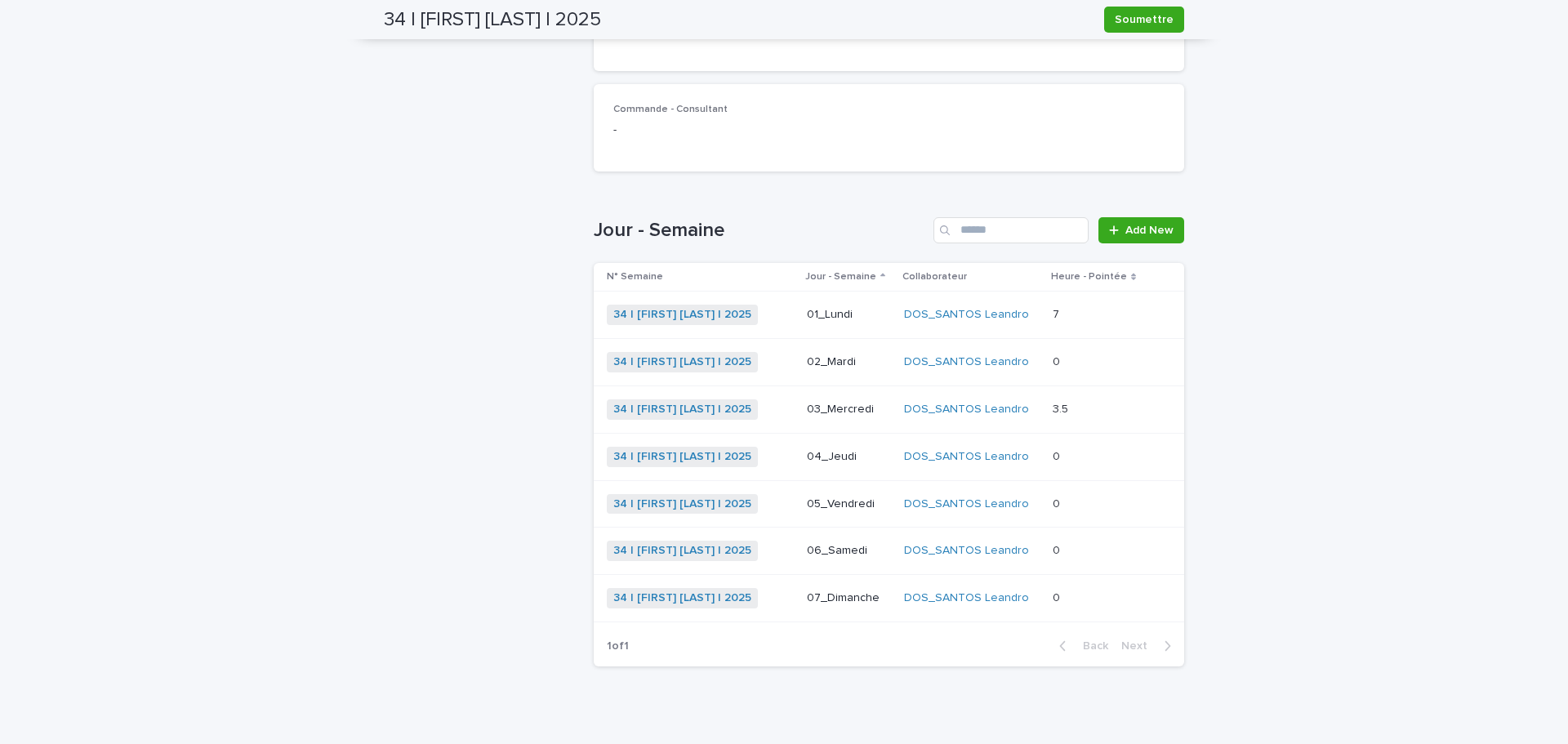 click at bounding box center [1098, 504] 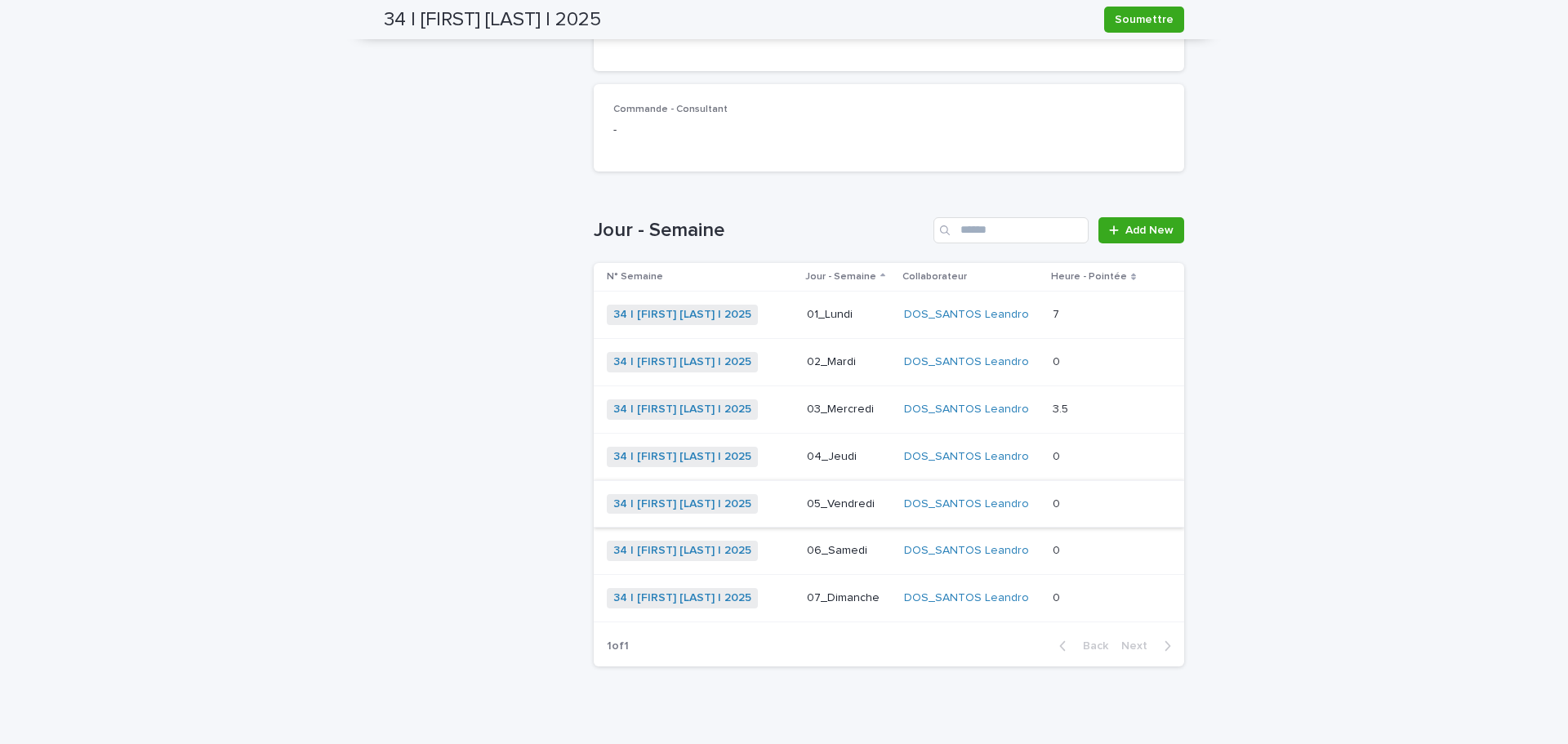 scroll, scrollTop: 0, scrollLeft: 0, axis: both 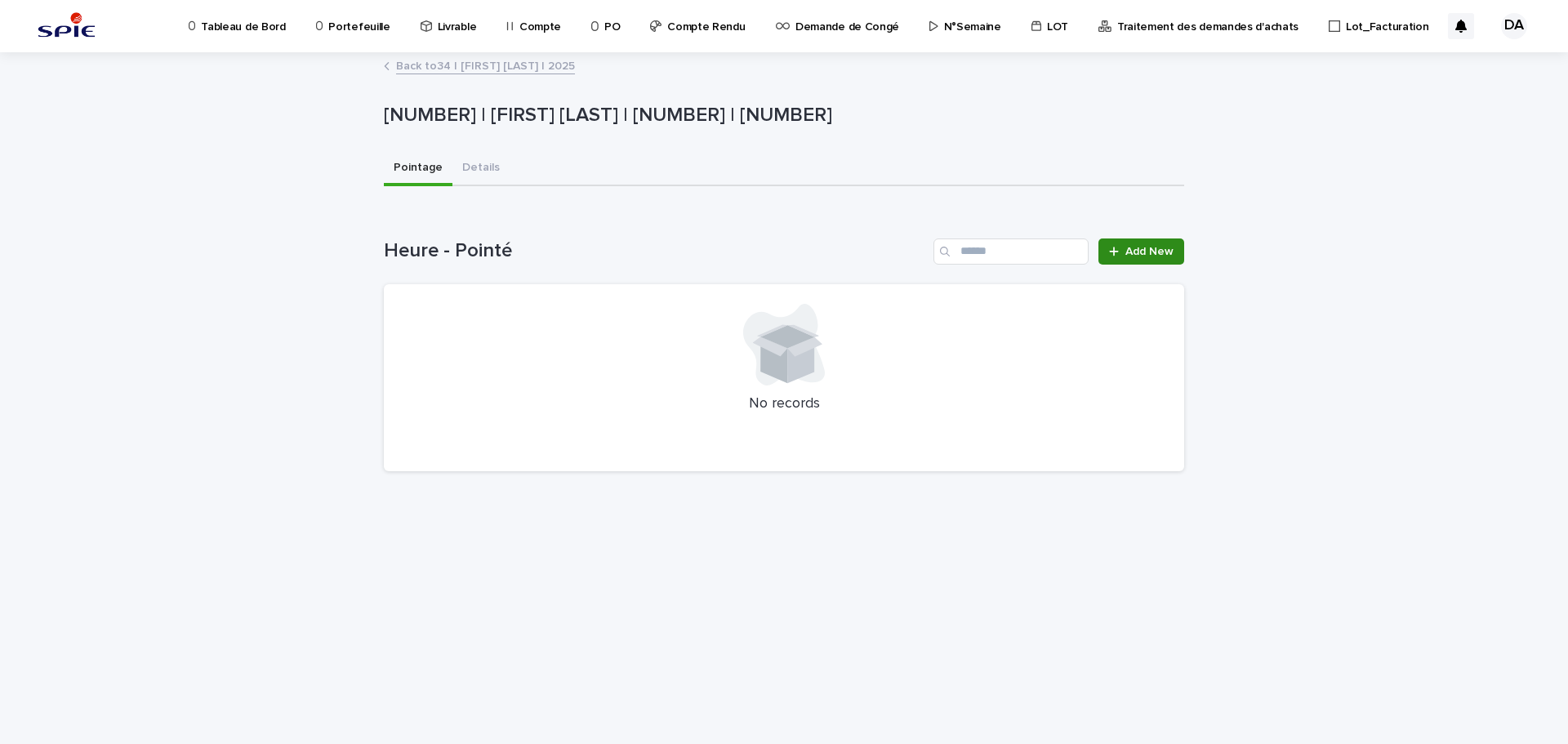 click on "Add New" at bounding box center (1149, 252) 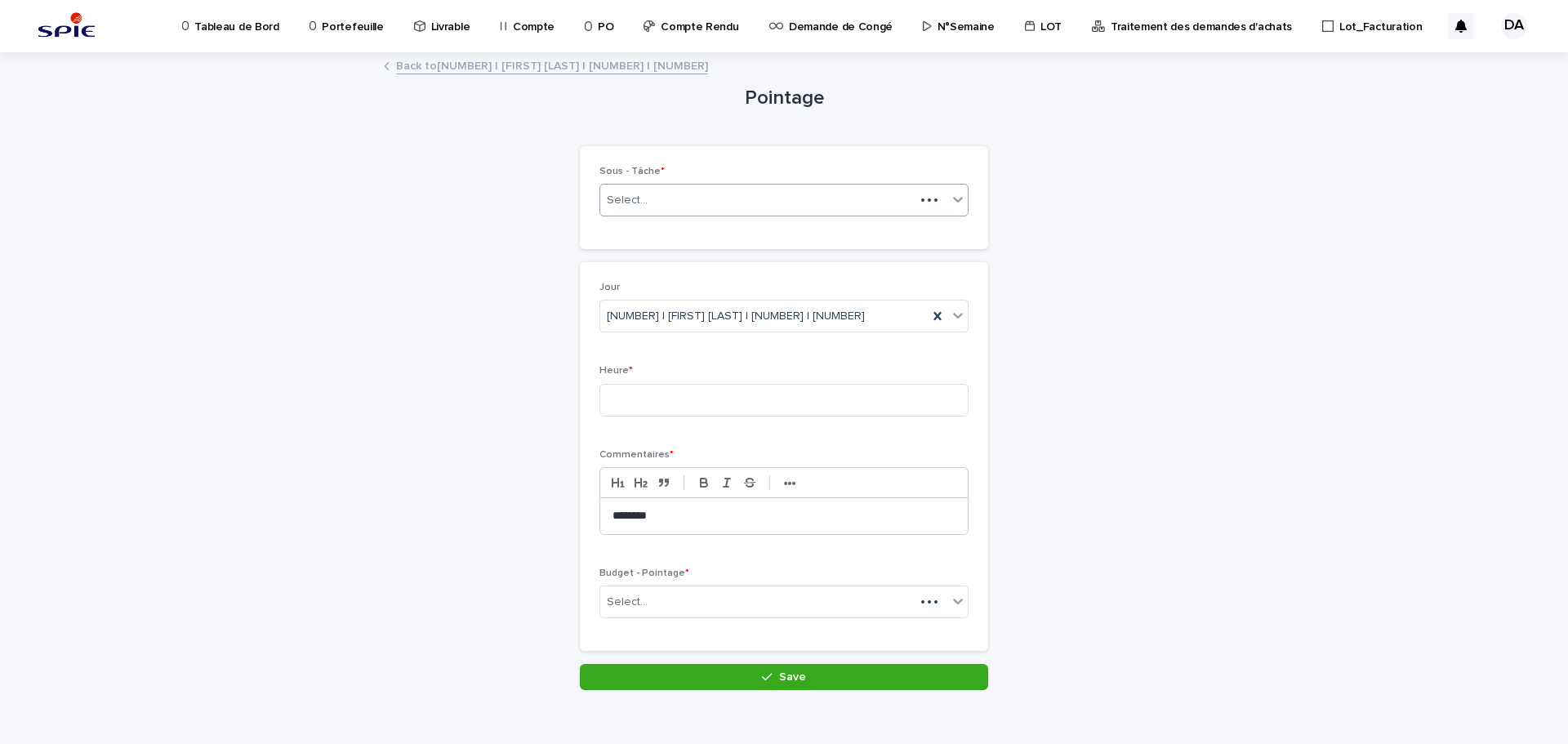 click on "Select..." at bounding box center [757, 200] 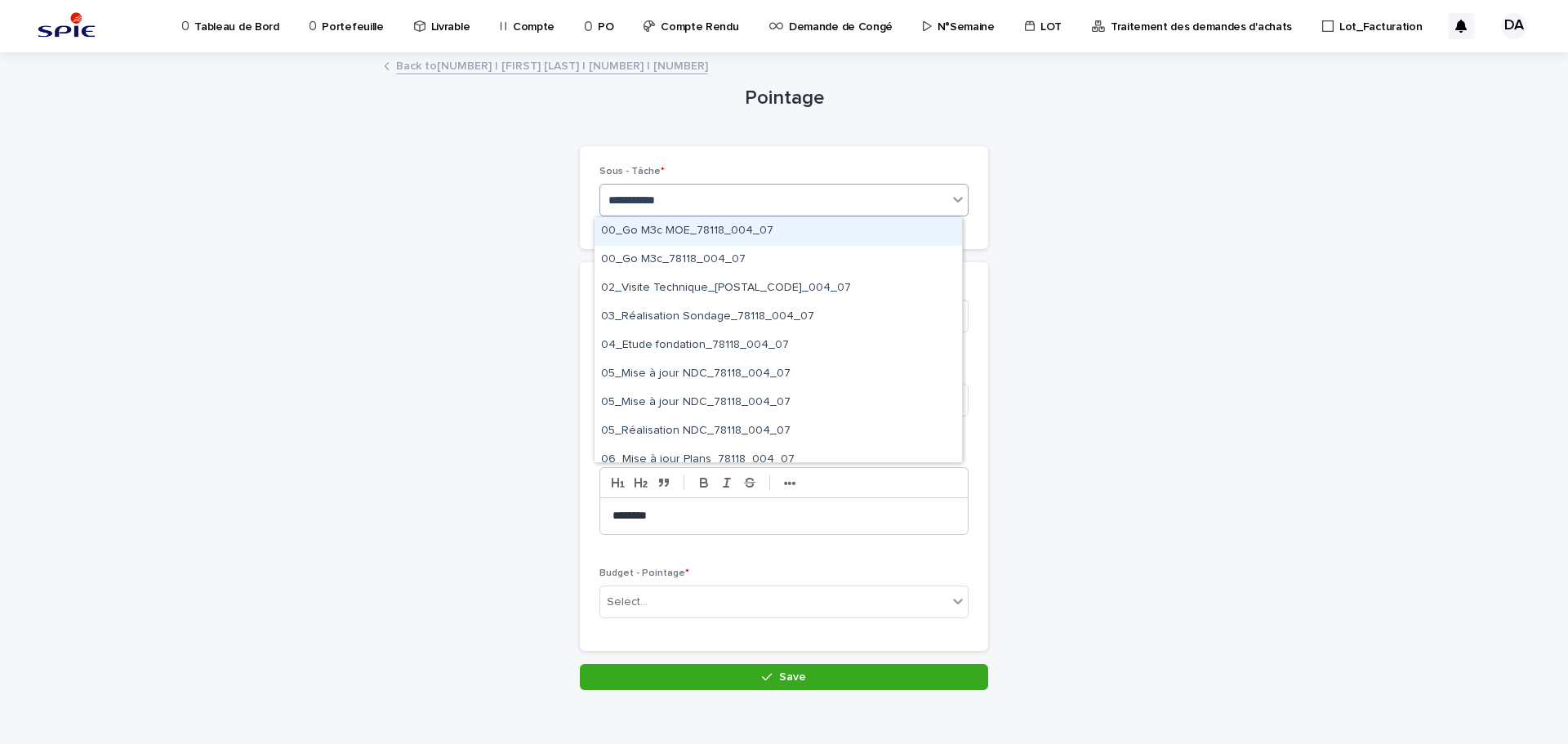 type on "**********" 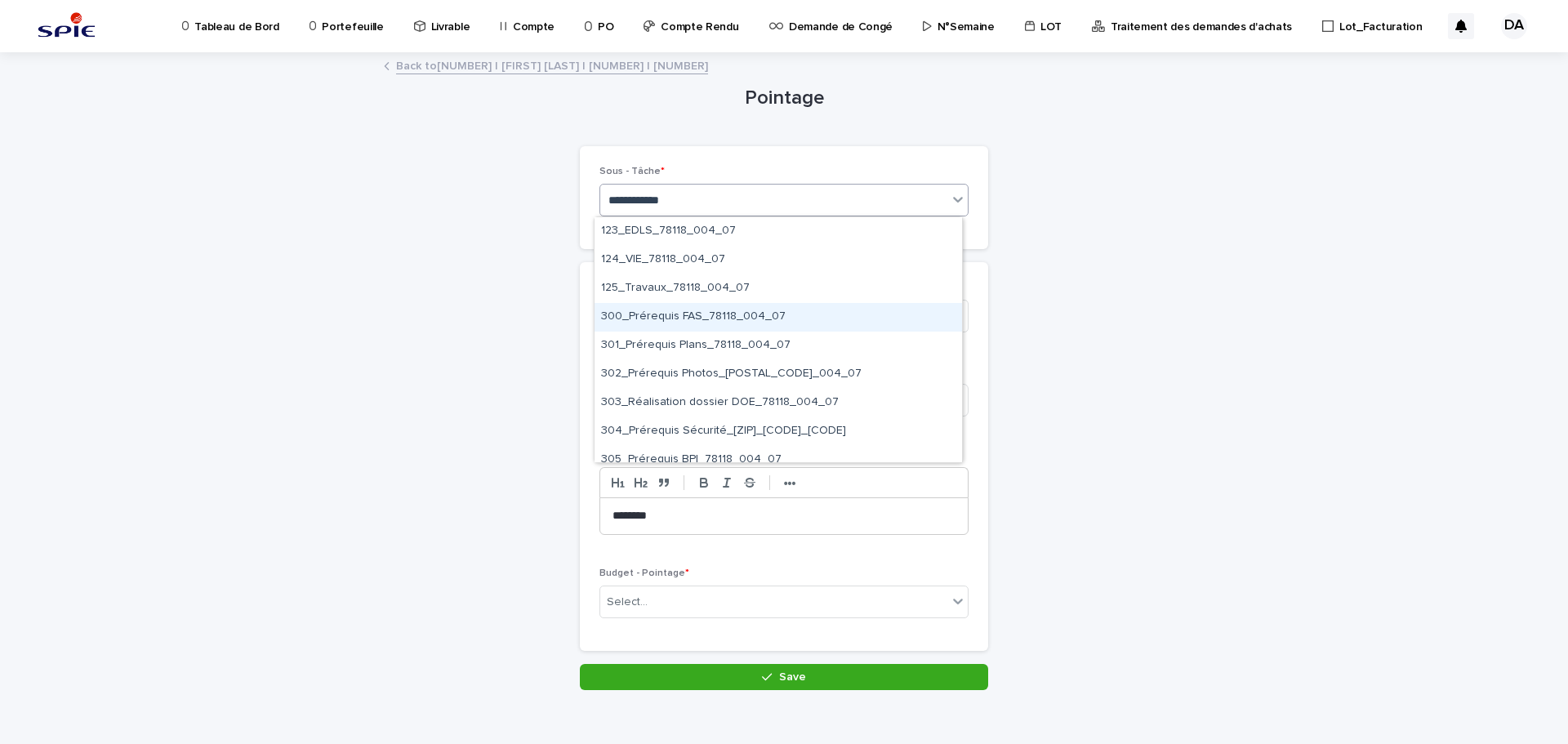 scroll, scrollTop: 1062, scrollLeft: 0, axis: vertical 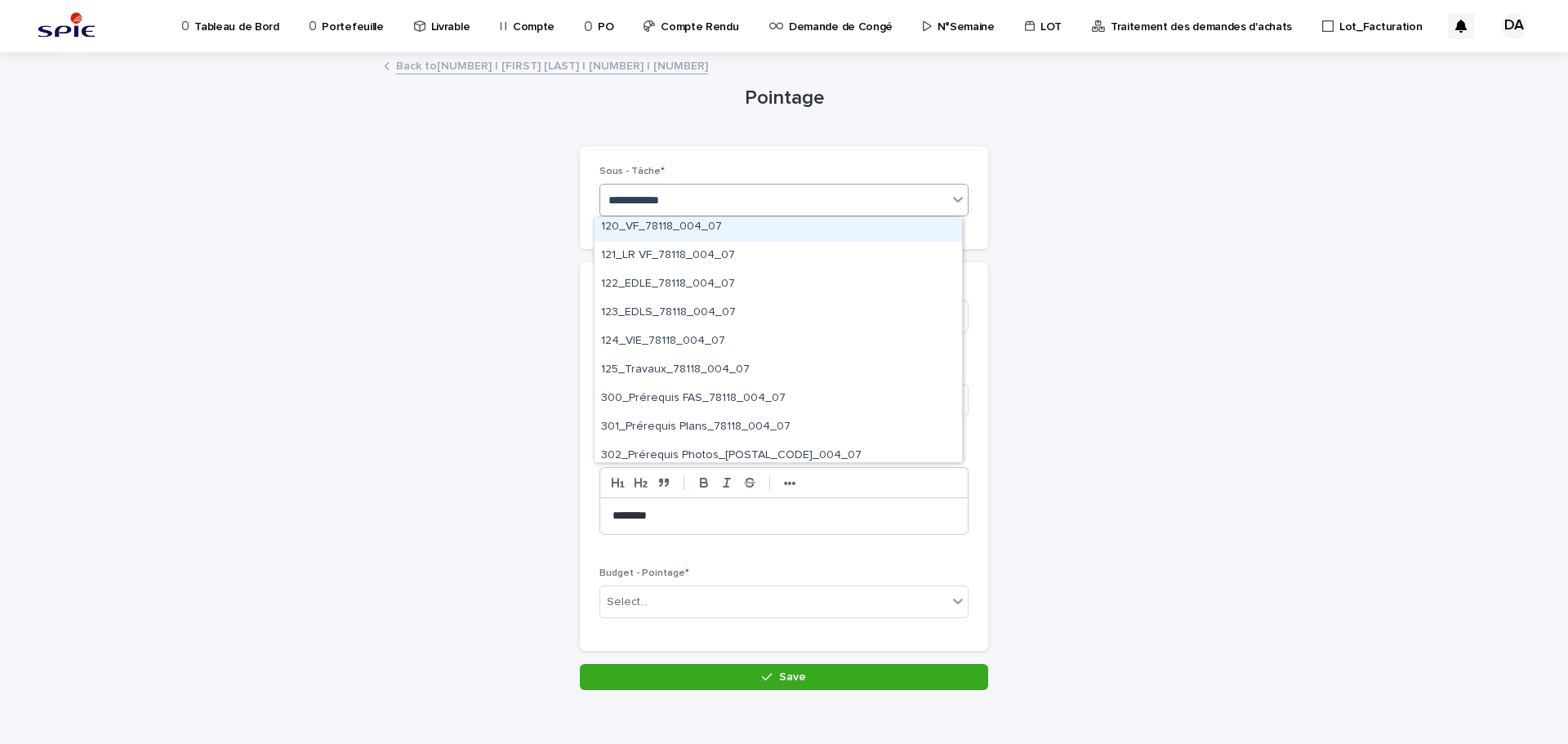 click on "120_VF_78118_004_07" at bounding box center (778, 227) 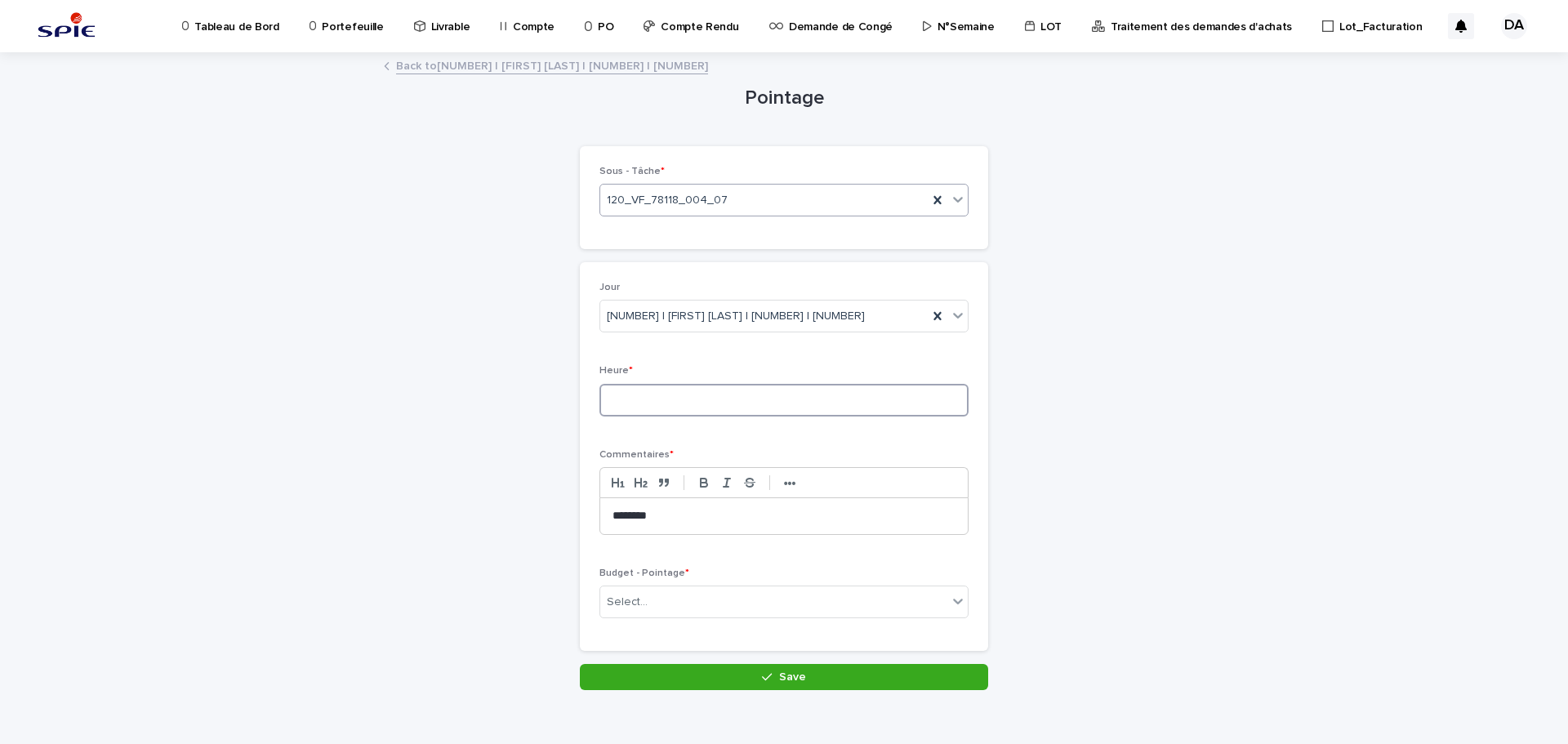 click at bounding box center (784, 400) 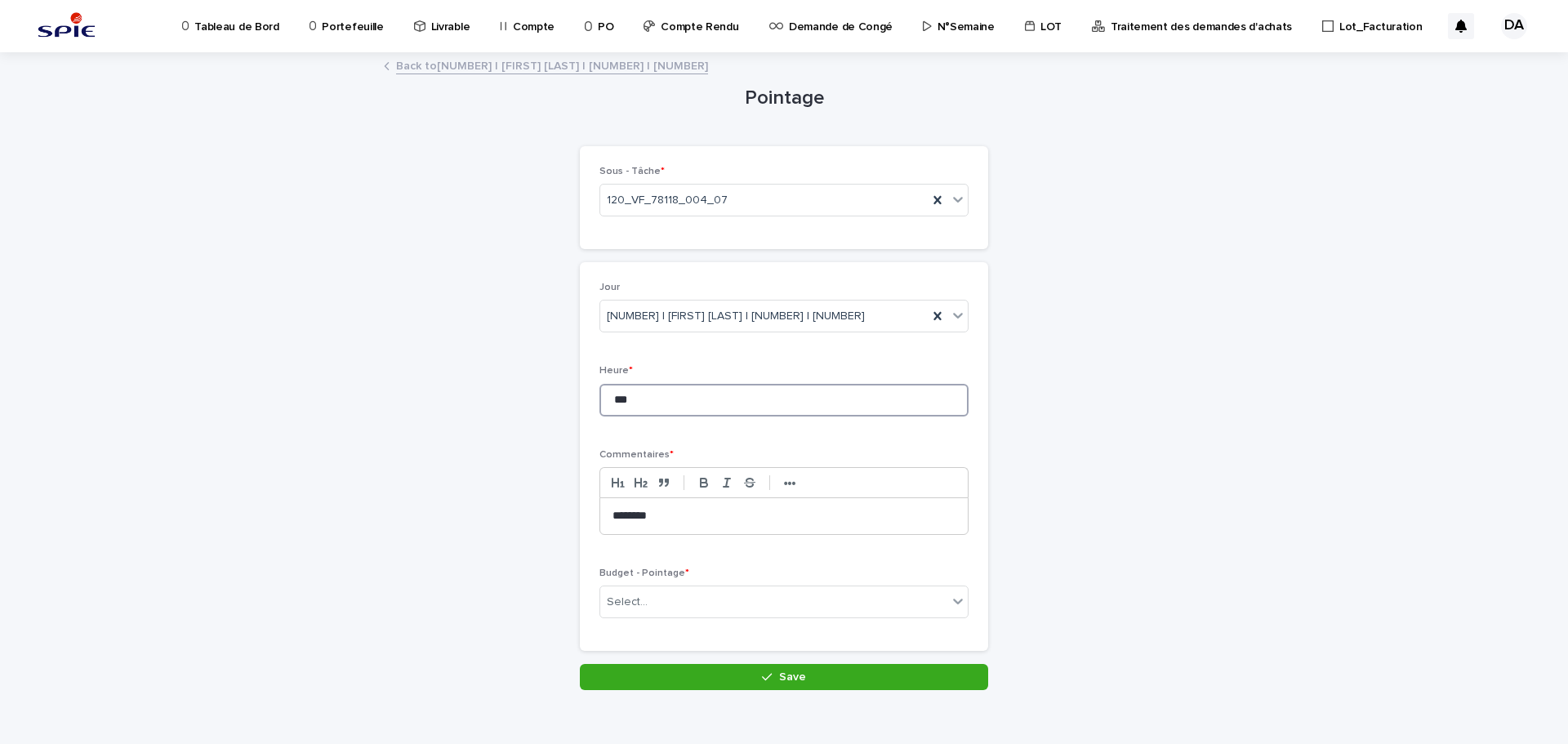 type on "***" 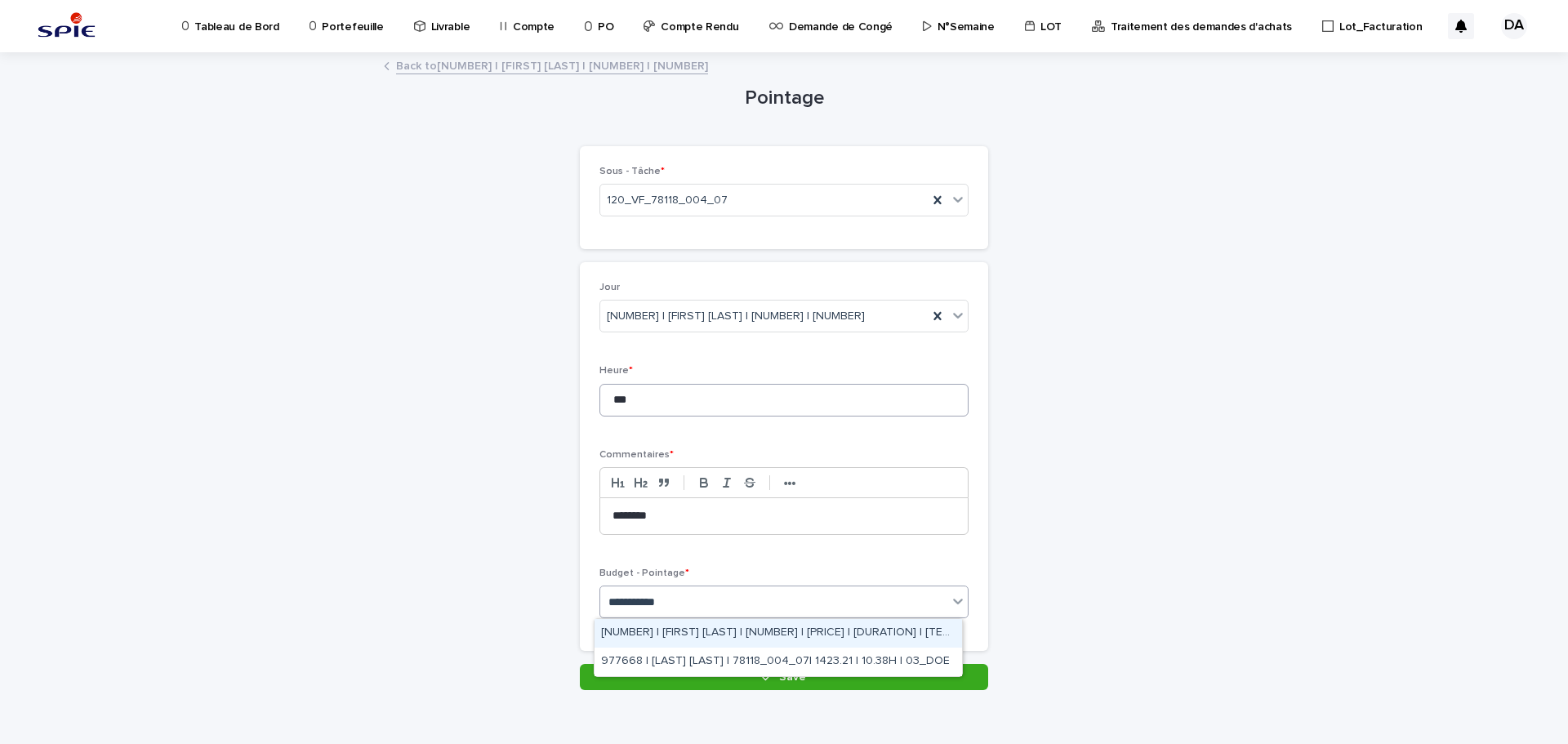 type on "**********" 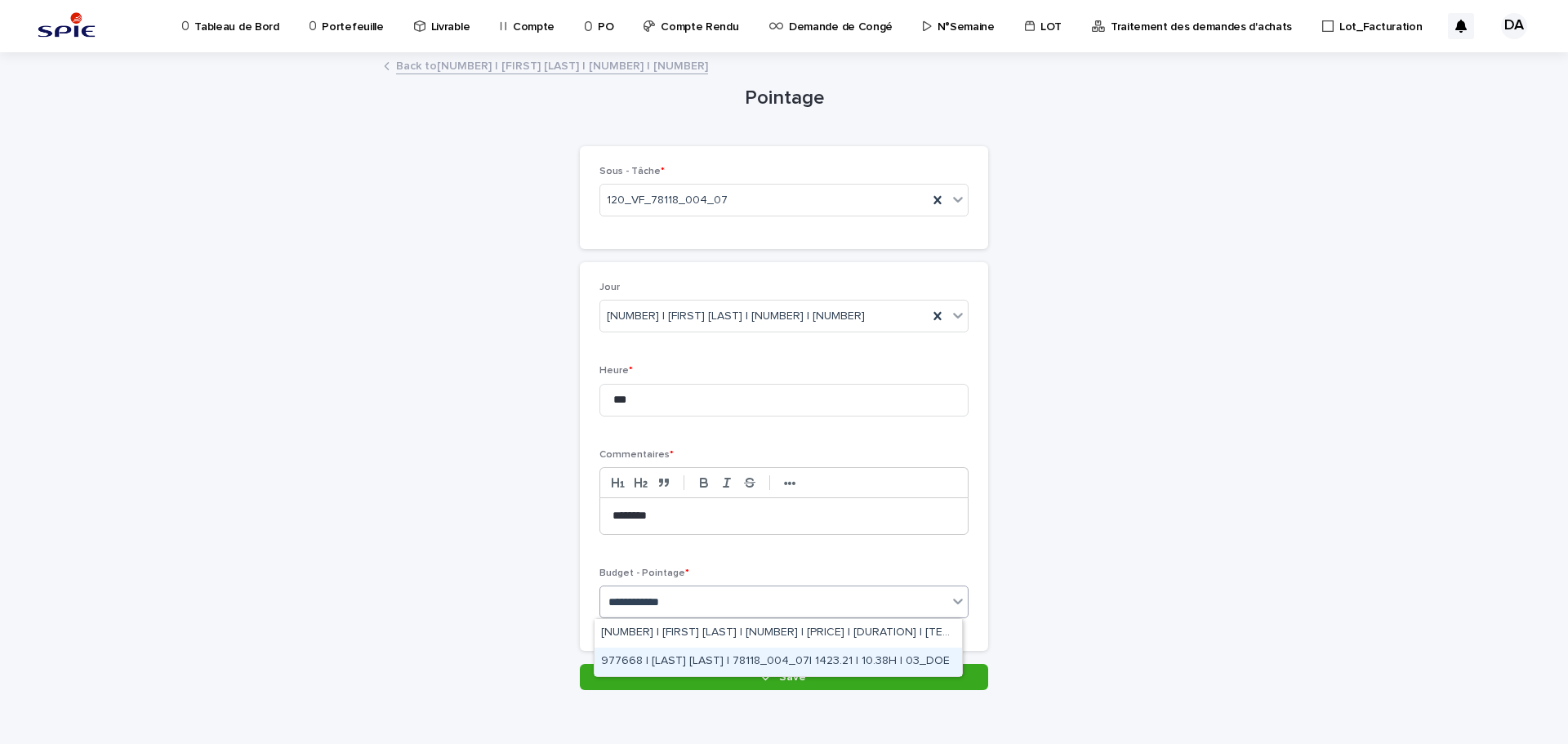click on "977668 | [LAST] [LAST] | 78118_004_07| 1423.21 | 10.38H  | 03_DOE" at bounding box center [778, 662] 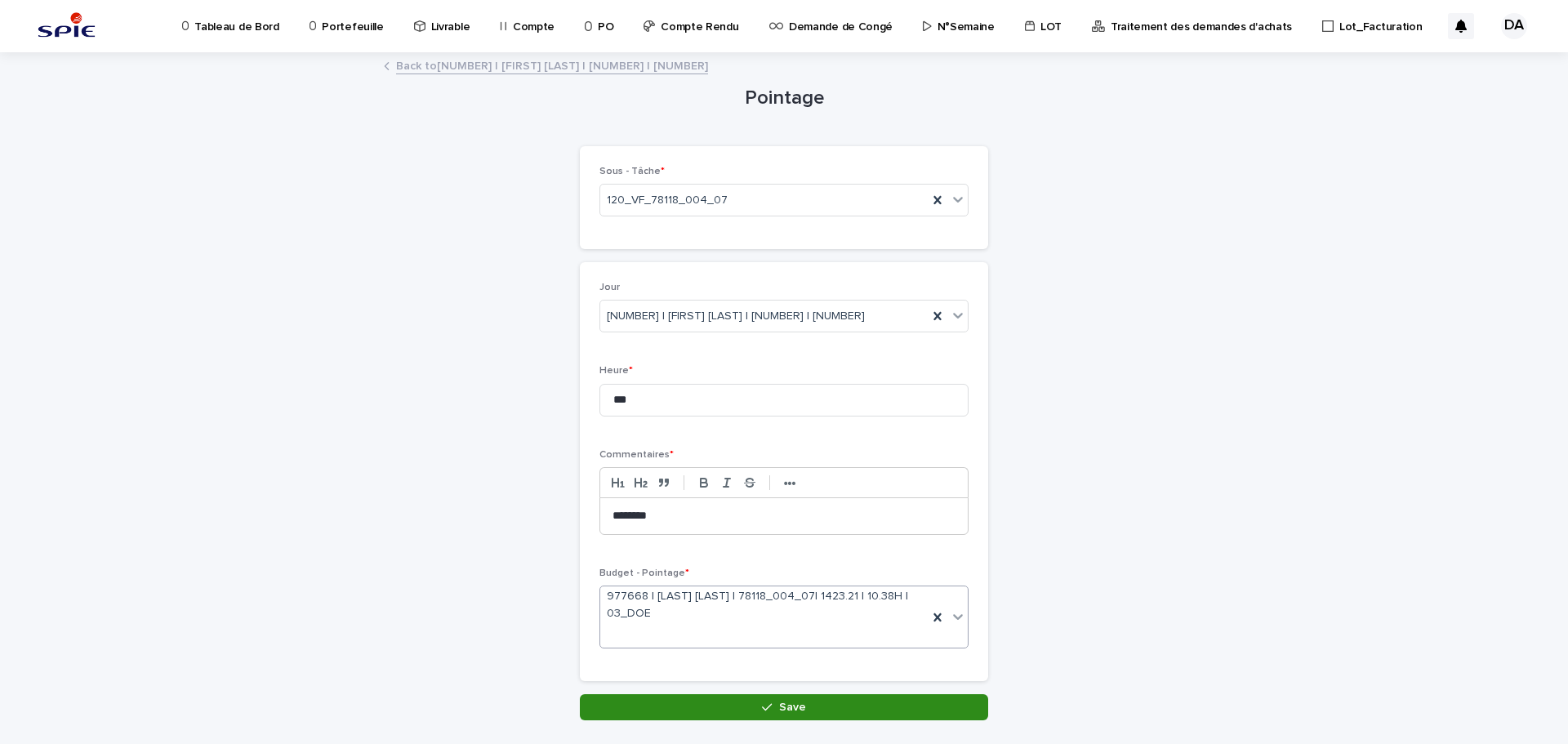 click on "Save" at bounding box center (784, 707) 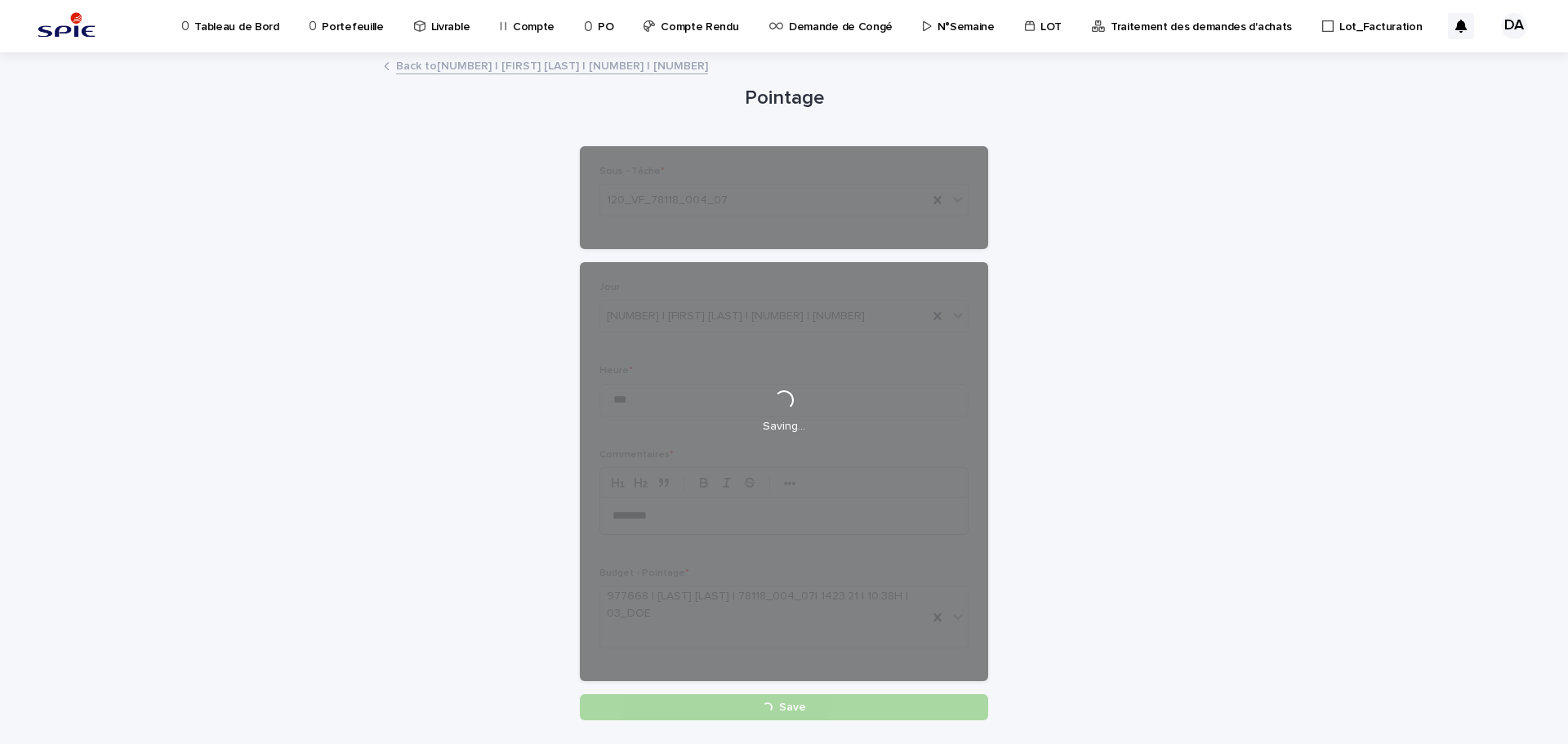 click on "Loading... Saving… Loading... Saving… Loading... Saving… Loading... Saving… Loading... Saving… Loading... Saving… Loading... Saving… Sous - Tâche * 120_VF_78118_004_07 Loading... Saving… Loading... Saving… Loading... Saving… Jour 34 | DOS_SANTOS [LAST] | 2025 | 05_Vendredi Heure * *** Commentaires *                                         •••                                                             ******** Budget - Pointage * 977668 | [LAST] [LAST] | 78118_004_07| 1423.21 | 10.38H  | 03_DOE Loading... Saving… Loading... Saving… Sorry, there was an error saving your record. Please try again. Please fill out the required fields above. Loading... Save" at bounding box center [784, 428] 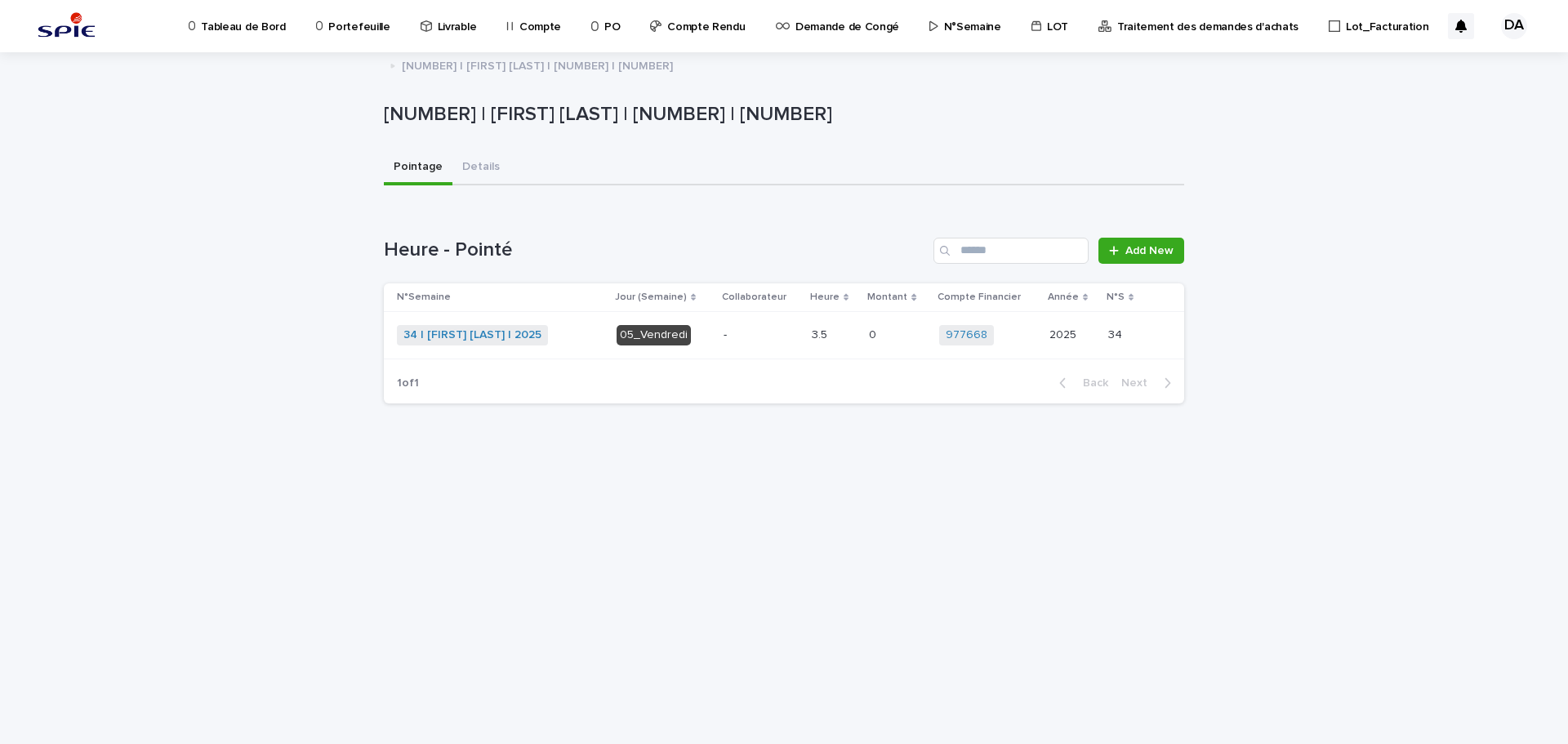 drag, startPoint x: 520, startPoint y: 339, endPoint x: 1566, endPoint y: 1, distance: 1099.254 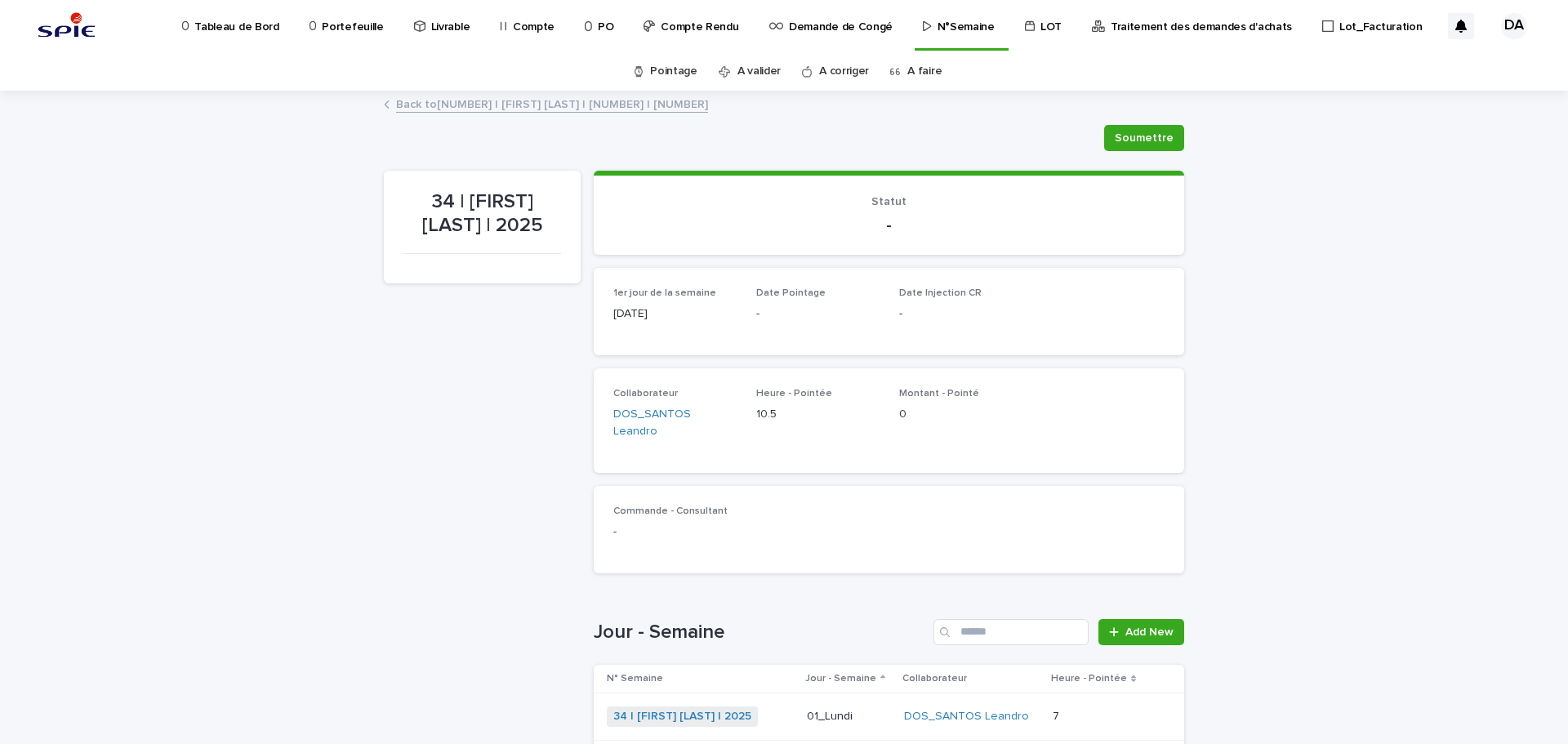 click on "A faire" at bounding box center (924, 71) 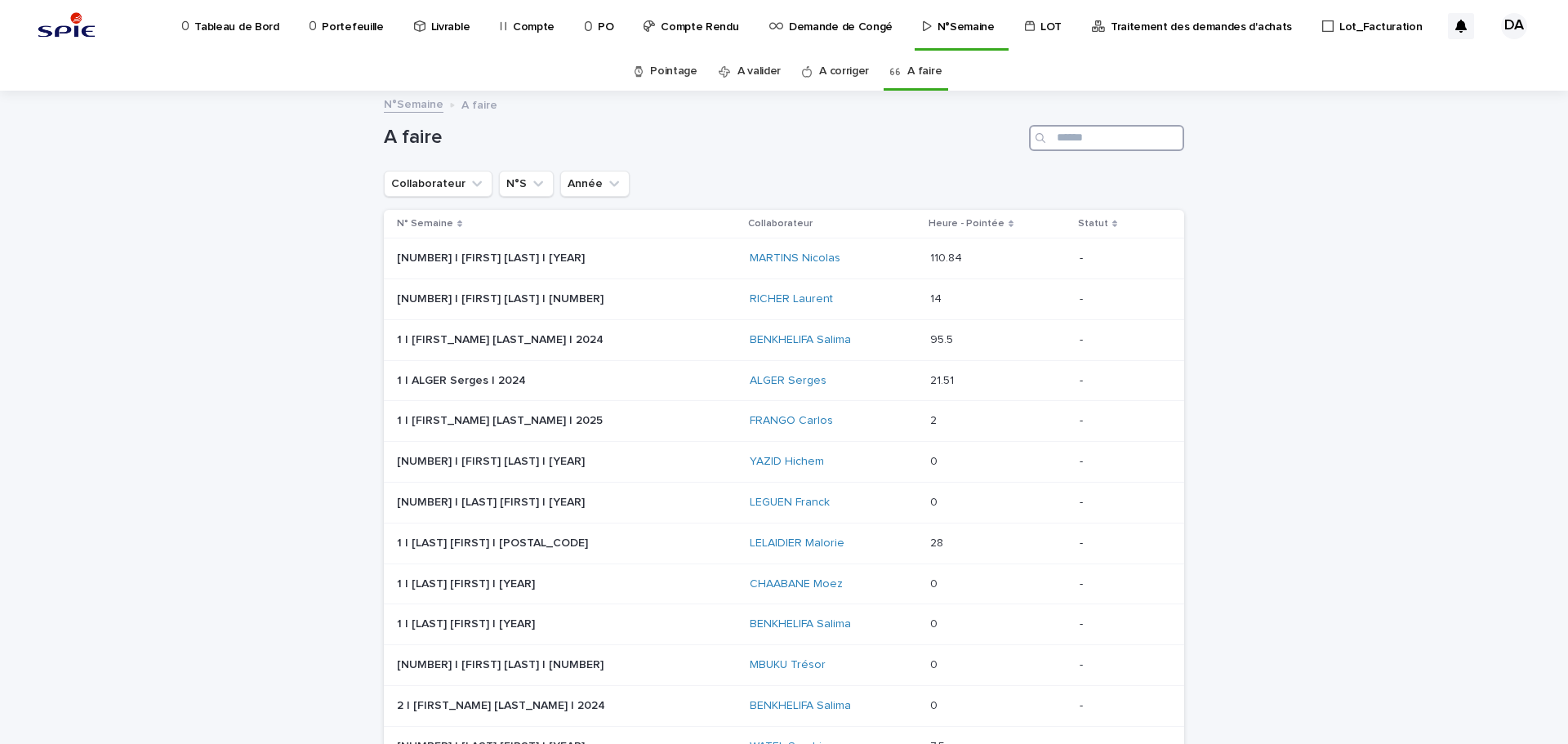 click at bounding box center [1107, 138] 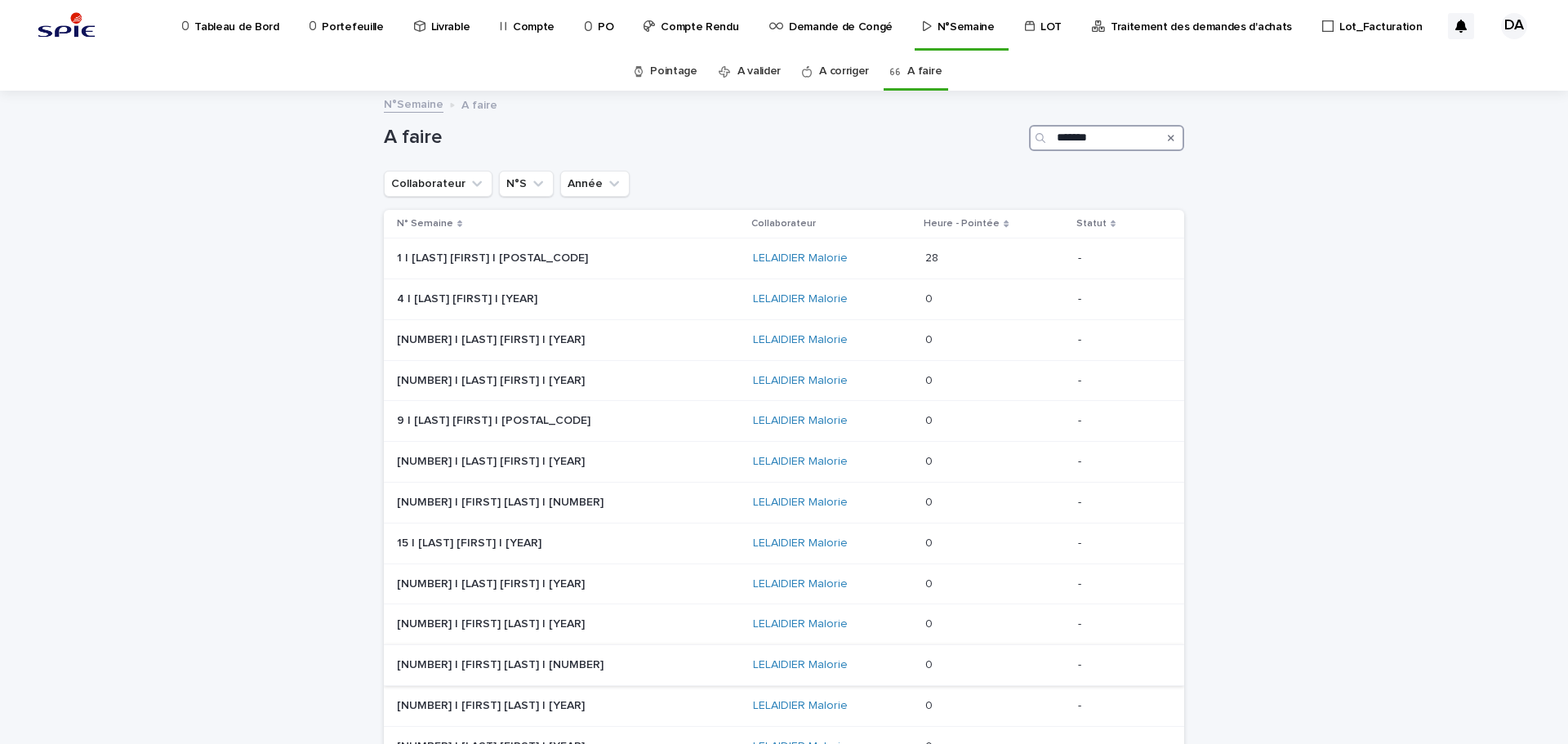 scroll, scrollTop: 245, scrollLeft: 0, axis: vertical 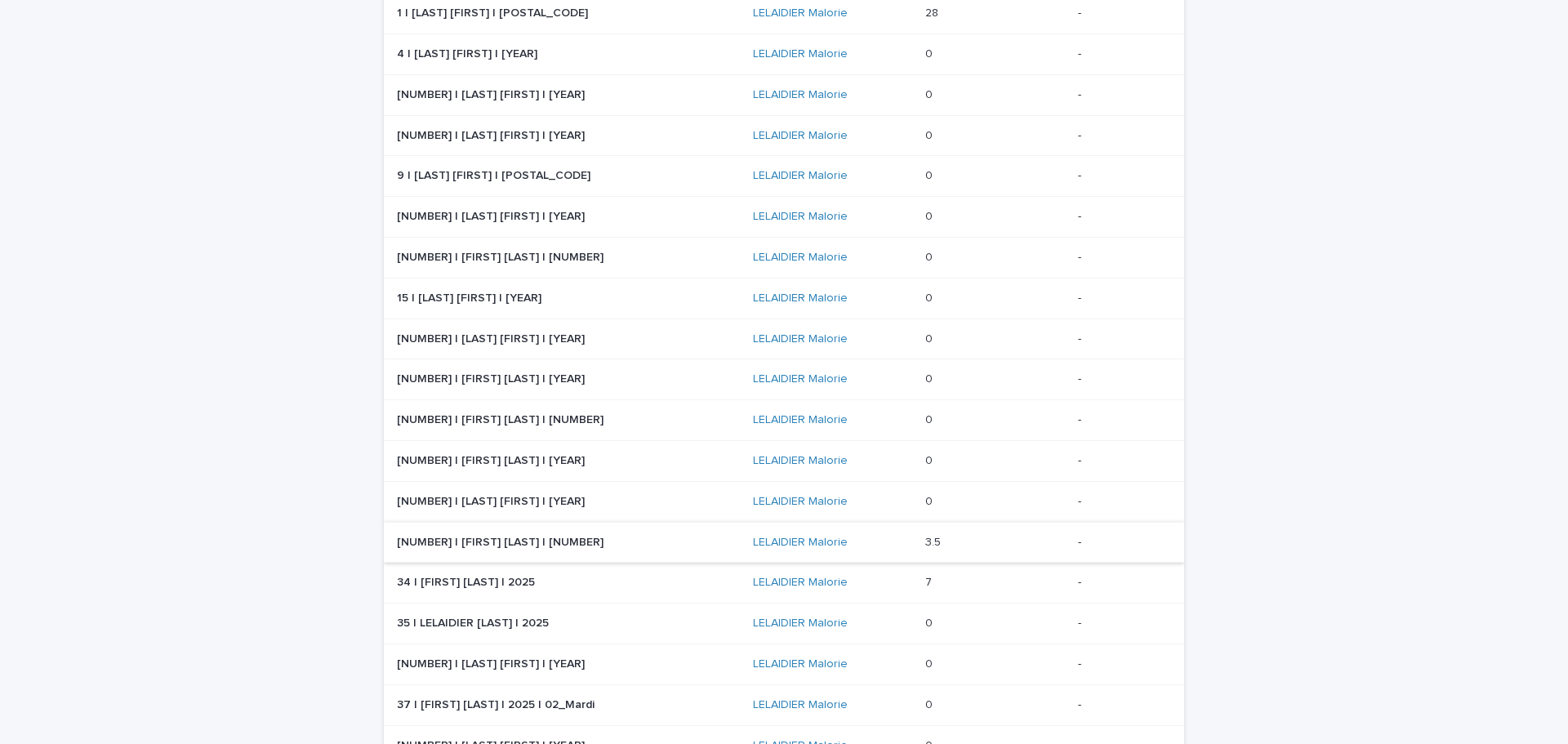 type on "*******" 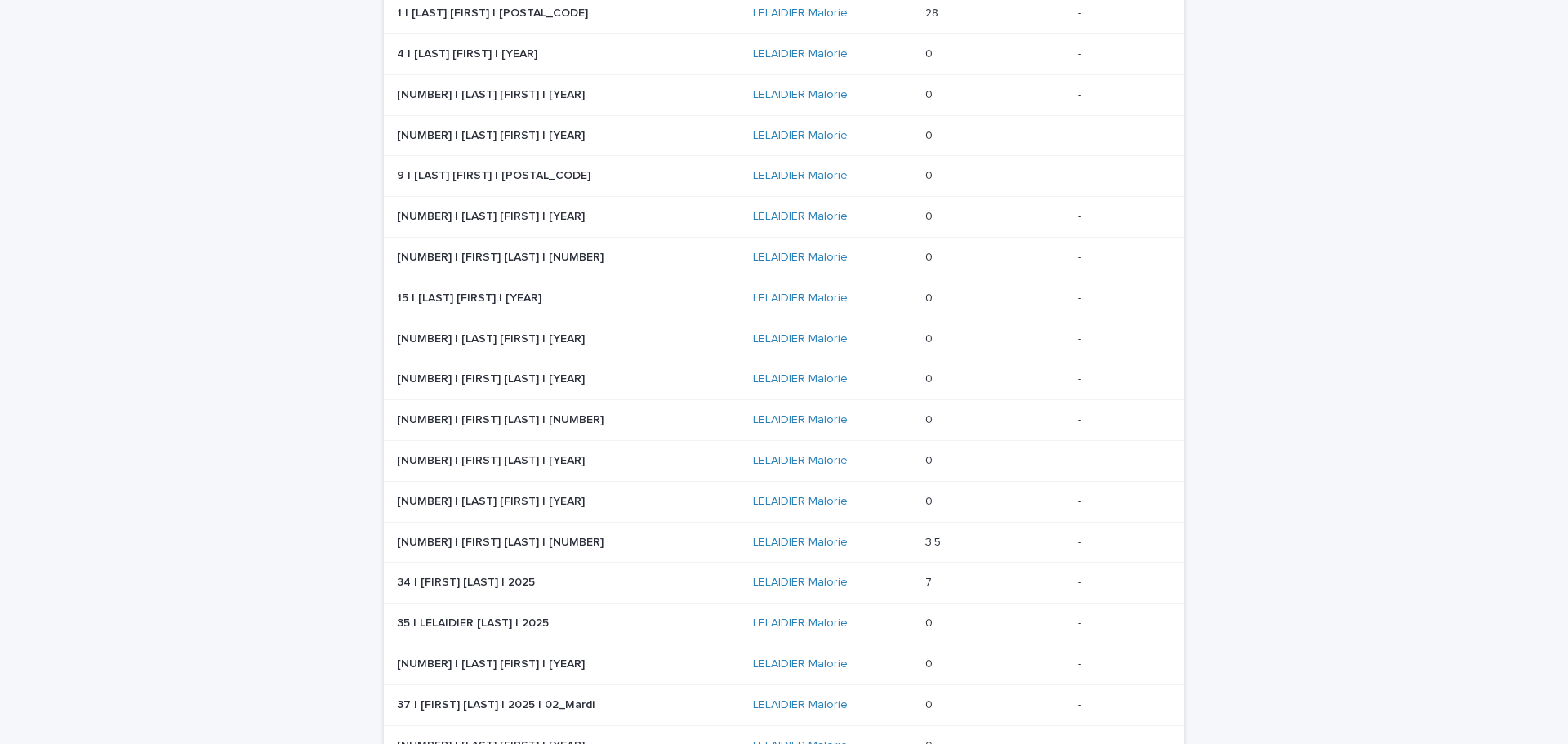 click at bounding box center [995, 542] 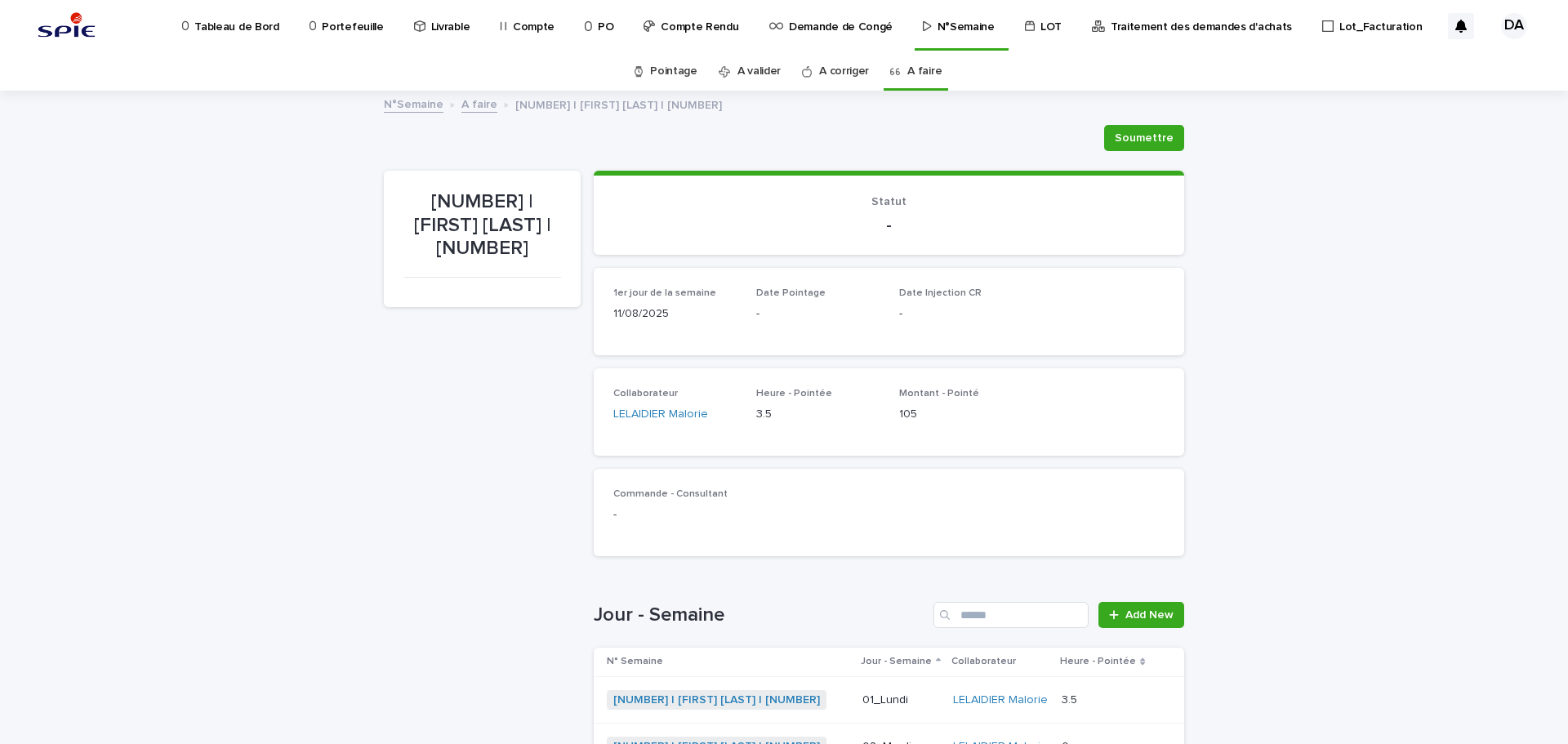 scroll, scrollTop: 402, scrollLeft: 0, axis: vertical 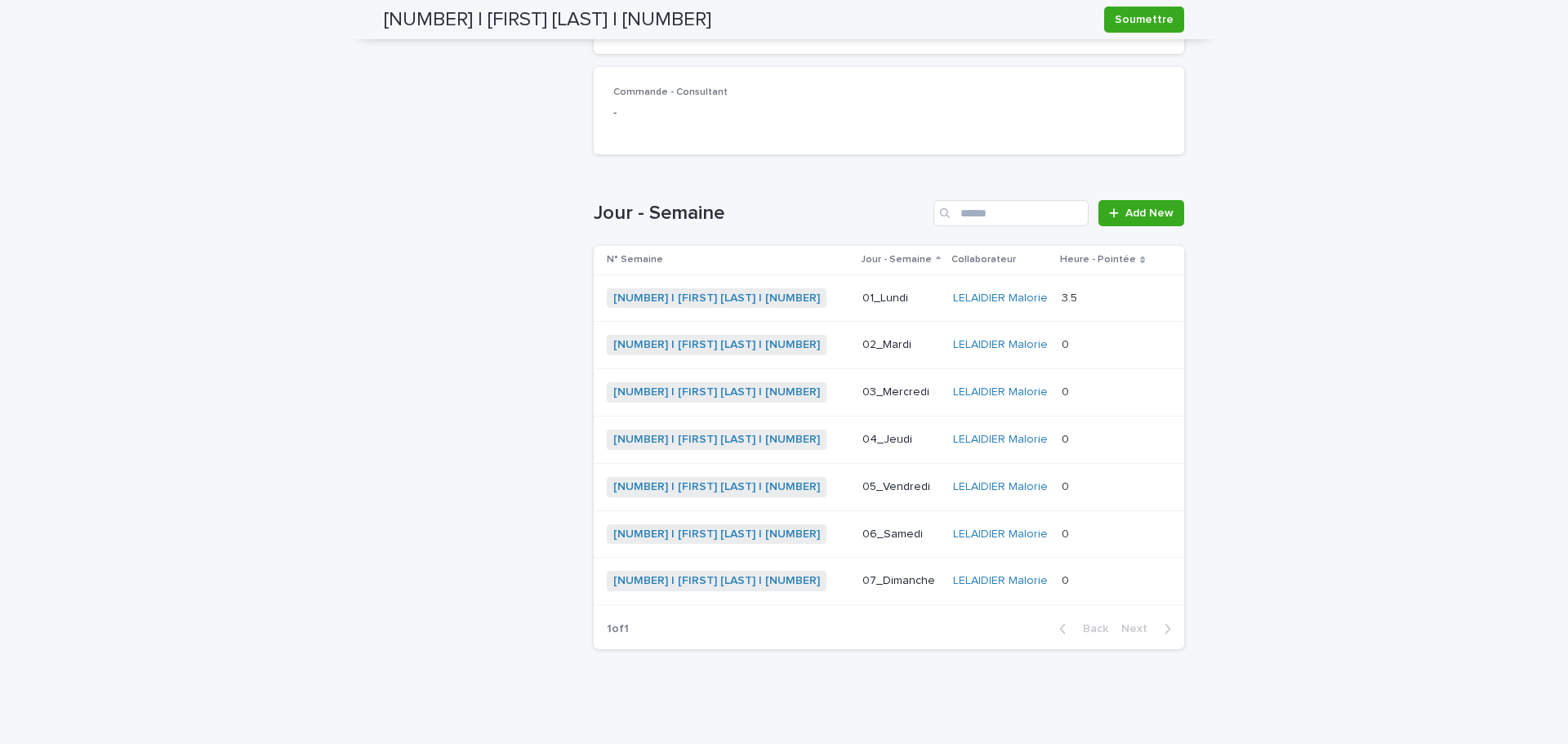 click on "3.5 3.5" at bounding box center (1102, 298) 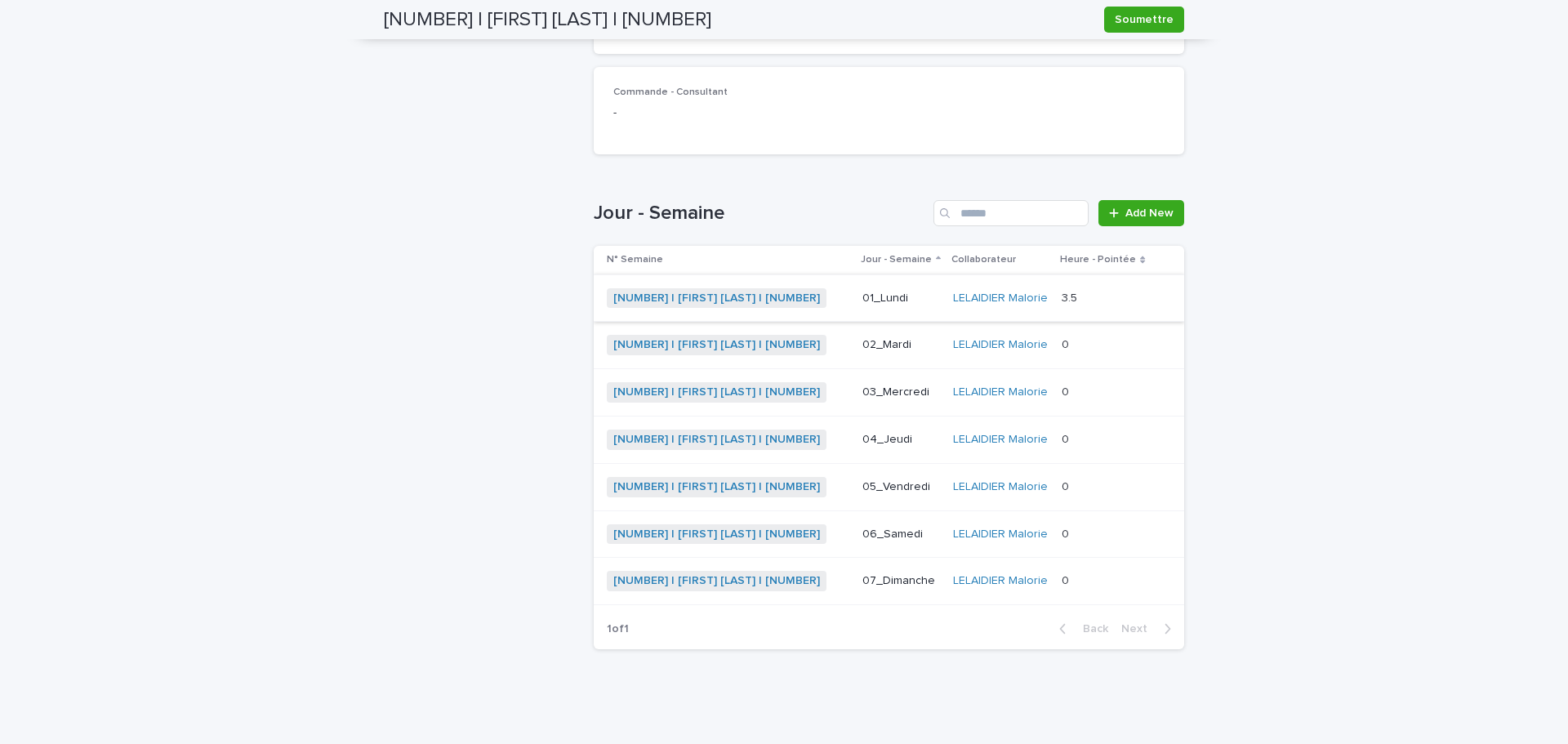 scroll, scrollTop: 0, scrollLeft: 0, axis: both 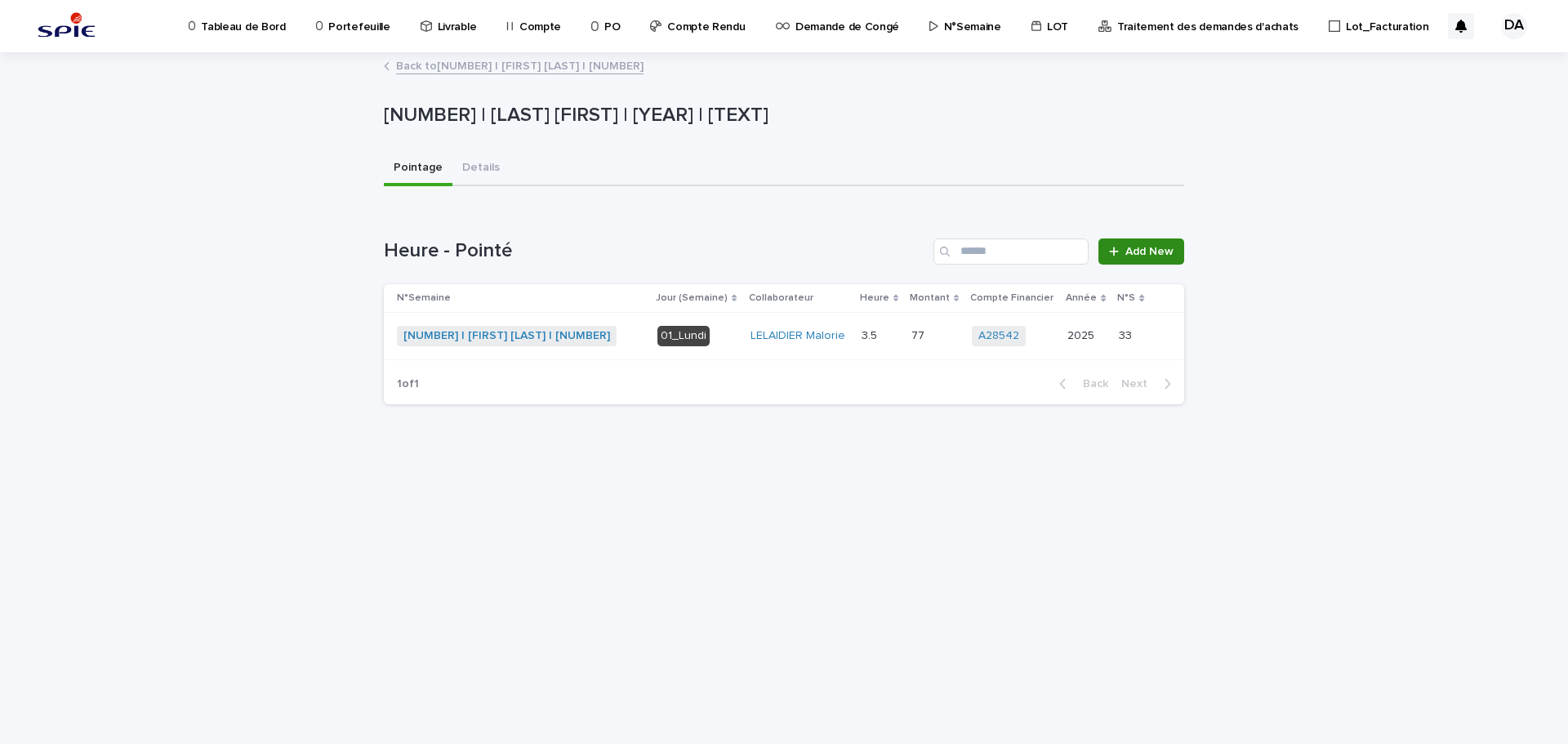 click on "Add New" at bounding box center (1149, 252) 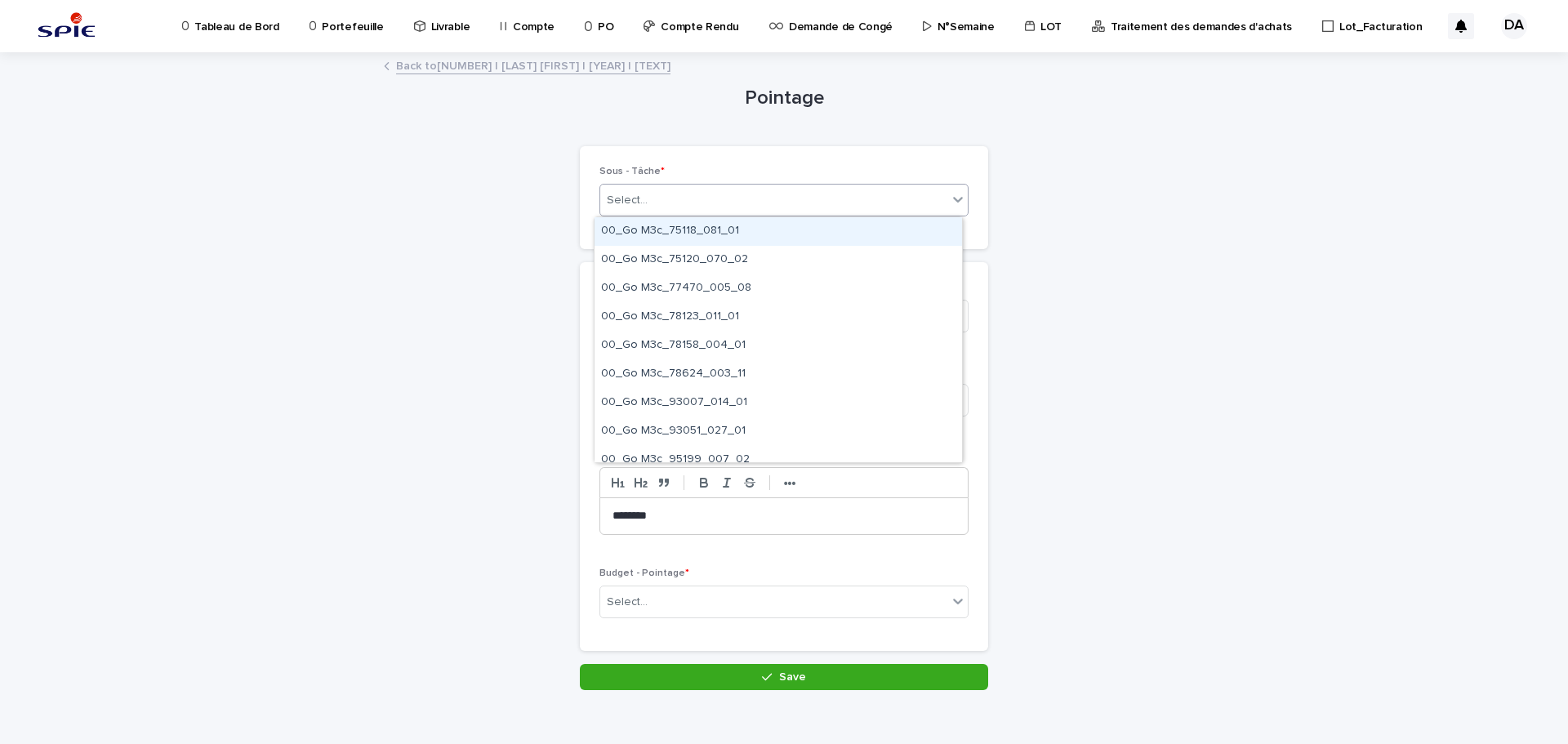 click on "Select..." at bounding box center (784, 200) 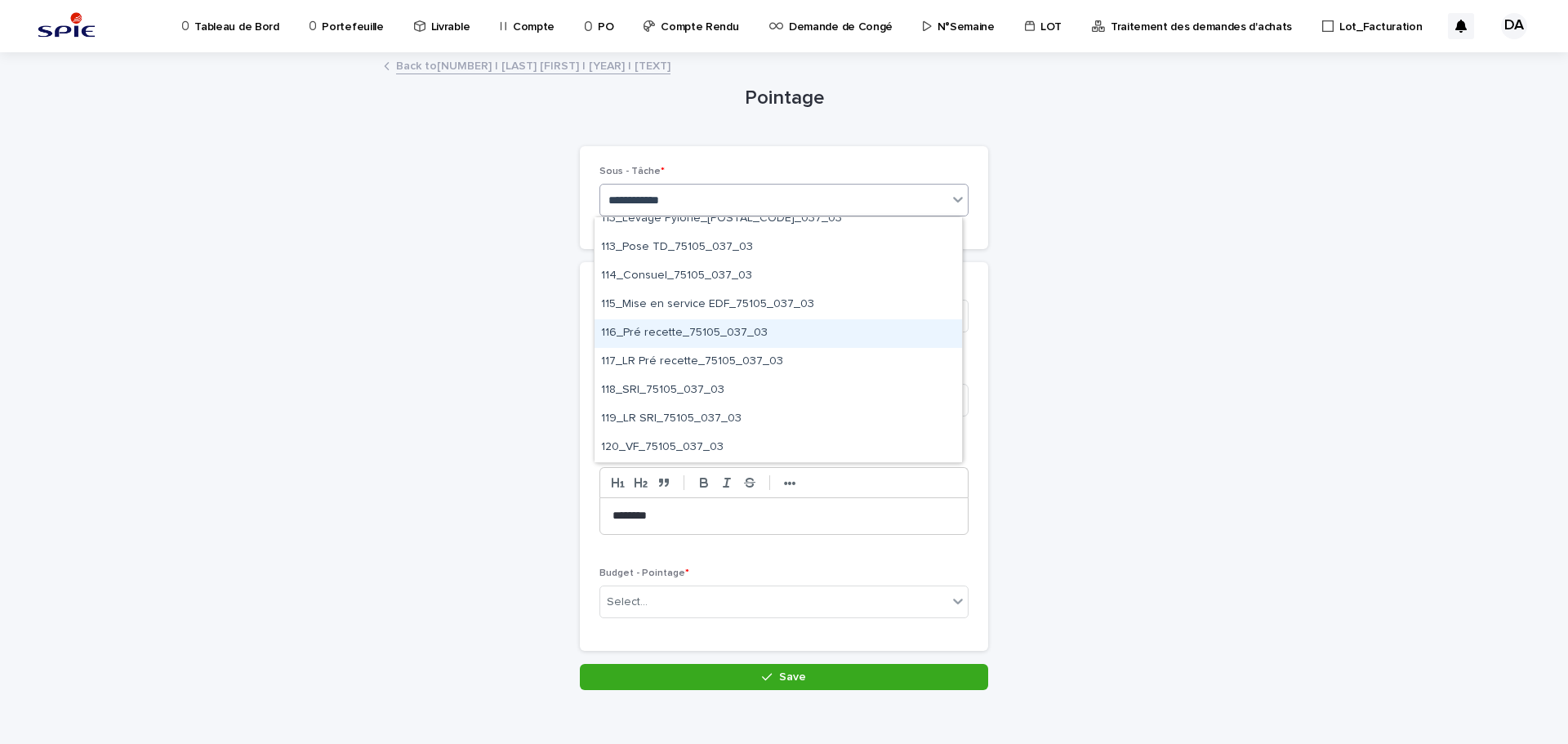 scroll, scrollTop: 980, scrollLeft: 0, axis: vertical 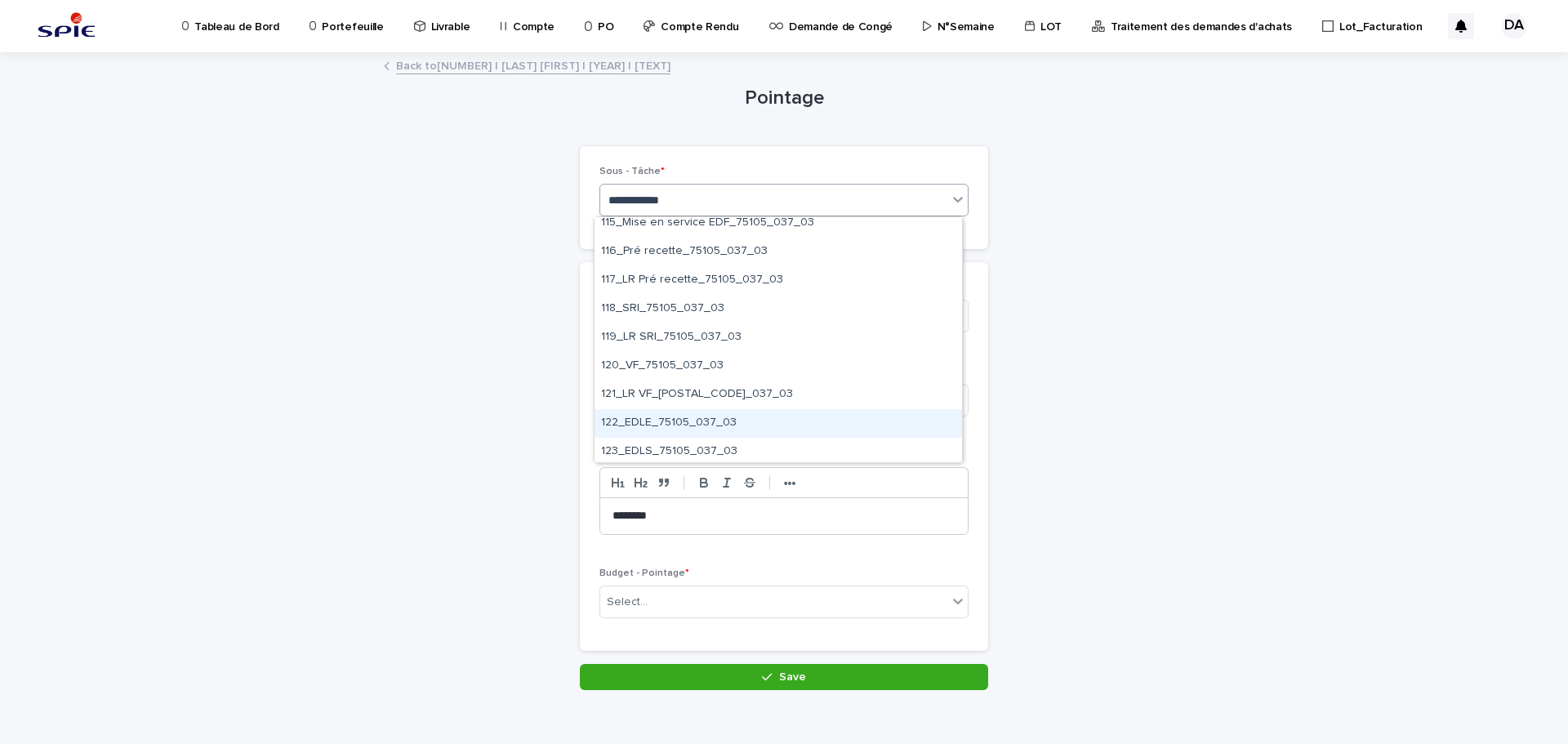 click on "122_EDLE_75105_037_03" at bounding box center [778, 423] 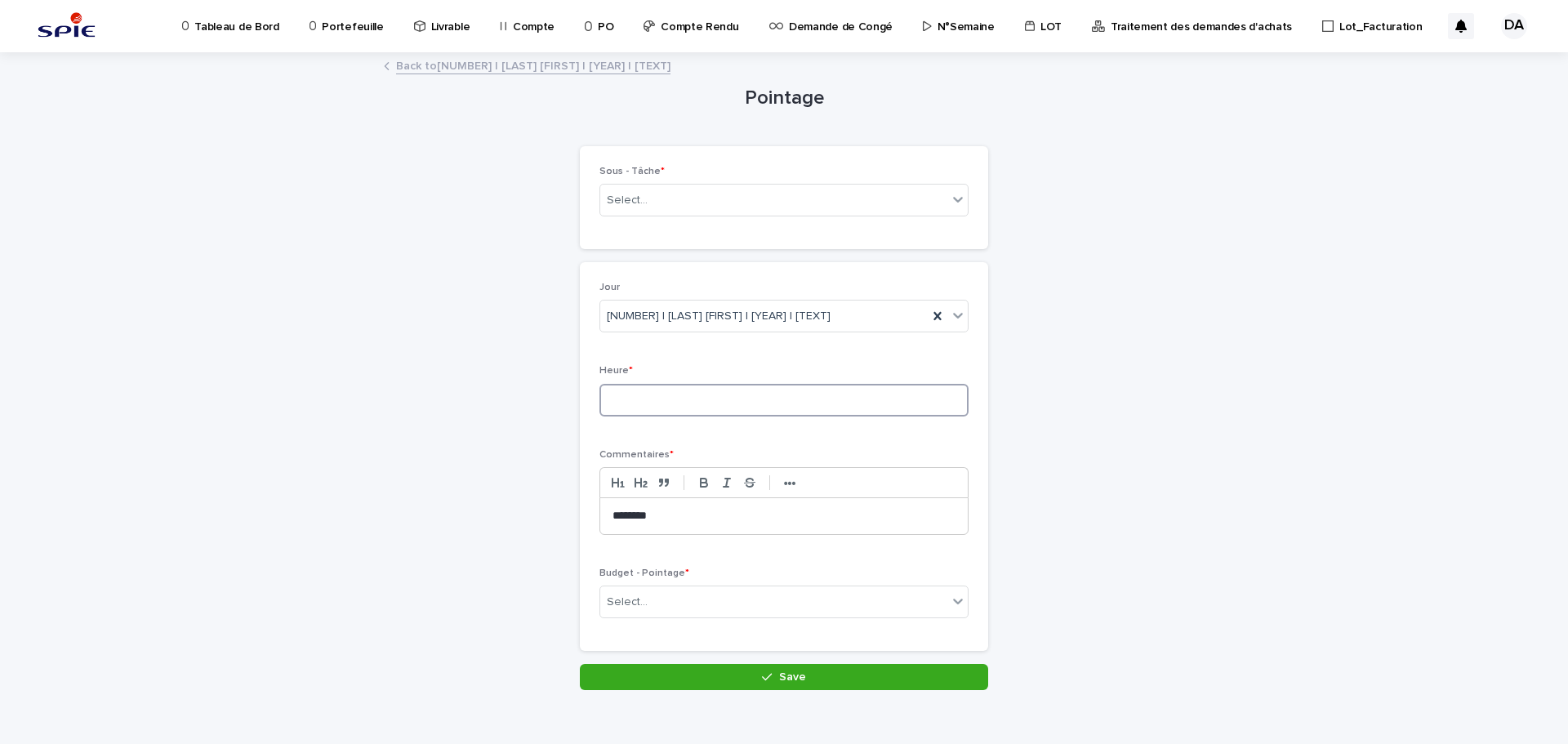 click at bounding box center [784, 400] 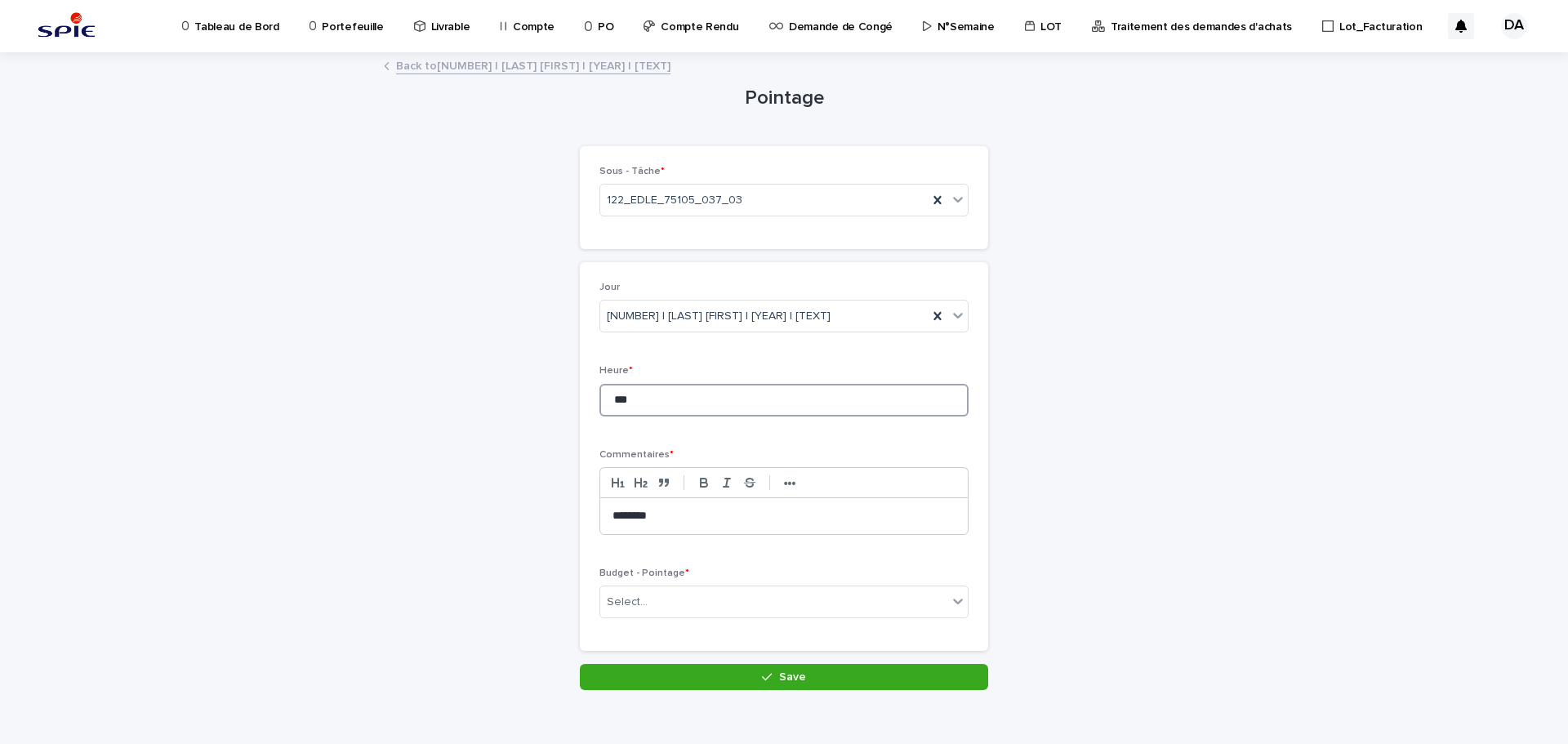 type on "***" 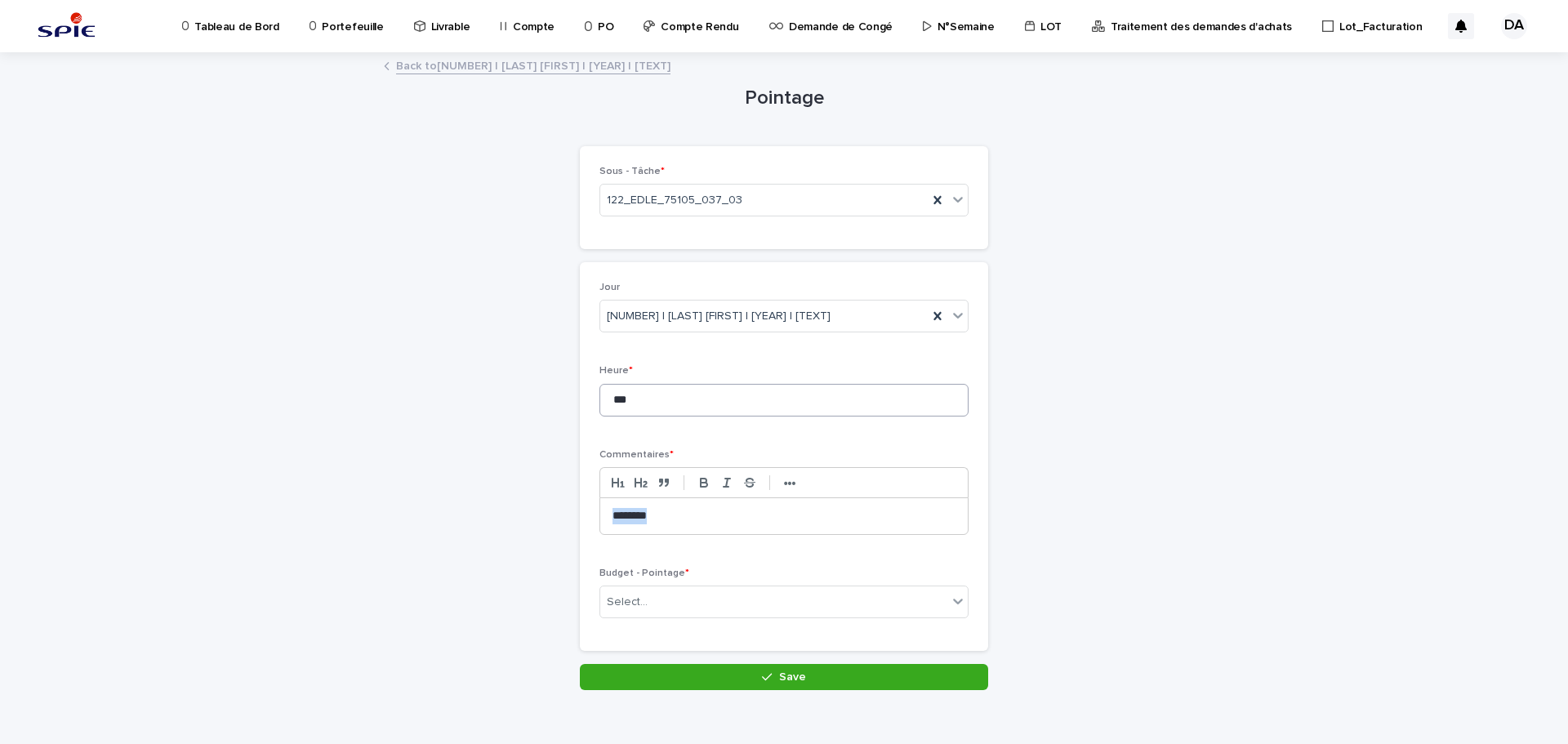 type 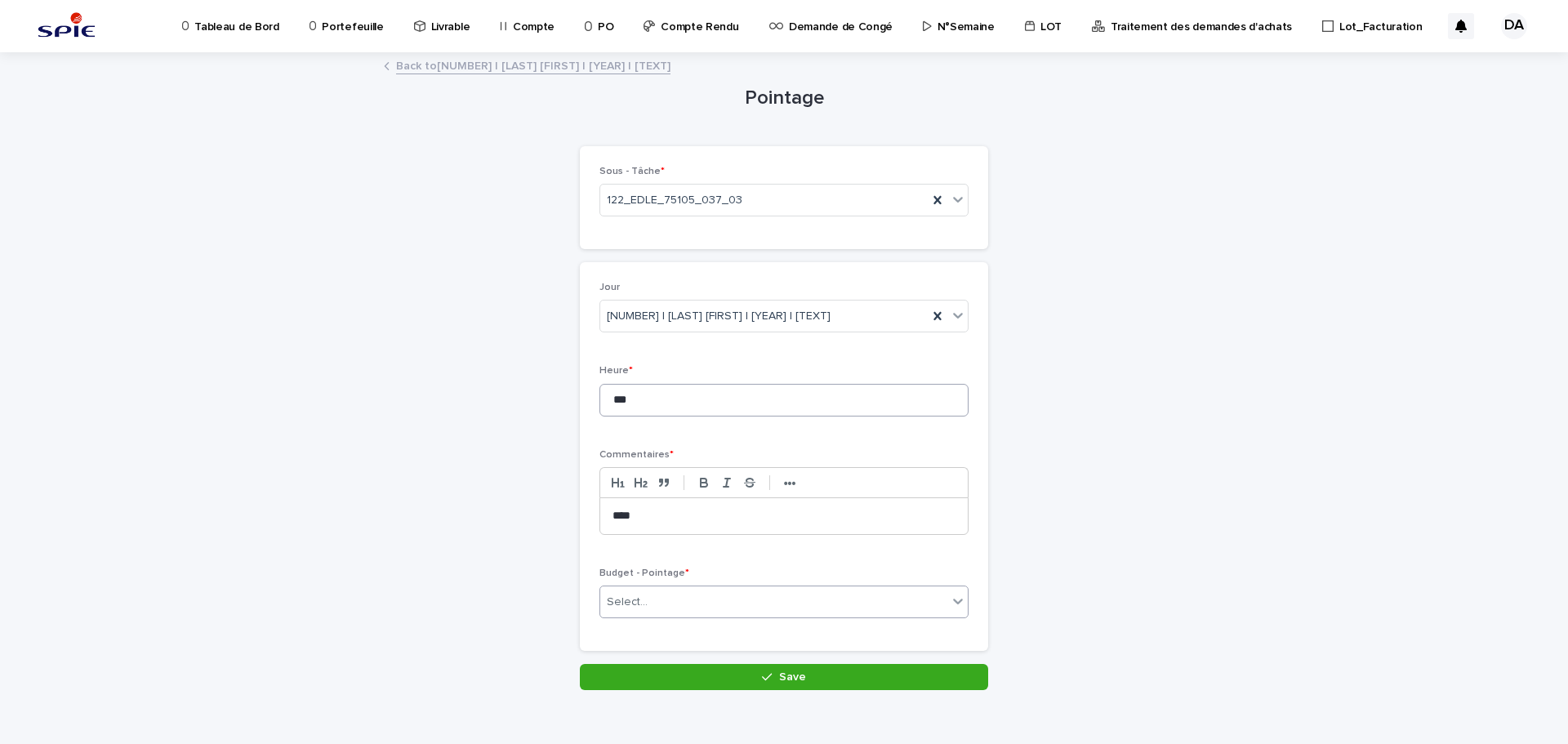 paste on "**********" 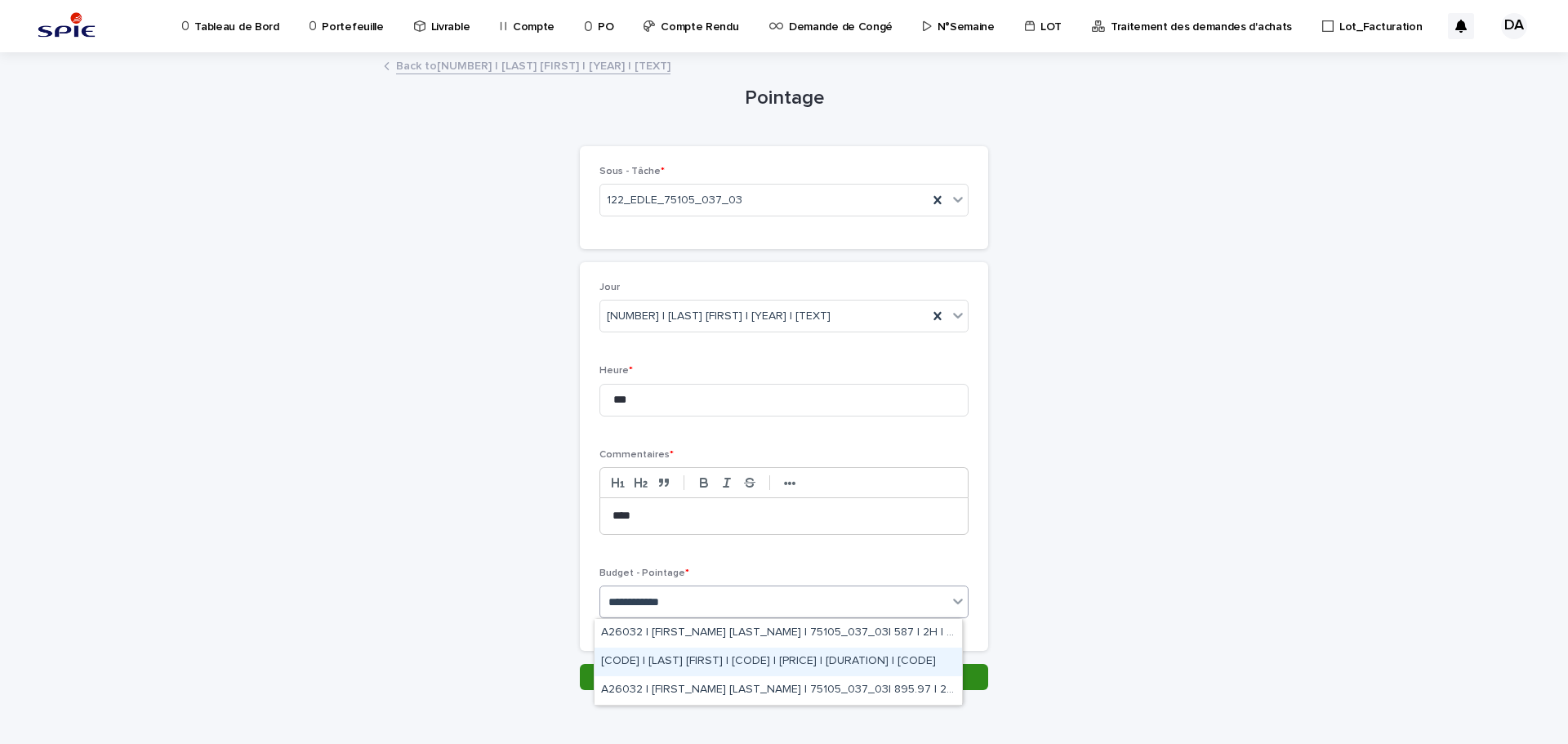 drag, startPoint x: 727, startPoint y: 606, endPoint x: 736, endPoint y: 666, distance: 60.67125 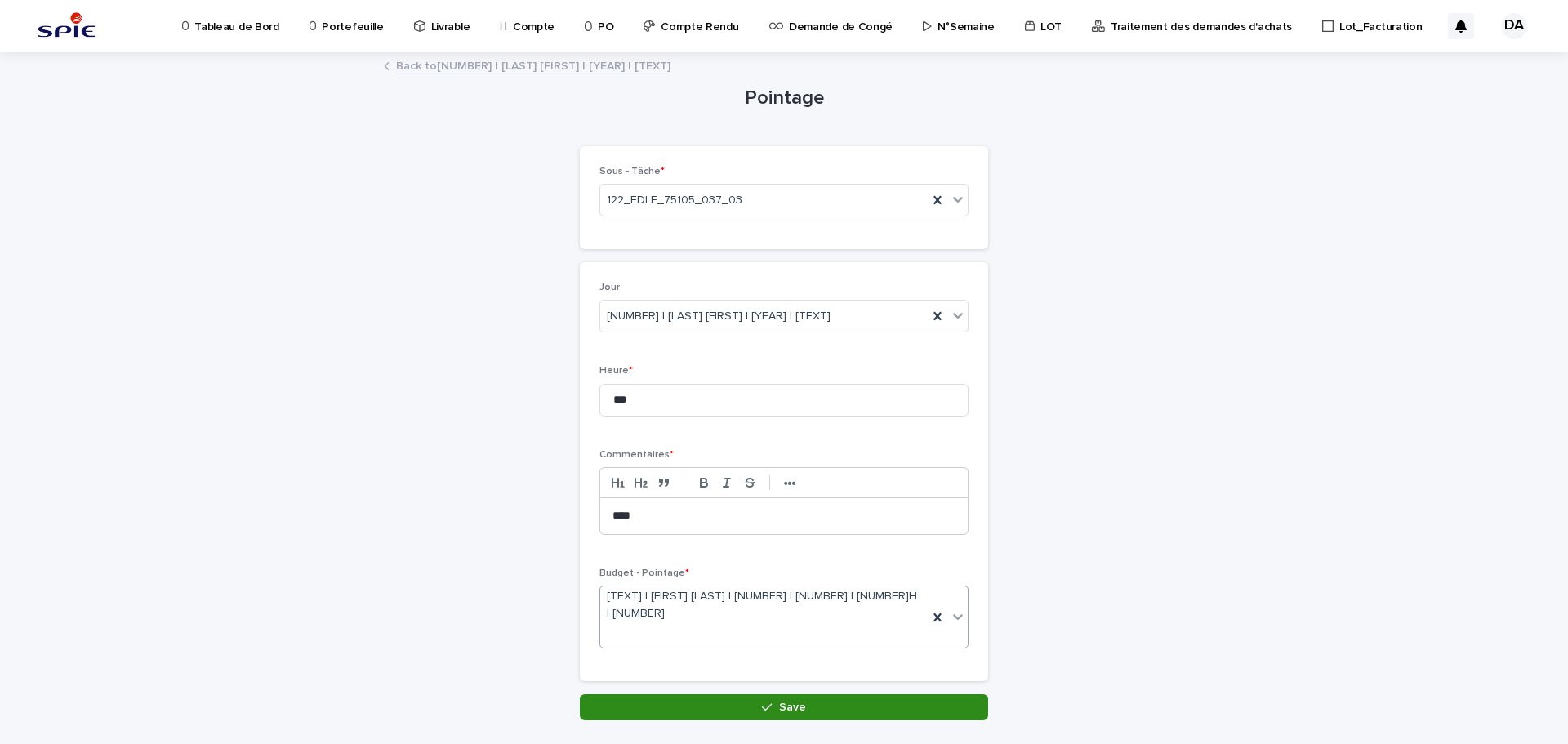click on "Save" at bounding box center [784, 707] 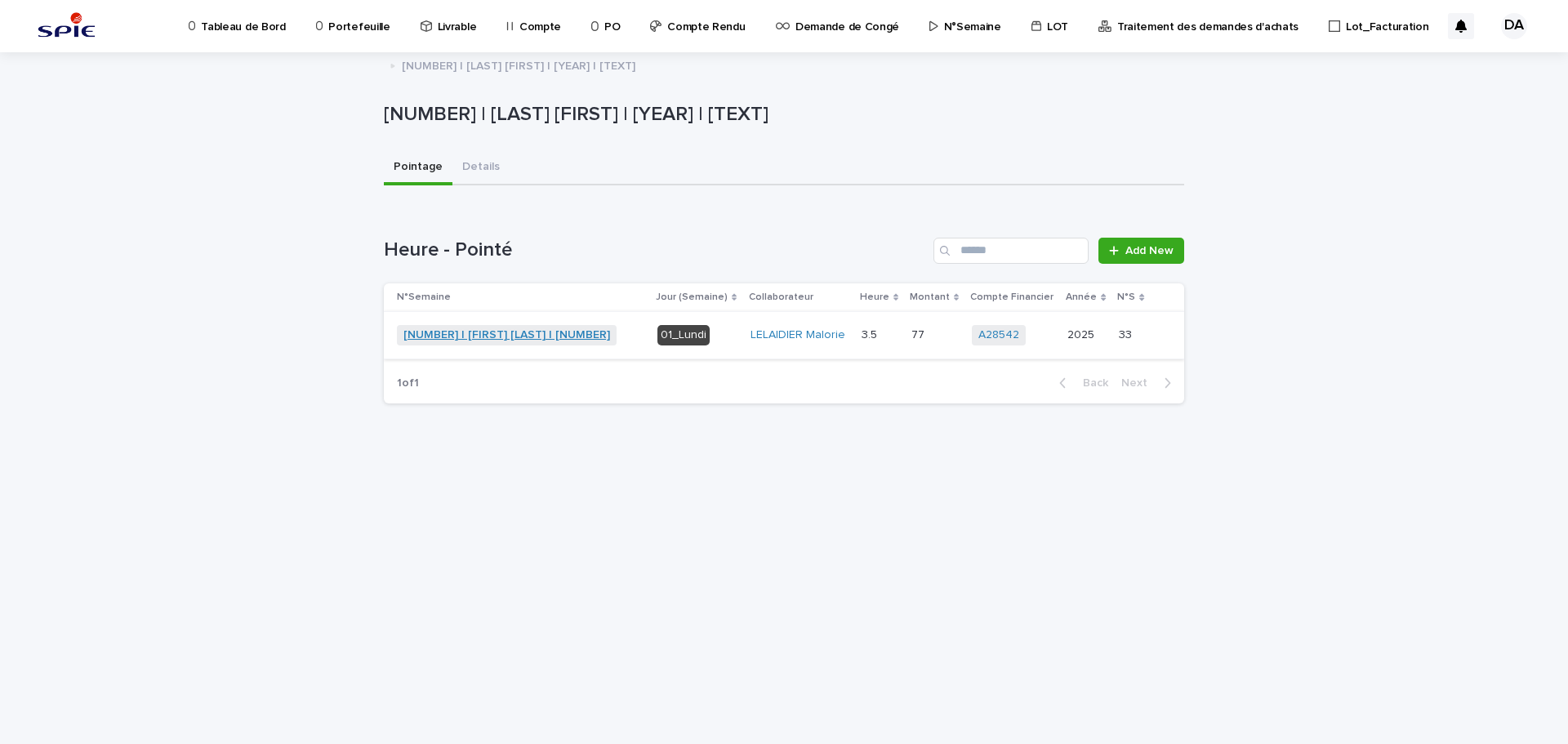 click on "[NUMBER] | [FIRST] [LAST] | [NUMBER]" at bounding box center (506, 335) 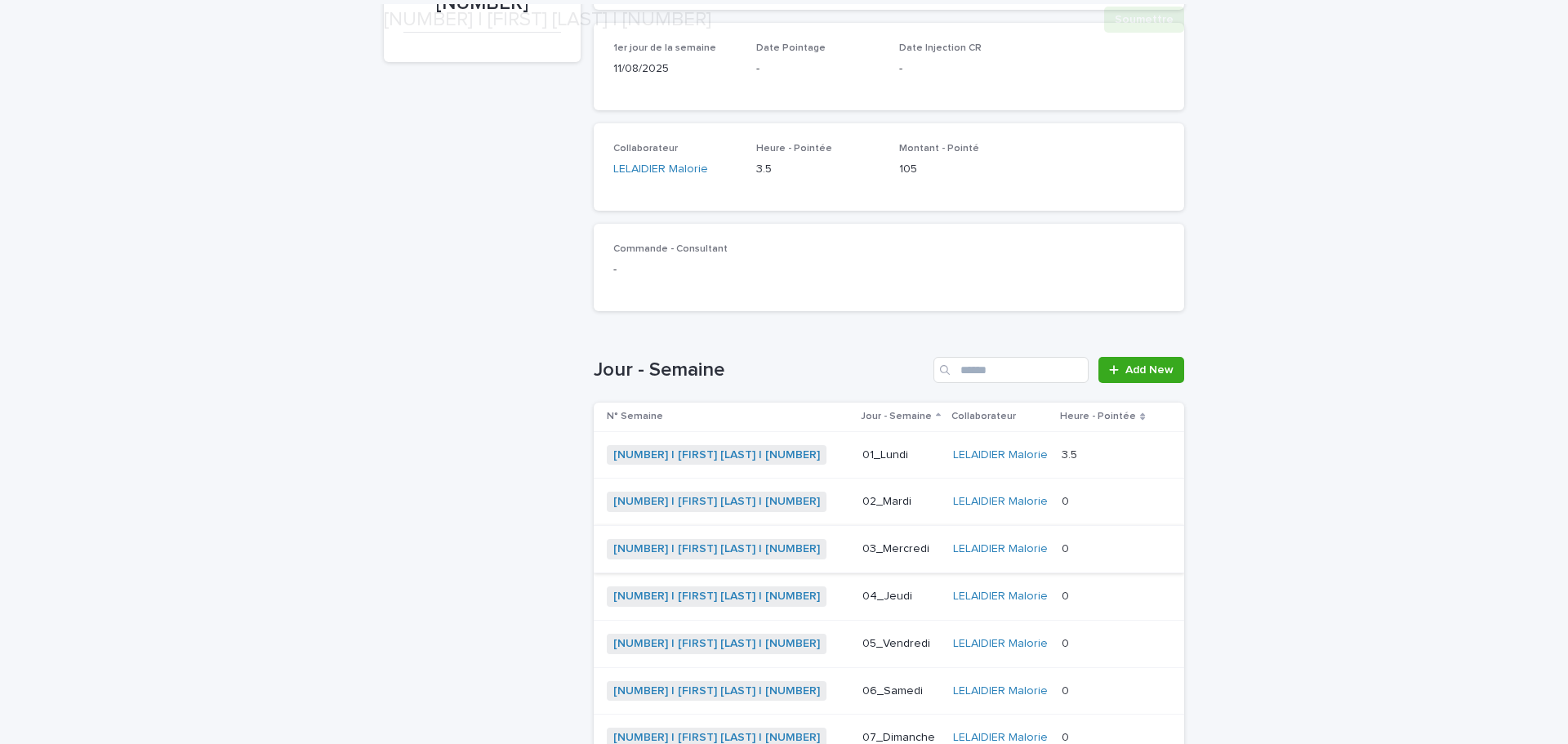 scroll, scrollTop: 327, scrollLeft: 0, axis: vertical 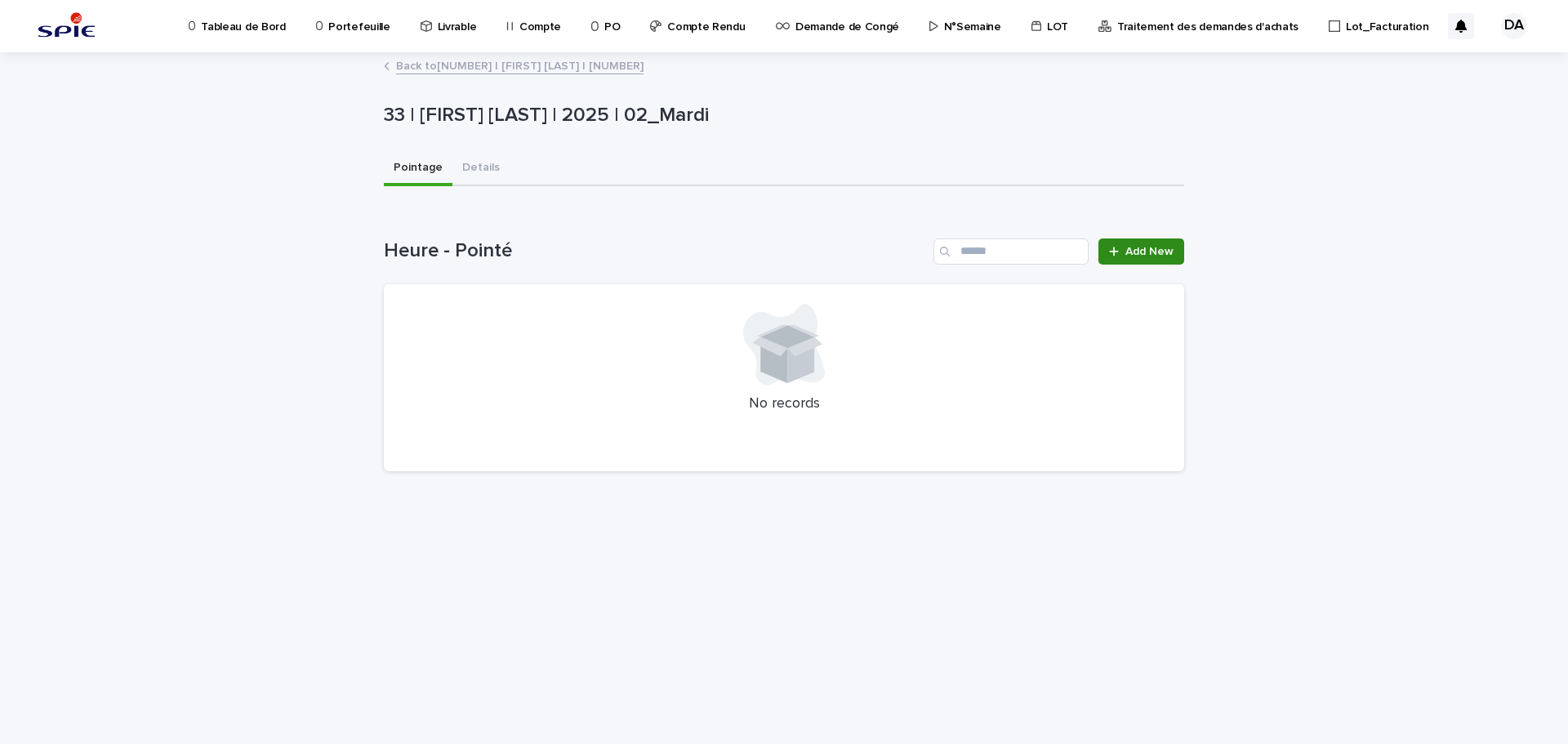 click at bounding box center (1117, 252) 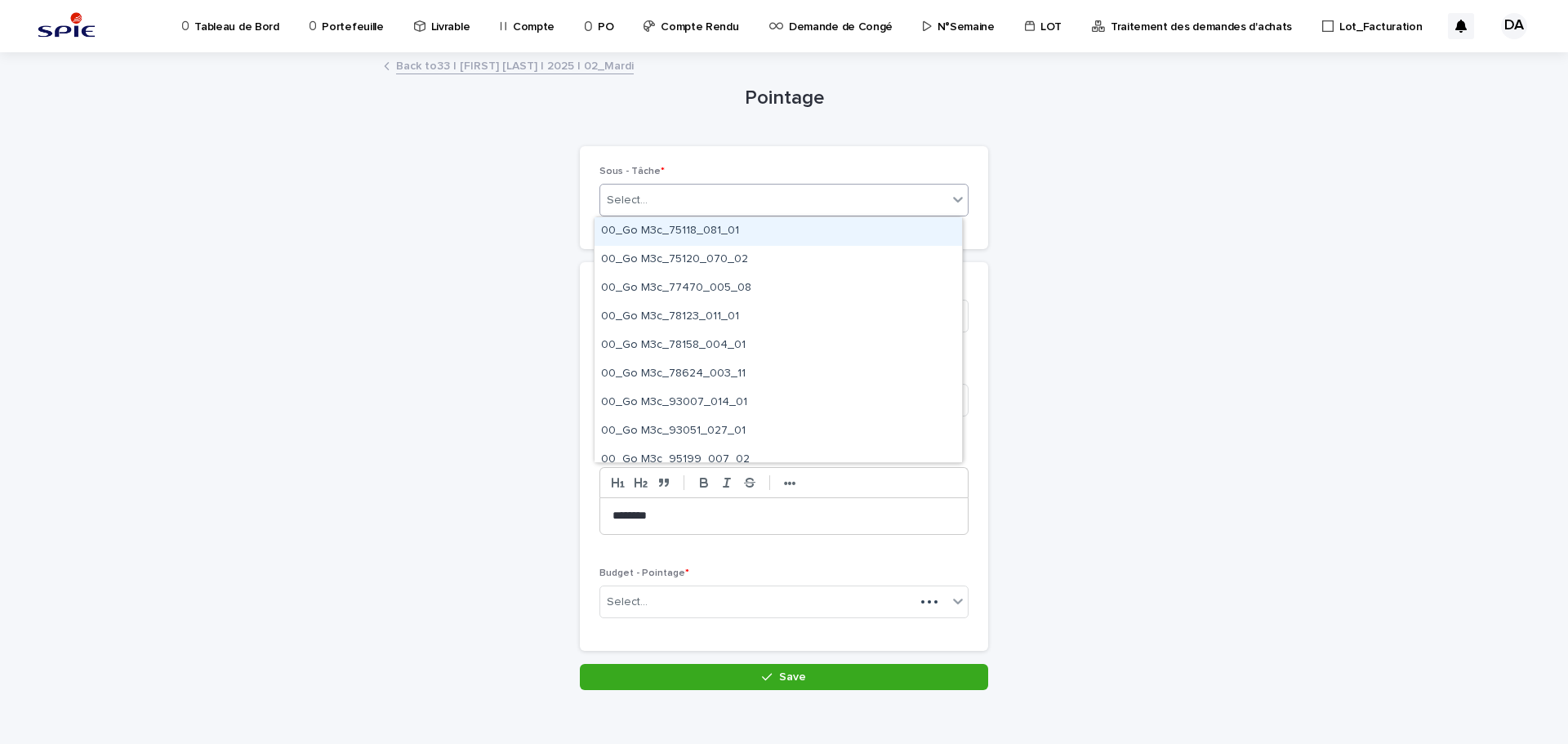 click on "Select..." at bounding box center (773, 200) 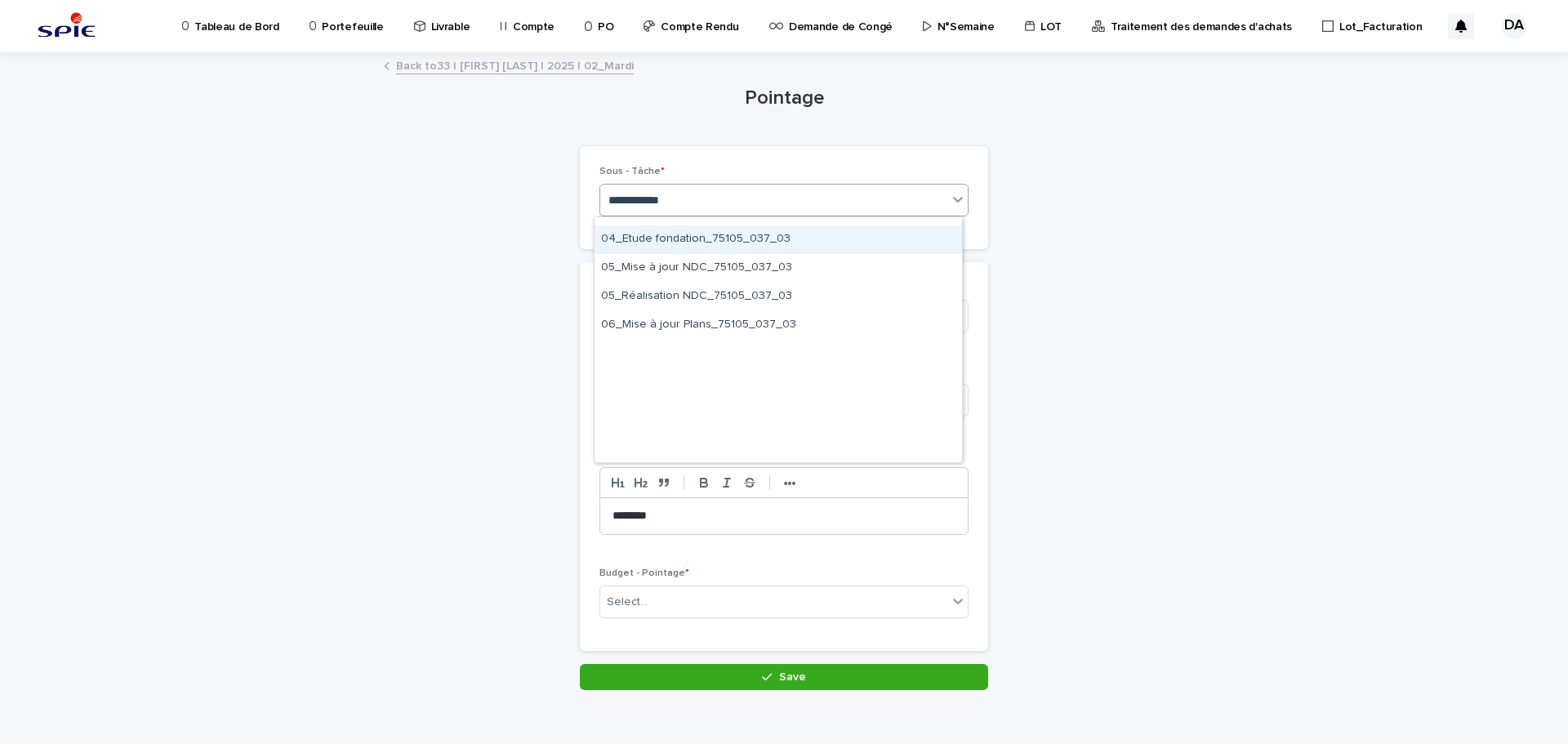 scroll, scrollTop: 0, scrollLeft: 0, axis: both 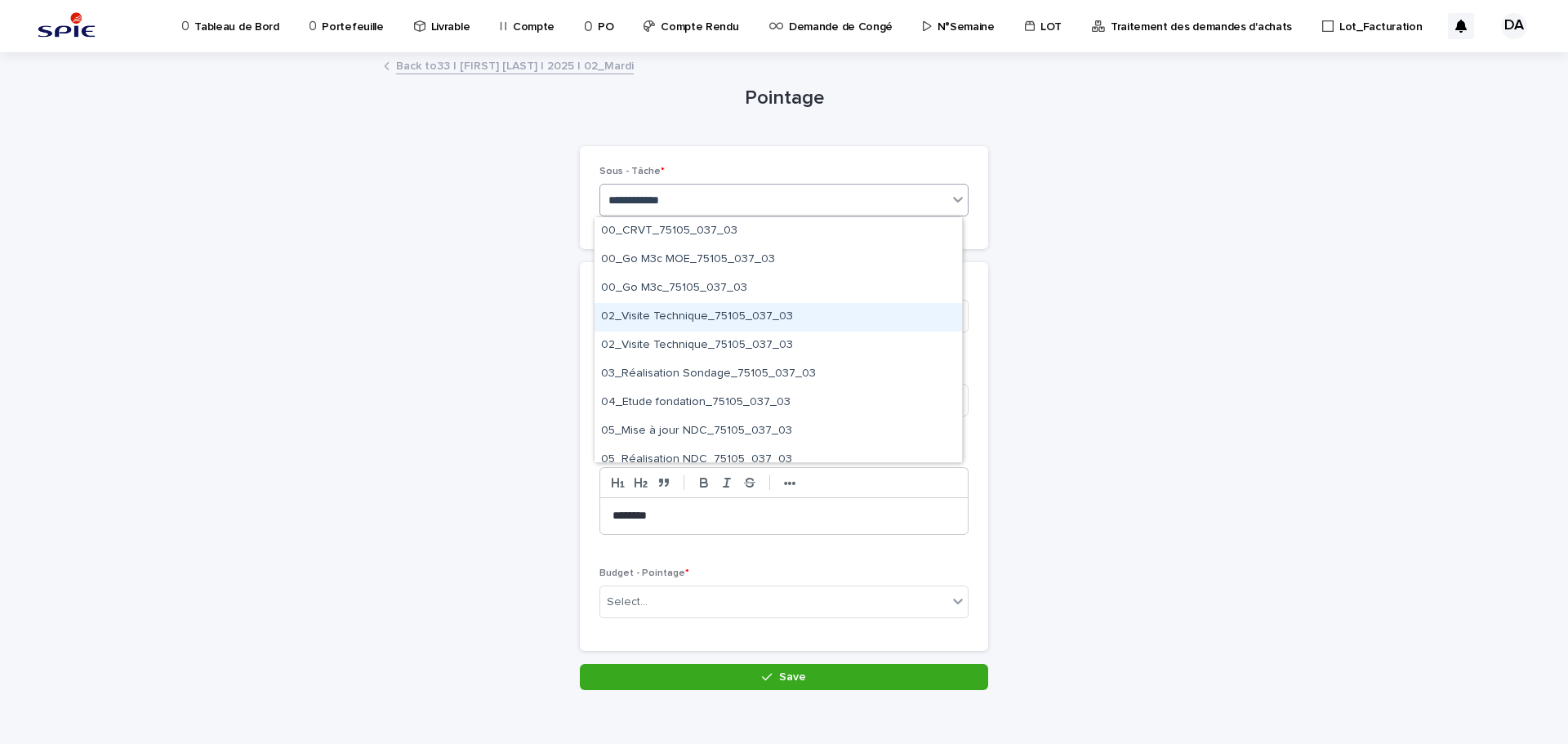 click on "02_Visite Technique_75105_037_03" at bounding box center (778, 317) 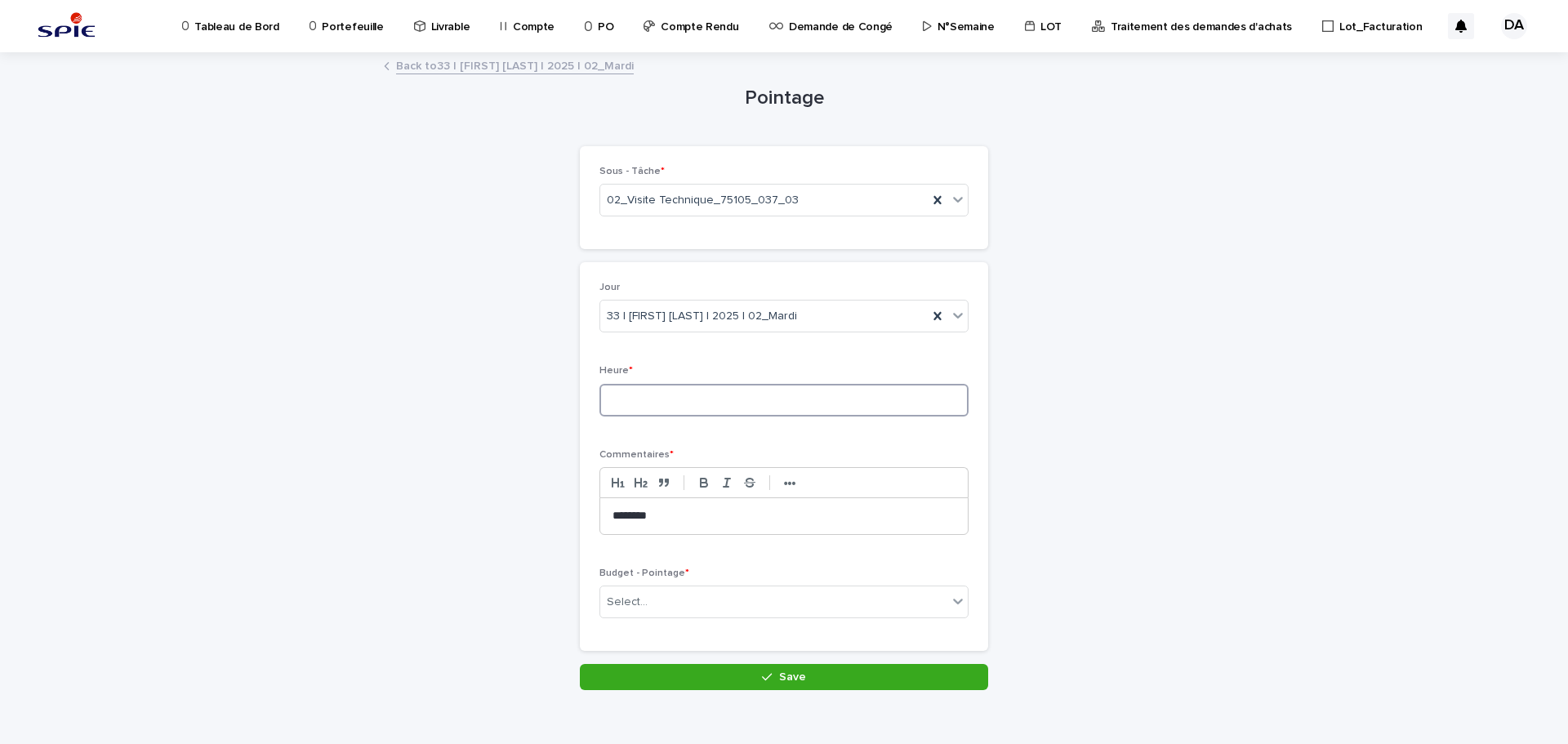 click at bounding box center [784, 400] 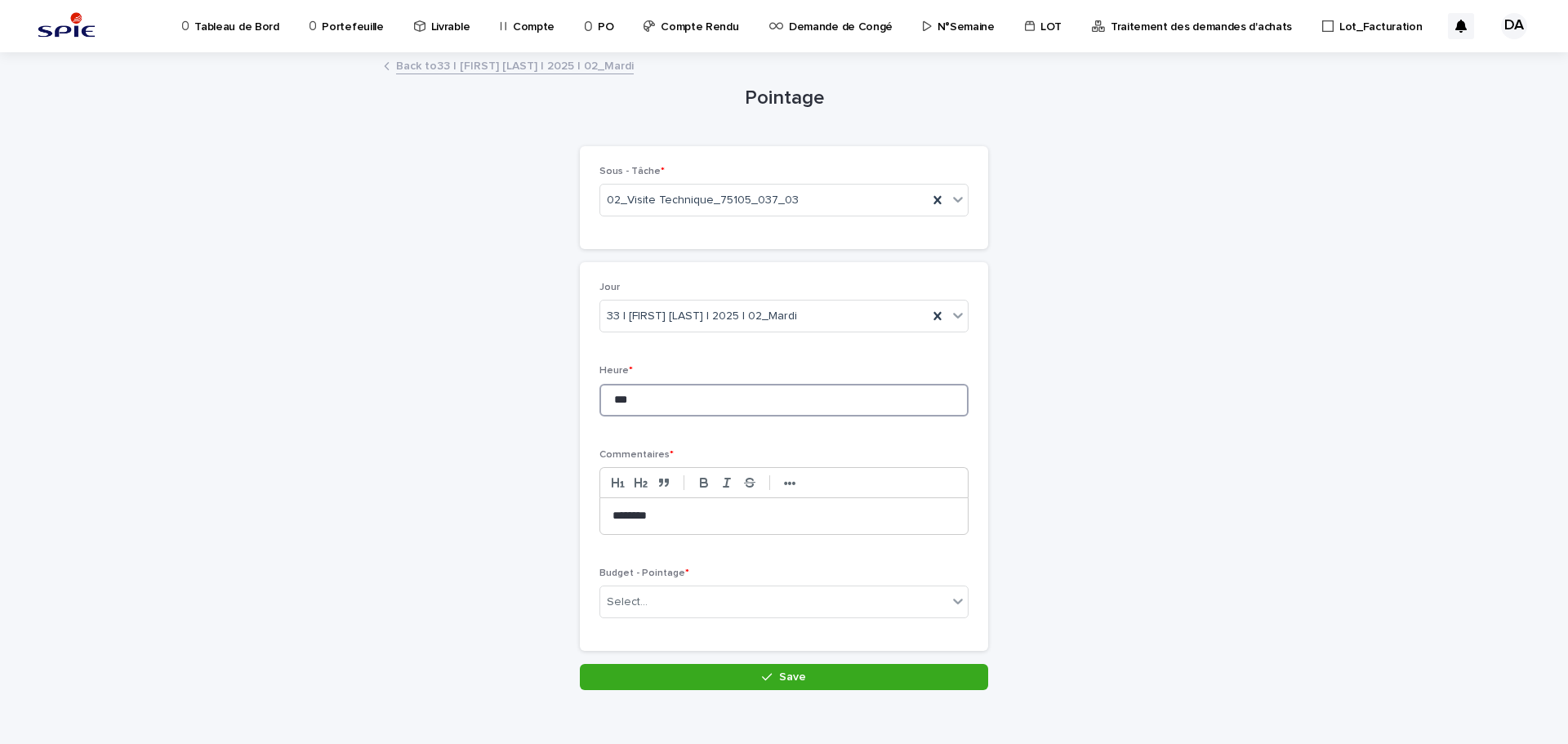 type on "***" 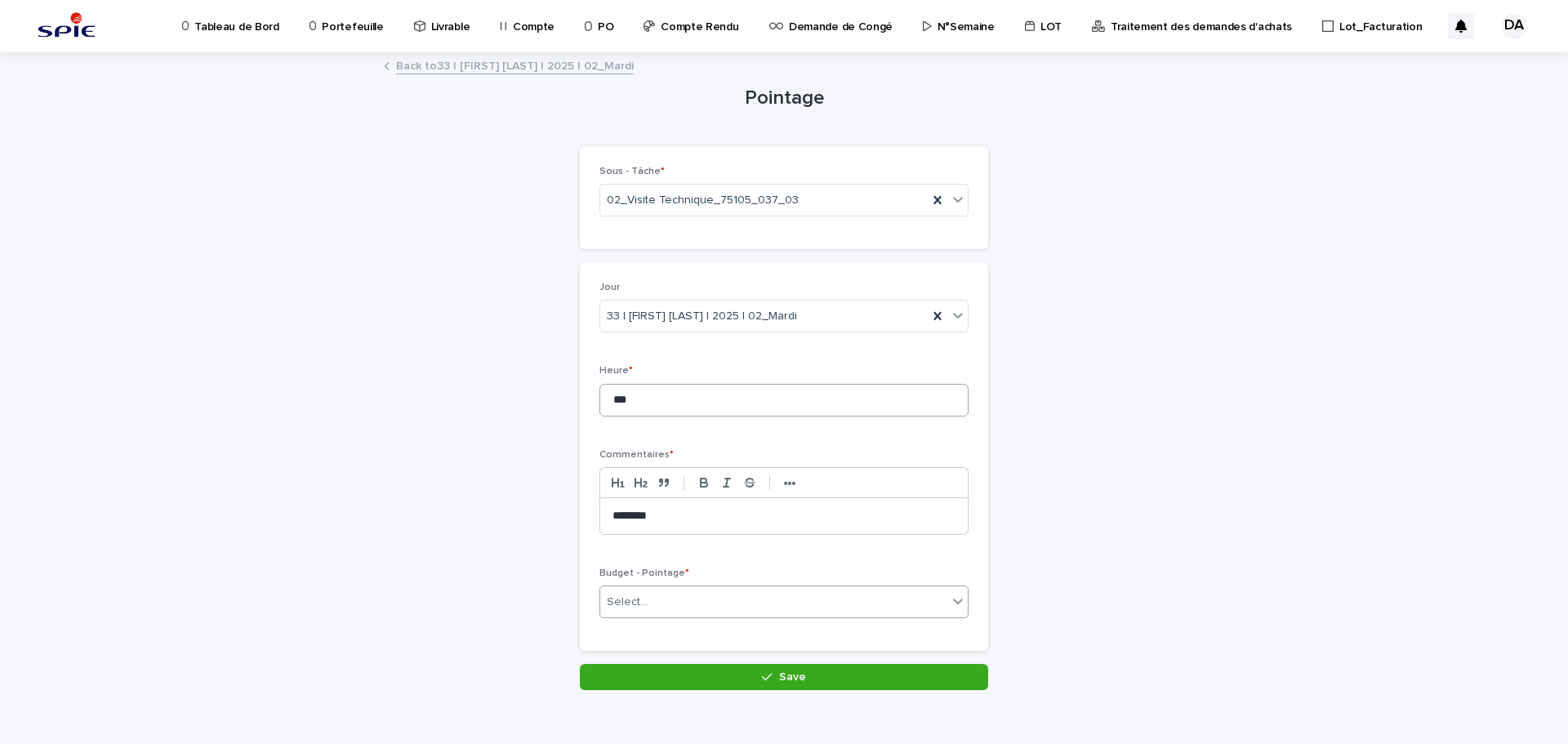 paste on "**********" 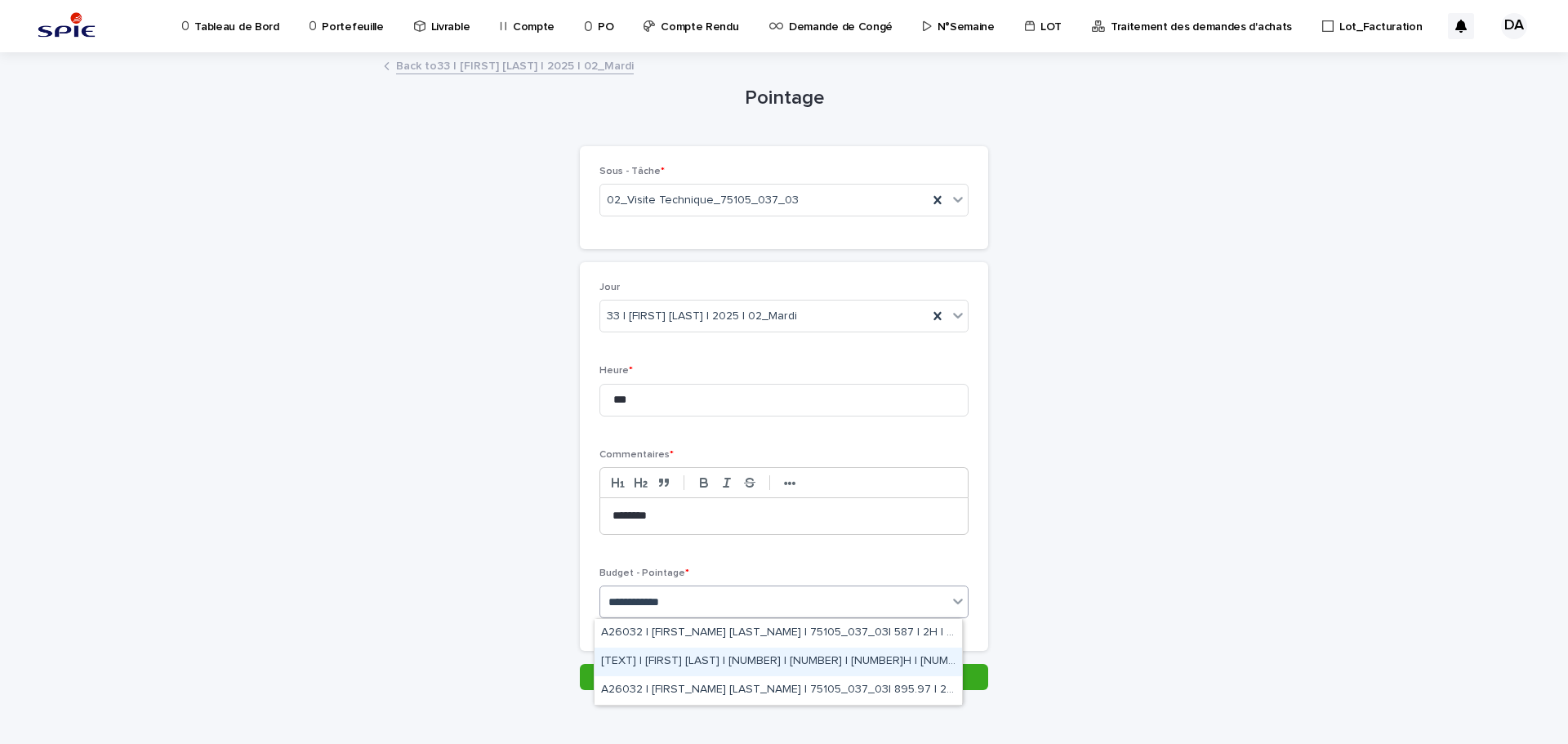 click on "[TEXT] | [FIRST] [LAST] | [NUMBER] | [NUMBER] | [NUMBER]H  | [NUMBER]" at bounding box center [778, 662] 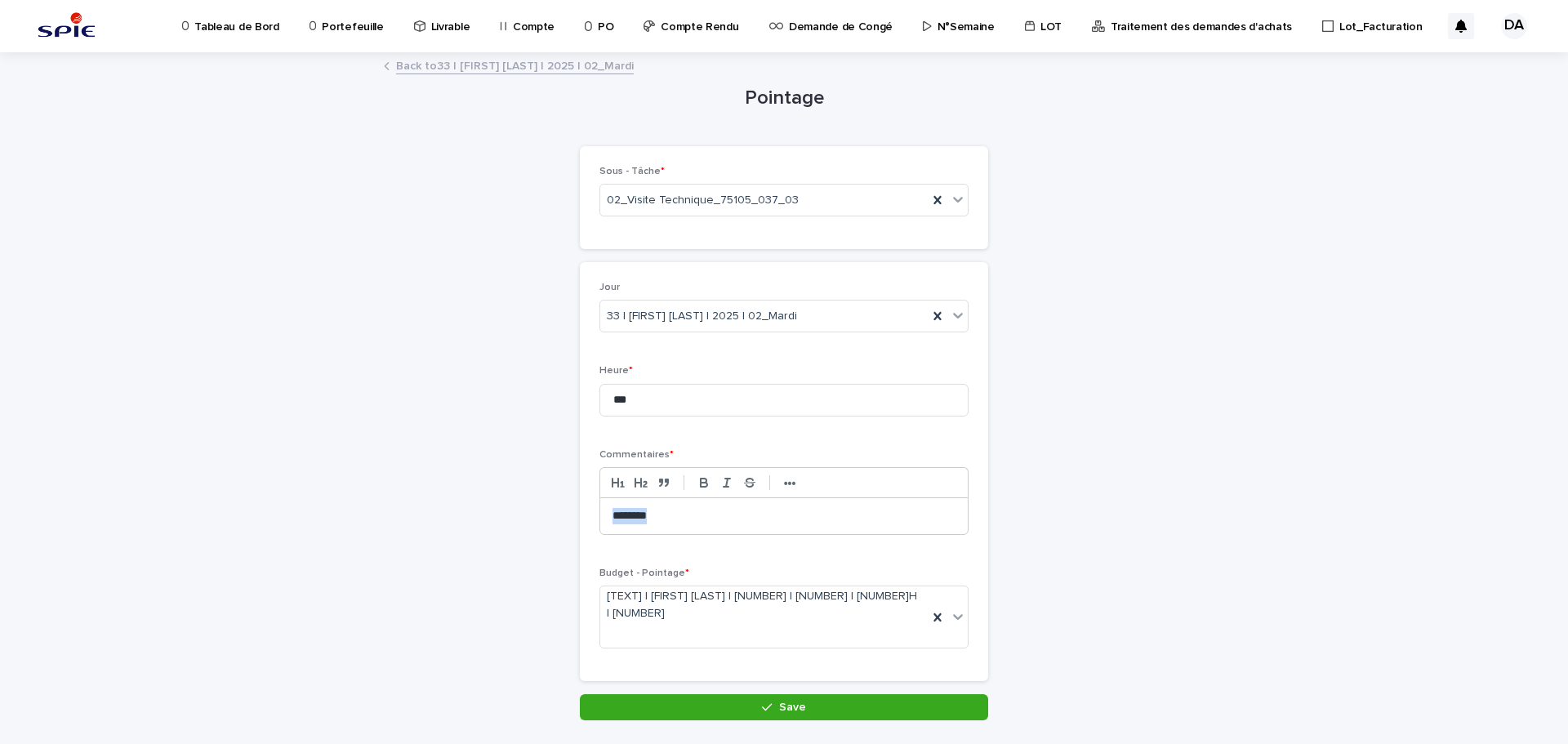 drag, startPoint x: 654, startPoint y: 514, endPoint x: 327, endPoint y: 483, distance: 328.46613 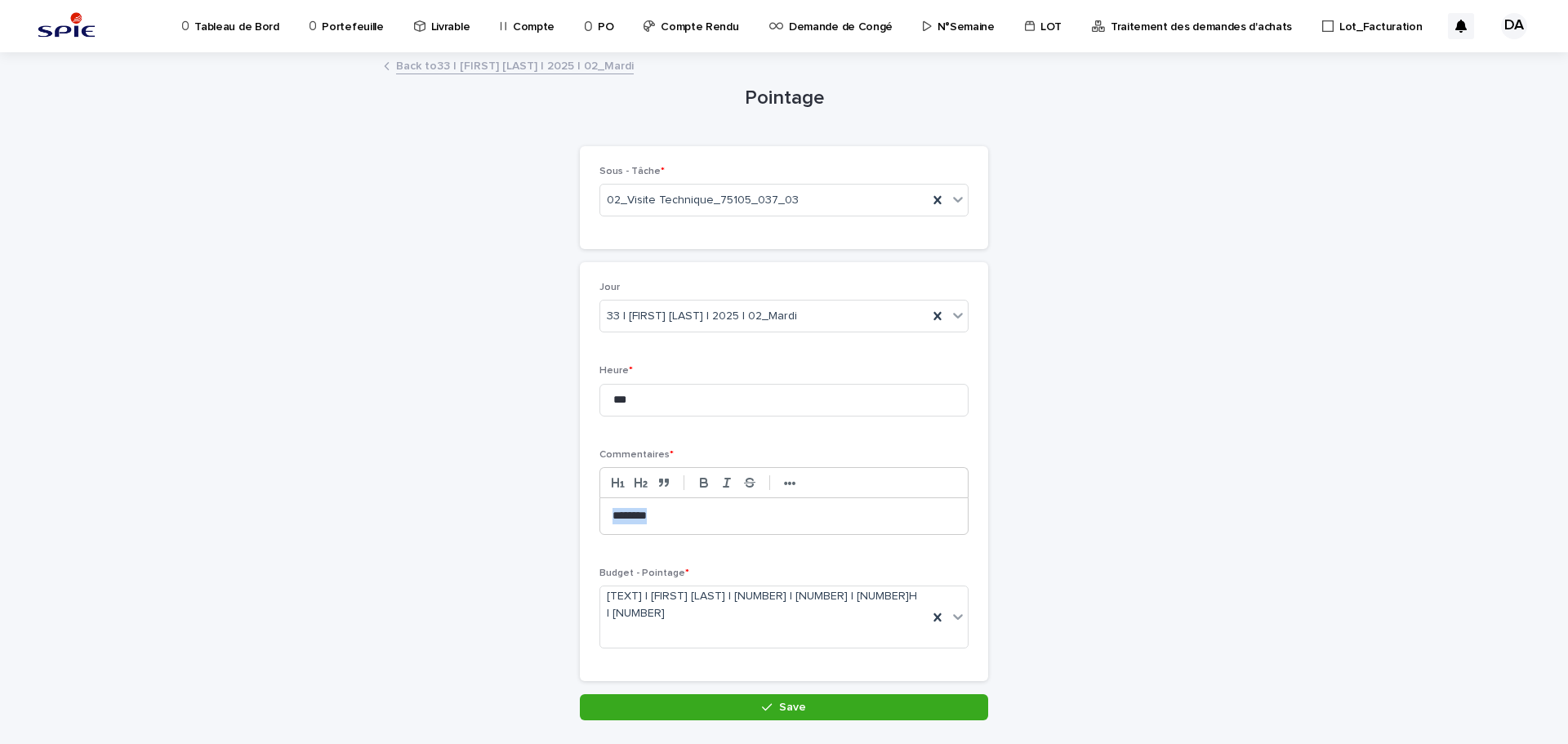 type 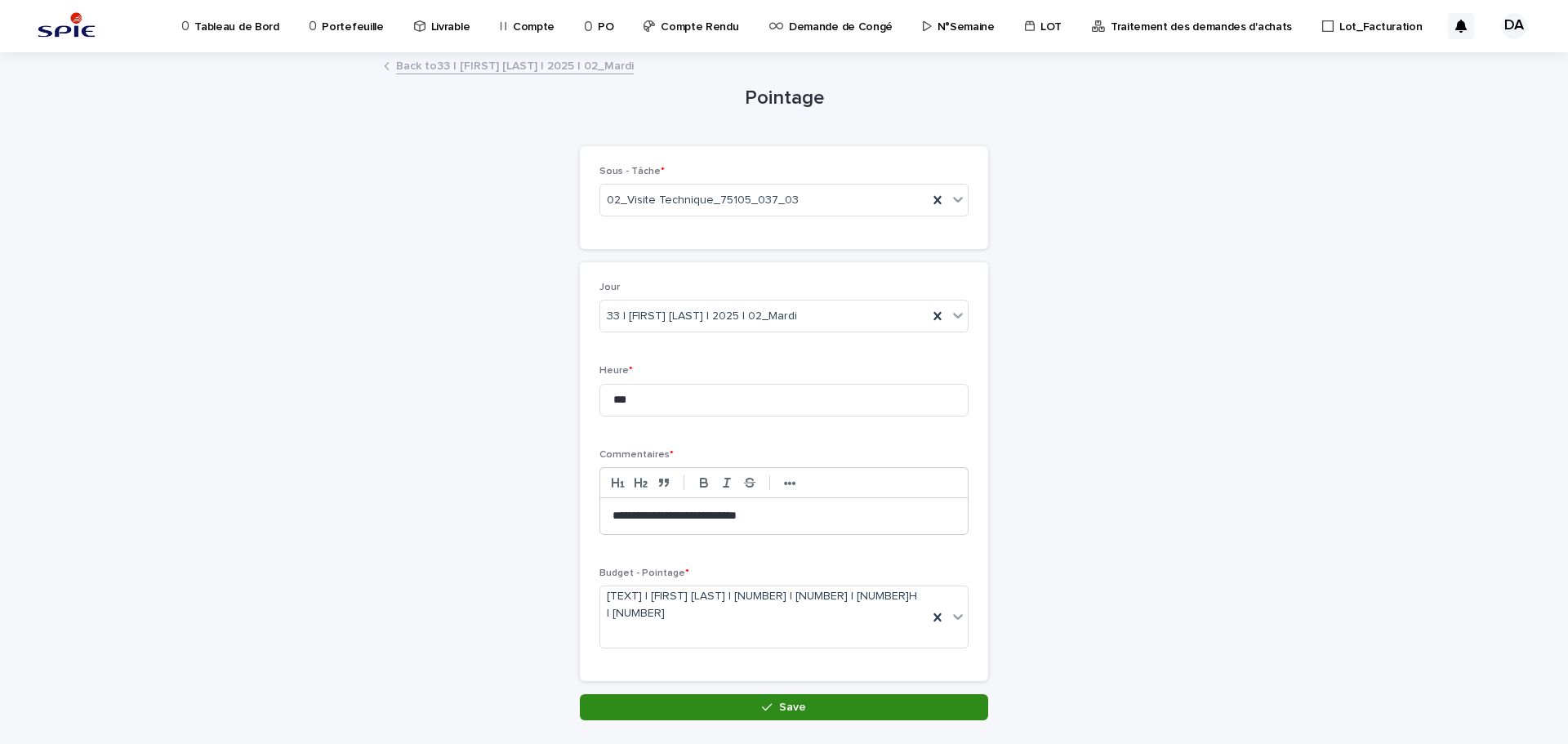 click on "Save" at bounding box center (792, 707) 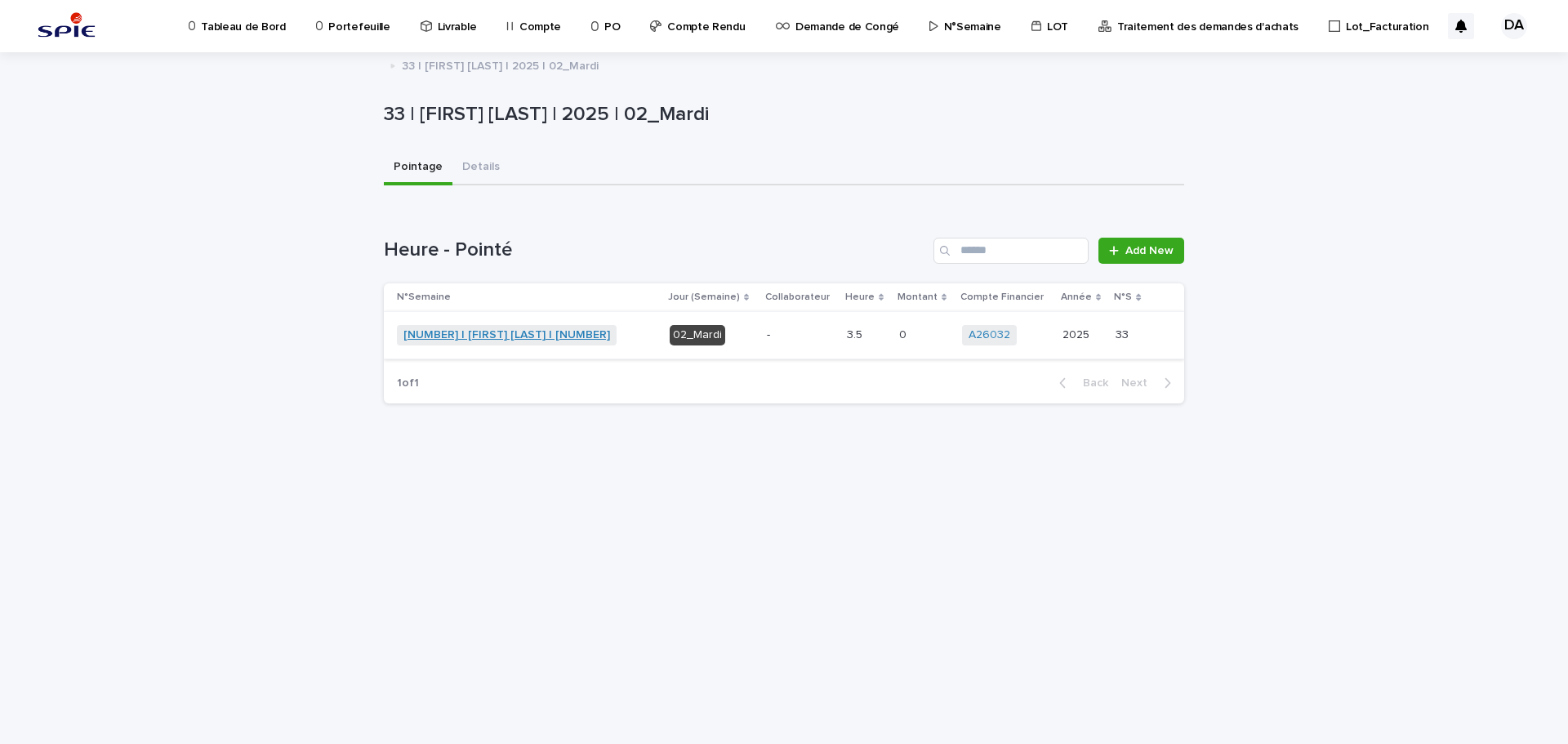 click on "[NUMBER] | [FIRST] [LAST] | [NUMBER]" at bounding box center (506, 335) 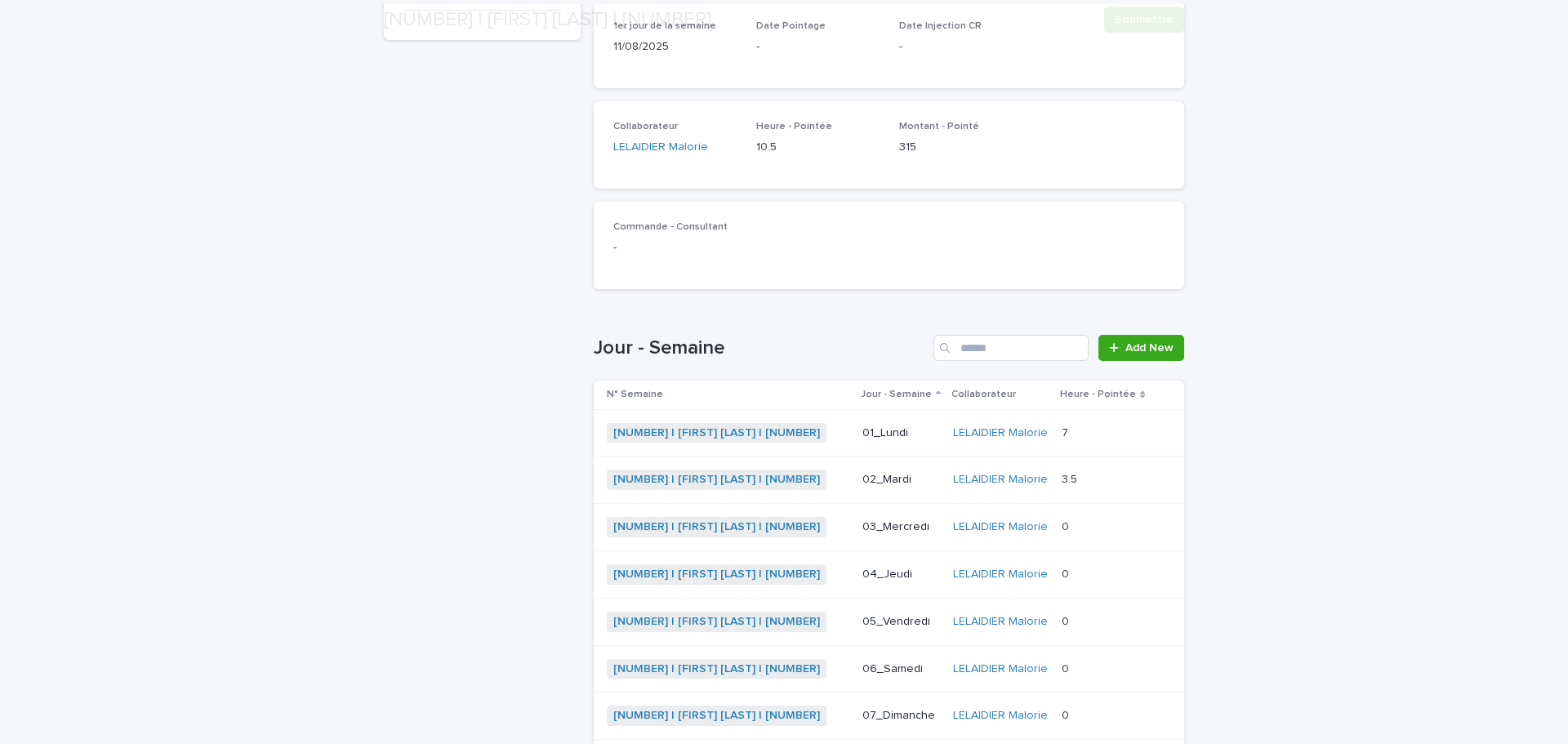 scroll, scrollTop: 349, scrollLeft: 0, axis: vertical 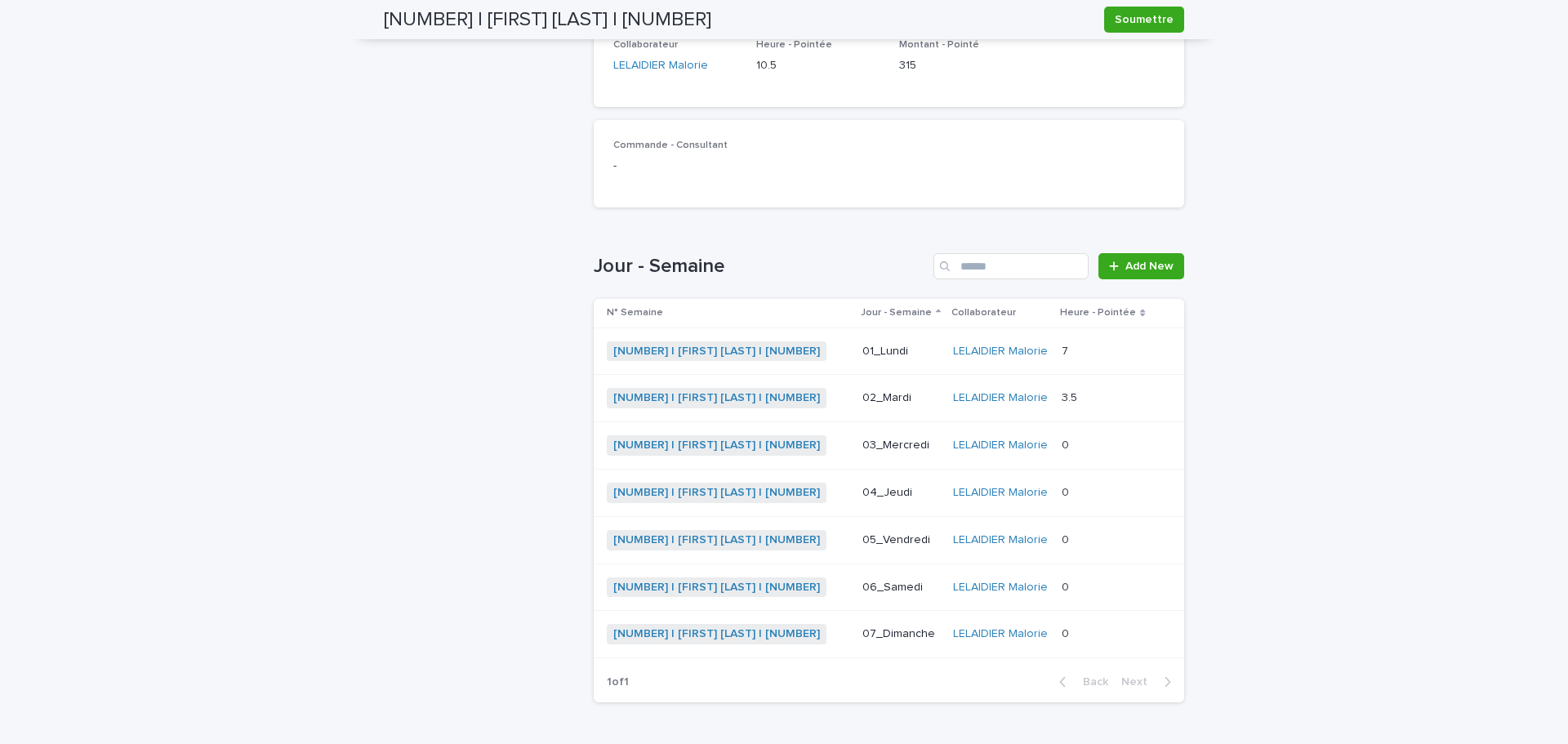 click at bounding box center [1102, 445] 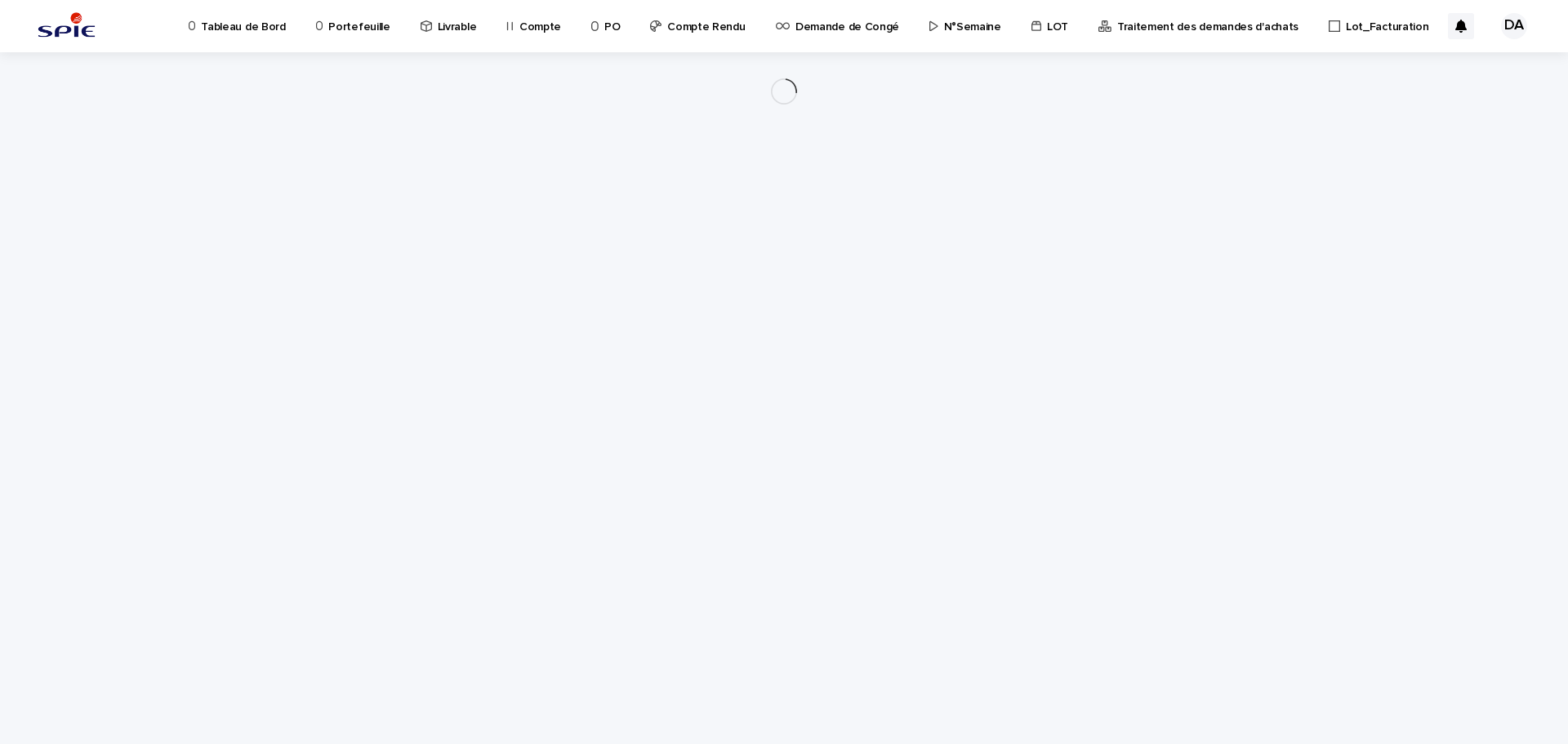 scroll, scrollTop: 0, scrollLeft: 0, axis: both 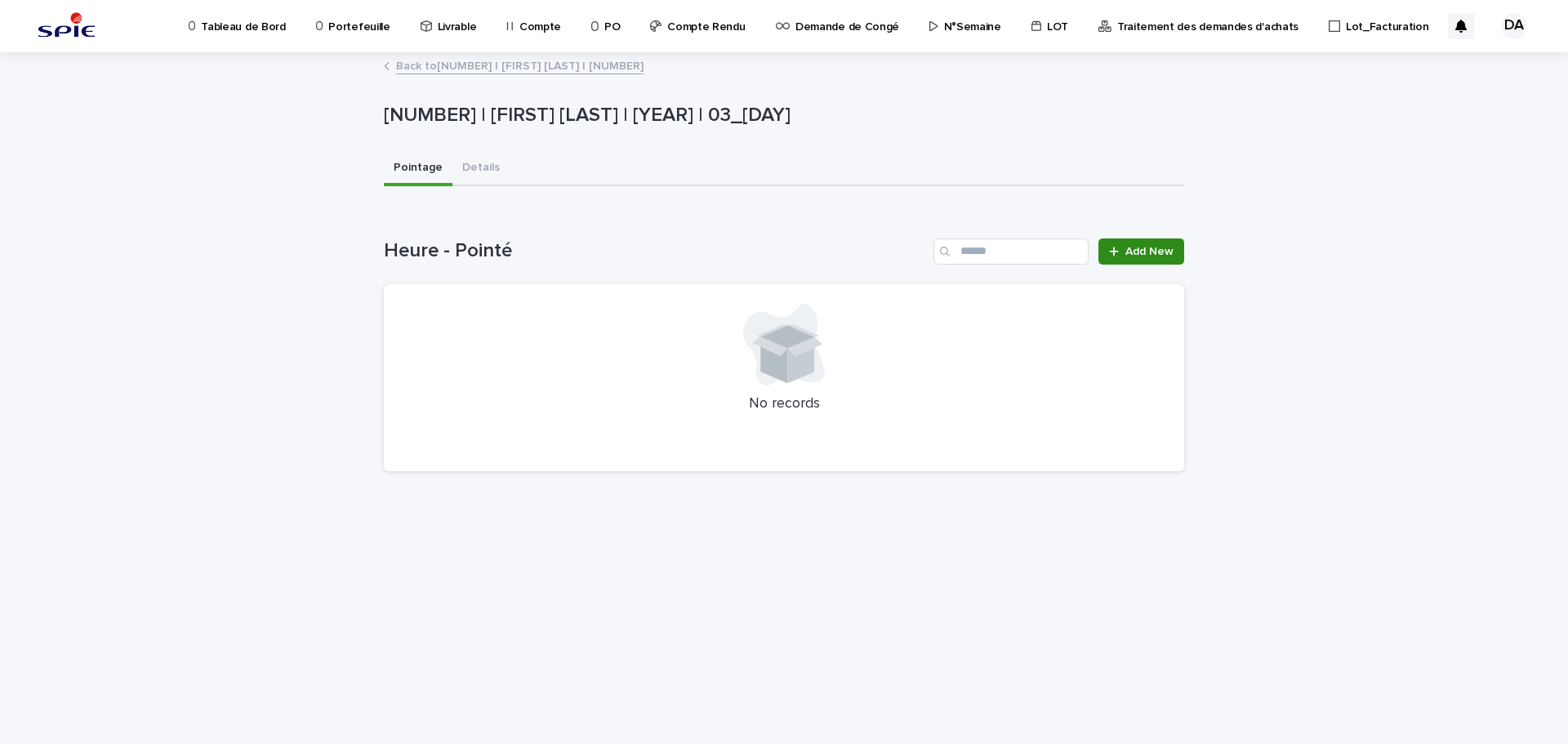 click on "Add New" at bounding box center (1149, 252) 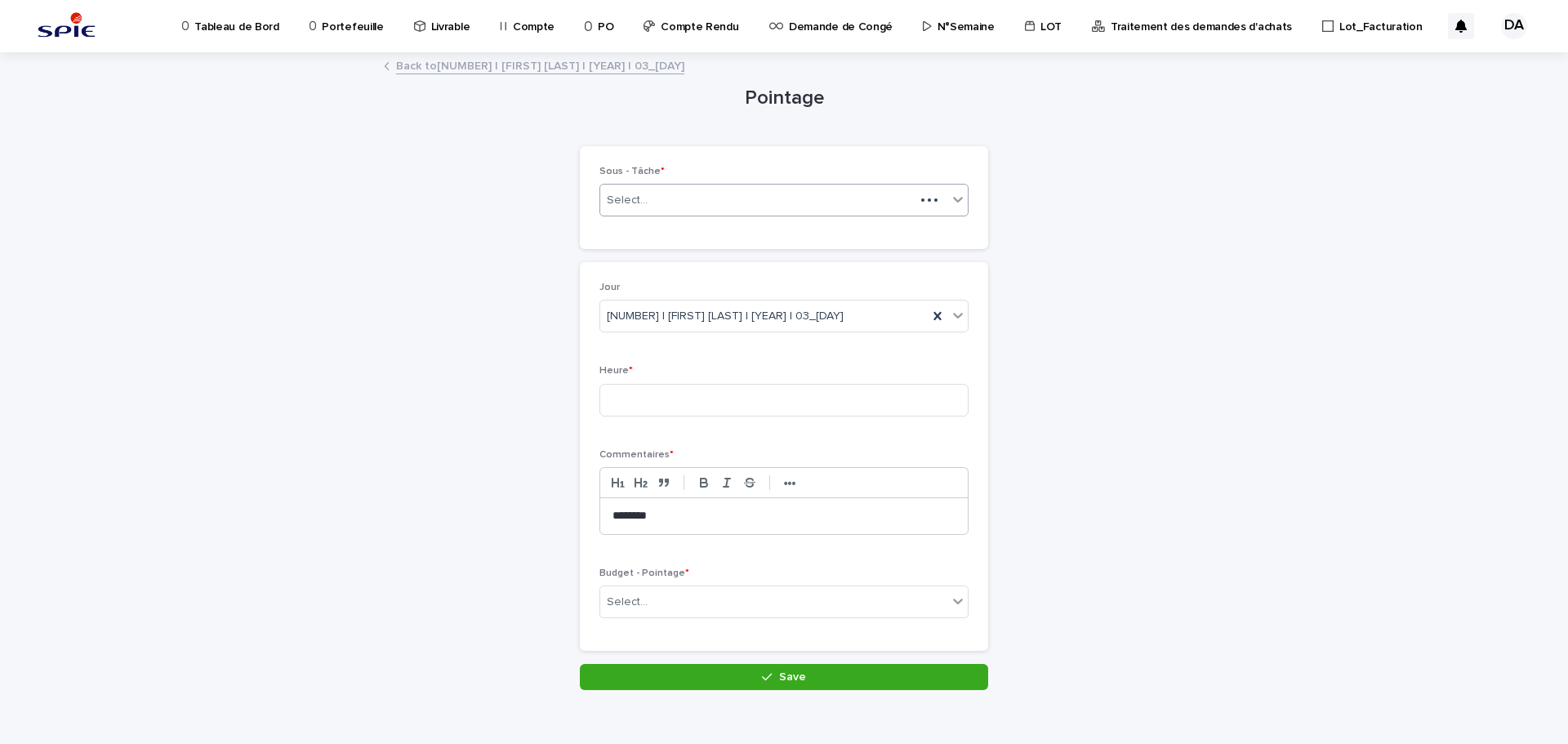 click on "Select..." at bounding box center [757, 200] 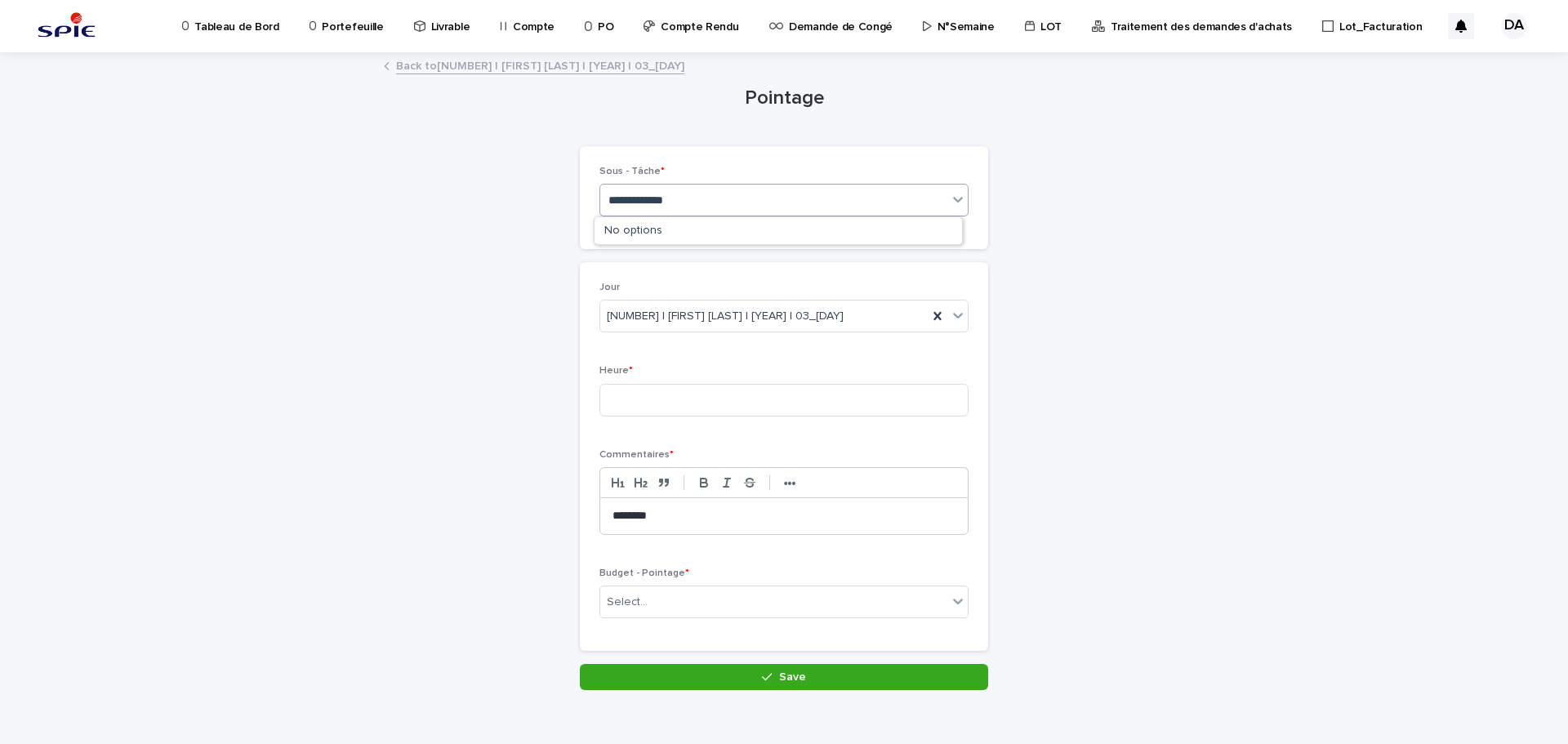 click on "**********" at bounding box center [649, 200] 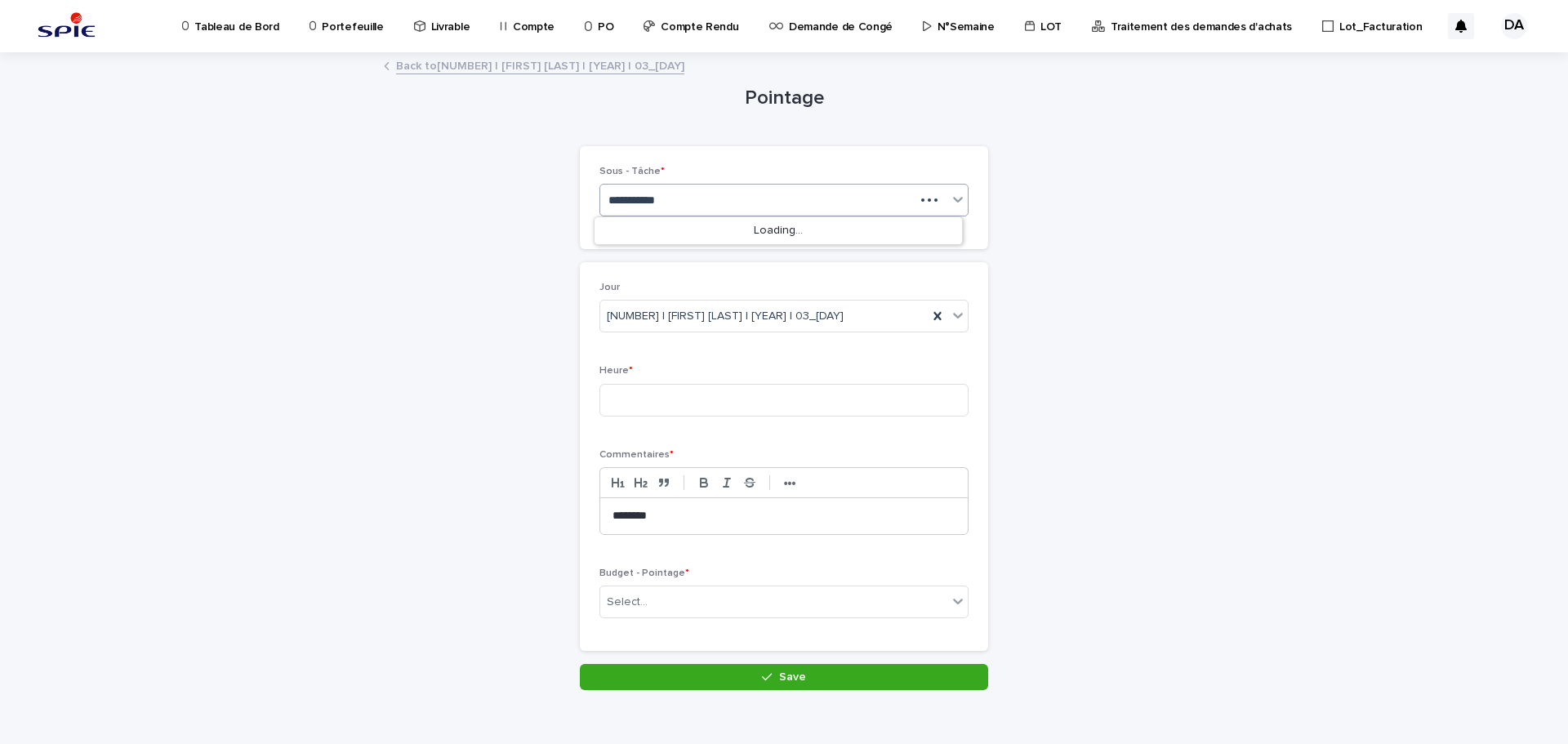 type on "**********" 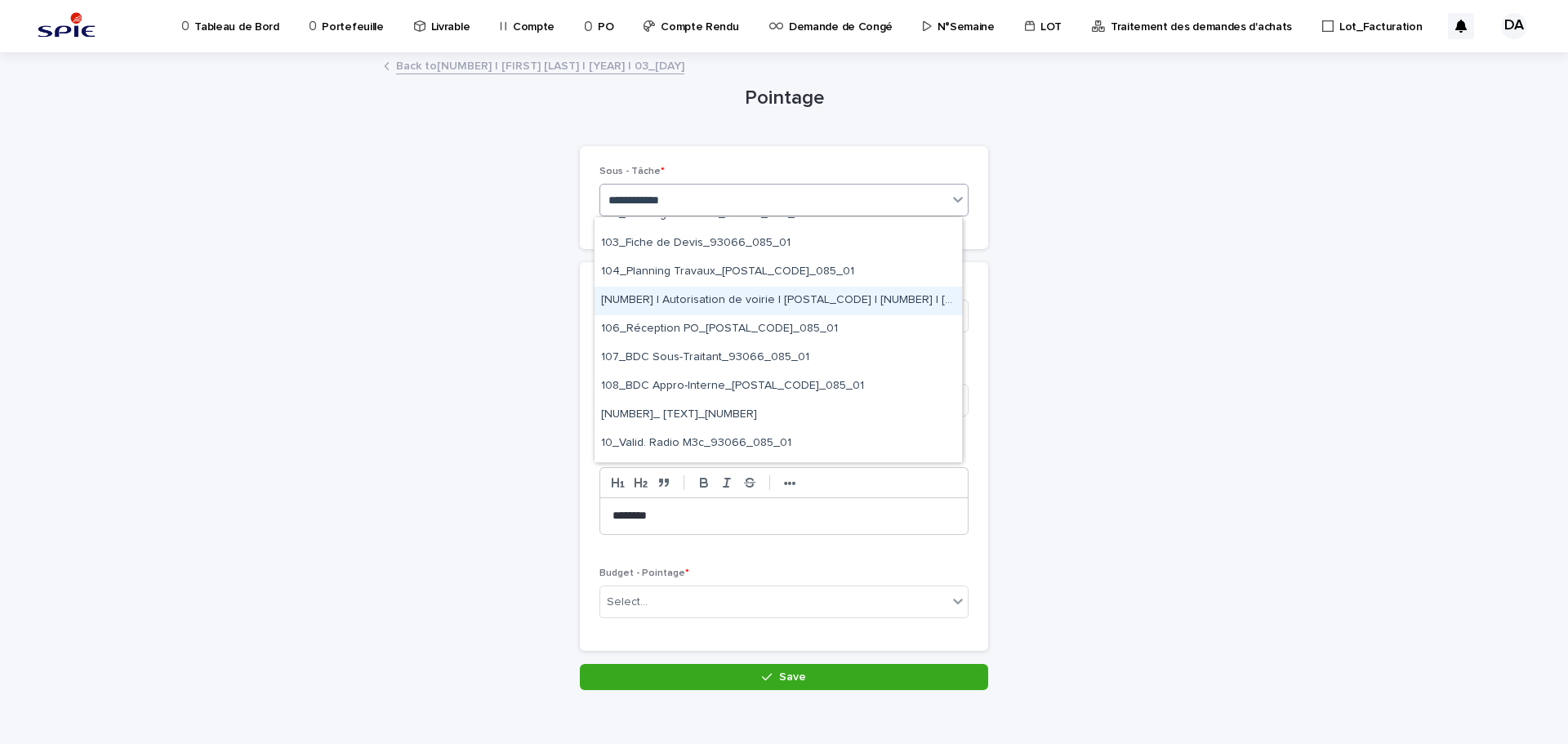 scroll, scrollTop: 163, scrollLeft: 0, axis: vertical 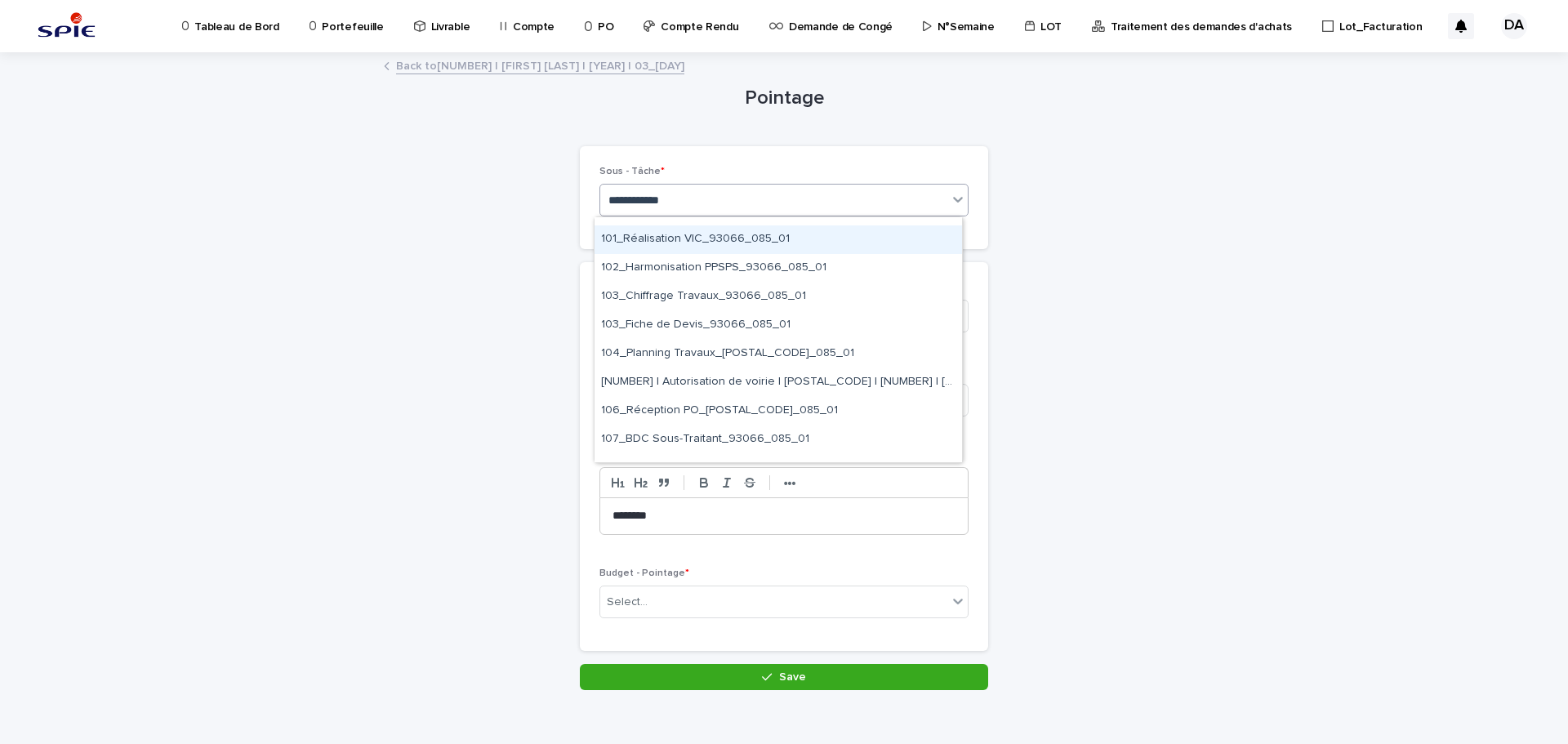 click on "101_Réalisation VIC_93066_085_01" at bounding box center (778, 239) 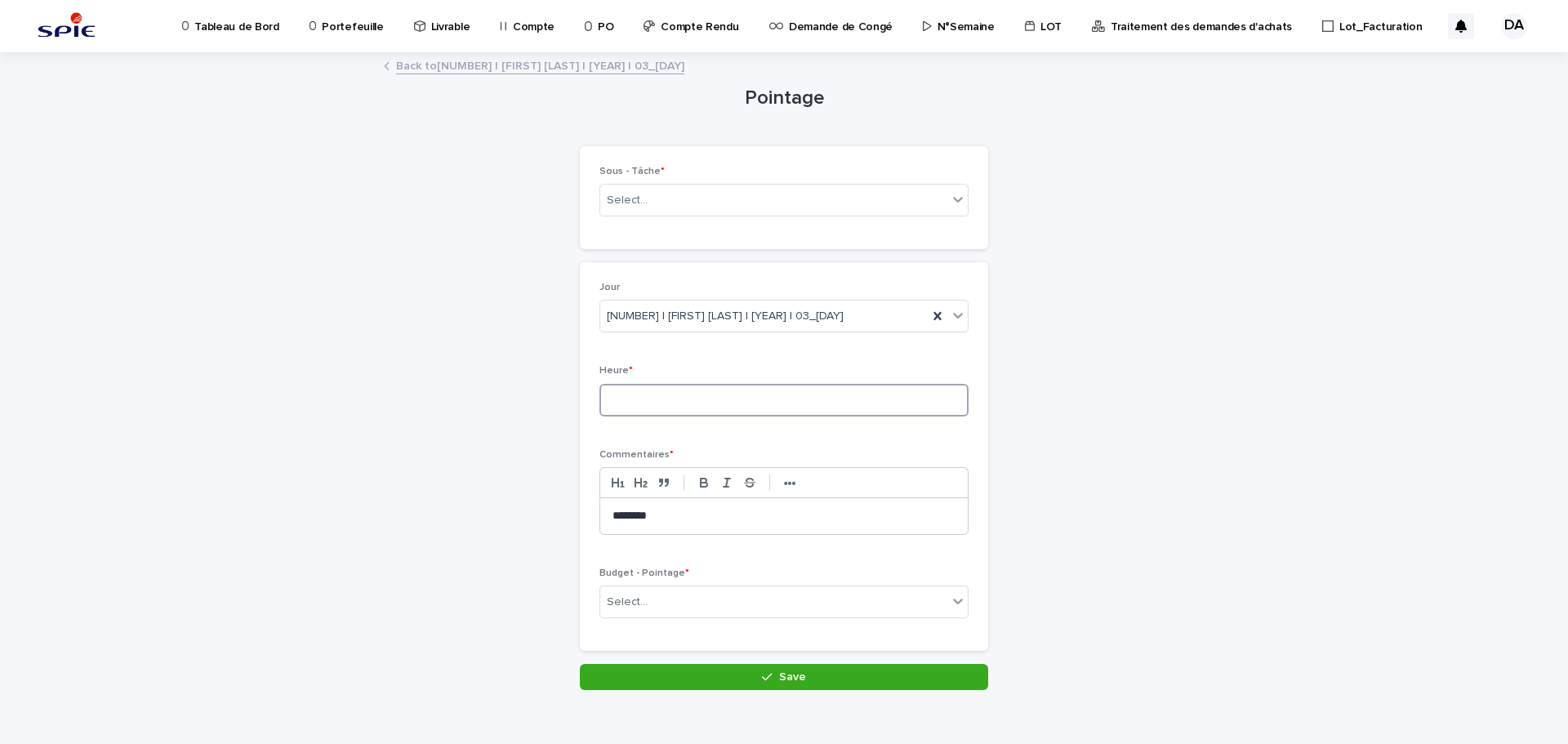 click at bounding box center [784, 400] 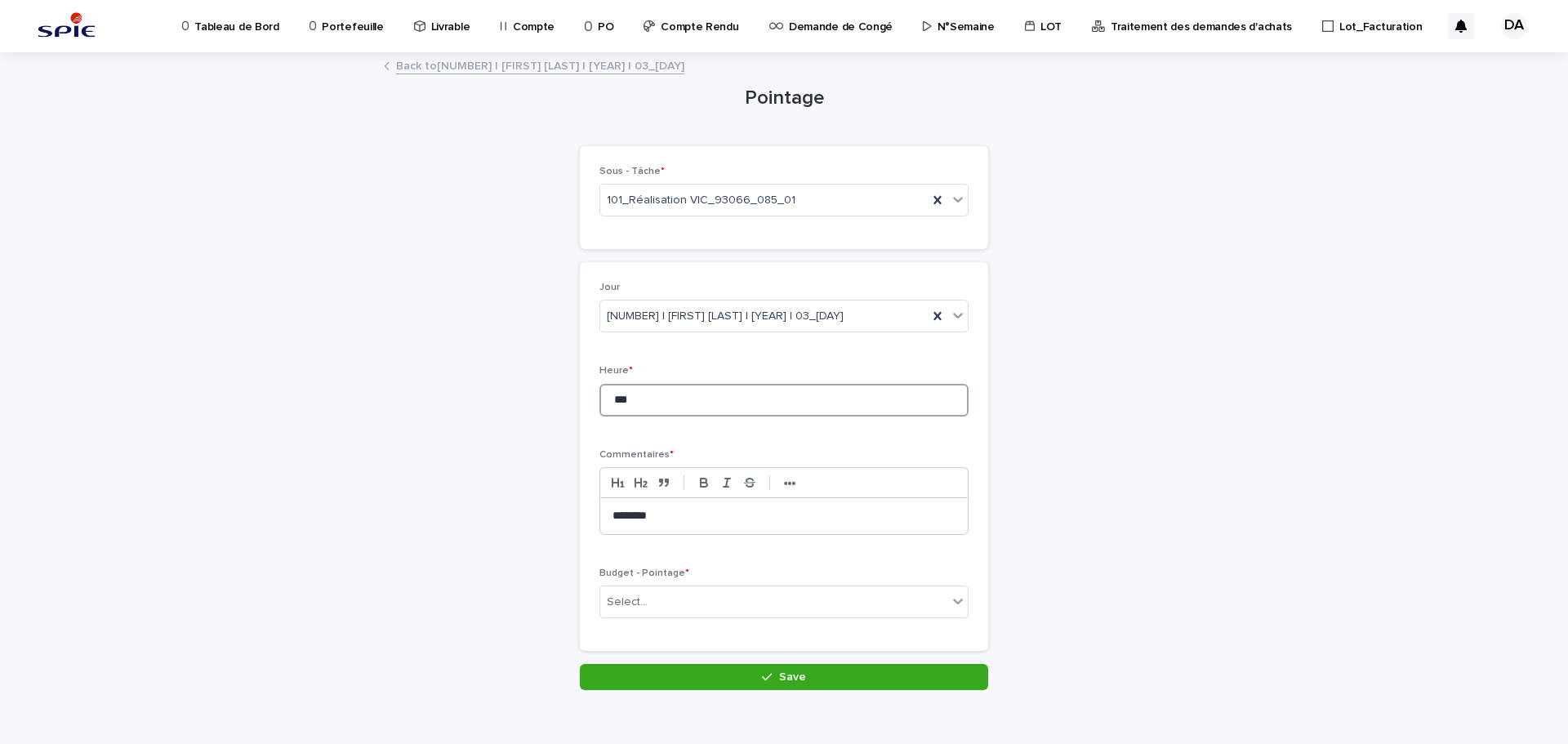 type on "***" 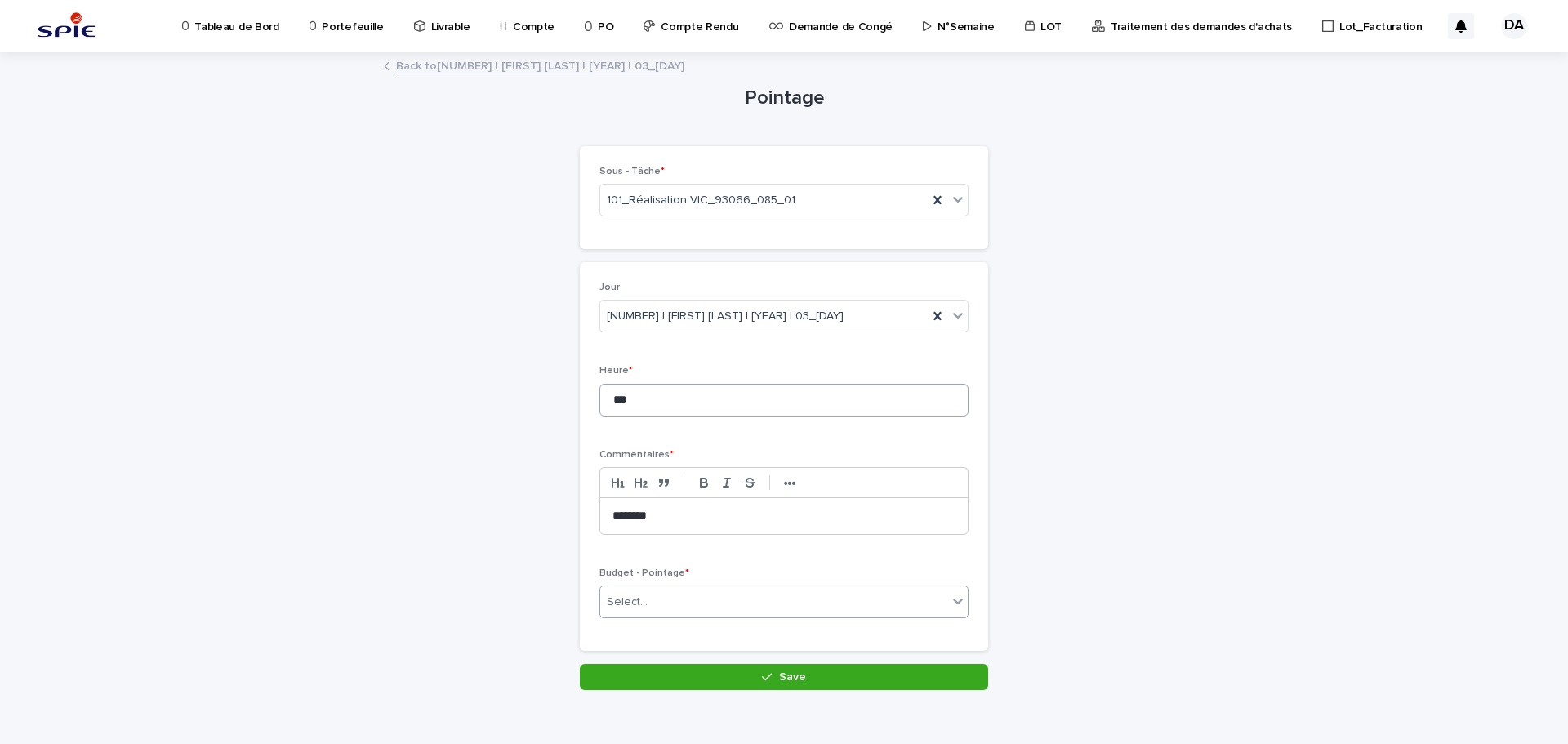 paste on "**********" 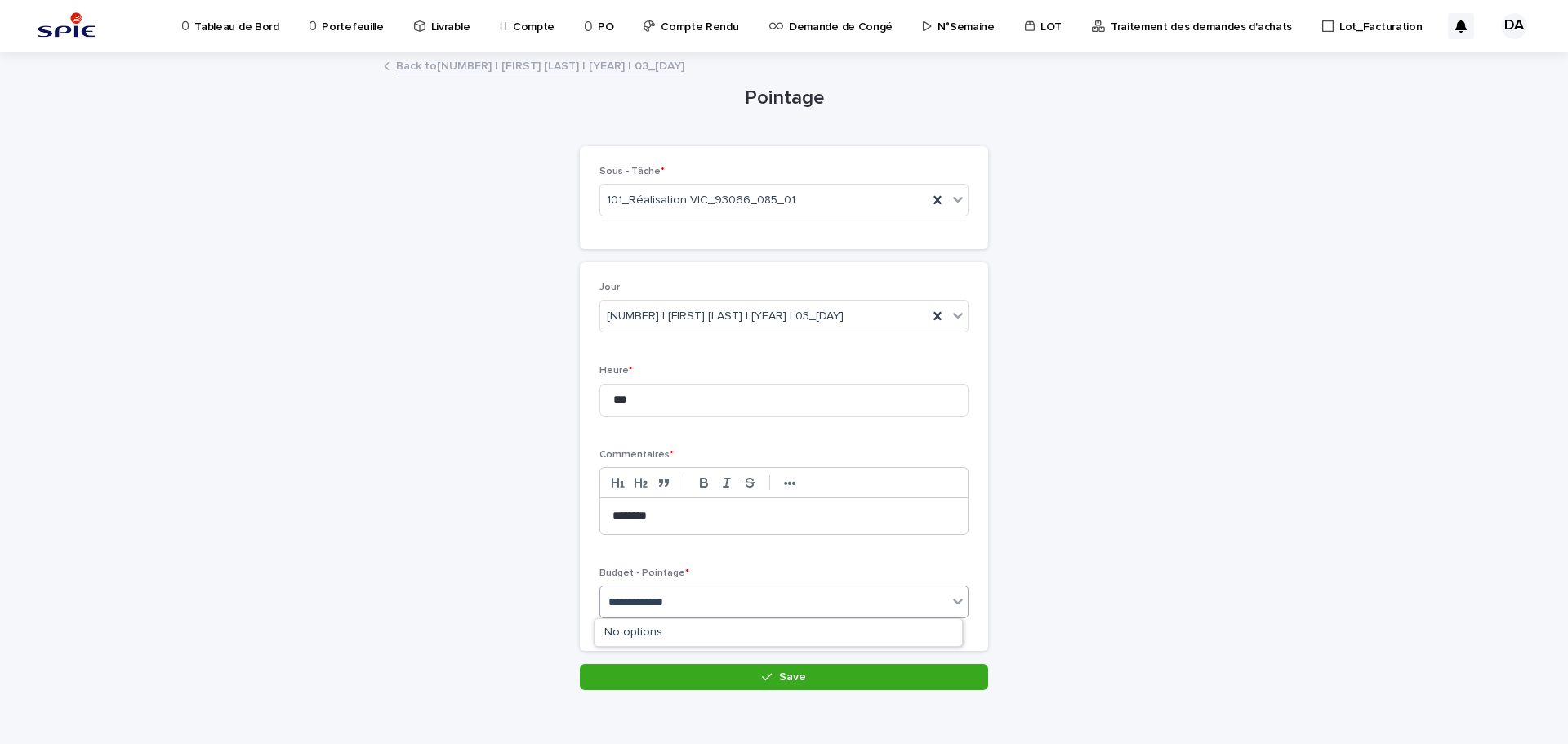type on "**********" 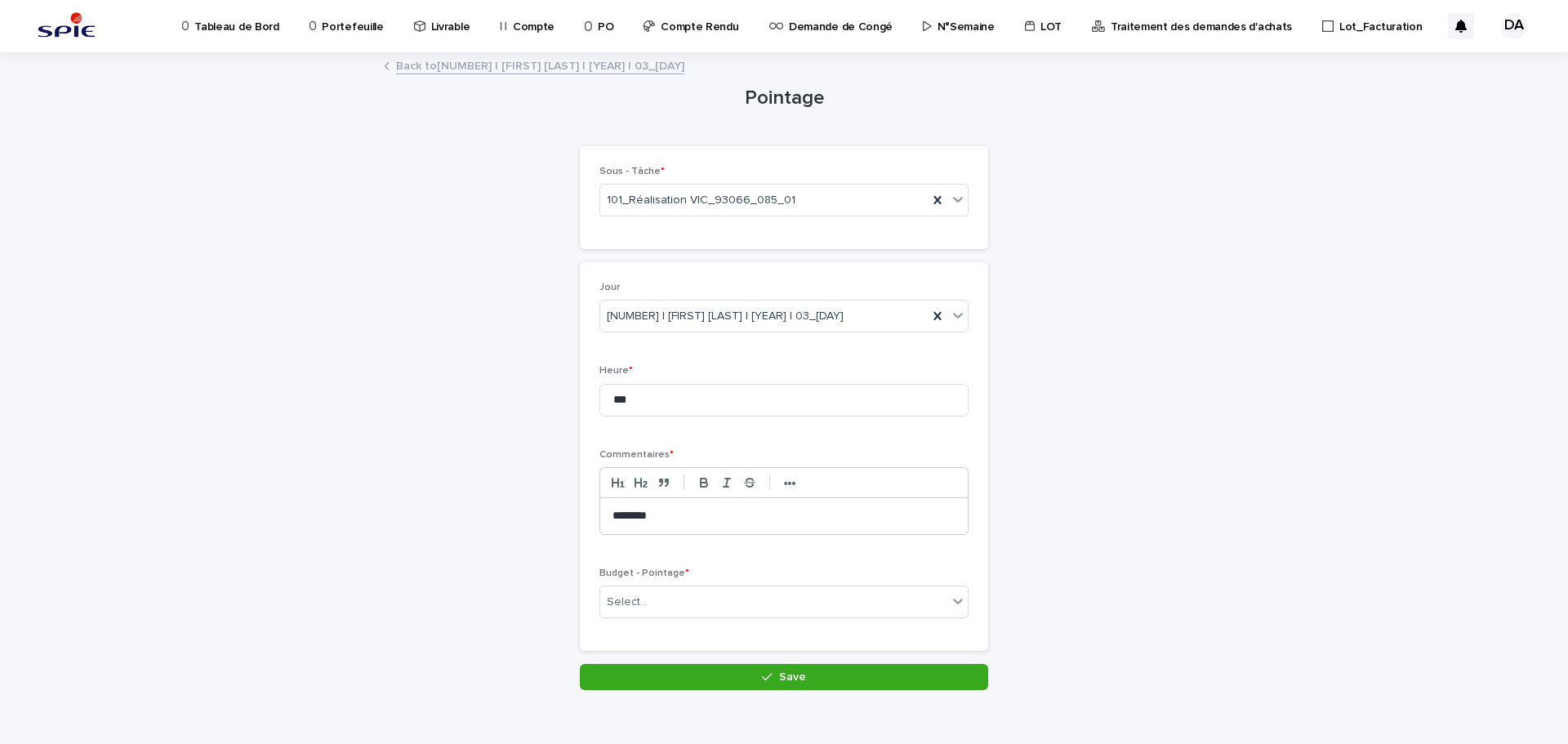 drag, startPoint x: 1102, startPoint y: 568, endPoint x: 811, endPoint y: 602, distance: 292.97952 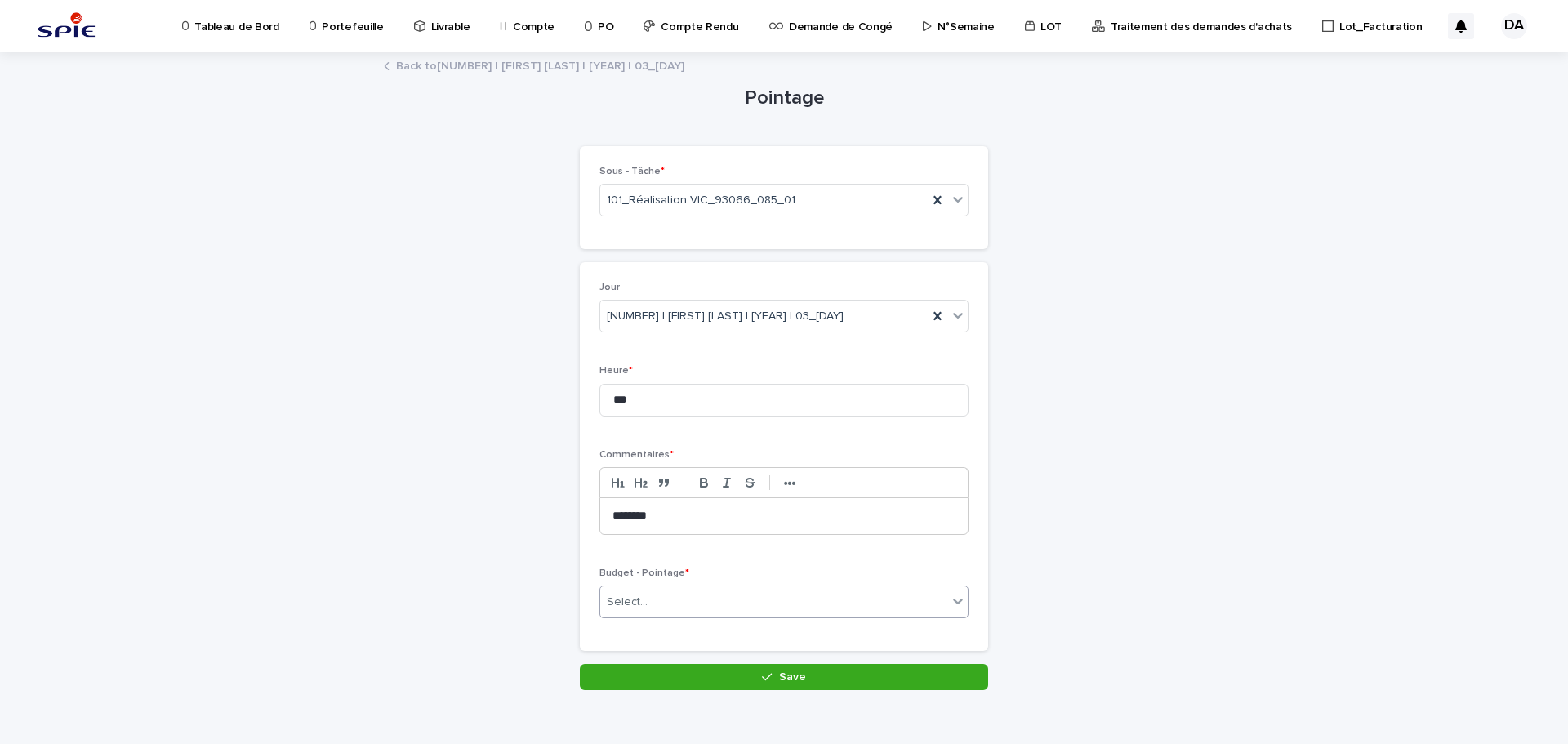 click on "Select..." at bounding box center [773, 602] 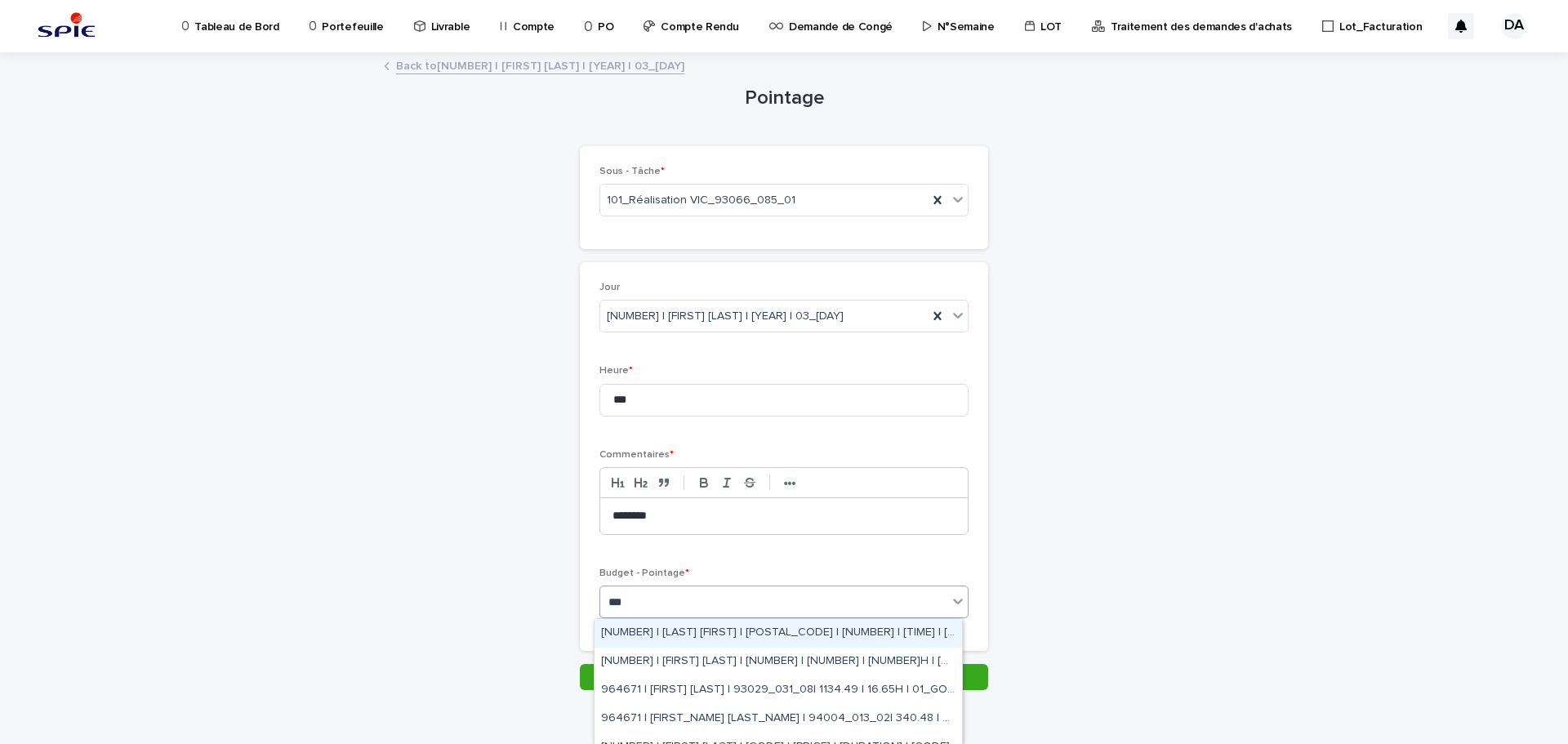 type on "****" 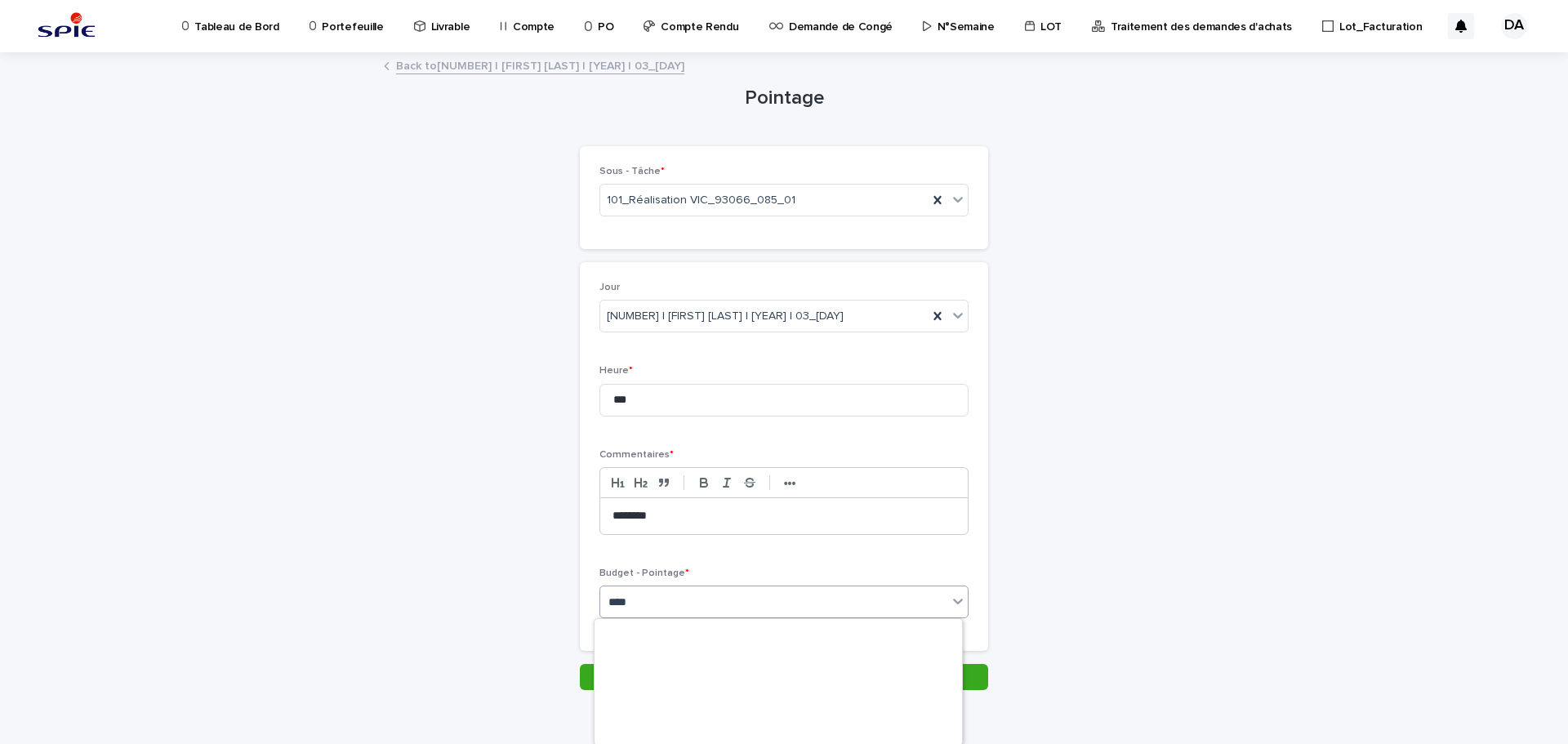 scroll, scrollTop: 732, scrollLeft: 0, axis: vertical 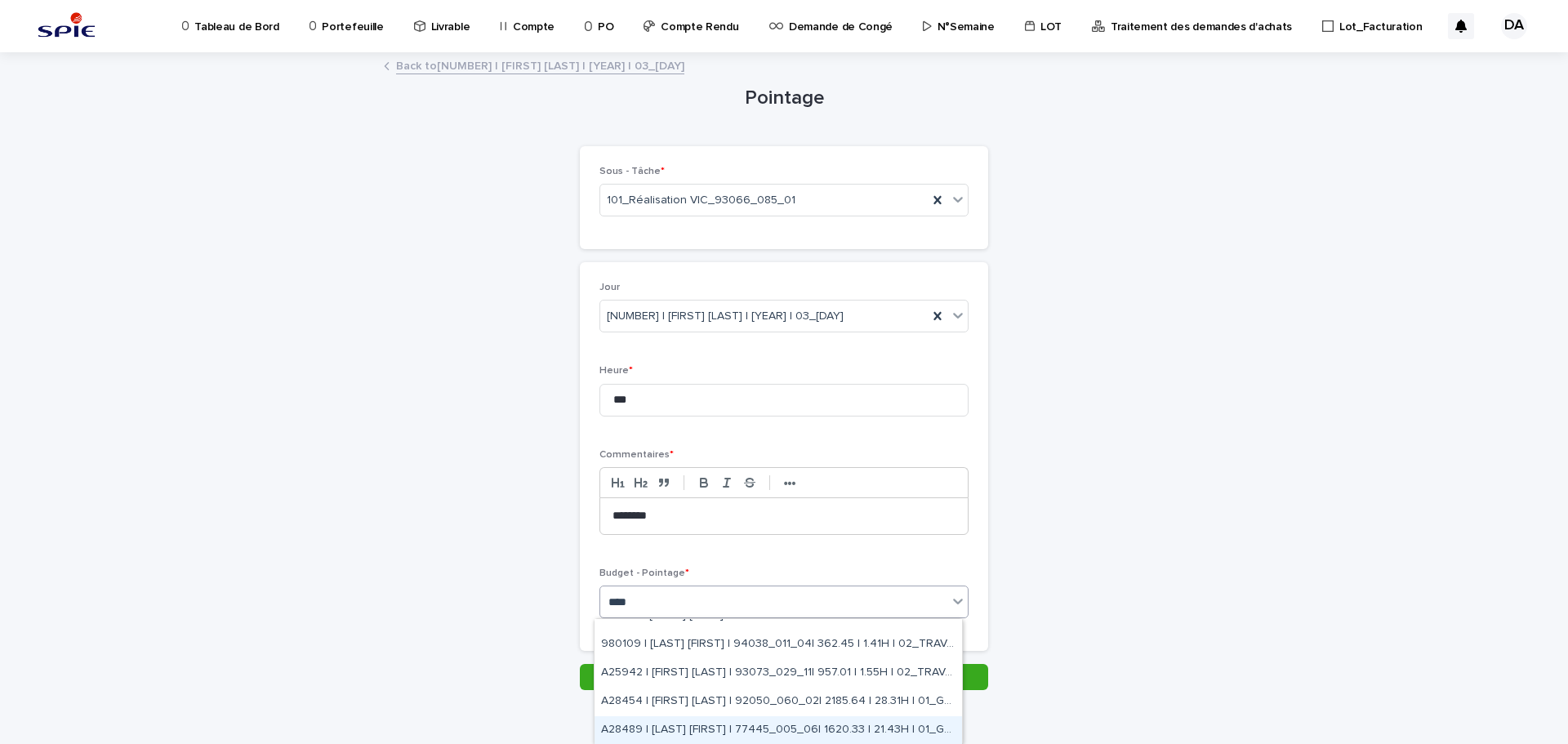 click on "A28489 | [LAST] [FIRST] | 77445_005_06| 1620.33 | 21.43H  | 01_GO TRAVAUX" at bounding box center (778, 730) 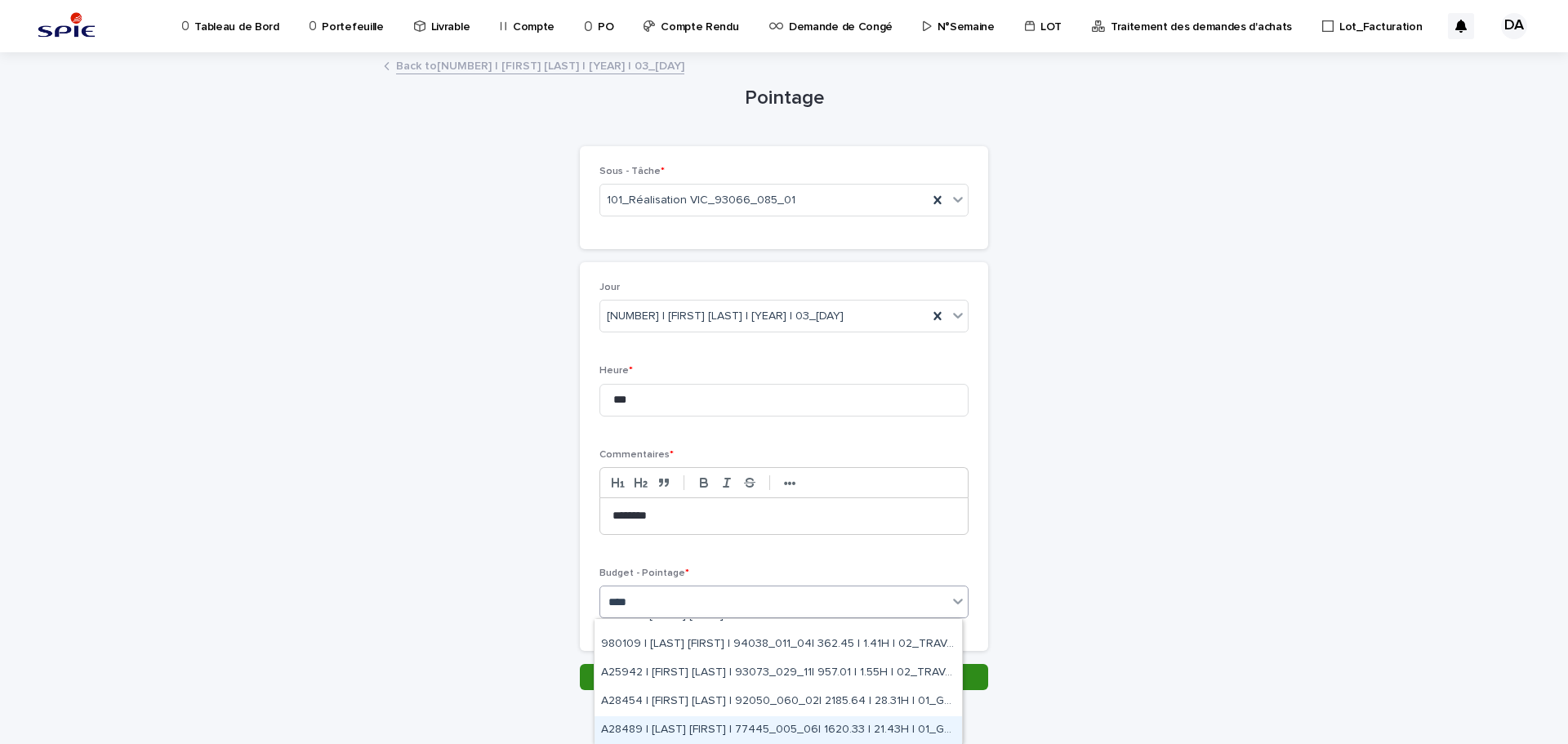 type 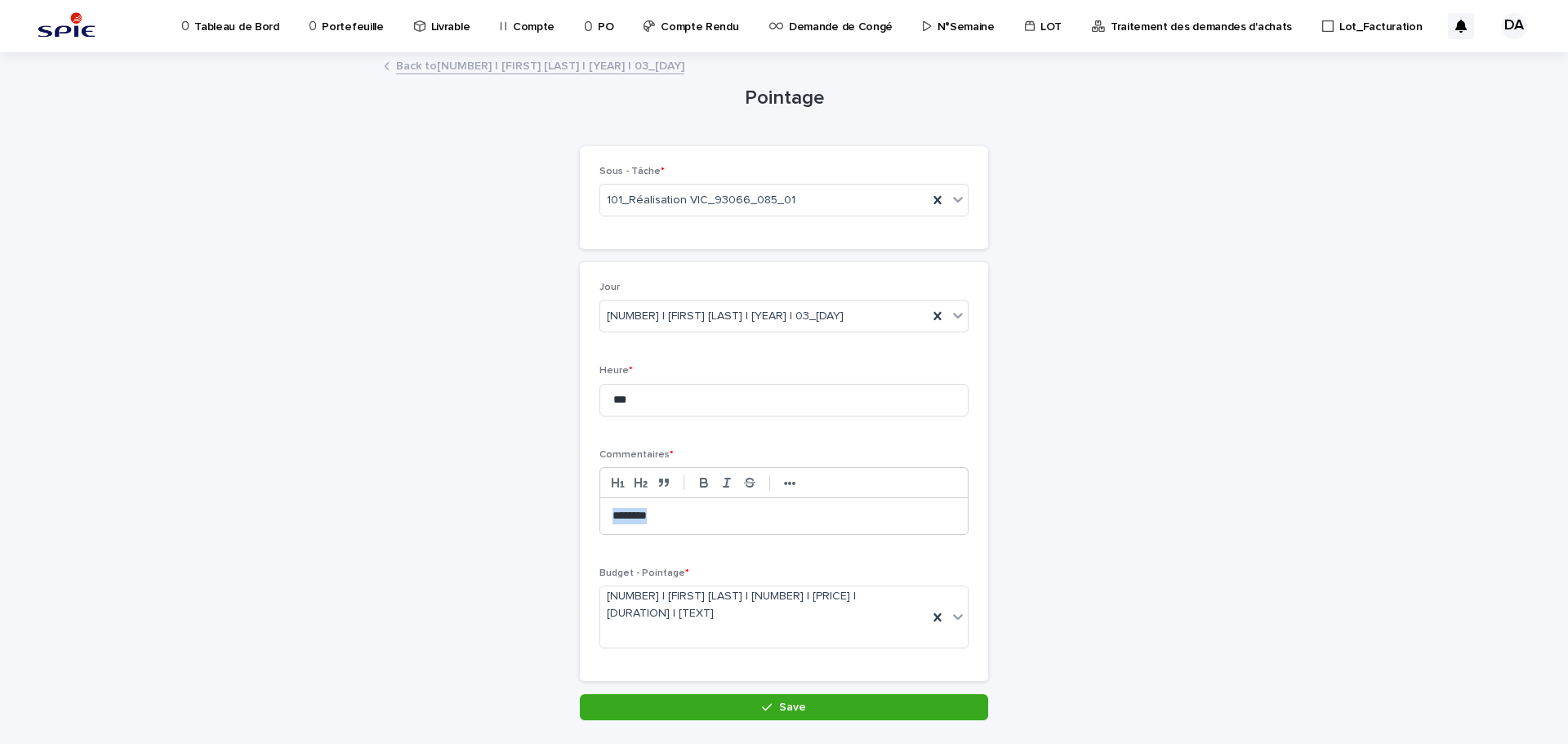 drag, startPoint x: 669, startPoint y: 518, endPoint x: 380, endPoint y: 497, distance: 289.76197 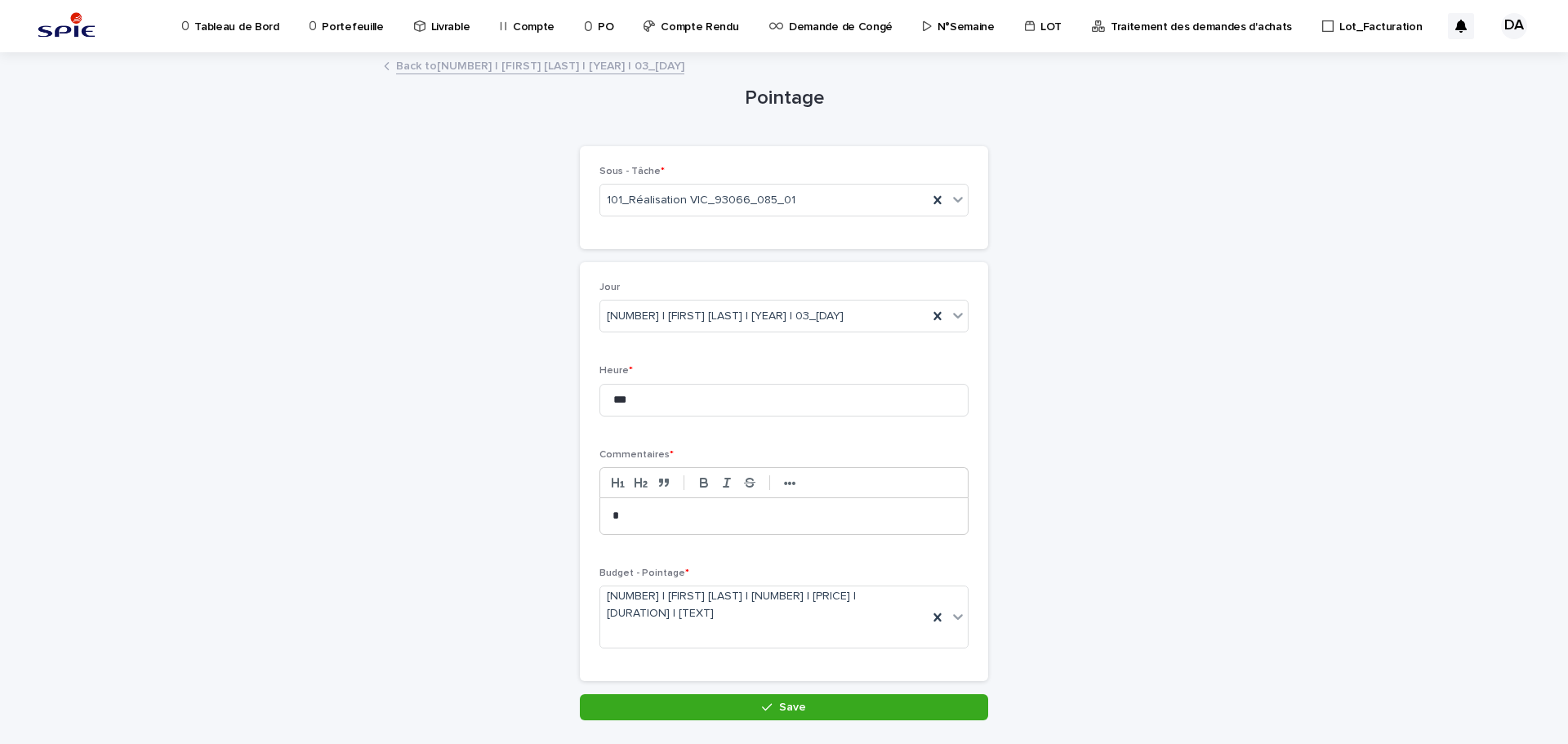 type 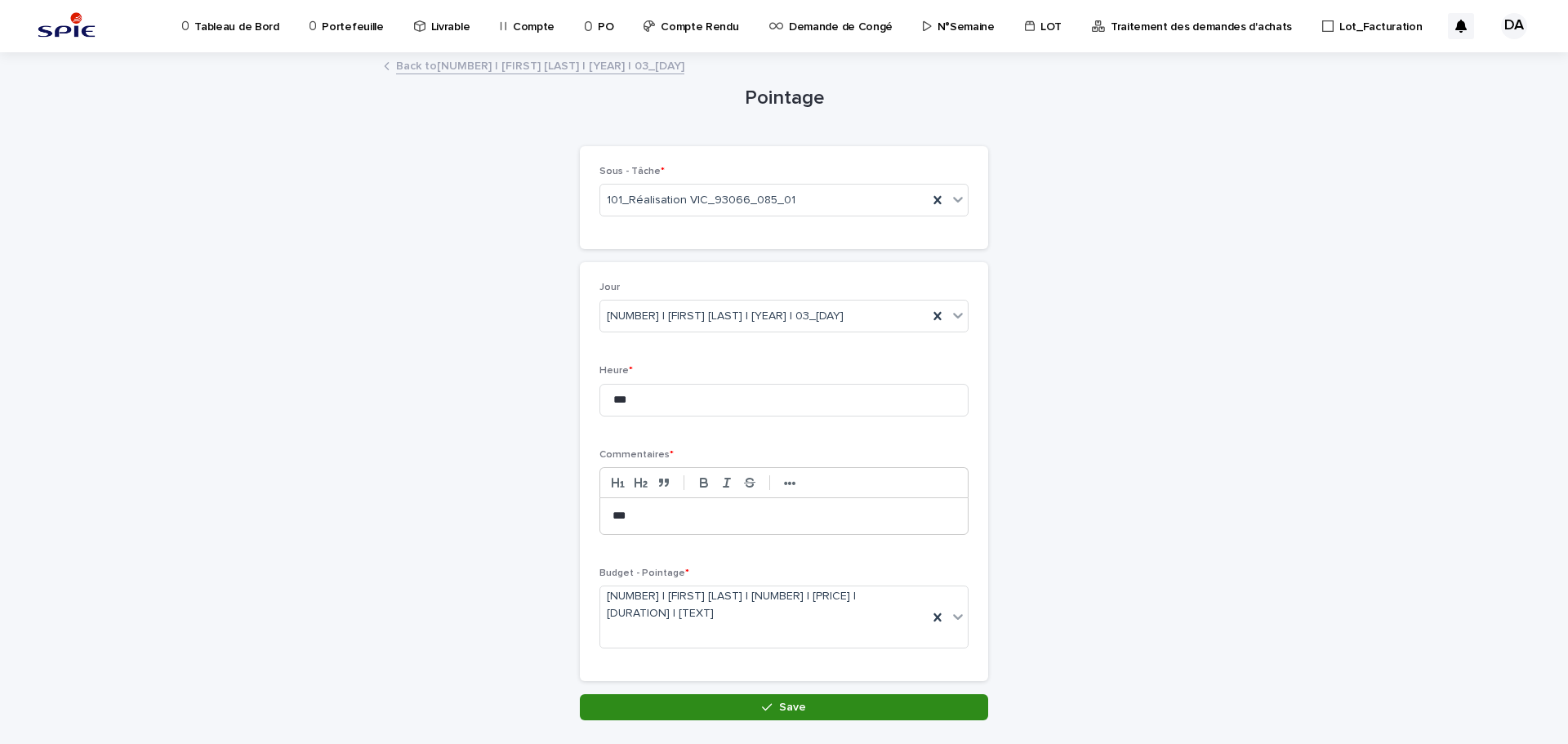 click on "Save" at bounding box center [784, 707] 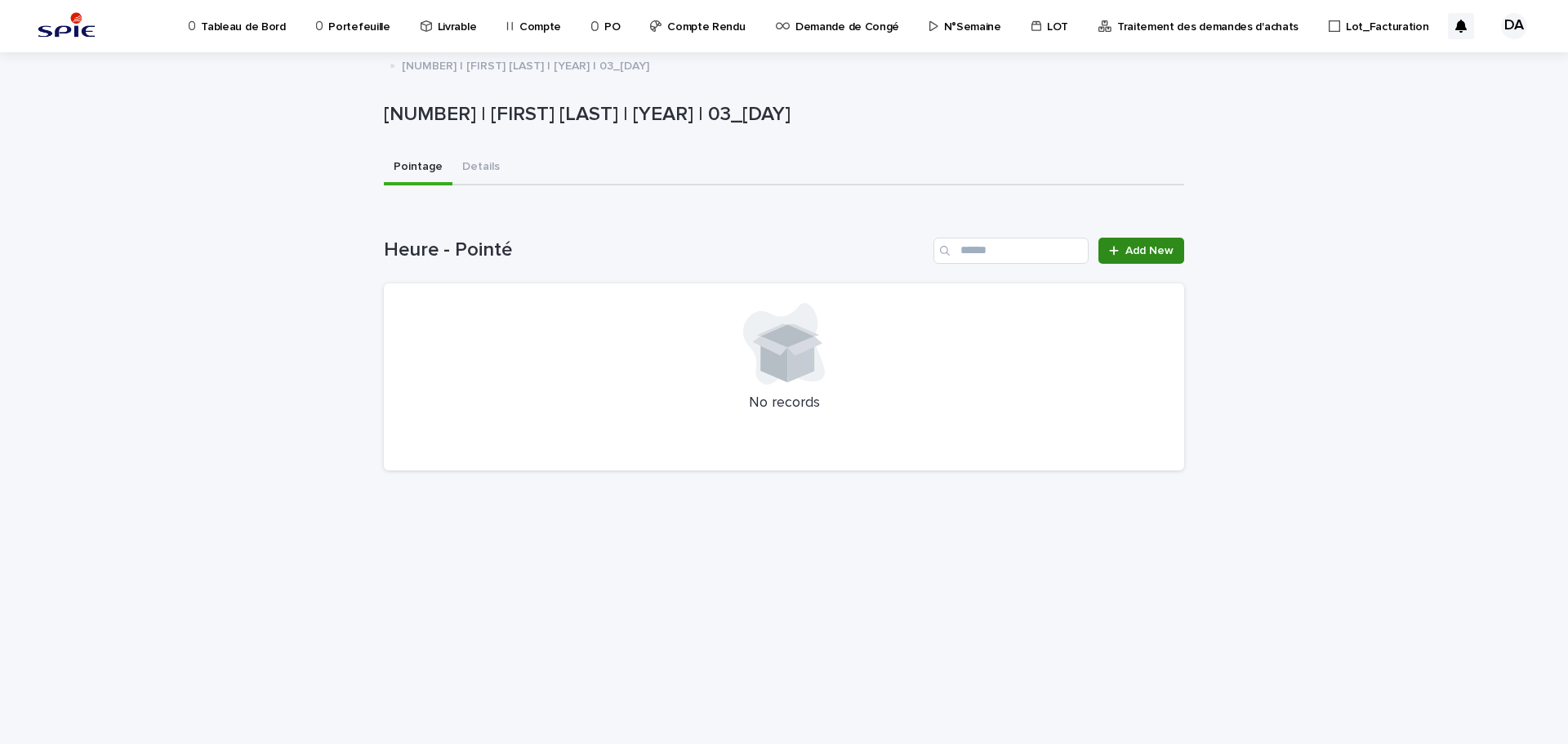 click on "Add New" at bounding box center (1141, 251) 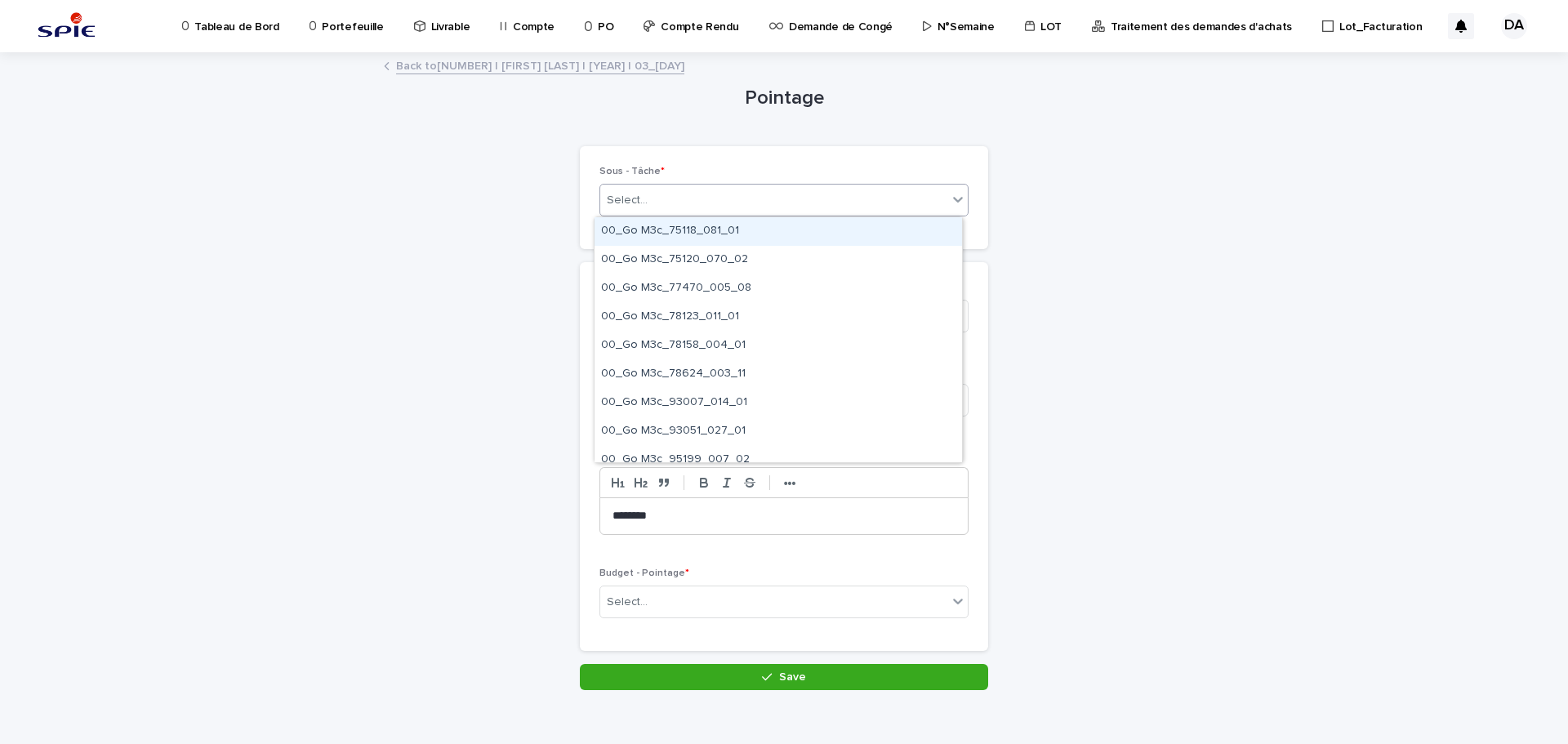 click on "Select..." at bounding box center (773, 200) 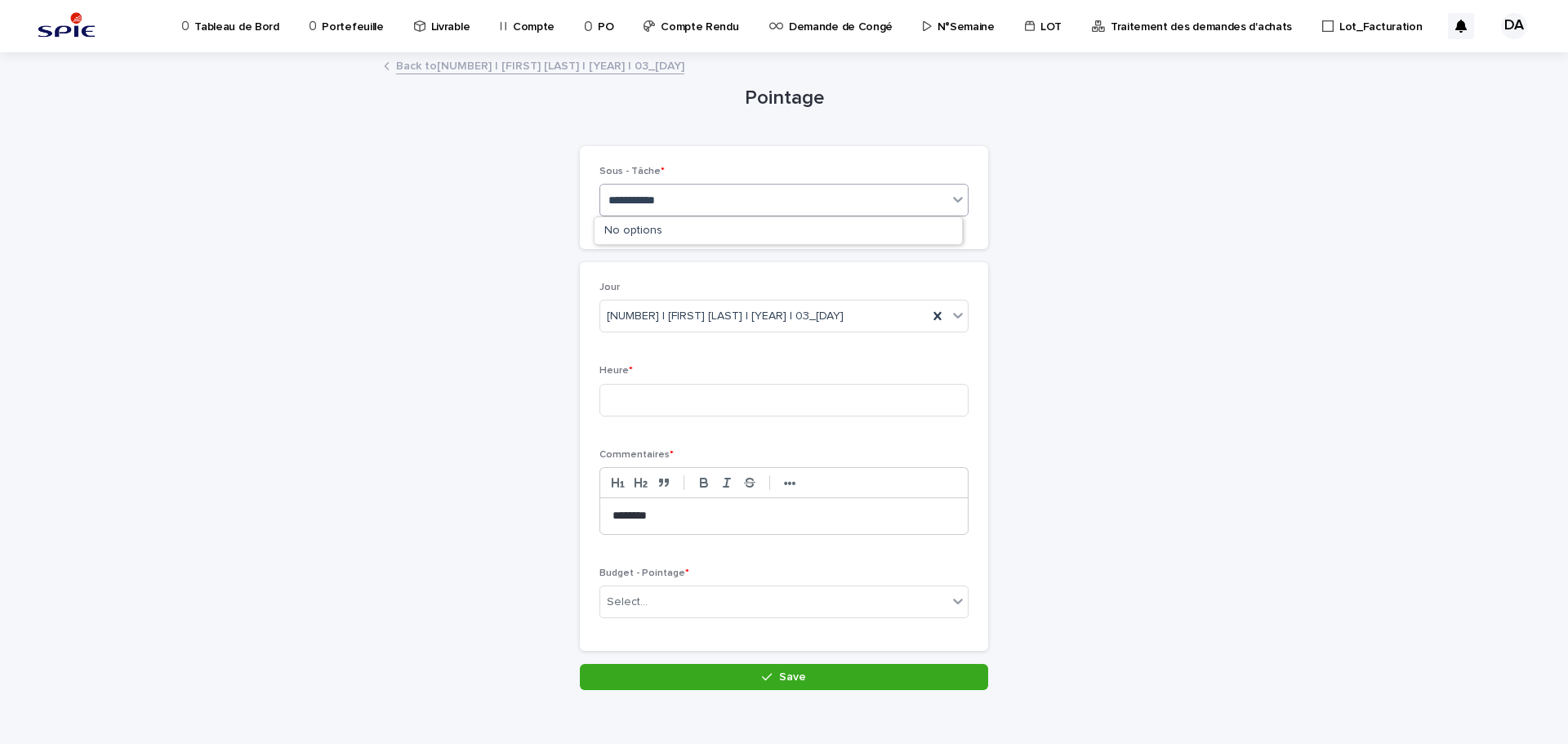type on "**********" 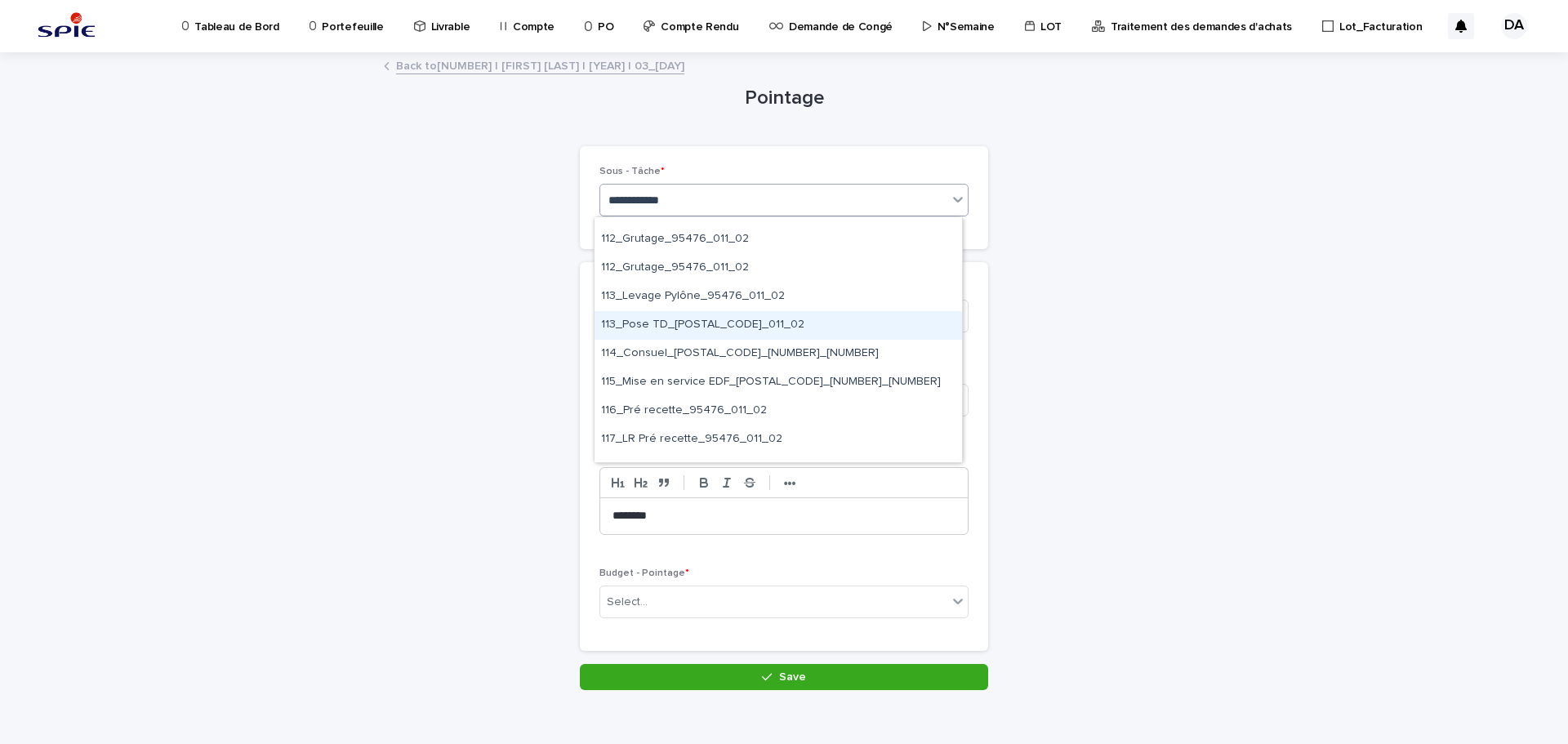 scroll, scrollTop: 817, scrollLeft: 0, axis: vertical 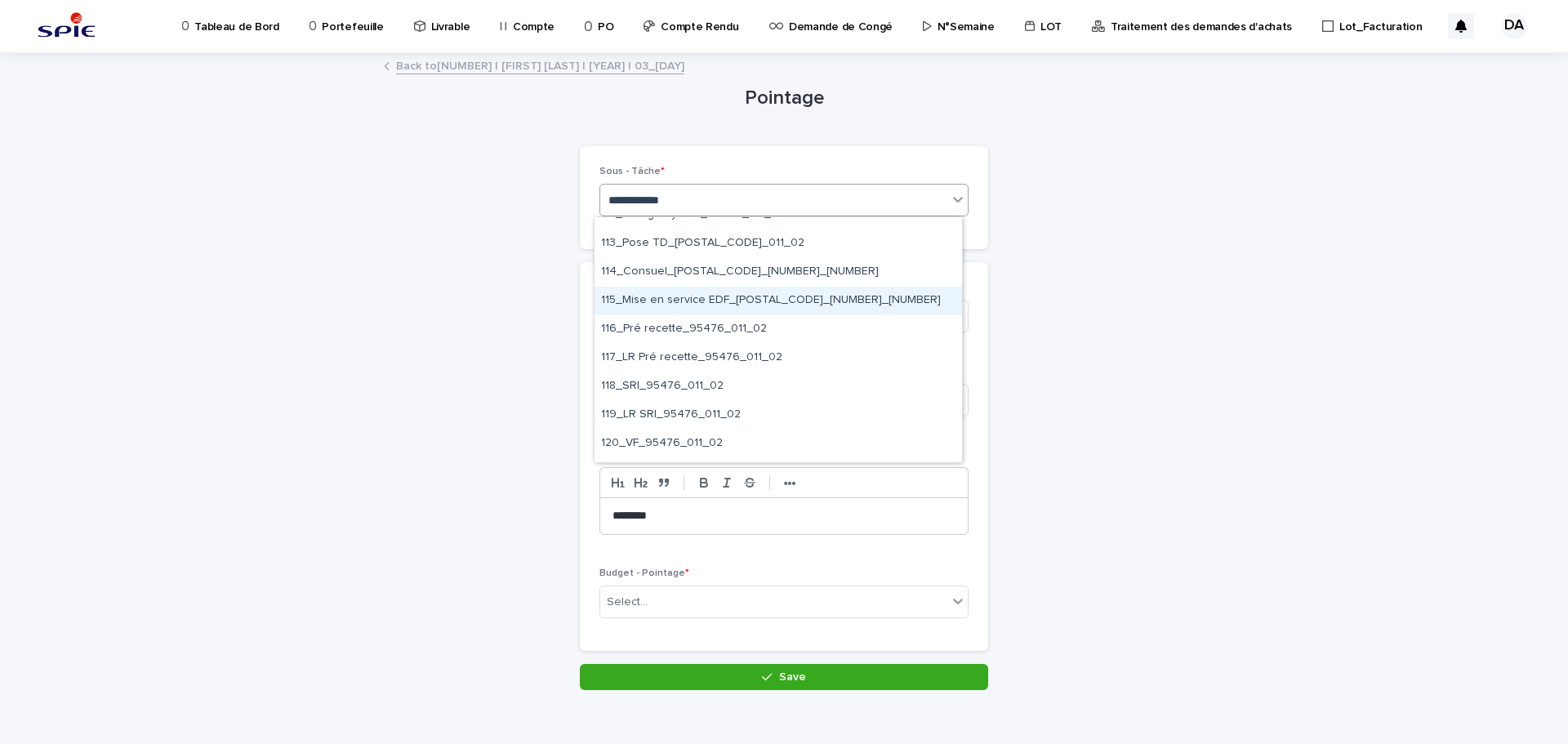 click on "115_Mise en service EDF_[POSTAL_CODE]_[NUMBER]_[NUMBER]" at bounding box center [778, 301] 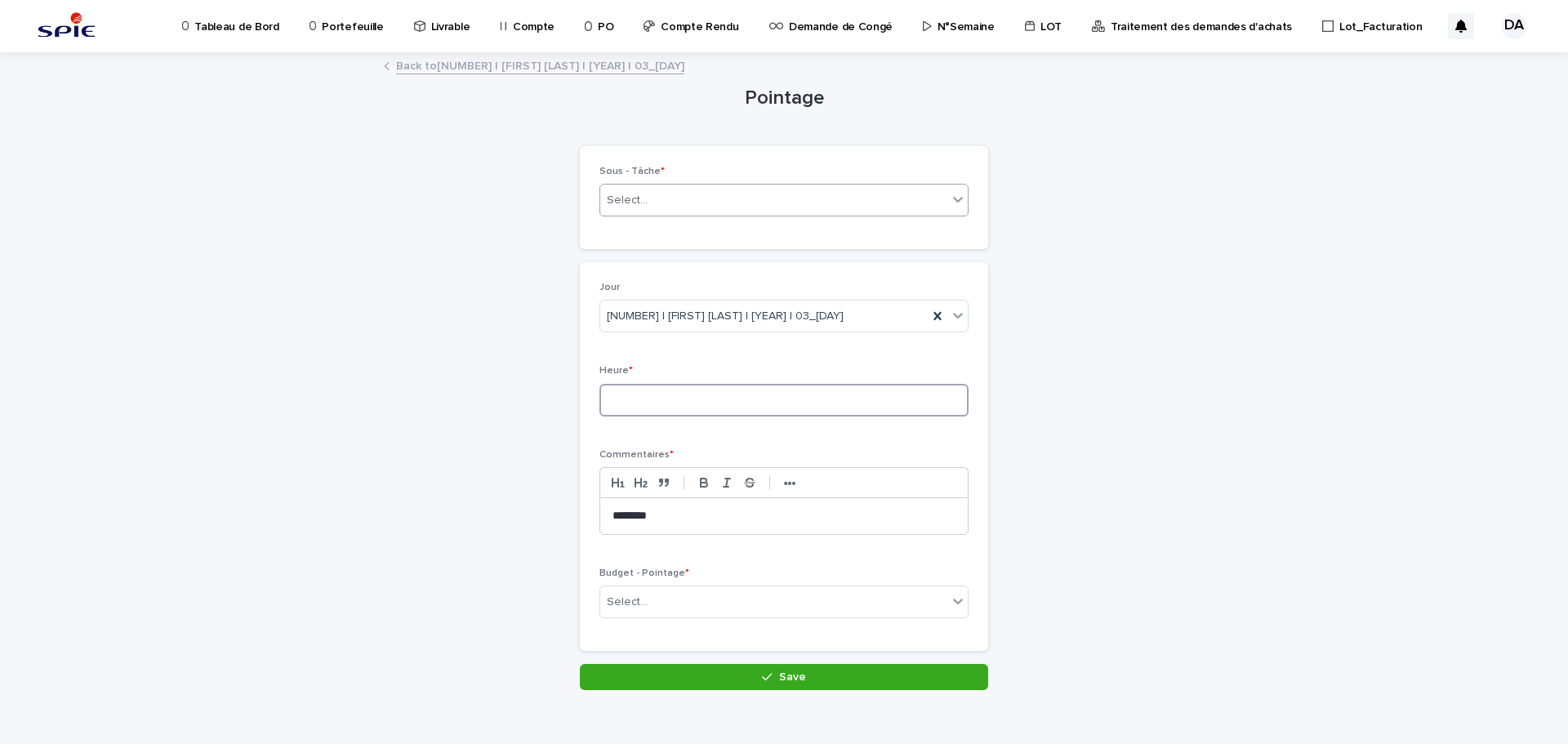 click at bounding box center (784, 400) 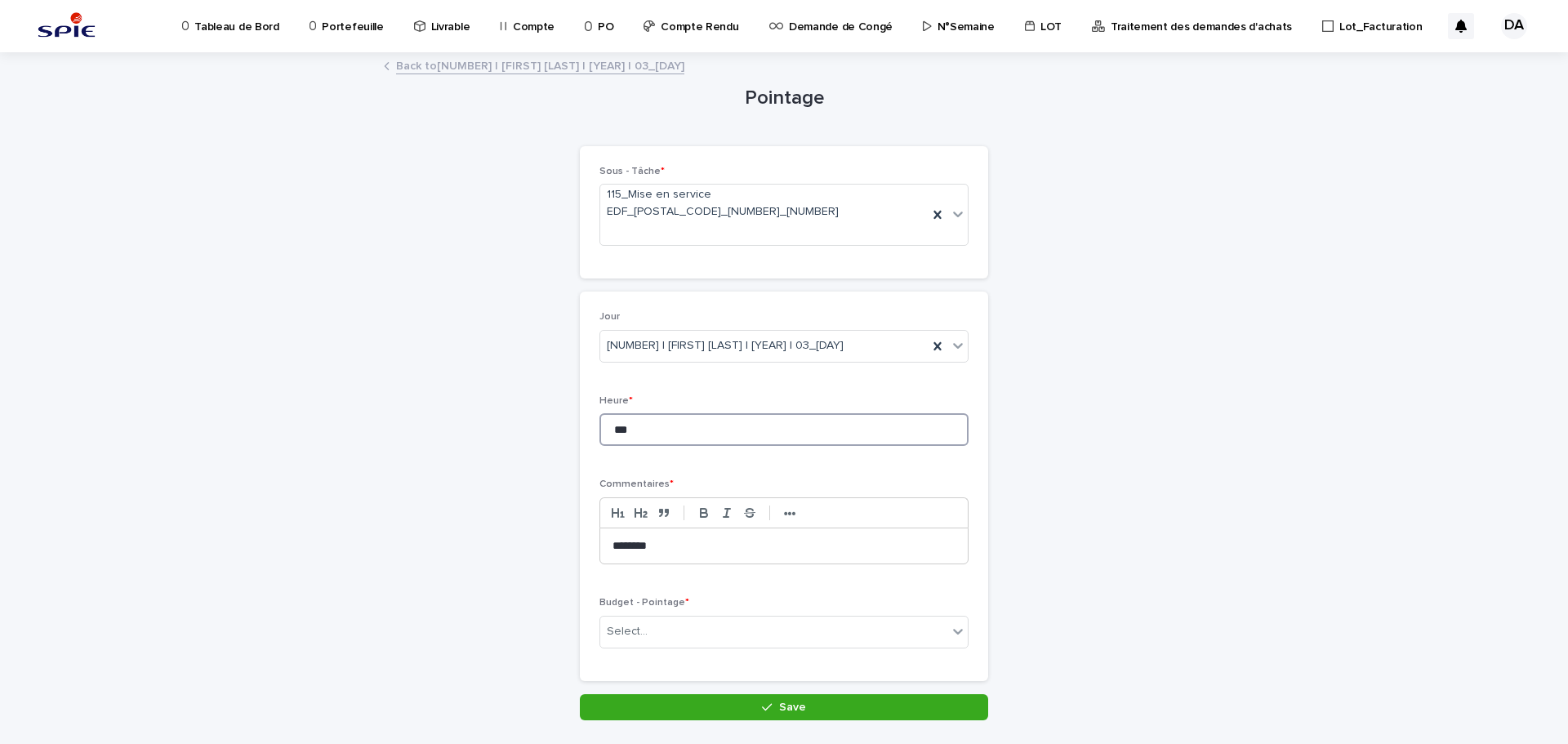 type on "***" 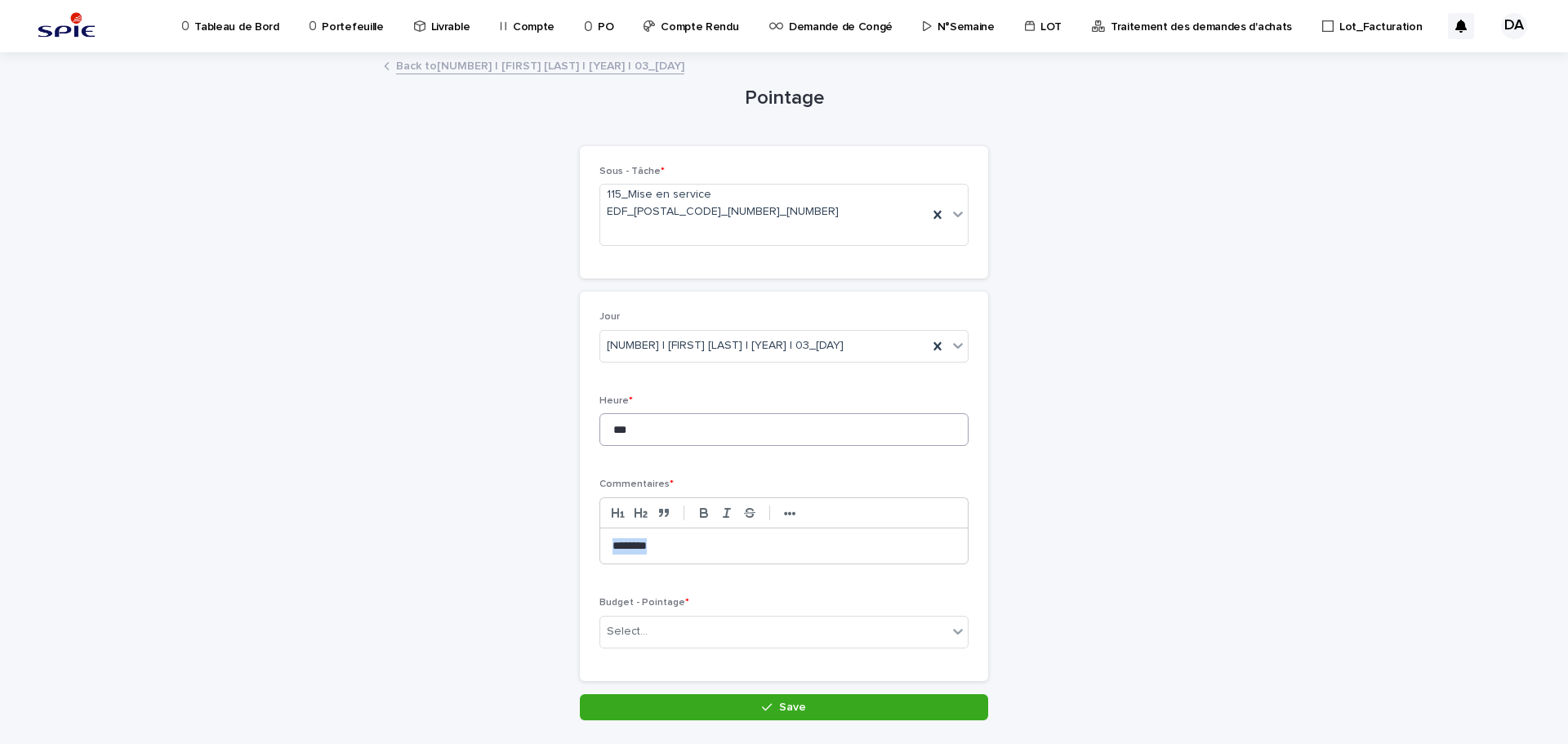 type 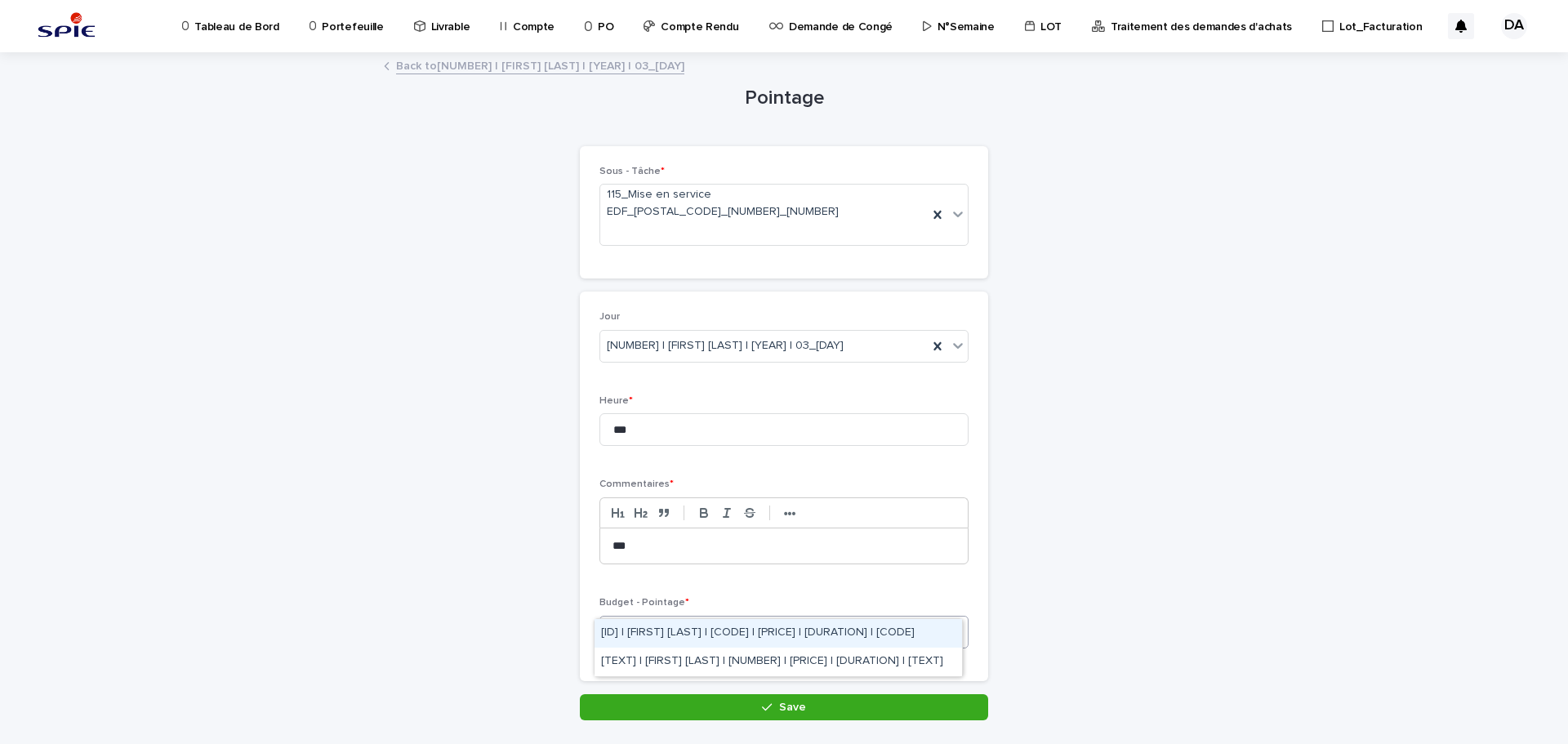 type on "*****" 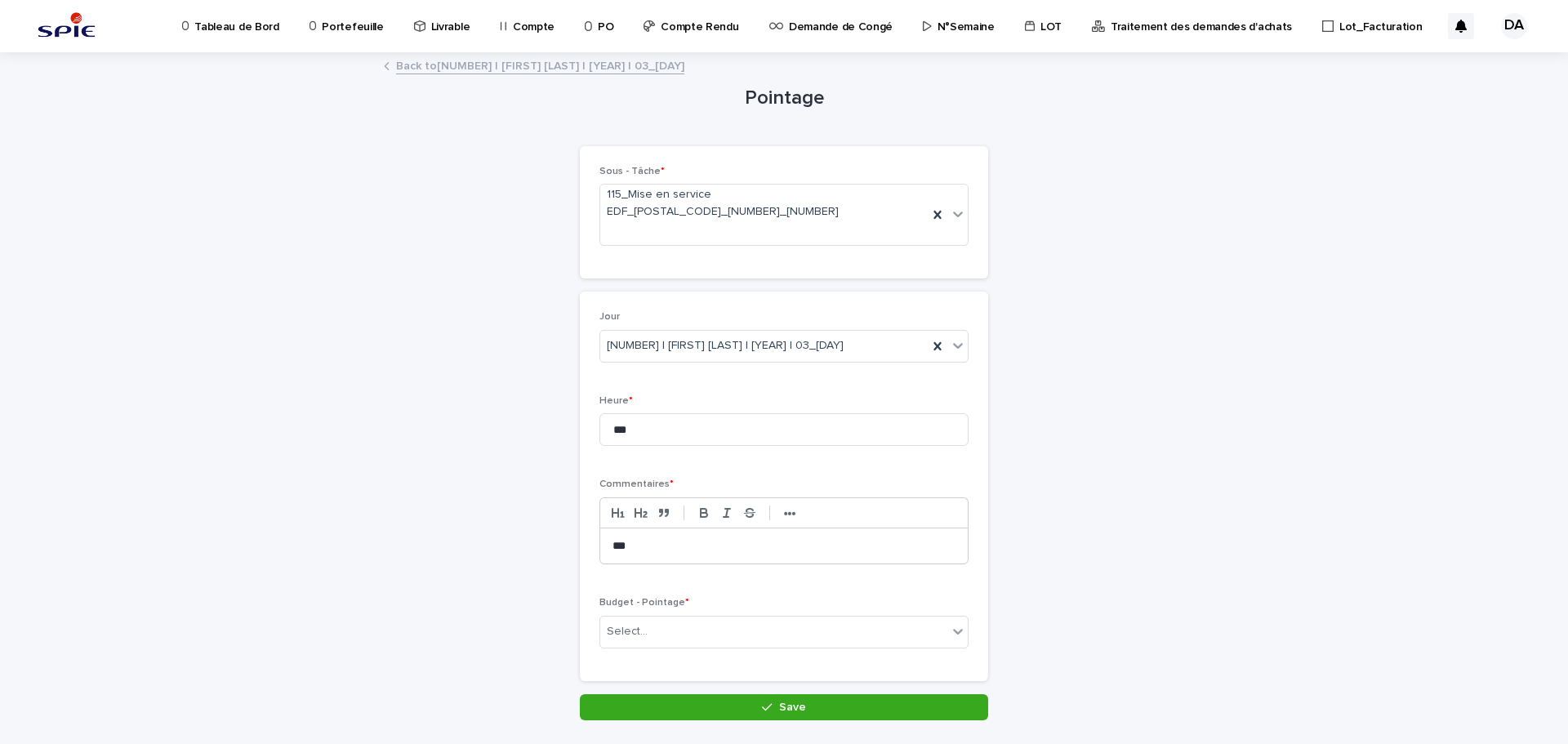 click on "Pointage Loading... Saving… Loading... Saving… Loading... Saving… Loading... Saving… Loading... Saving… Sous - Tâche * [NUMBER] Loading... Saving… Loading... Saving… Loading... Saving… Jour [NUMBER] | [FIRST] [LAST] | [NUMBER] | [NUMBER] Heure * *** Commentaires *                                         •••                                                             *** Budget - Pointage * Select... Loading... Saving… Loading... Saving… Sorry, there was an error saving your record. Please try again. Please fill out the required fields above. Save" at bounding box center (784, 387) 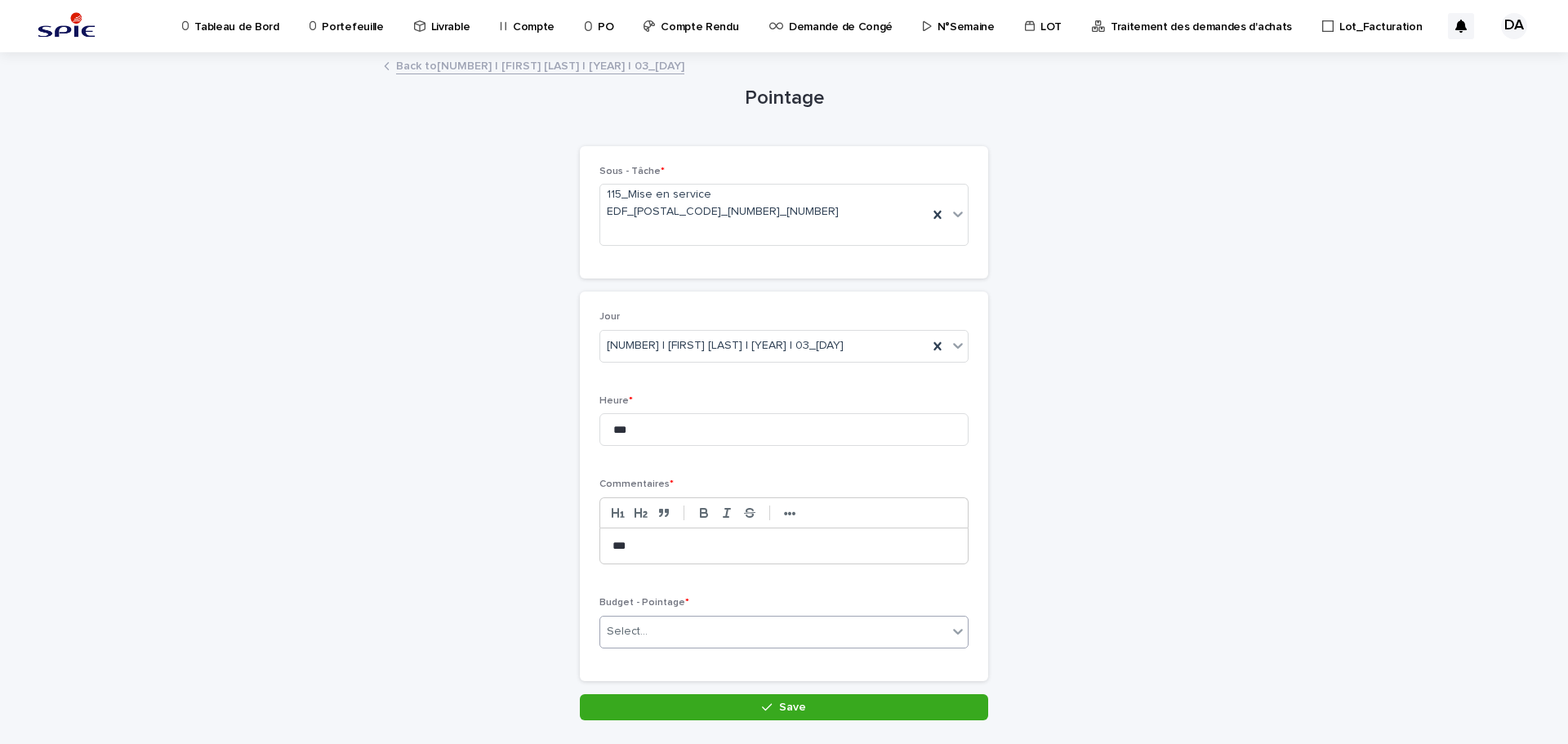 click on "Select..." at bounding box center (773, 631) 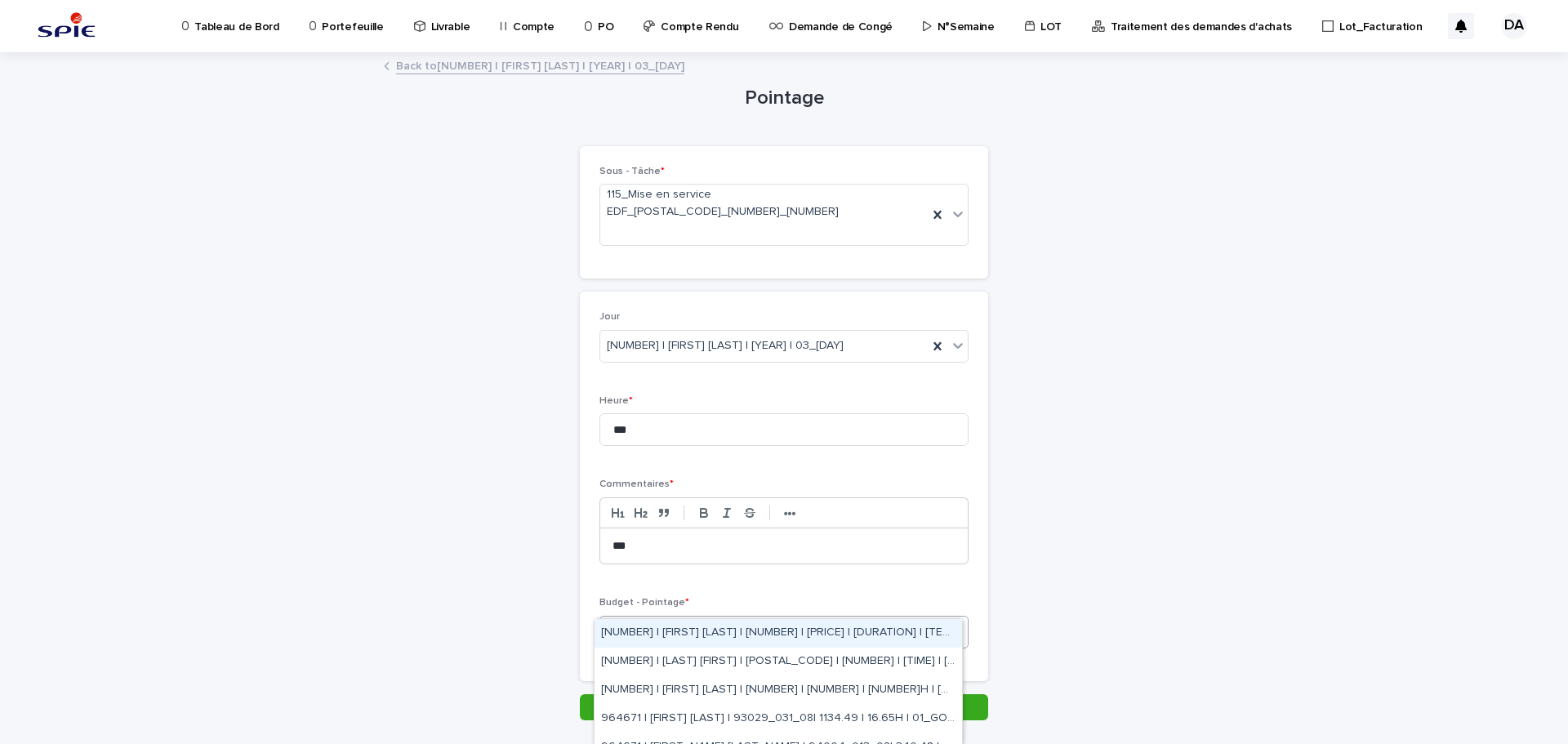 type on "****" 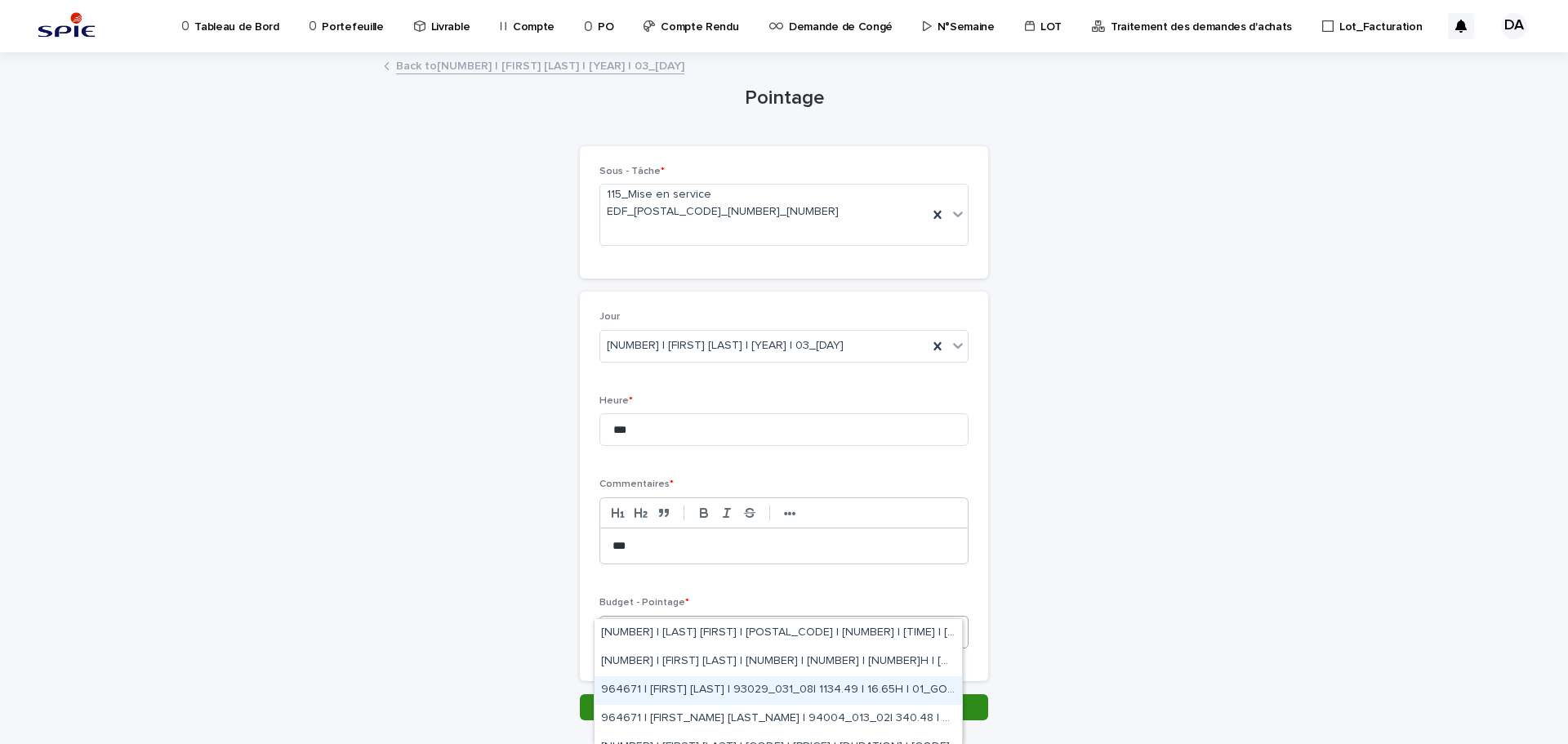 drag, startPoint x: 816, startPoint y: 672, endPoint x: 829, endPoint y: 680, distance: 15.264338 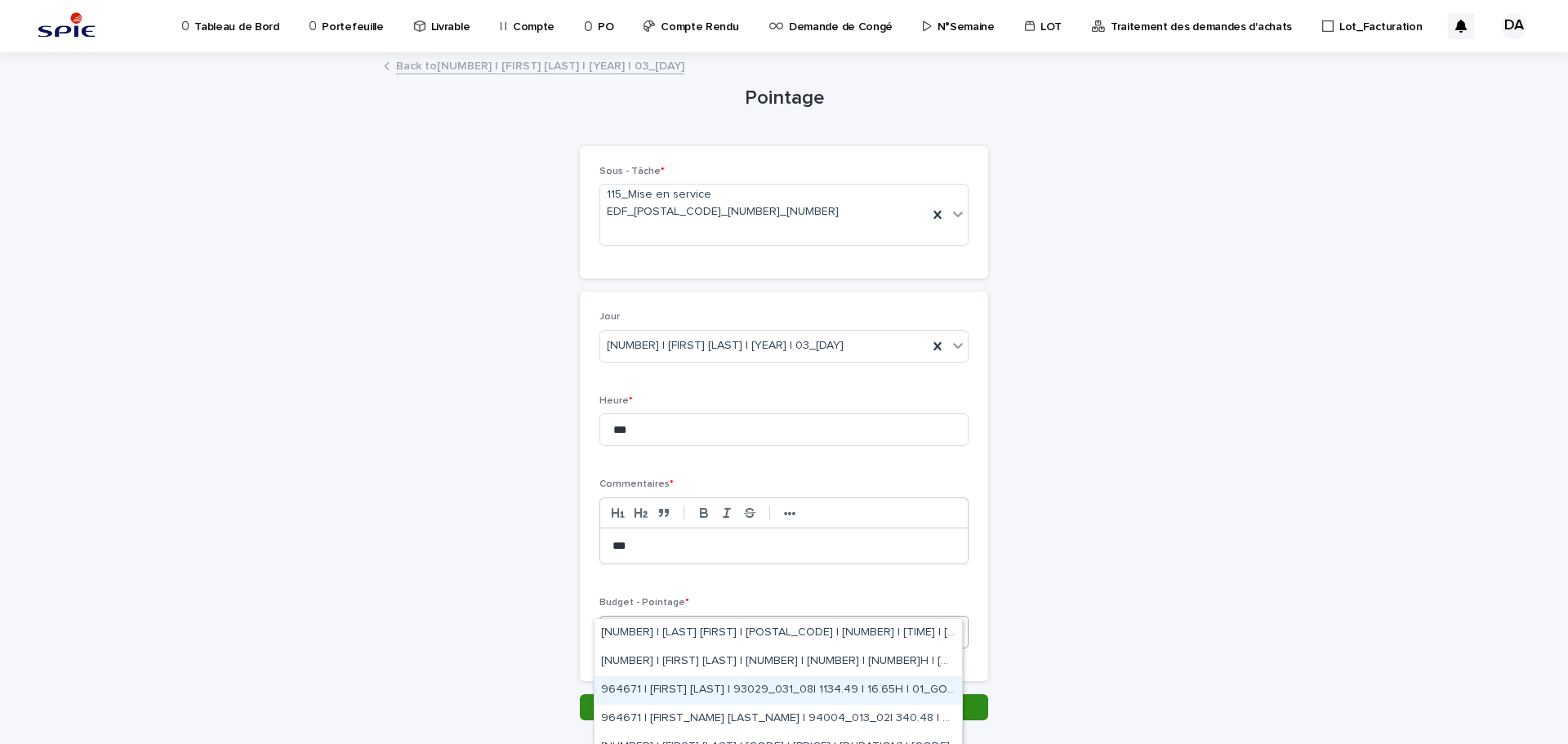 click on "964671 | [FIRST] [LAST] | 93029_031_08| 1134.49 | 16.65H  | 01_GO TRAVAUX" at bounding box center [778, 690] 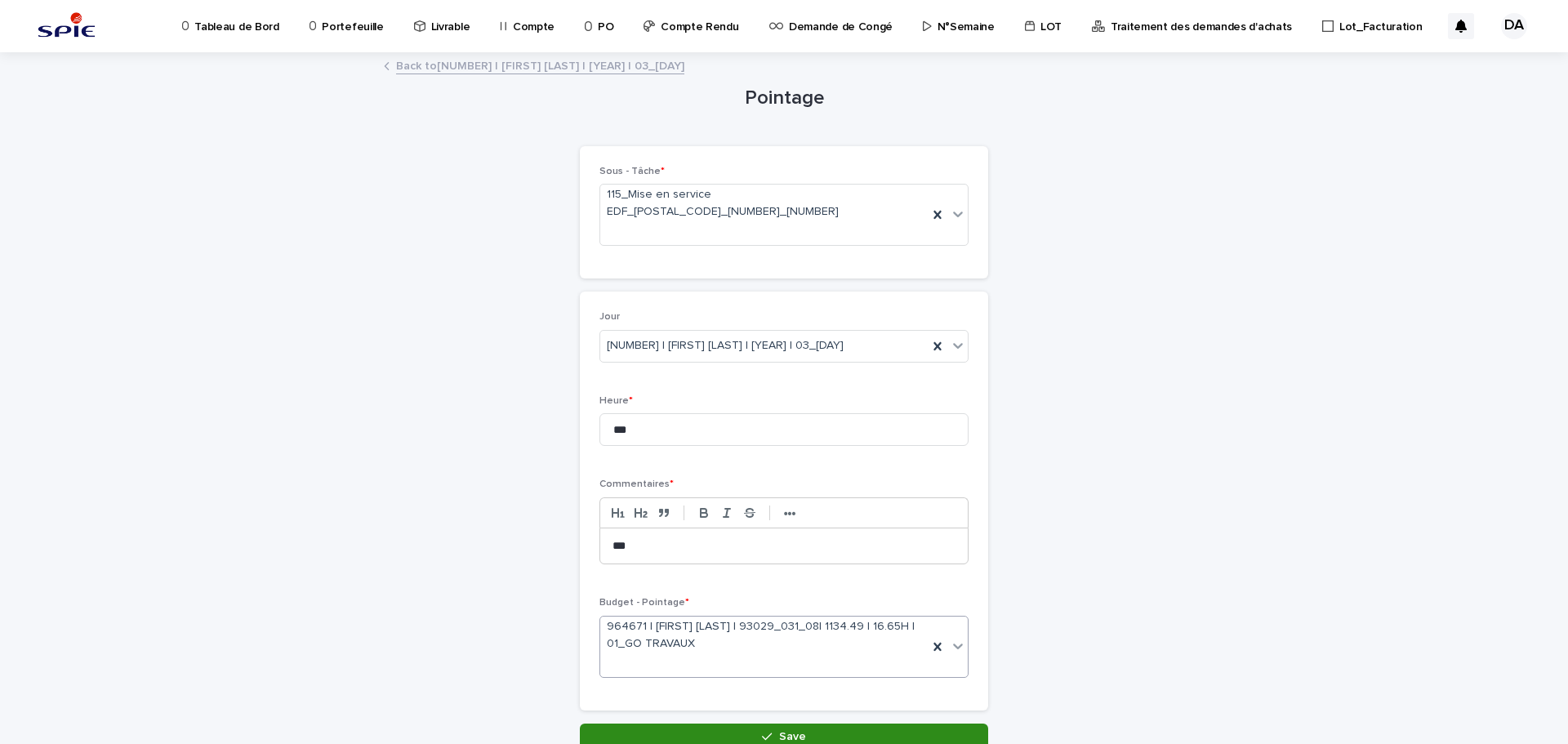 click on "Save" at bounding box center [784, 737] 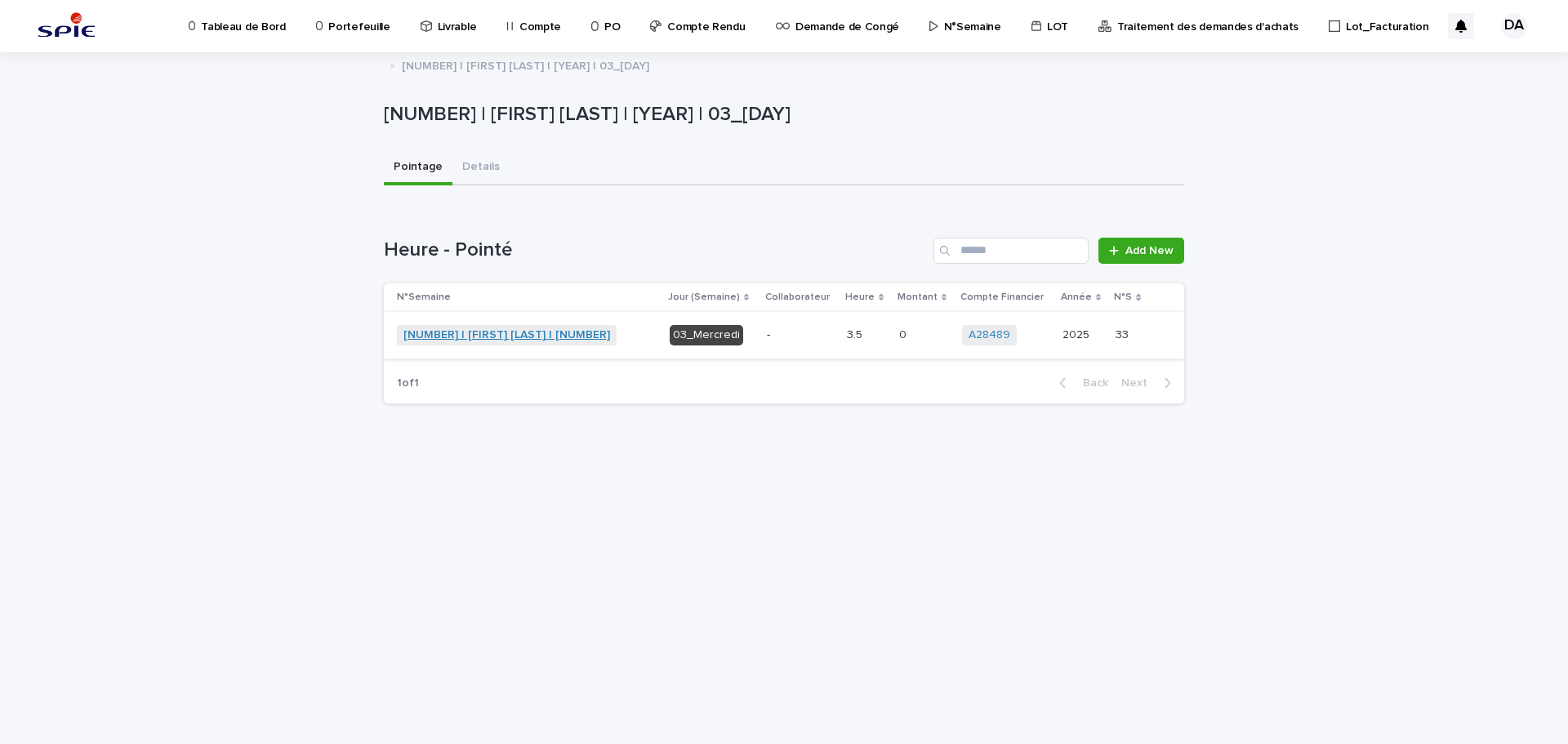click on "[NUMBER] | [FIRST] [LAST] | [NUMBER]" at bounding box center [506, 335] 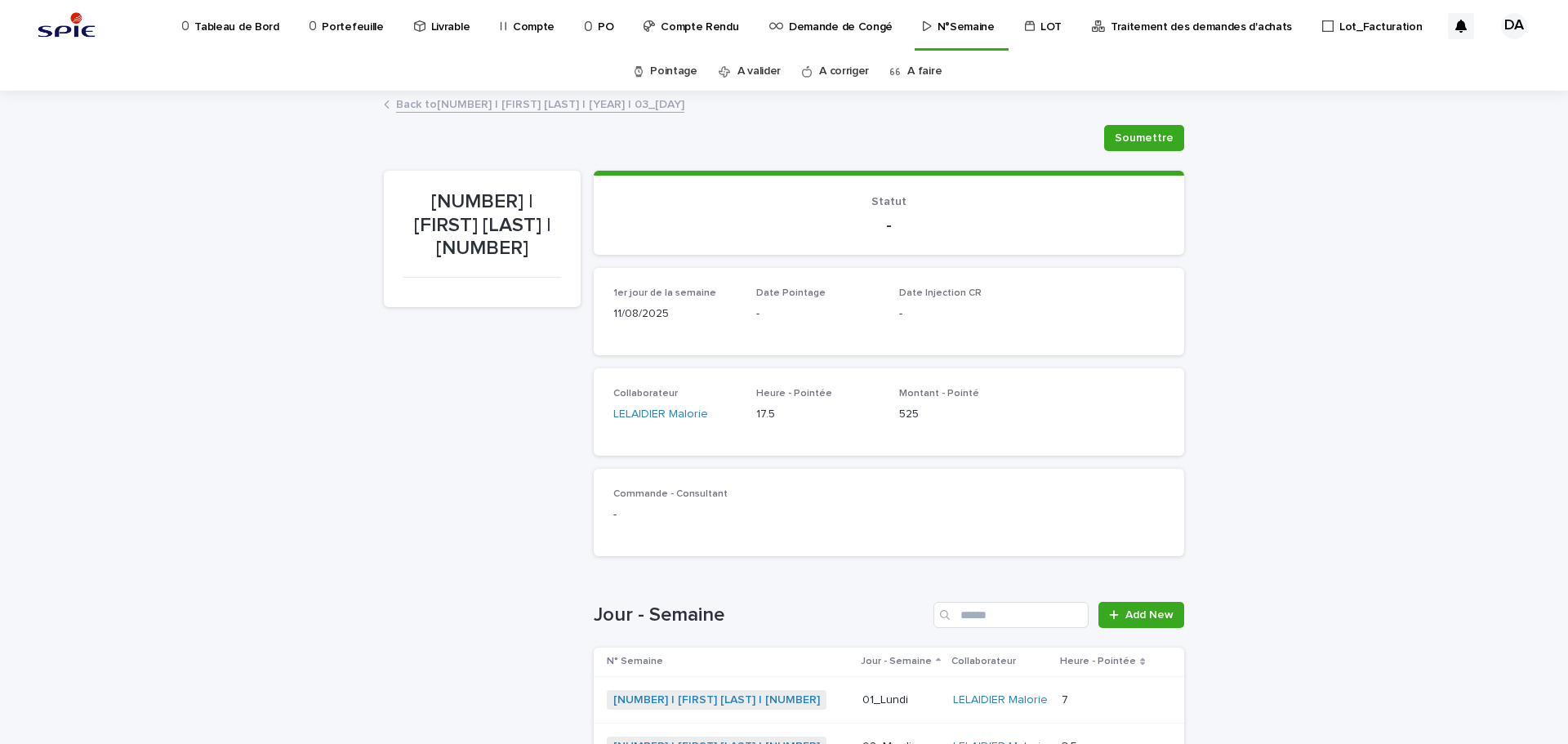 scroll, scrollTop: 402, scrollLeft: 0, axis: vertical 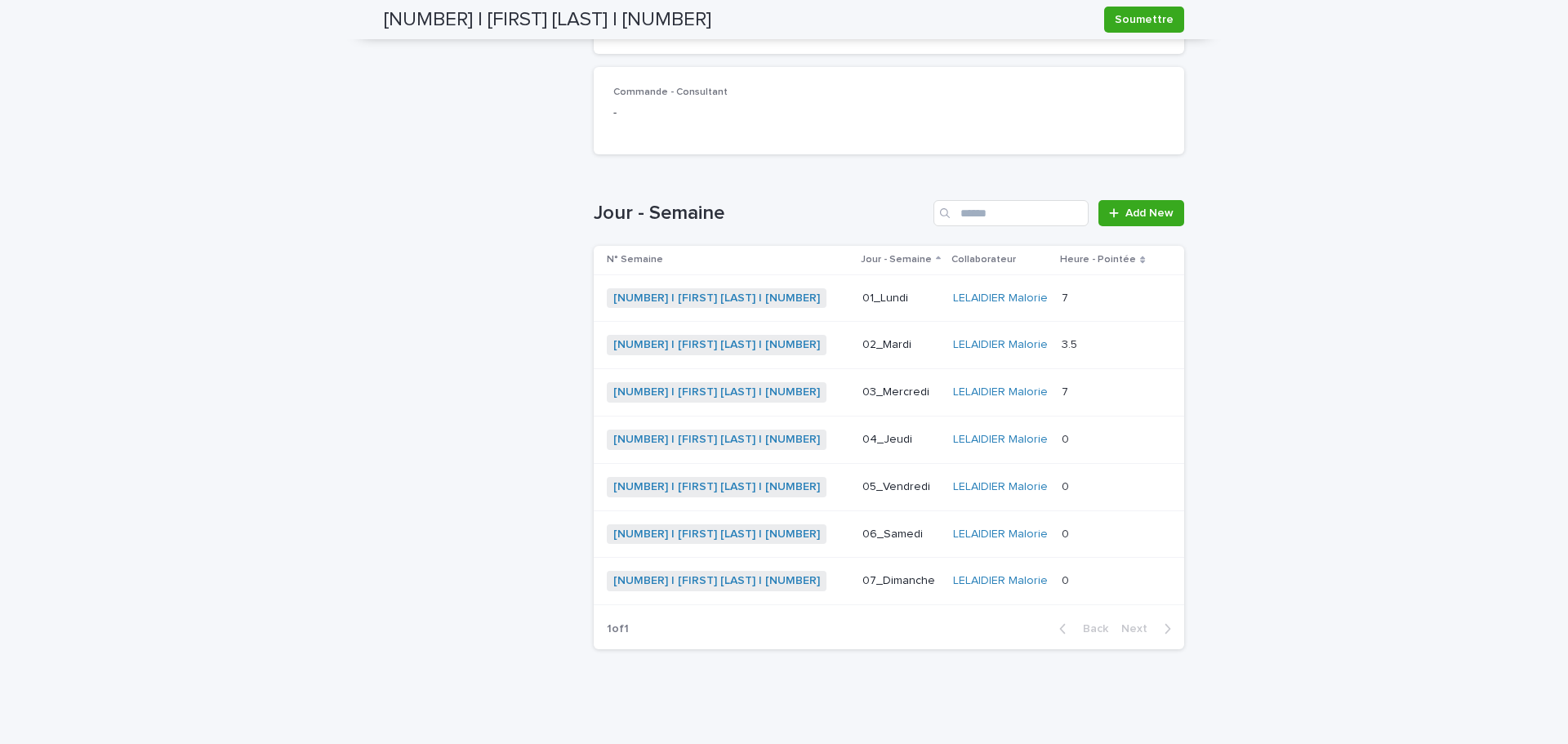 click at bounding box center (1102, 487) 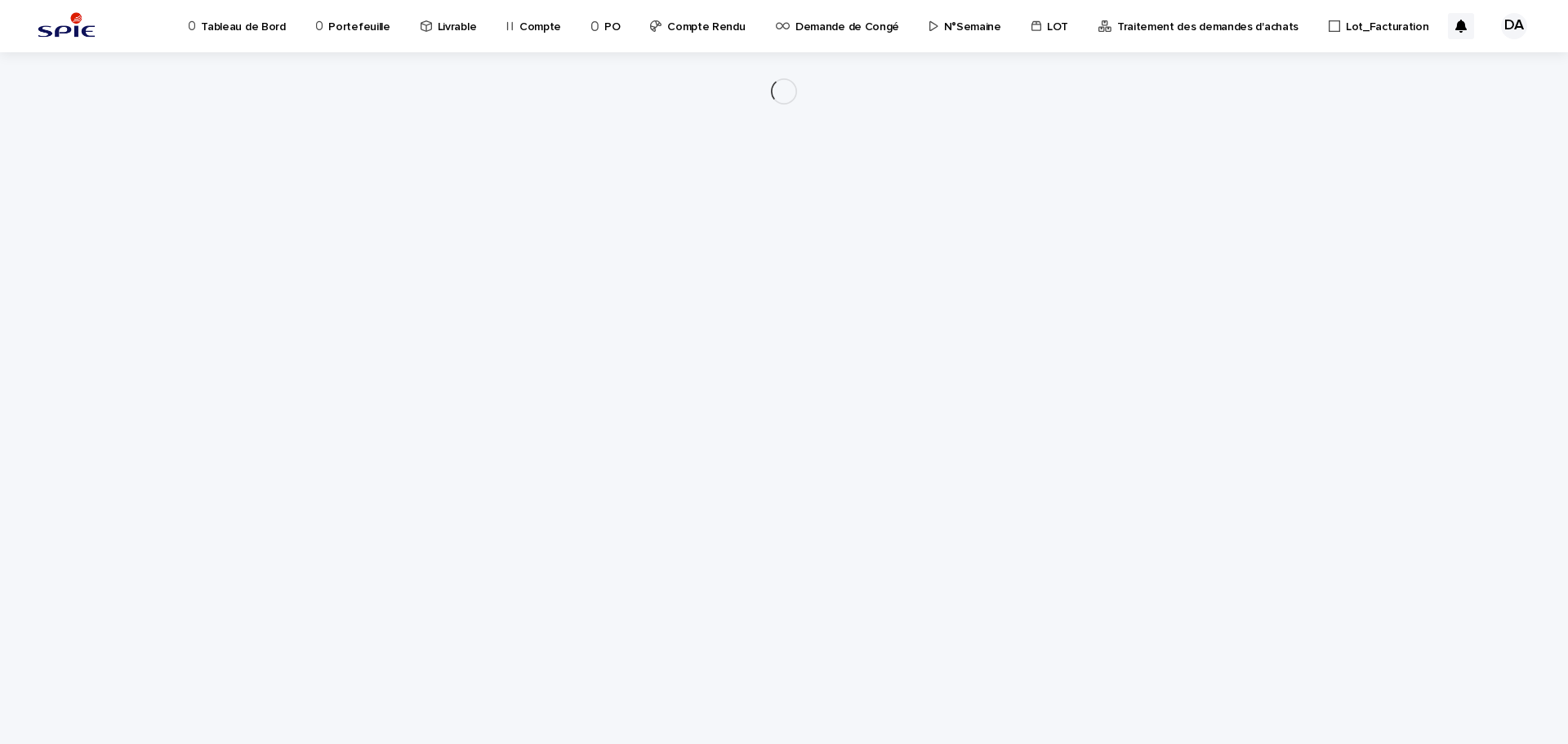 scroll, scrollTop: 0, scrollLeft: 0, axis: both 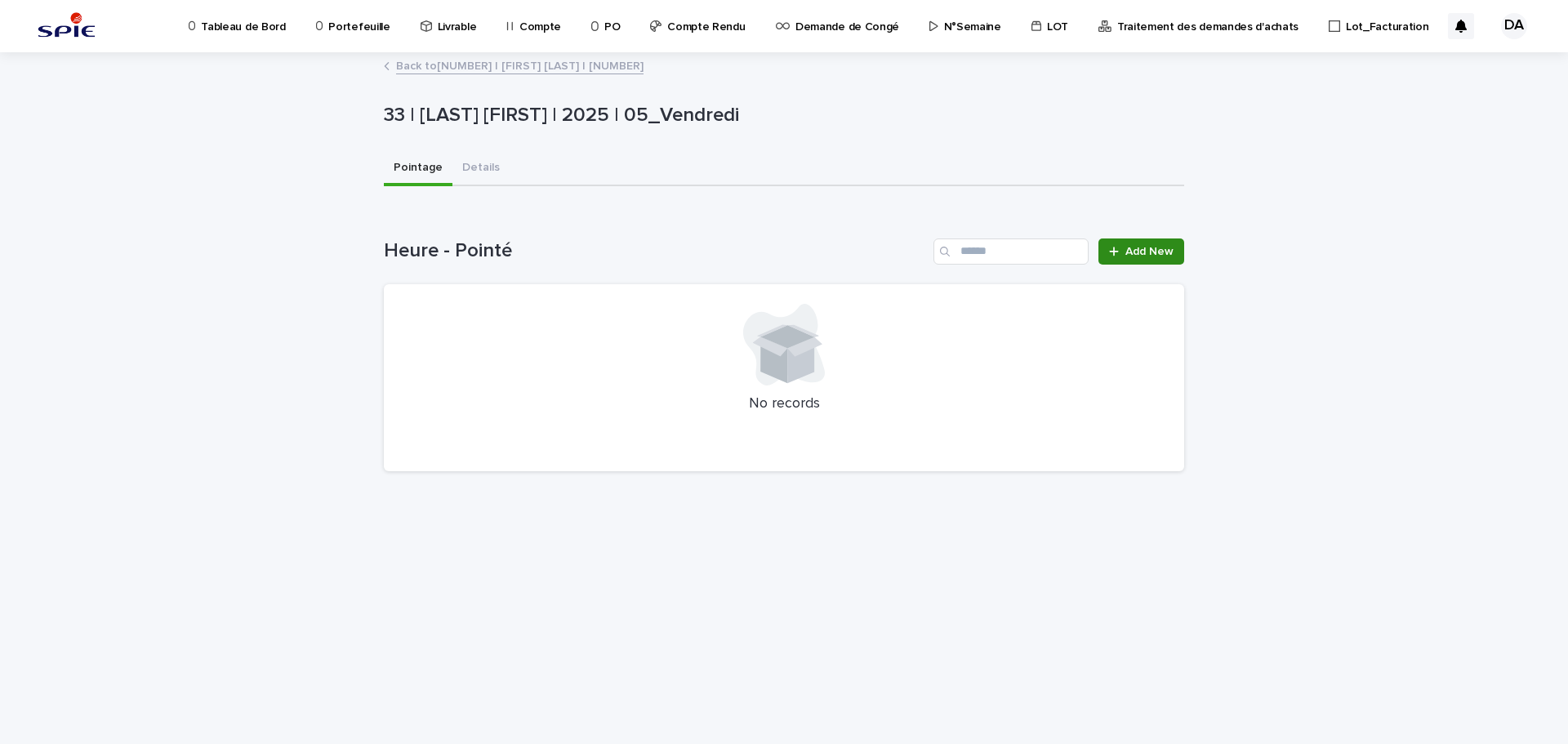 click on "Add New" at bounding box center (1149, 252) 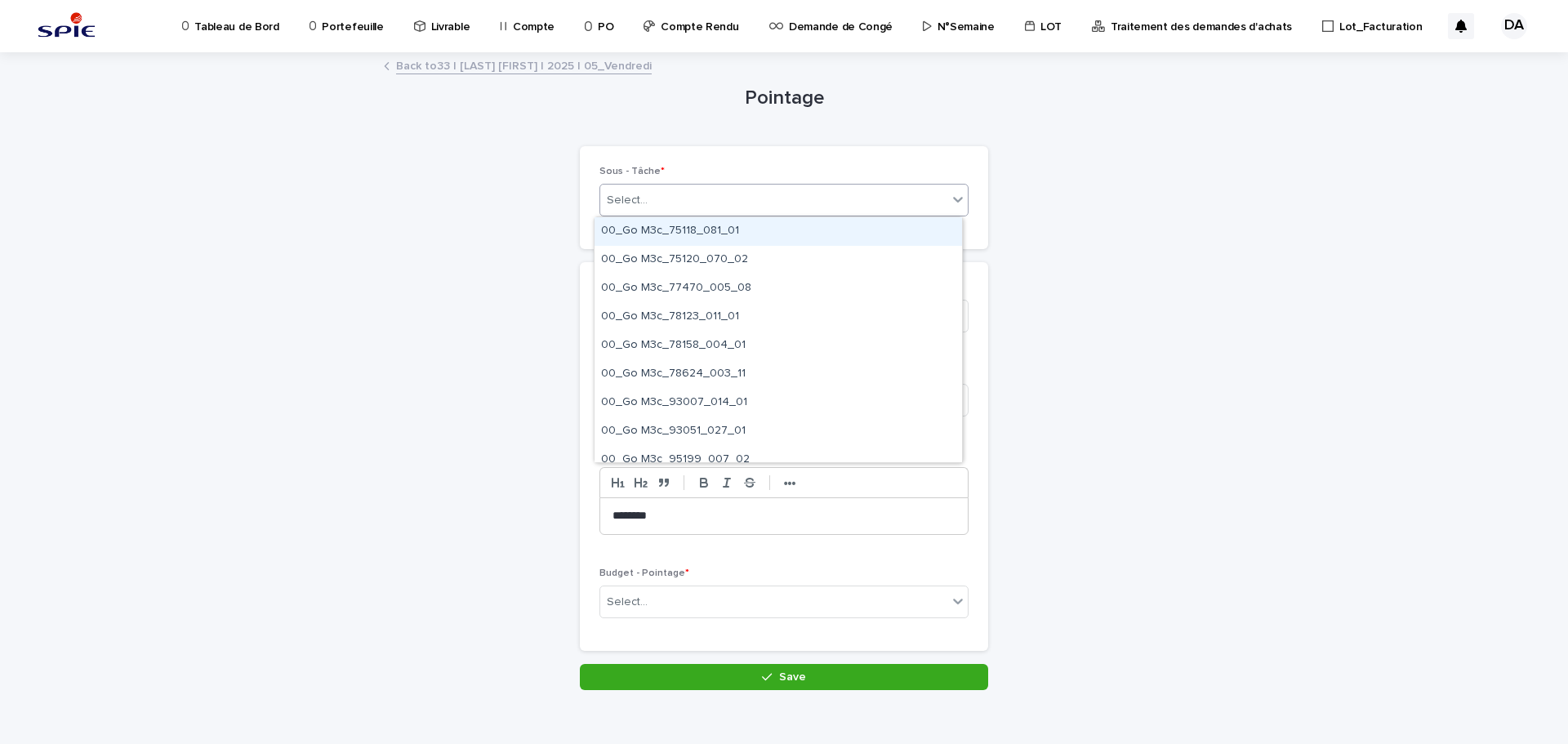 click on "Select..." at bounding box center [773, 200] 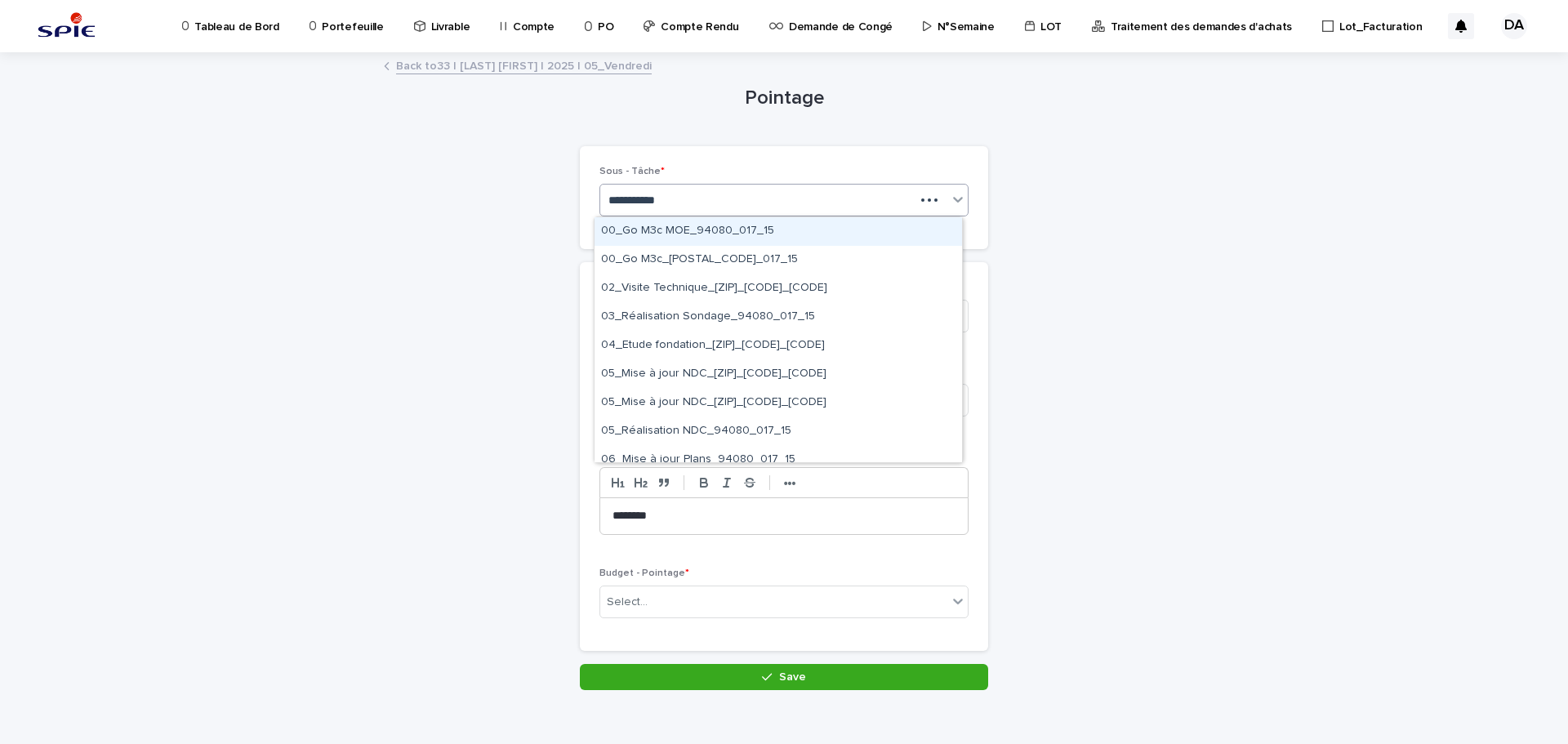type on "**********" 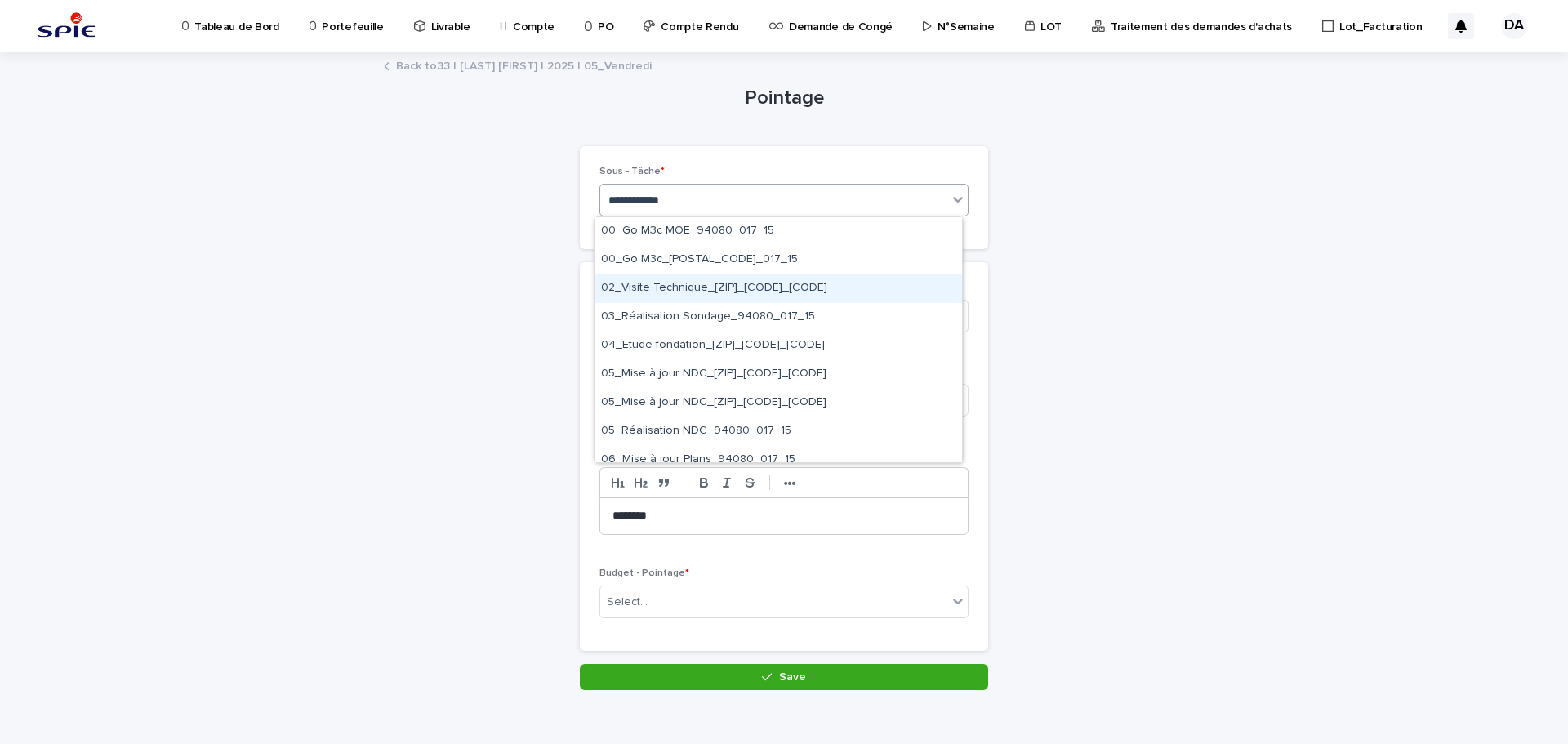 click on "02_Visite Technique_[ZIP]_[CODE]_[CODE]" at bounding box center [778, 288] 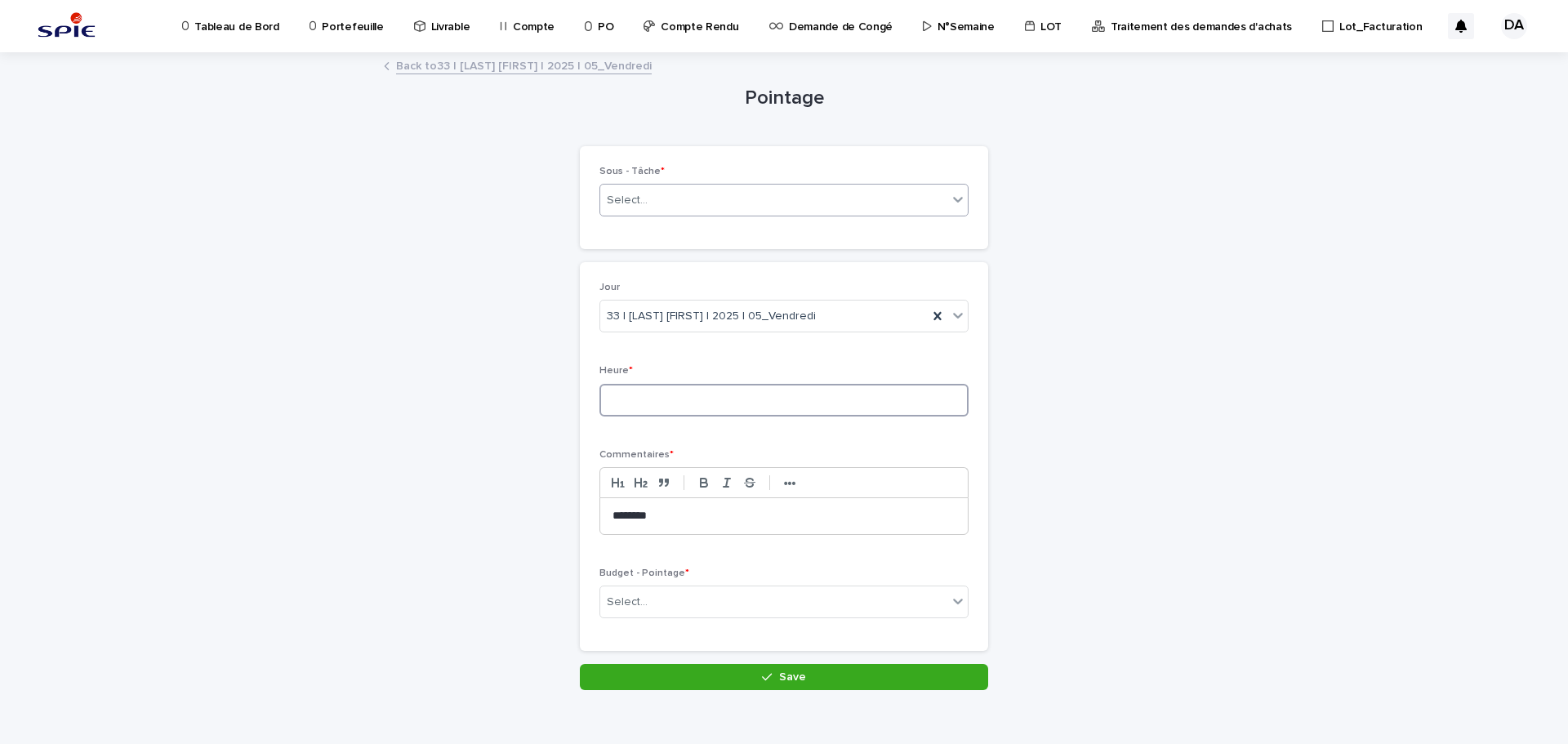 click at bounding box center [784, 400] 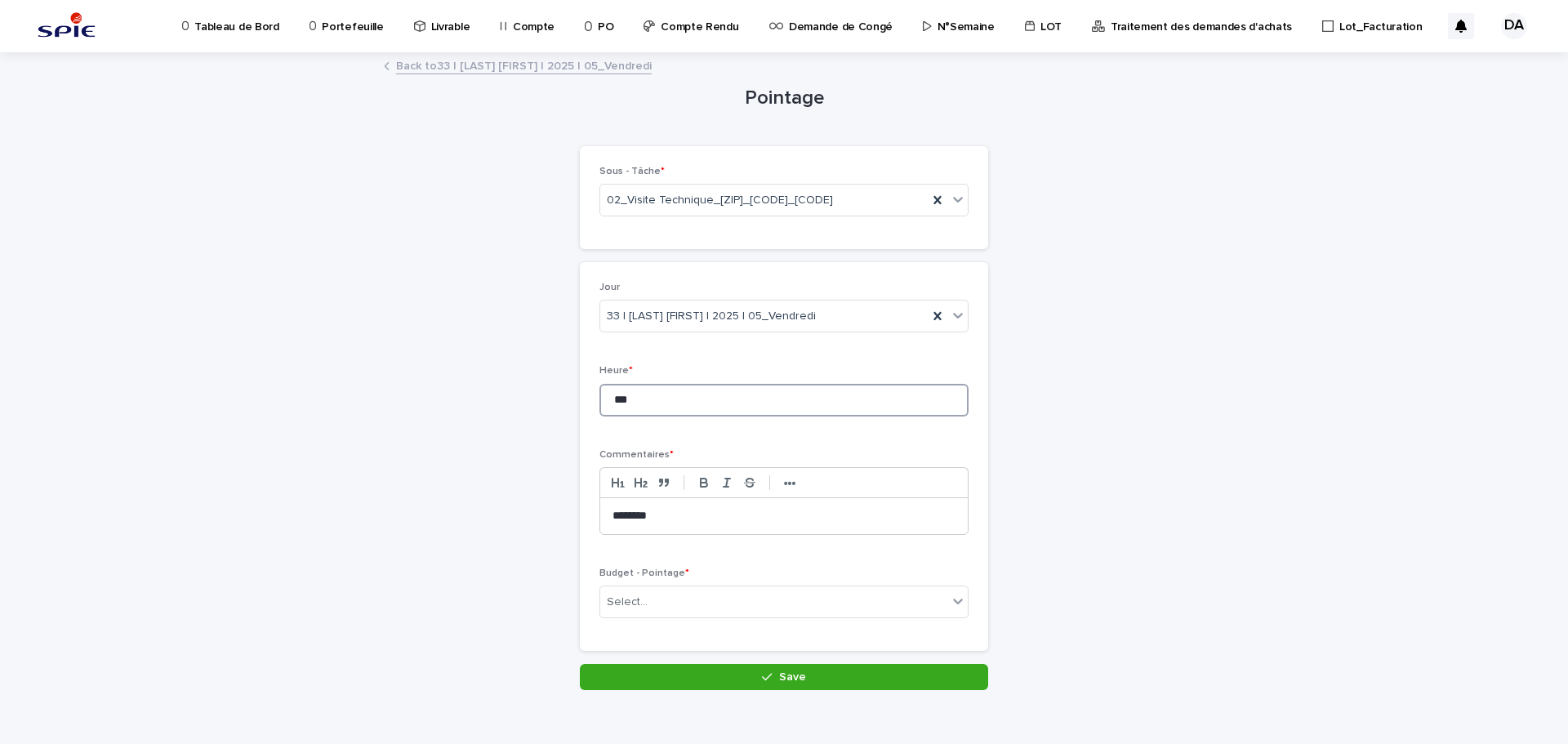type on "***" 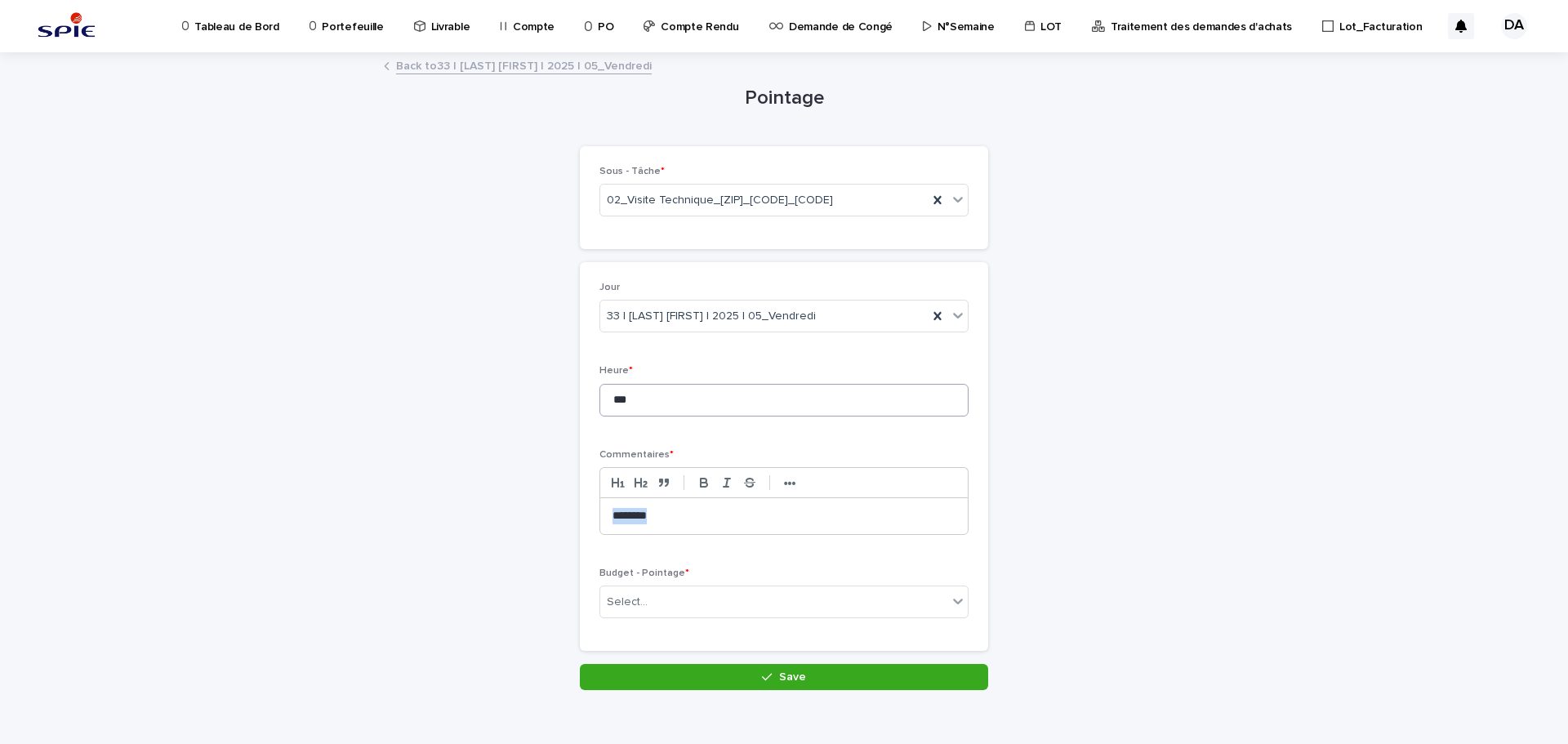 type 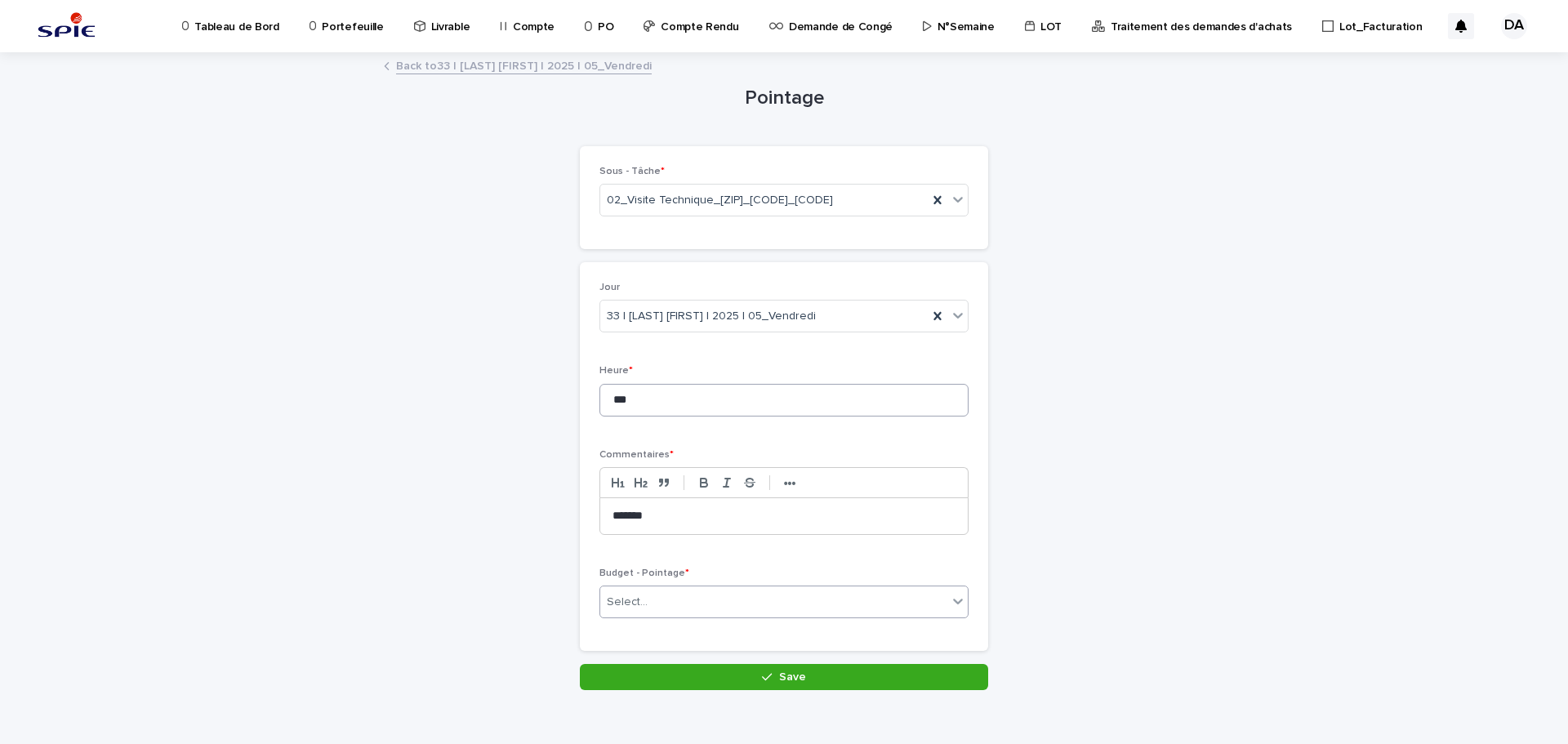 paste on "**********" 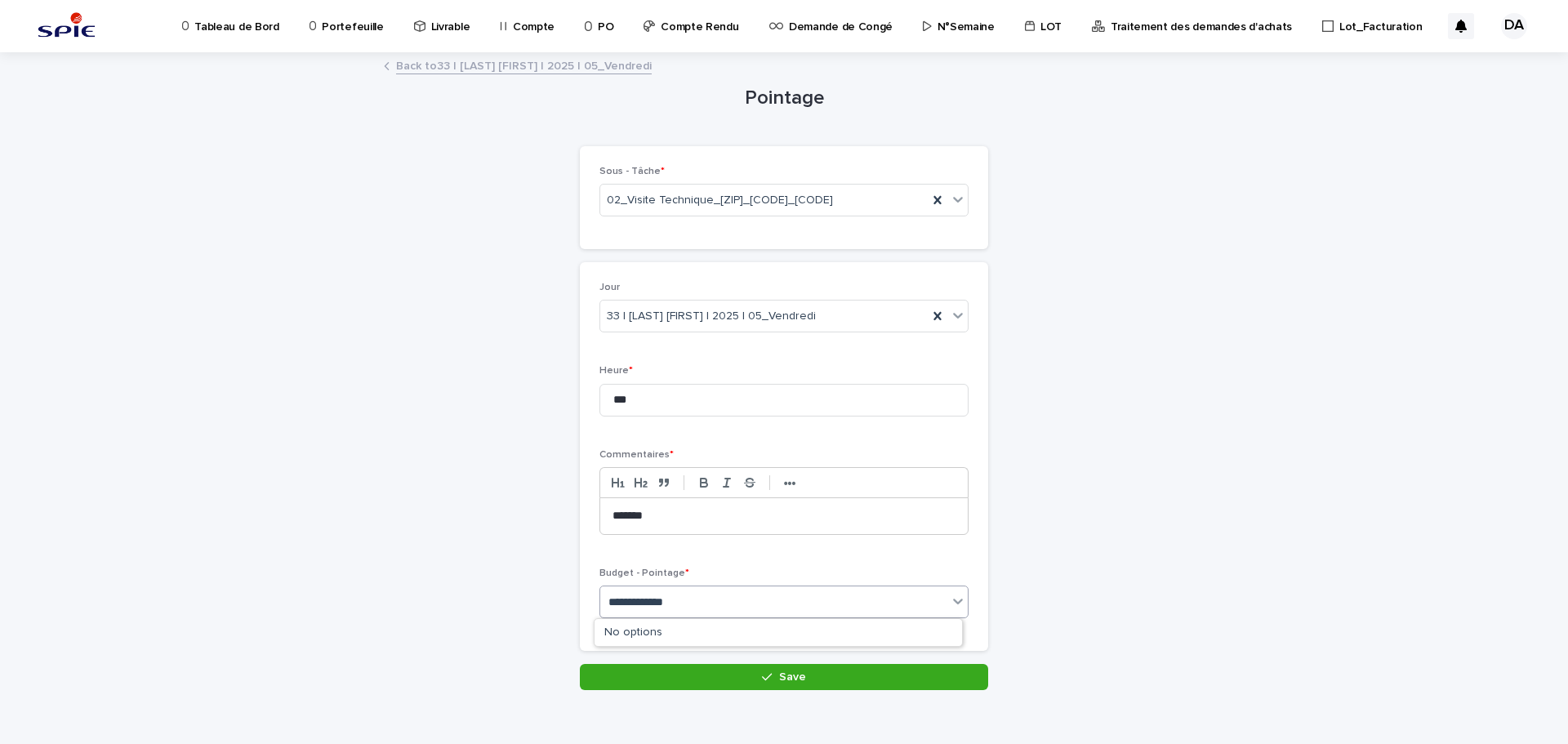 type on "**********" 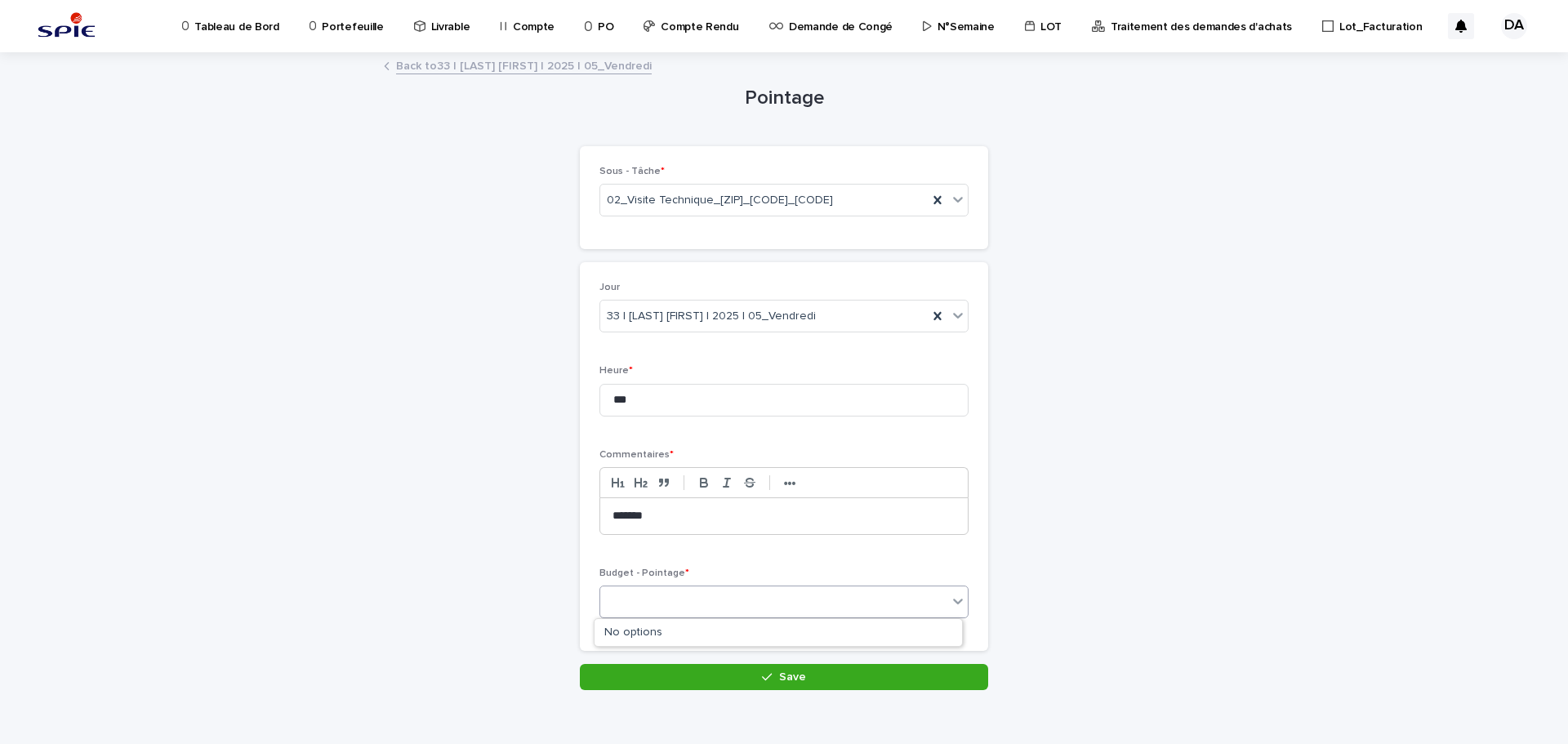 drag, startPoint x: 1138, startPoint y: 582, endPoint x: 715, endPoint y: 604, distance: 423.5717 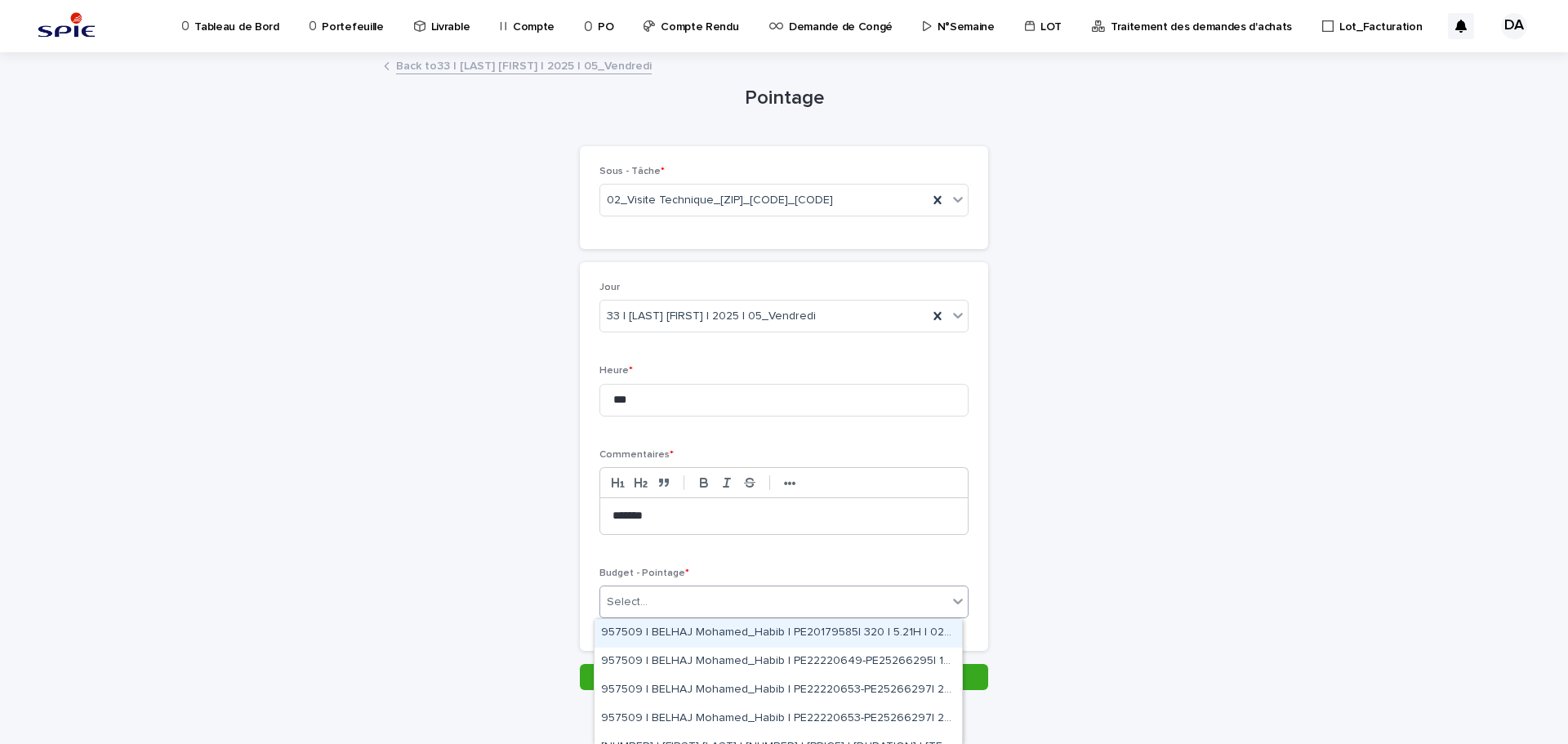 click on "Select..." at bounding box center (773, 602) 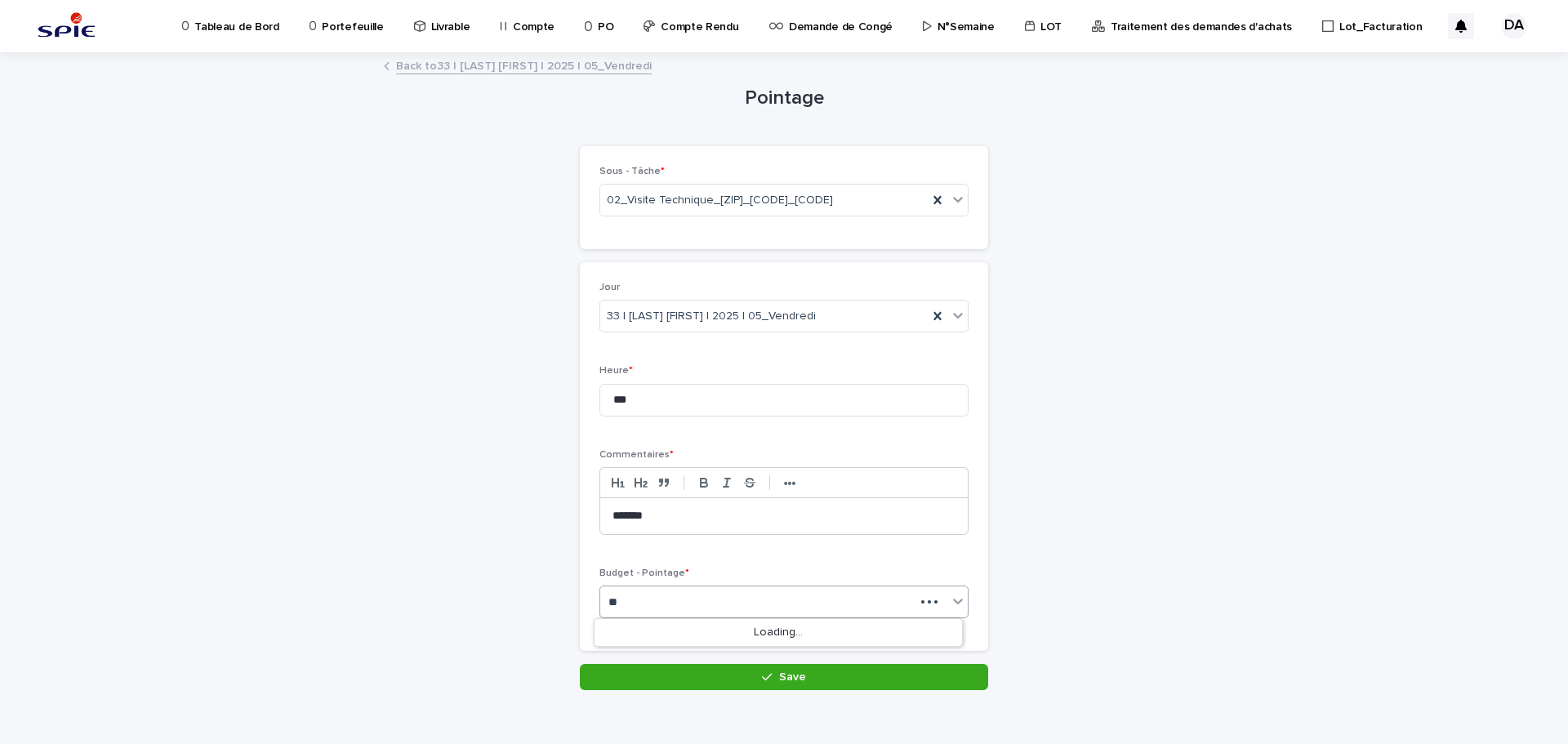 type on "*" 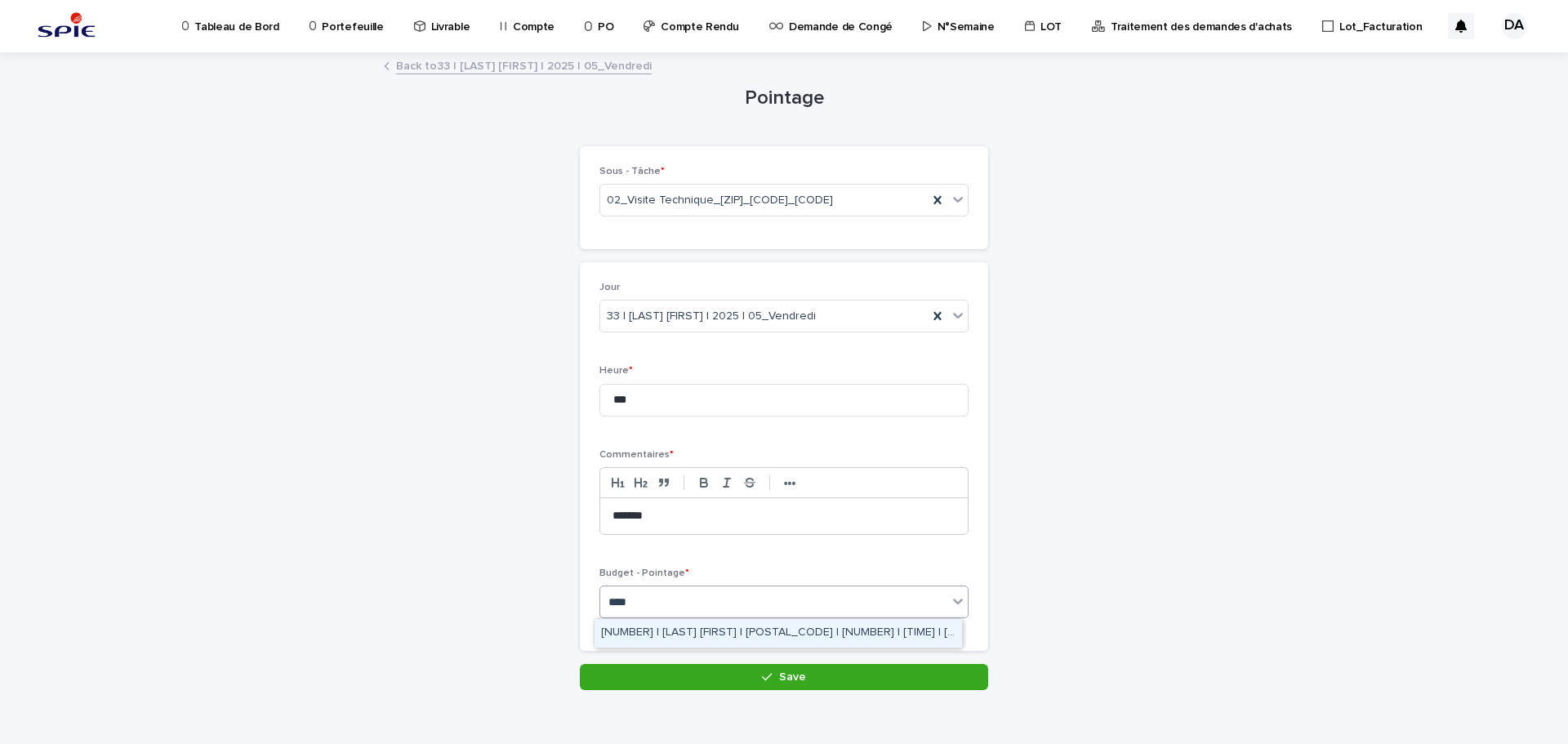 type on "*****" 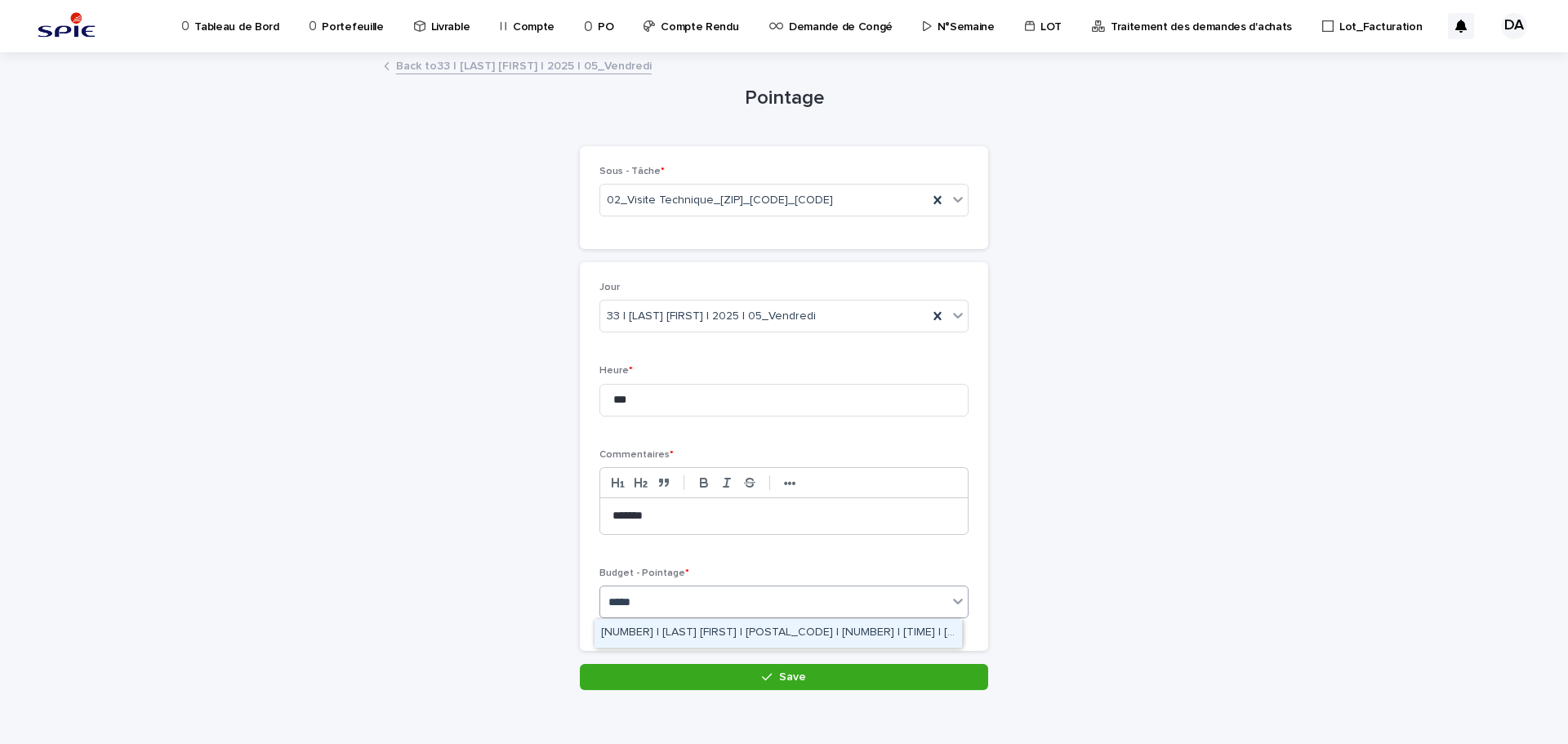 click on "[NUMBER] | [LAST] [FIRST] | [POSTAL_CODE] | [NUMBER] | [TIME] | [TEXT]" at bounding box center (778, 633) 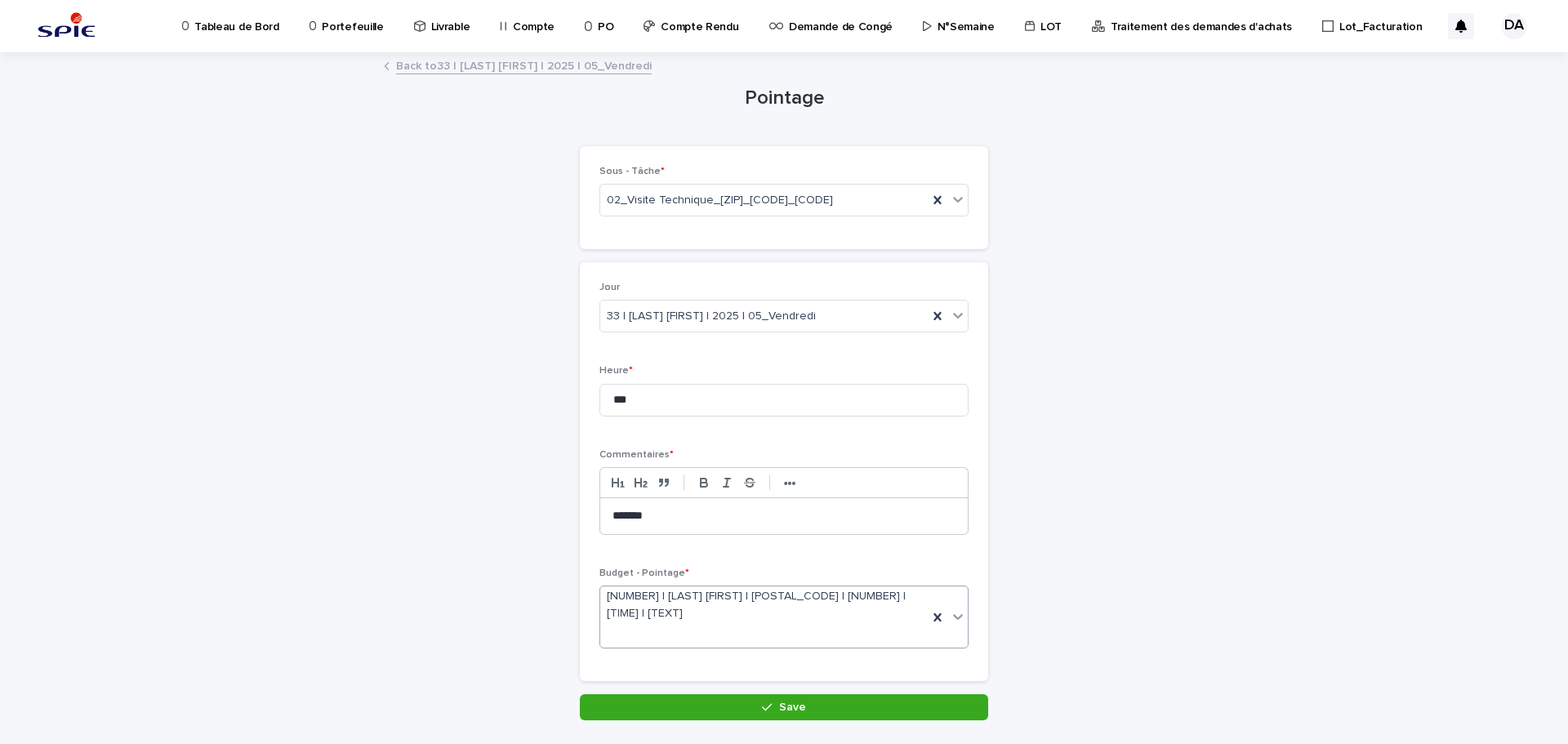 click on "Loading... Saving… Jour 33 | LELAIDIER [LAST] | 2025 | 05_Vendredi Heure * *** Commentaires *                                         •••                                                             ****** Budget - Pointage *   option 979275 | [LAST] [LAST] | 94080_017_15| 1100 | 16.36H  | 00_M3C, selected.     0 results available. Select is focused ,type to refine list, press Down to open the menu,  979275 | [LAST] [LAST] | 94080_017_15| 1100 | 16.36H  | 00_M3C" at bounding box center (784, 478) 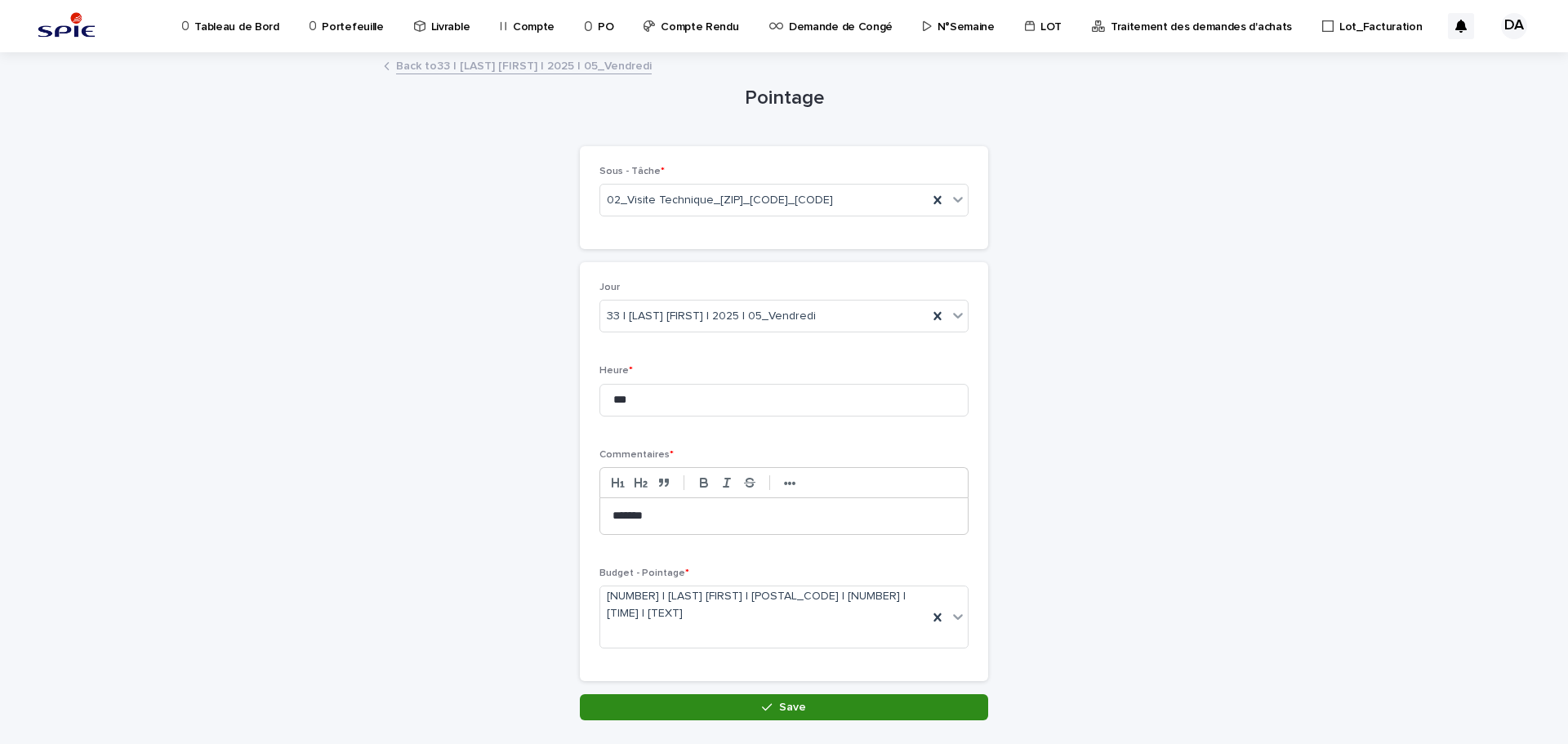 click on "Save" at bounding box center [784, 707] 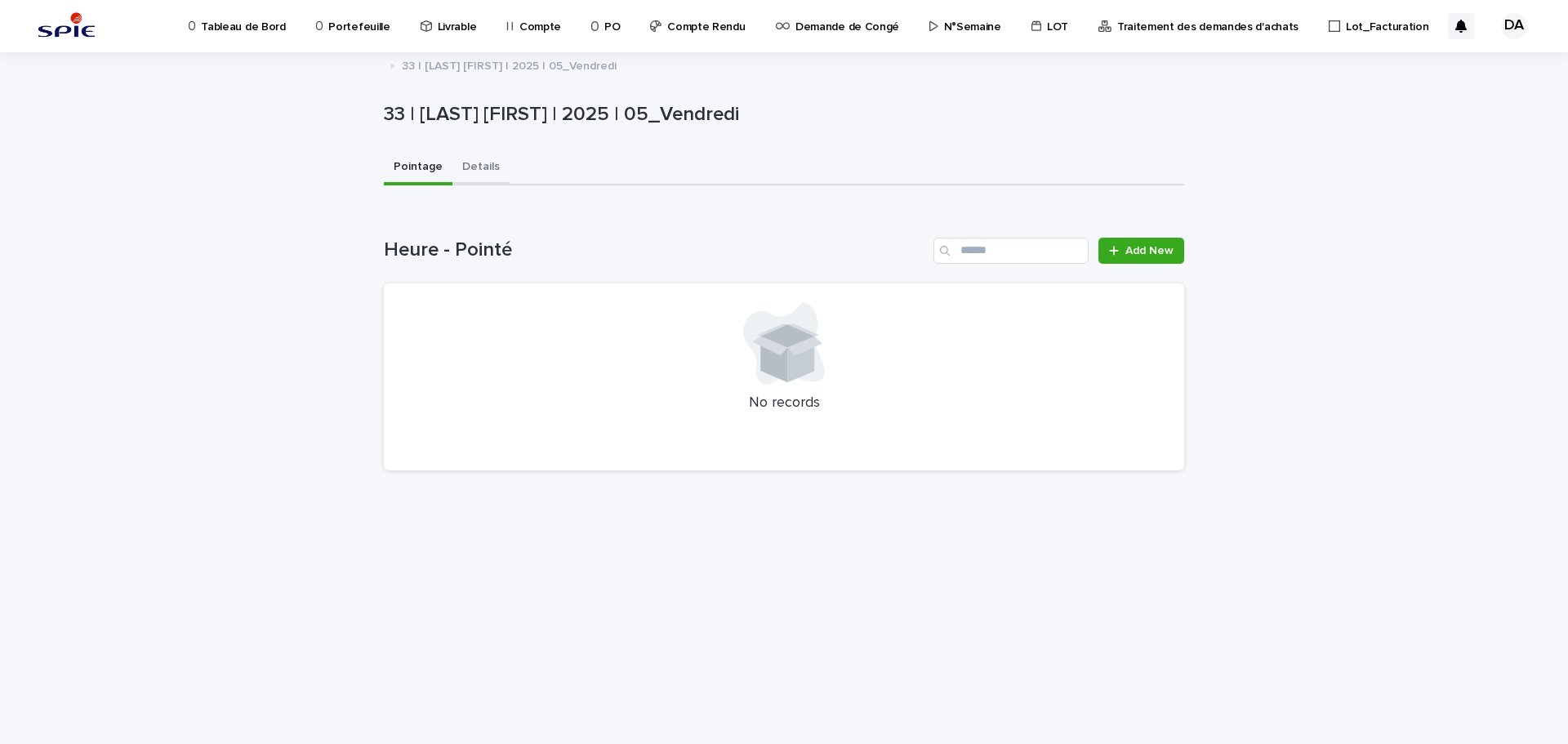 click on "Details" at bounding box center [481, 168] 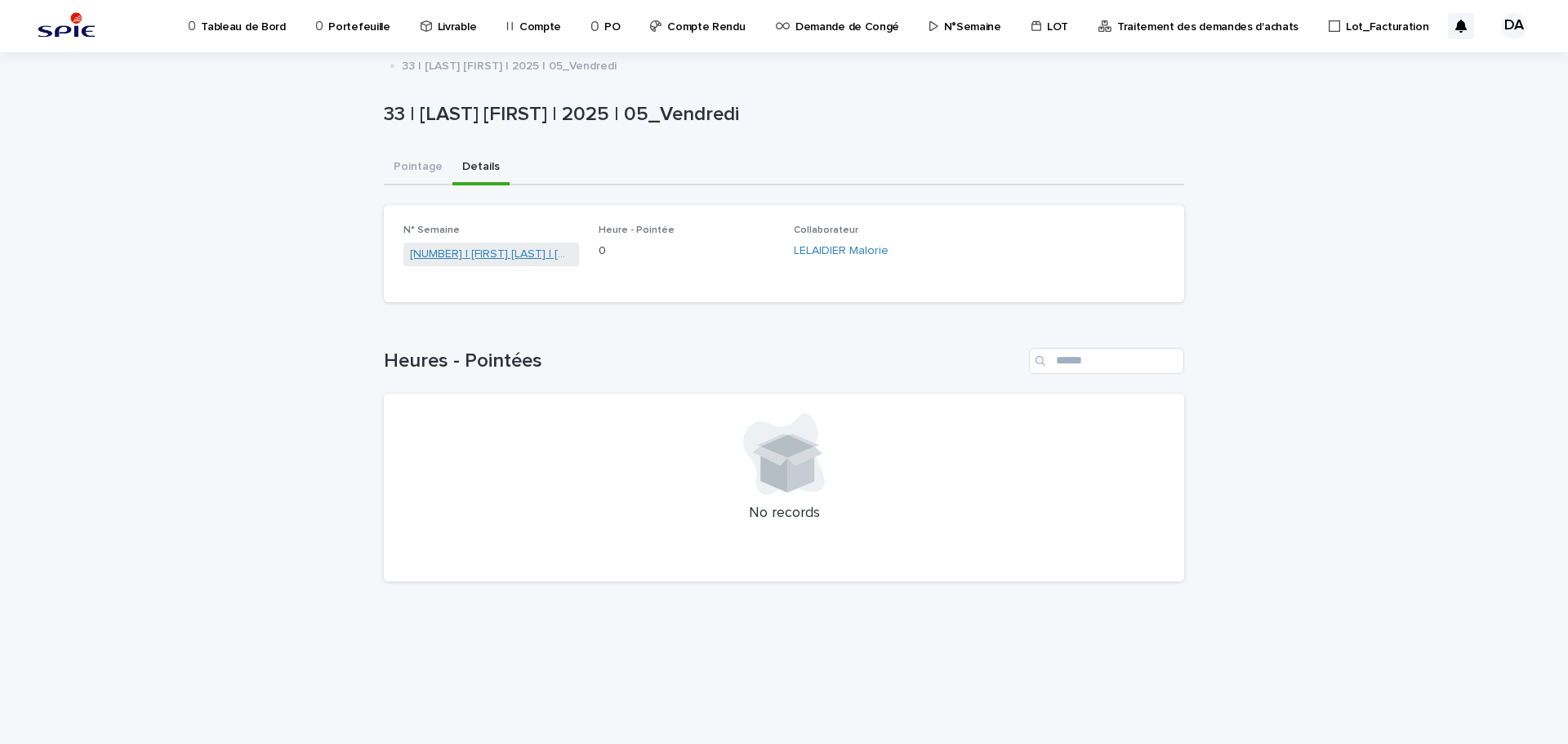 click on "[NUMBER] | [FIRST] [LAST] | [NUMBER]" at bounding box center (491, 254) 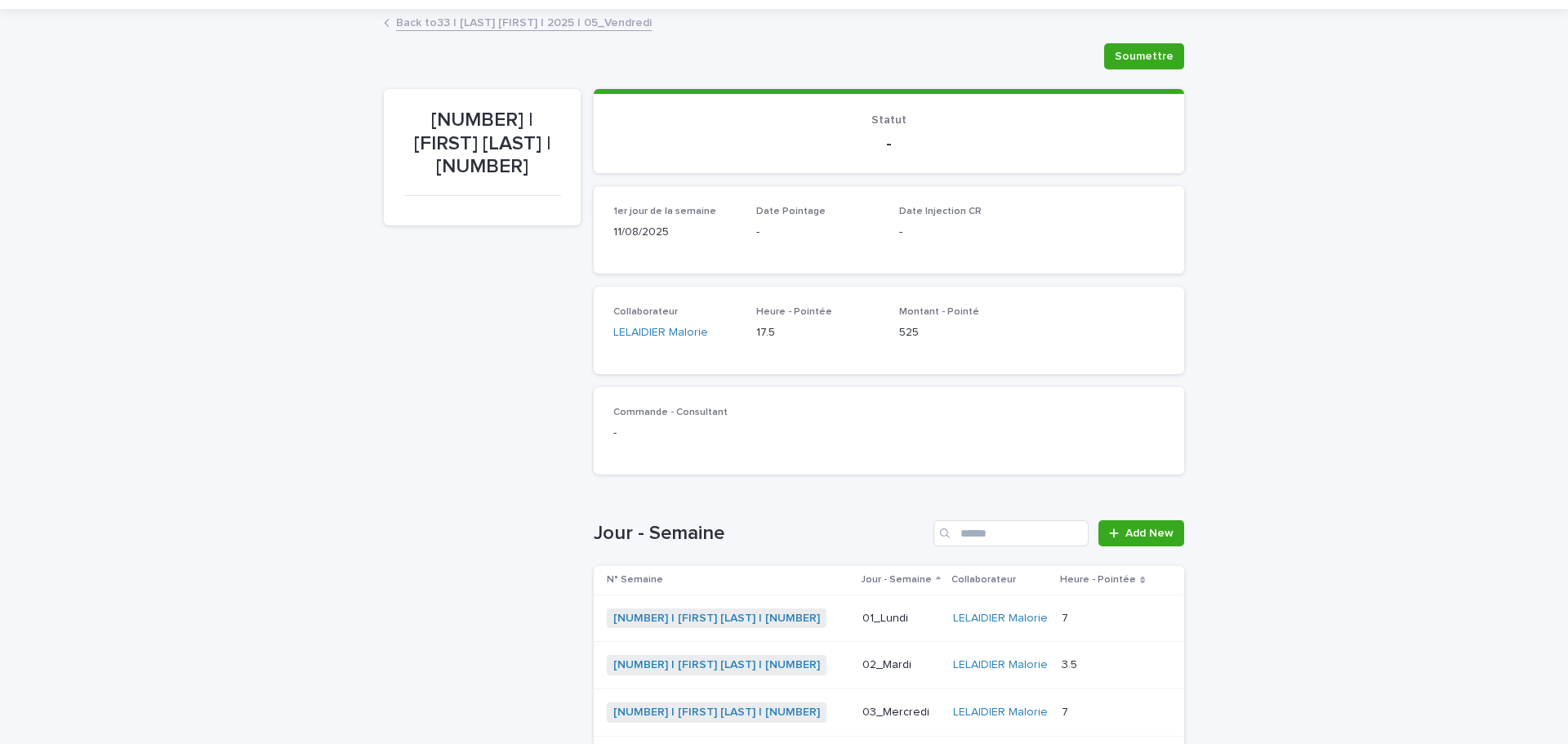 scroll, scrollTop: 0, scrollLeft: 0, axis: both 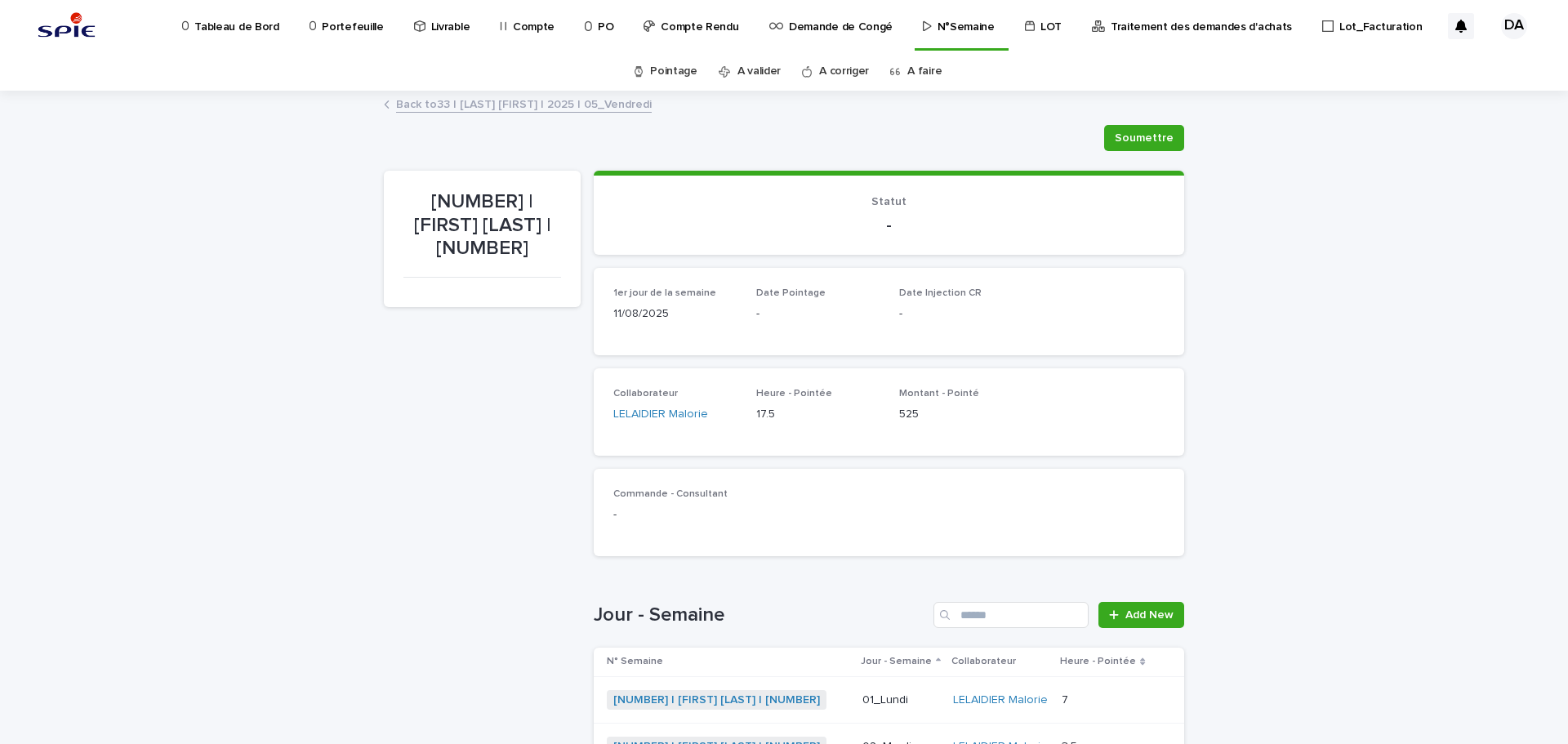 click on "Back to  33 | [FIRST_NAME] [LAST_NAME] | 2025 | 05_Vendredi" at bounding box center [523, 103] 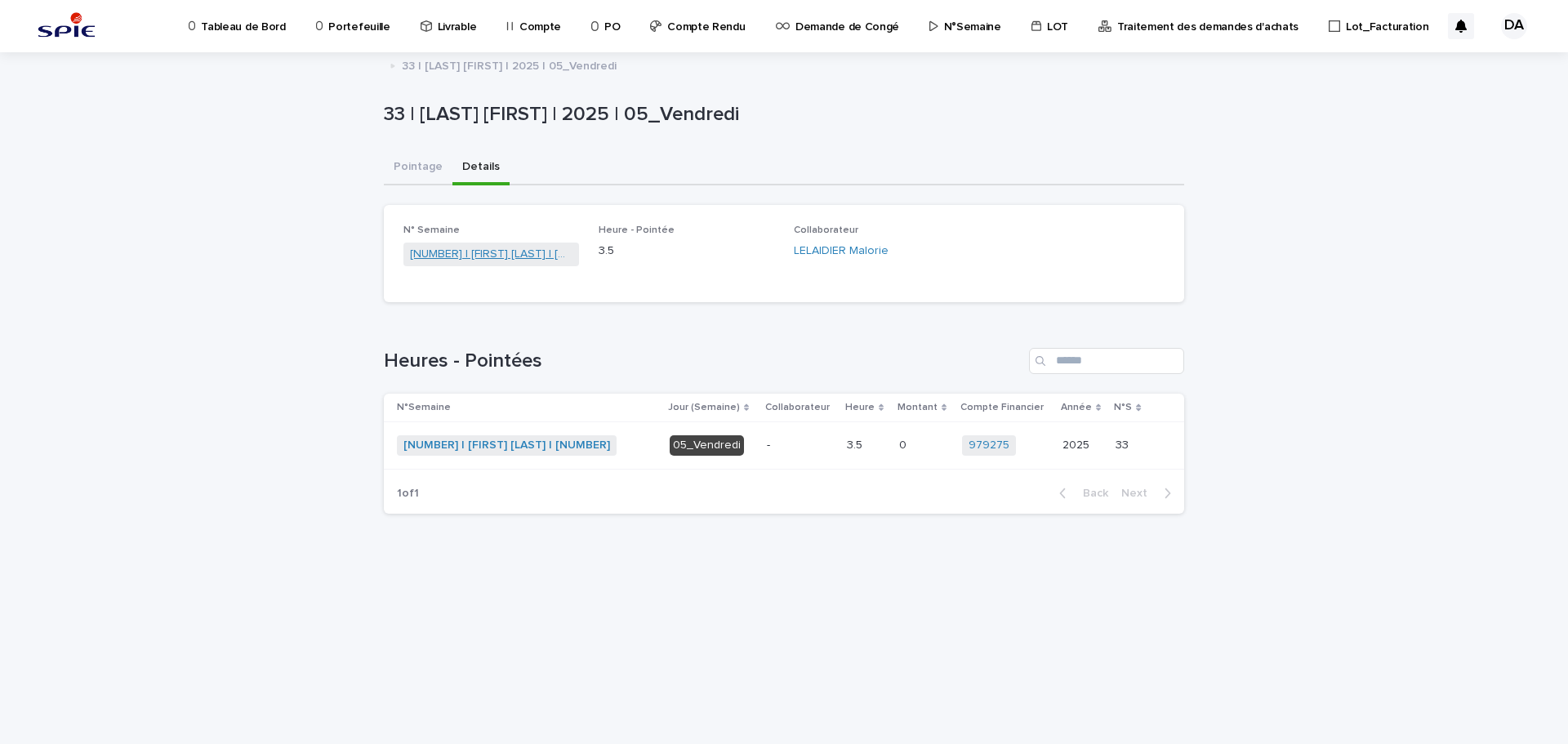 click on "[NUMBER] | [FIRST] [LAST] | [NUMBER]" at bounding box center [491, 254] 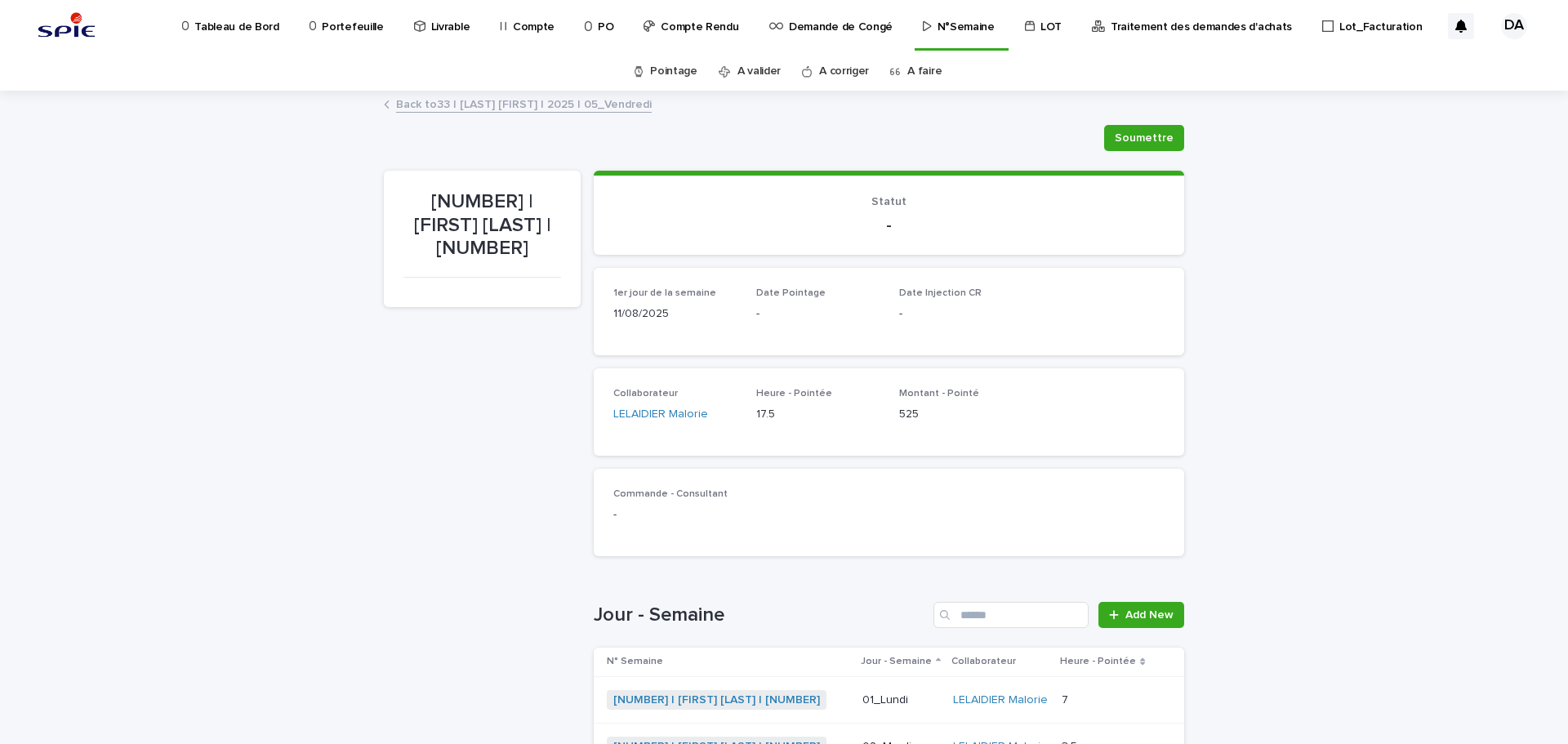 click on "A faire" at bounding box center (924, 71) 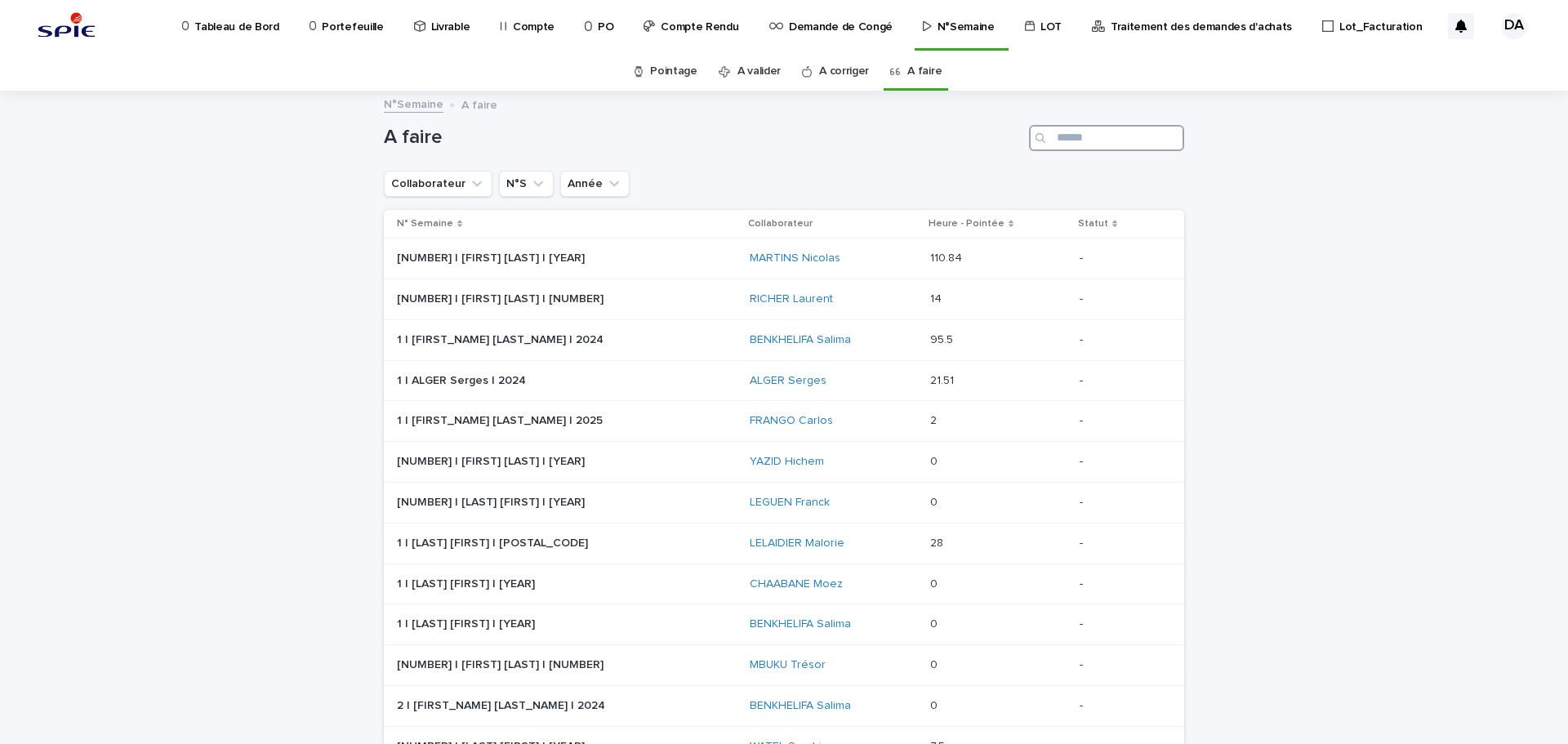 click at bounding box center (1107, 138) 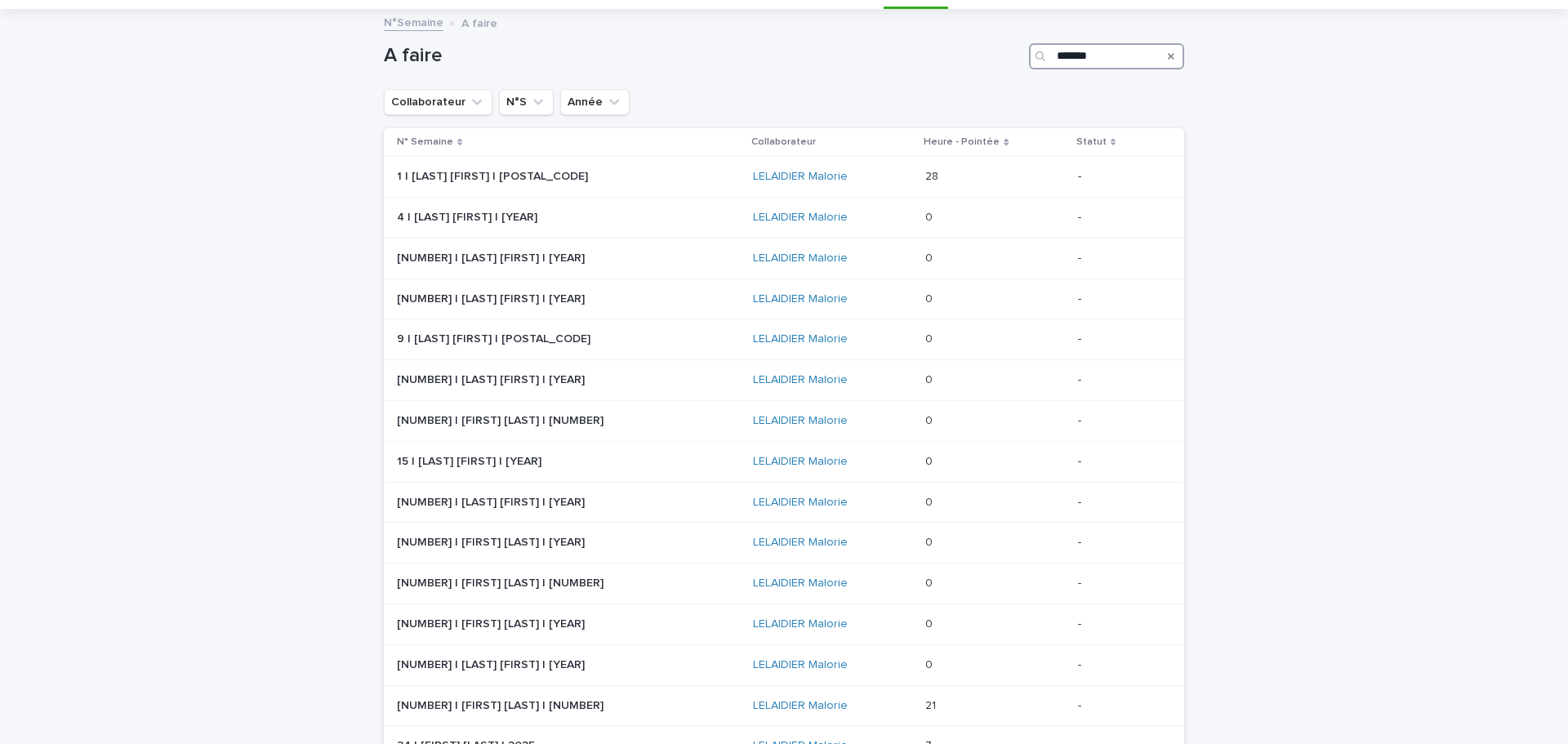 scroll, scrollTop: 163, scrollLeft: 0, axis: vertical 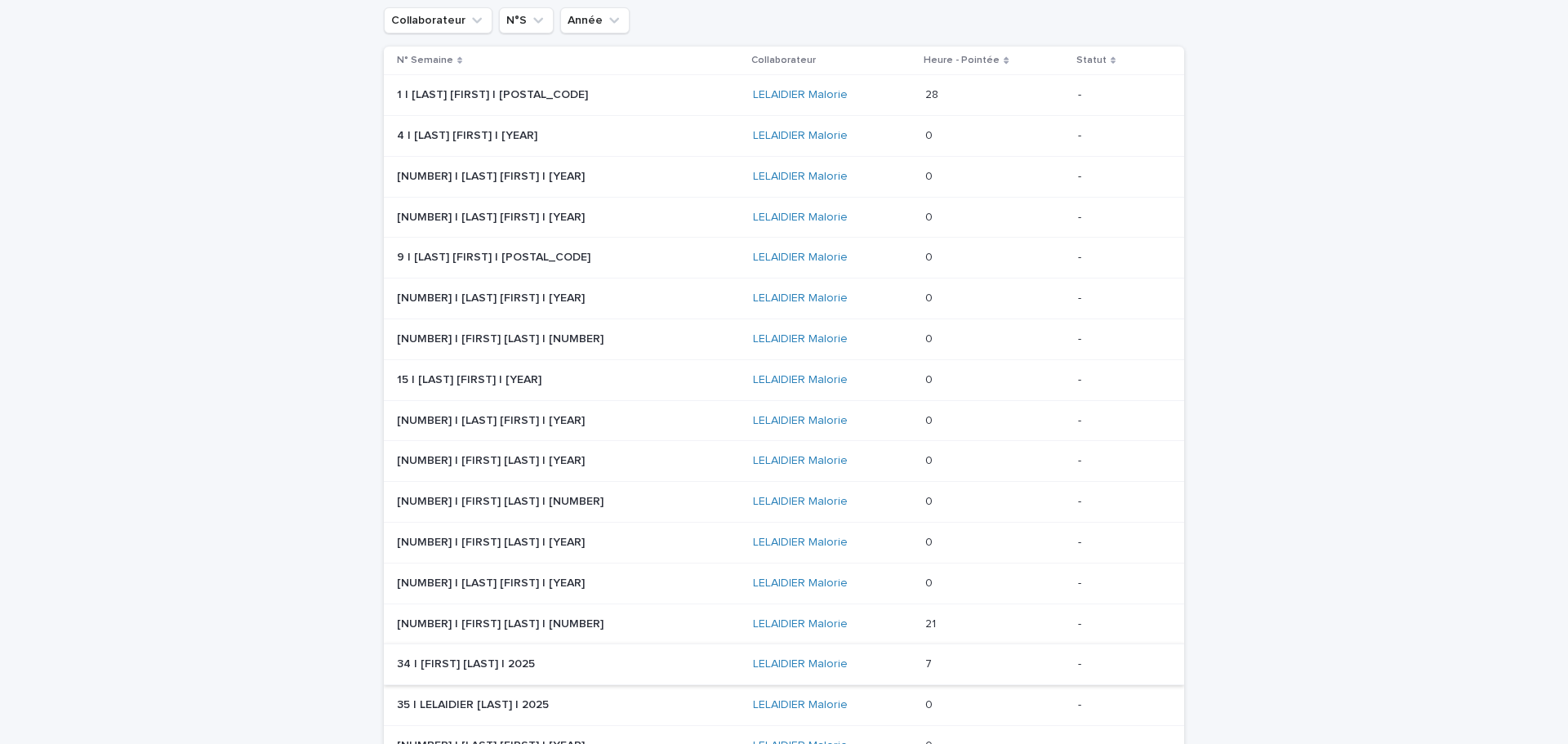 type on "*******" 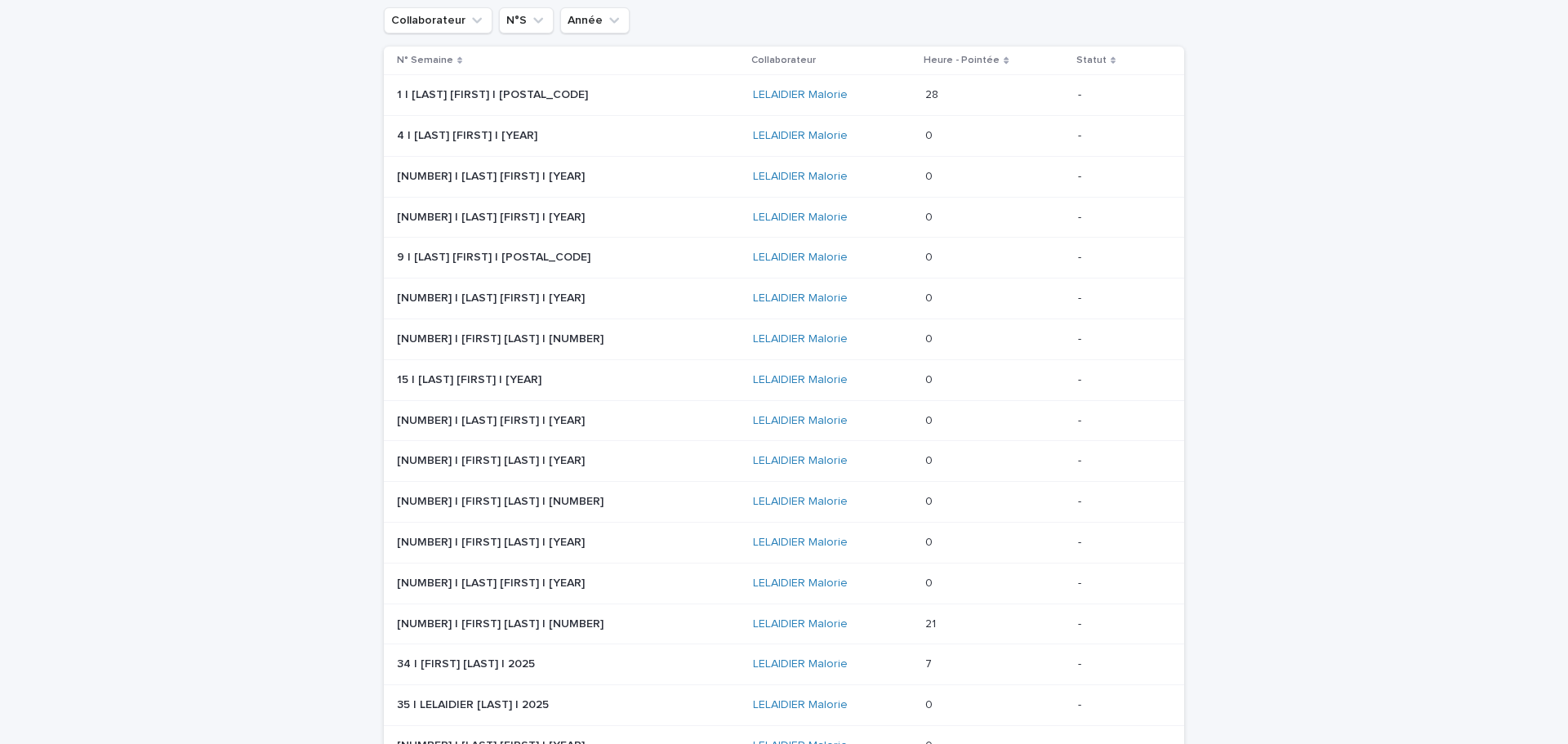click at bounding box center [995, 664] 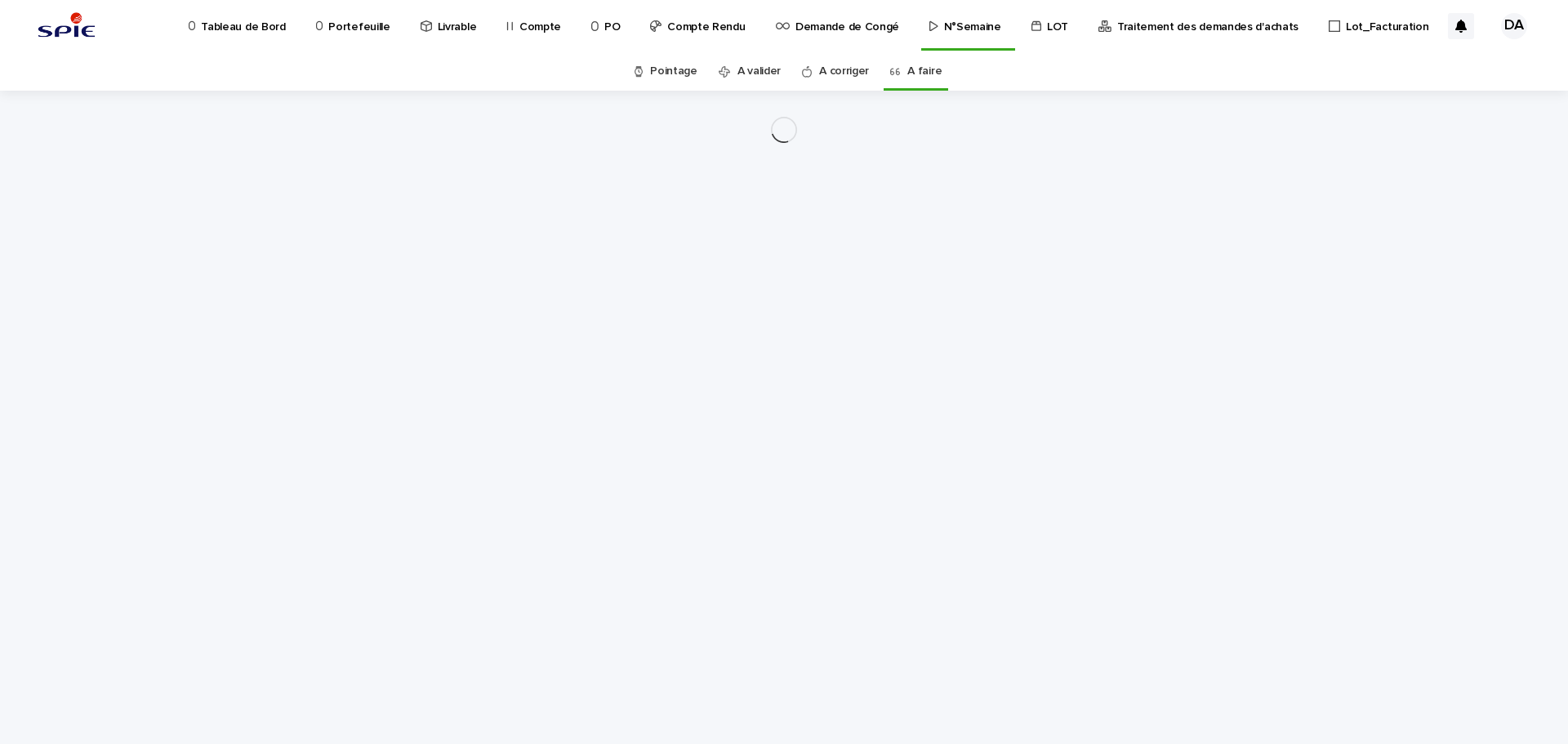 scroll, scrollTop: 0, scrollLeft: 0, axis: both 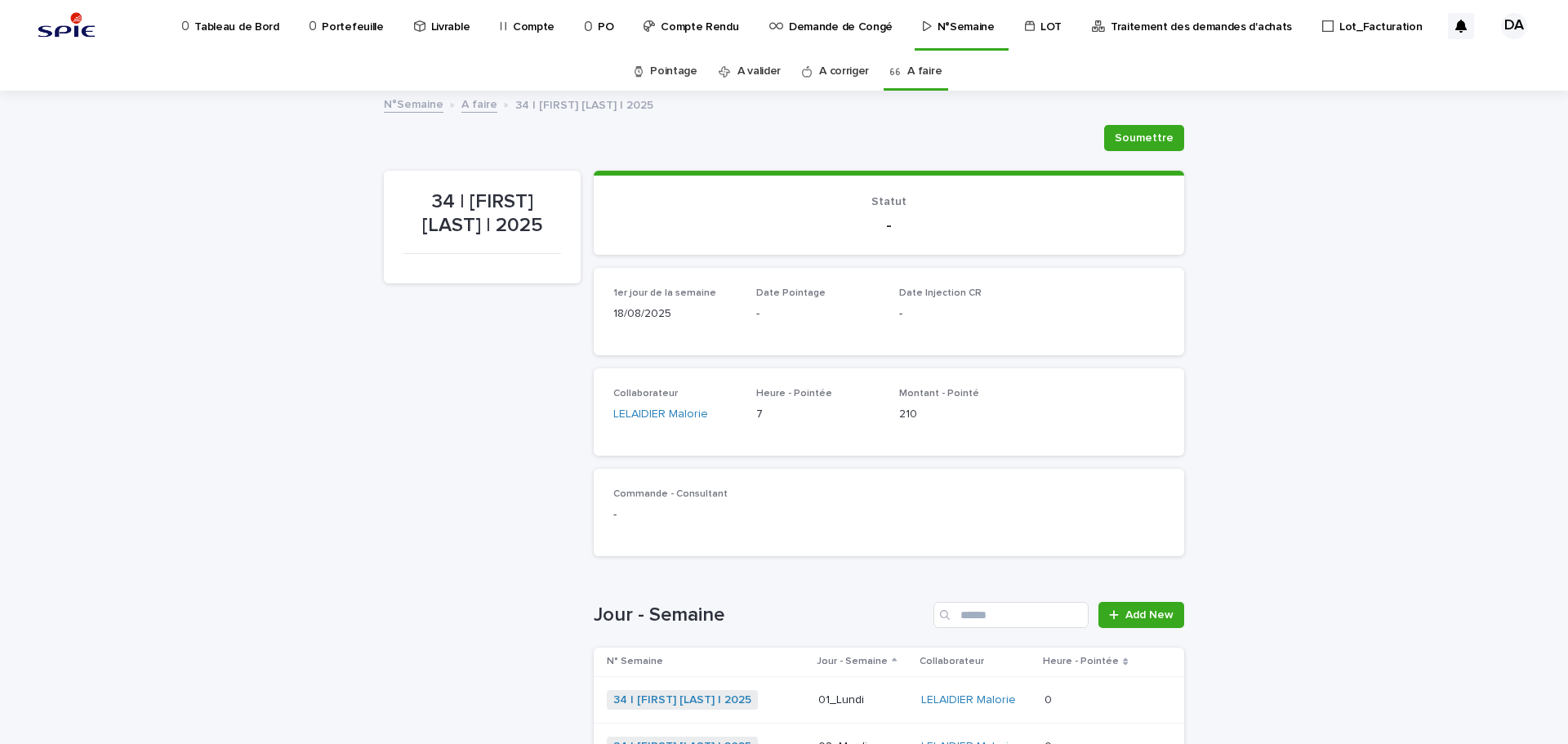 drag, startPoint x: 1348, startPoint y: 460, endPoint x: 1306, endPoint y: 475, distance: 44.598206 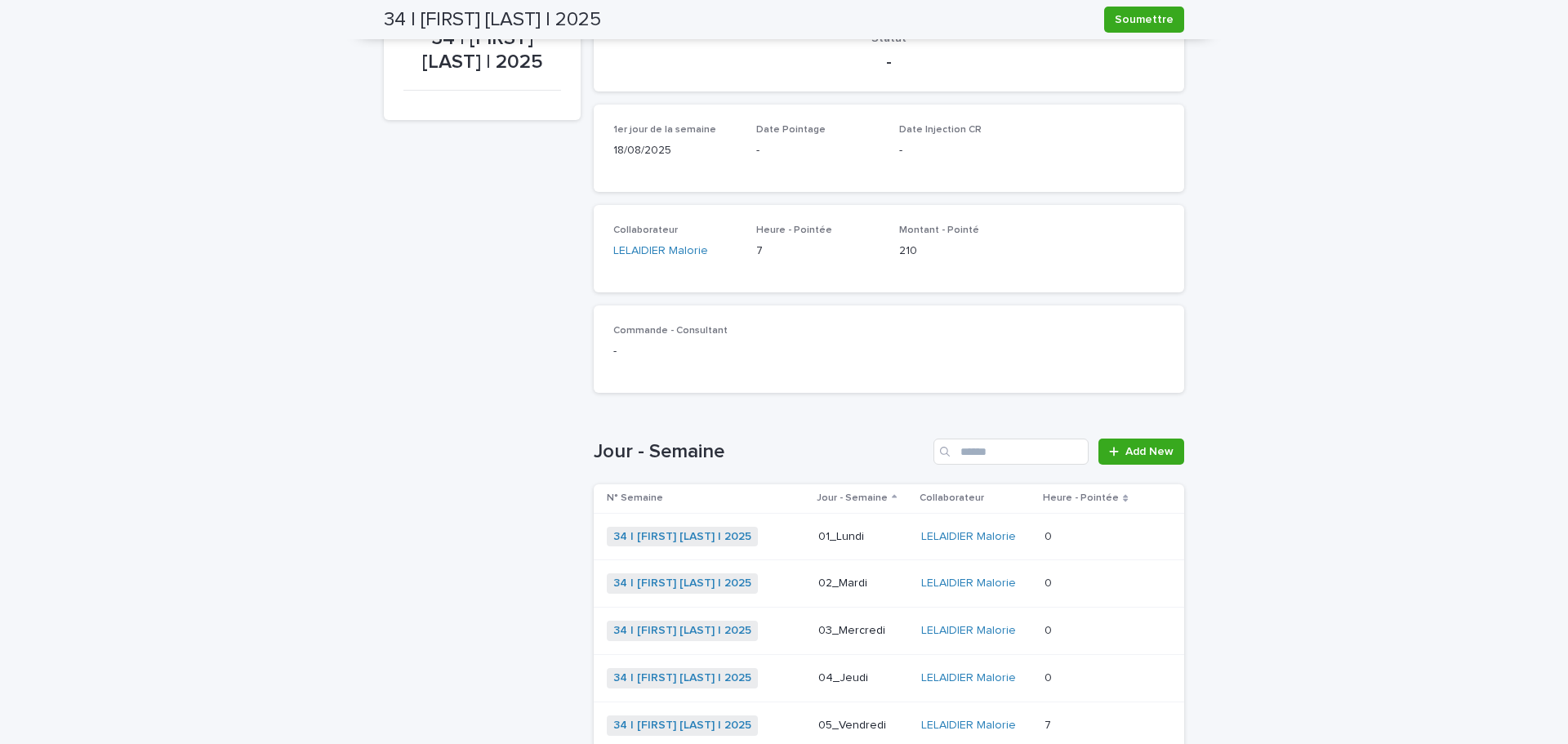 click at bounding box center (1092, 583) 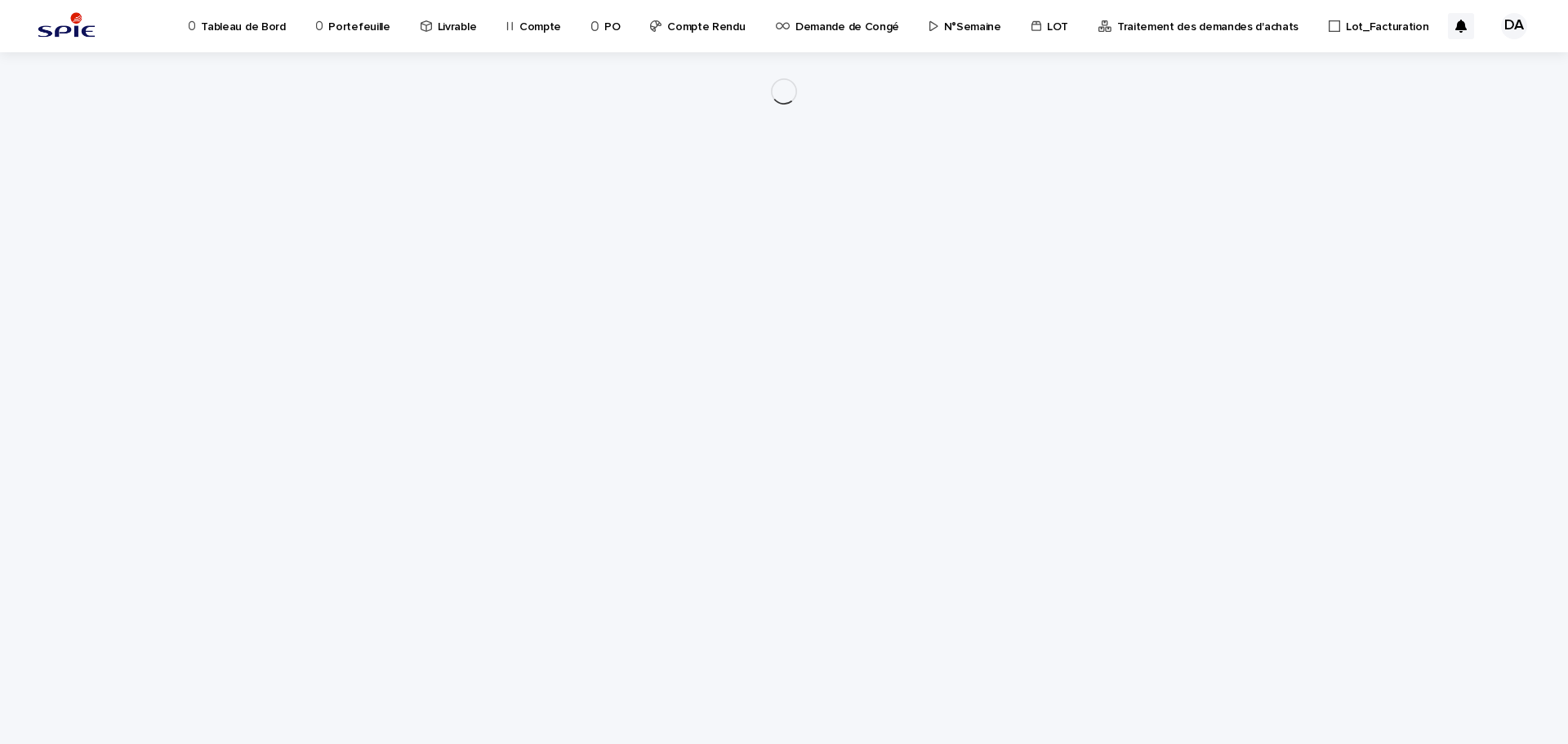 scroll, scrollTop: 0, scrollLeft: 0, axis: both 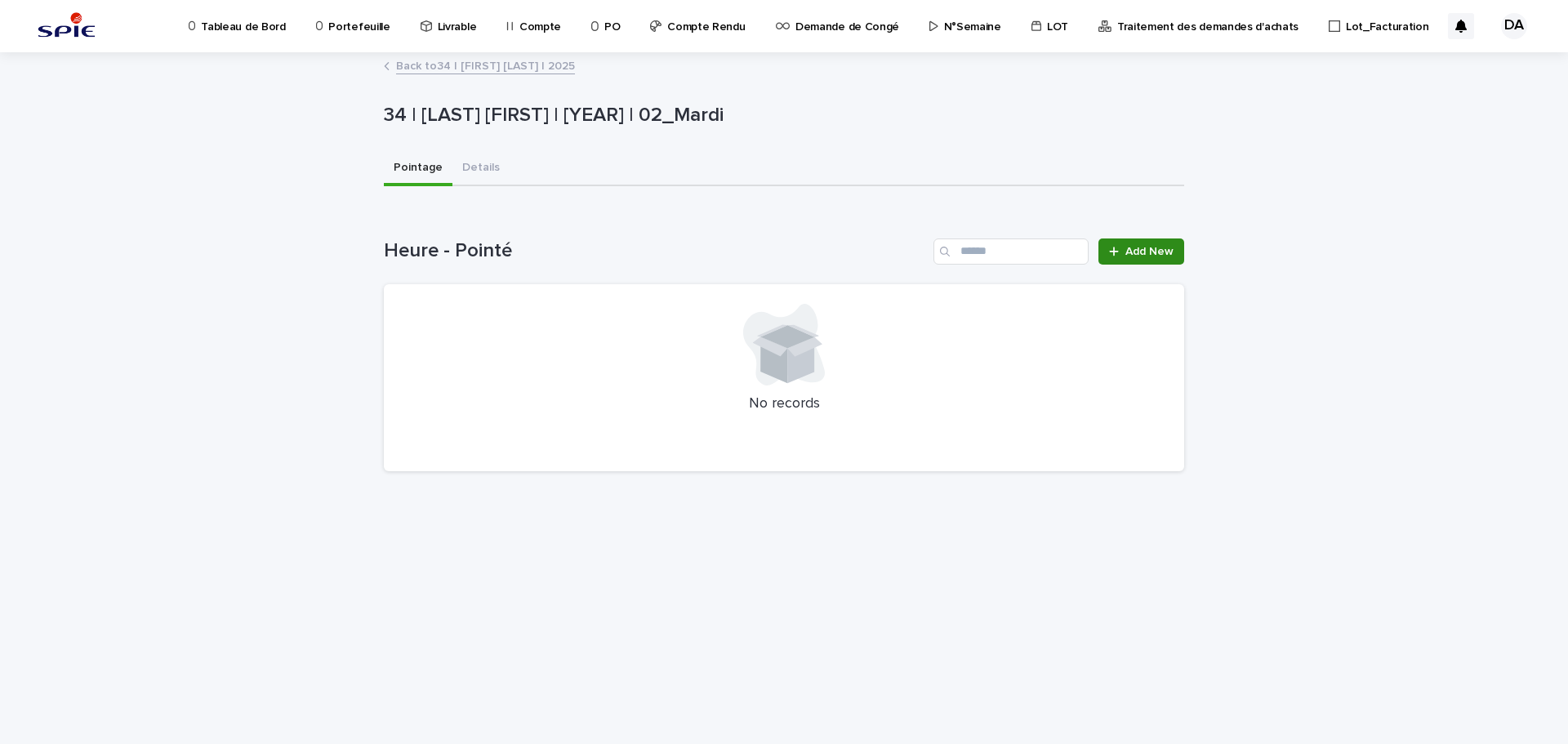 click on "Add New" at bounding box center [1149, 252] 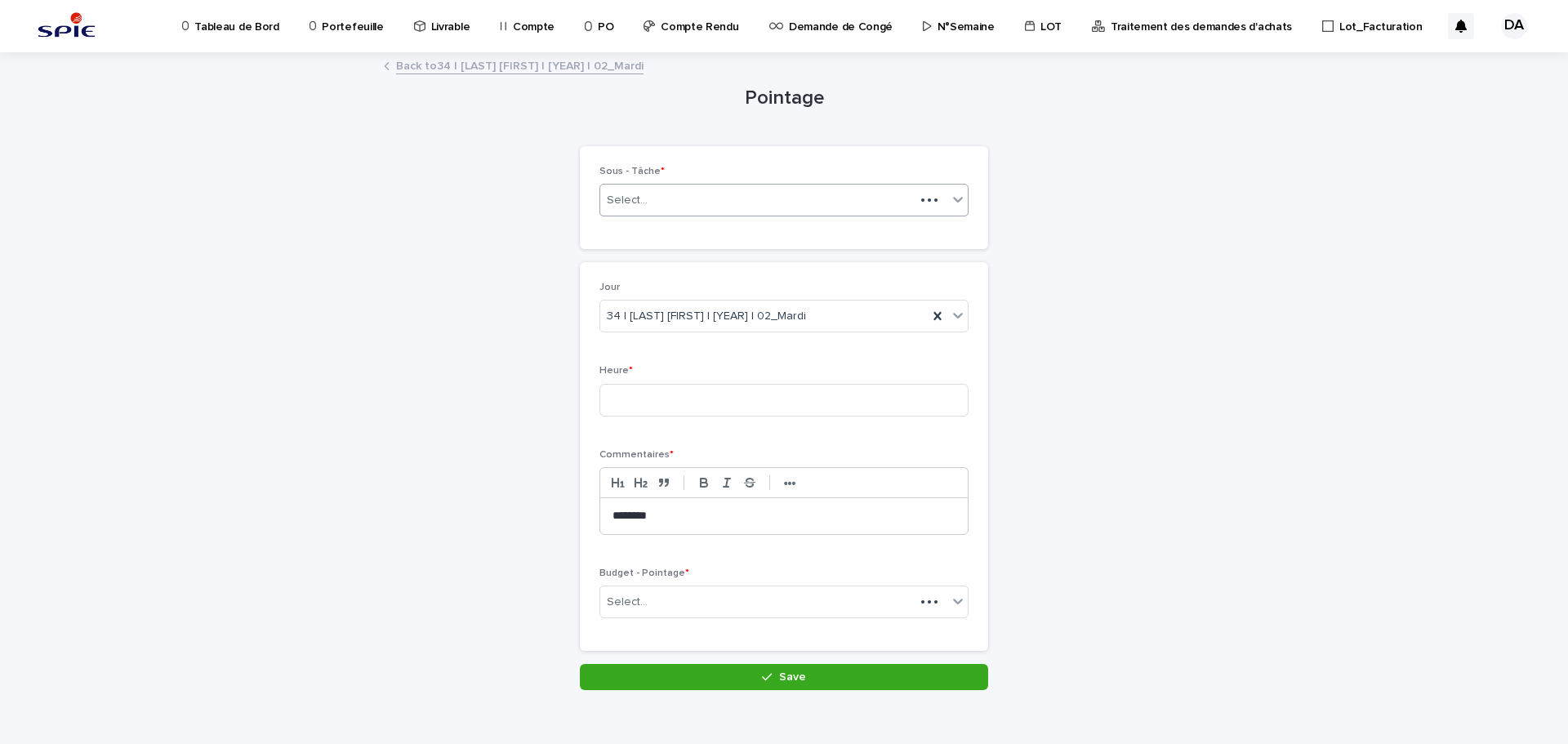 click on "Select..." at bounding box center [757, 200] 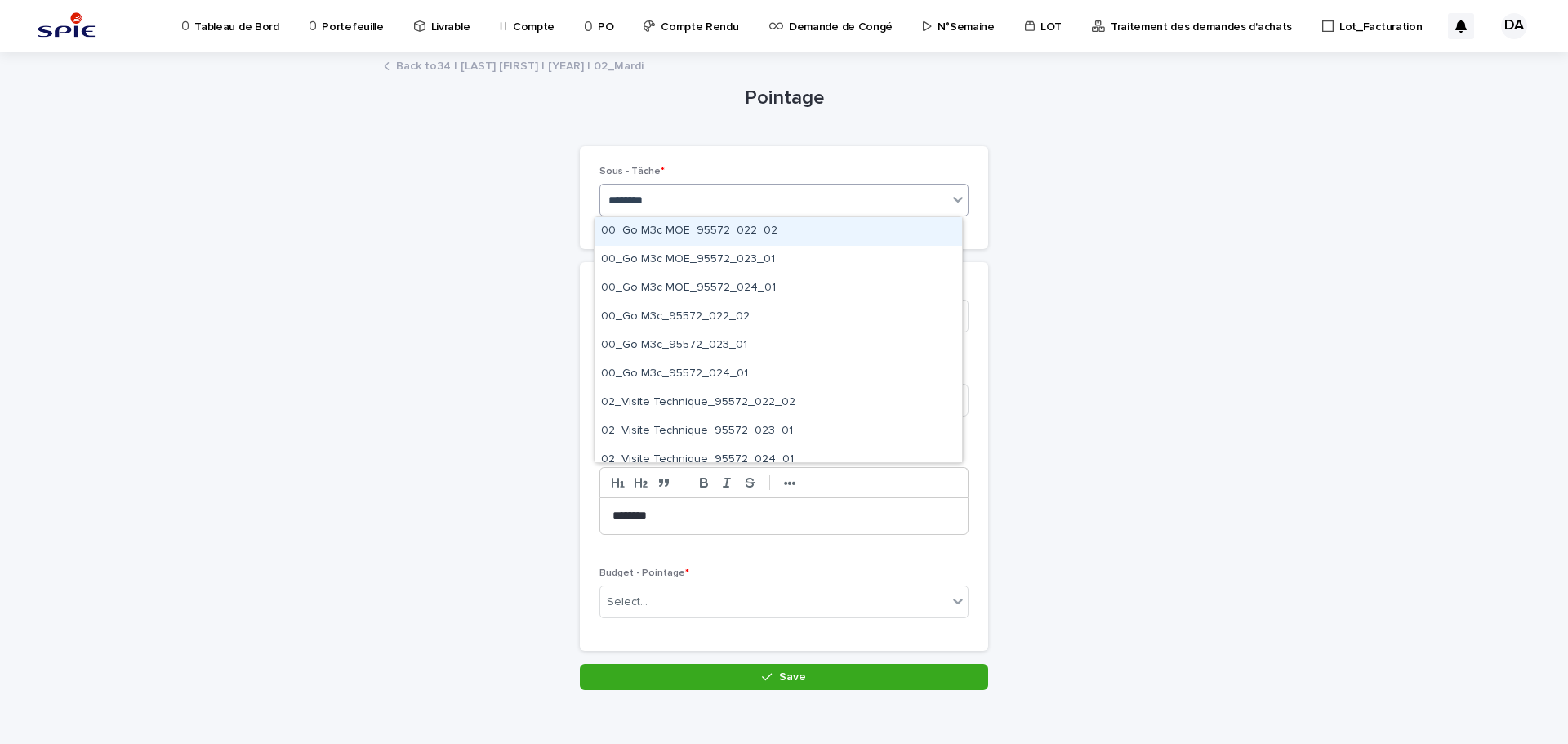 type on "*********" 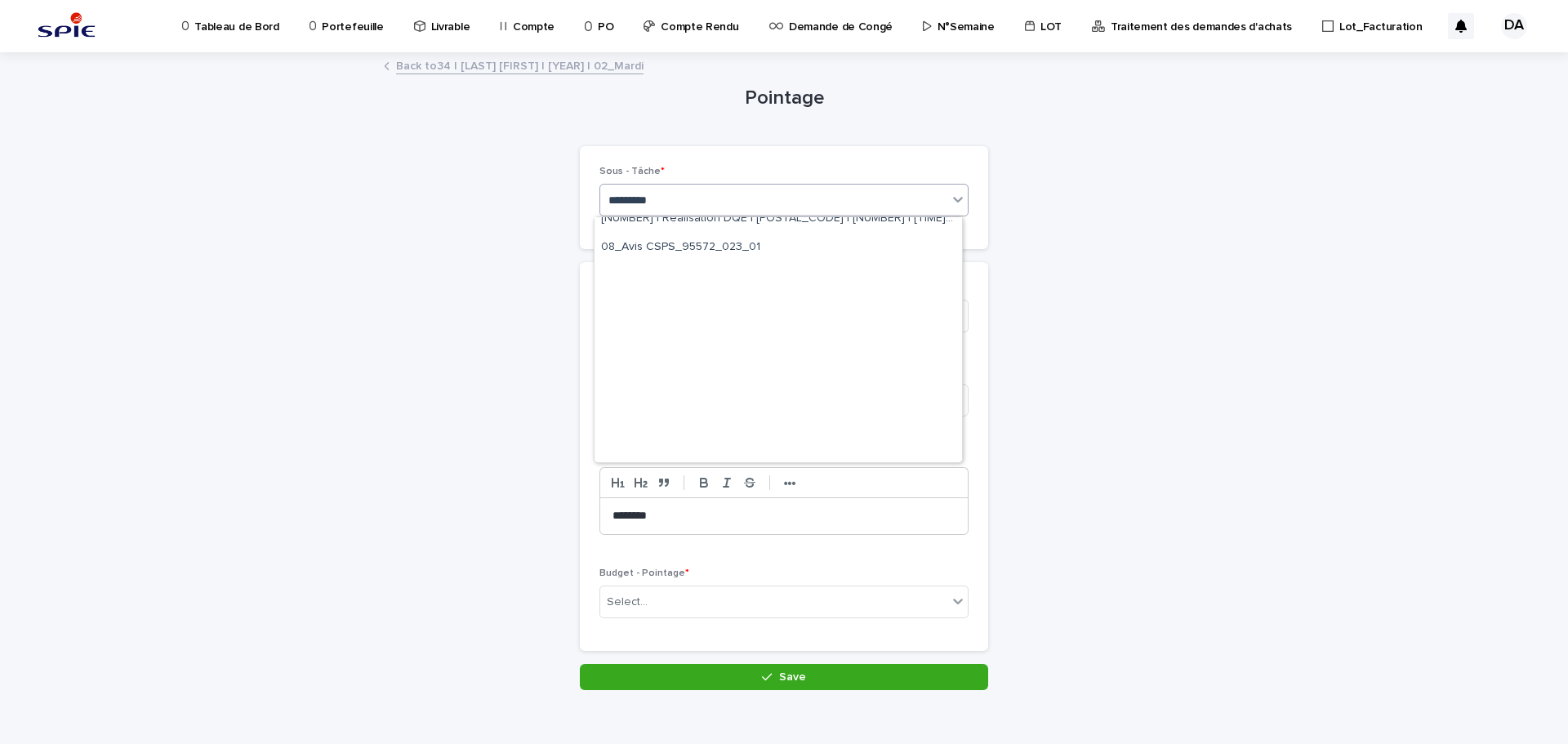 scroll, scrollTop: 0, scrollLeft: 0, axis: both 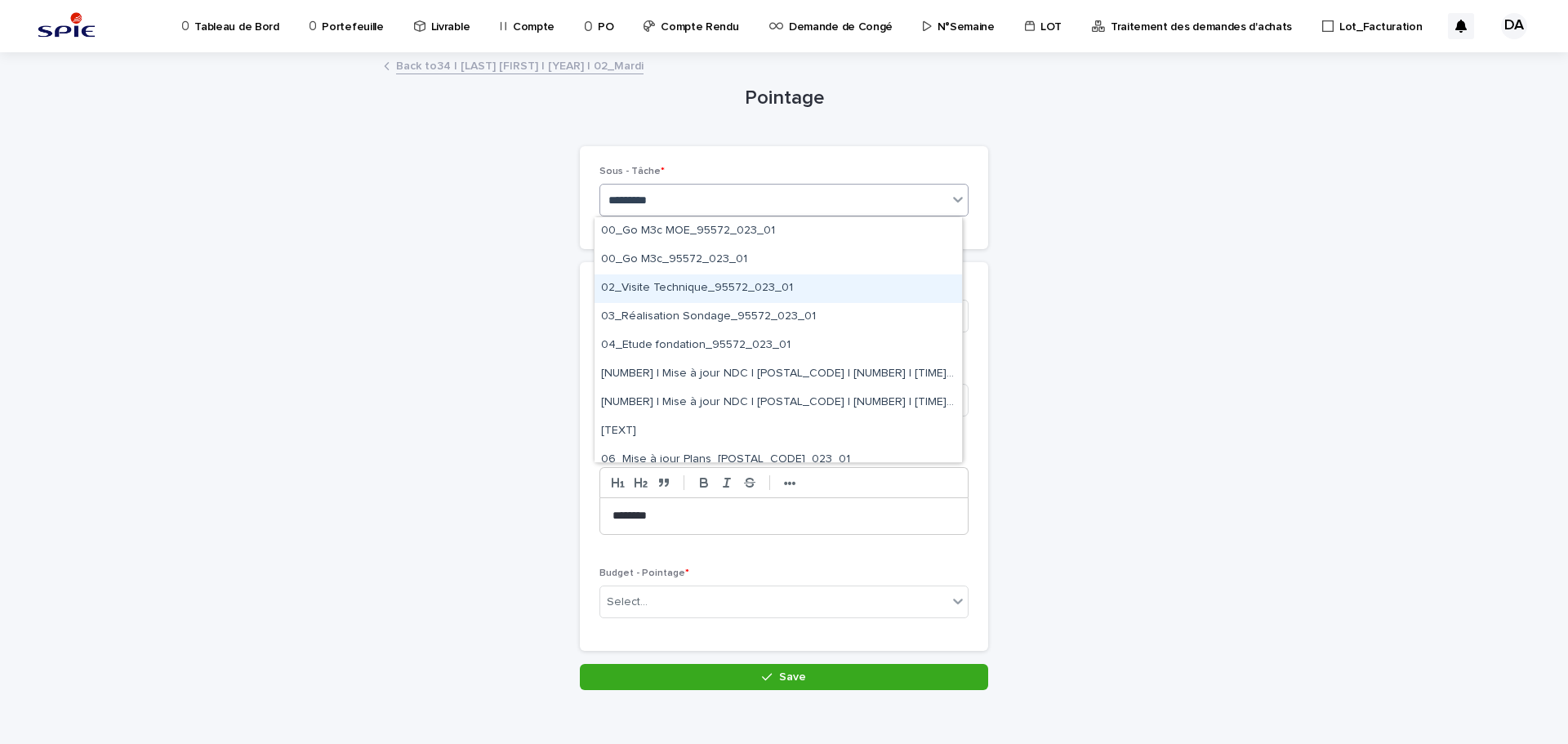 click on "02_Visite Technique_95572_023_01" at bounding box center (778, 288) 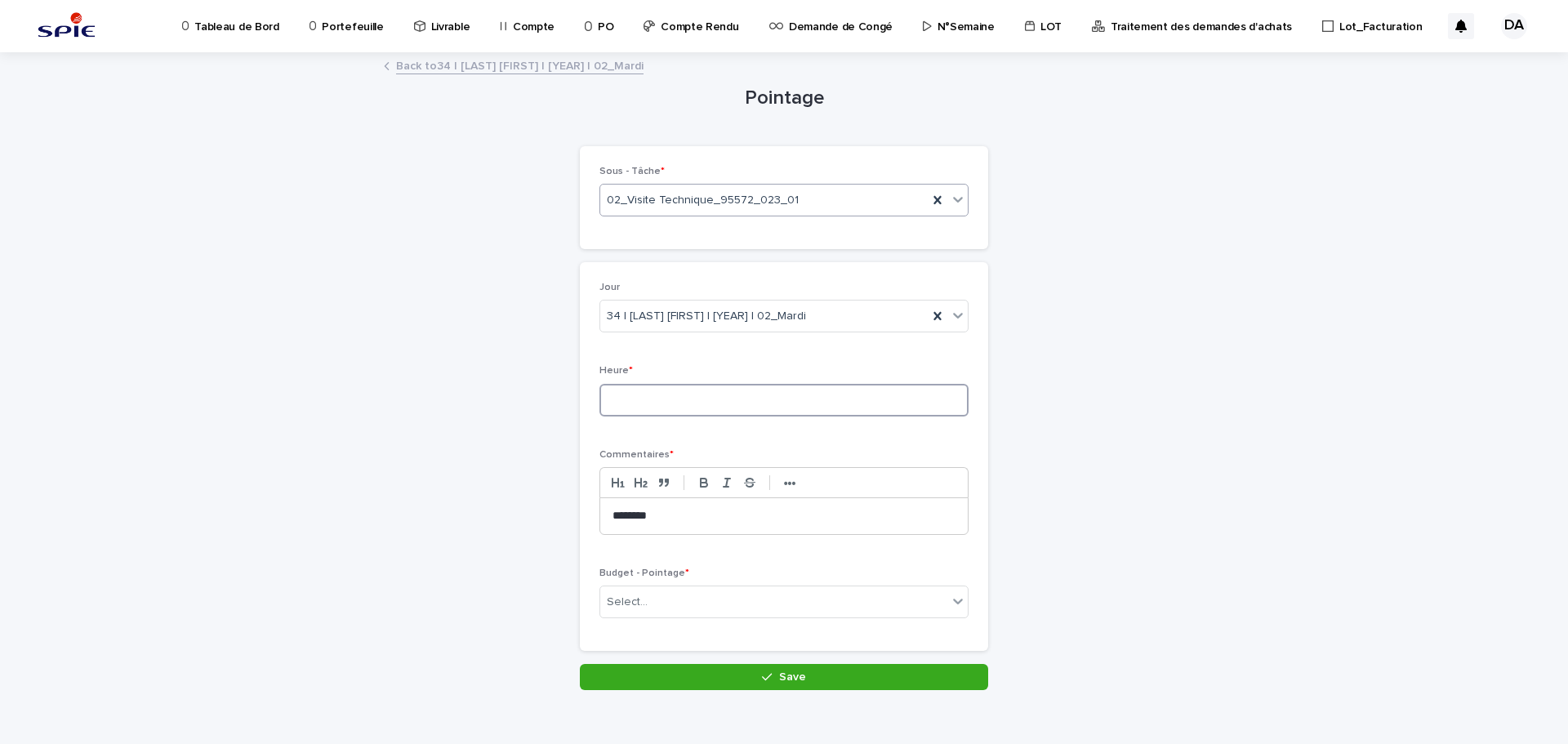 click at bounding box center (784, 400) 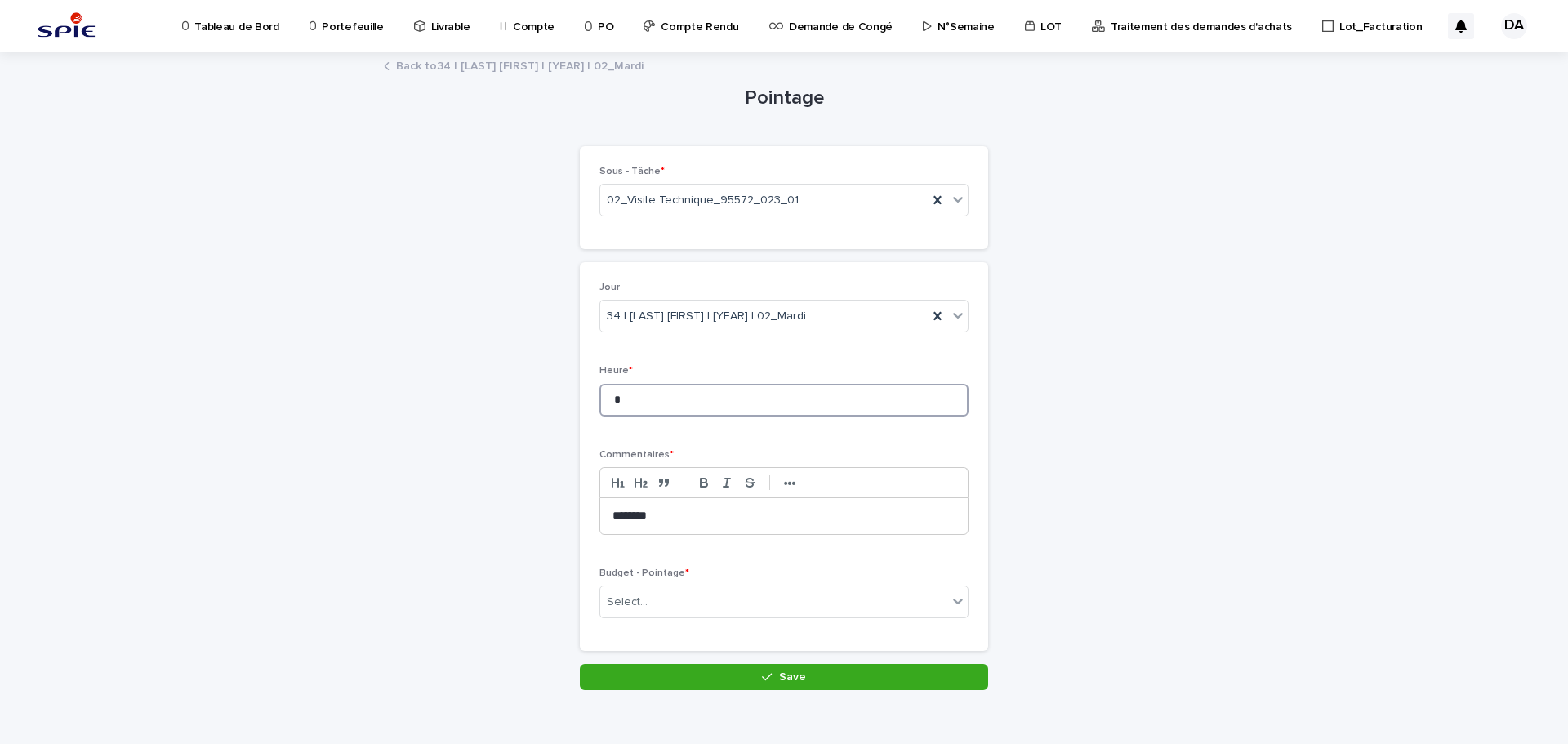 type on "*" 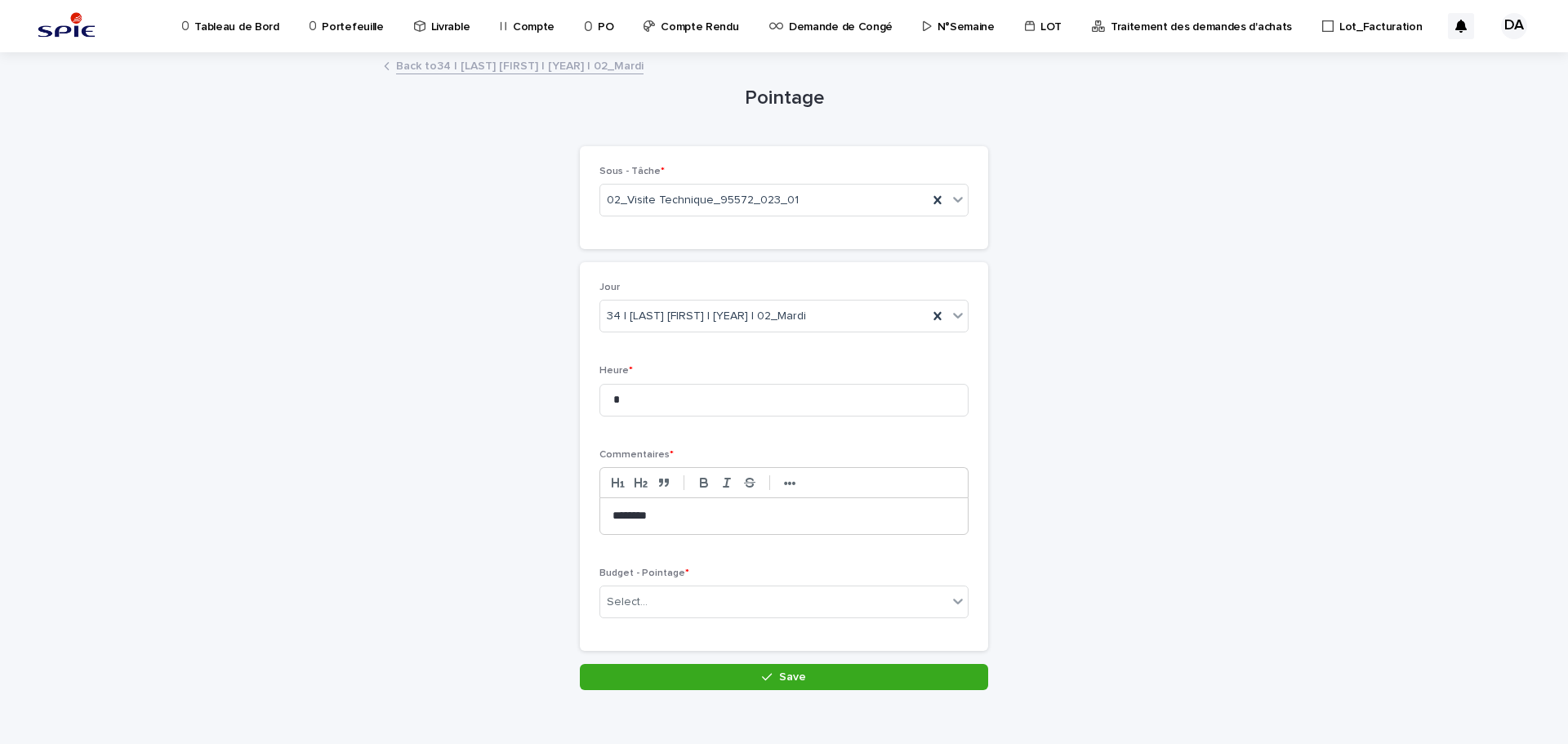 click on "Budget - Pointage * Select..." at bounding box center [784, 599] 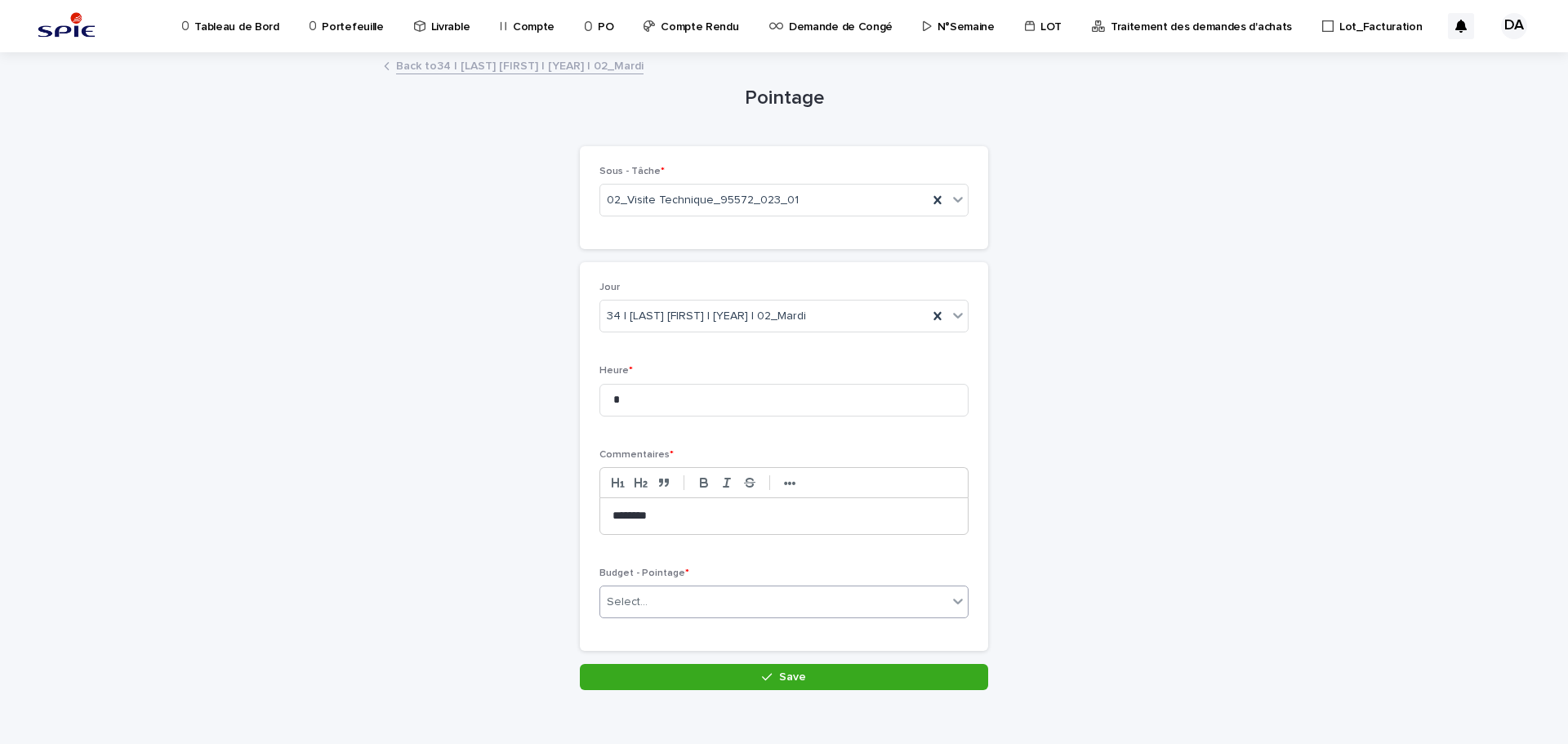 click on "Select..." at bounding box center [773, 602] 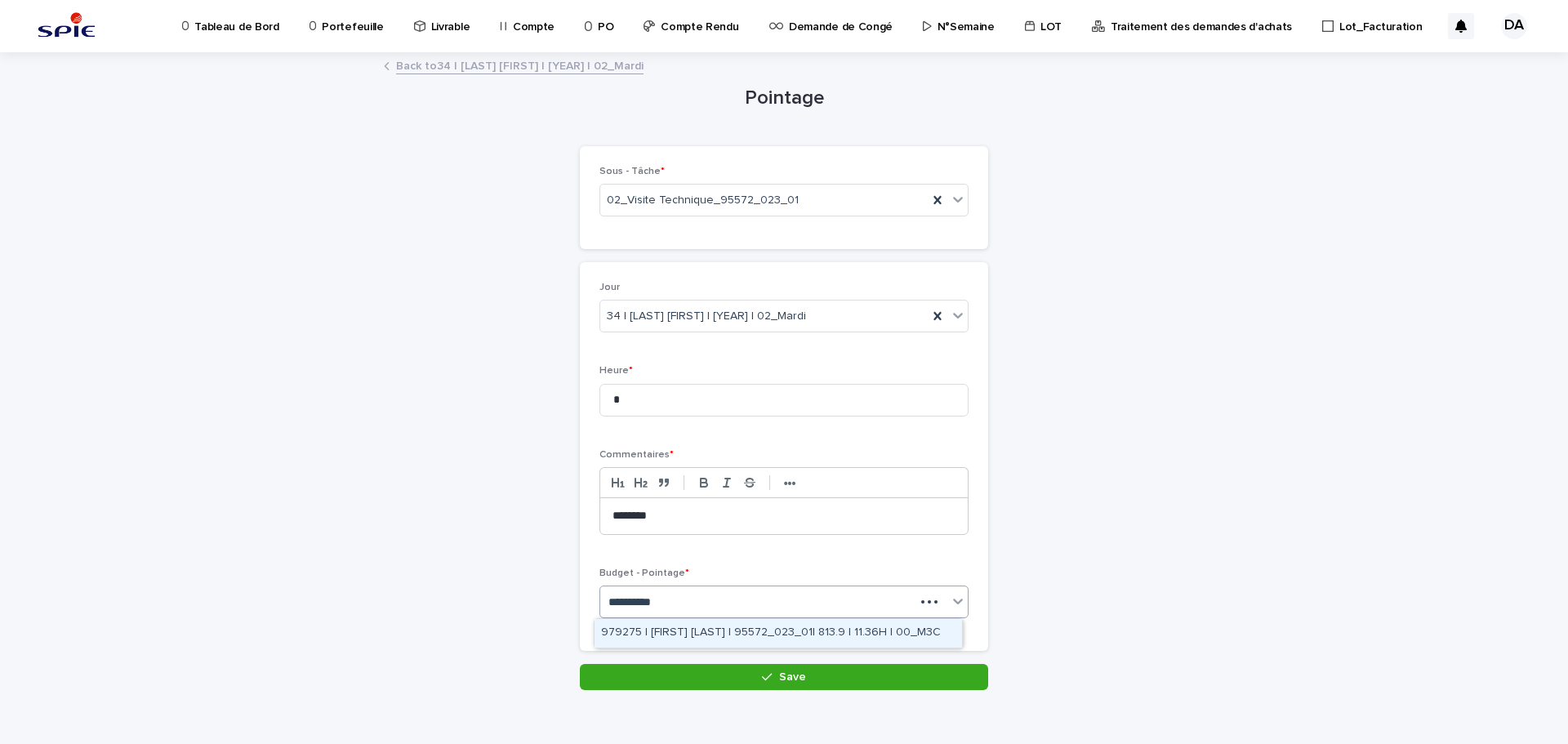 type on "**********" 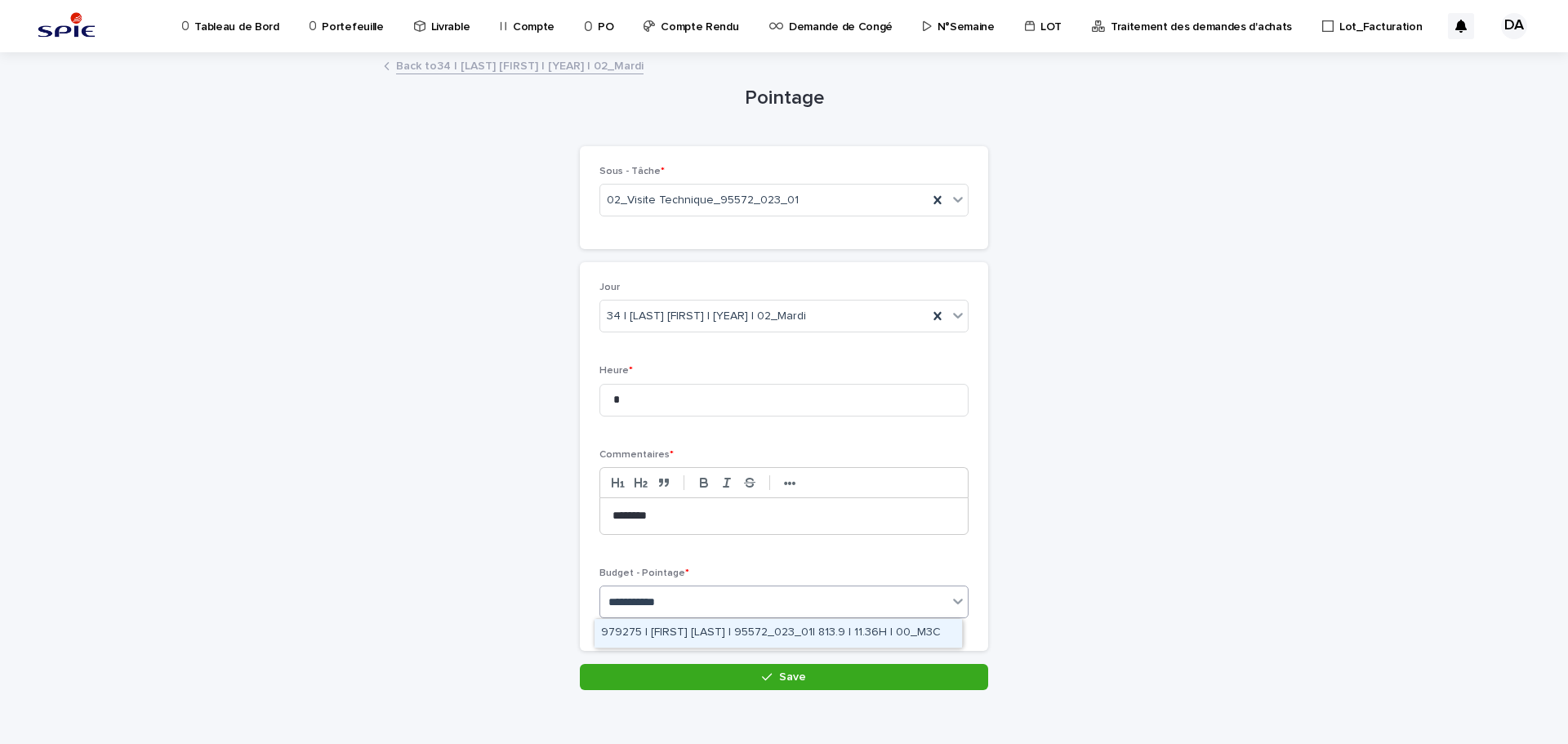 drag, startPoint x: 786, startPoint y: 638, endPoint x: 786, endPoint y: 654, distance: 16 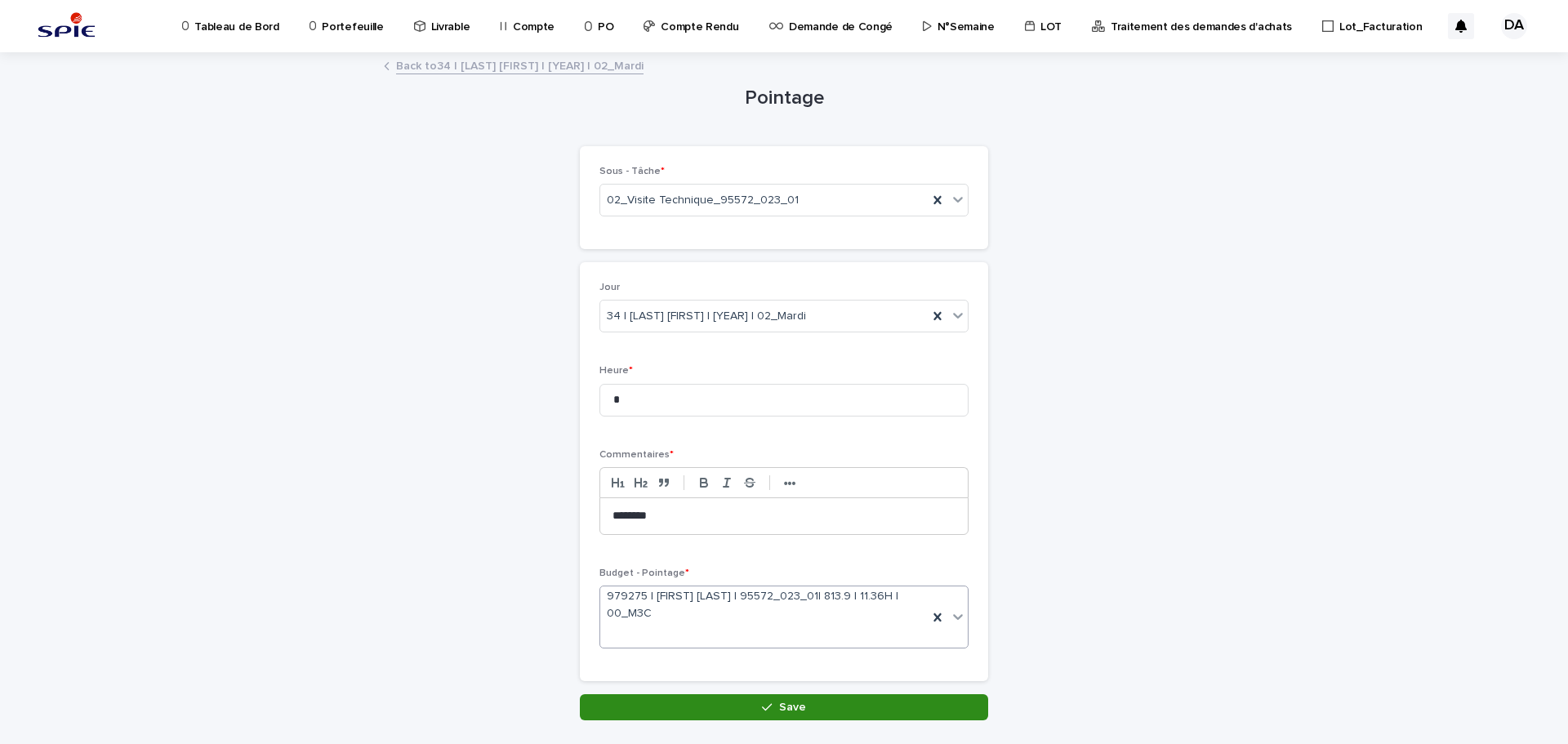 click on "Save" at bounding box center [792, 707] 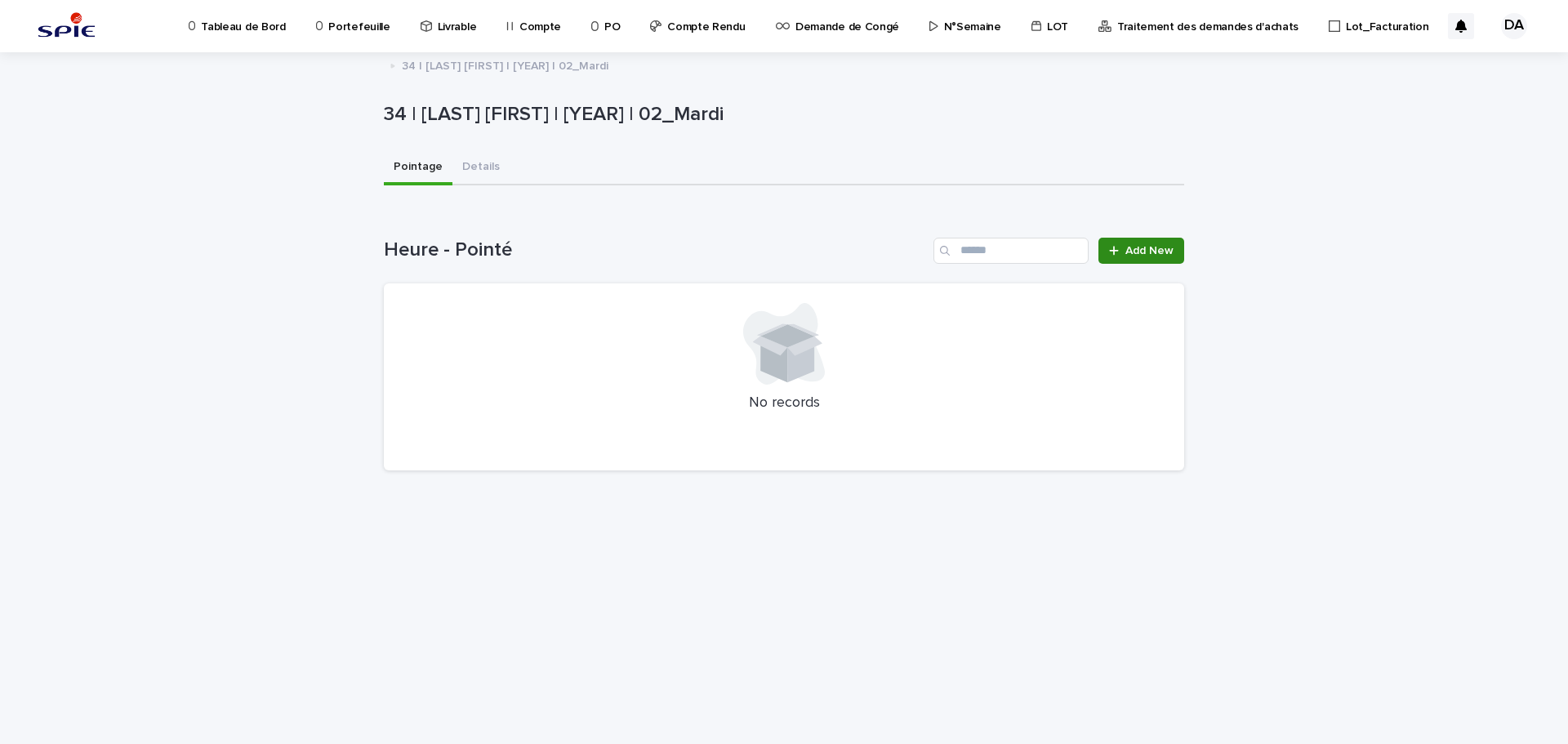 click on "Add New" at bounding box center (1149, 251) 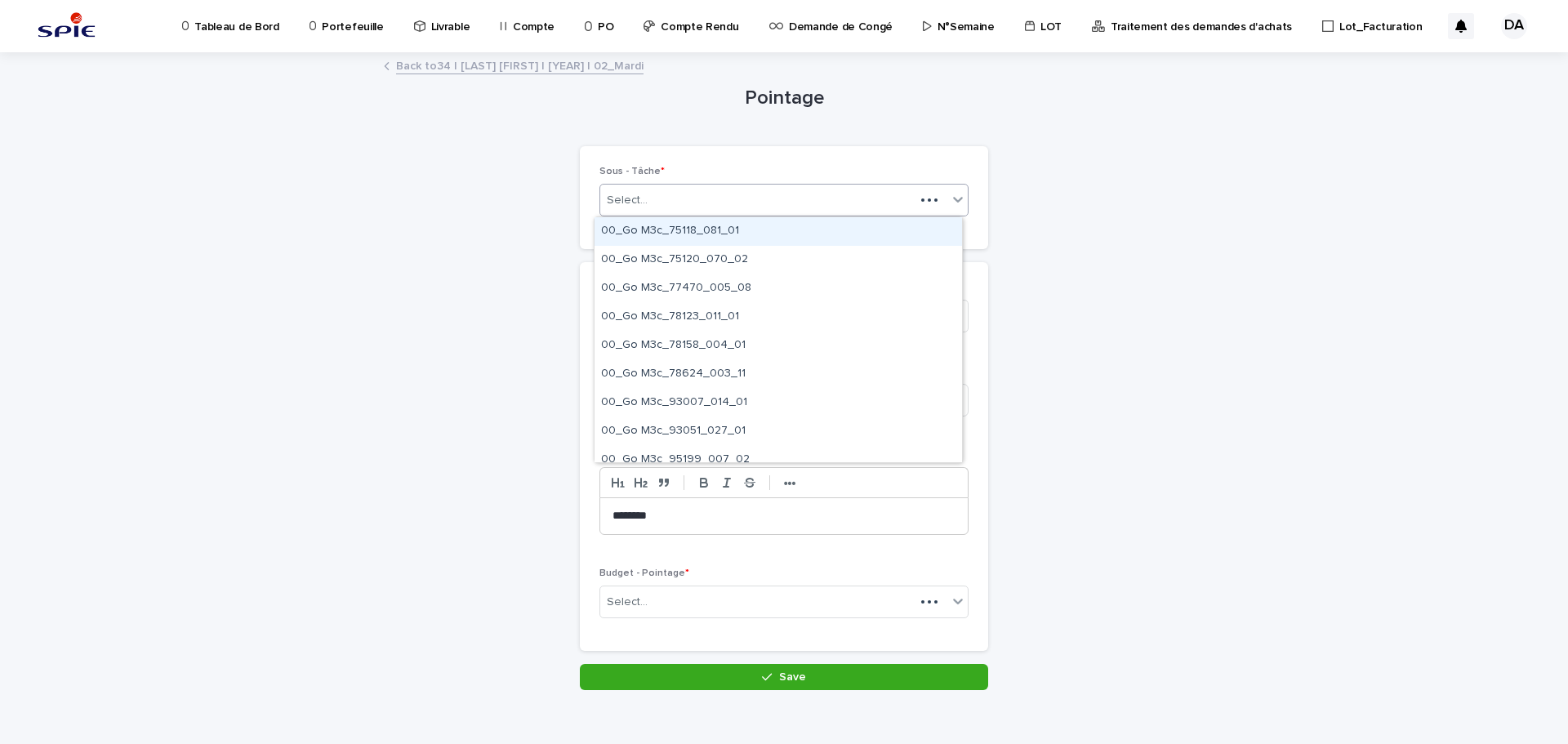 click on "Select..." at bounding box center [627, 200] 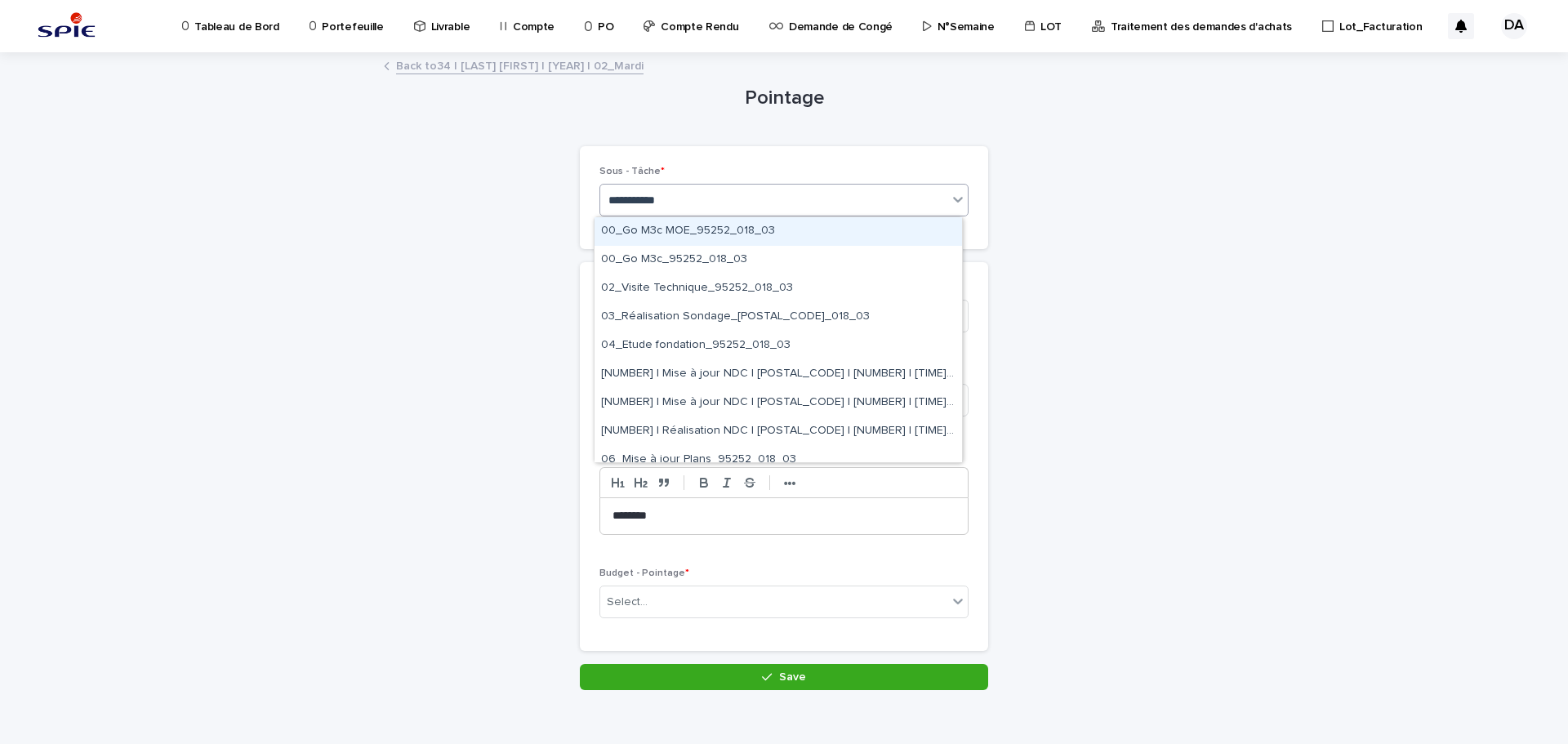 type on "**********" 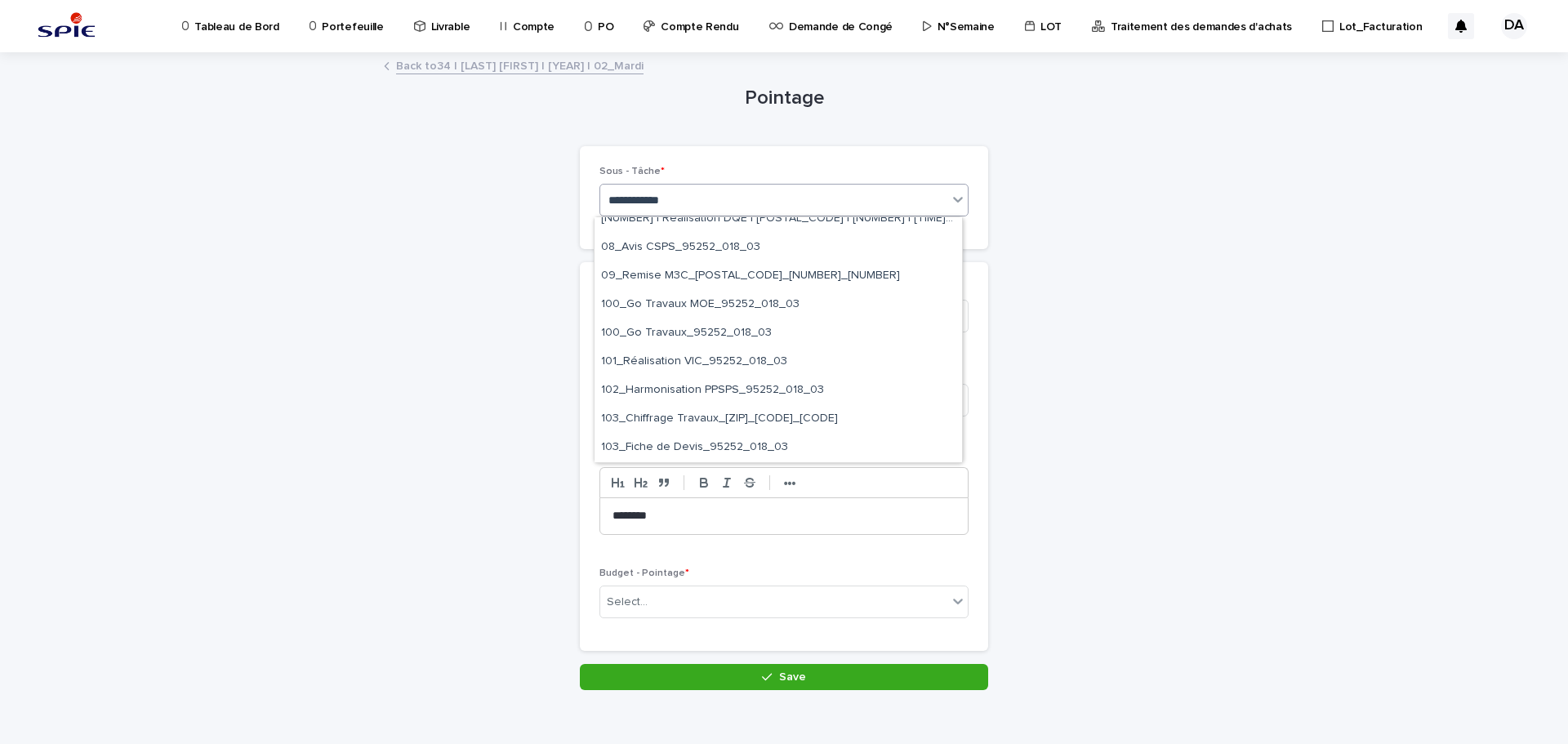 scroll, scrollTop: 0, scrollLeft: 0, axis: both 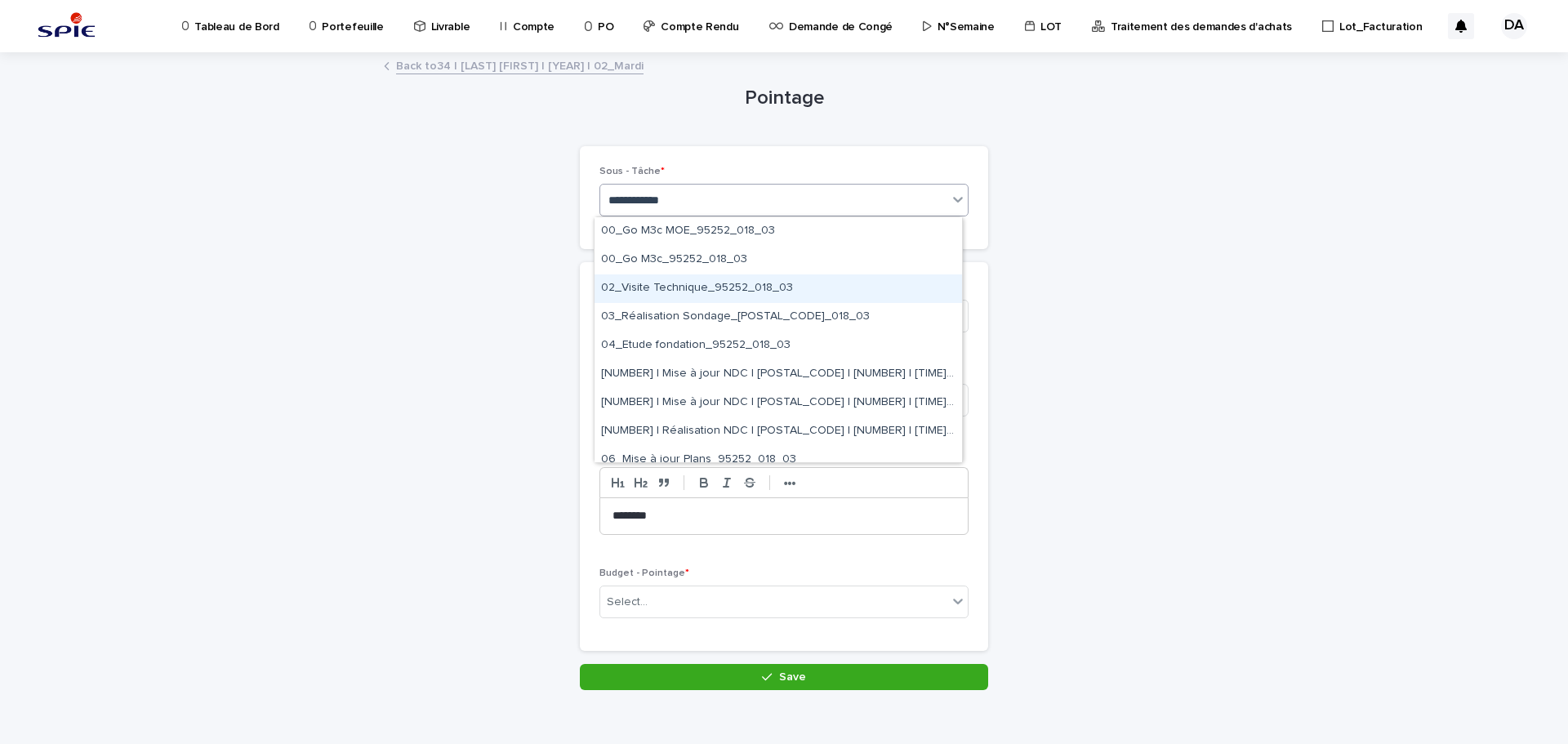 click on "02_Visite Technique_95252_018_03" at bounding box center (778, 288) 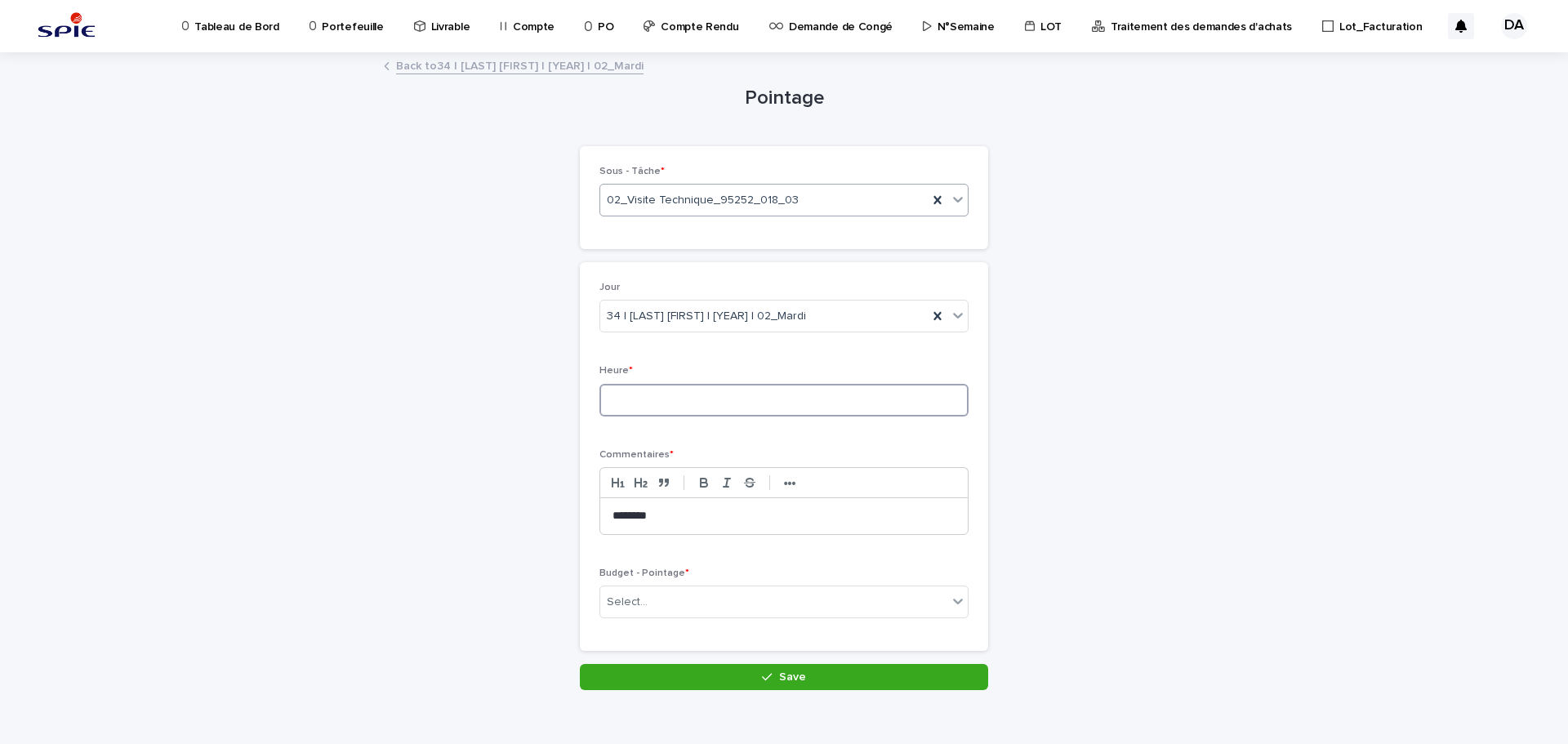 click at bounding box center [784, 400] 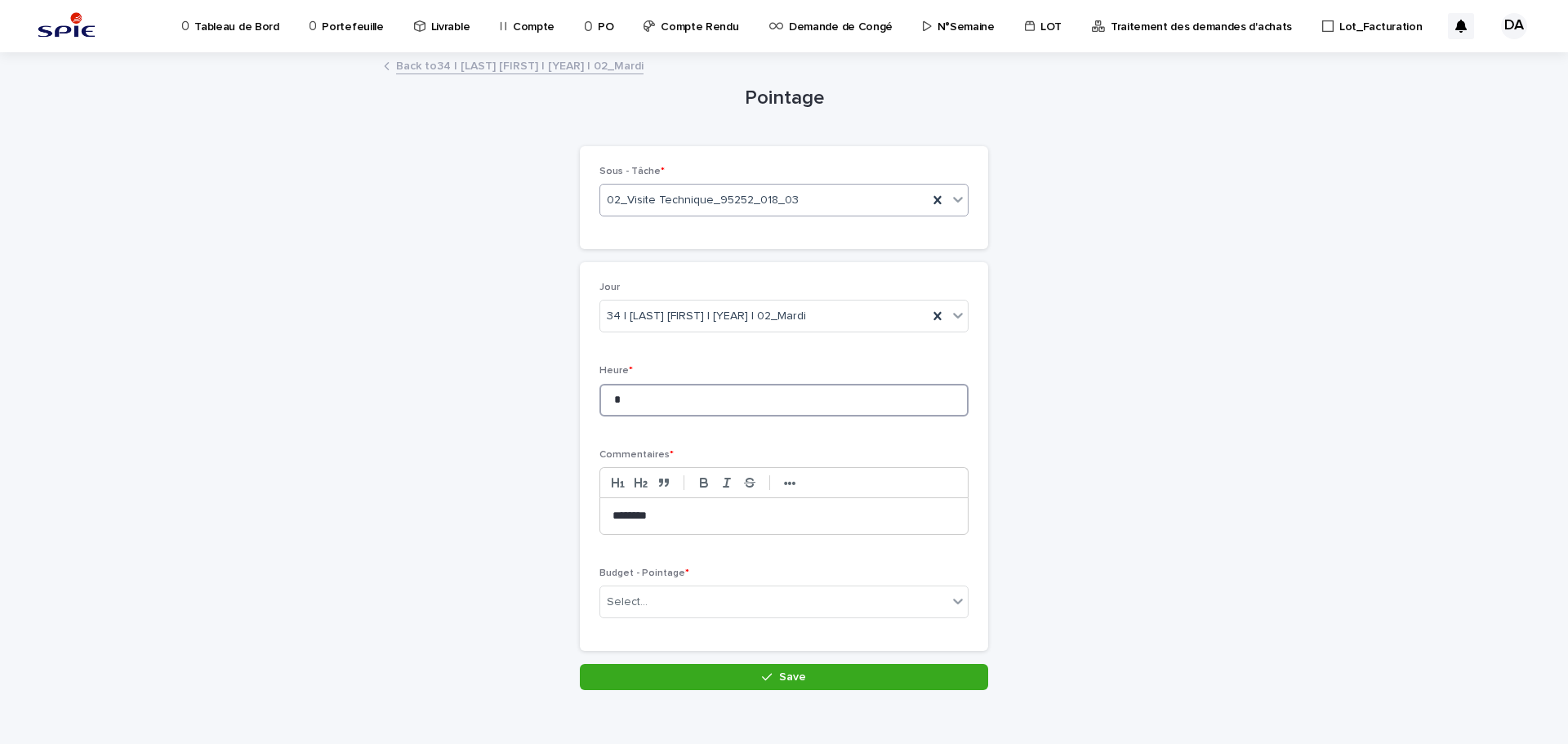 type on "*" 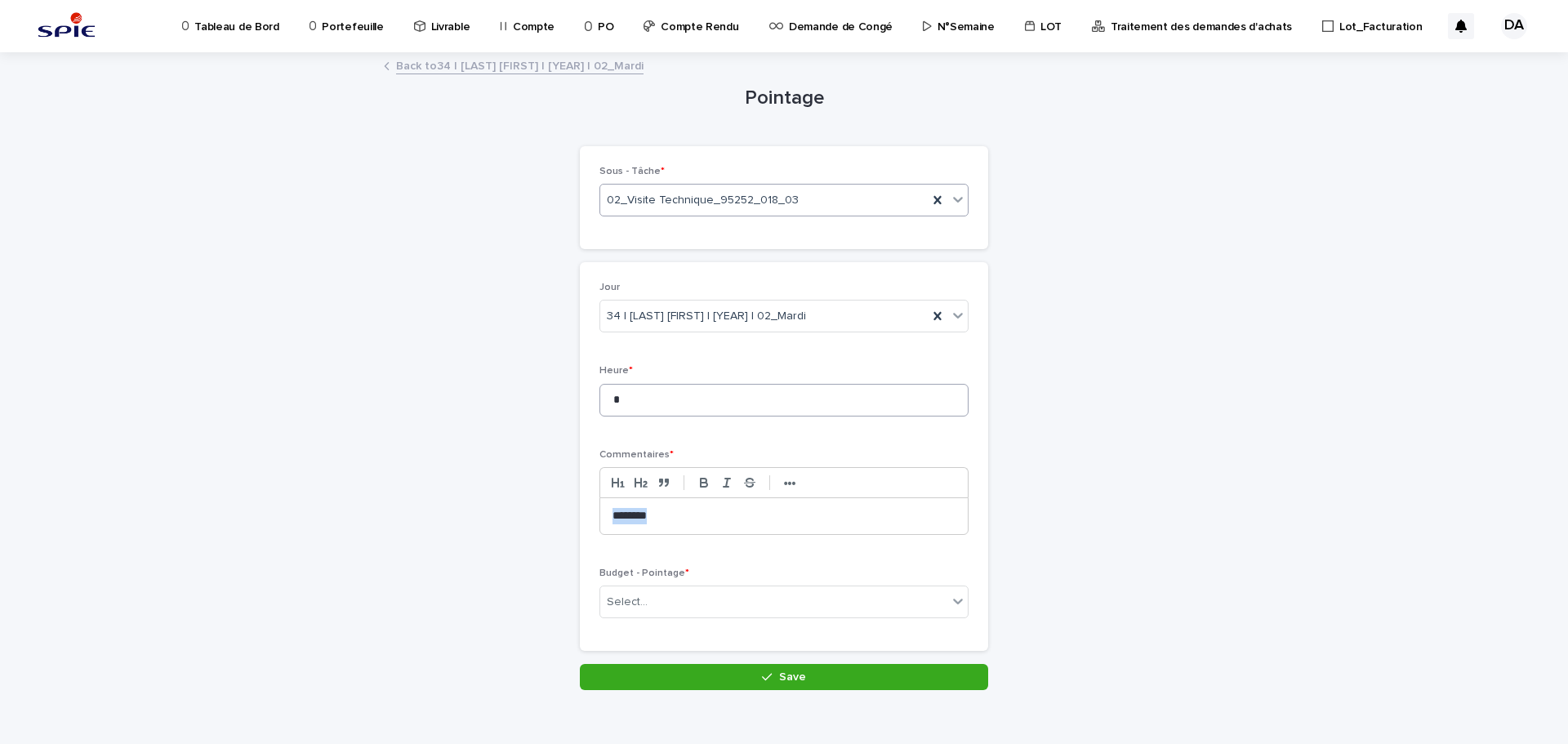 type 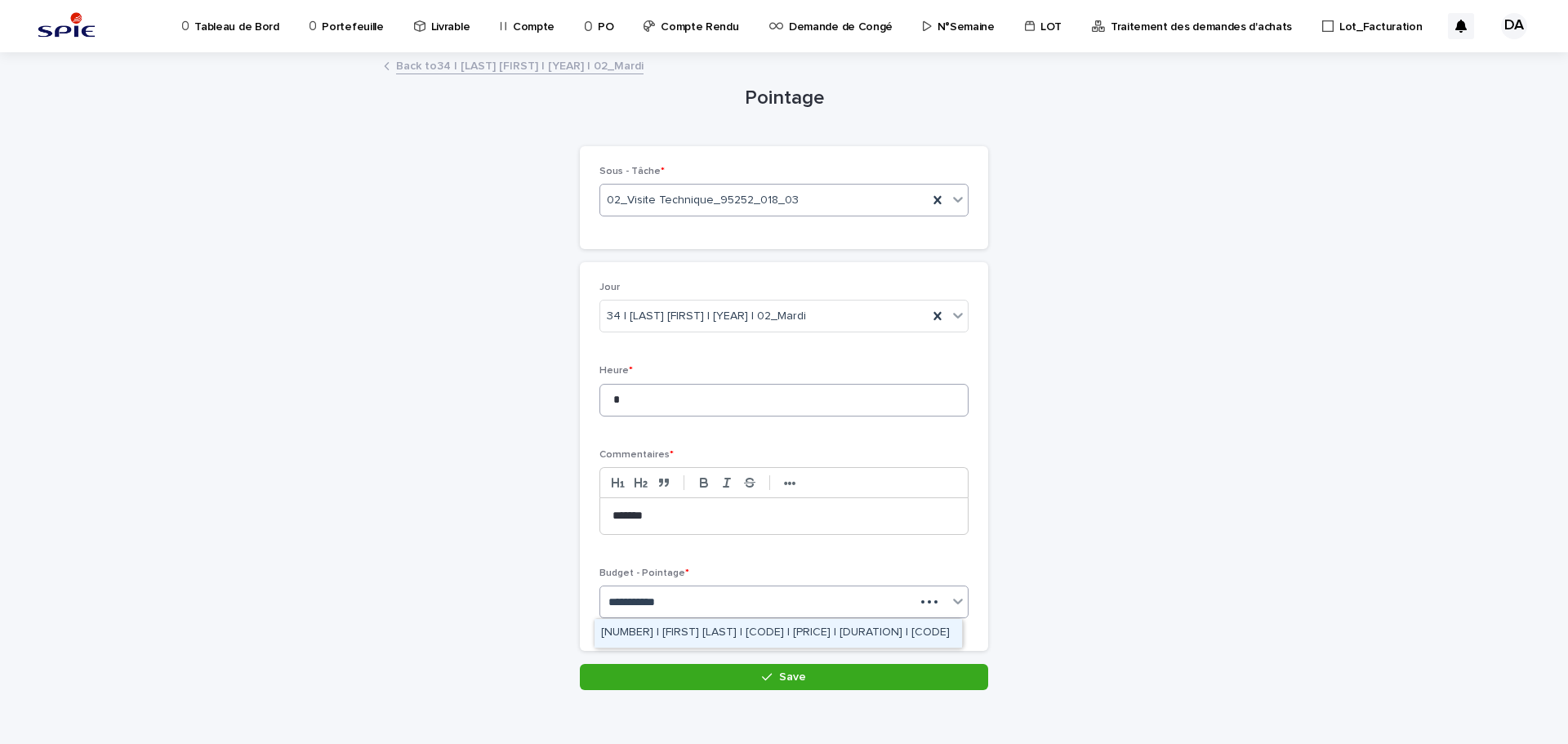 type on "**********" 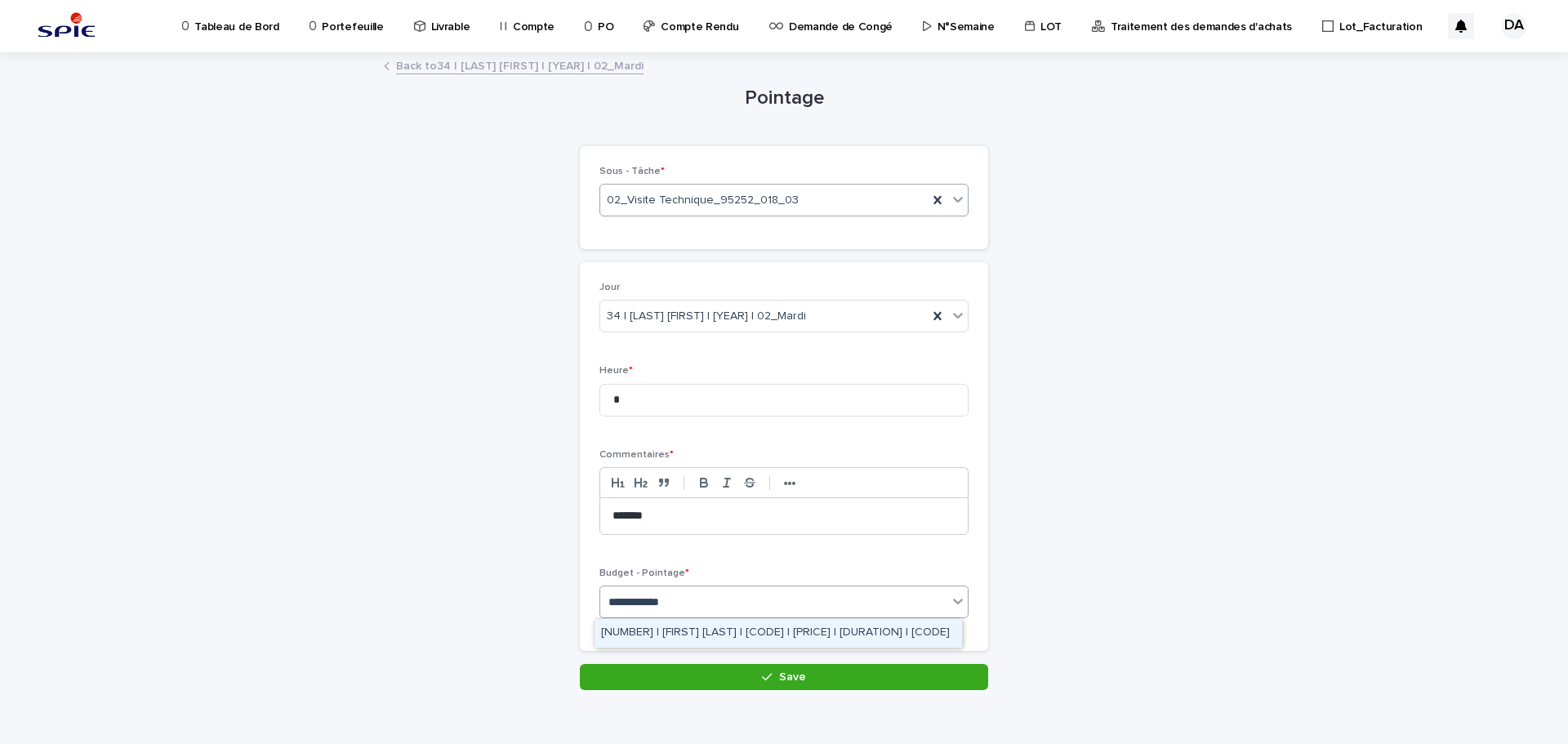 click on "[NUMBER] | [FIRST] [LAST] | [CODE] | [PRICE] | [DURATION] | [CODE]" at bounding box center (778, 633) 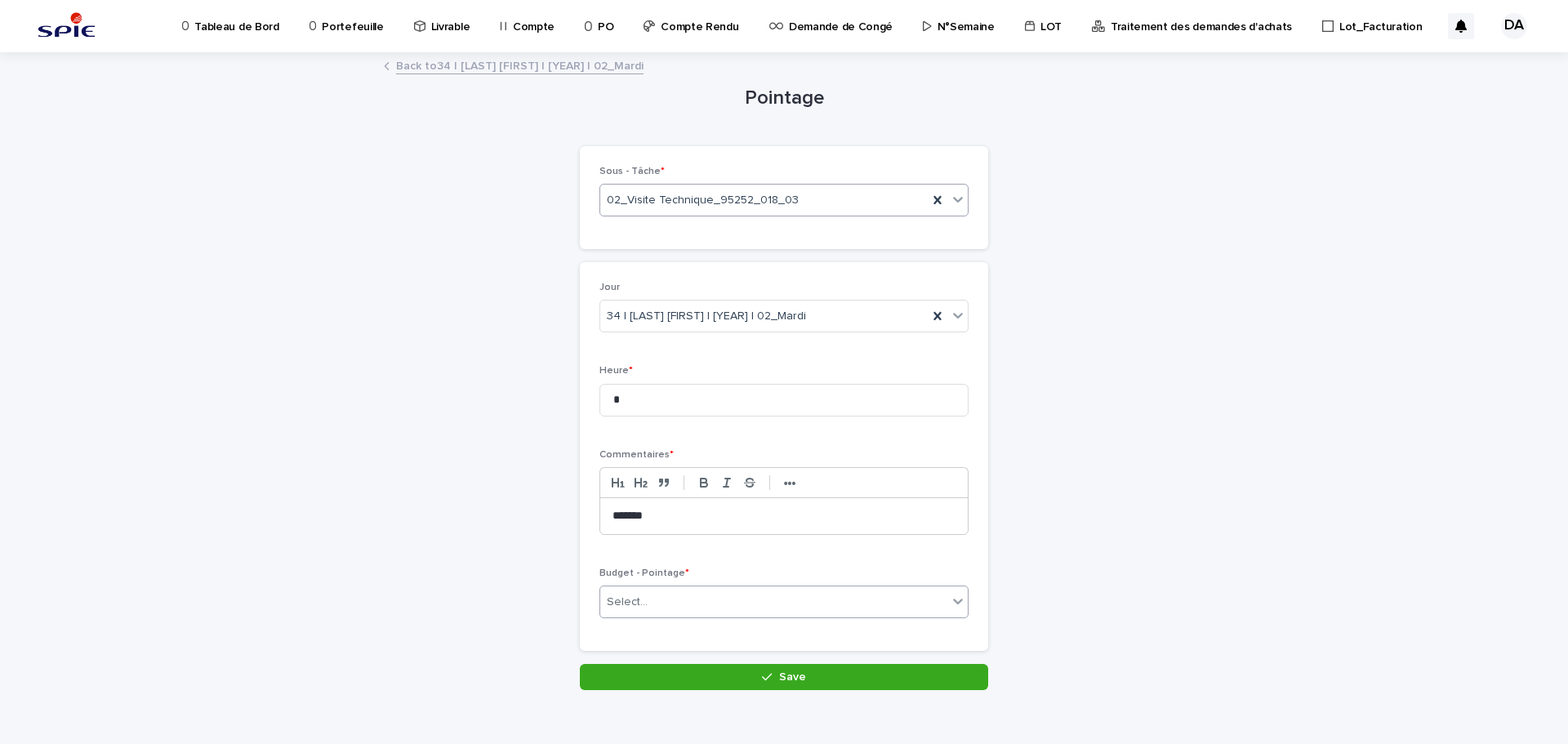 click on "Loading... Saving… Jour [NUMBER] | [FIRST] [LAST] | [NUMBER] | [TEXT] * * Commentaires * ••• ****** Budget - Pointage * option [NUMBER] | [FIRST] [LAST] | [NUMBER] | [PRICE] | [DURATION] | [TEXT], selected. [NUMBER] results available. Select is focused ,type to refine list, press Down to open the menu, Select..." at bounding box center (784, 463) 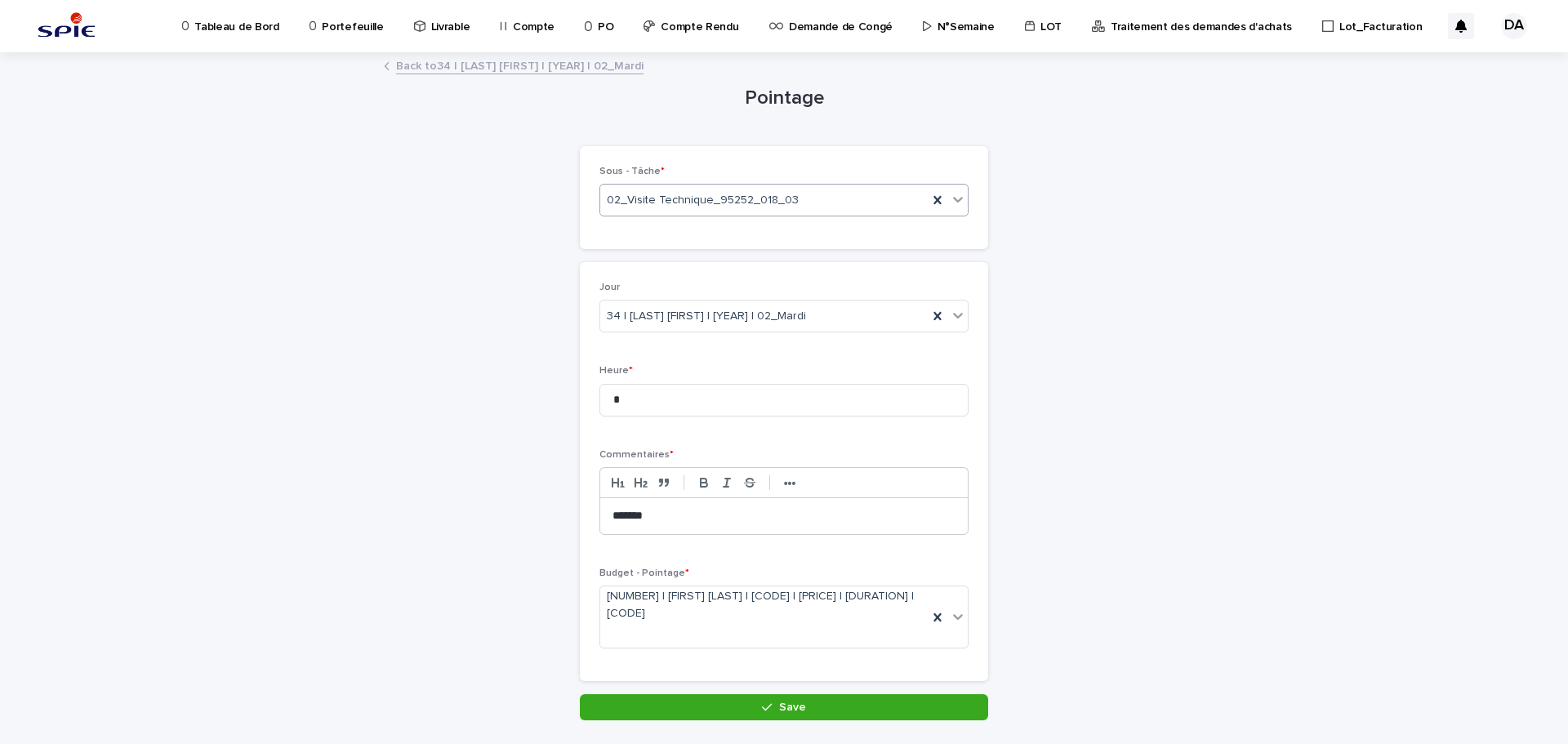 drag, startPoint x: 796, startPoint y: 706, endPoint x: 1176, endPoint y: 535, distance: 416.70253 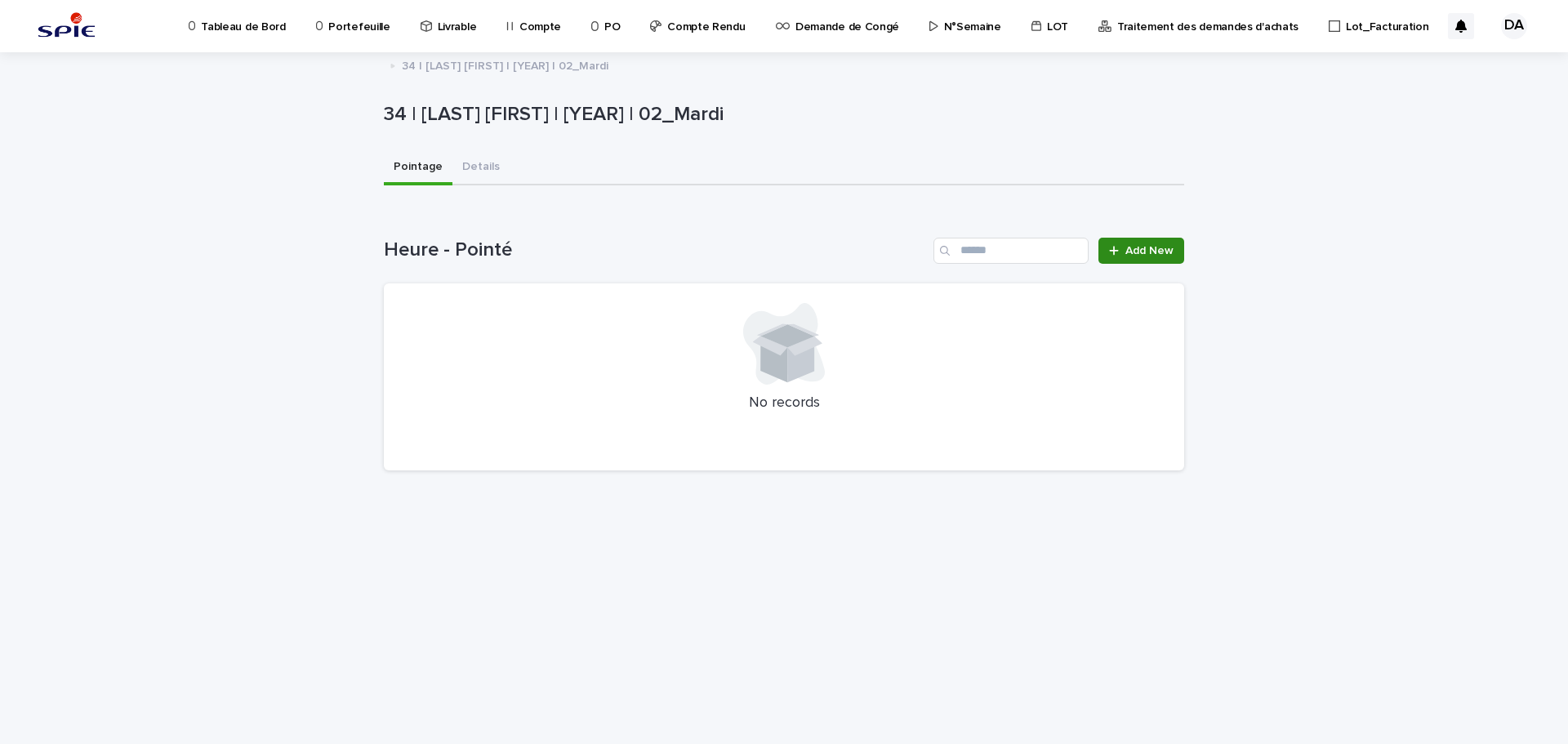 click on "Add New" at bounding box center (1149, 251) 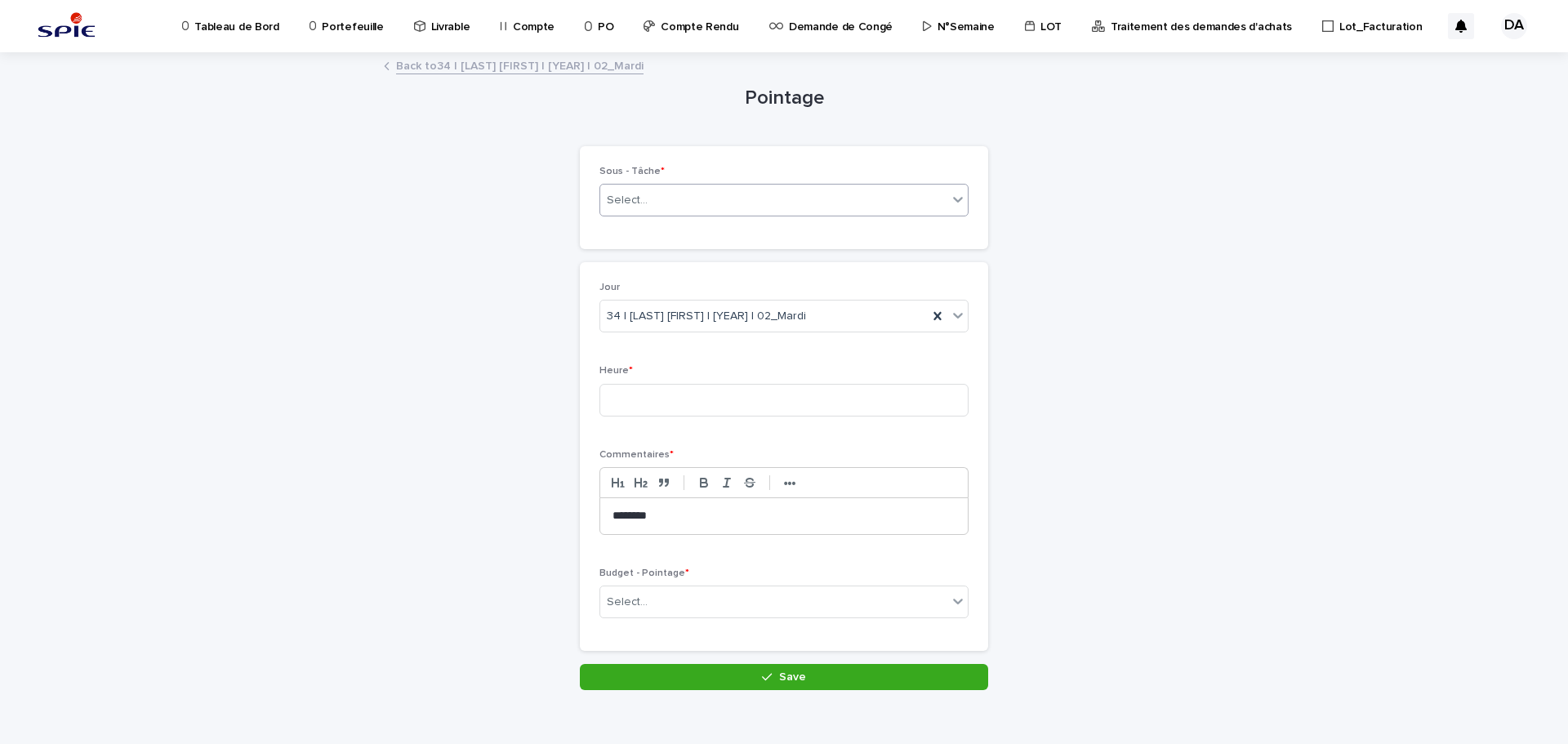 click on "Select..." at bounding box center (627, 200) 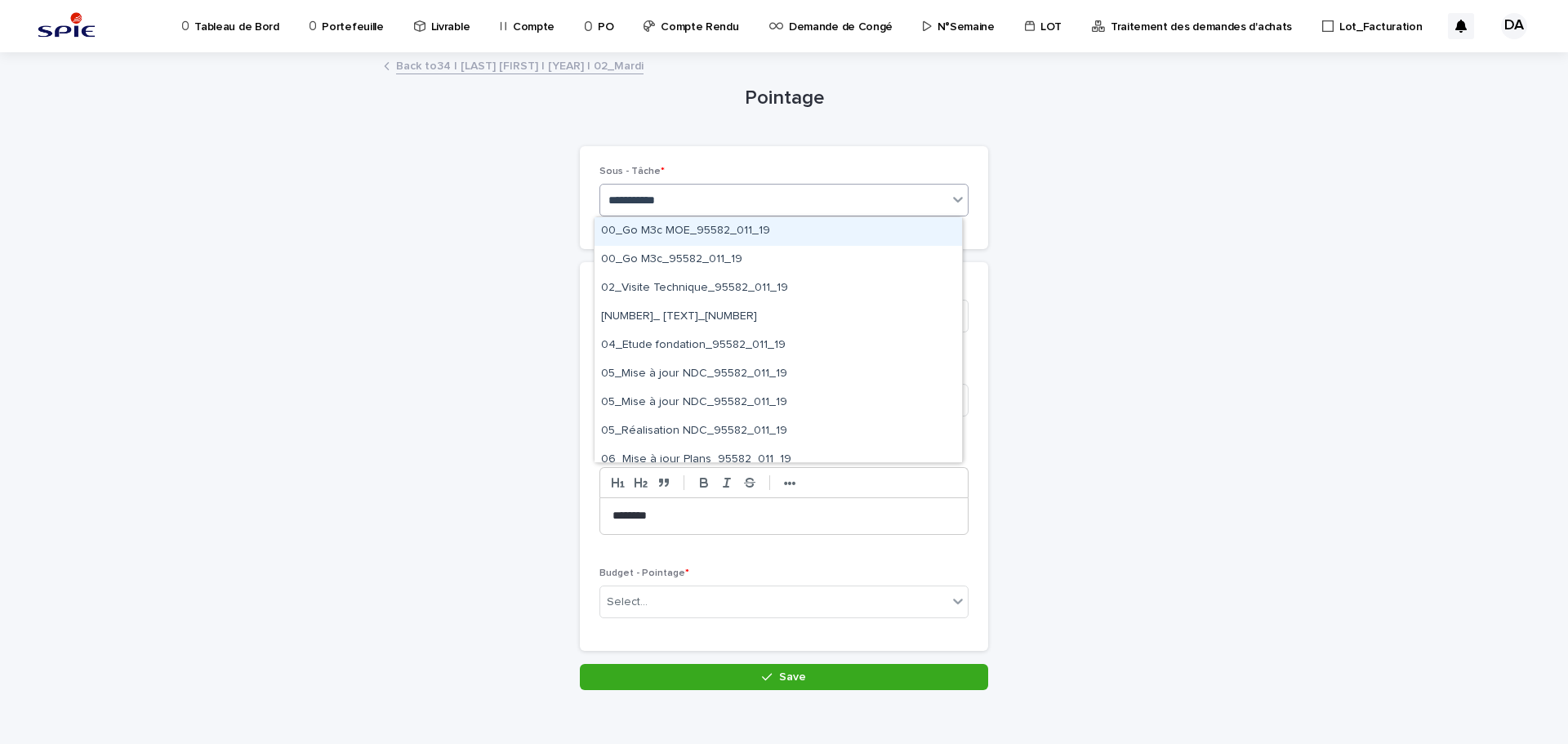 type on "**********" 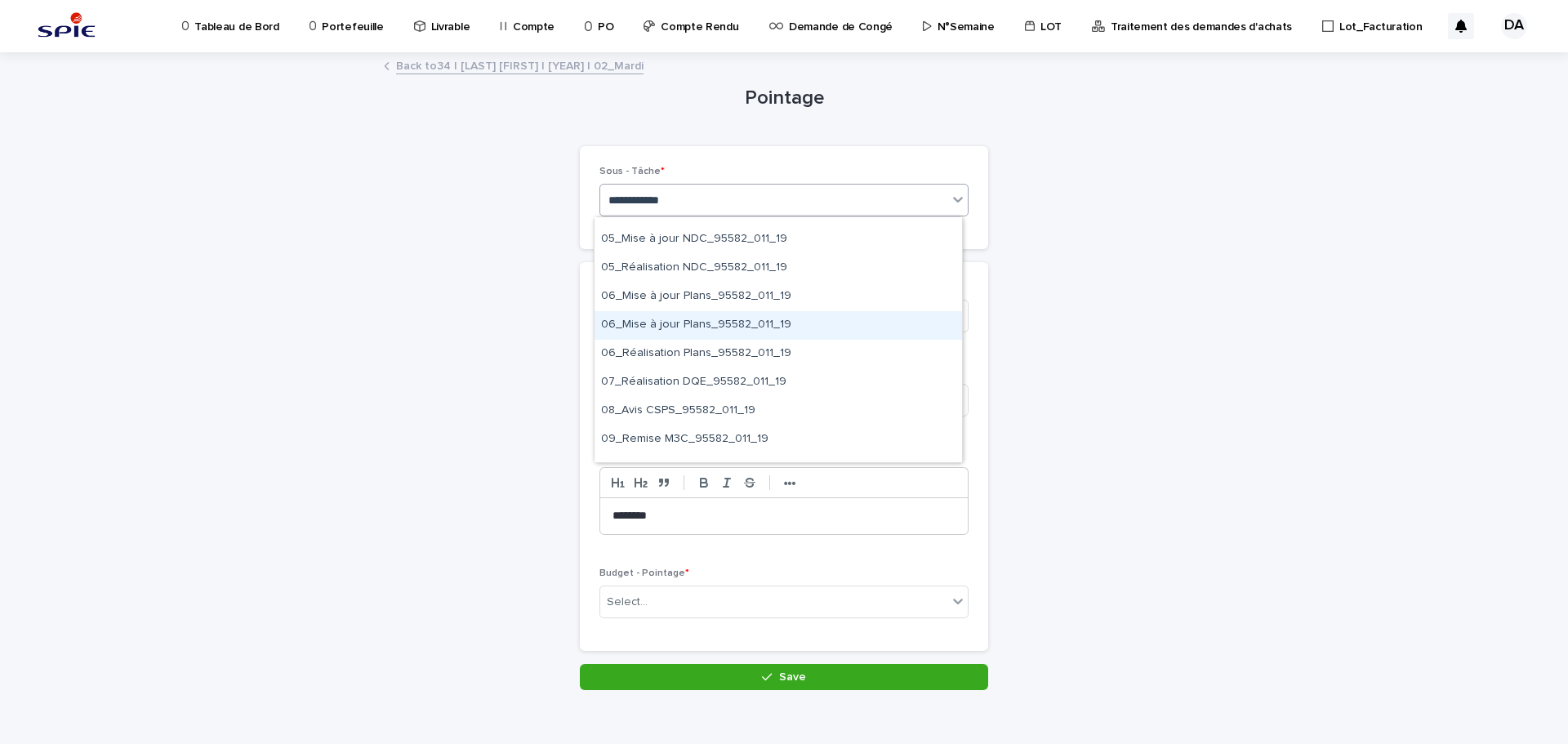 scroll, scrollTop: 0, scrollLeft: 0, axis: both 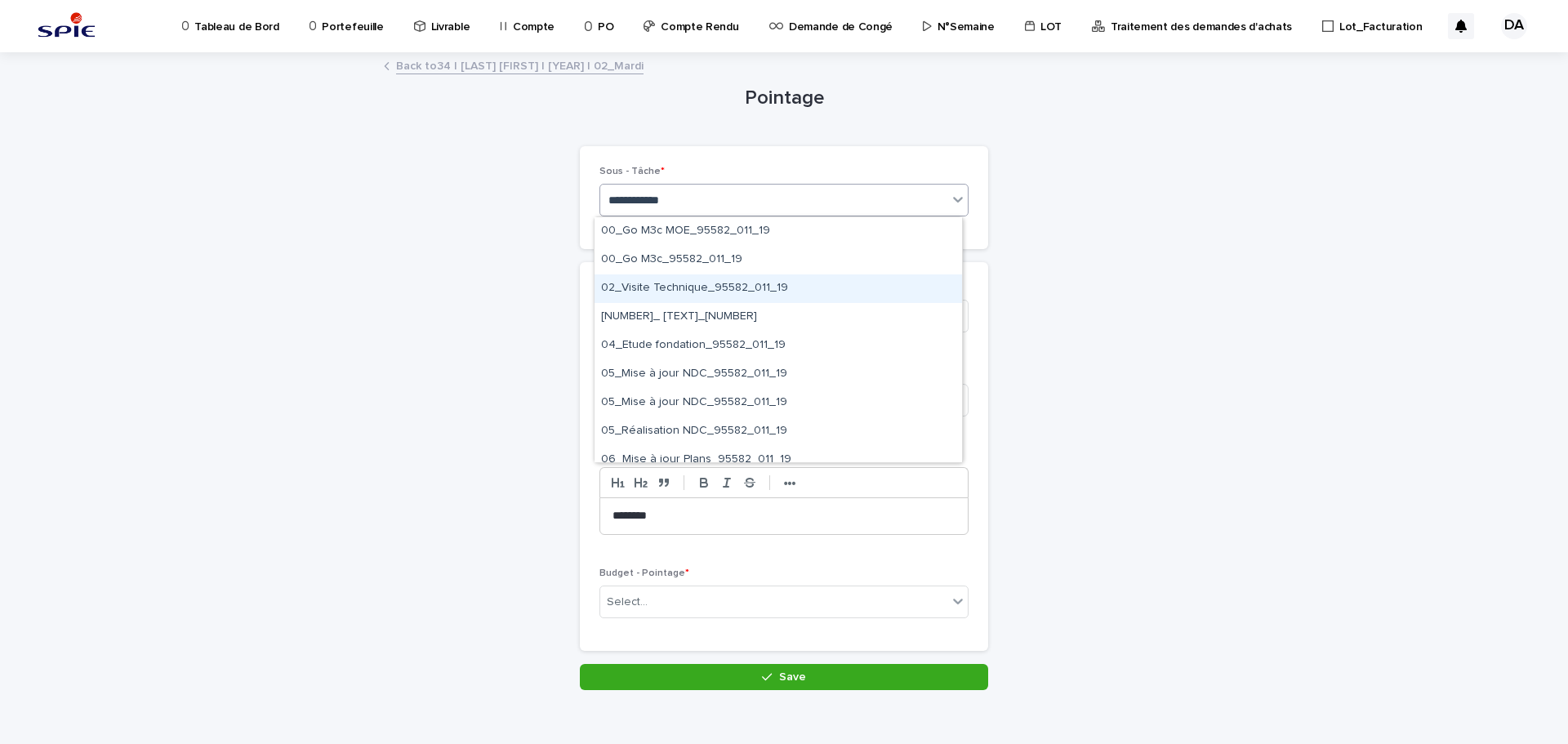 click on "02_Visite Technique_95582_011_19" at bounding box center (778, 288) 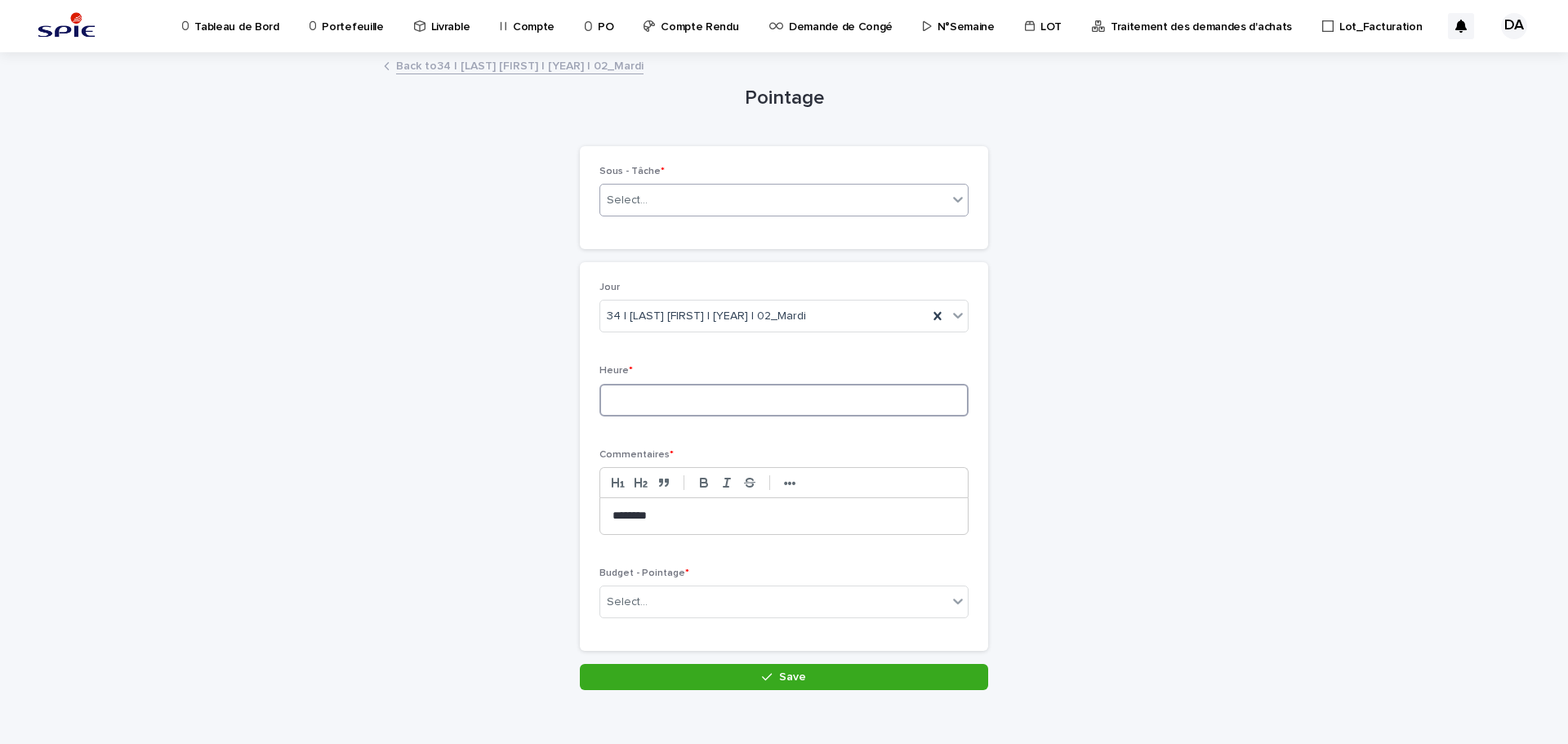 click at bounding box center (784, 400) 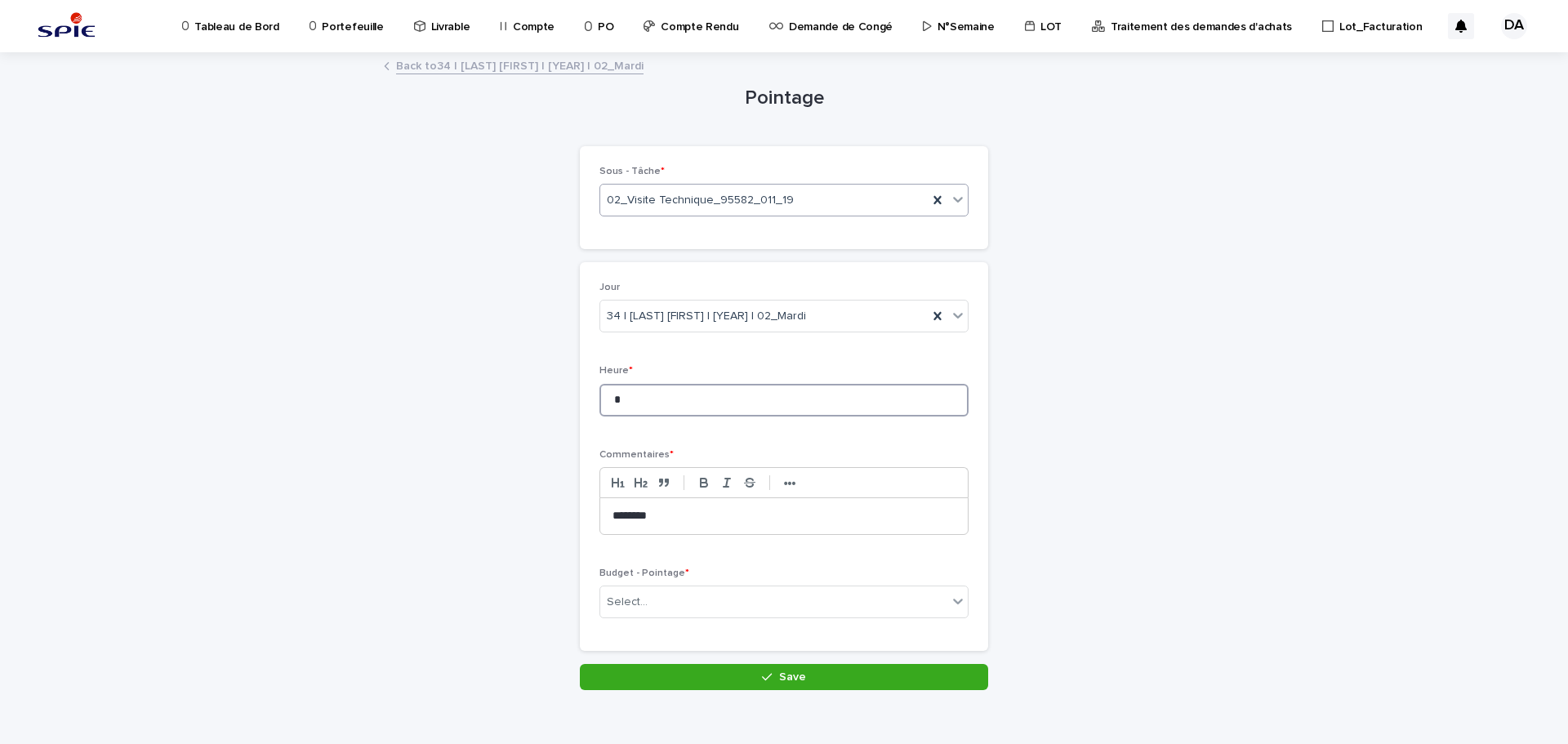 type on "*" 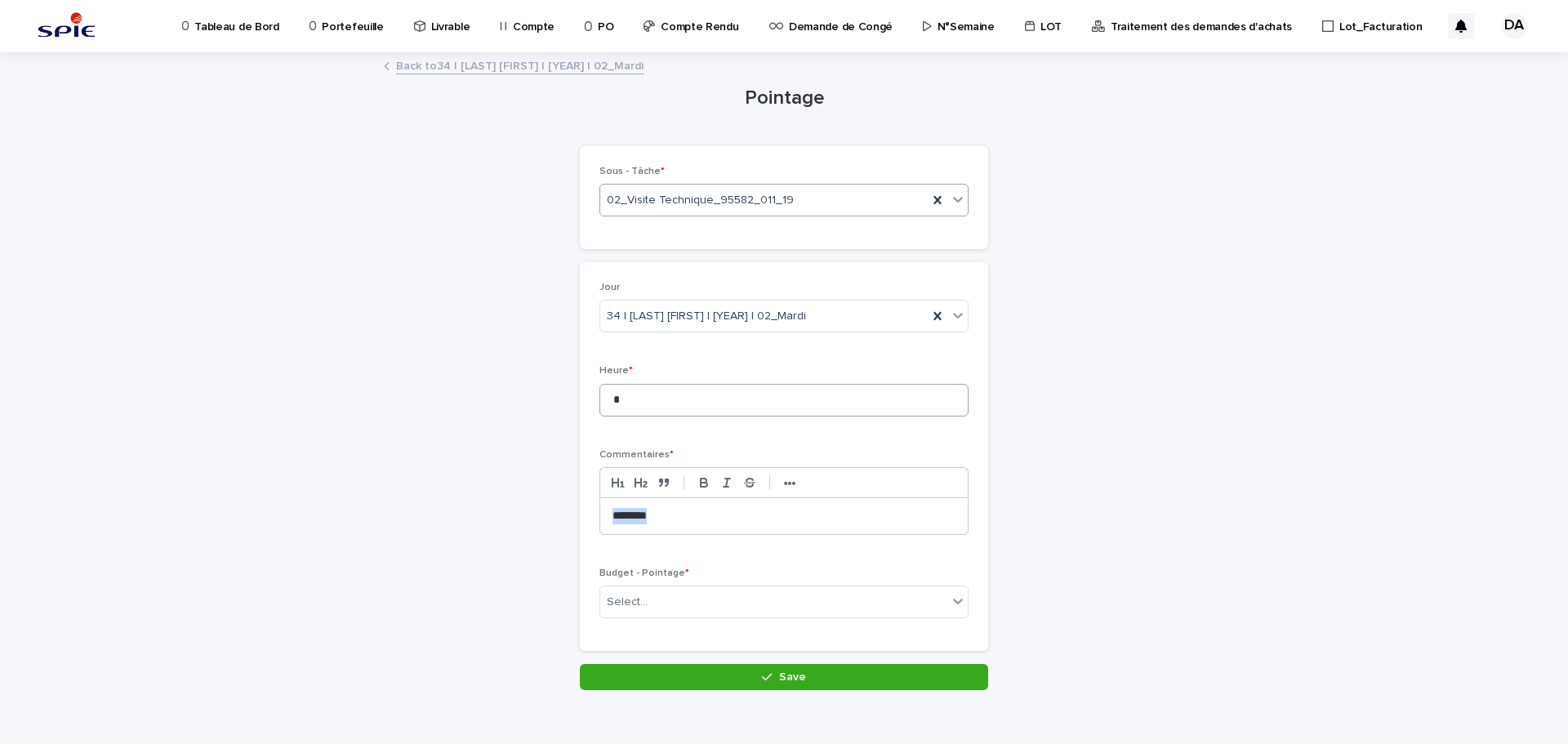 type 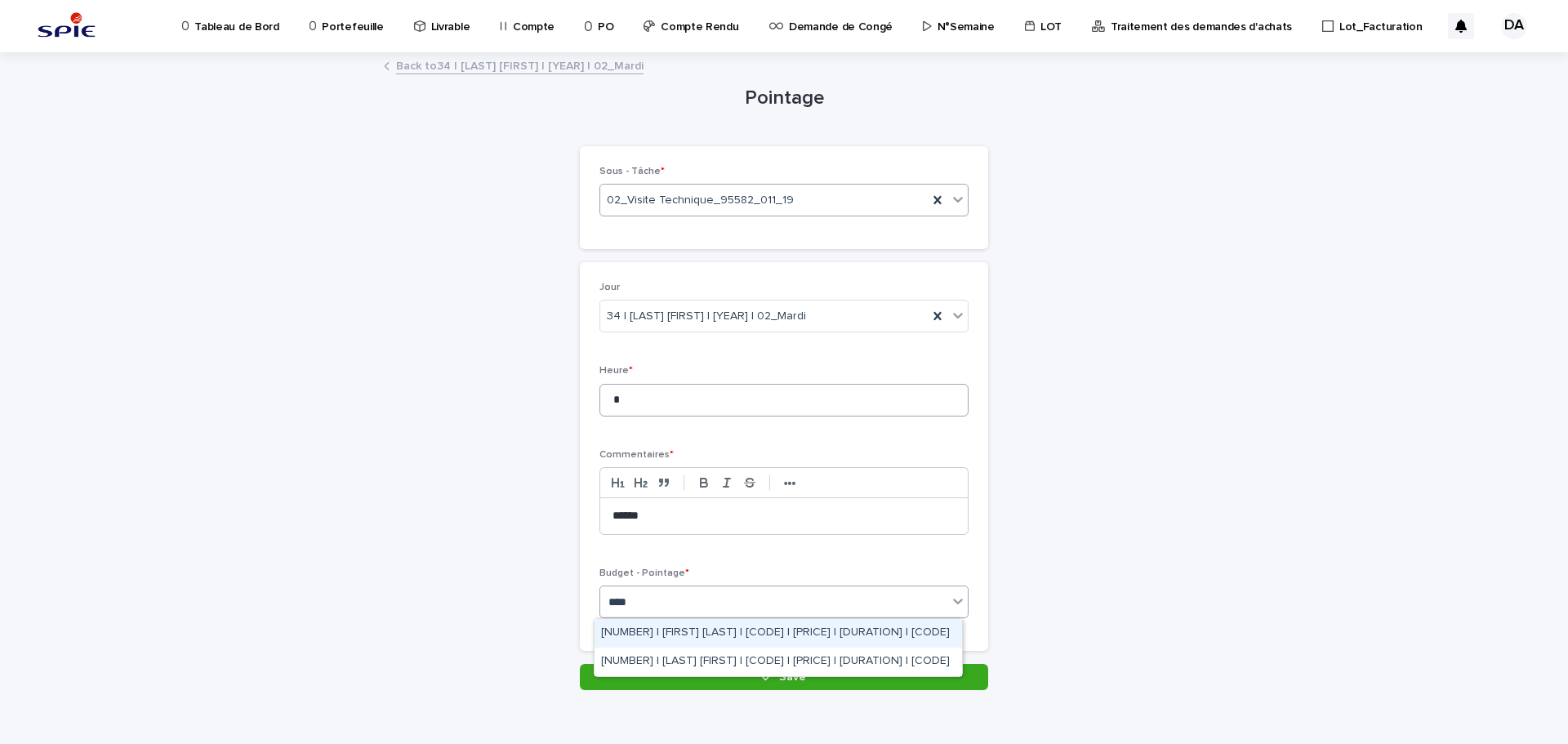 type on "*****" 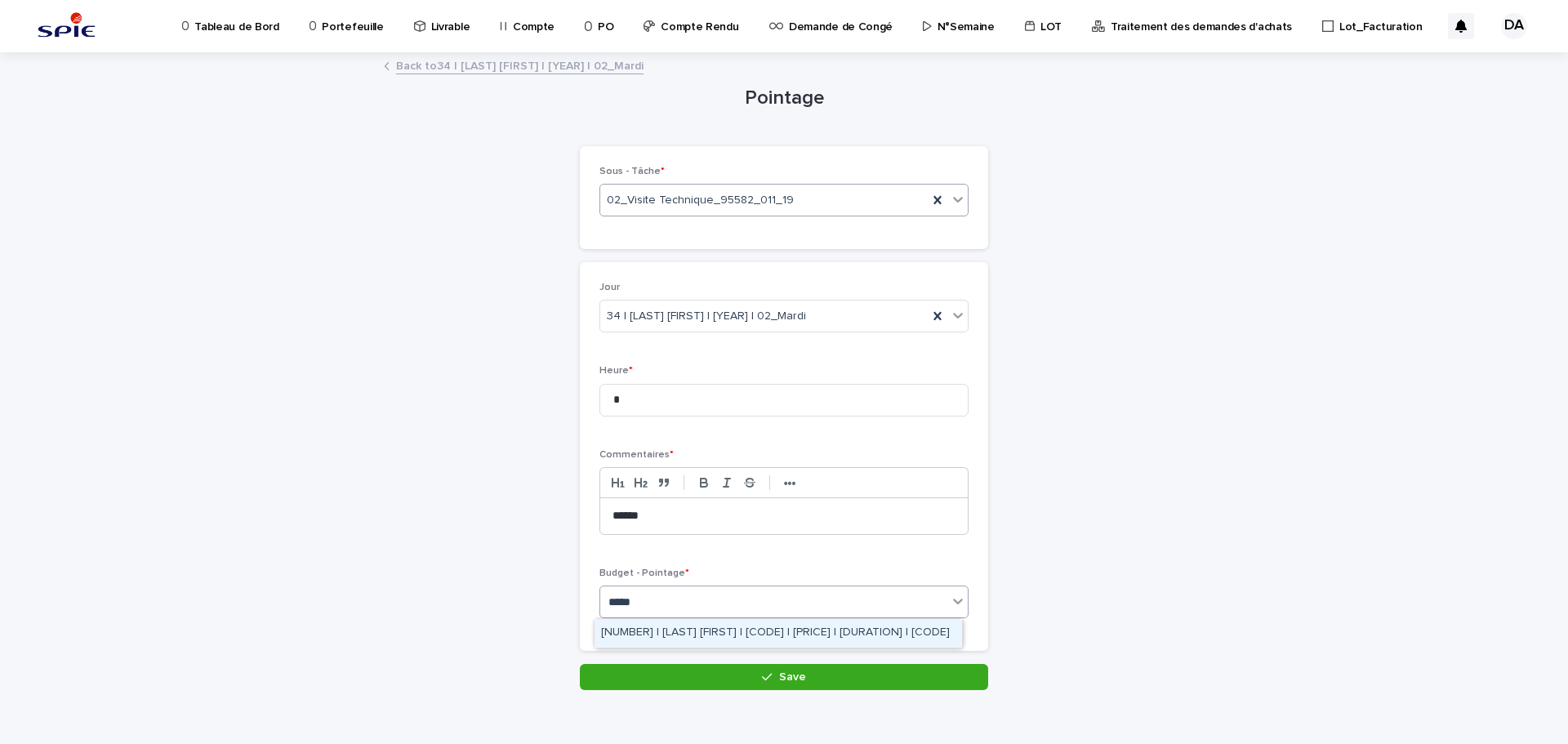 click on "[NUMBER] | [LAST] [FIRST] | [CODE] | [PRICE] | [DURATION]  | [CODE]" at bounding box center (778, 633) 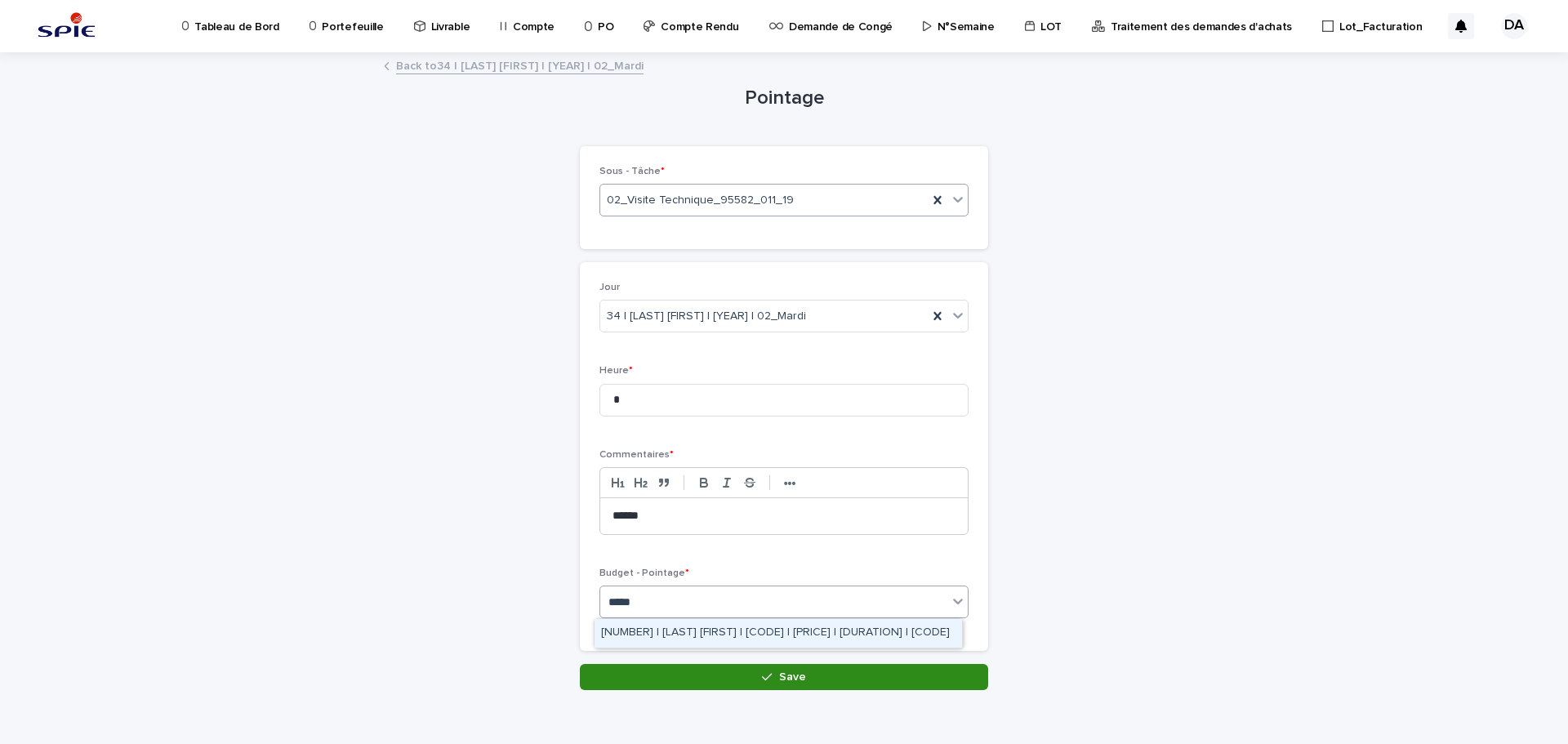 type 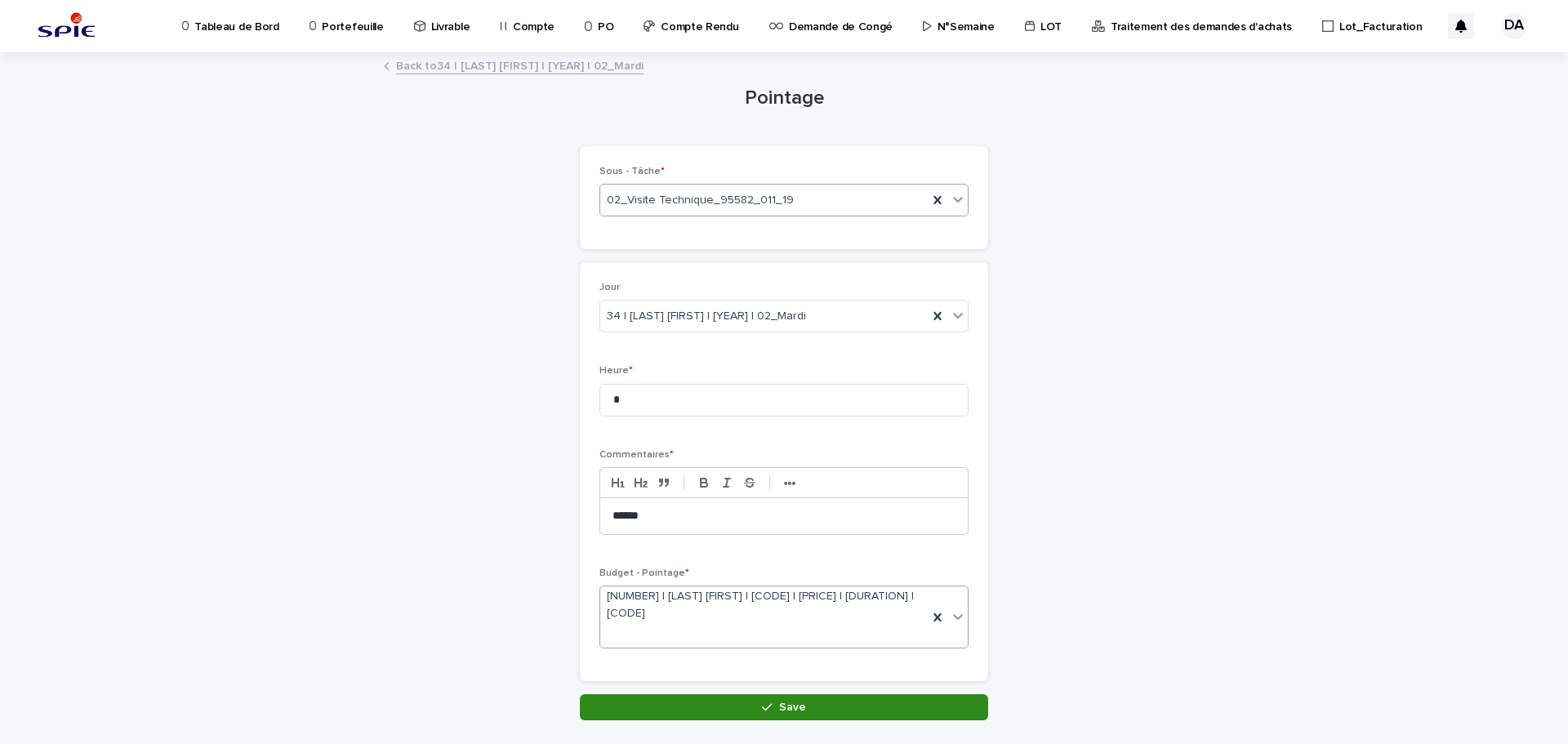 click on "Save" at bounding box center [792, 707] 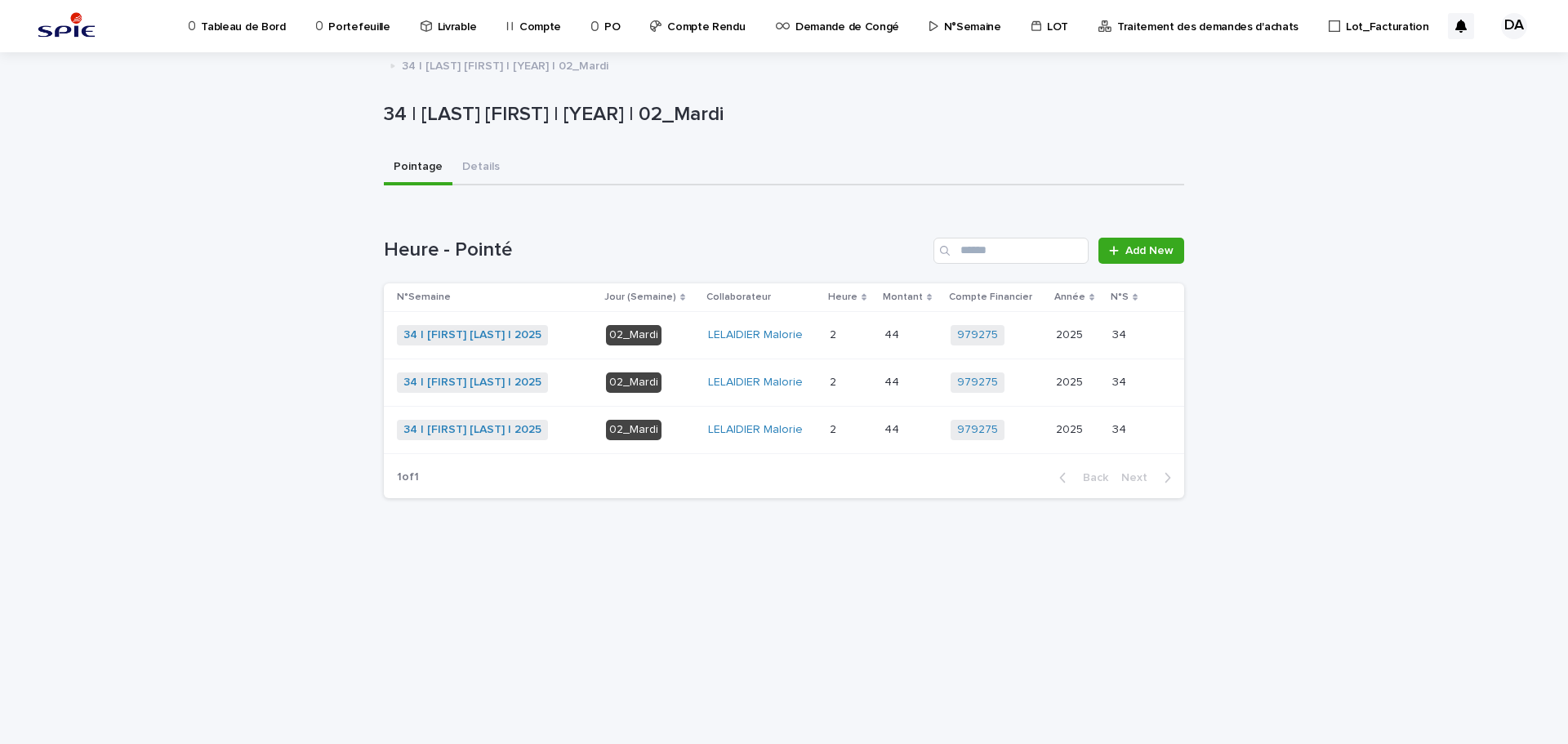 click on "Portefeuille" at bounding box center (359, 17) 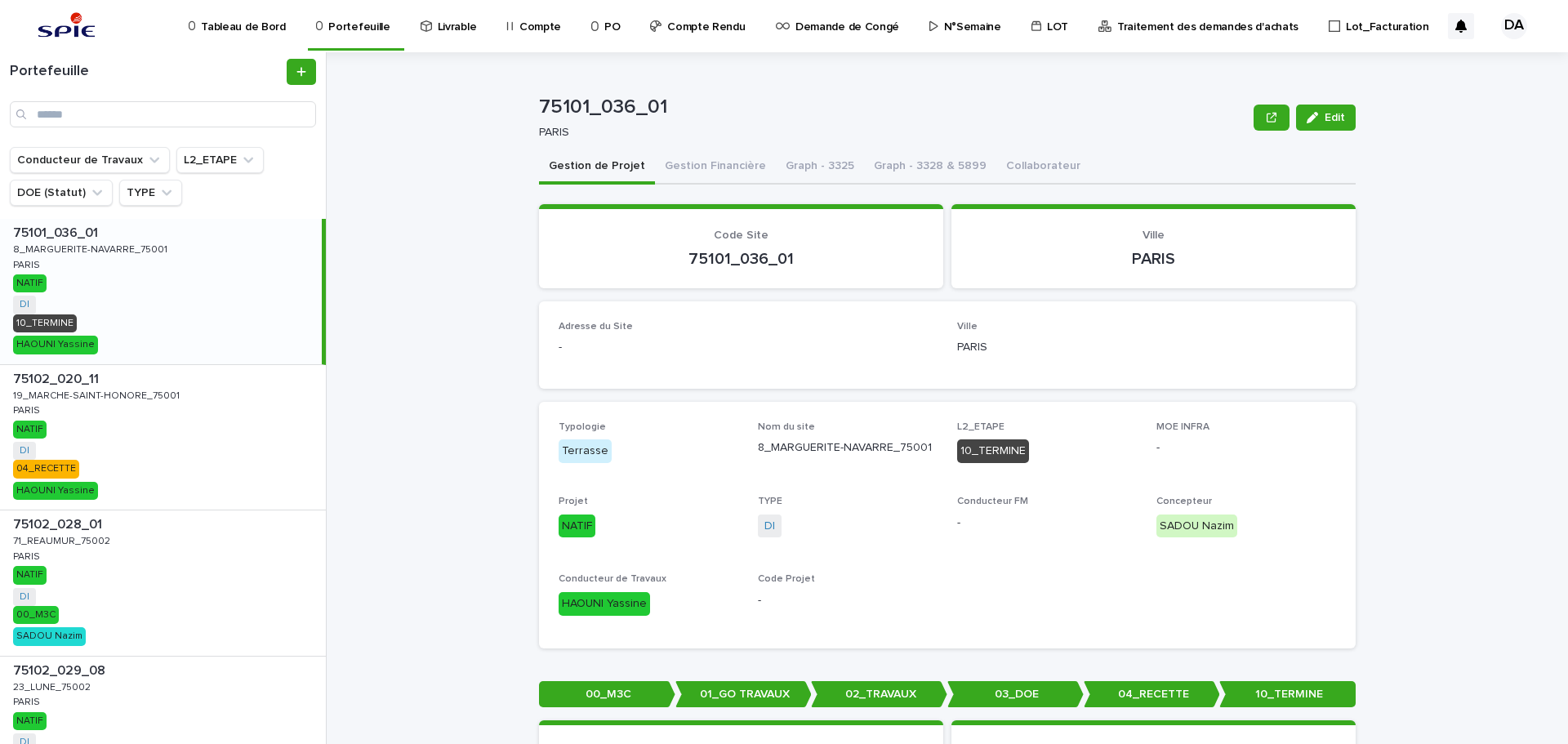 click on "Tableau de Bord" at bounding box center [243, 17] 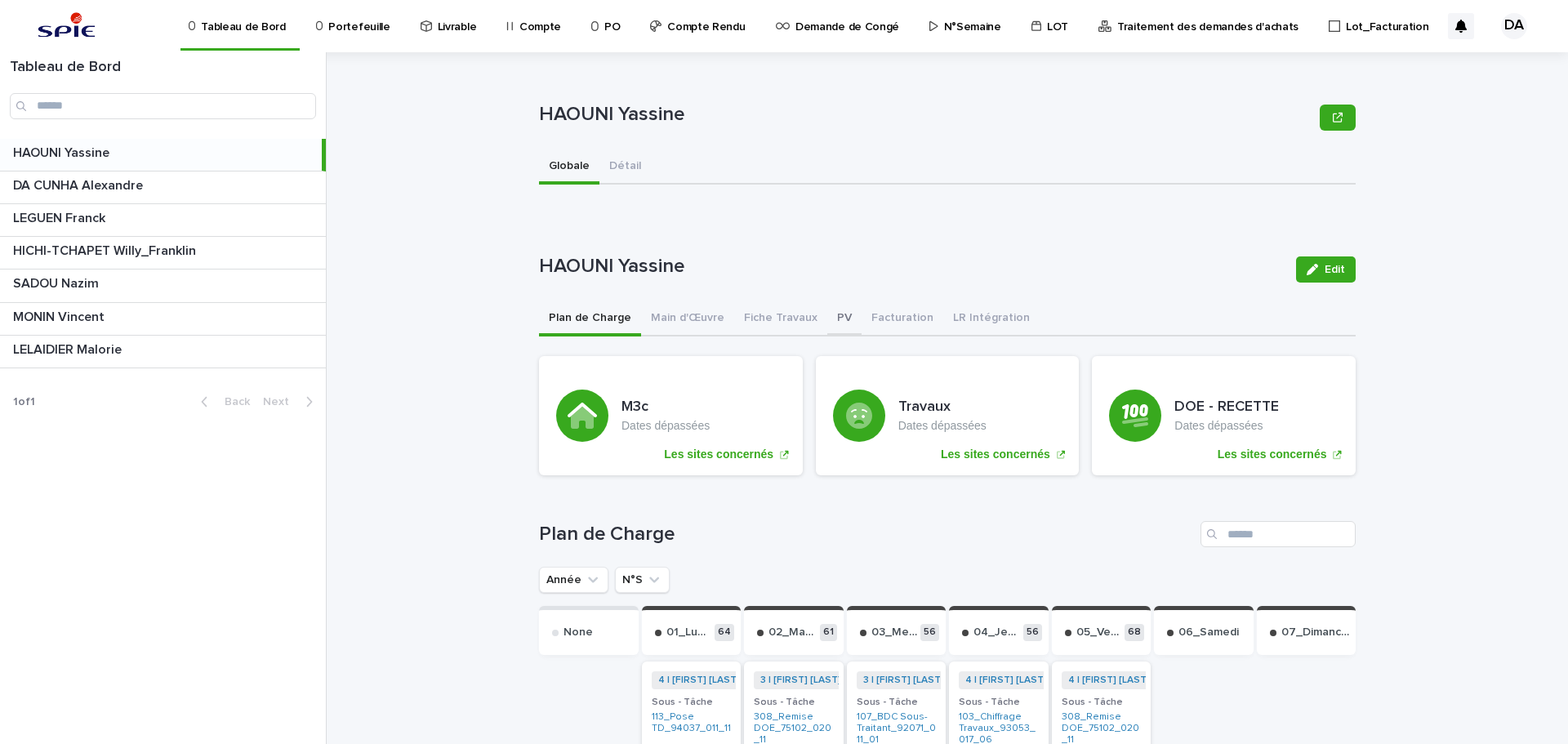 drag, startPoint x: 109, startPoint y: 182, endPoint x: 813, endPoint y: 308, distance: 715.1867 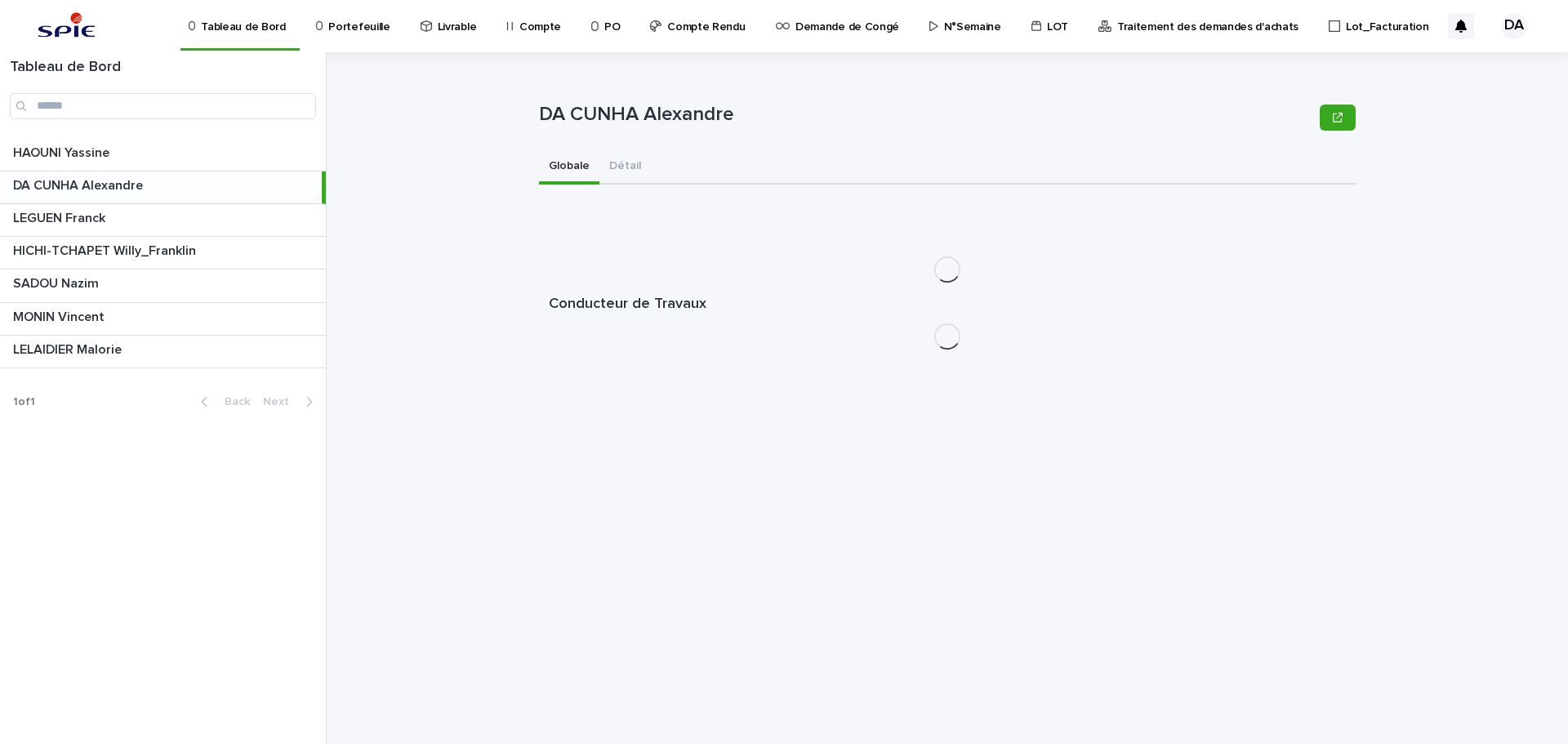 click on "Conducteur de Travaux" at bounding box center (947, 310) 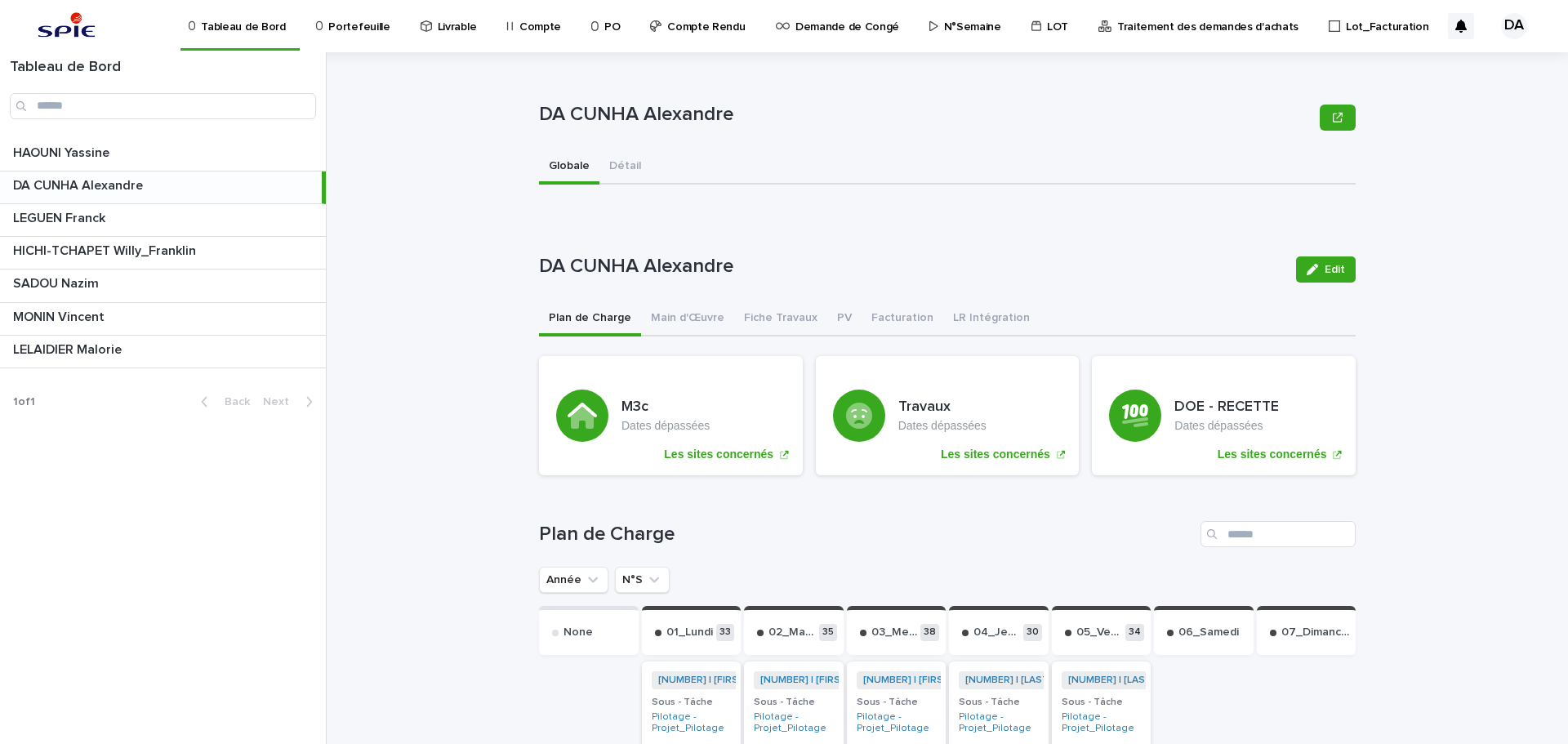 click on "Main d'Œuvre" at bounding box center (688, 319) 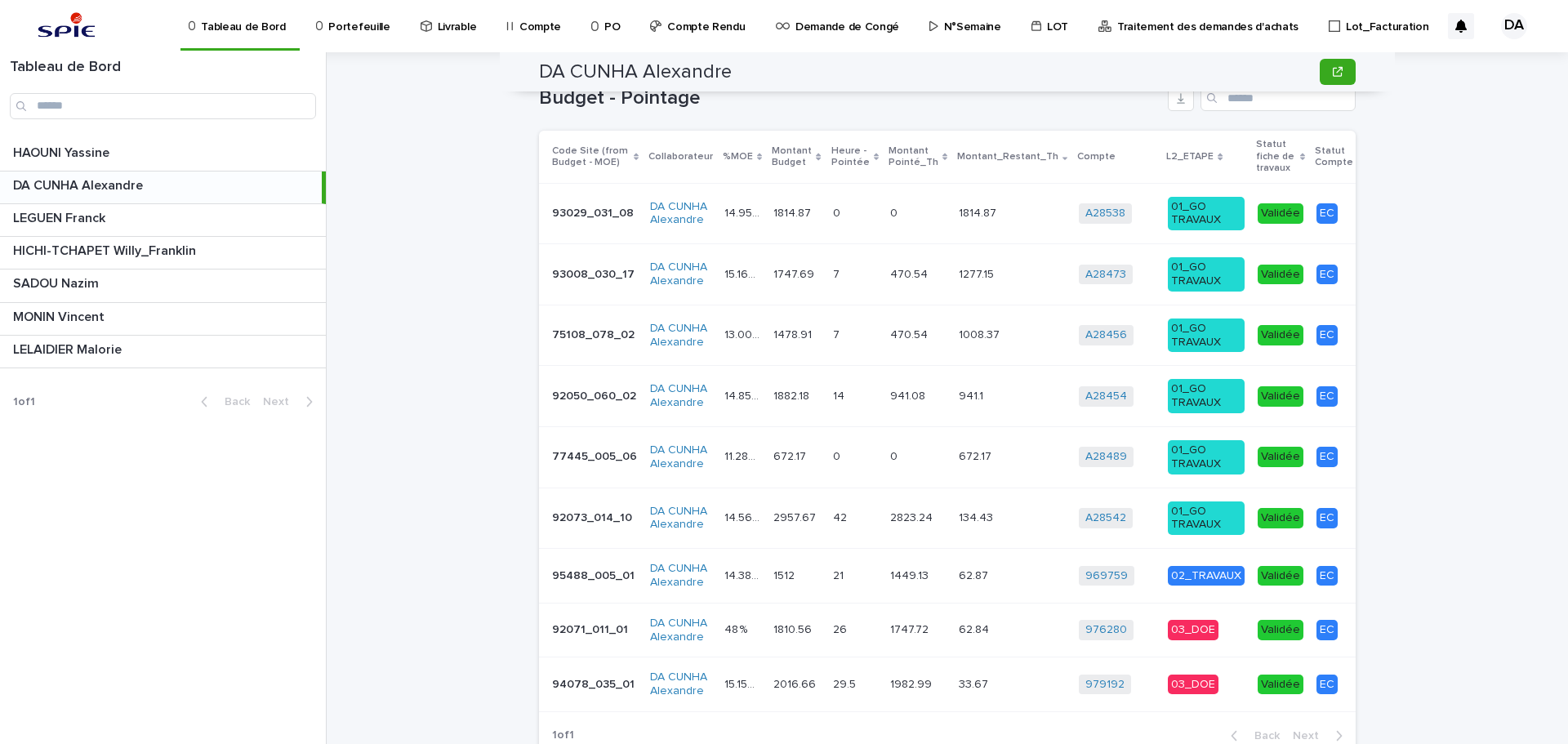 scroll, scrollTop: 431, scrollLeft: 0, axis: vertical 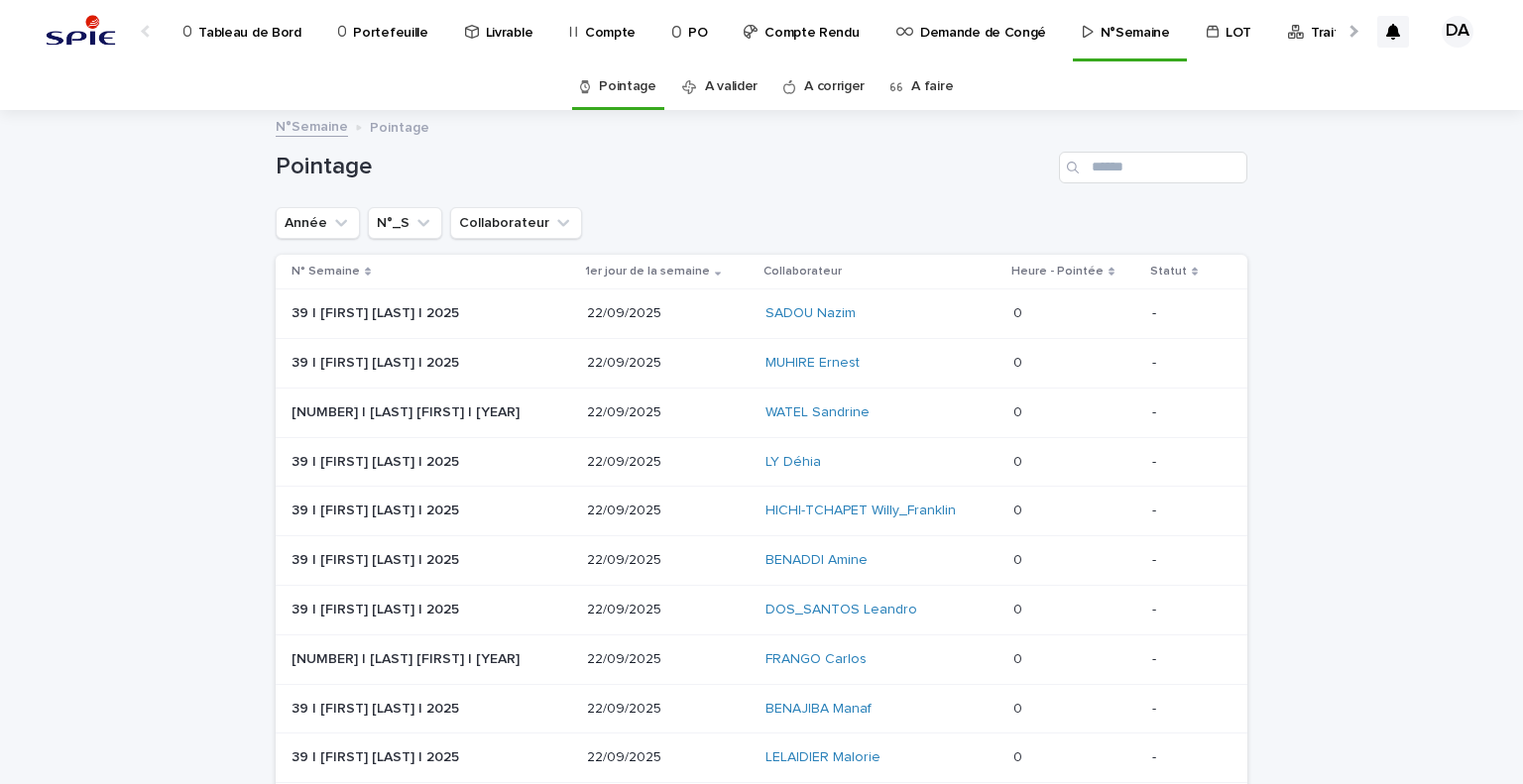 click on "A faire" at bounding box center [932, 86] 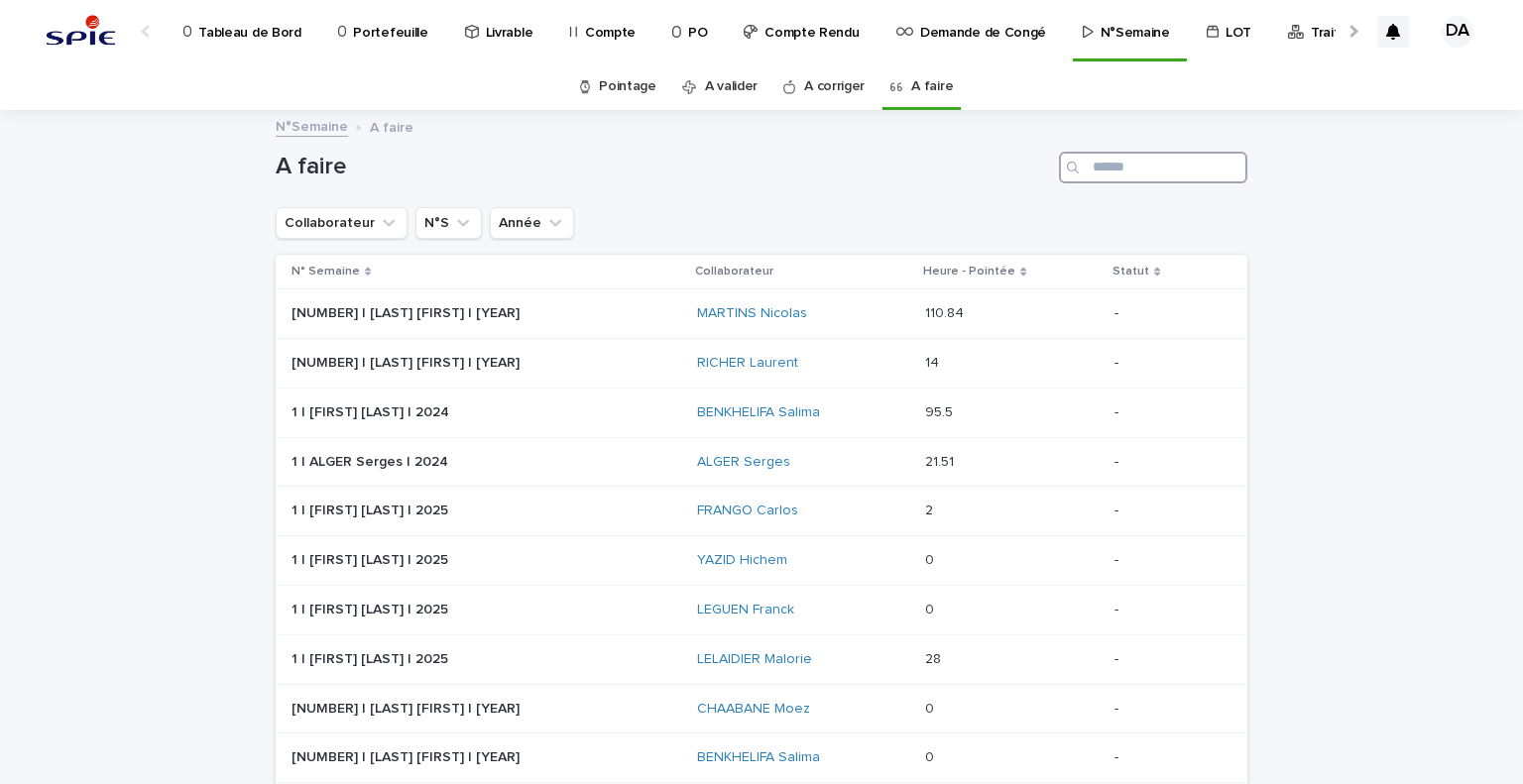 click at bounding box center (1153, 168) 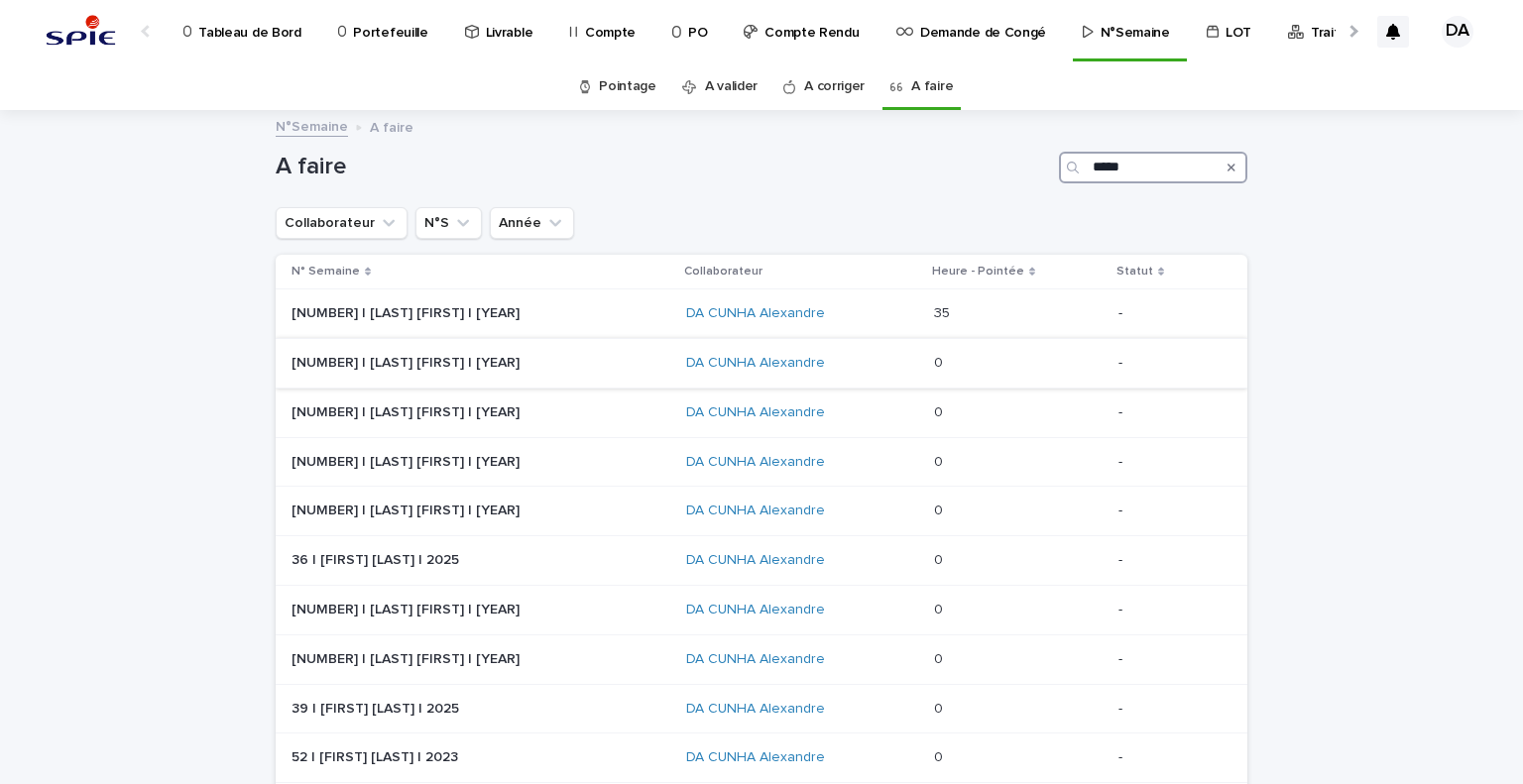 type on "*****" 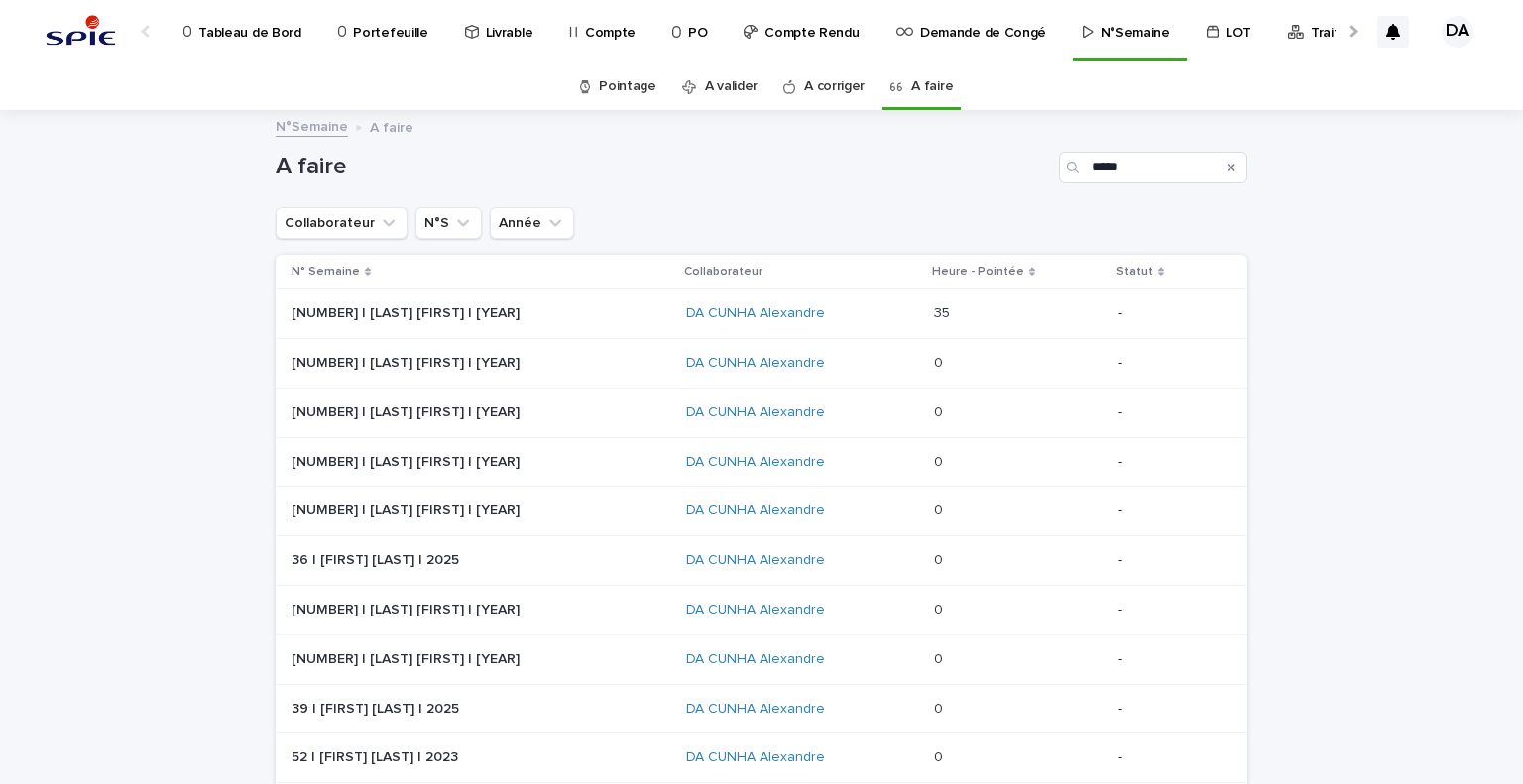 click at bounding box center (1018, 363) 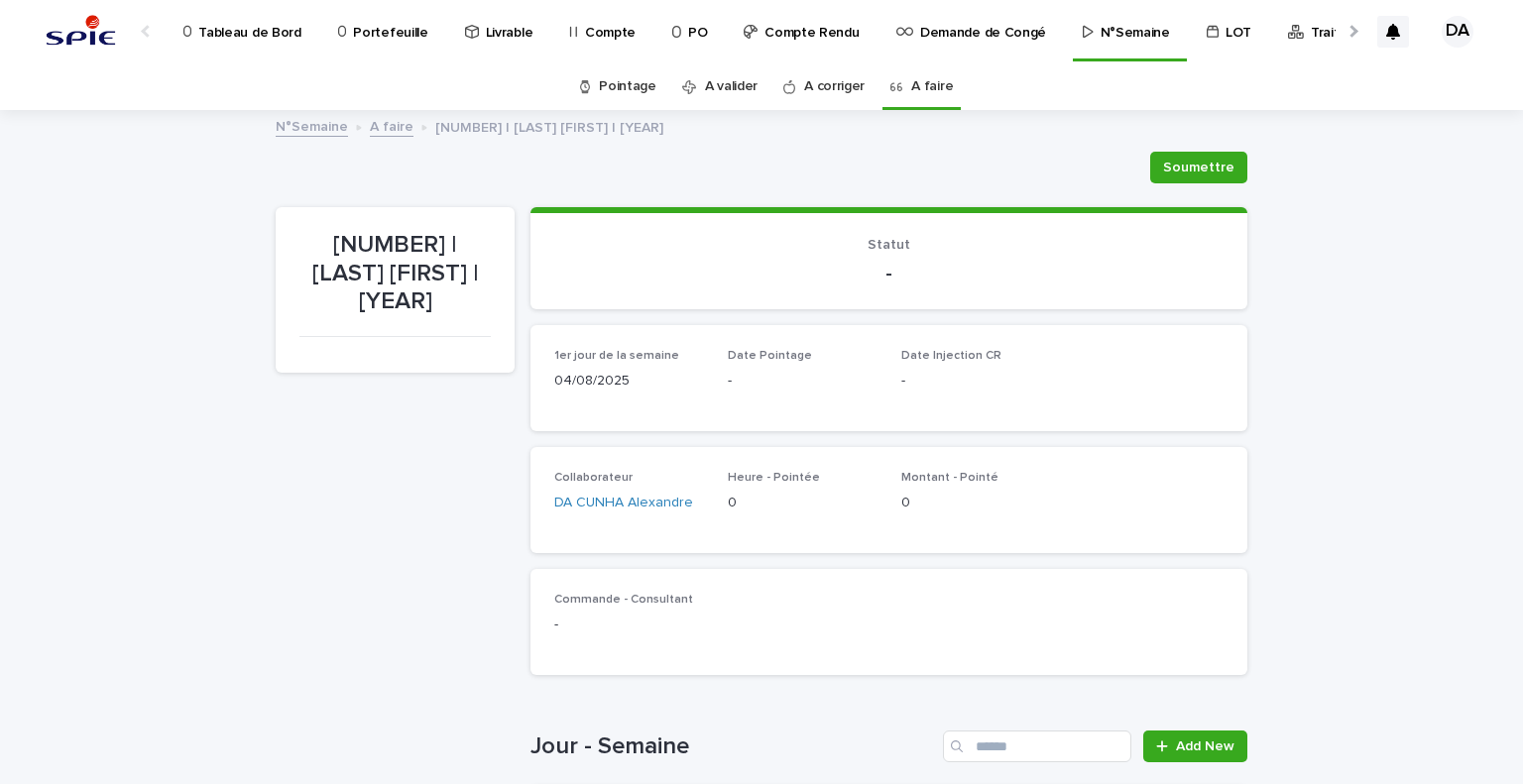 scroll, scrollTop: 198, scrollLeft: 0, axis: vertical 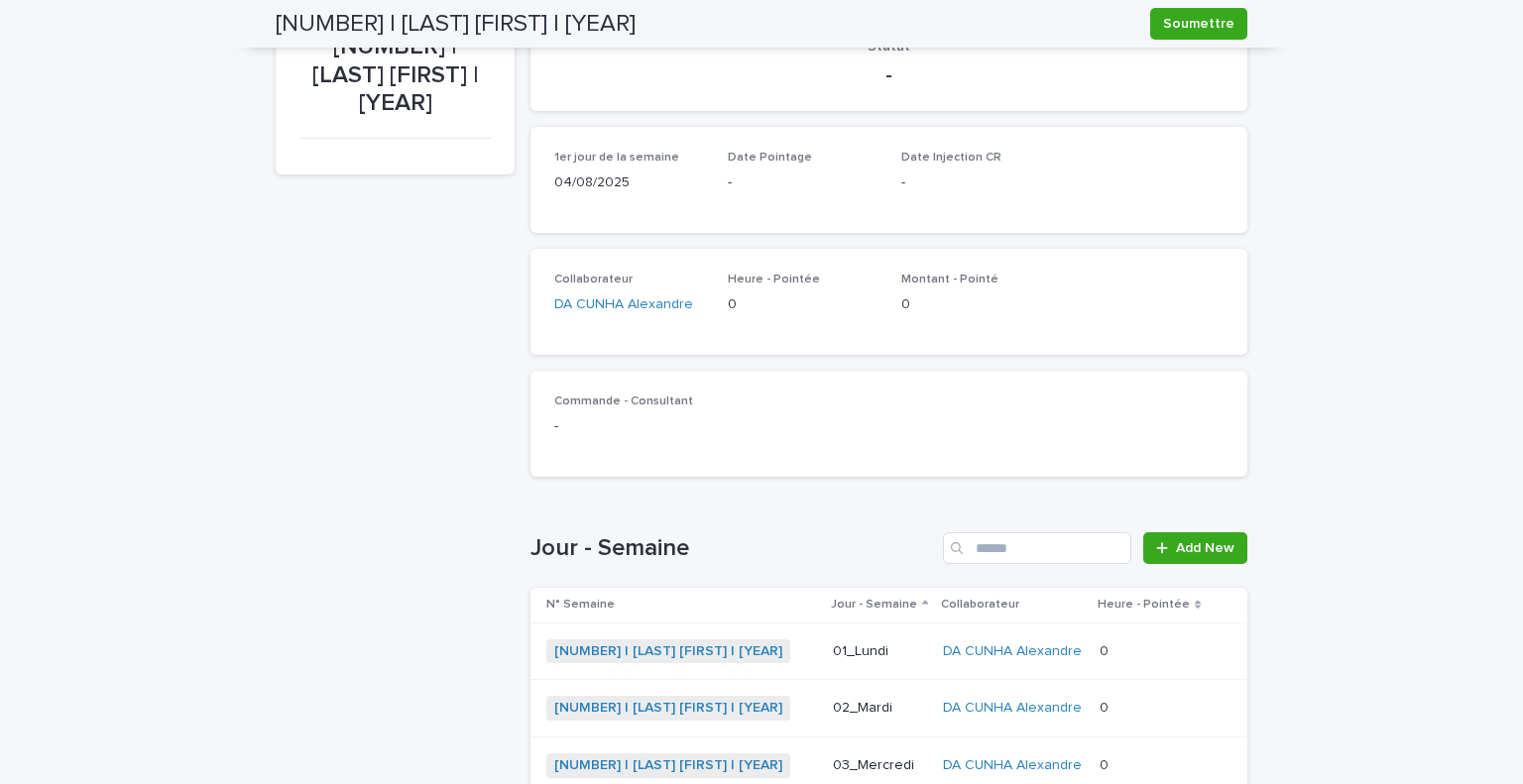 click at bounding box center [1149, 651] 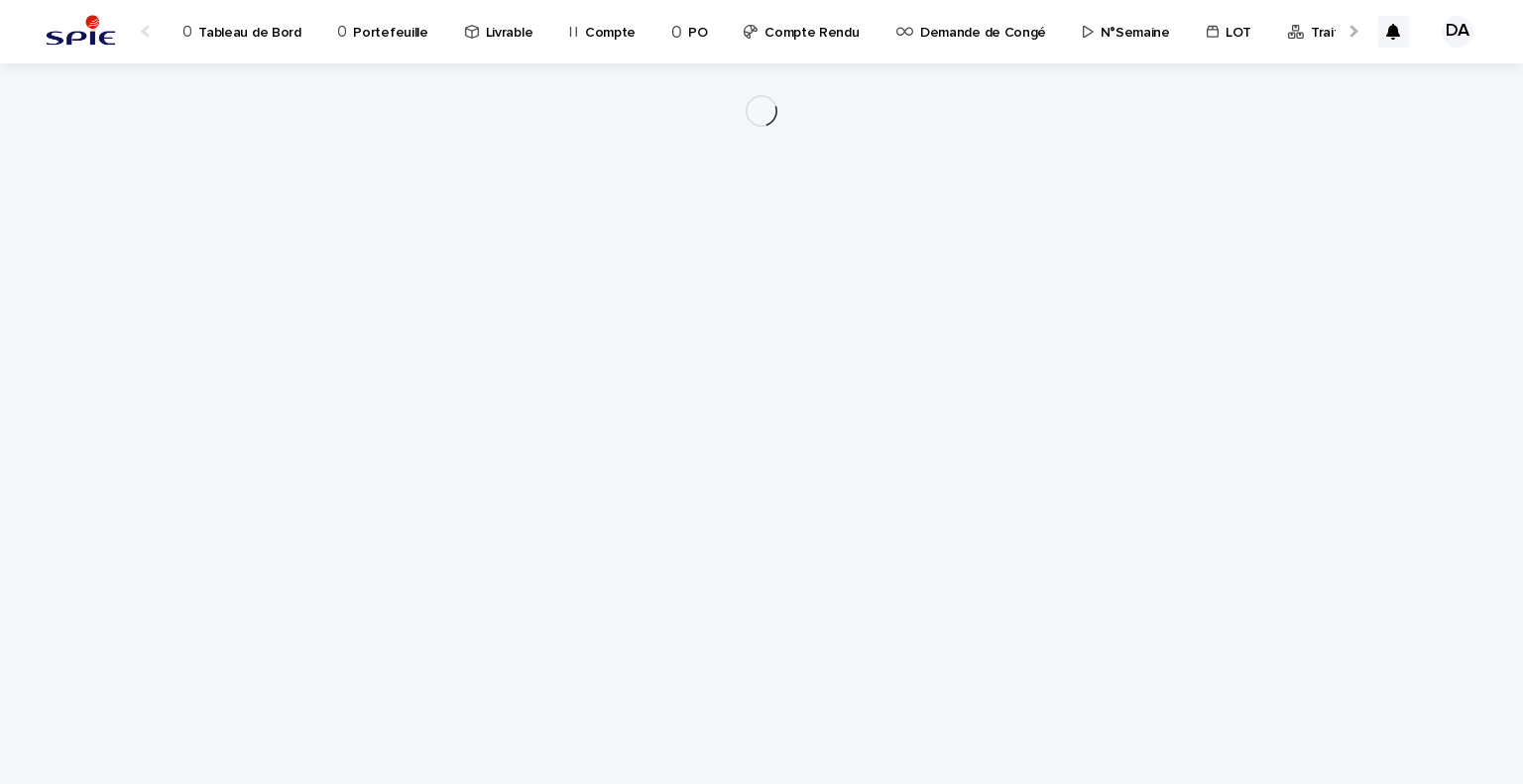 scroll, scrollTop: 0, scrollLeft: 0, axis: both 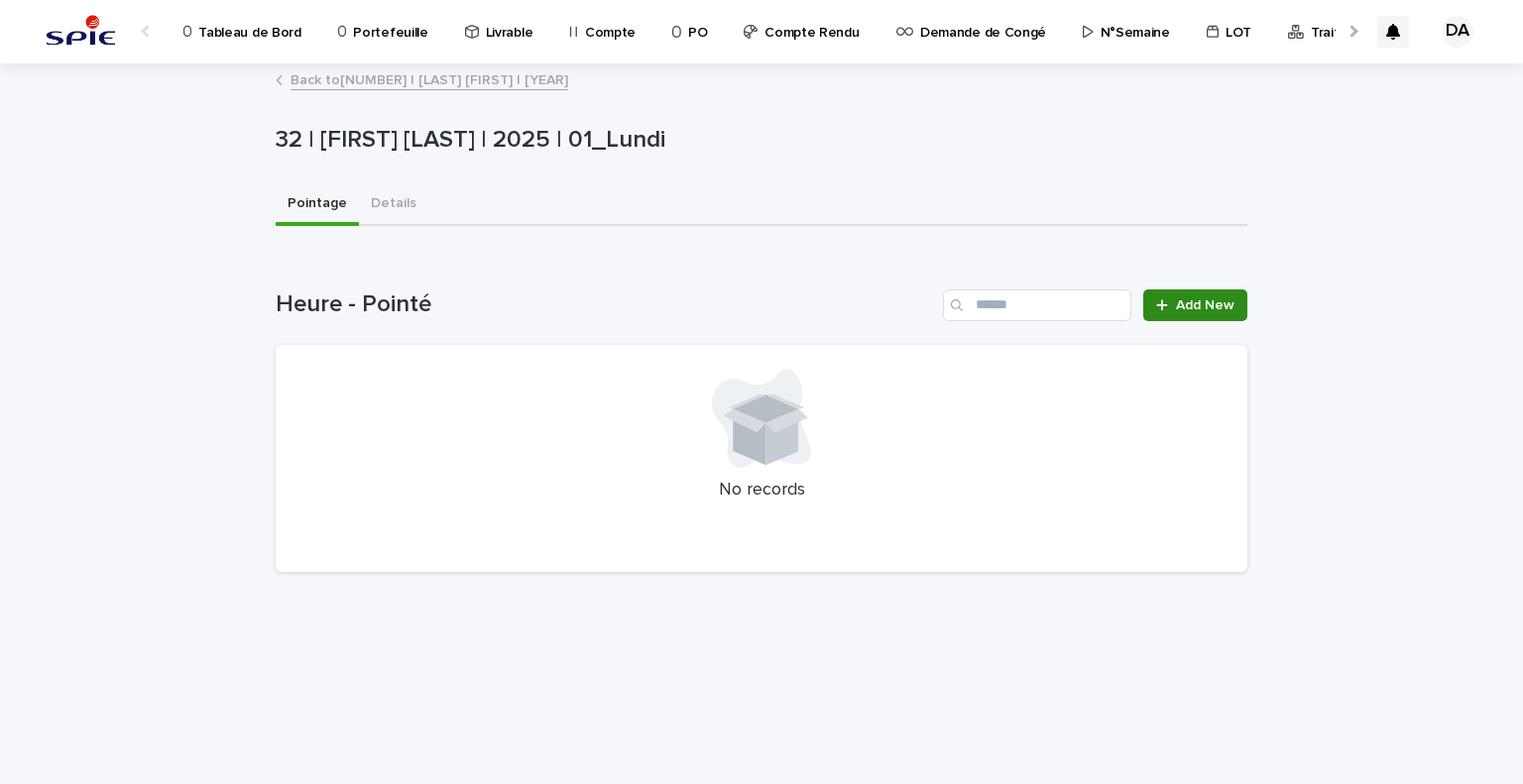 click on "Add New" at bounding box center (1205, 305) 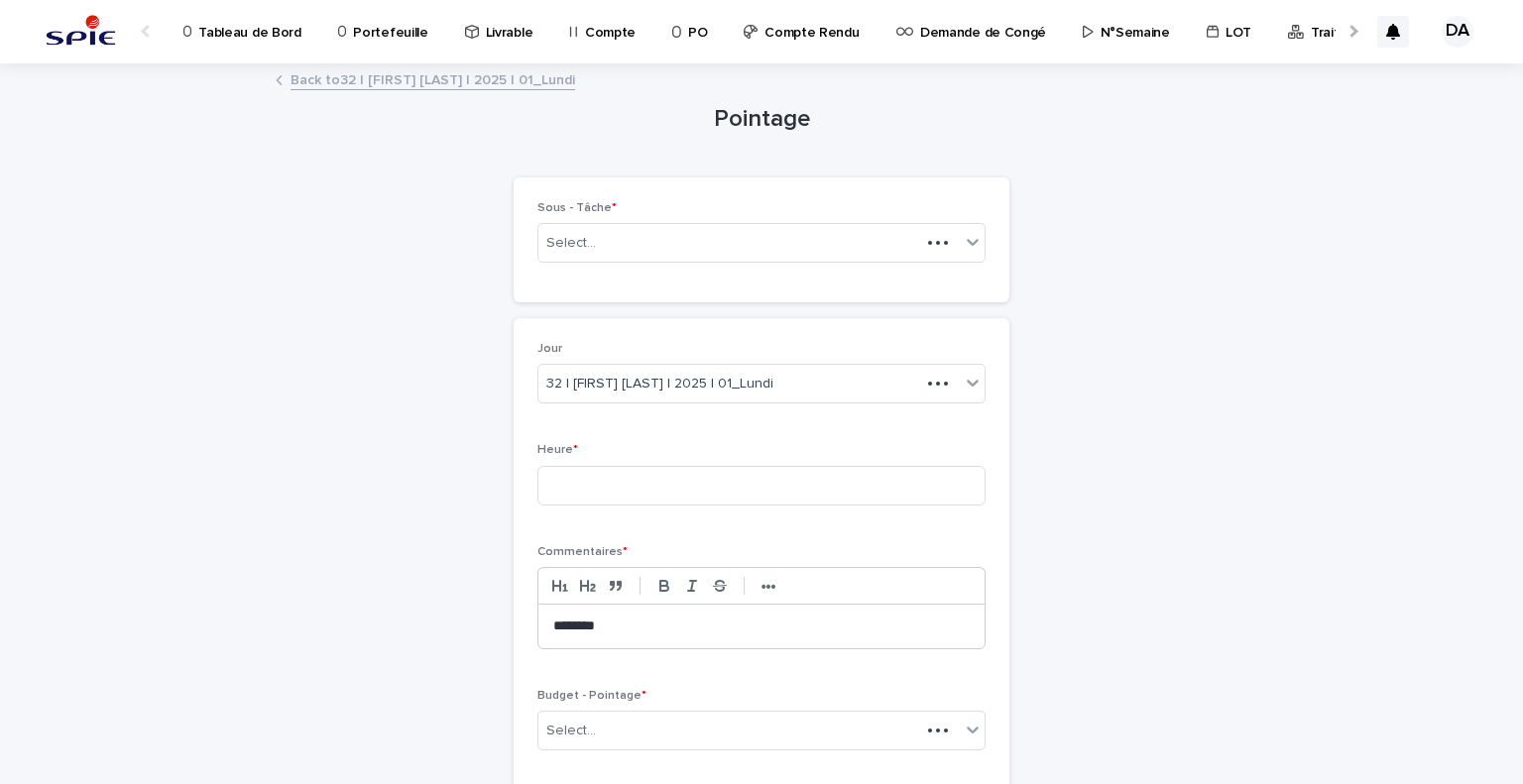 scroll, scrollTop: 151, scrollLeft: 0, axis: vertical 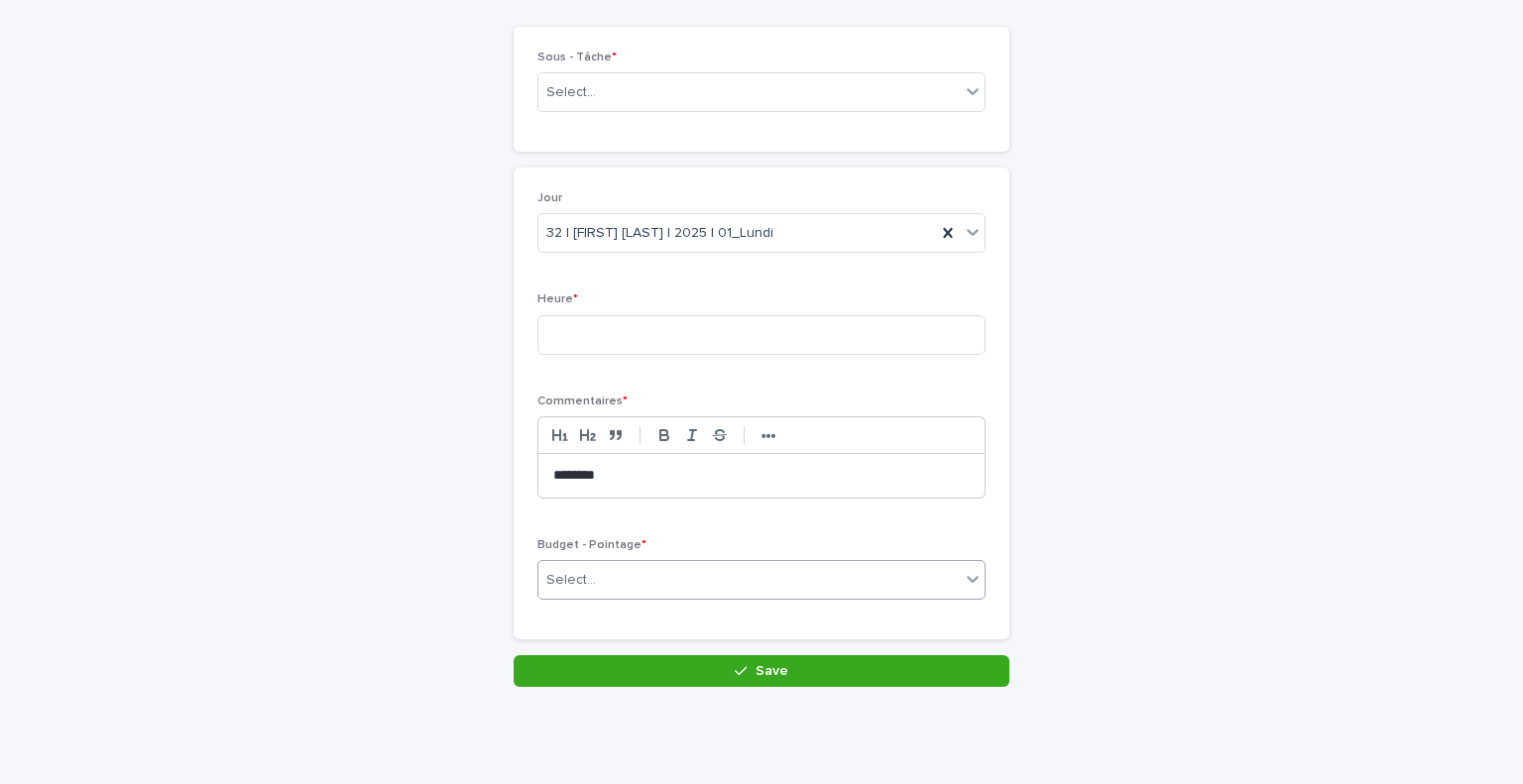 click on "Select..." at bounding box center (762, 580) 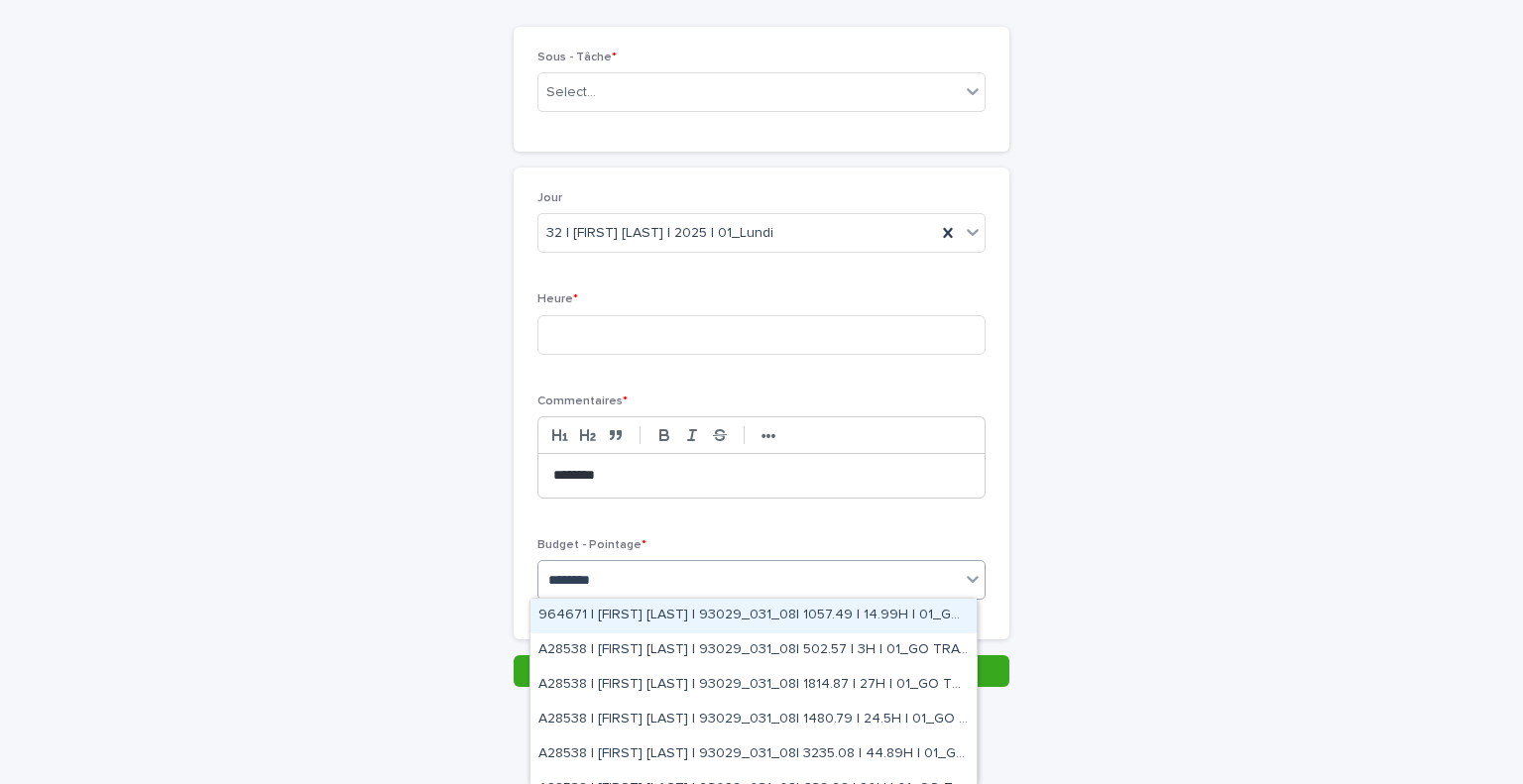 type on "*********" 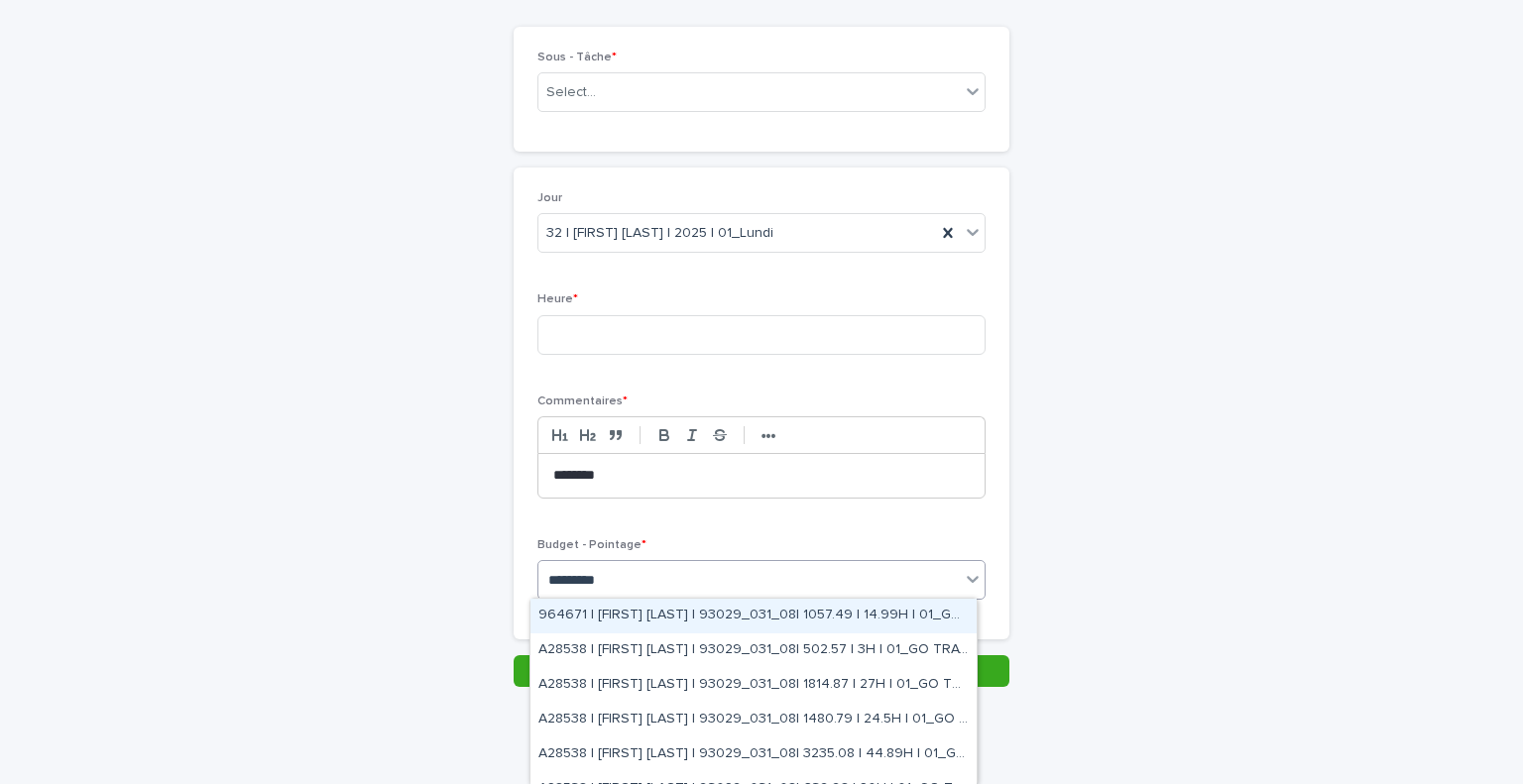 click on "964671 | SADOU Nazim | 93029_031_08| 1057.49 | 14.99H  | 01_GO TRAVAUX" at bounding box center (754, 616) 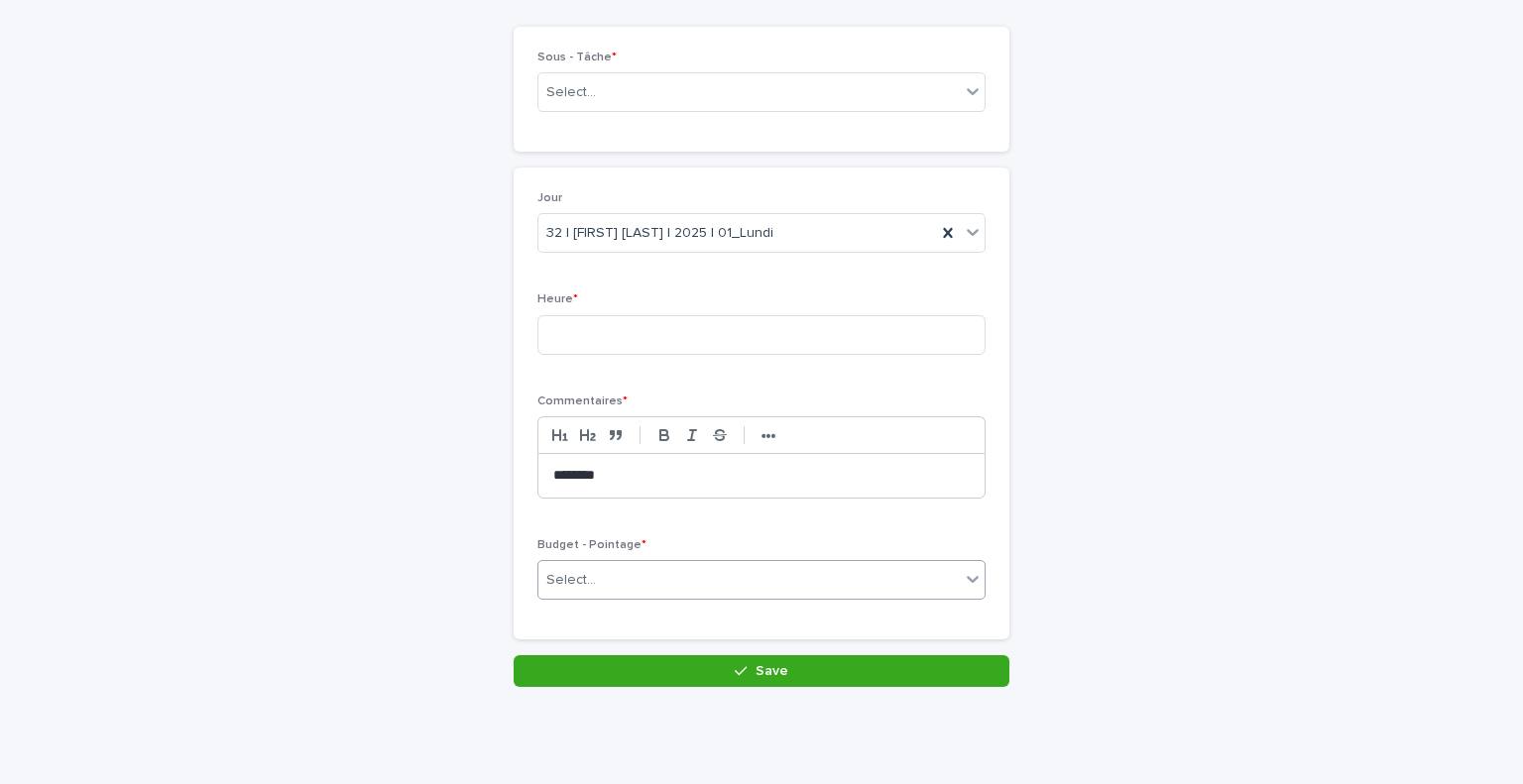 type 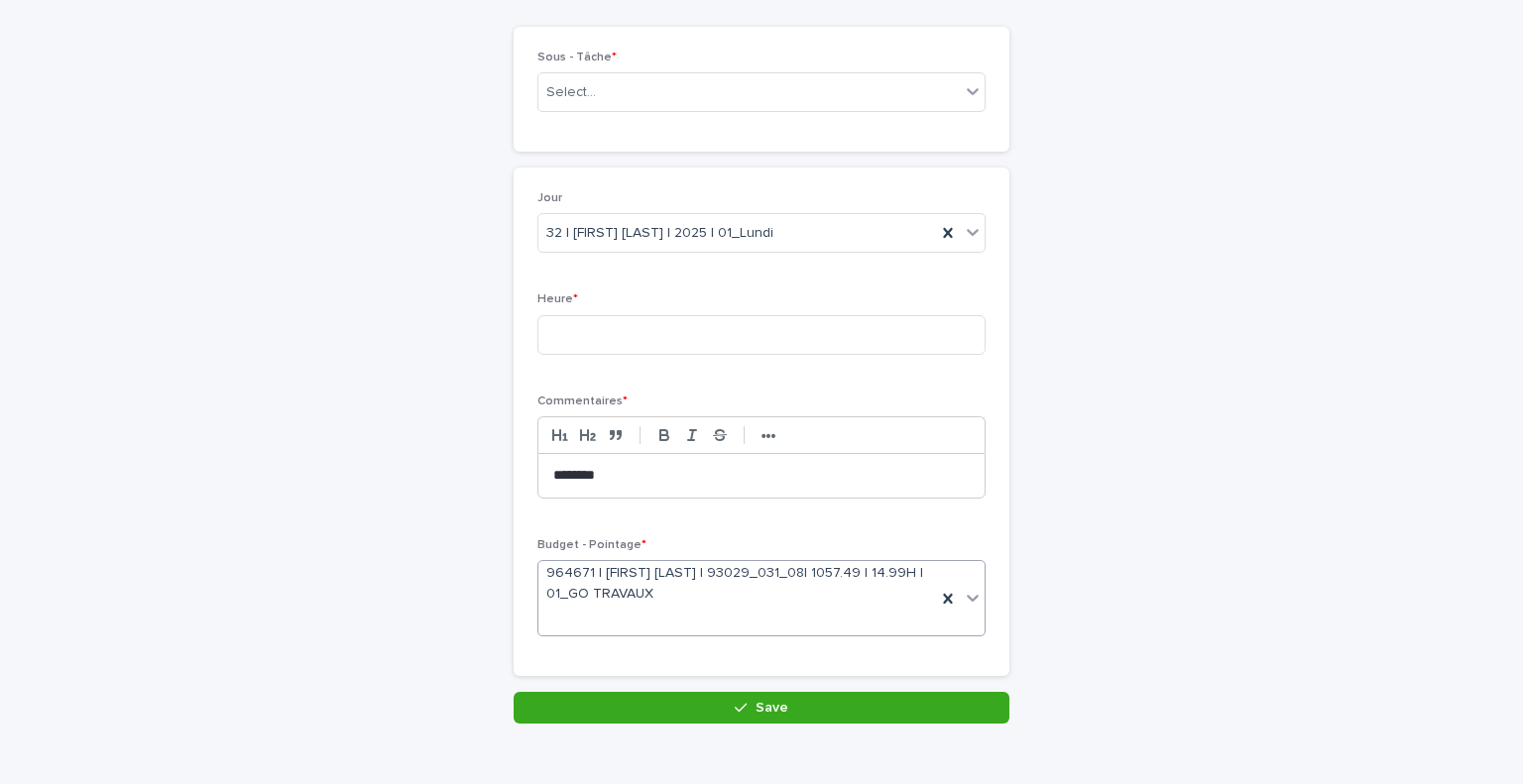 scroll, scrollTop: 168, scrollLeft: 0, axis: vertical 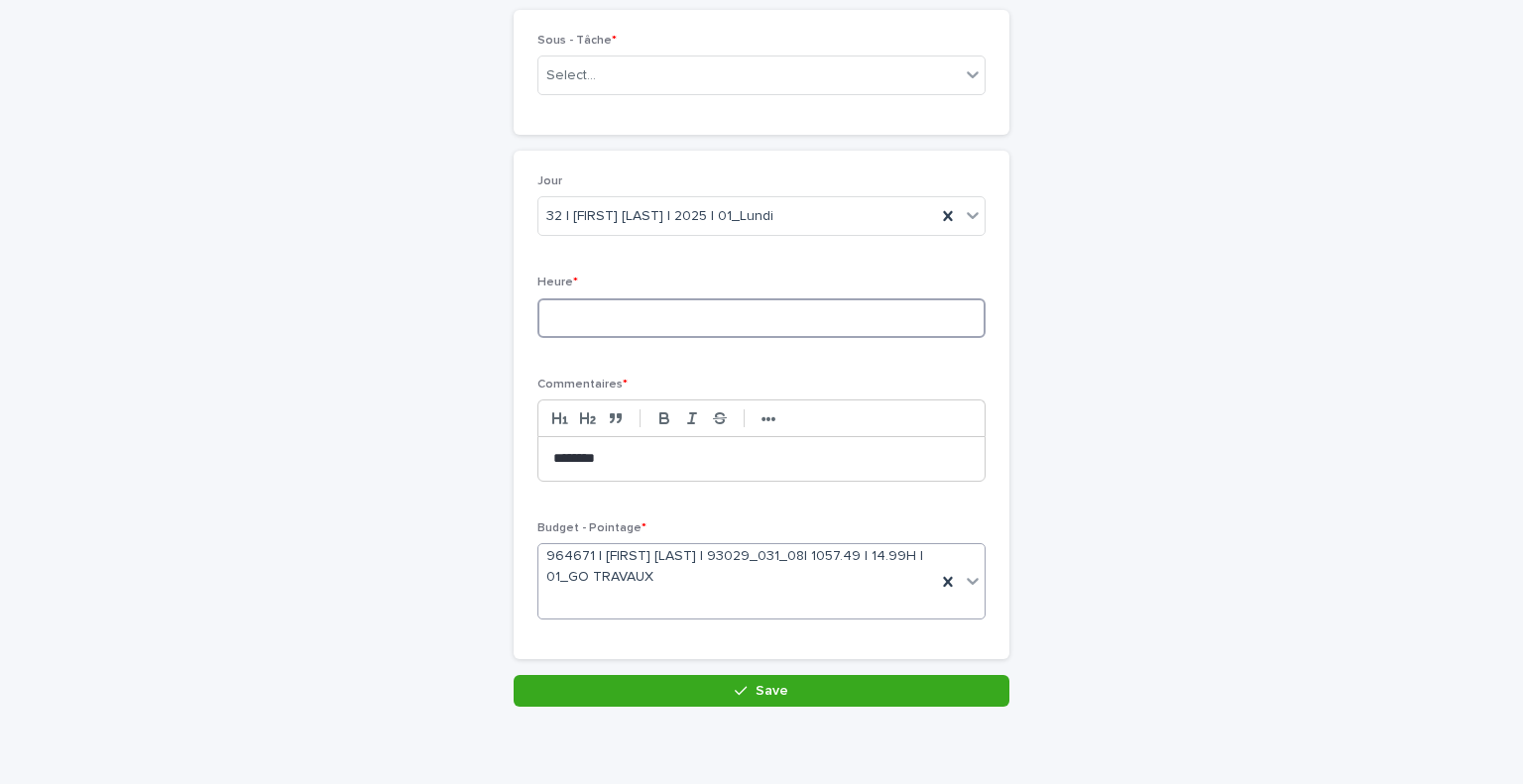 click at bounding box center [762, 318] 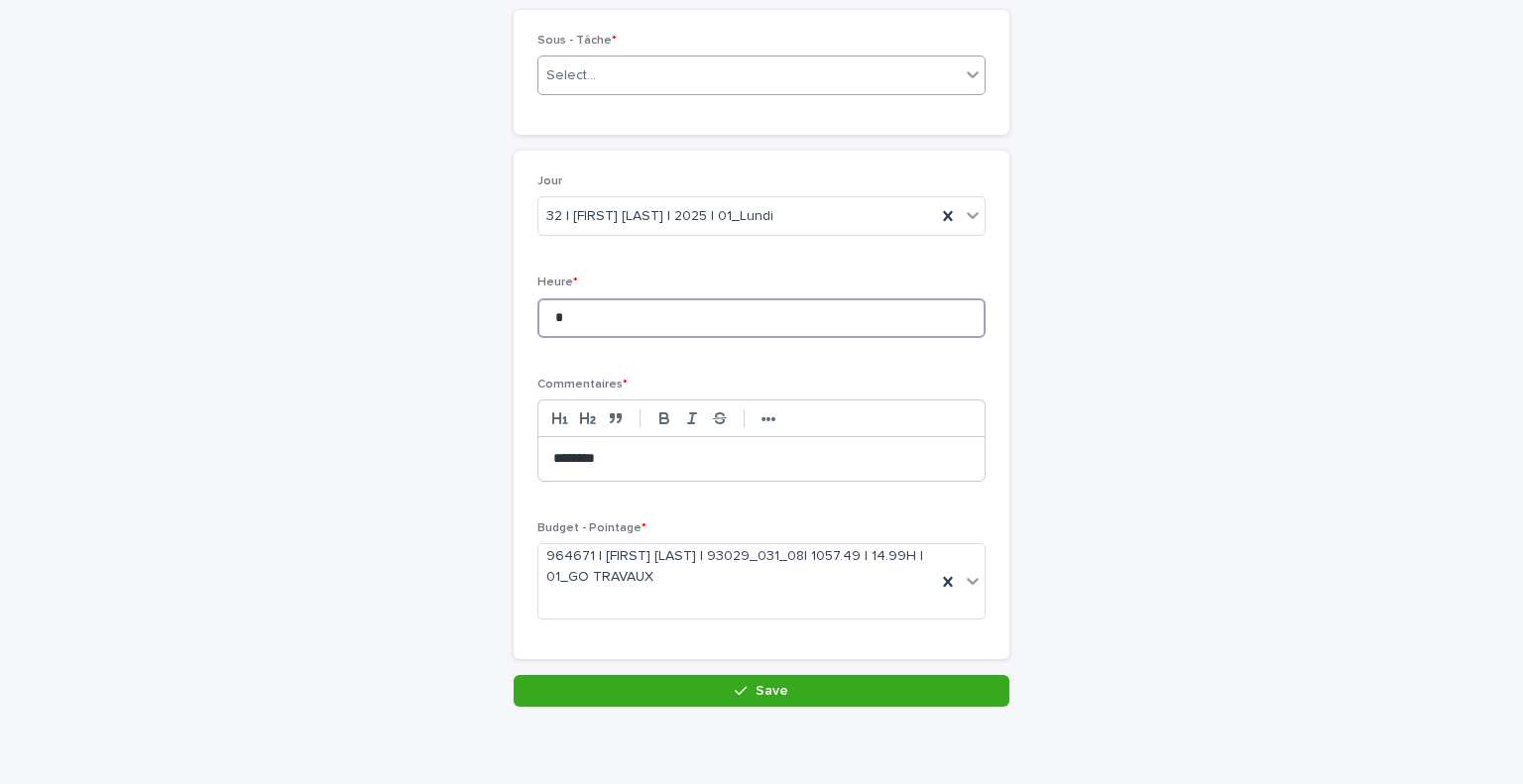 type on "*" 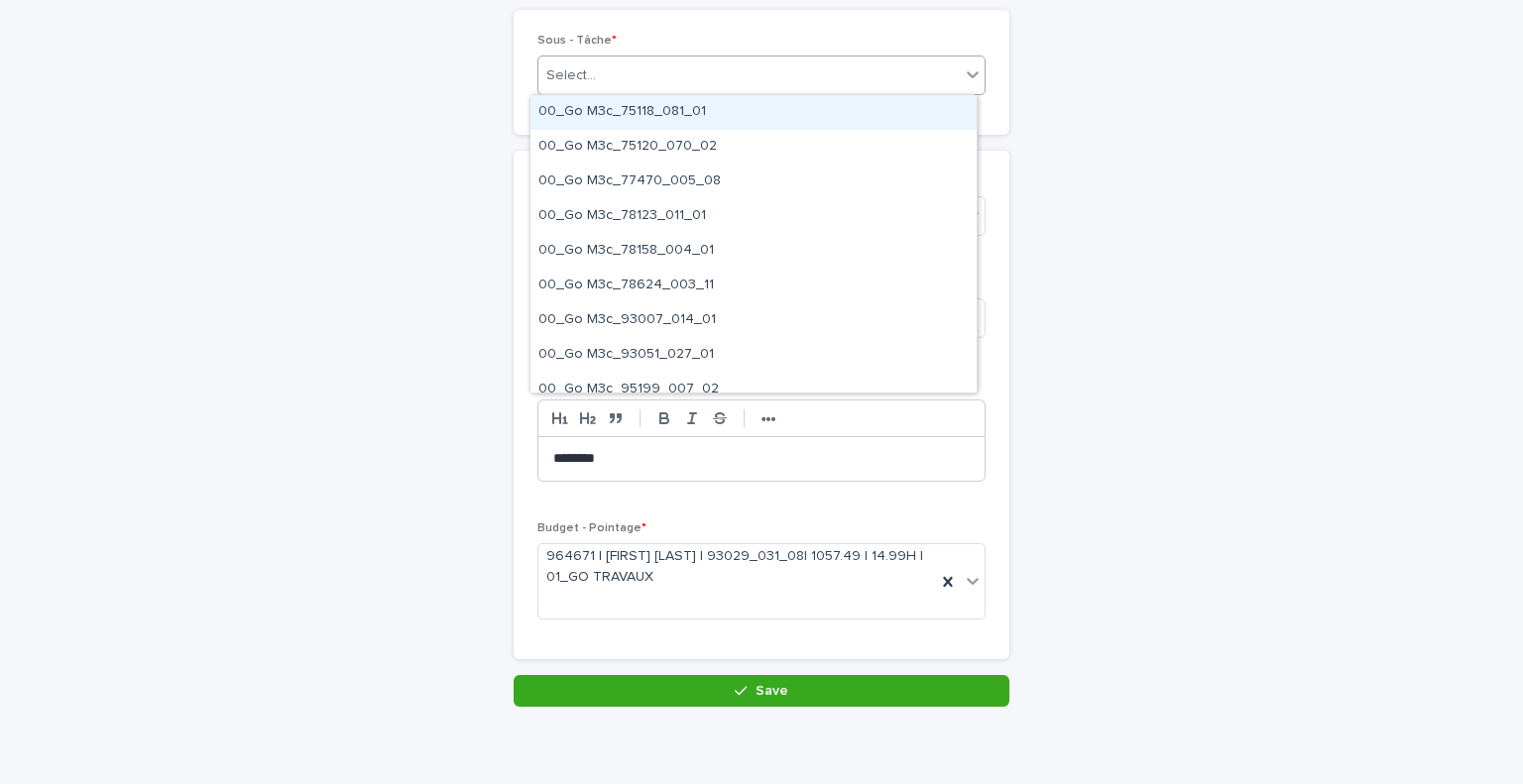 click on "Select..." at bounding box center [571, 75] 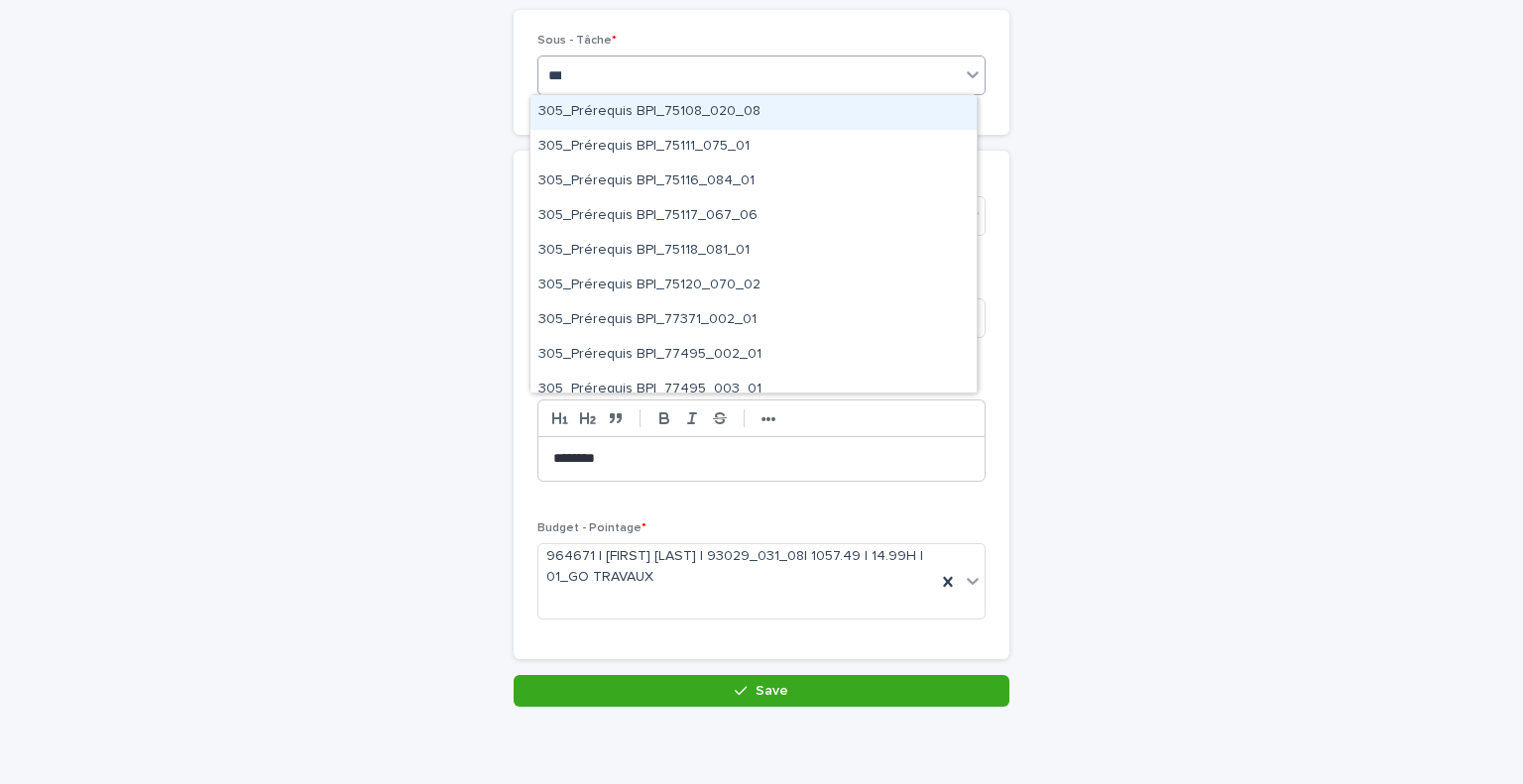 type on "****" 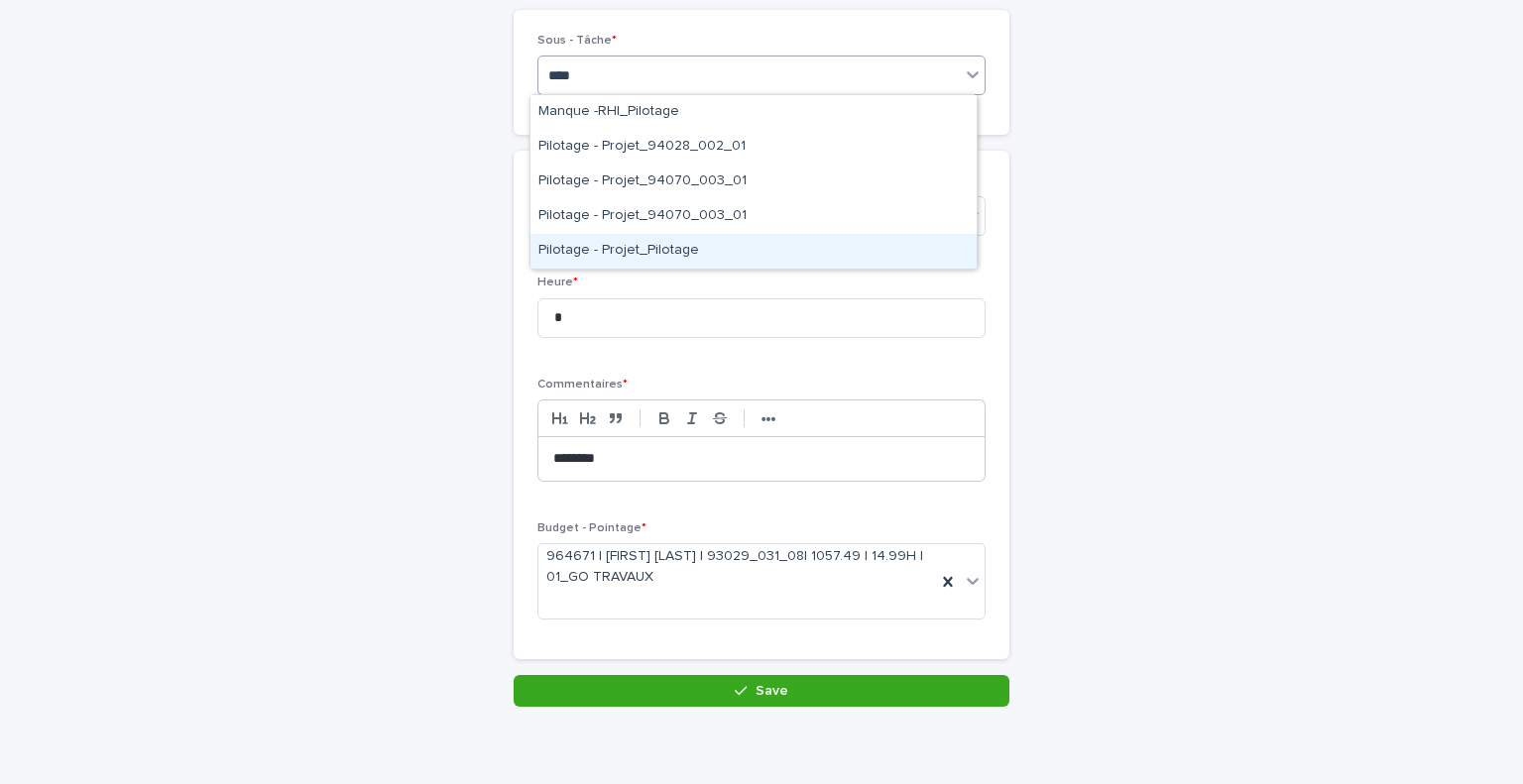click on "Pilotage - Projet_Pilotage" at bounding box center [754, 251] 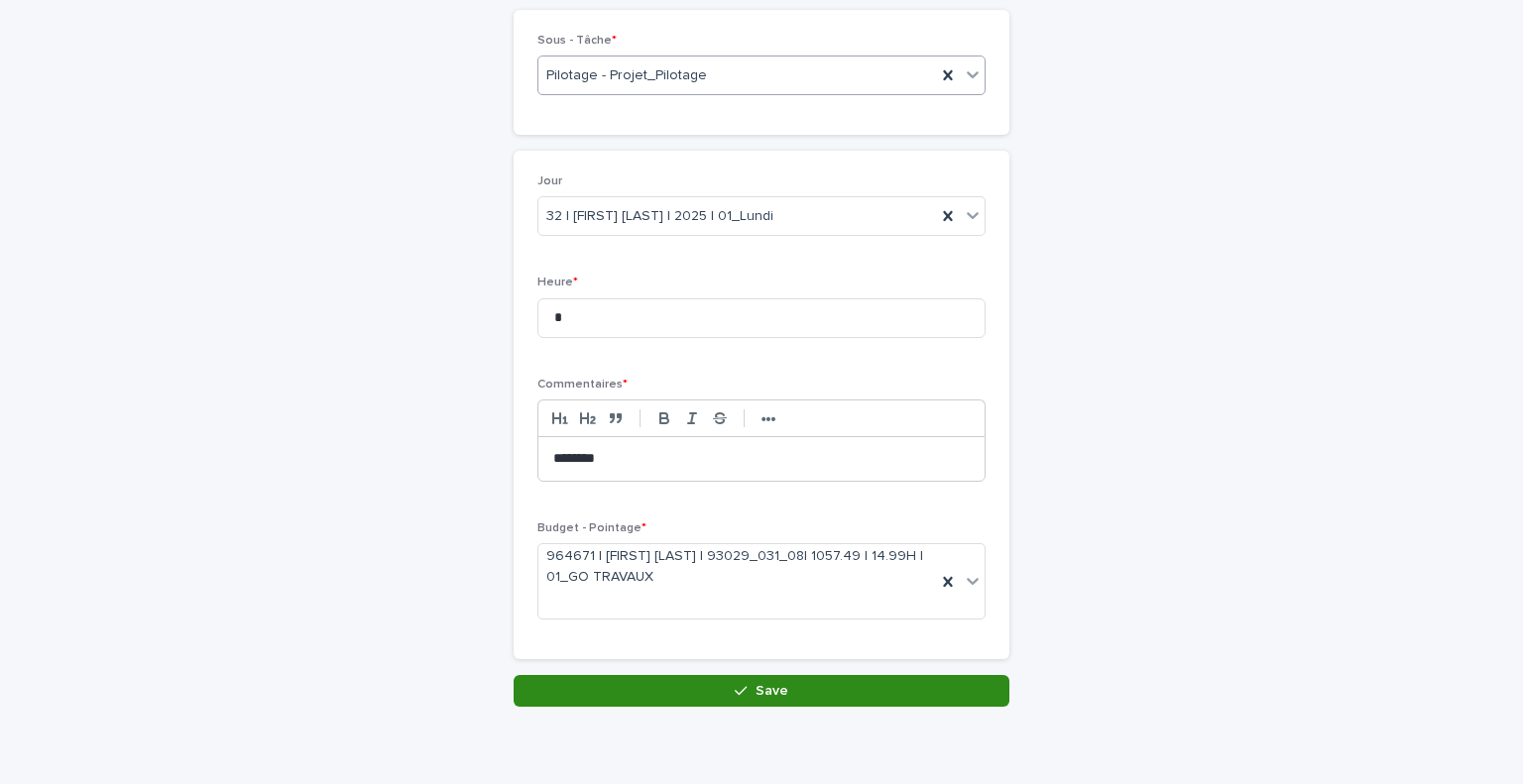 click on "Save" at bounding box center [762, 691] 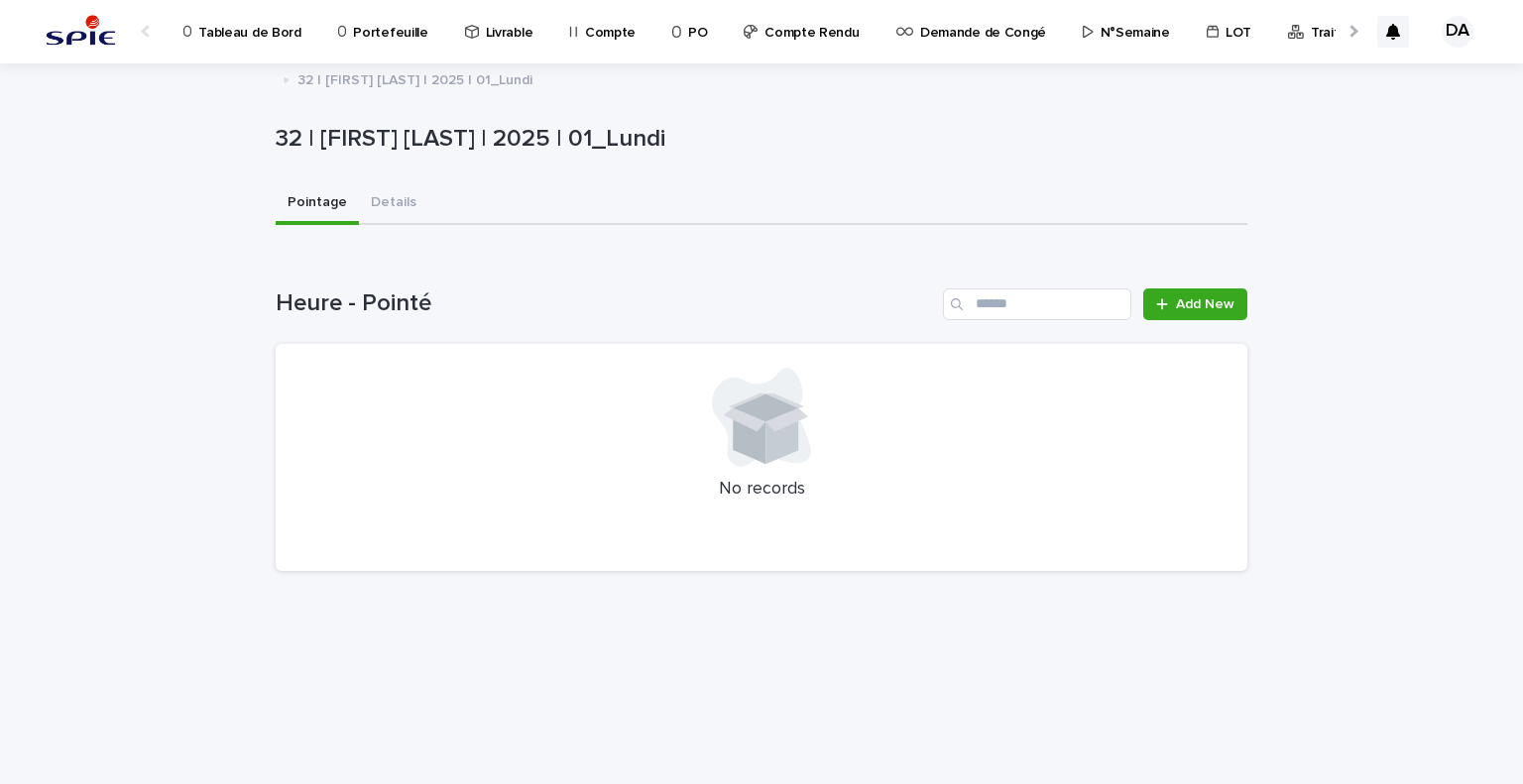 scroll, scrollTop: 0, scrollLeft: 0, axis: both 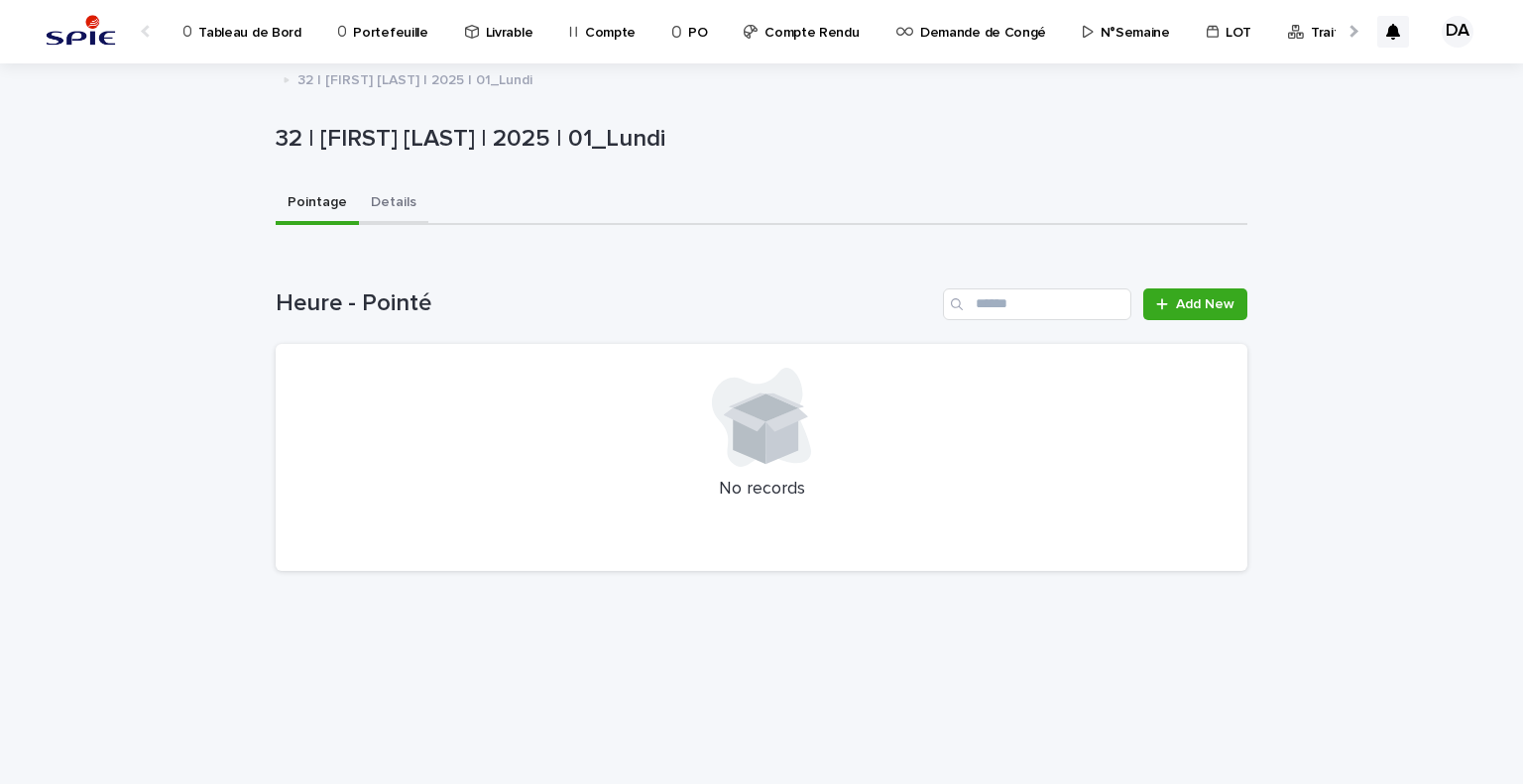 click on "Details" at bounding box center [394, 204] 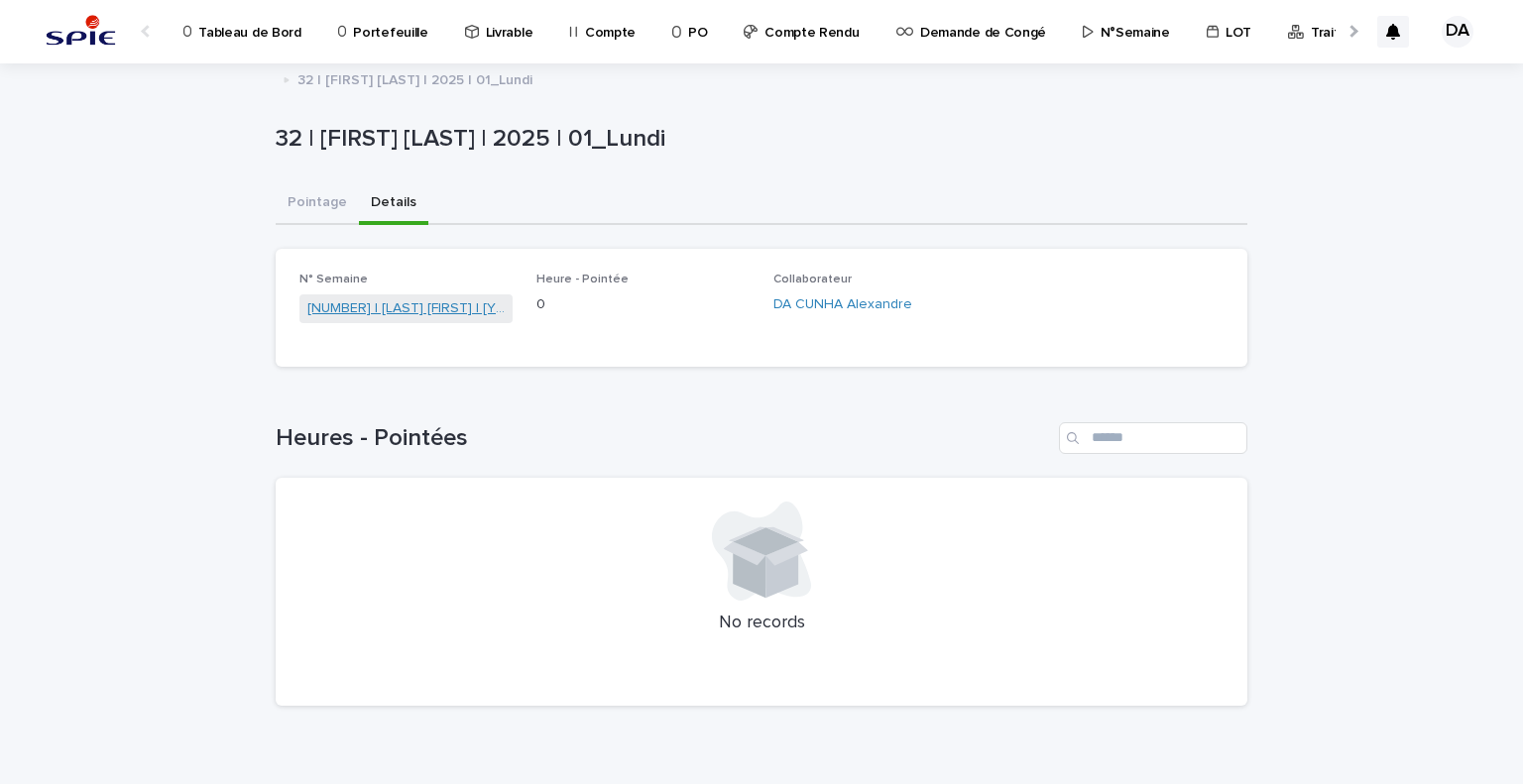 click on "32 | [LAST] [FIRST] | [YEAR]" at bounding box center (406, 308) 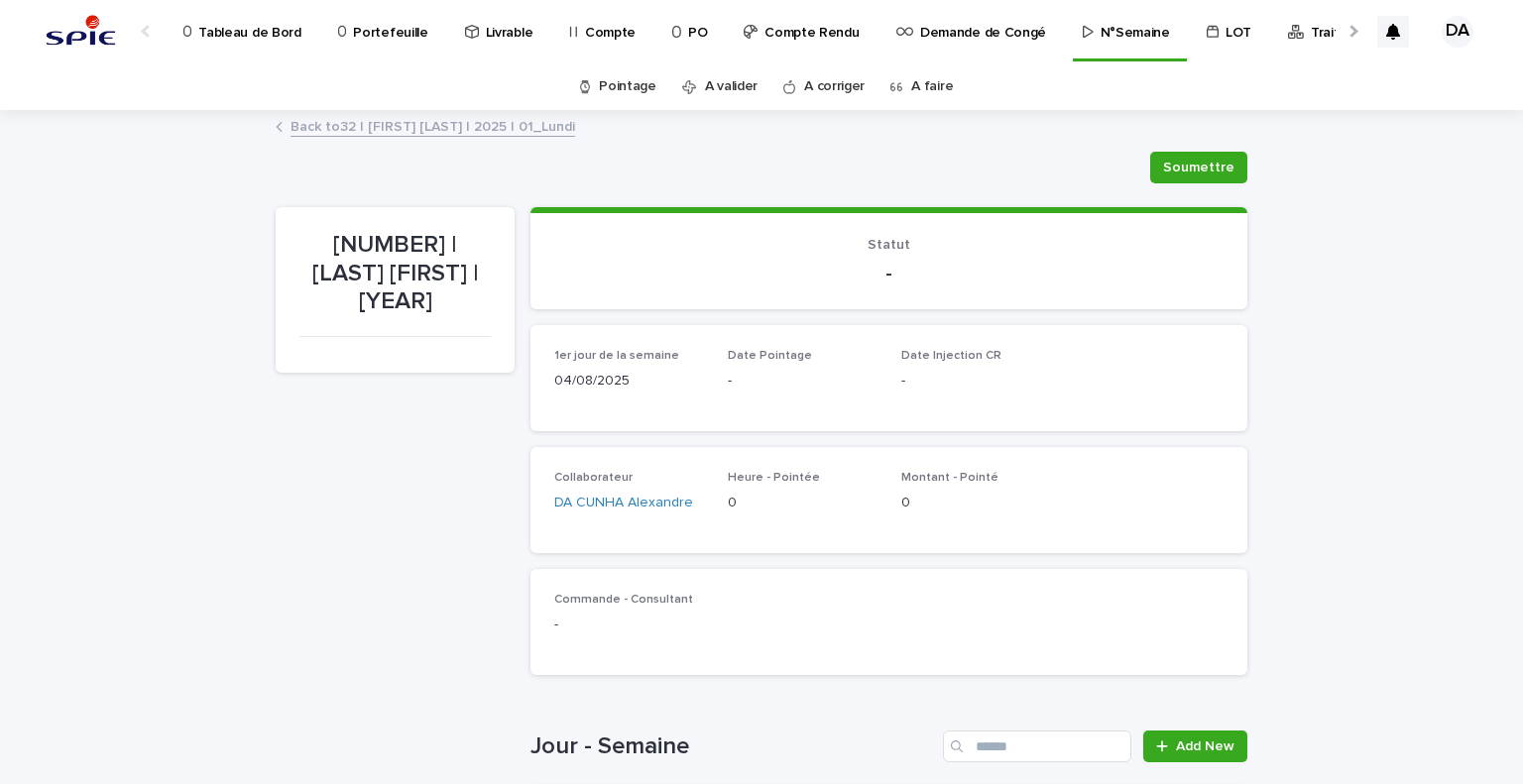 scroll, scrollTop: 396, scrollLeft: 0, axis: vertical 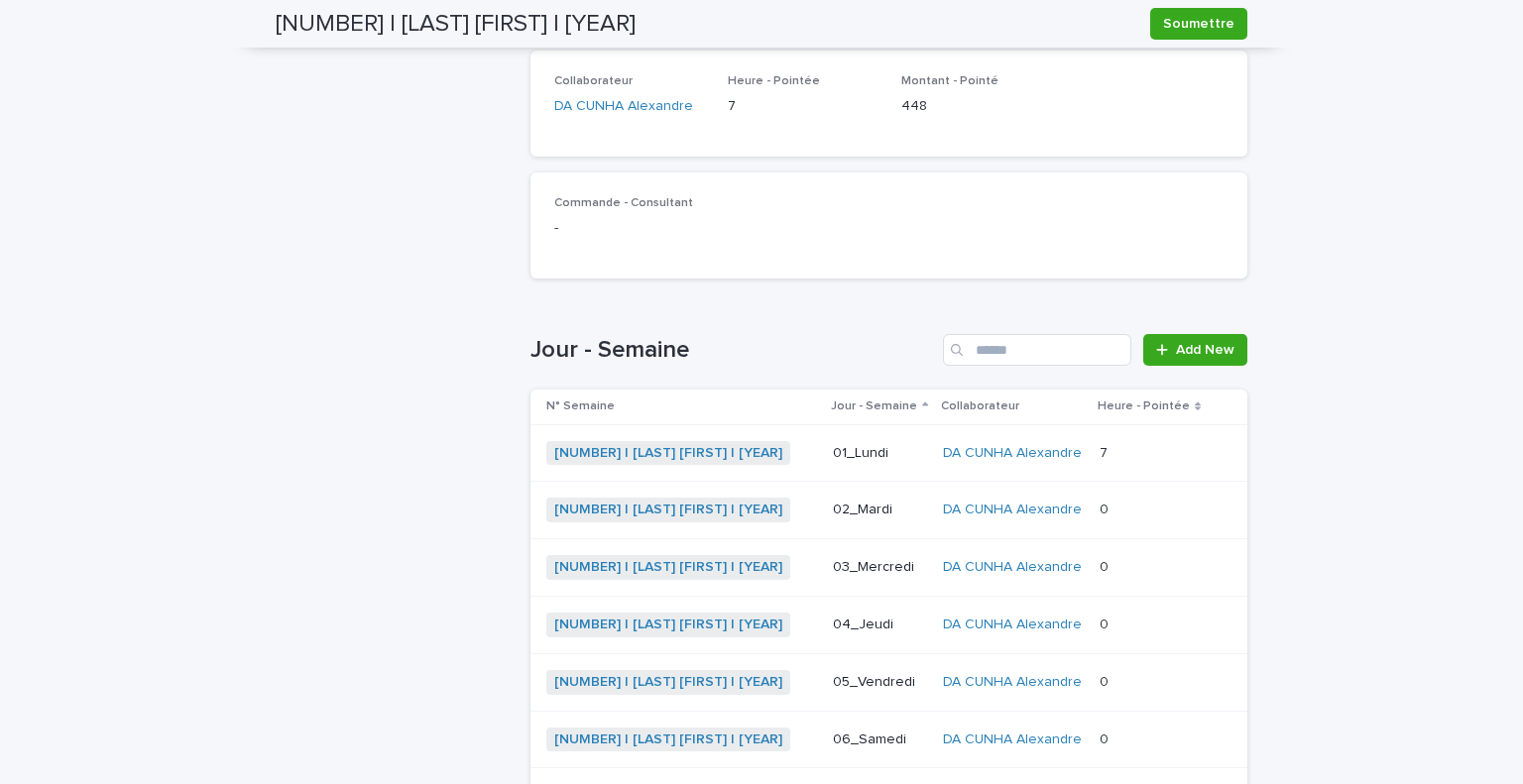 click at bounding box center (1149, 509) 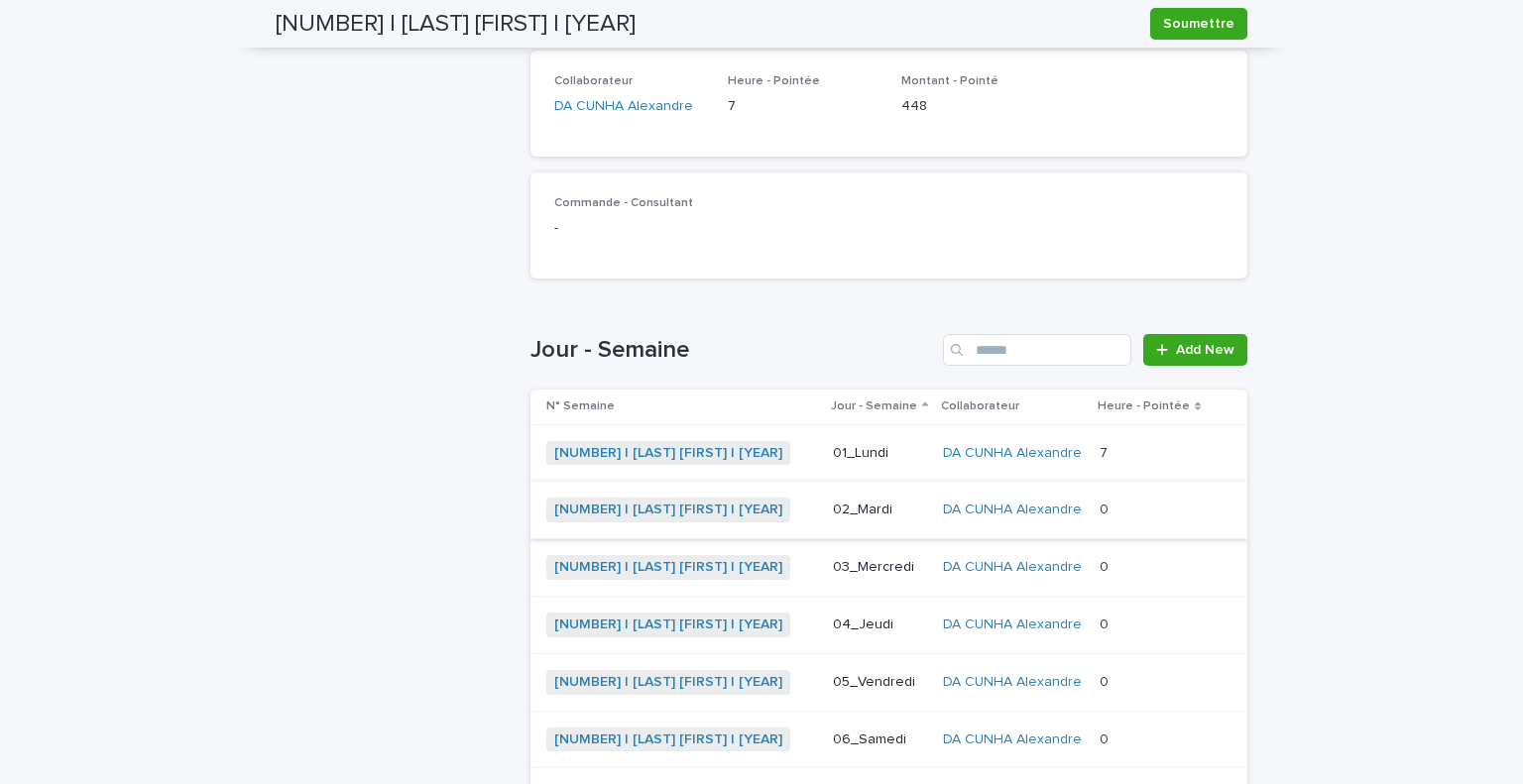 scroll, scrollTop: 0, scrollLeft: 0, axis: both 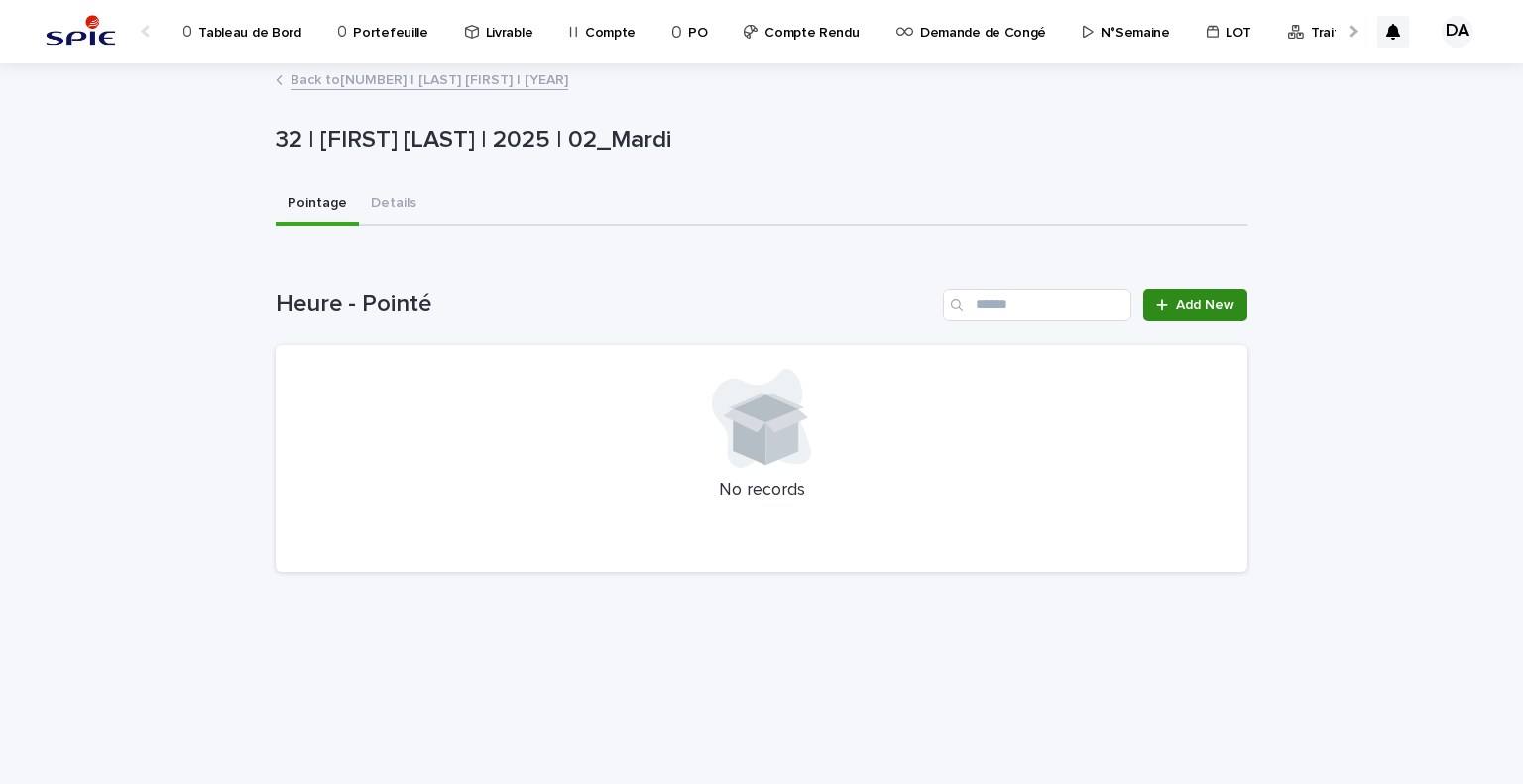click on "Add New" at bounding box center [1195, 305] 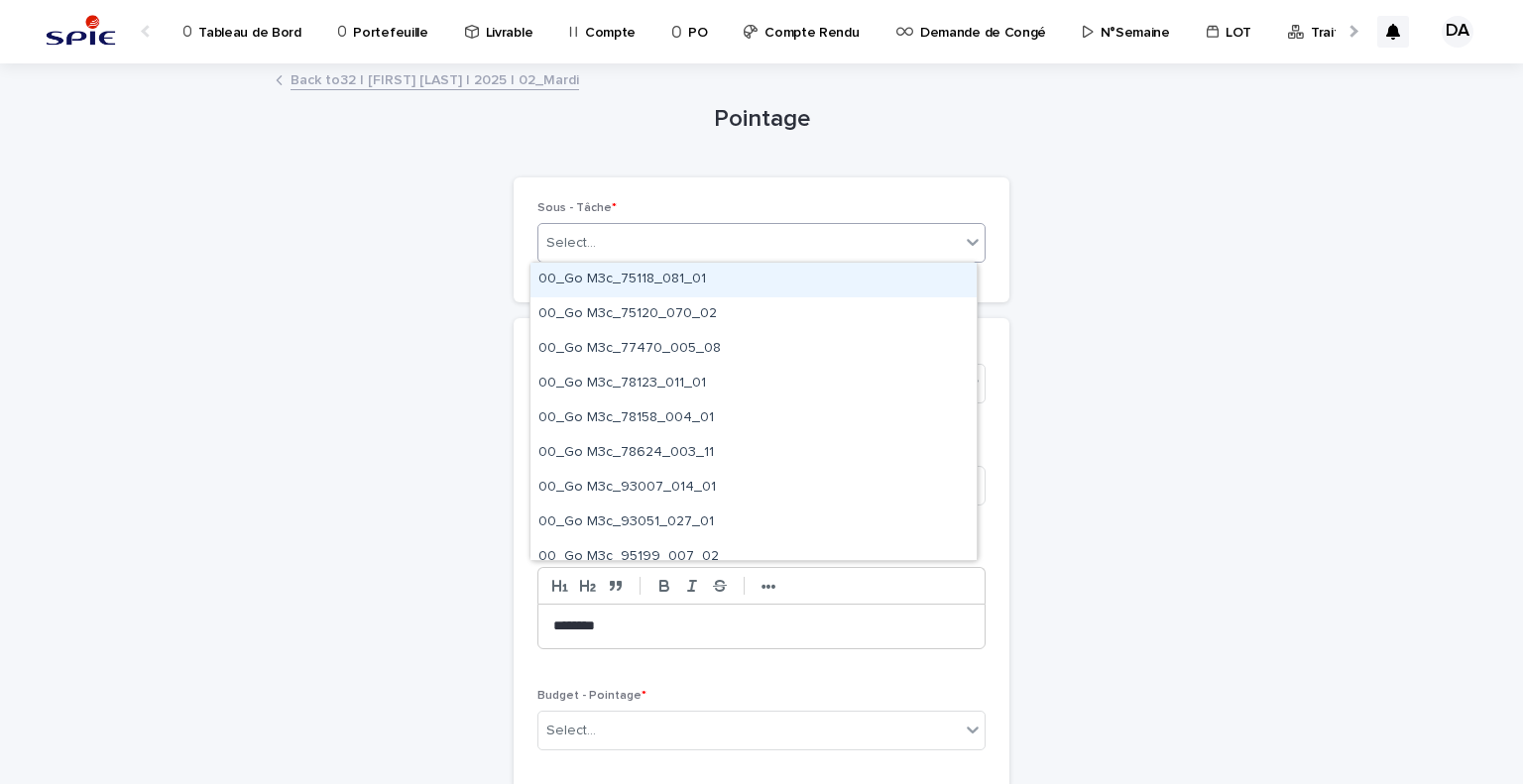 click on "Select..." at bounding box center [749, 243] 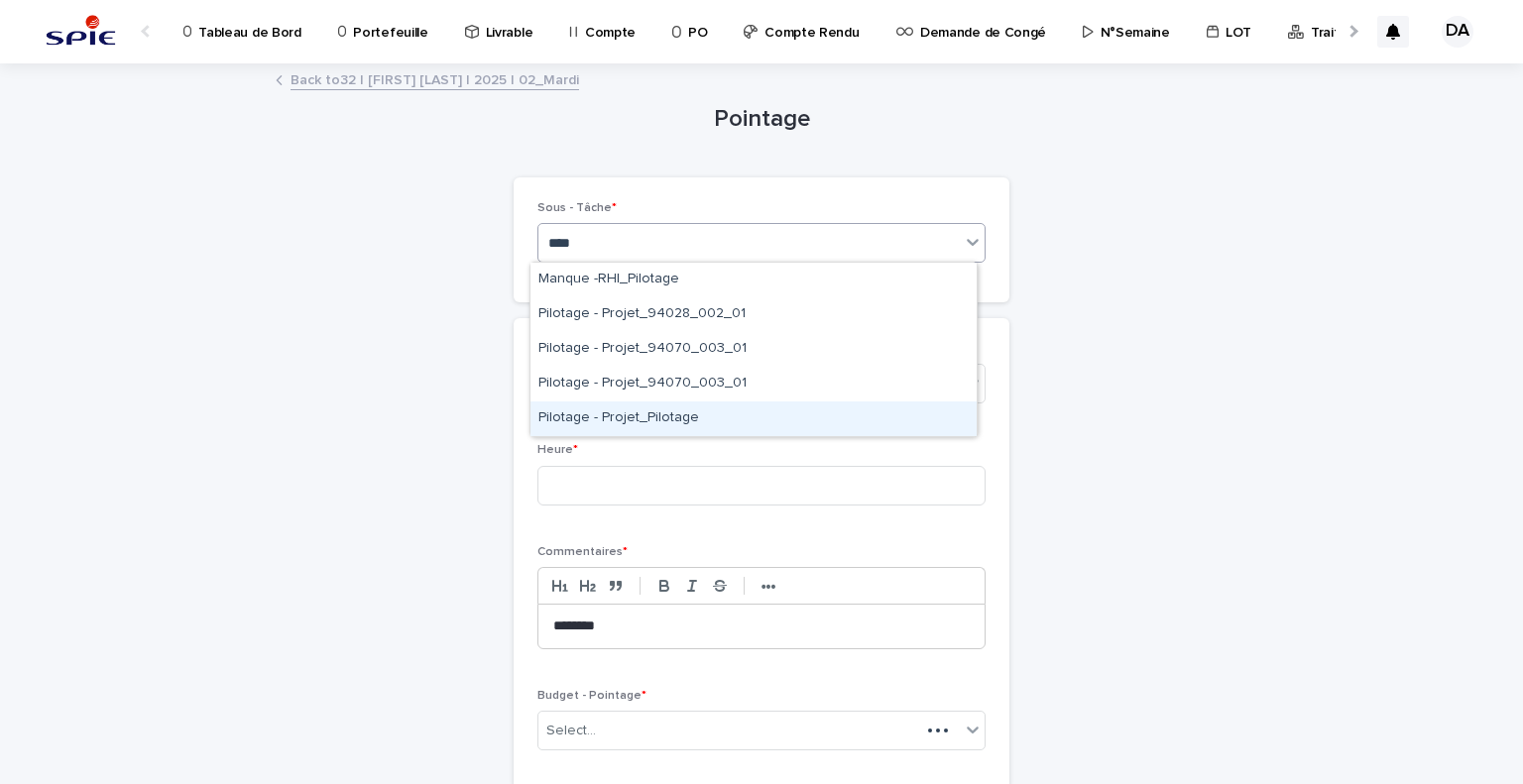 type 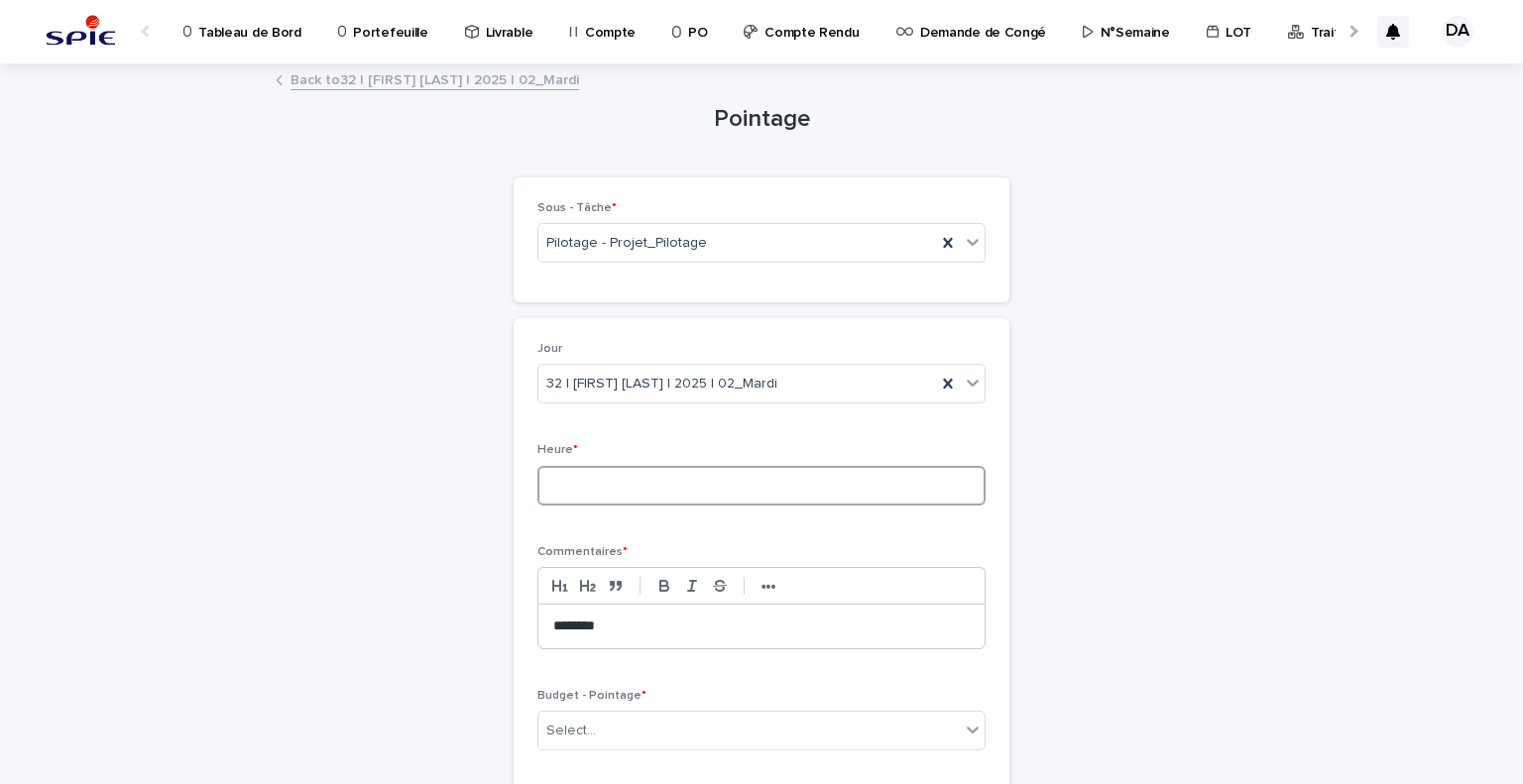 click at bounding box center (762, 486) 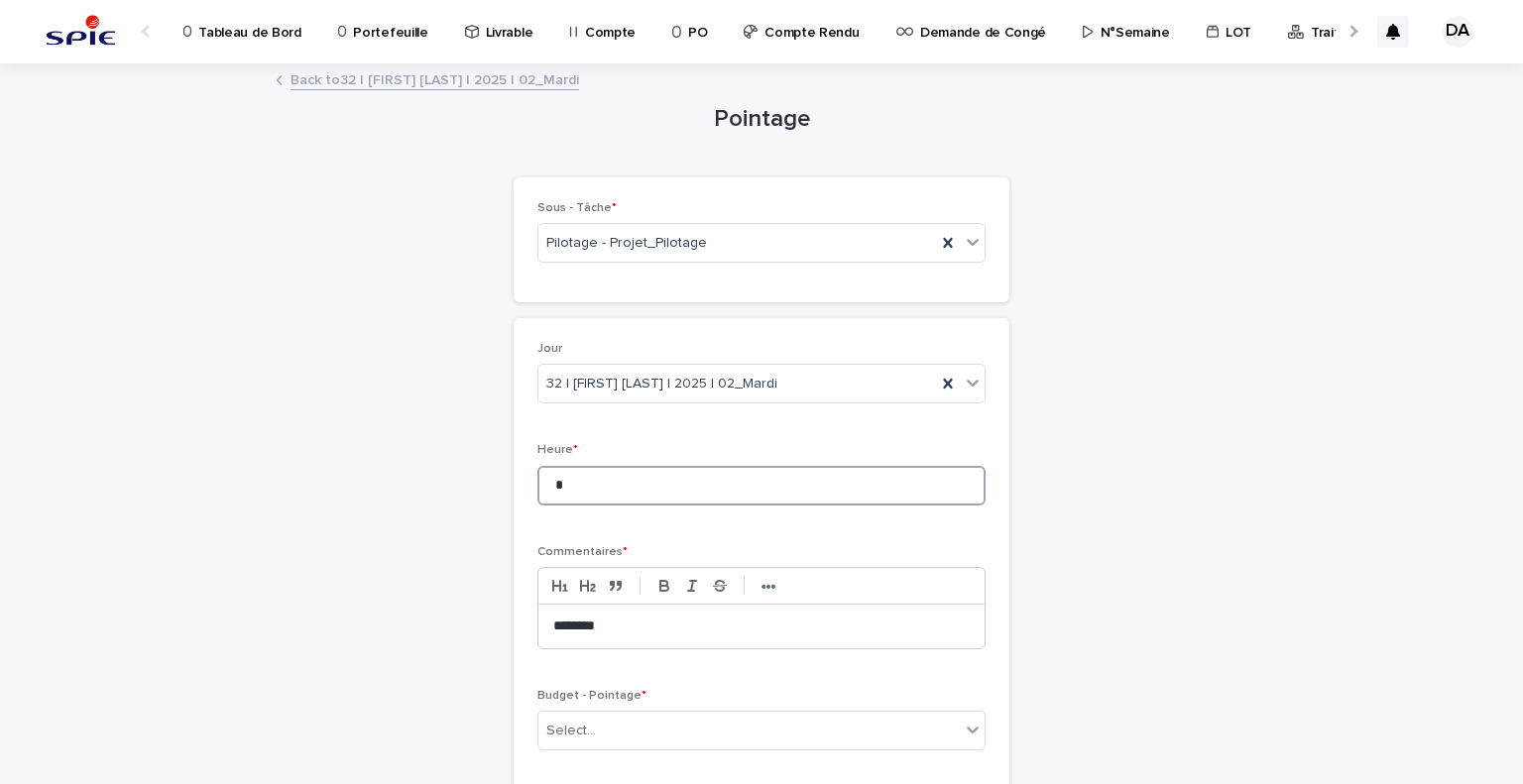type on "*" 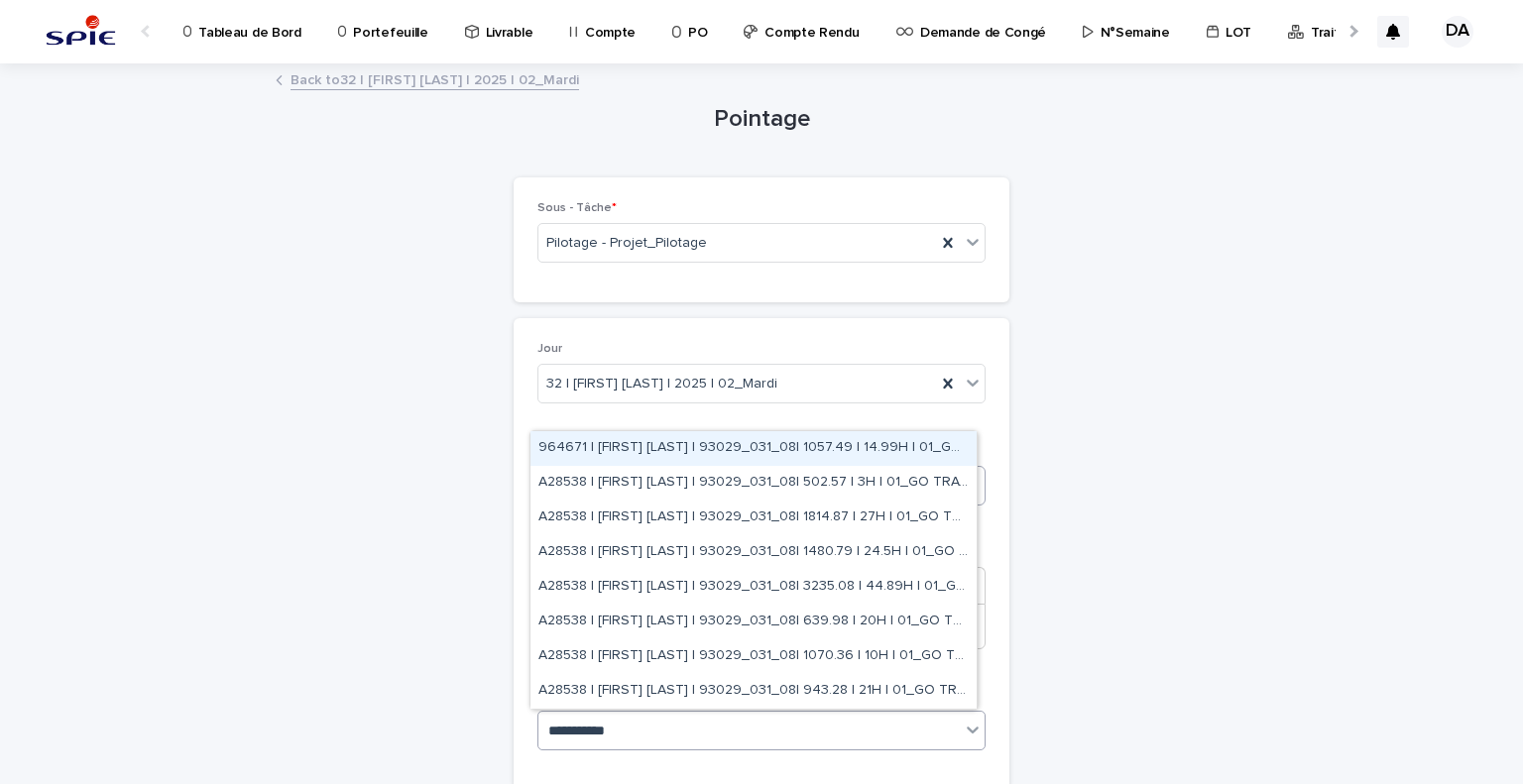 type on "**********" 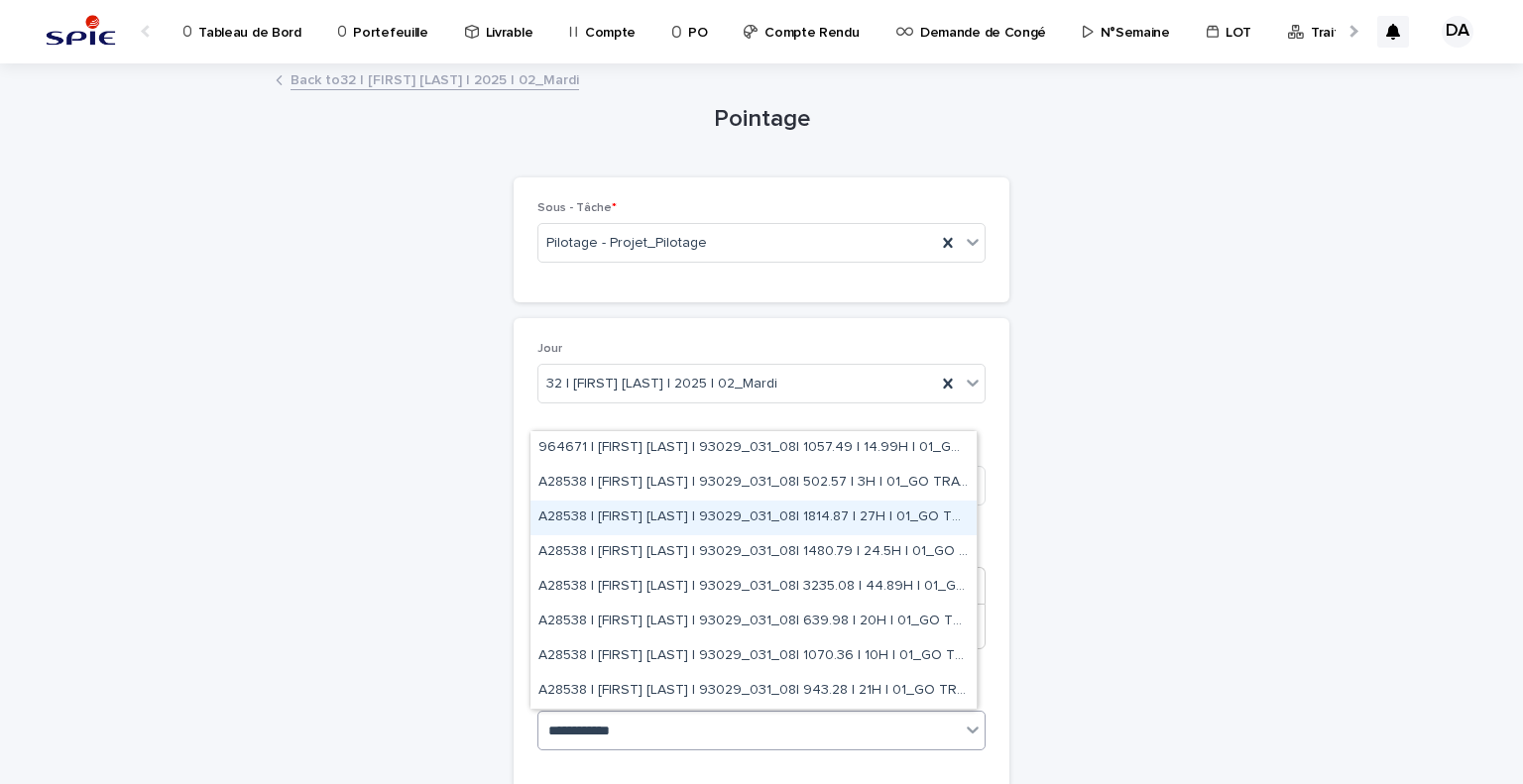 click on "A28538 | DA CUNHA Alexandre | 93029_031_08| 1814.87 | 27H  | 01_GO TRAVAUX" at bounding box center (754, 517) 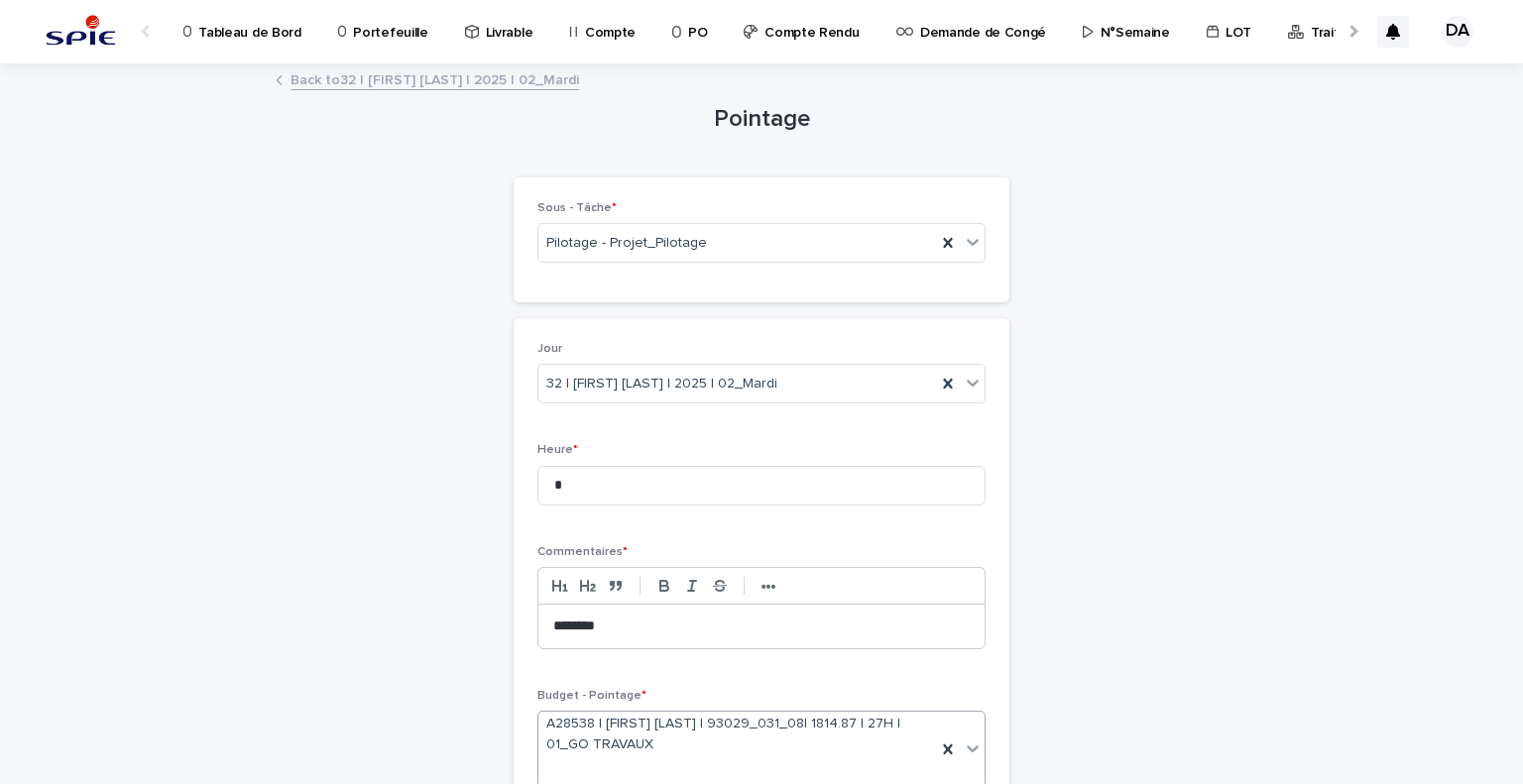 scroll, scrollTop: 186, scrollLeft: 0, axis: vertical 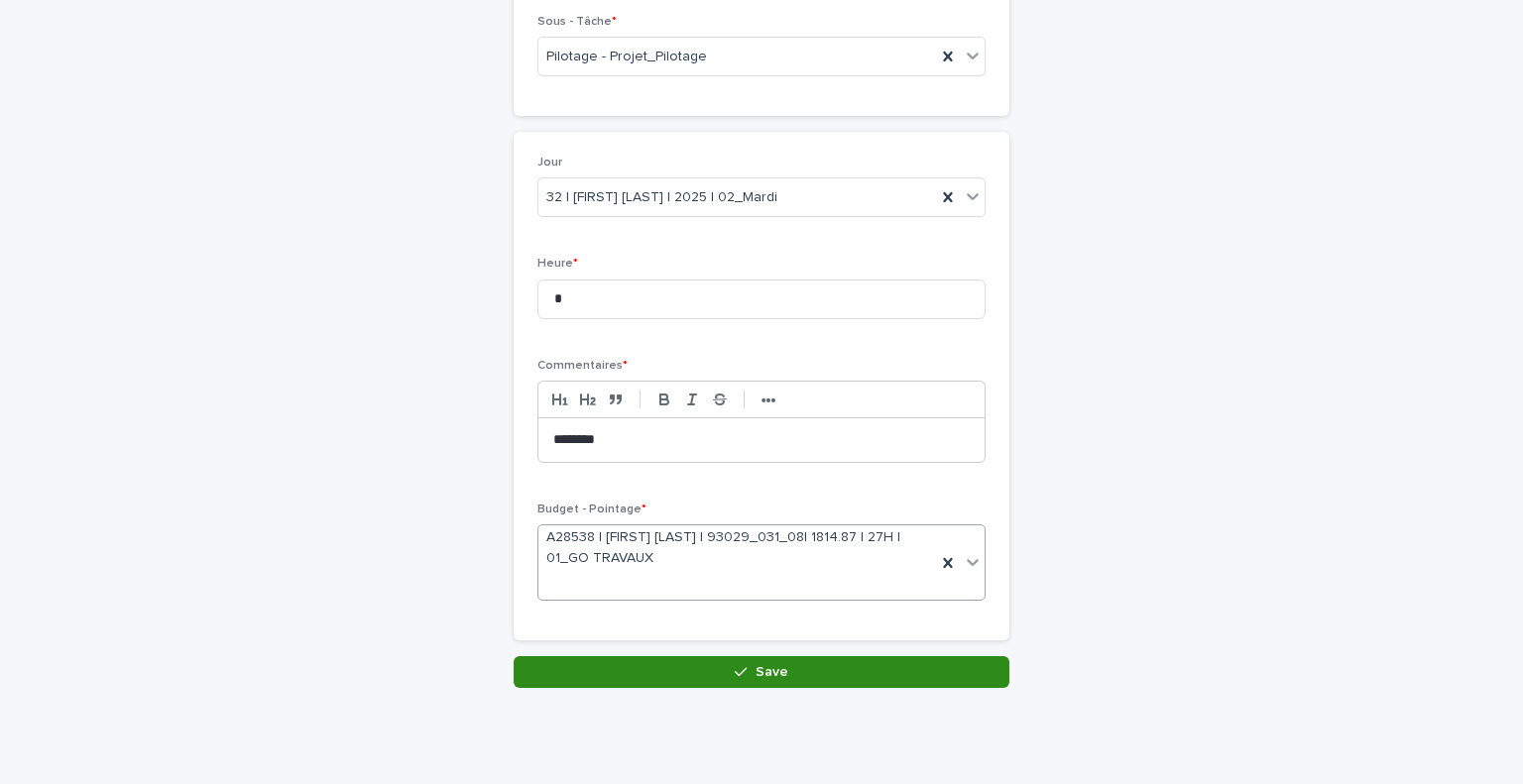 click on "Save" at bounding box center [762, 672] 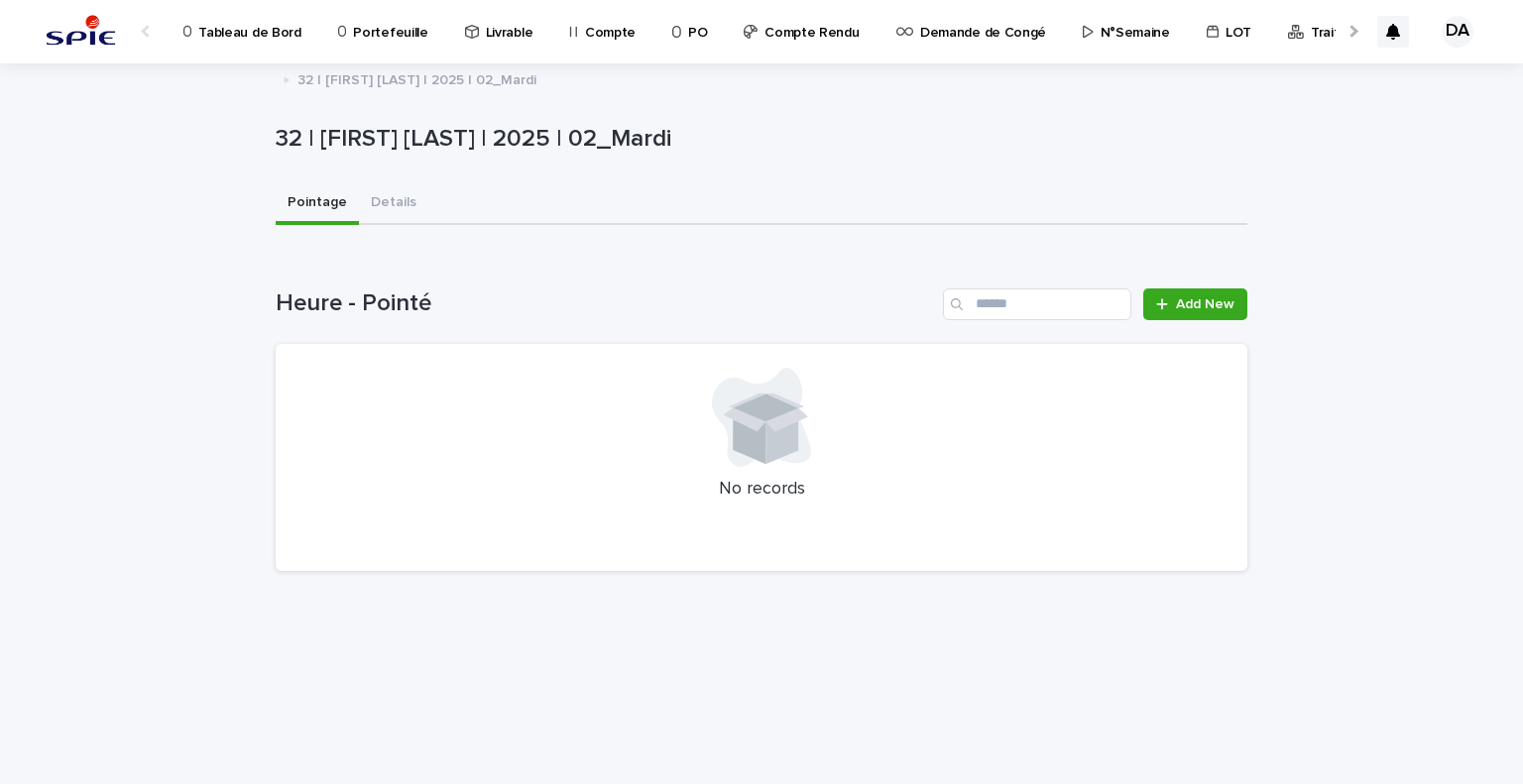scroll, scrollTop: 0, scrollLeft: 0, axis: both 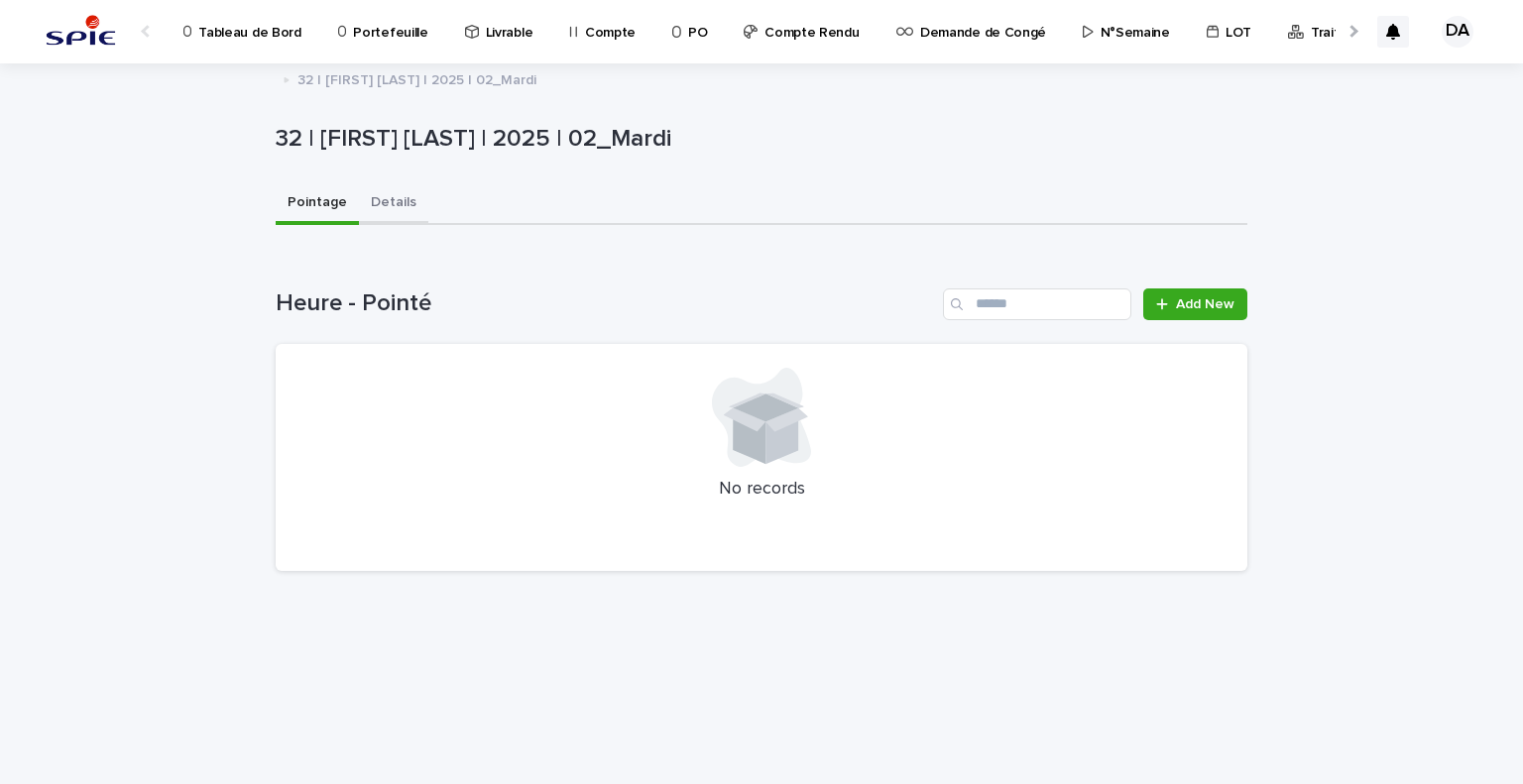 click on "Details" at bounding box center (394, 204) 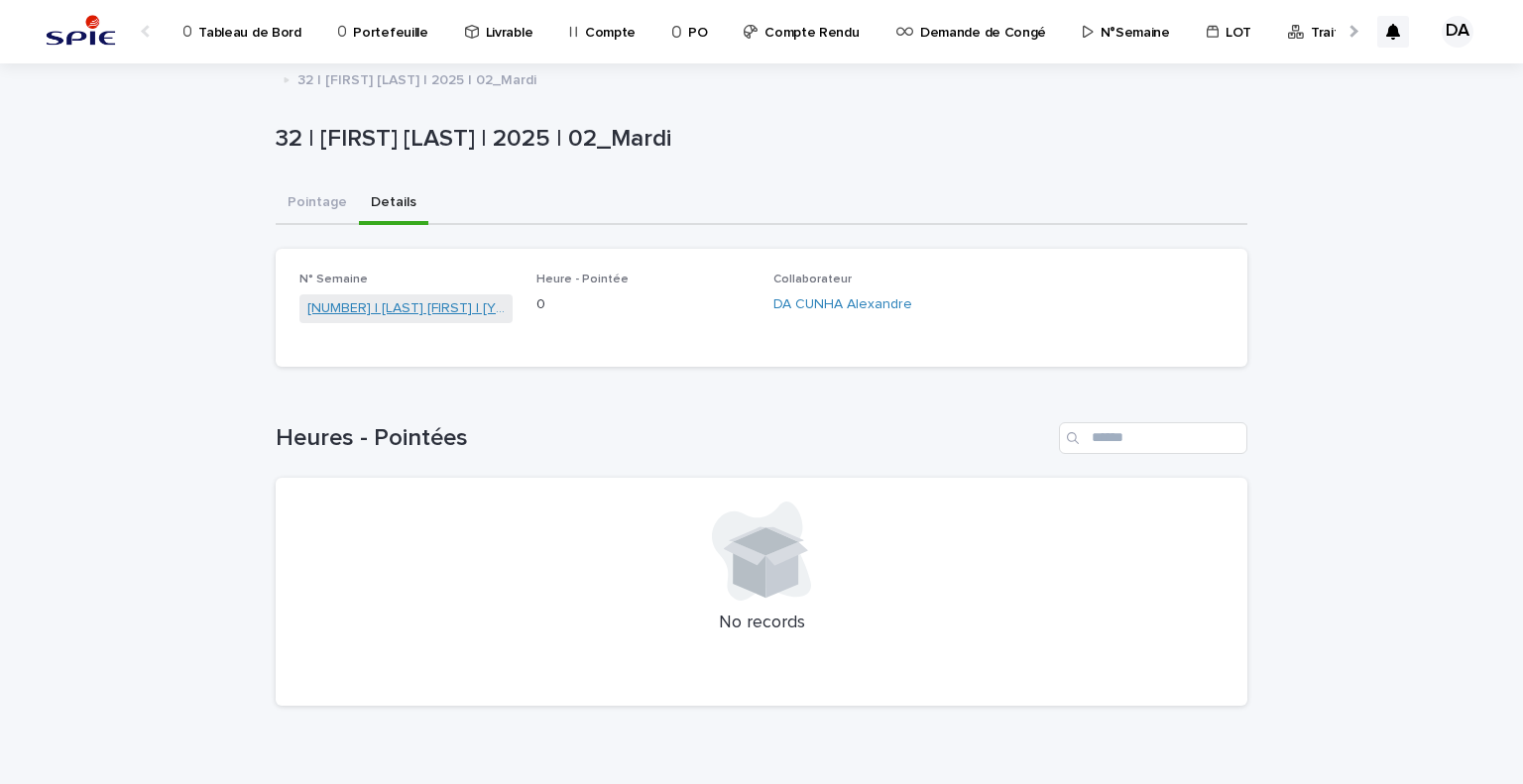 click on "32 | [LAST] [FIRST] | [YEAR]" at bounding box center (406, 308) 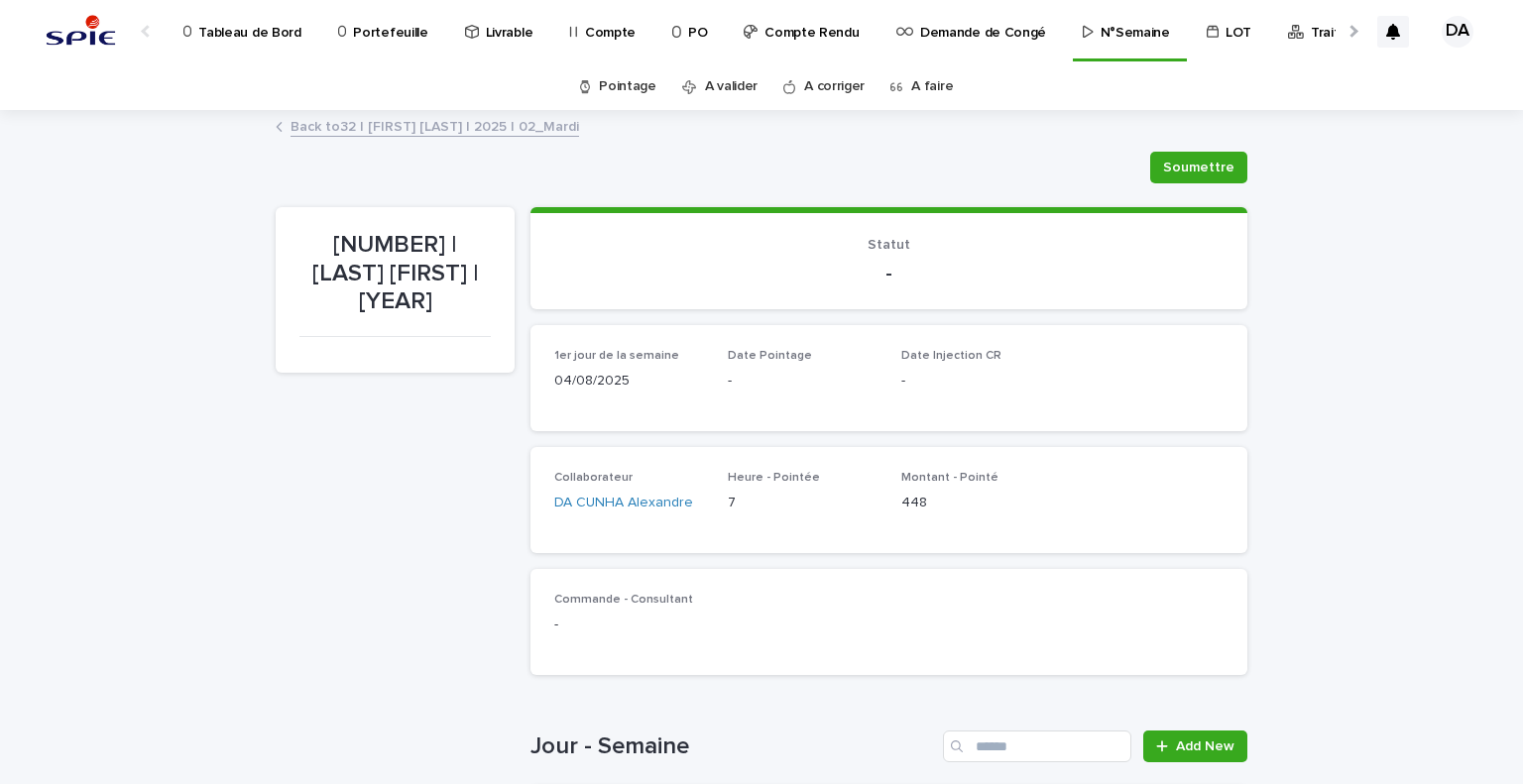 scroll, scrollTop: 396, scrollLeft: 0, axis: vertical 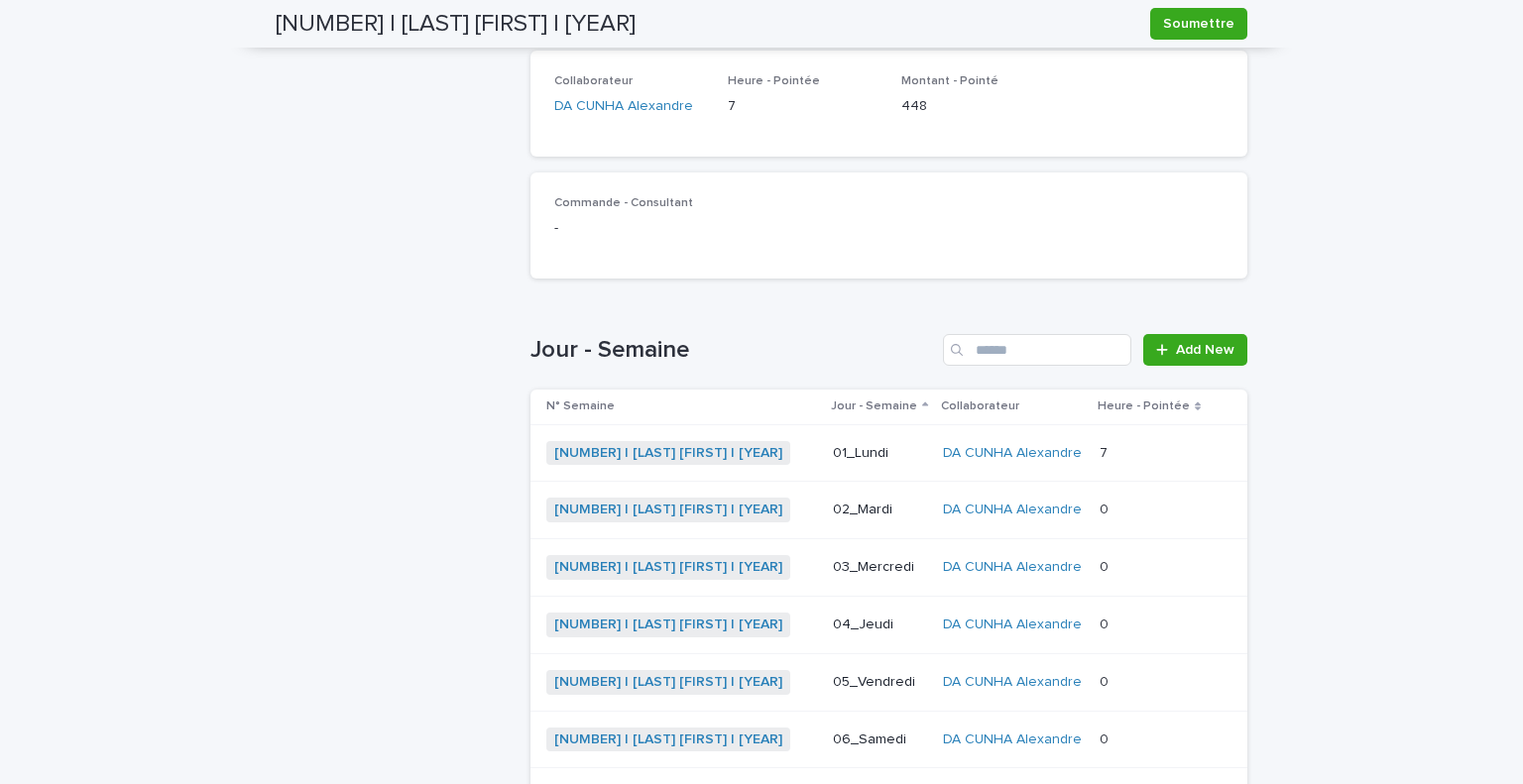 click at bounding box center [1149, 453] 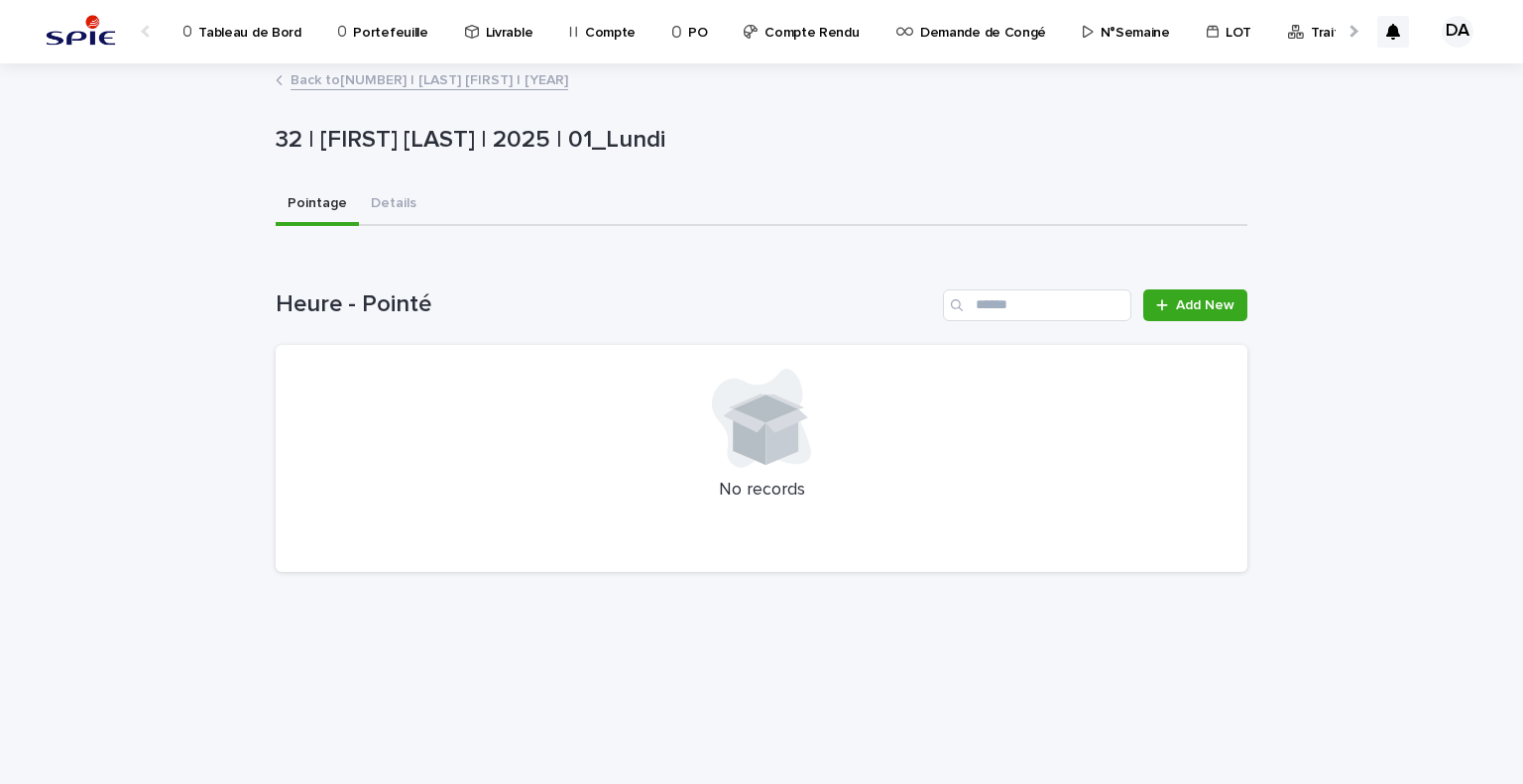 scroll, scrollTop: 0, scrollLeft: 0, axis: both 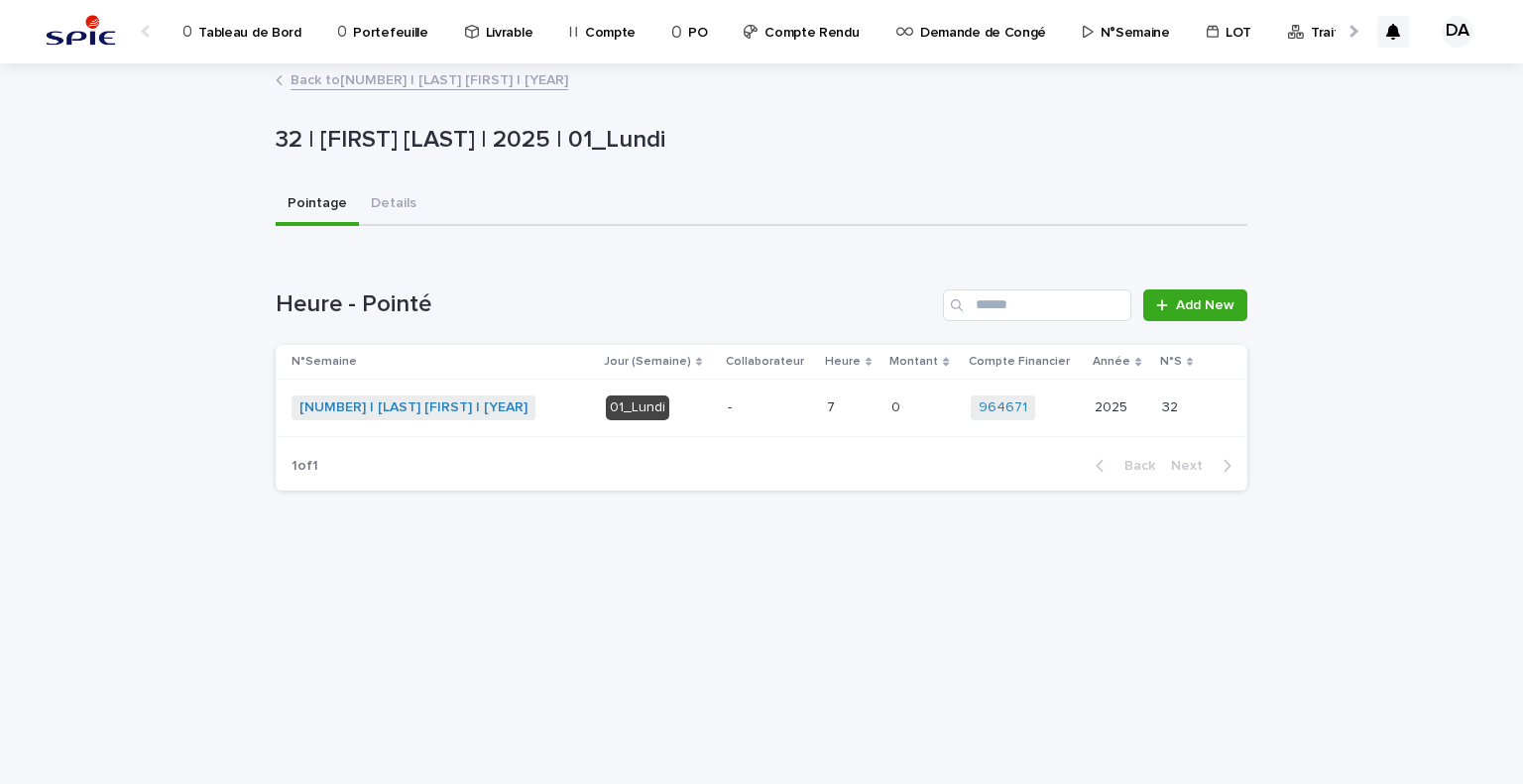 click on "-" at bounding box center (769, 407) 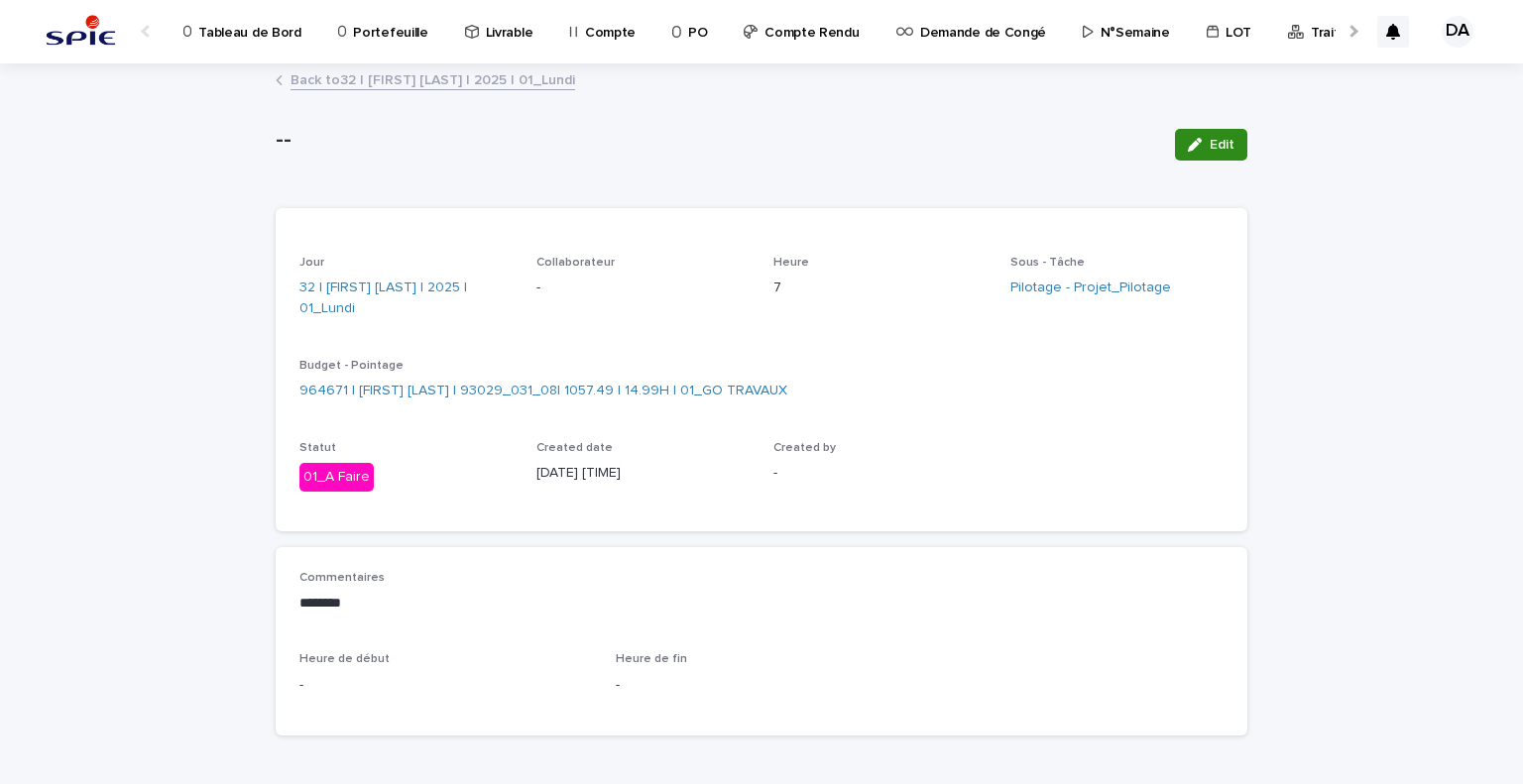 click on "Edit" at bounding box center [1222, 145] 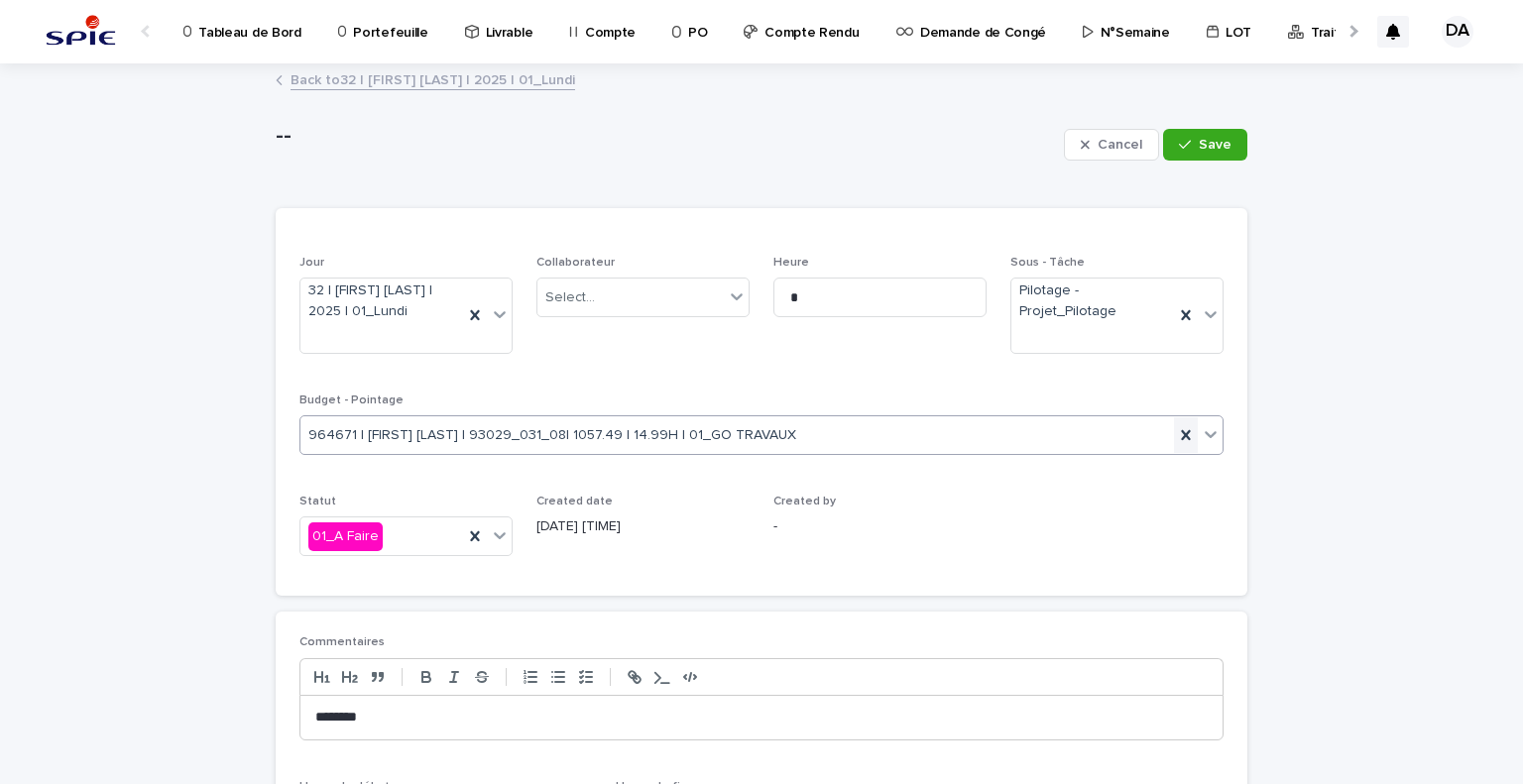 click 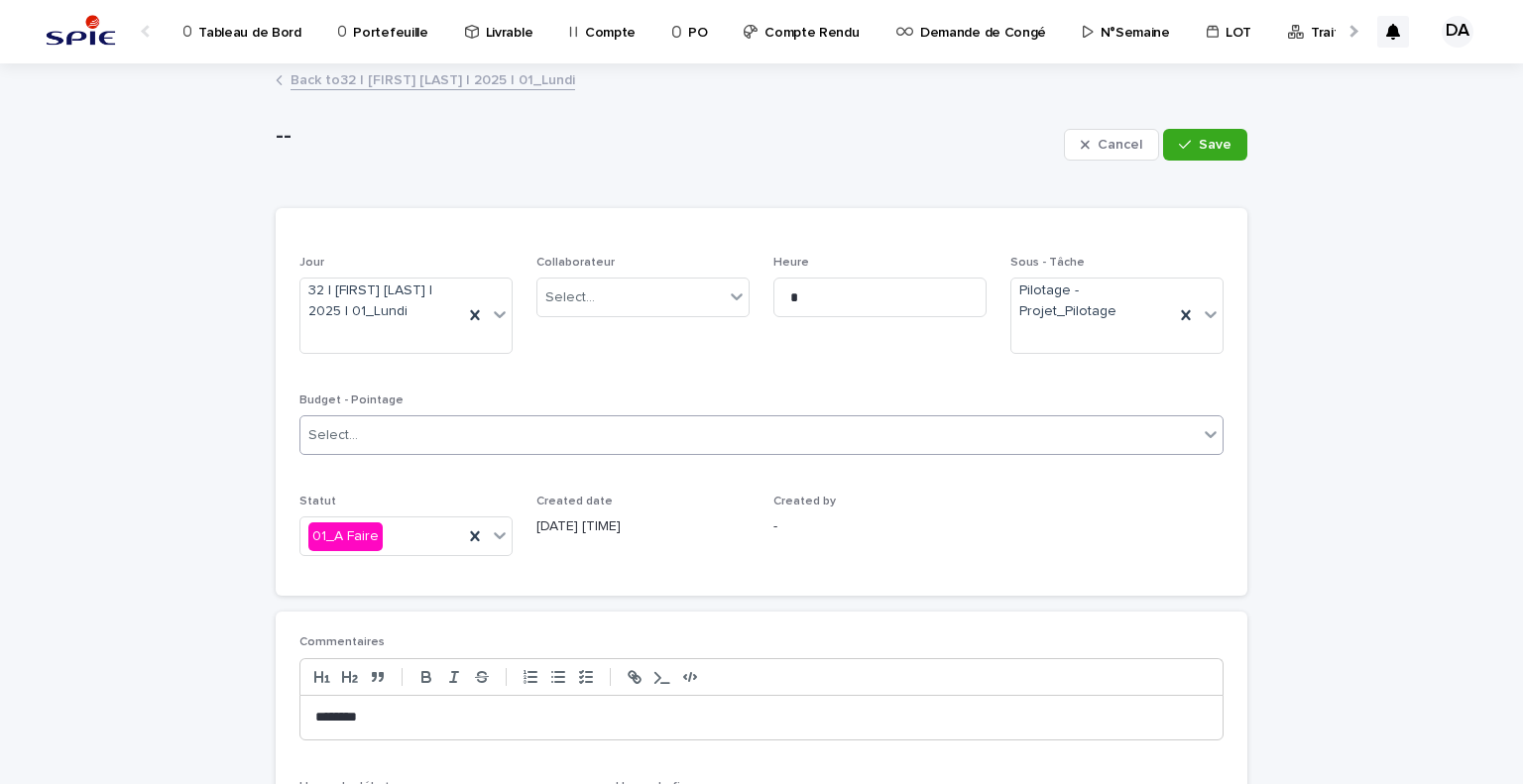 click on "Select..." at bounding box center [749, 435] 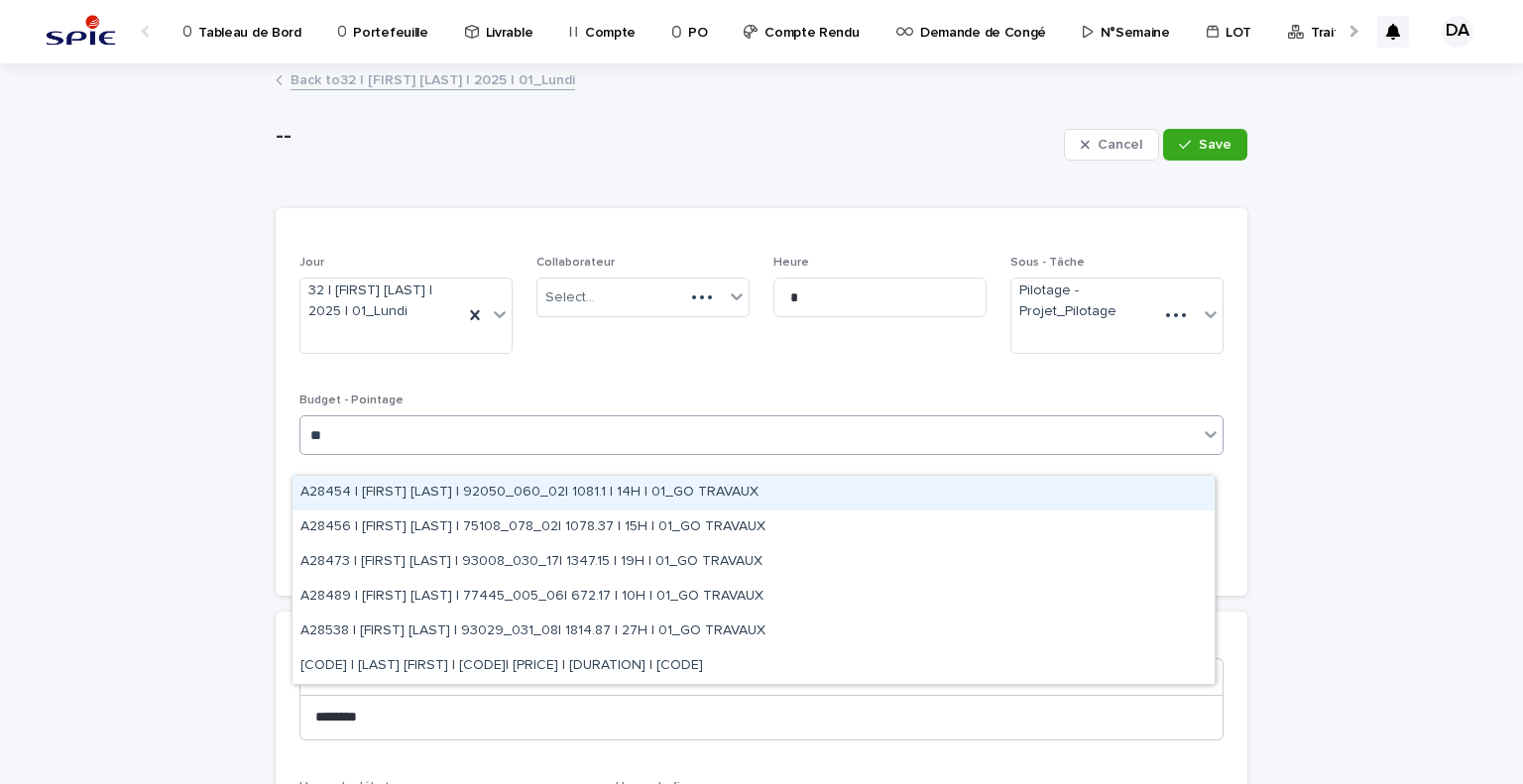 type on "*" 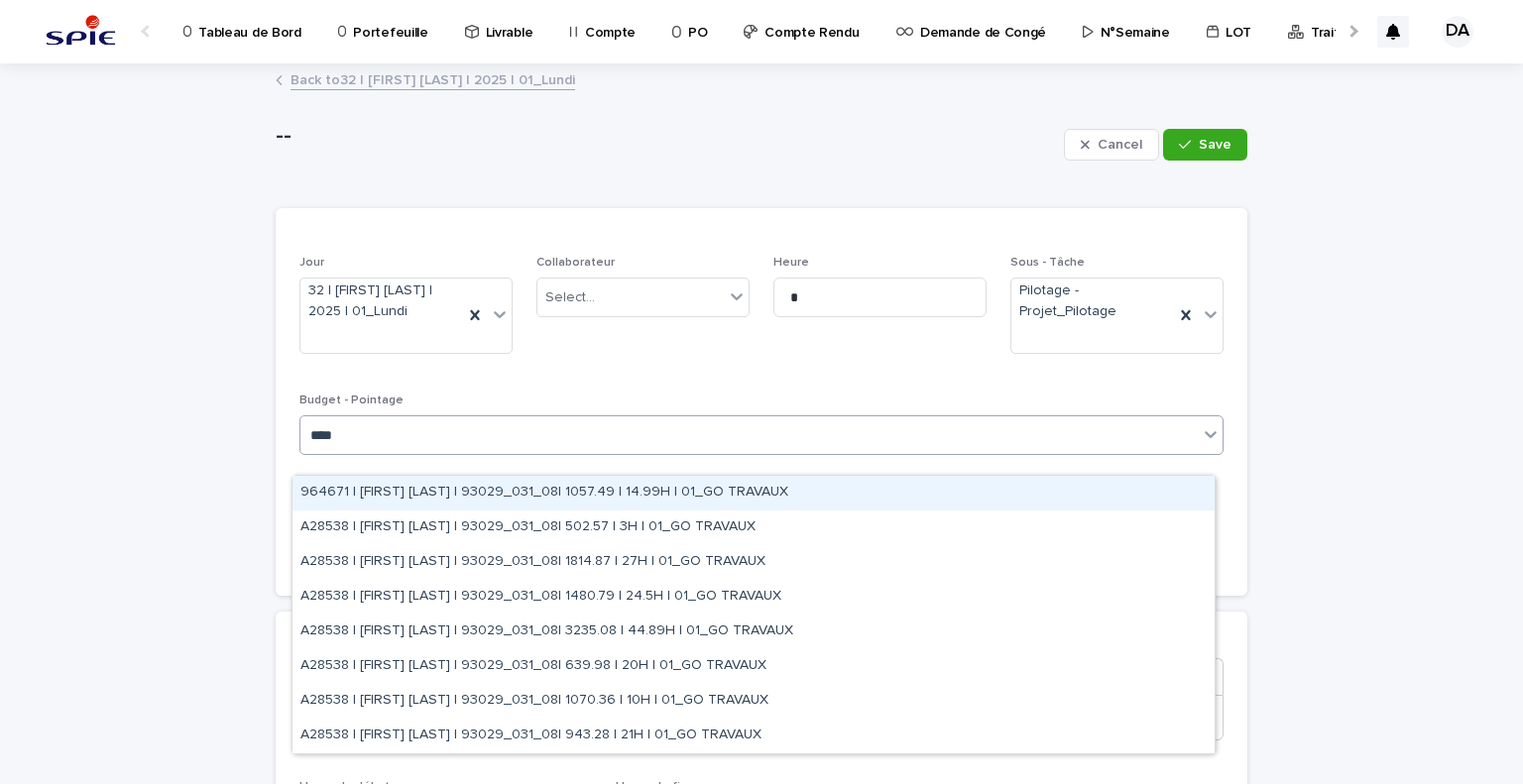 type on "*****" 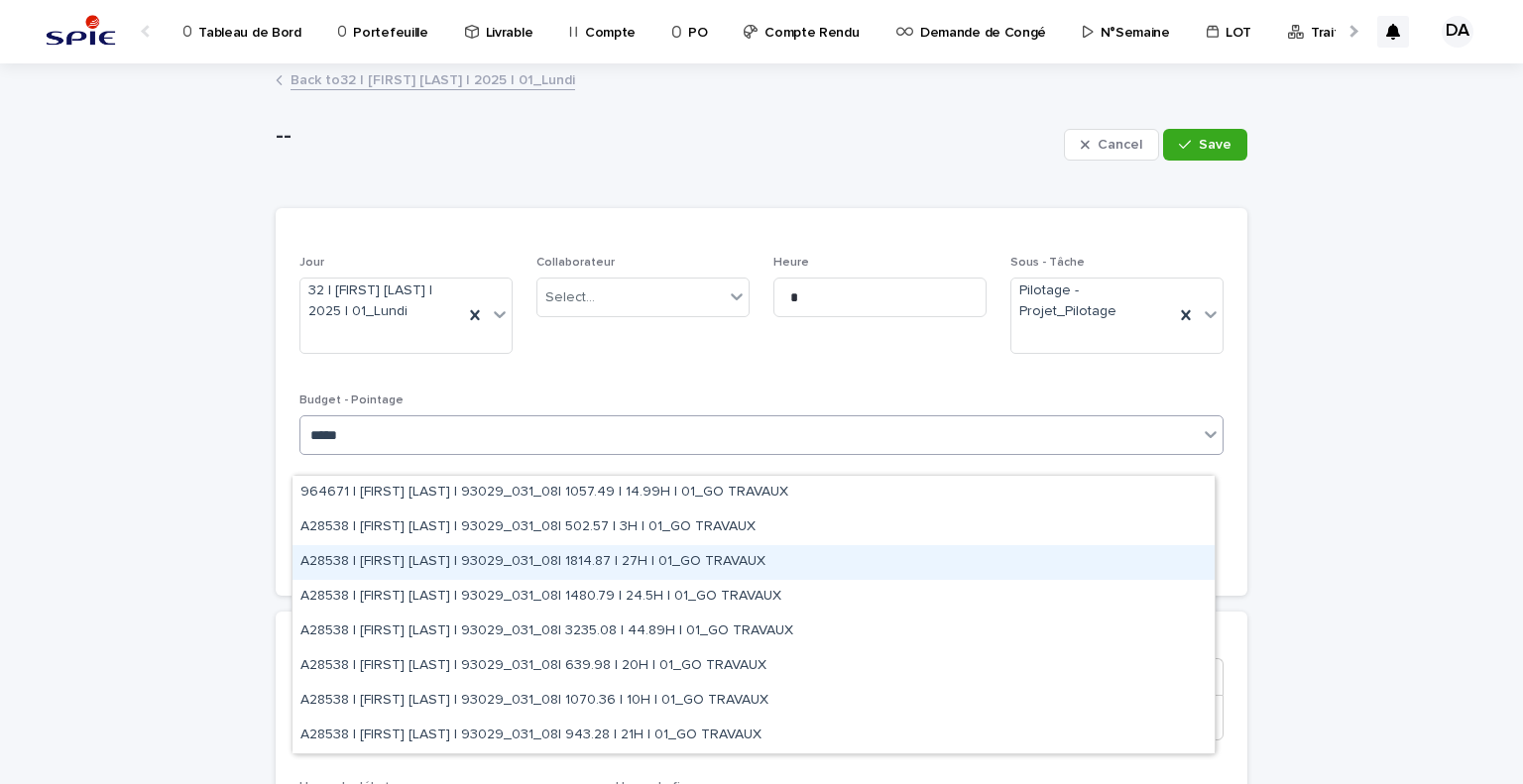click on "A28538 | DA CUNHA Alexandre | 93029_031_08| 1814.87 | 27H  | 01_GO TRAVAUX" at bounding box center (754, 562) 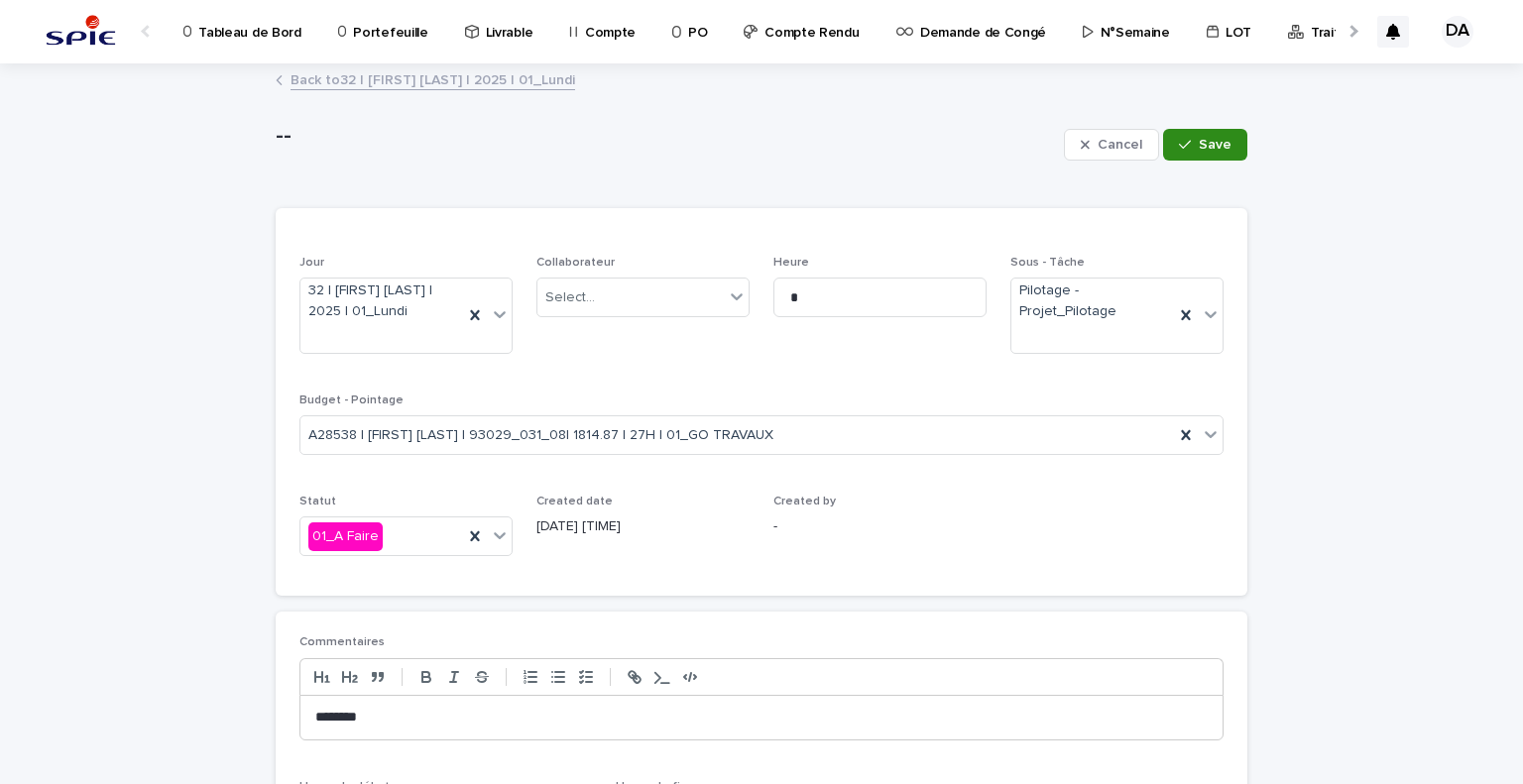 click on "Save" at bounding box center (1215, 145) 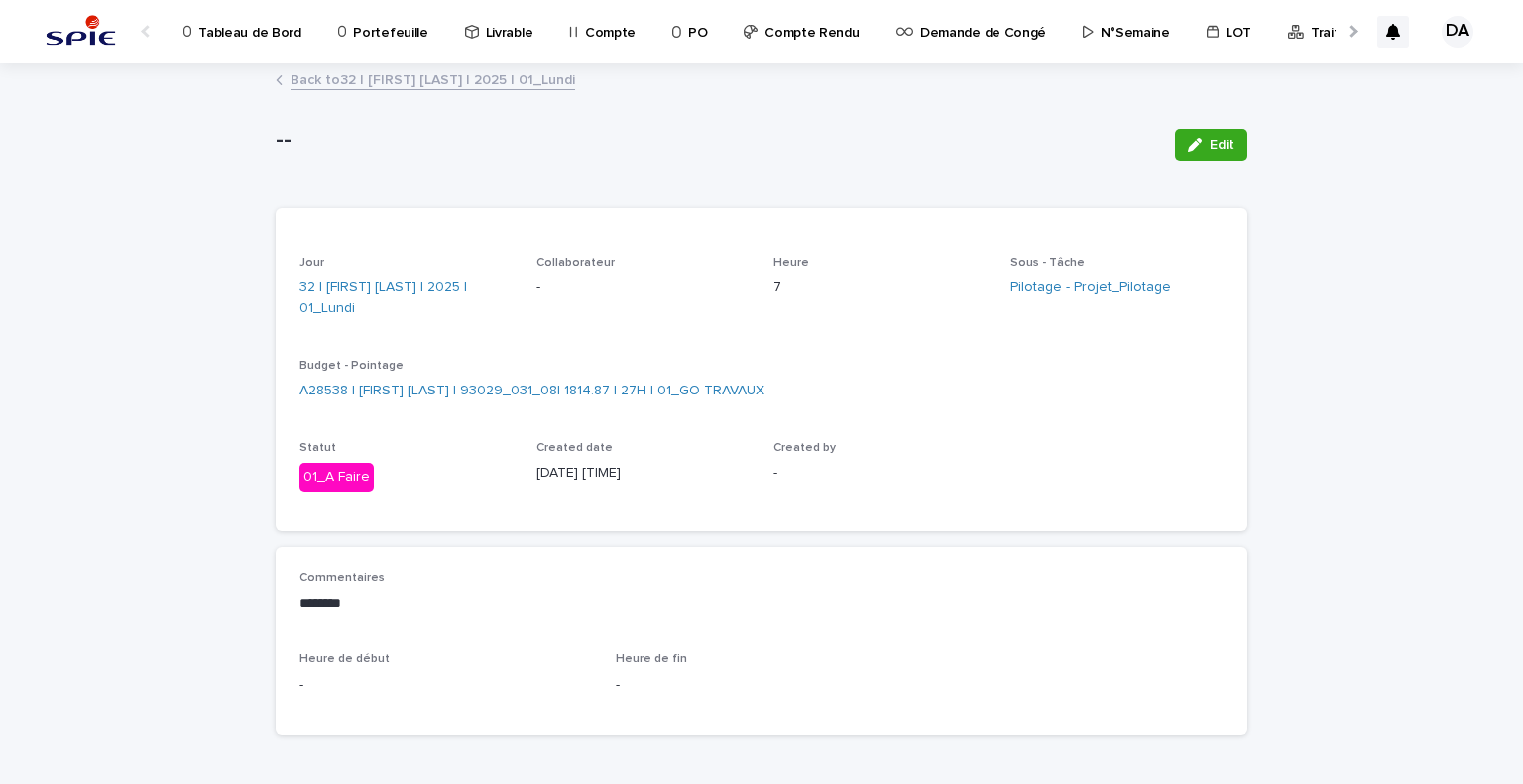 click on "Back to  32 | DA CUNHA Alexandre | 2025 | 01_Lundi" at bounding box center (432, 78) 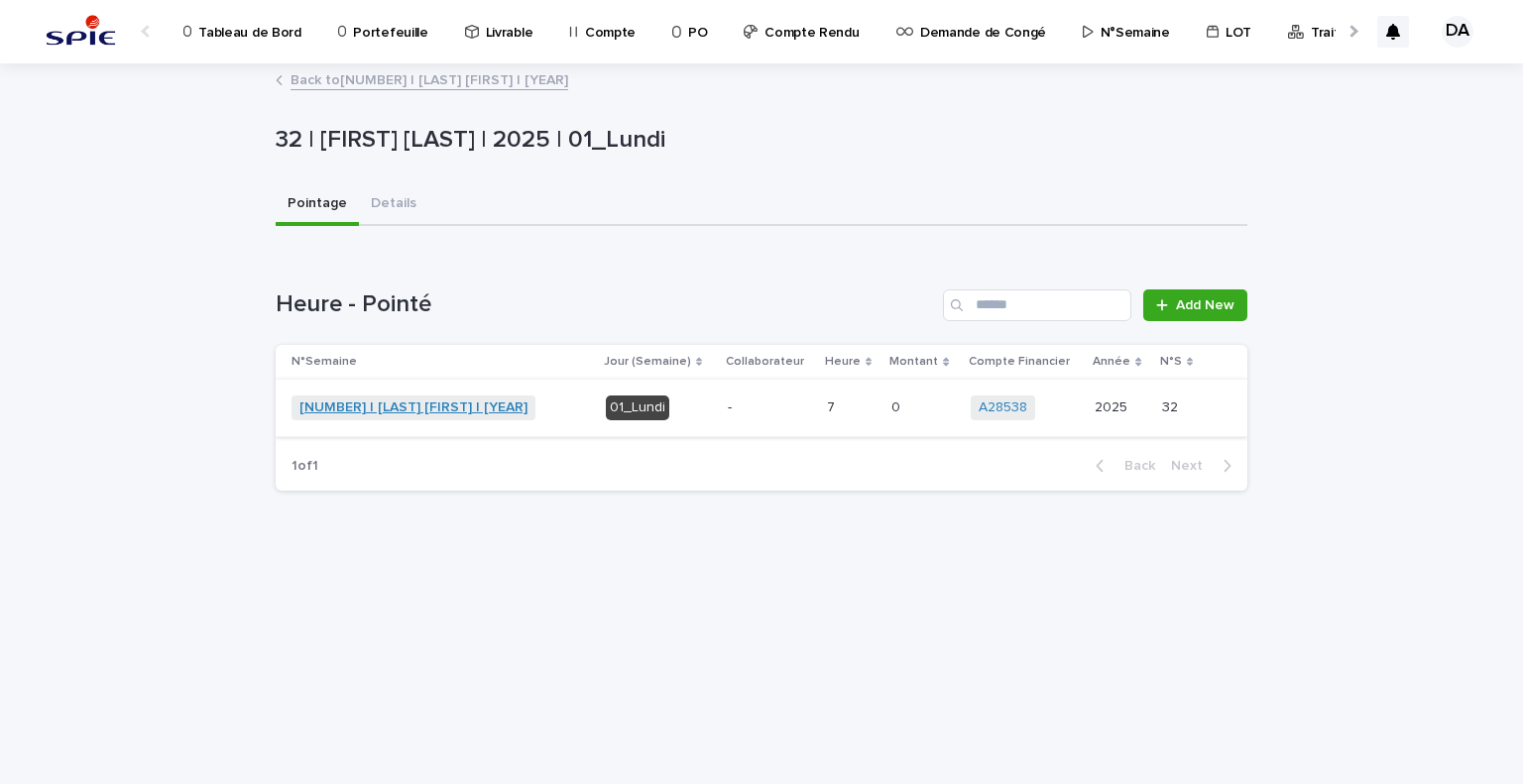click on "32 | [LAST] [FIRST] | [YEAR]" at bounding box center (413, 407) 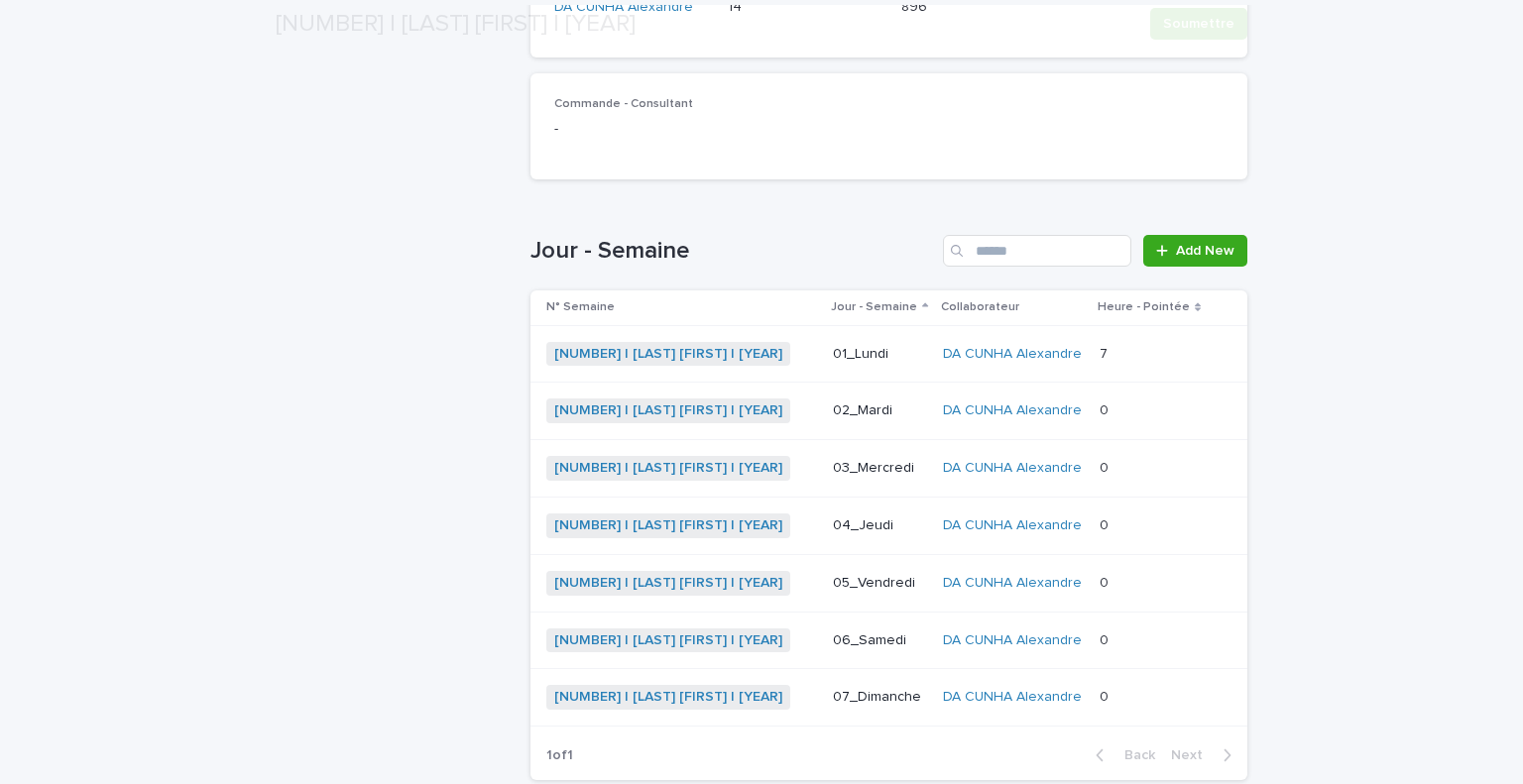 scroll, scrollTop: 604, scrollLeft: 0, axis: vertical 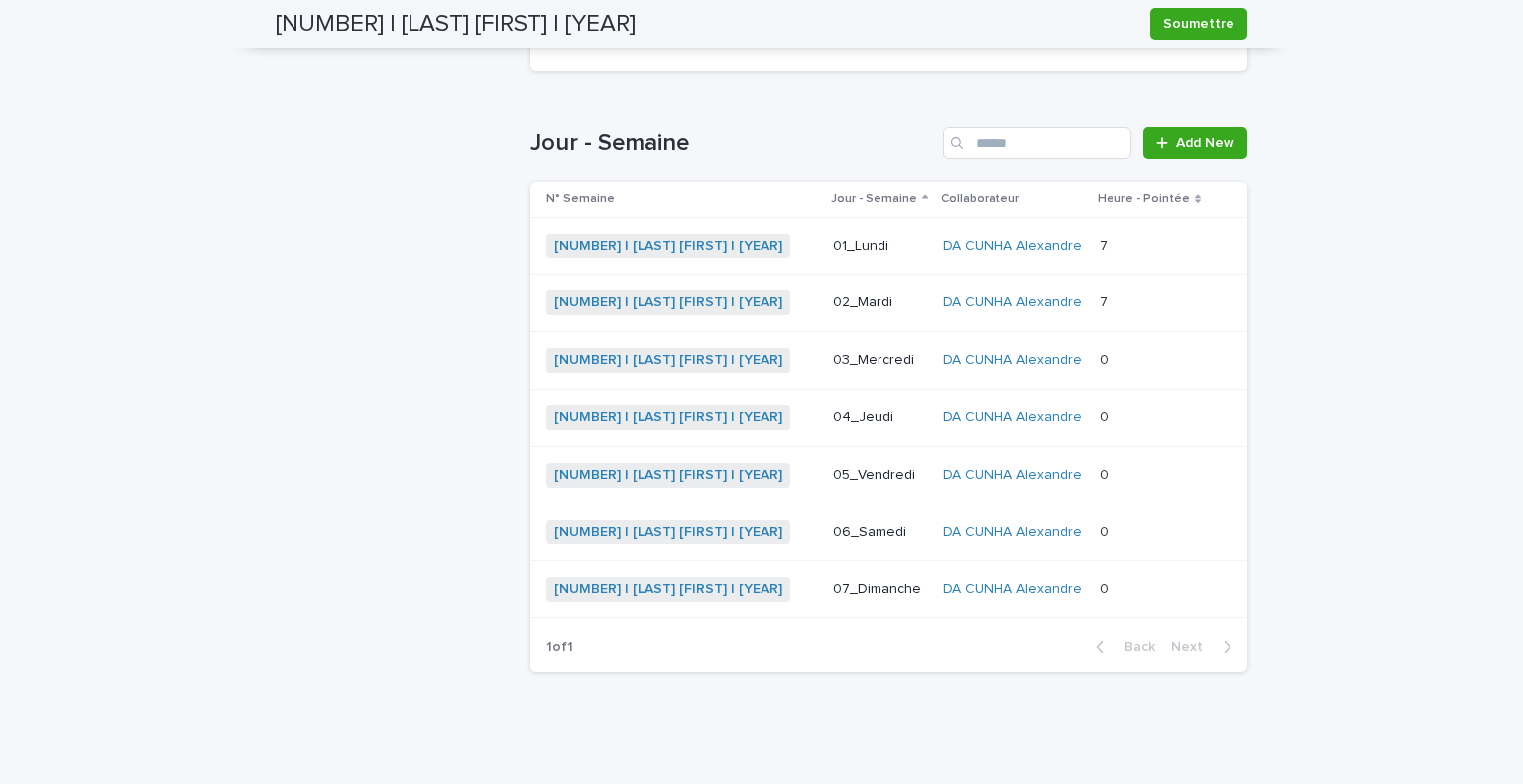 click on "0 0" at bounding box center (1149, 361) 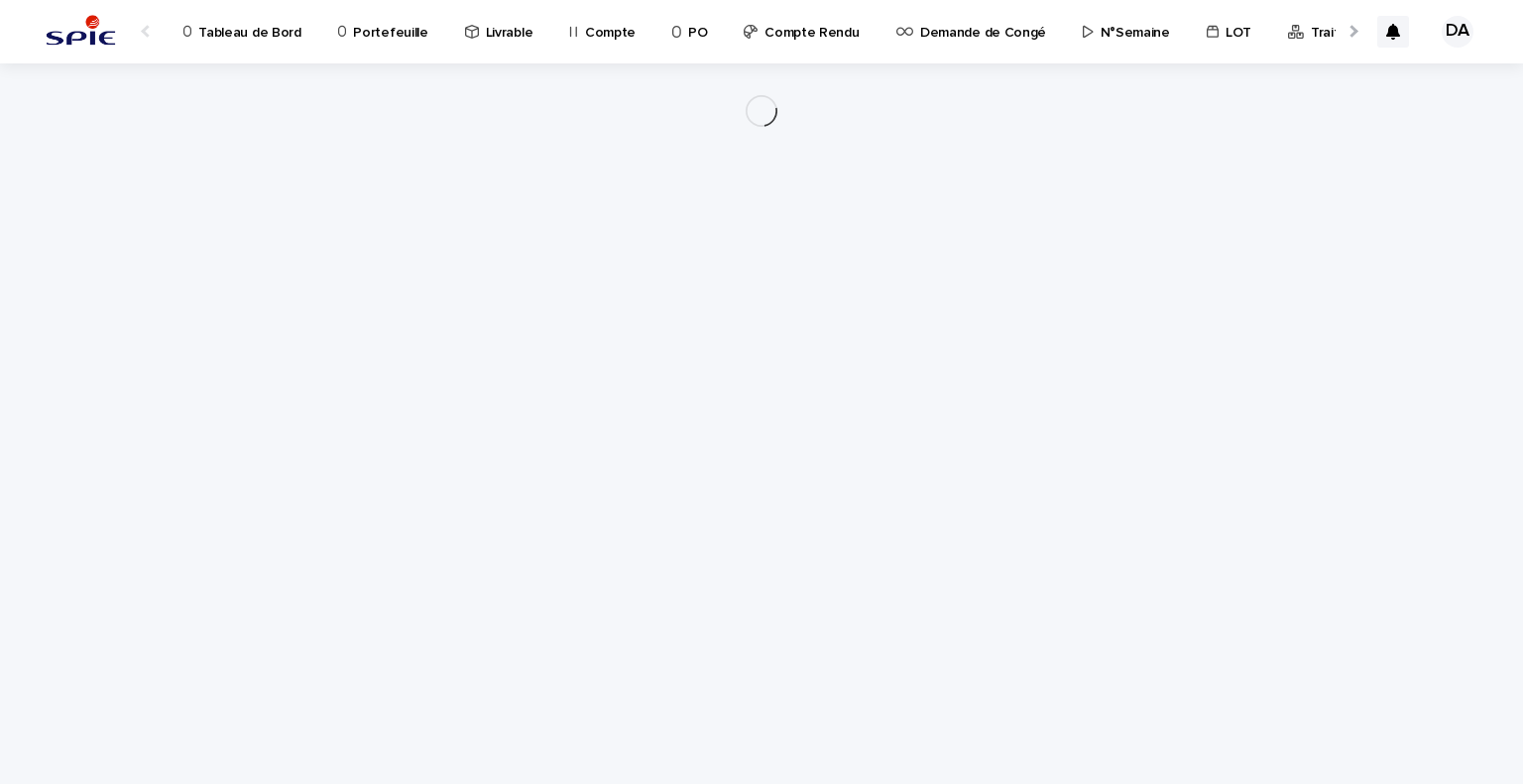 scroll, scrollTop: 0, scrollLeft: 0, axis: both 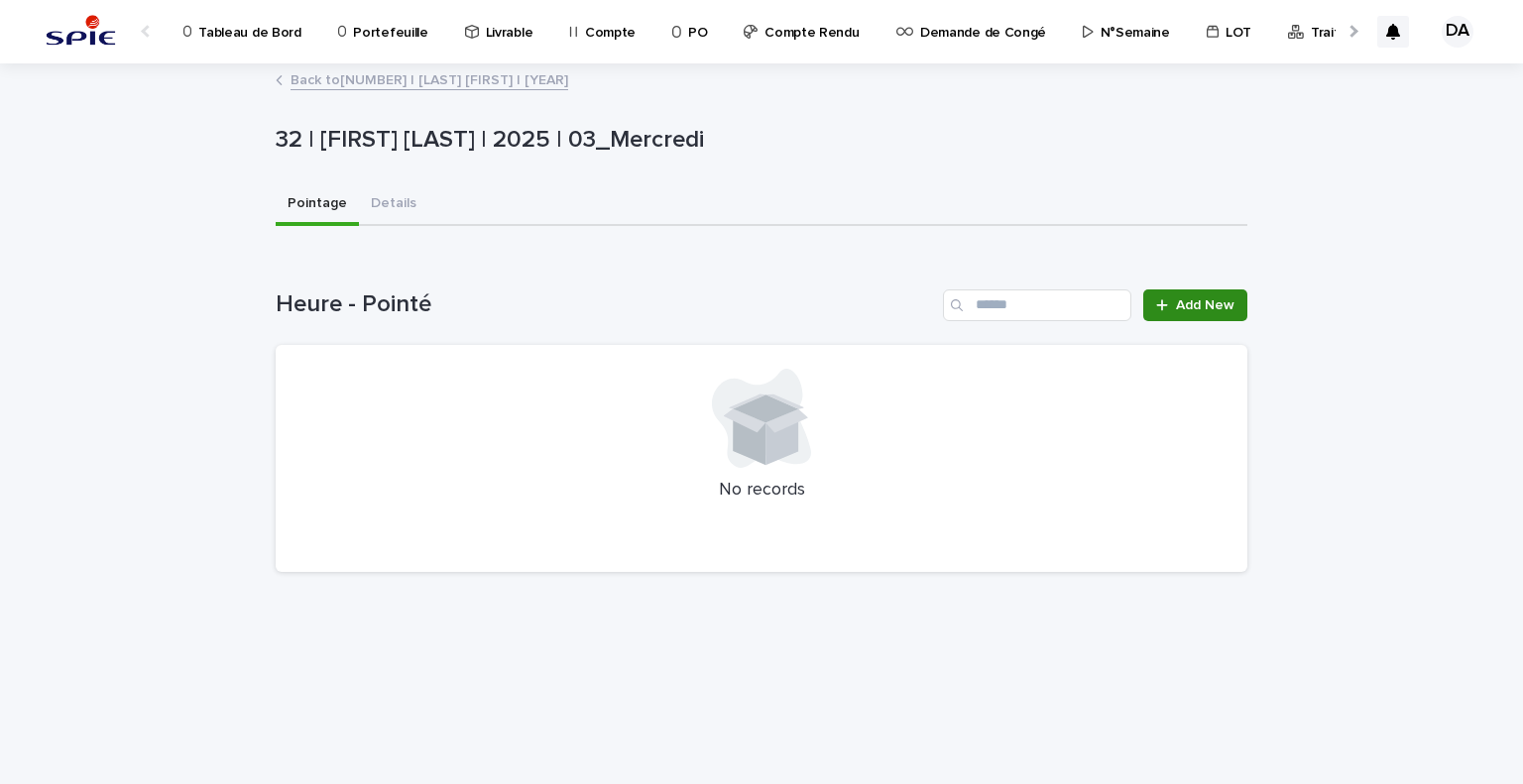 click on "Add New" at bounding box center (1195, 305) 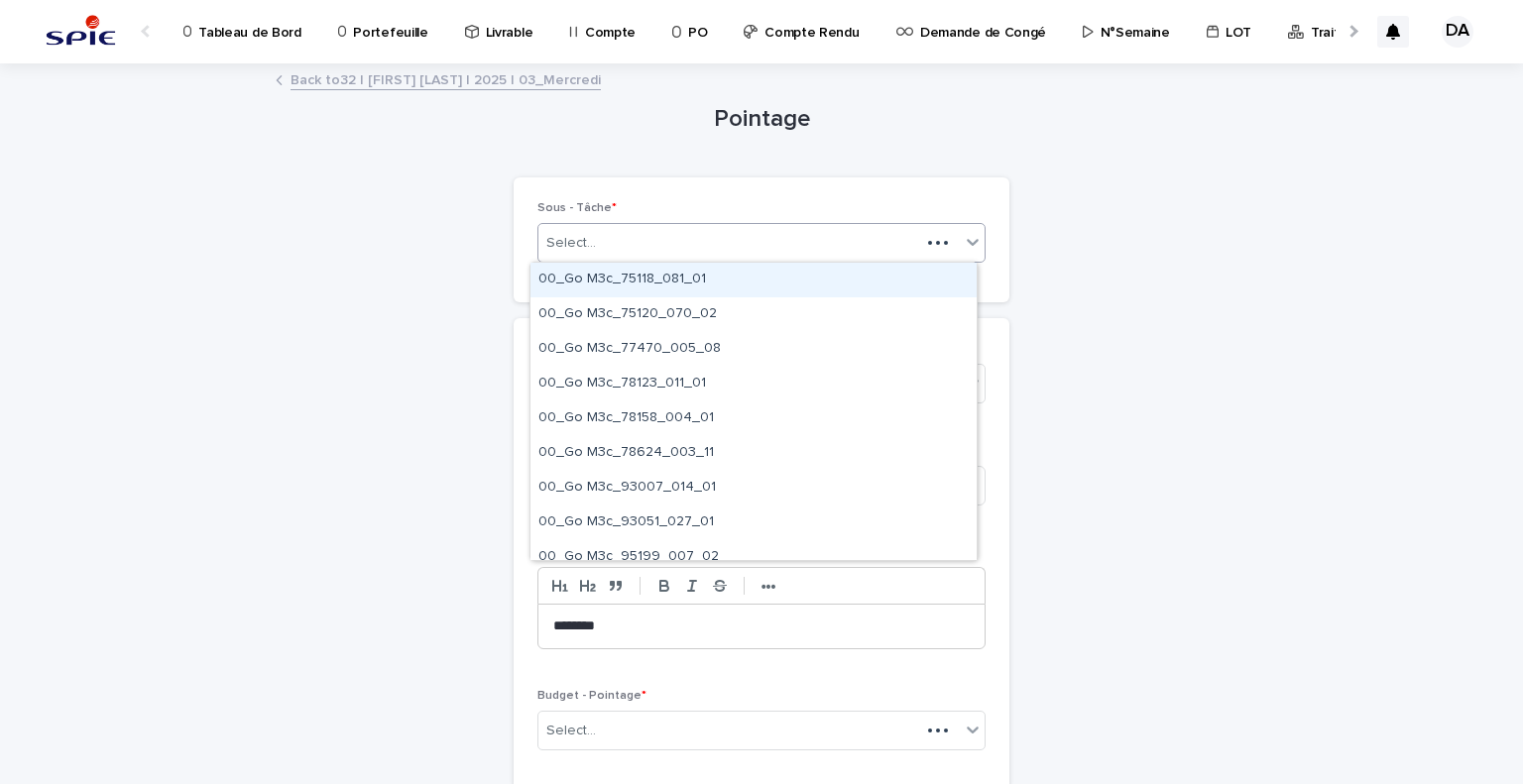 click on "Select..." at bounding box center (729, 243) 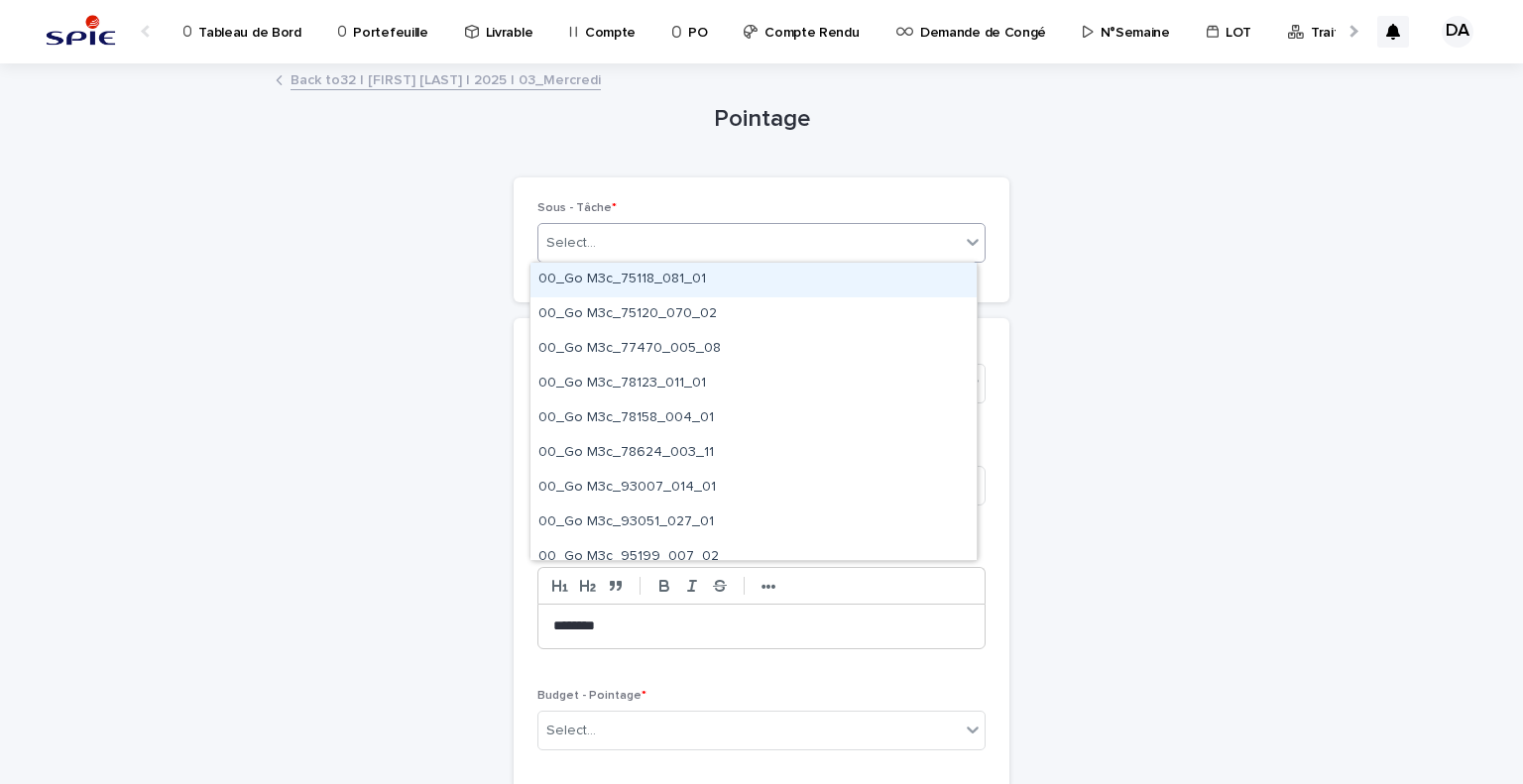 paste on "****" 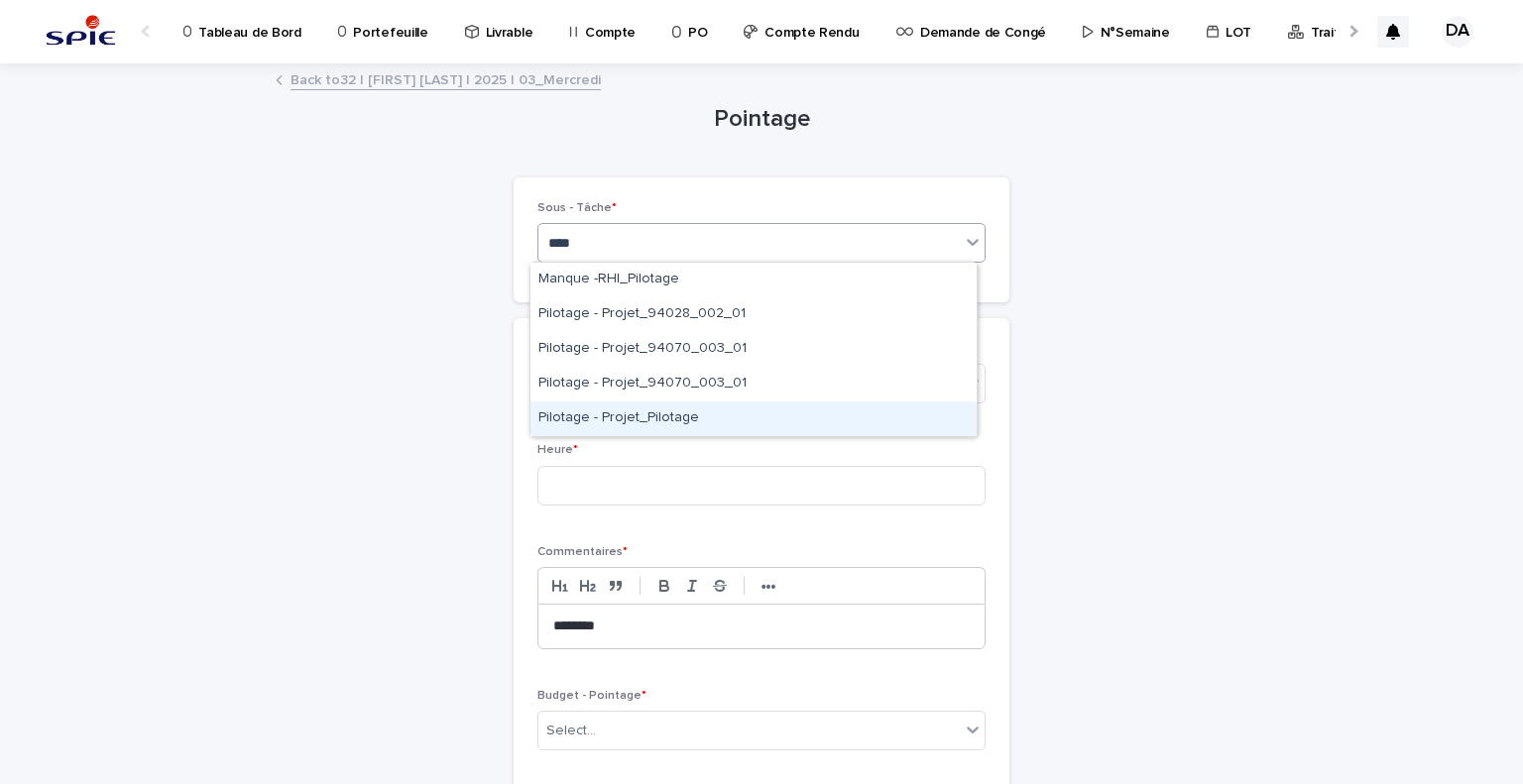 click on "Pilotage - Projet_Pilotage" at bounding box center (754, 418) 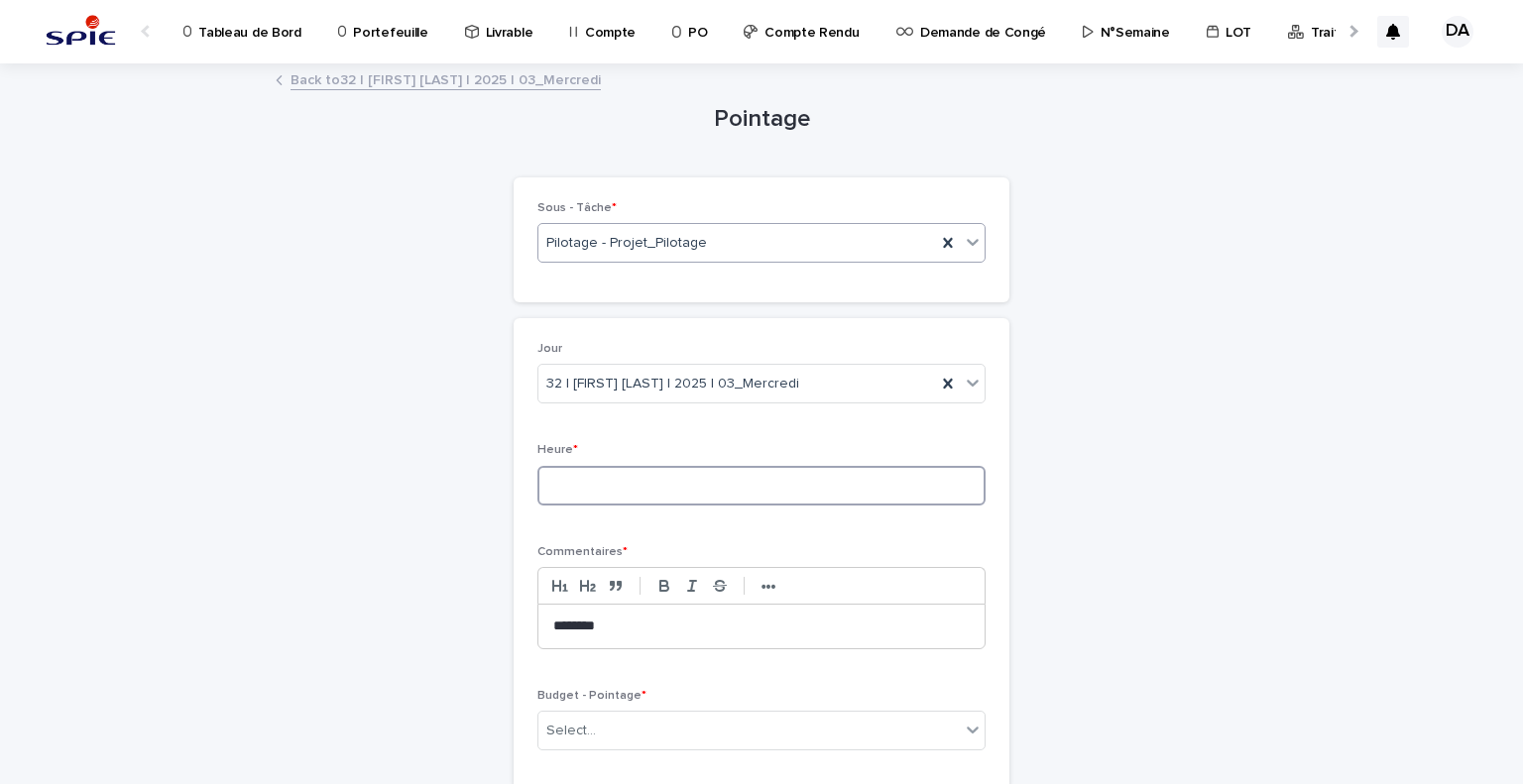 click at bounding box center [762, 486] 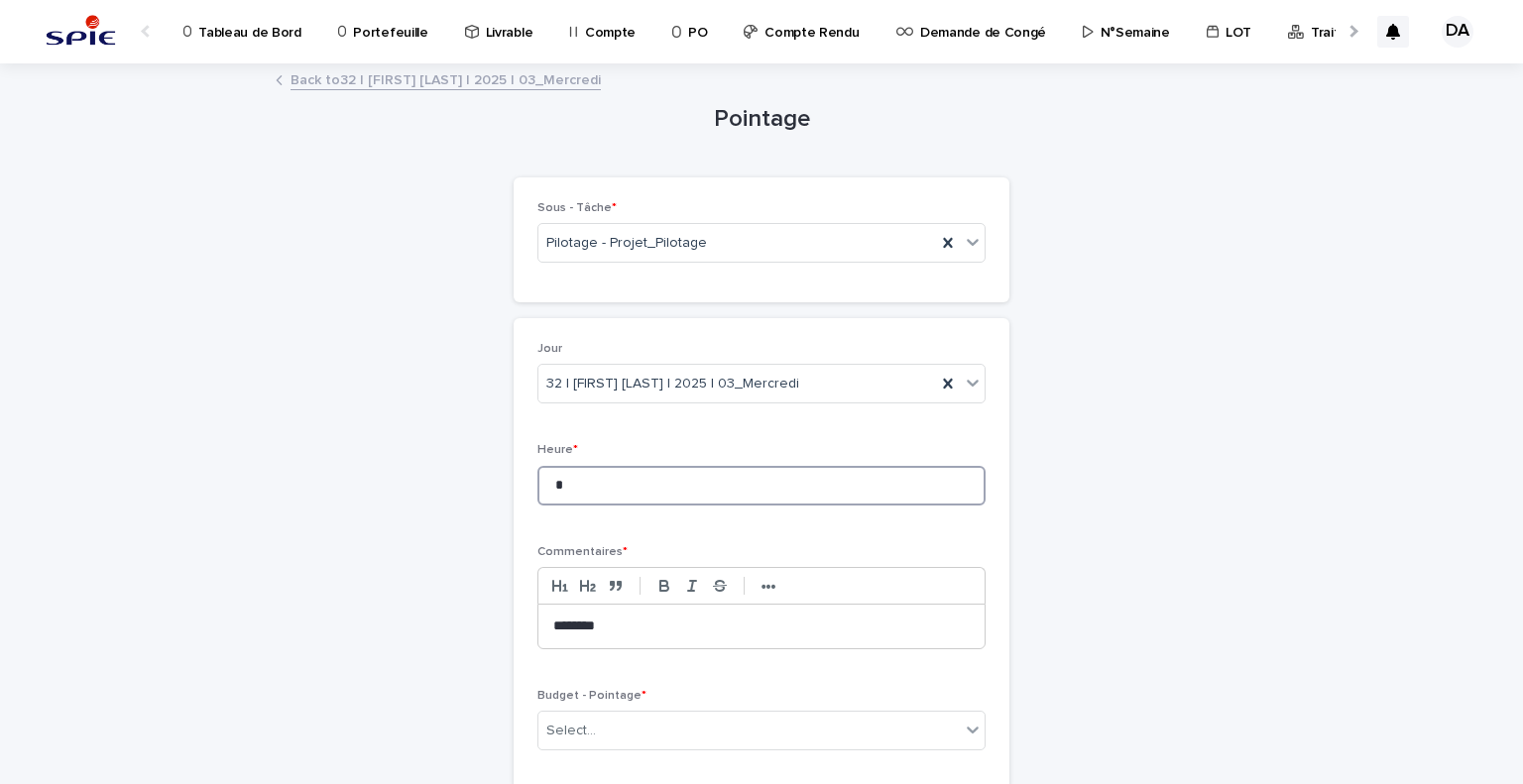 type on "*" 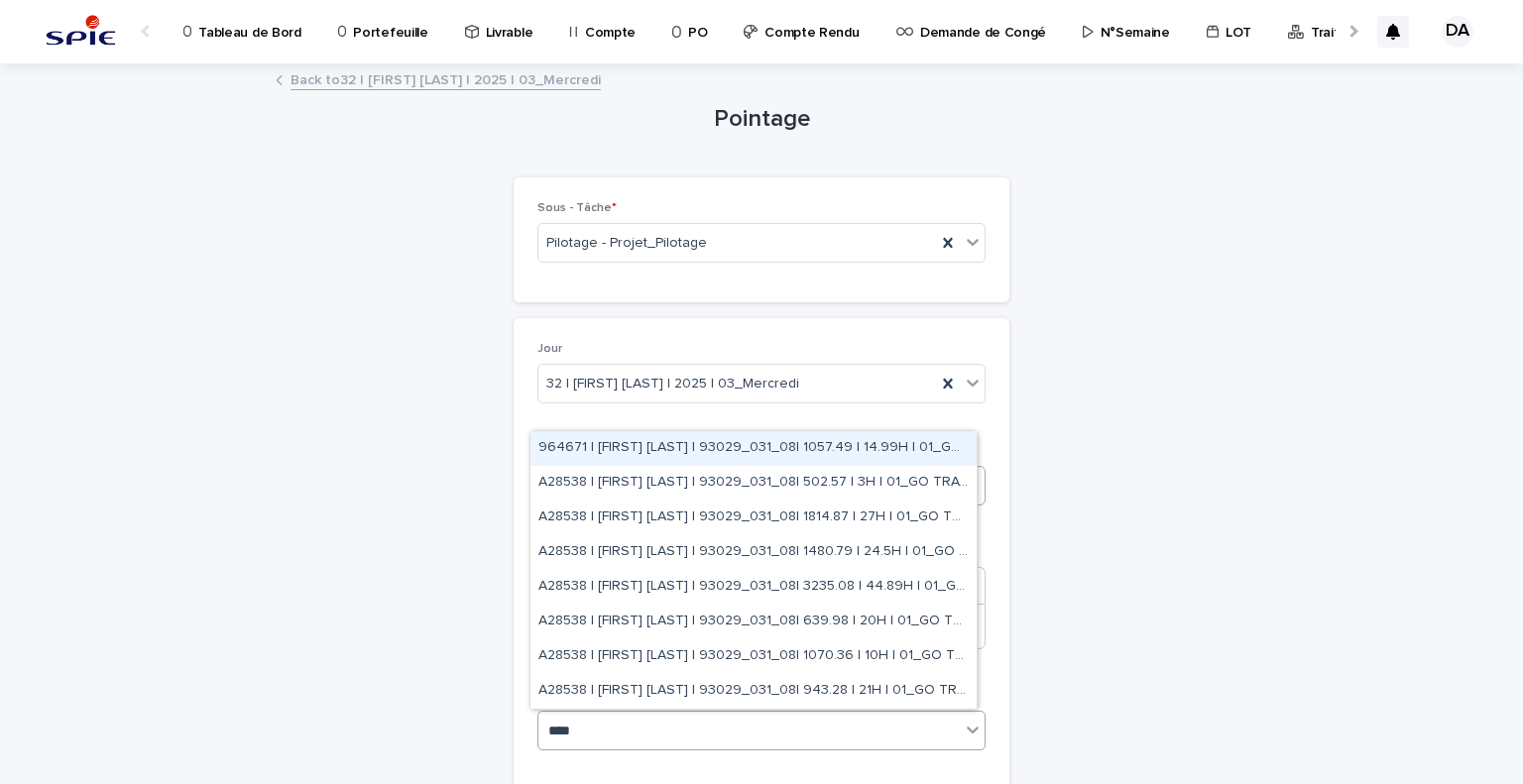type on "*****" 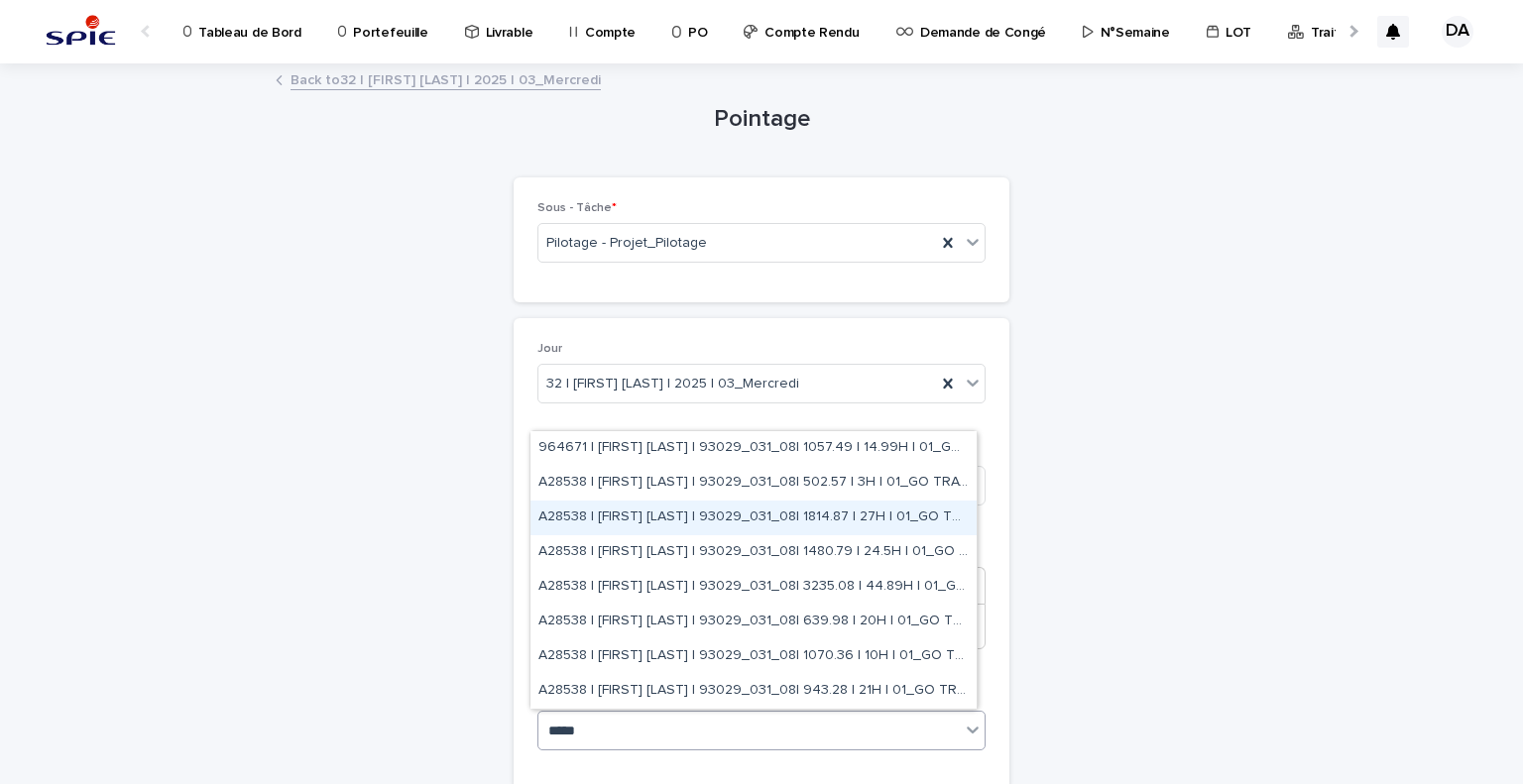 click on "A28538 | DA CUNHA Alexandre | 93029_031_08| 1814.87 | 27H  | 01_GO TRAVAUX" at bounding box center [754, 517] 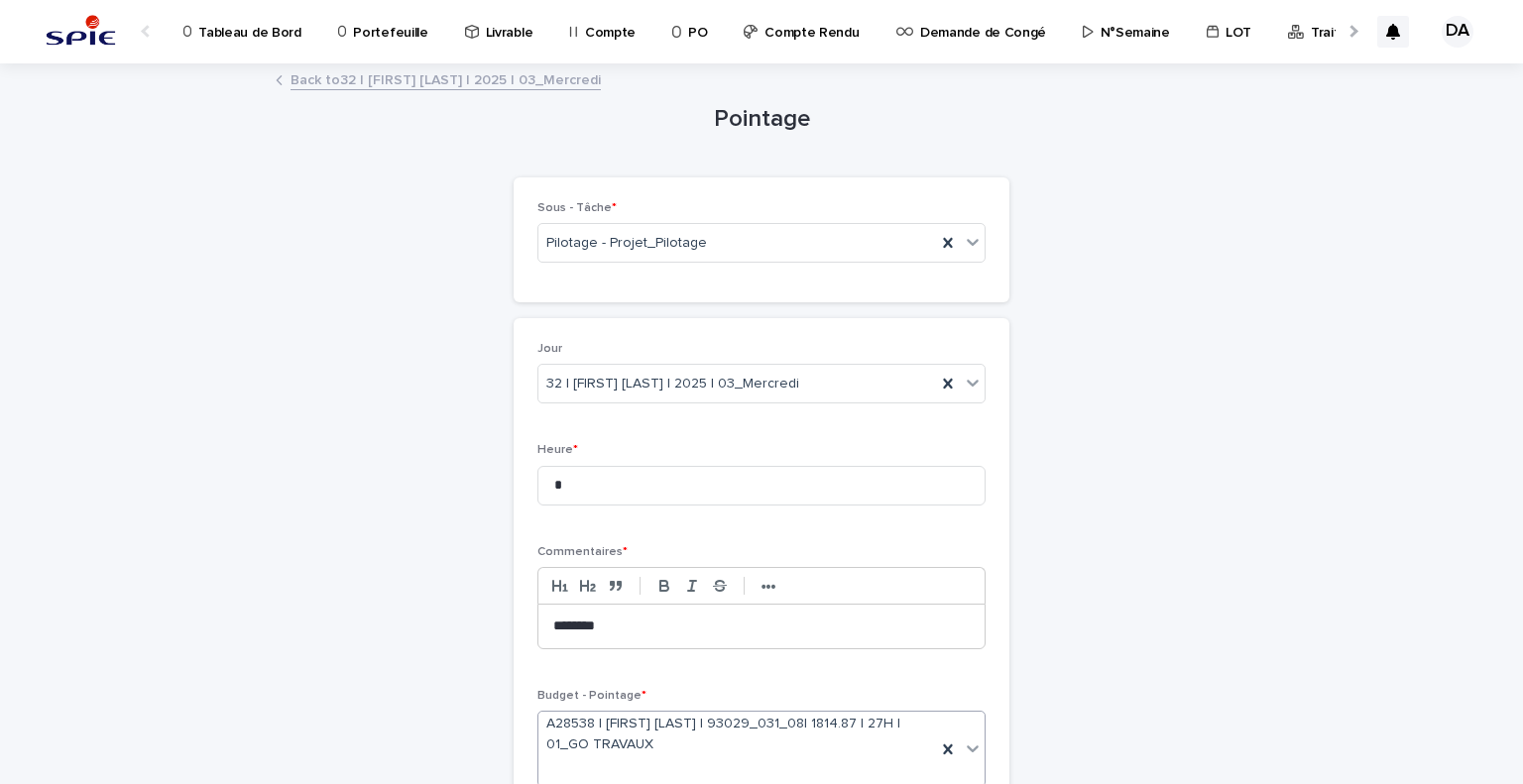 scroll, scrollTop: 186, scrollLeft: 0, axis: vertical 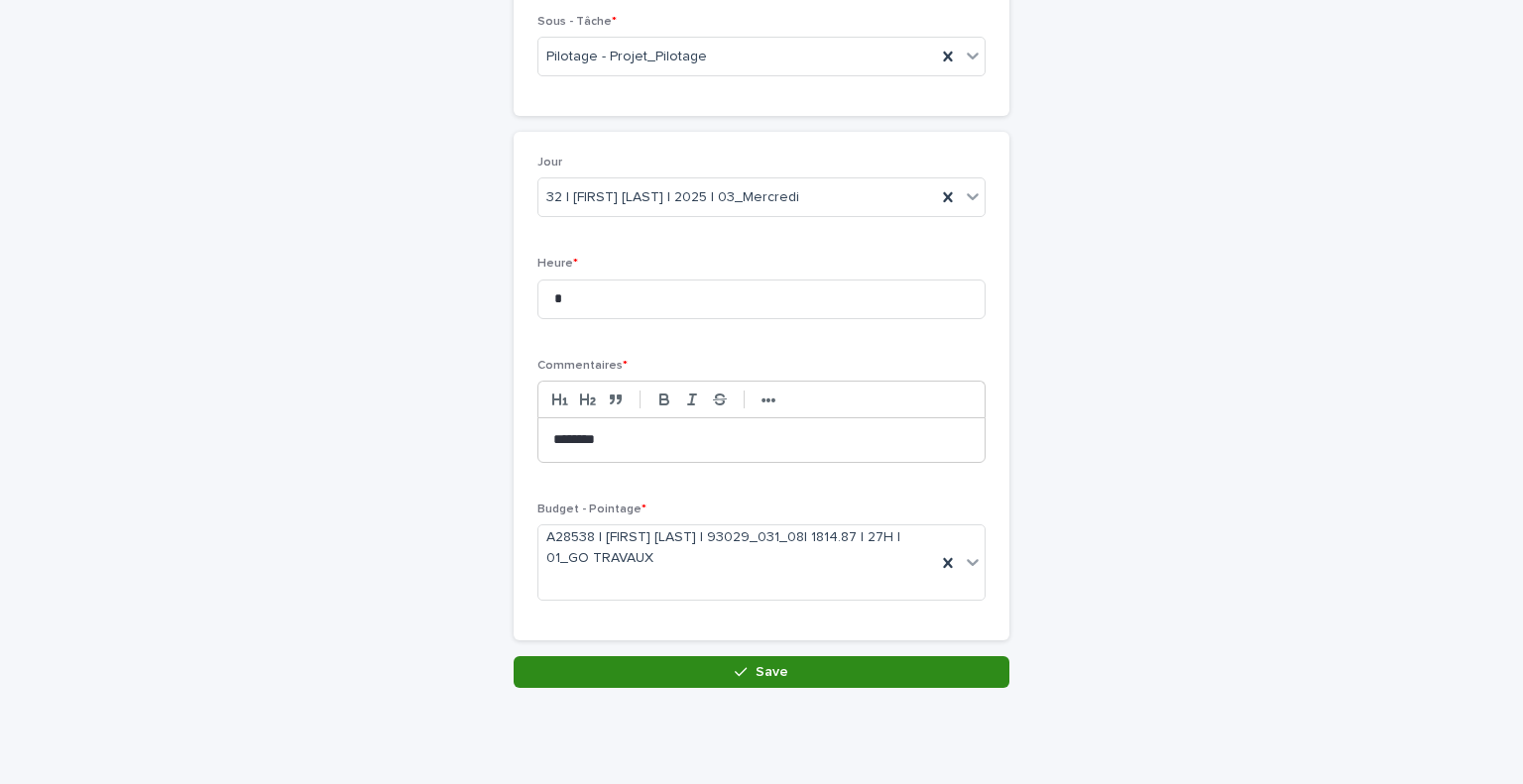 click on "Save" at bounding box center (762, 672) 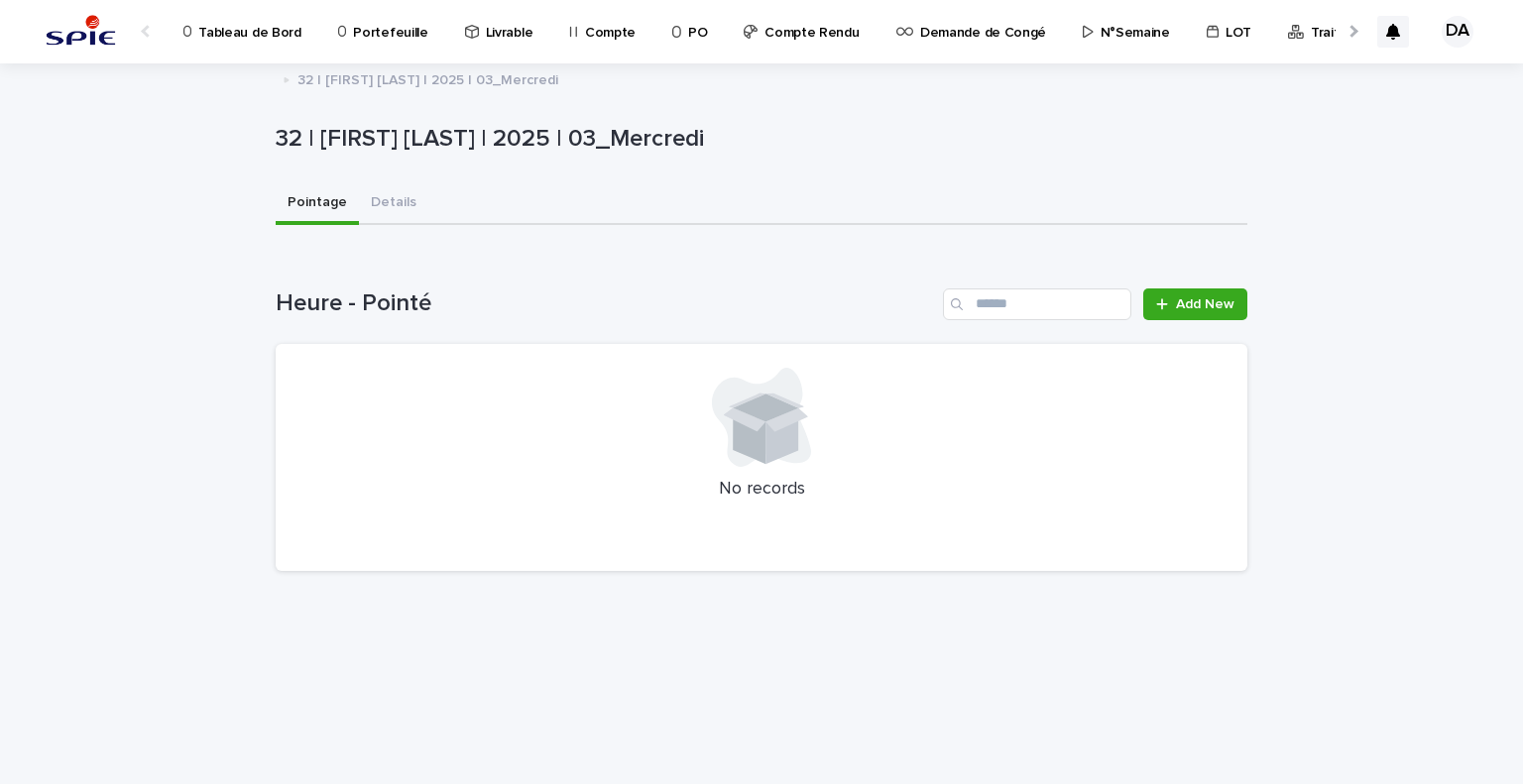 scroll, scrollTop: 0, scrollLeft: 0, axis: both 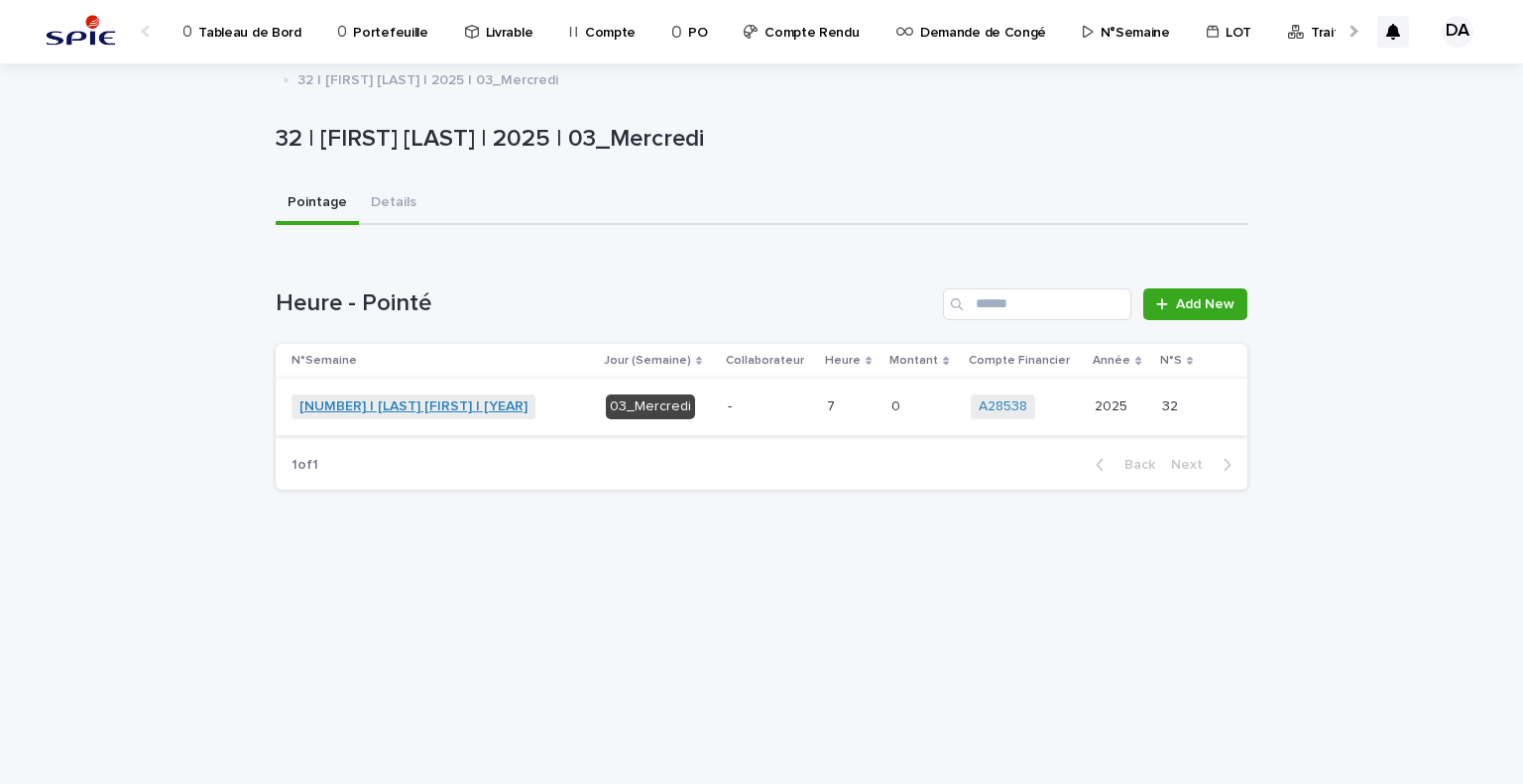 click on "32 | [LAST] [FIRST] | [YEAR]" at bounding box center (413, 406) 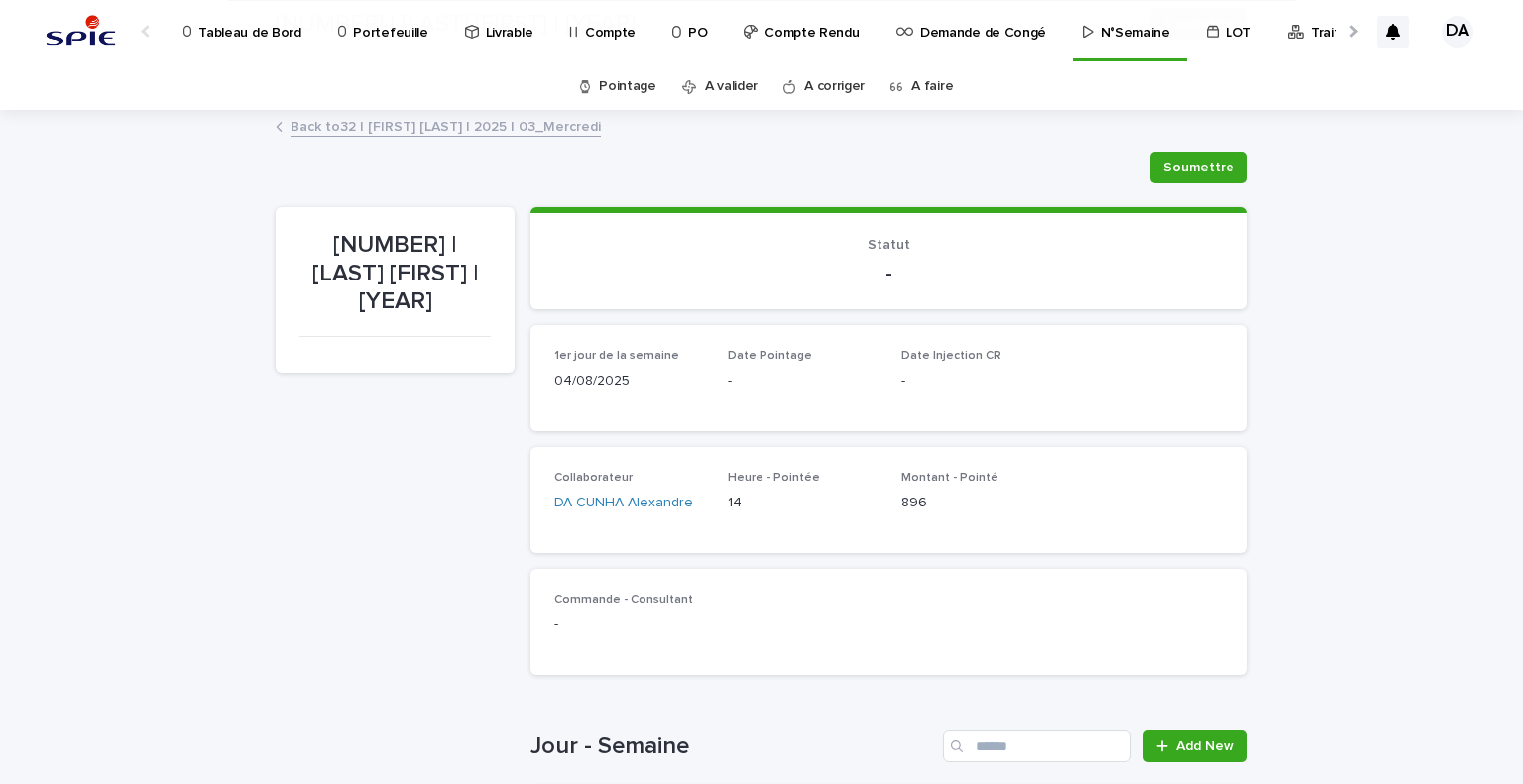 scroll, scrollTop: 595, scrollLeft: 0, axis: vertical 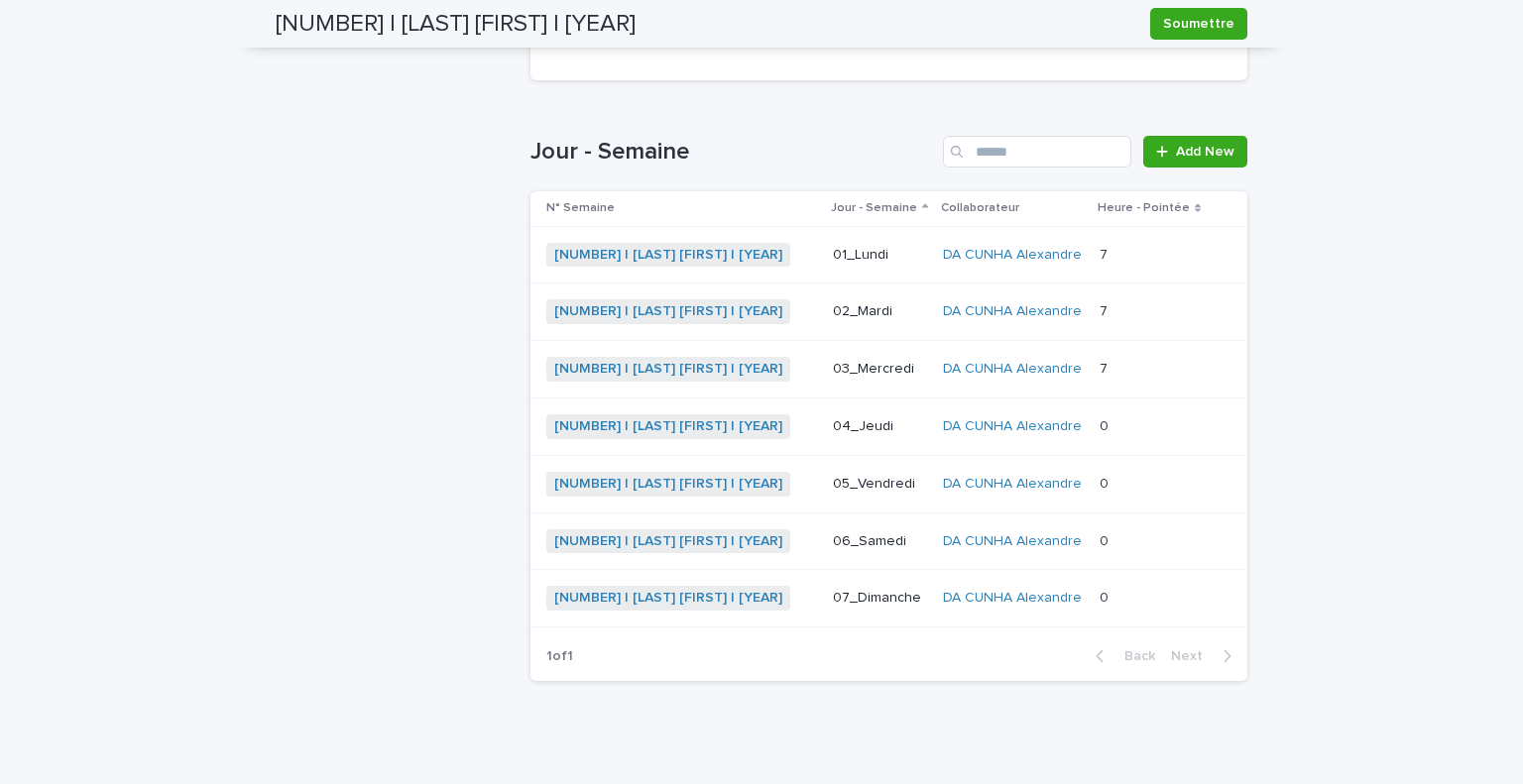 click at bounding box center (1149, 426) 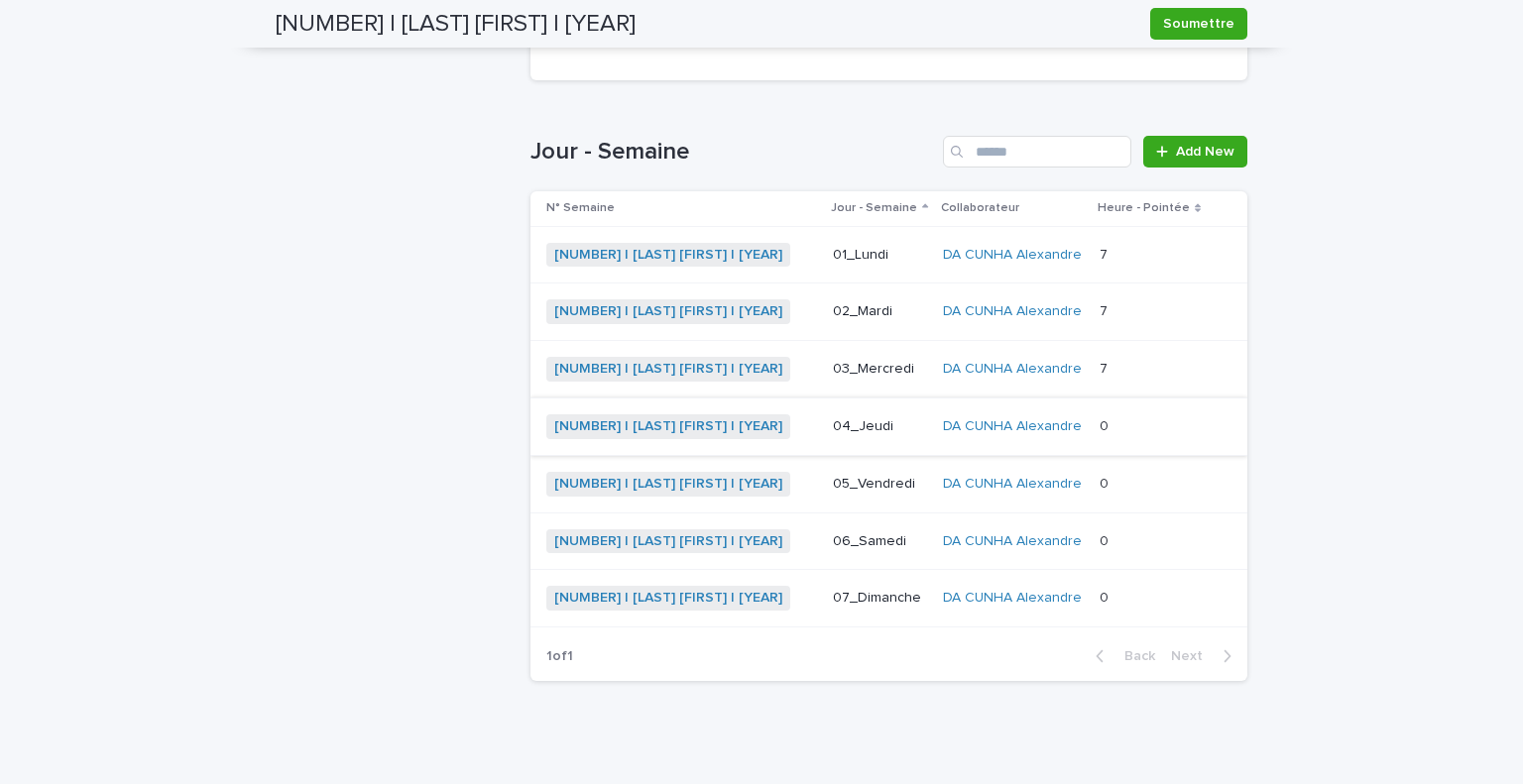 scroll, scrollTop: 0, scrollLeft: 0, axis: both 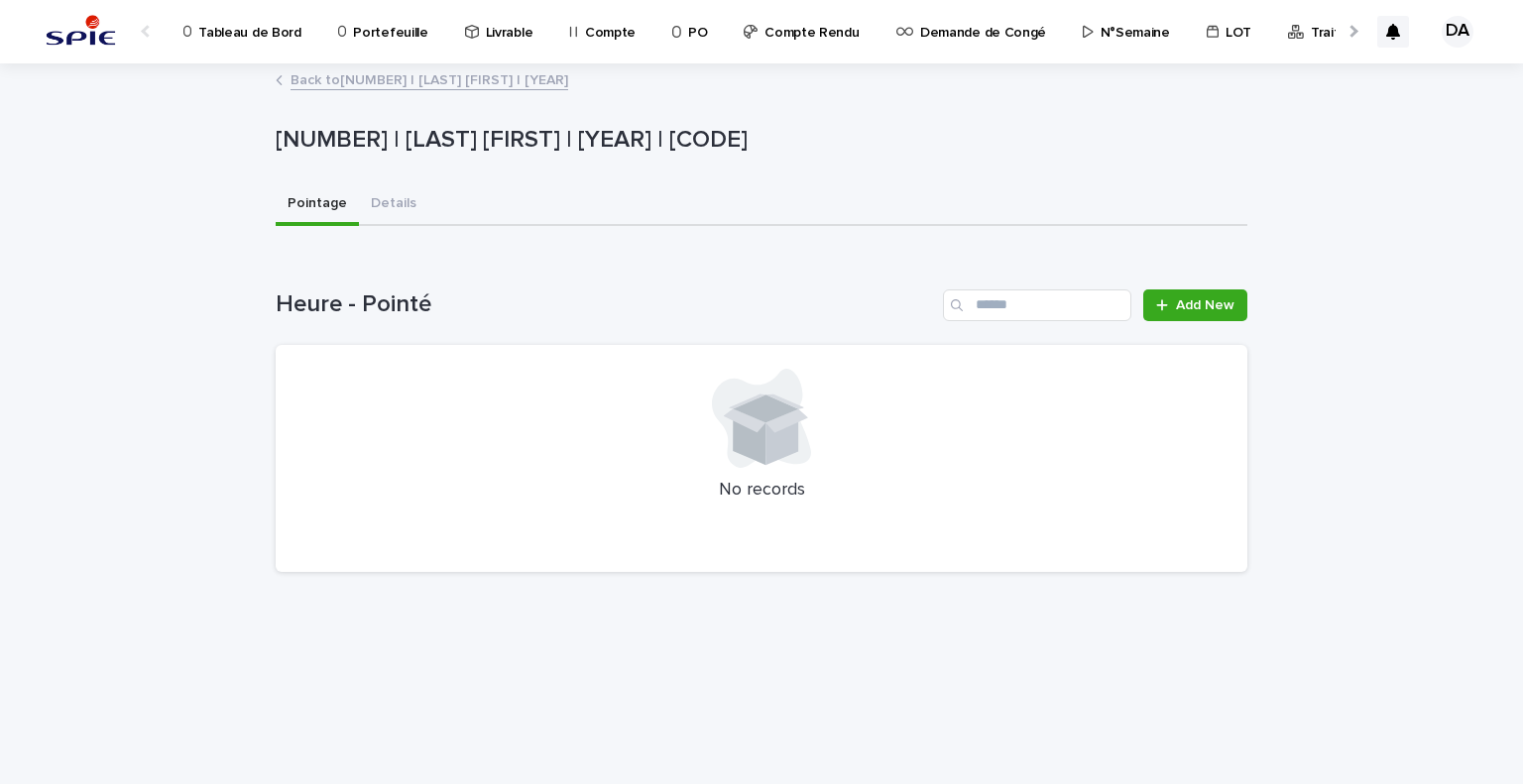 drag, startPoint x: 631, startPoint y: 209, endPoint x: 734, endPoint y: 235, distance: 106.230881 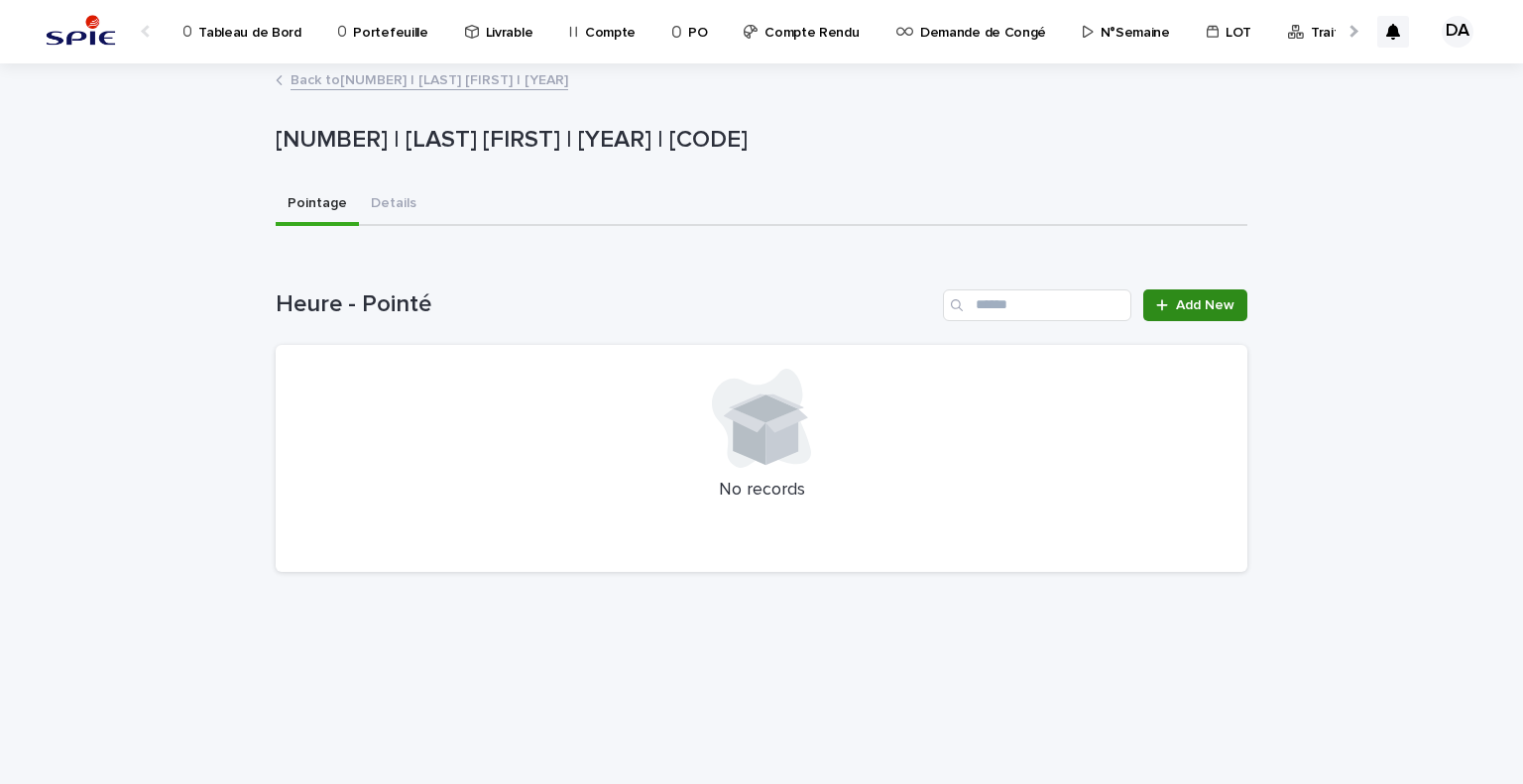 click on "Add New" at bounding box center (1205, 305) 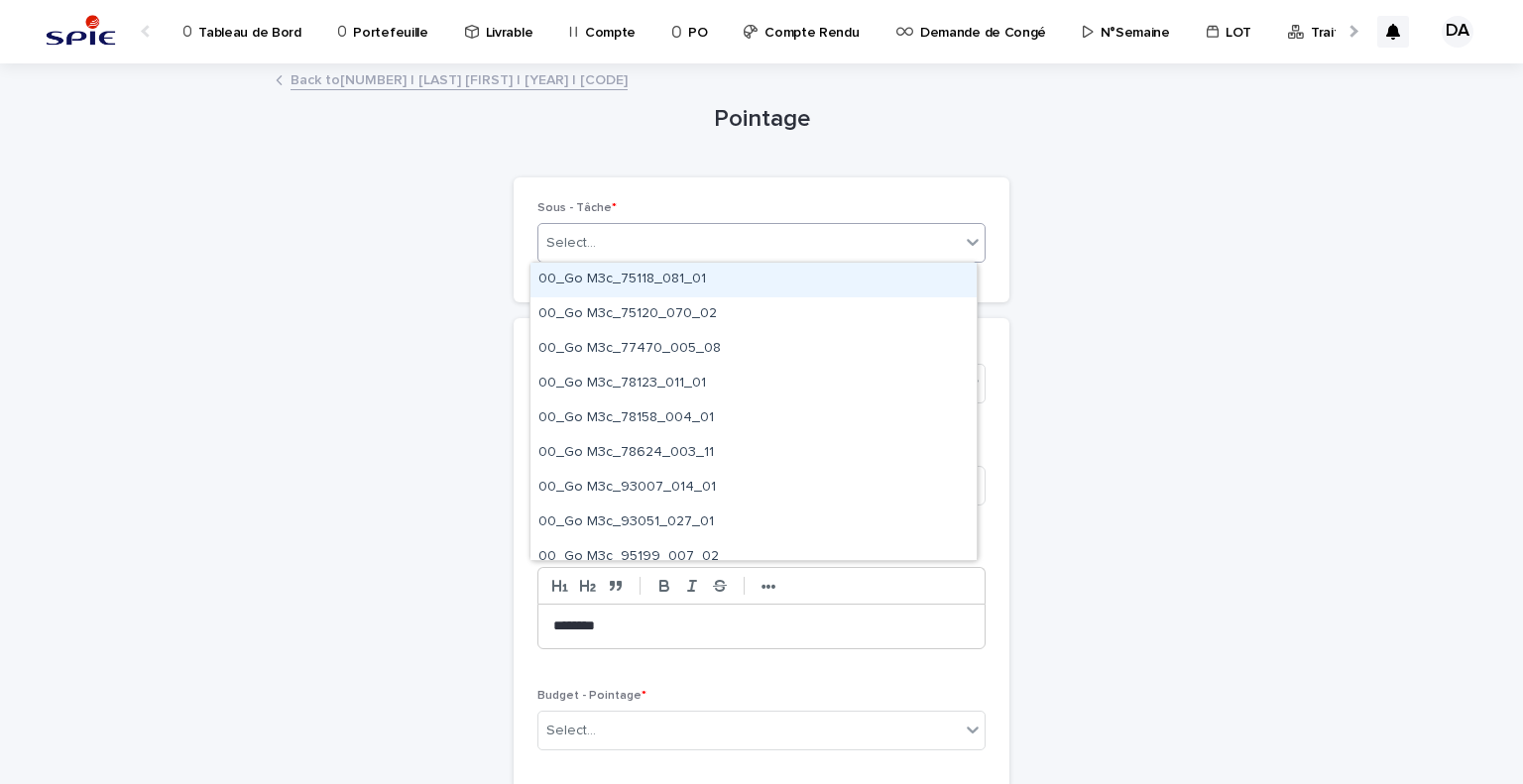 click on "Select..." at bounding box center [749, 243] 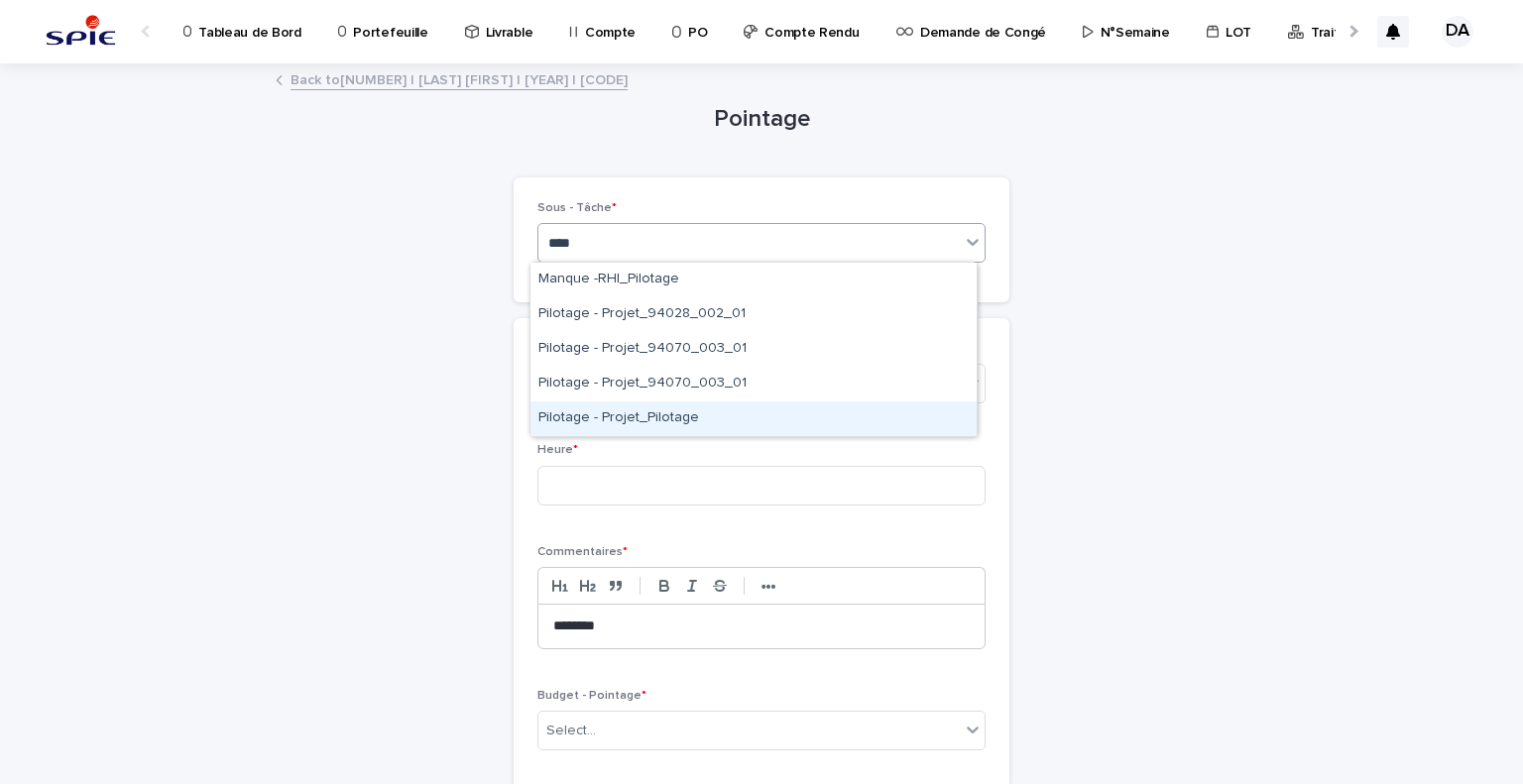 click on "Pilotage - Projet_Pilotage" at bounding box center (754, 418) 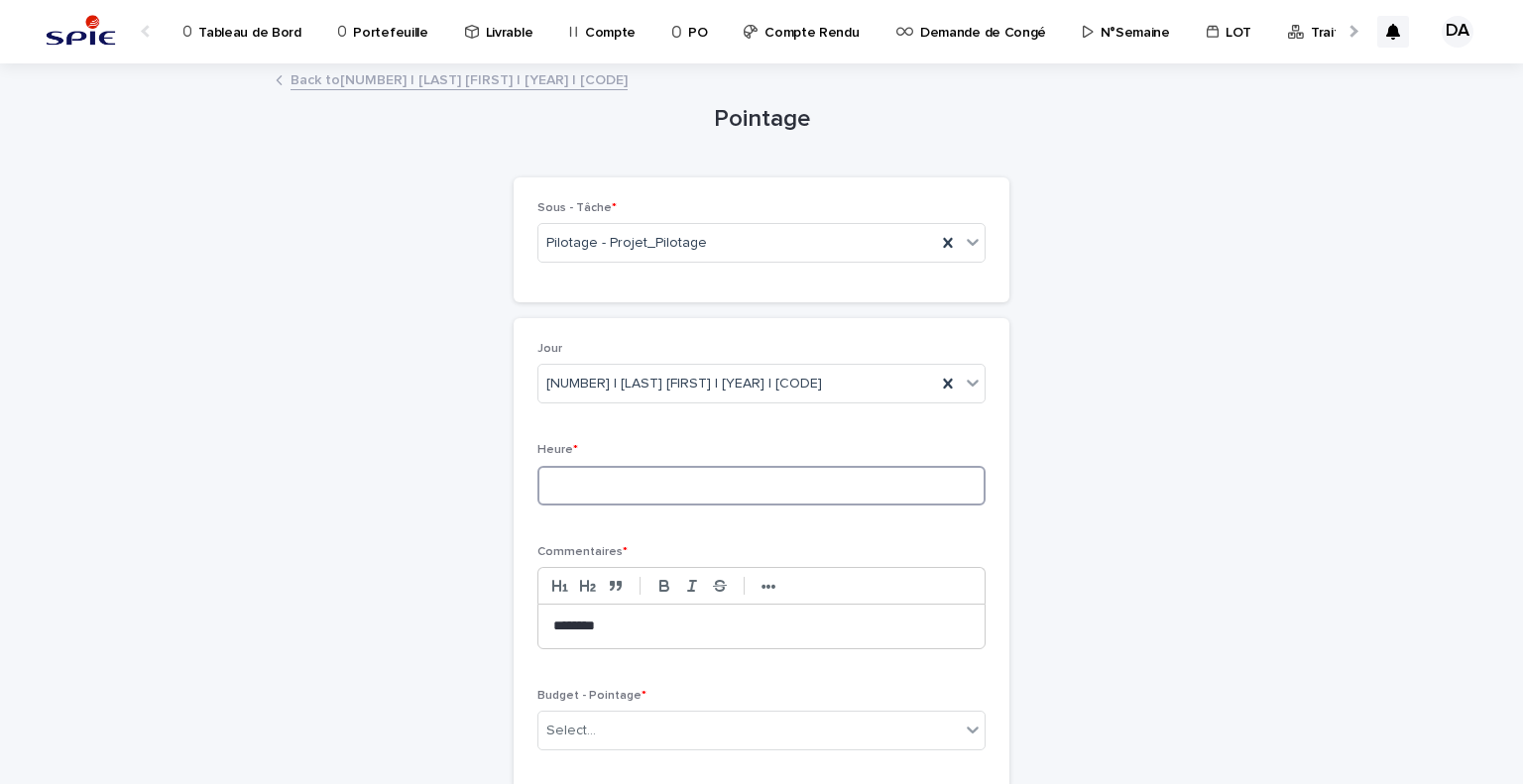 click at bounding box center [762, 486] 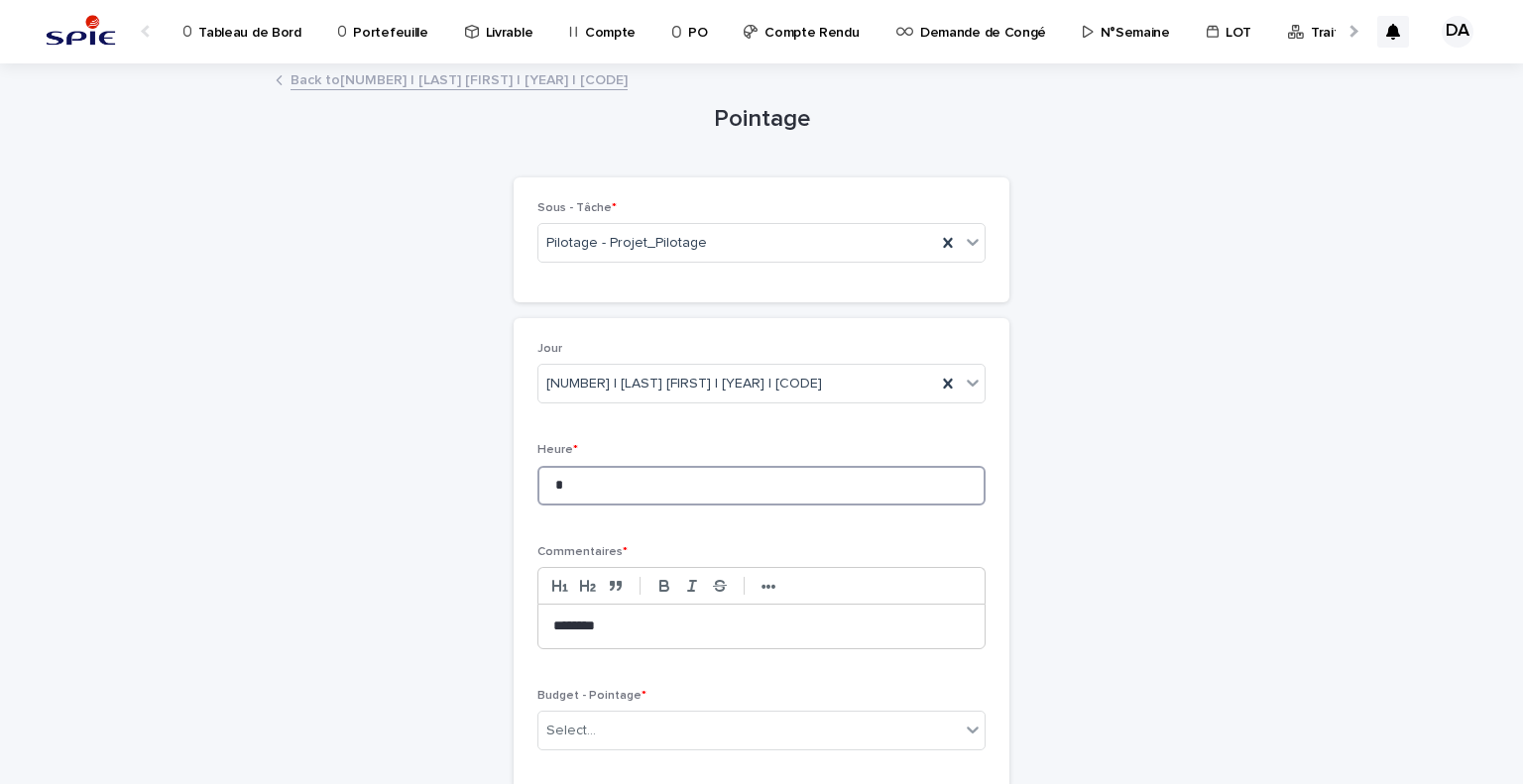 type on "*" 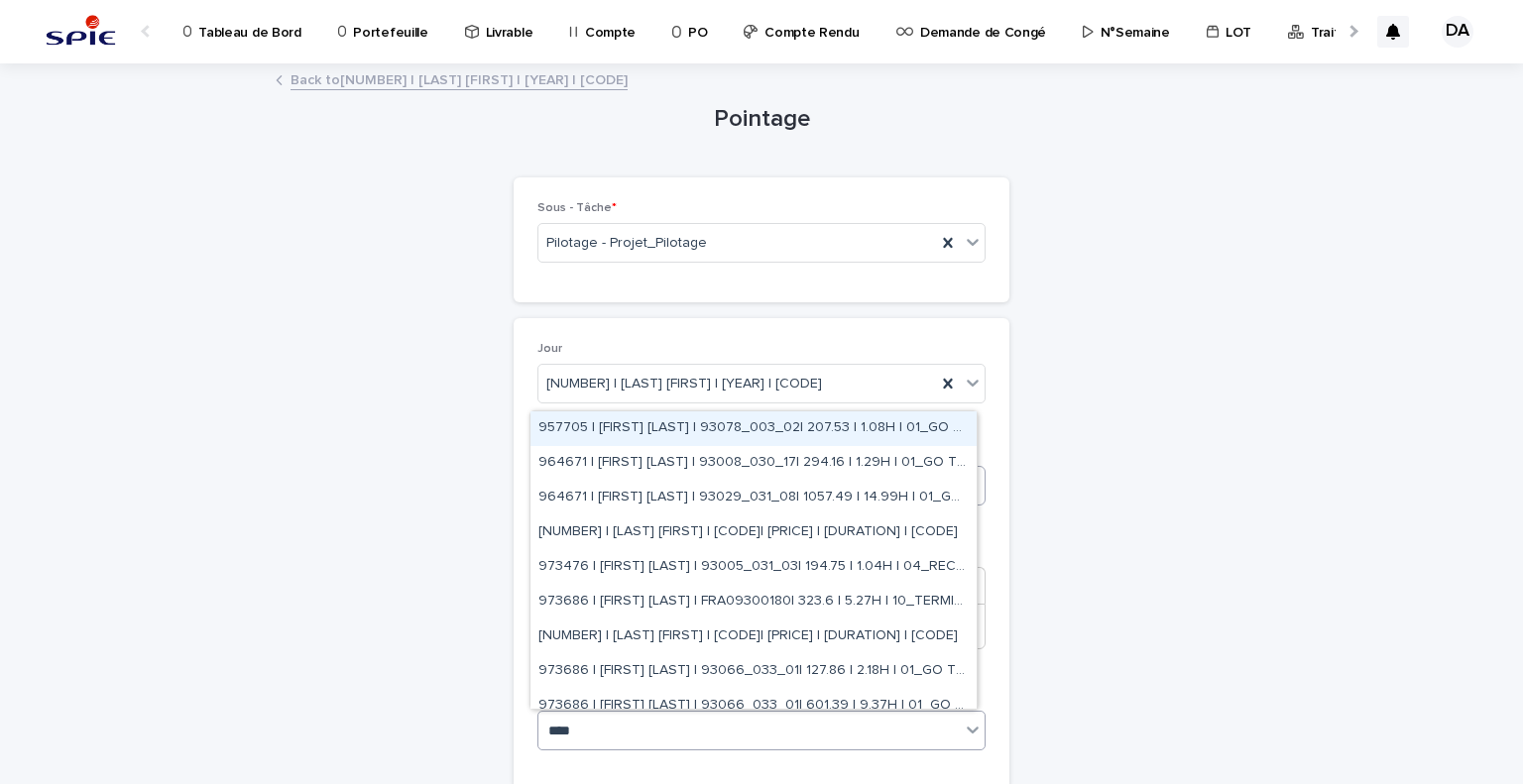 type on "*****" 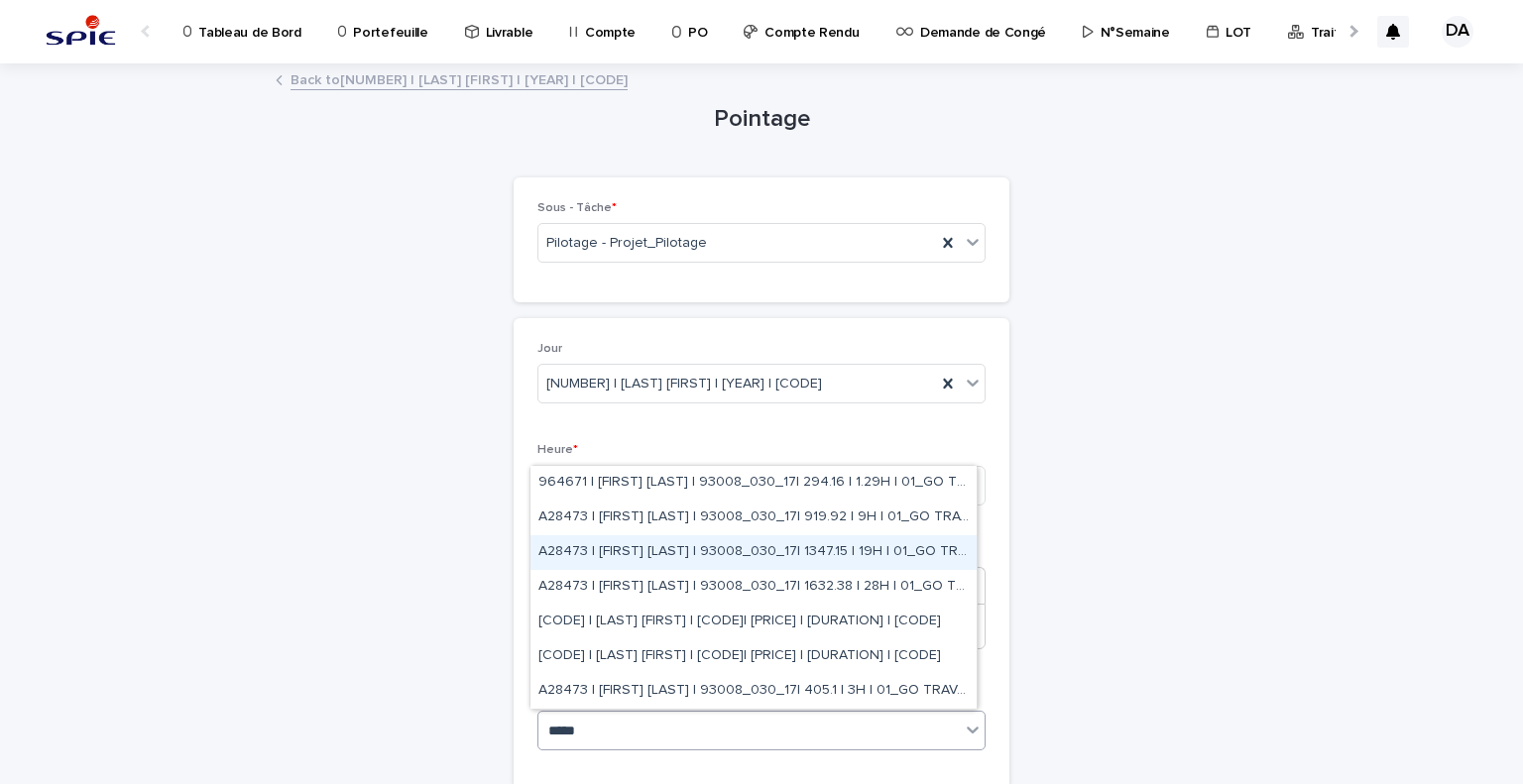 click on "A28473 | DA CUNHA Alexandre | 93008_030_17| 1347.15 | 19H  | 01_GO TRAVAUX" at bounding box center [754, 552] 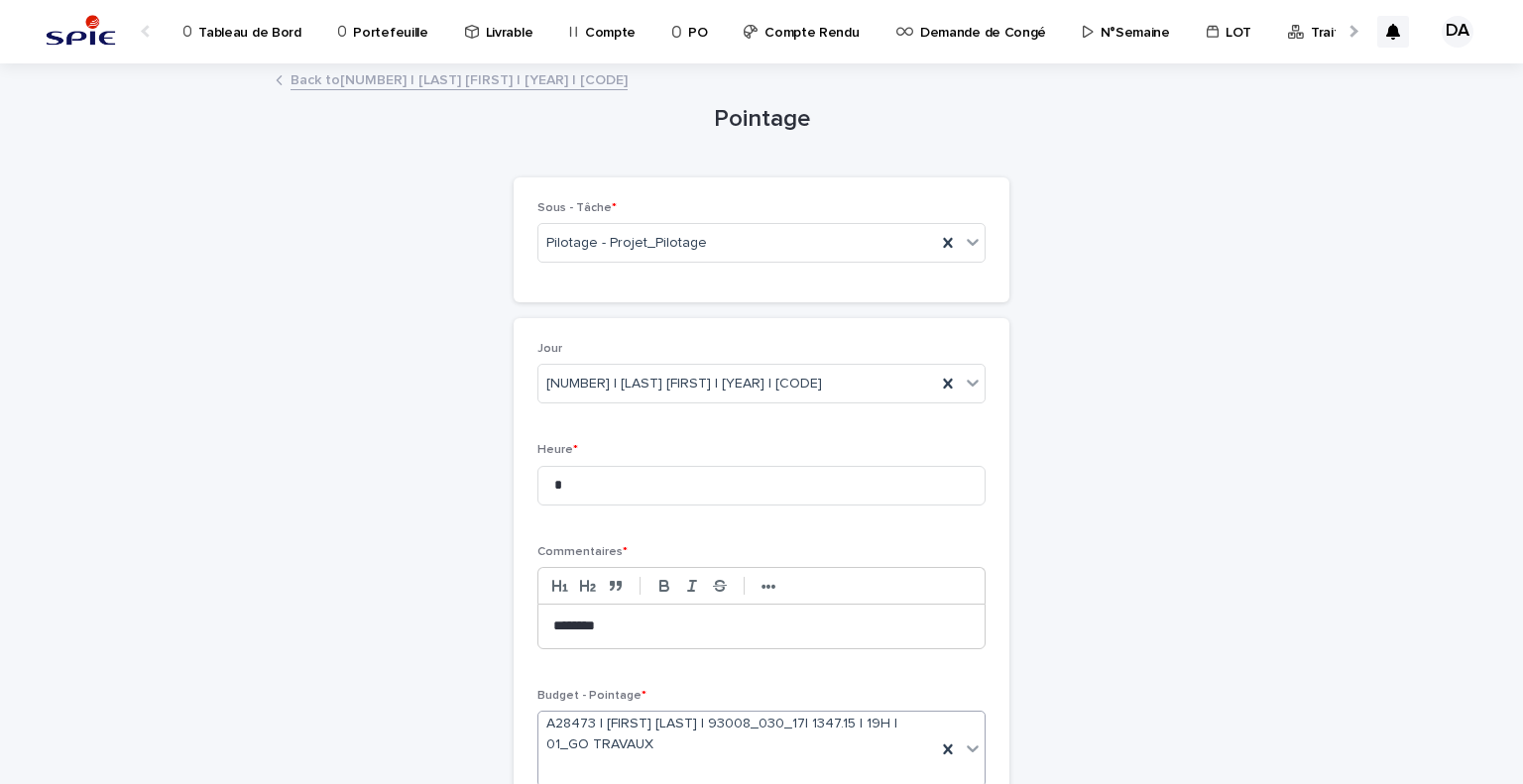 scroll, scrollTop: 186, scrollLeft: 0, axis: vertical 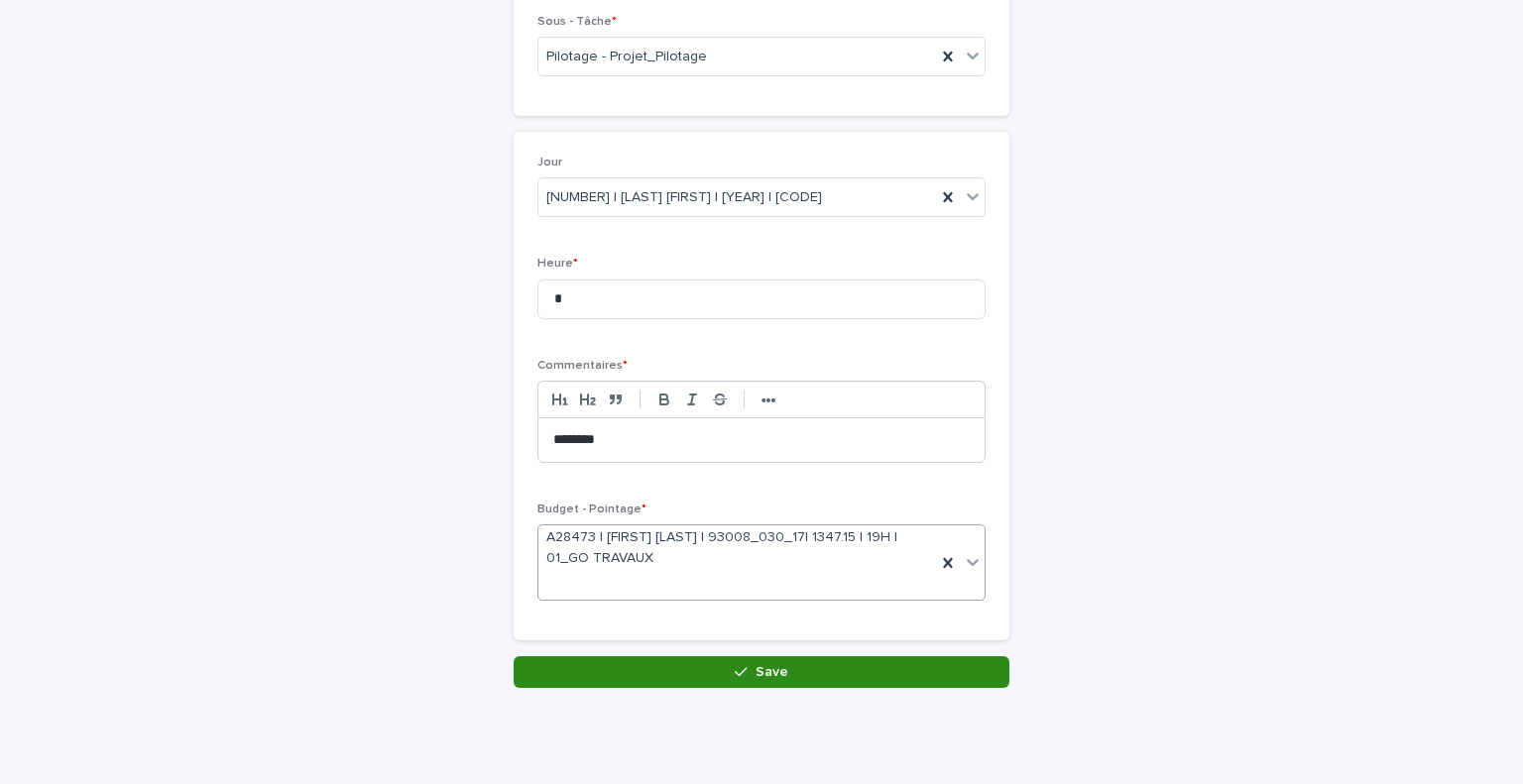 click on "Save" at bounding box center [762, 672] 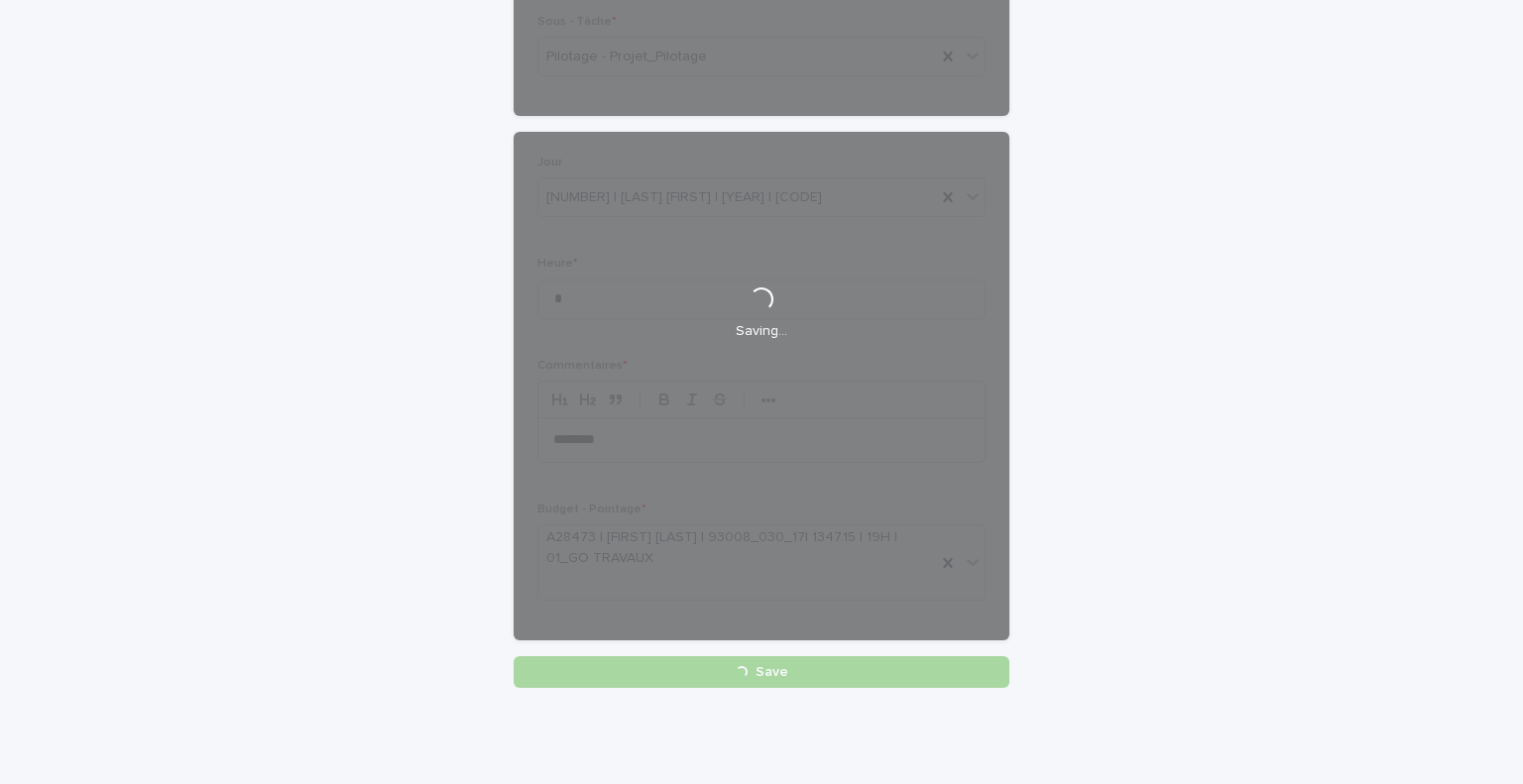 click on "Loading... Saving… Loading... Saving… Pointage Loading... Saving… Loading... Saving… Loading... Saving… Loading... Saving… Loading... Saving… Sous - Tâche * Pilotage - Projet_Pilotage Loading... Saving… Loading... Saving… Loading... Saving… Jour 32 | DA CUNHA Alexandre | 2025 | 04_Jeudi Heure * * Commentaires *                                         •••                                                             ******** Budget - Pointage * A28473 | DA CUNHA Alexandre | 93008_030_17| 1347.15 | 19H  | 01_GO TRAVAUX Loading... Saving… Loading... Saving… Sorry, there was an error saving your record. Please try again. Please fill out the required fields above. Loading... Save" at bounding box center (762, 333) 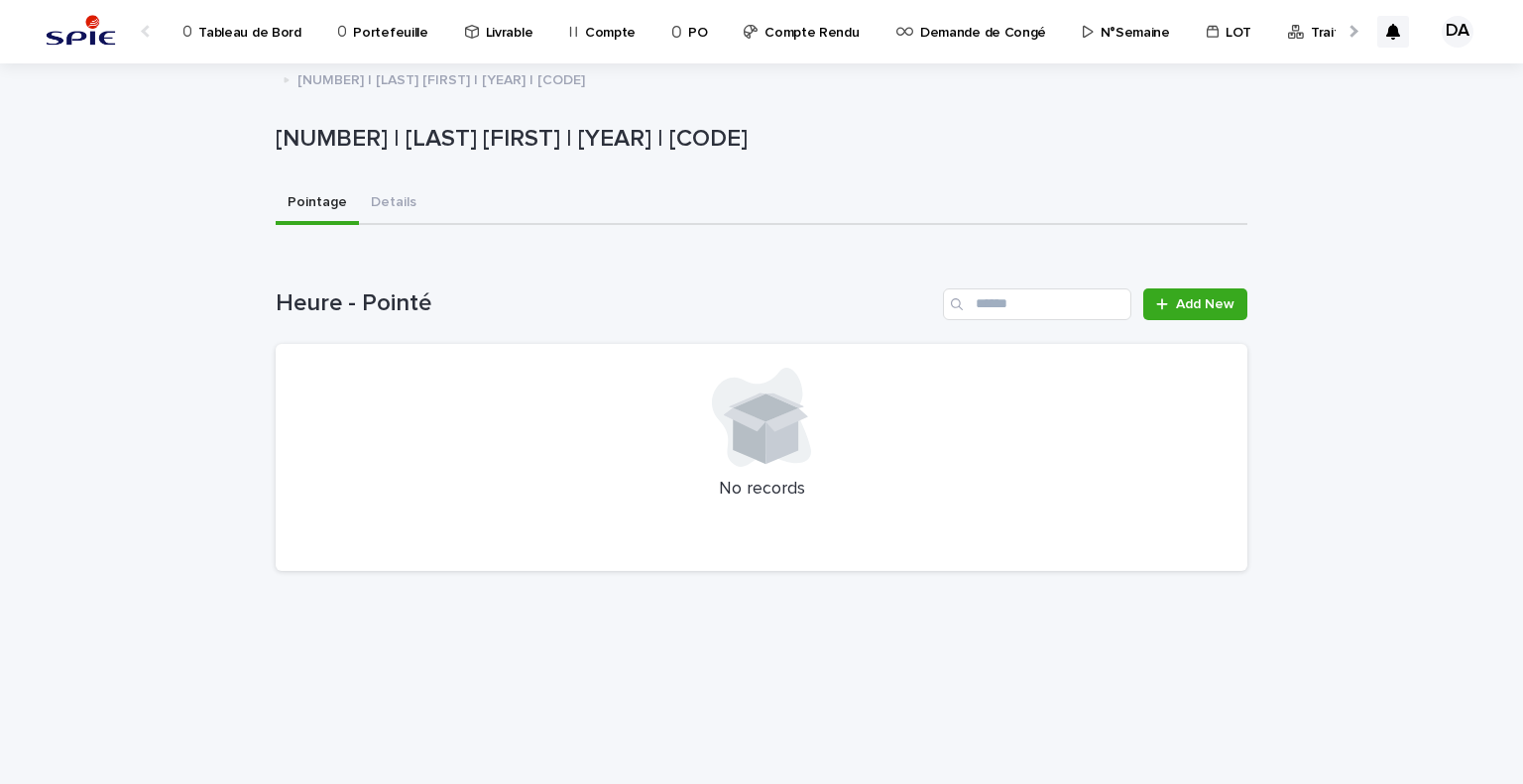 scroll, scrollTop: 0, scrollLeft: 0, axis: both 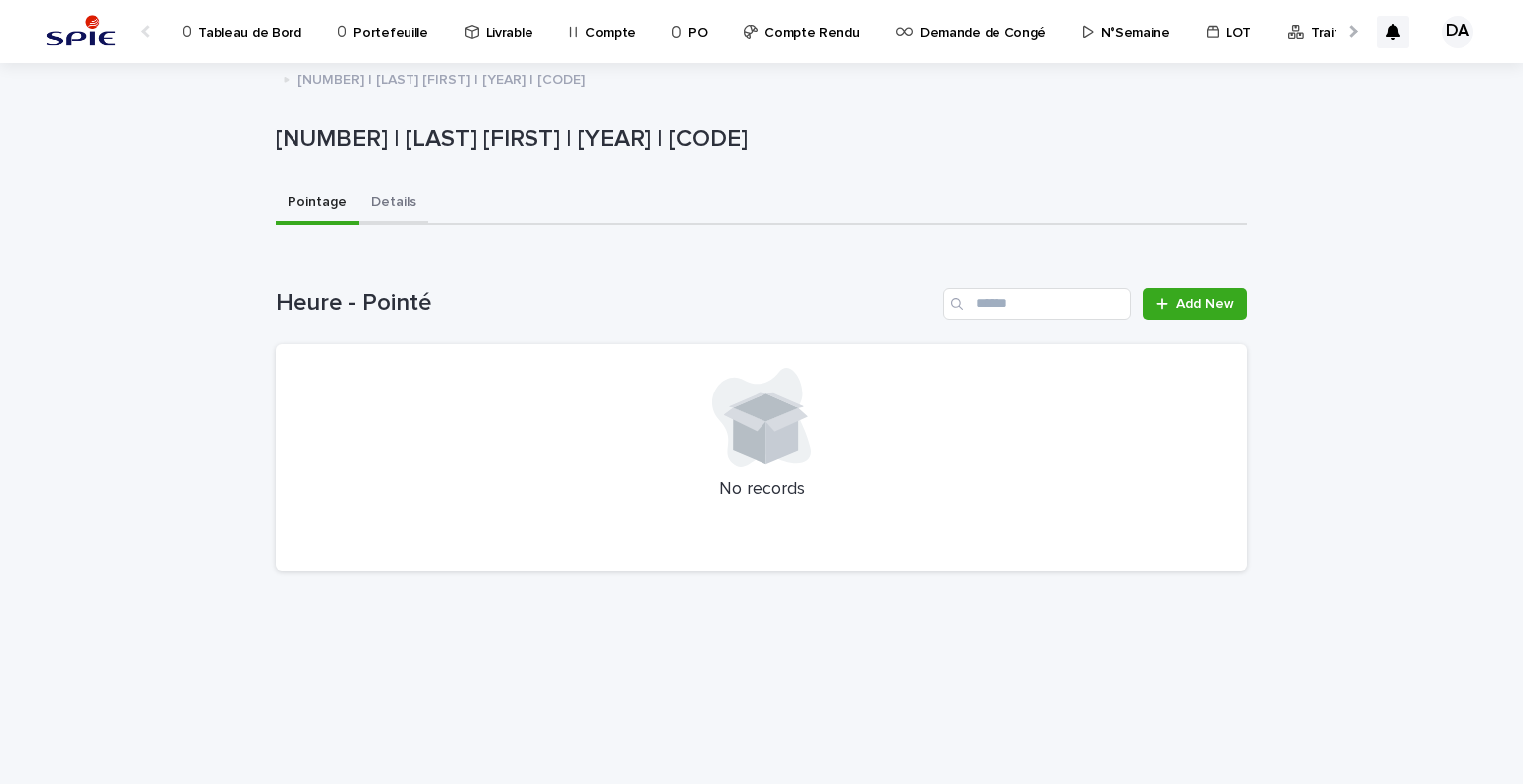 click on "Details" at bounding box center (394, 204) 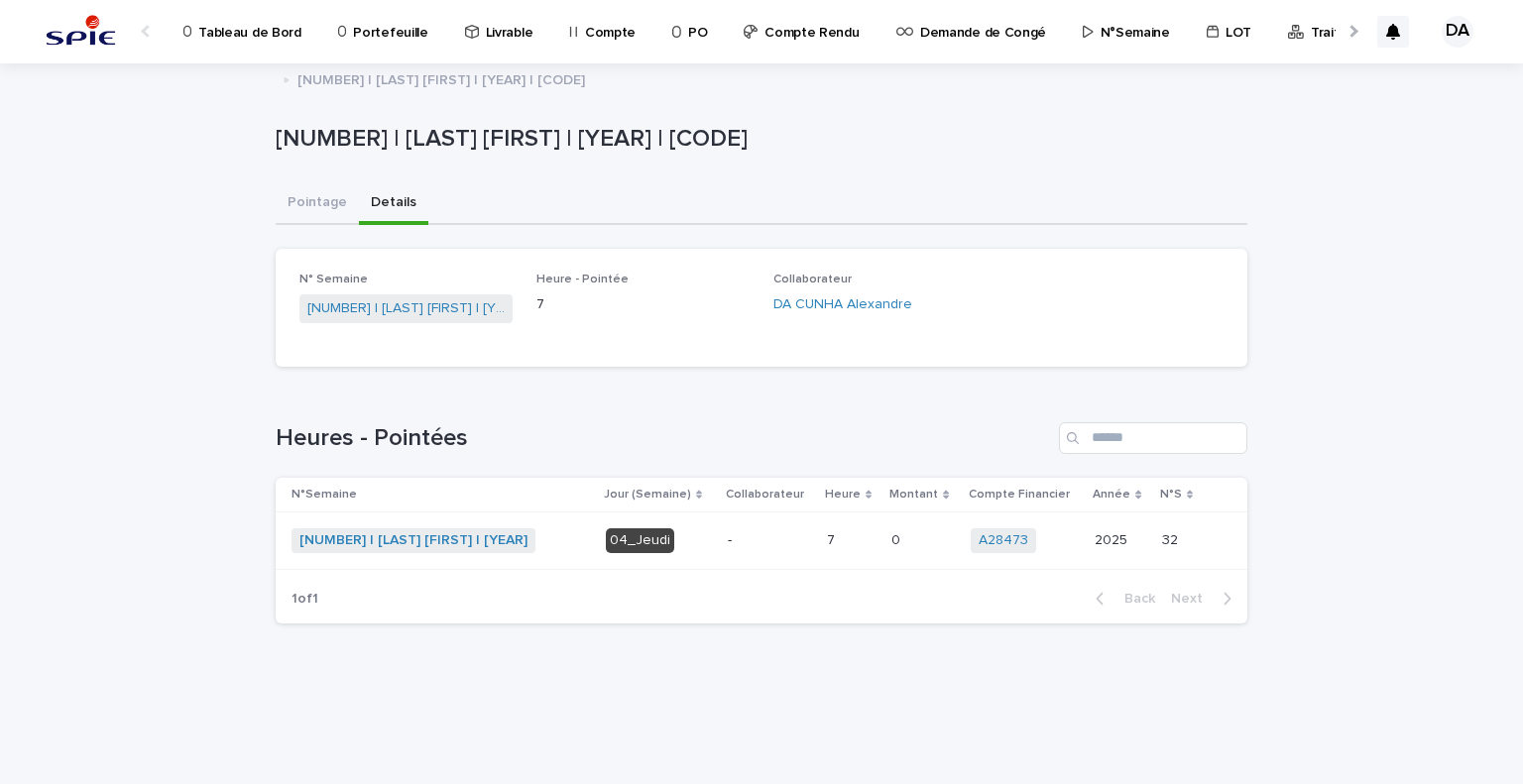click on "32 | [LAST] [FIRST] | [YEAR]" at bounding box center [406, 308] 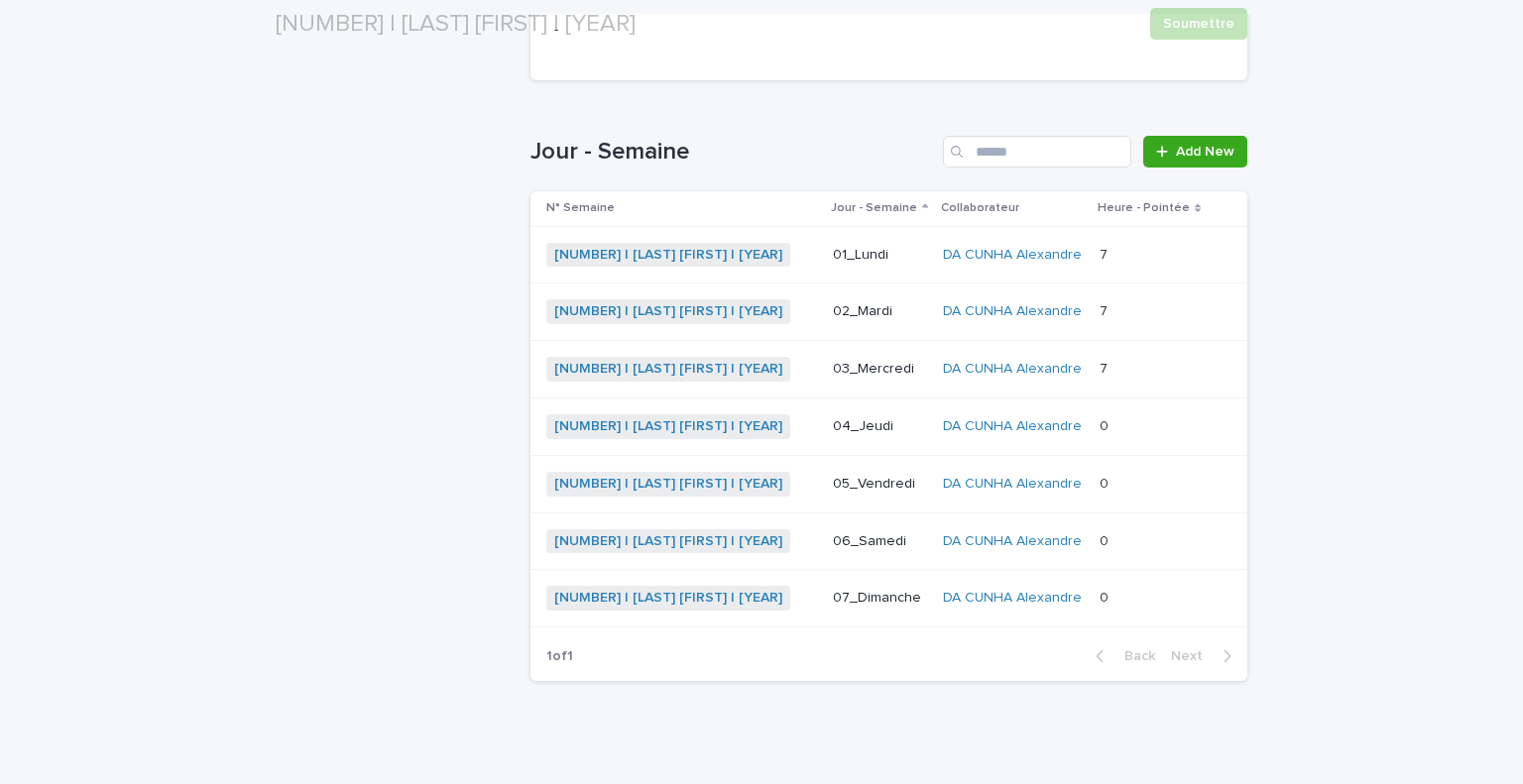 scroll, scrollTop: 604, scrollLeft: 0, axis: vertical 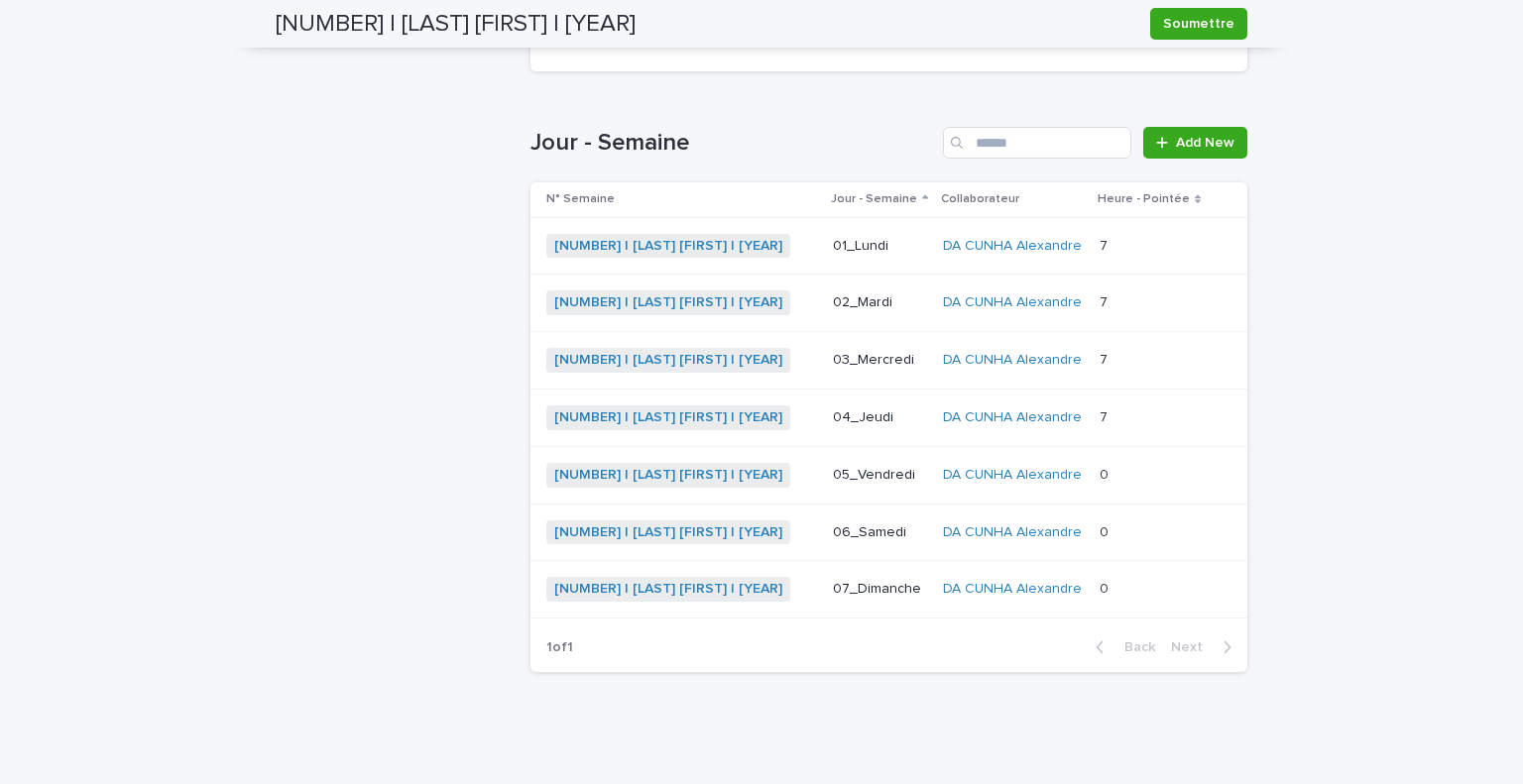 click at bounding box center [1149, 475] 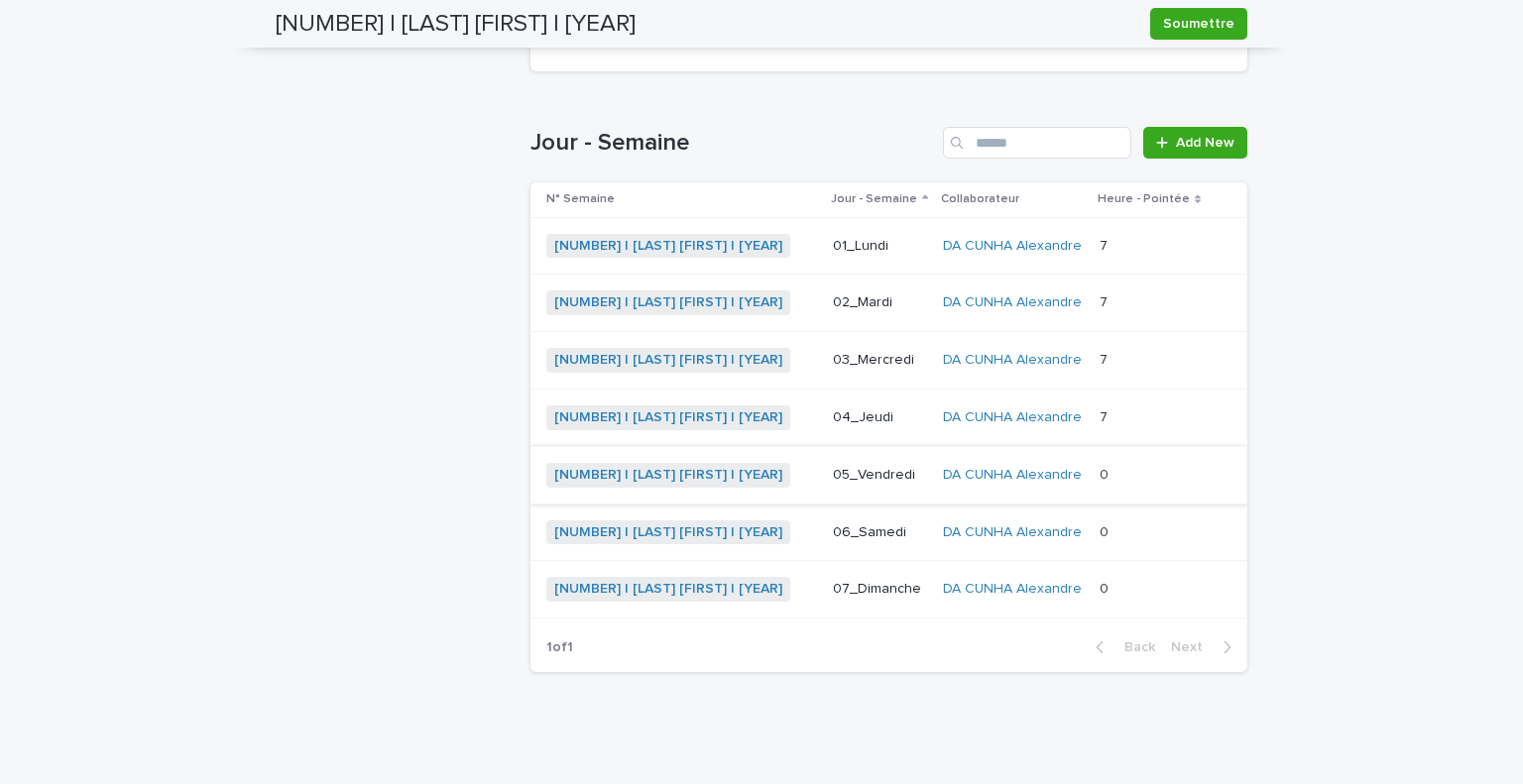 scroll, scrollTop: 0, scrollLeft: 0, axis: both 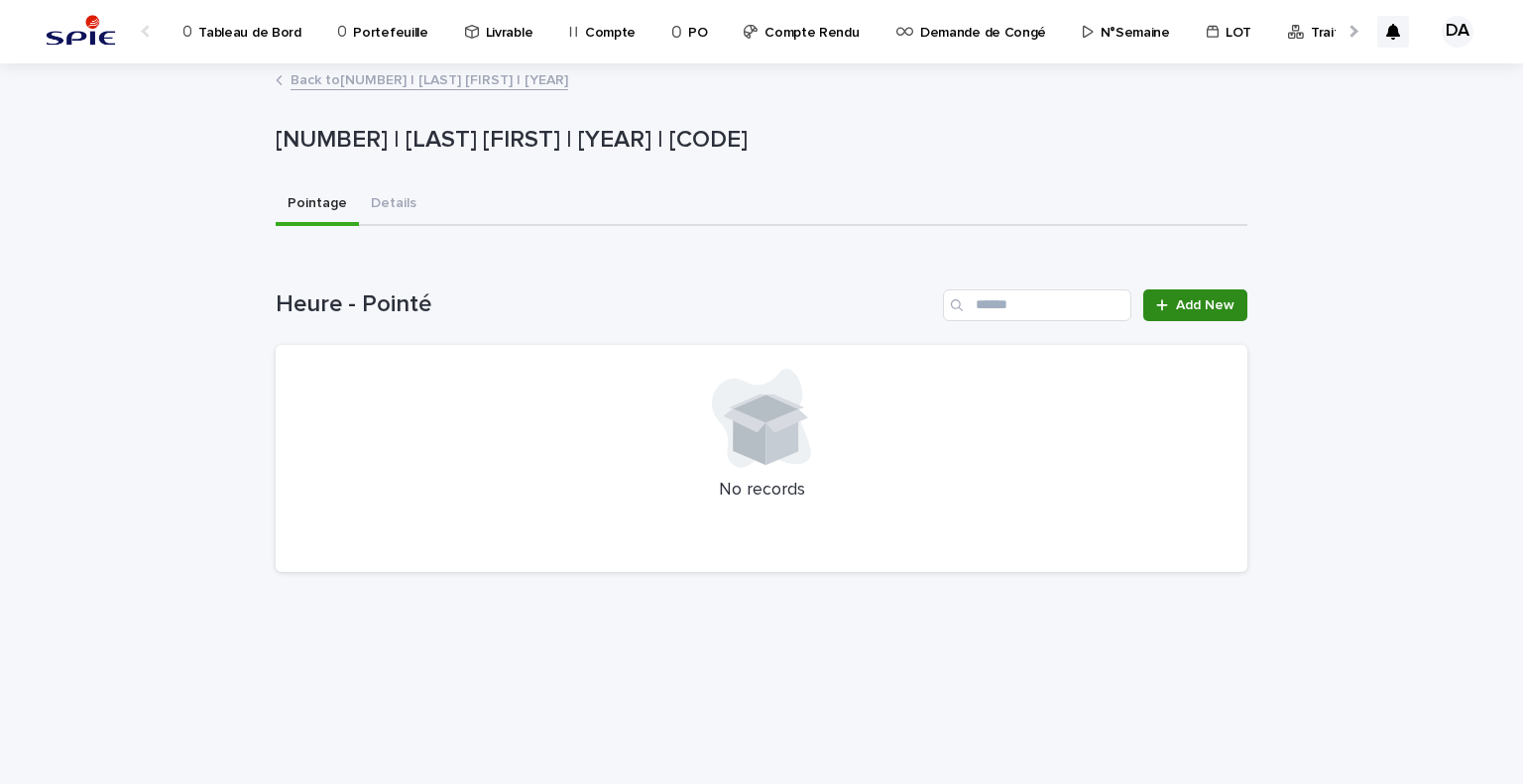 click on "Add New" at bounding box center [1205, 305] 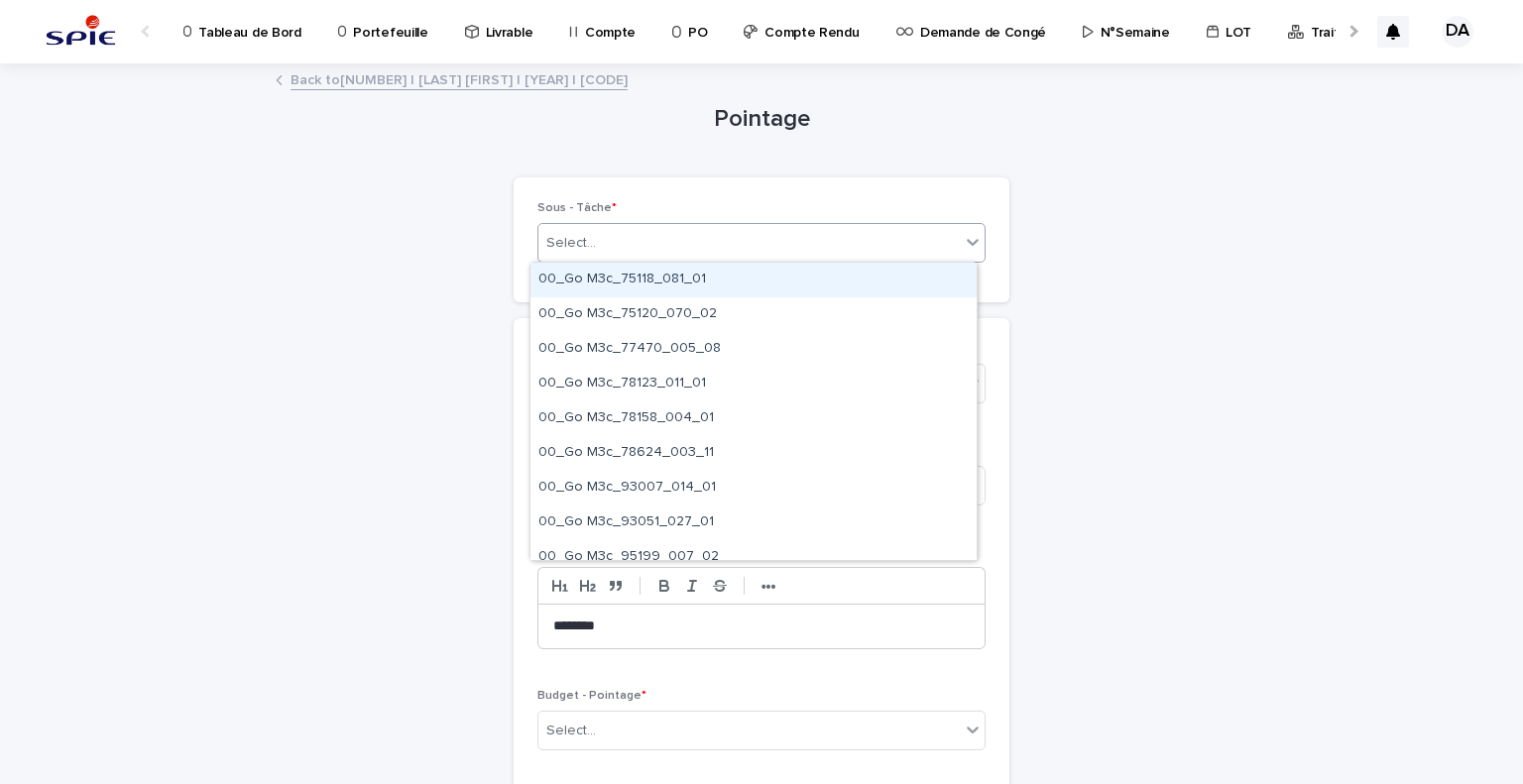 click on "Select..." at bounding box center (749, 243) 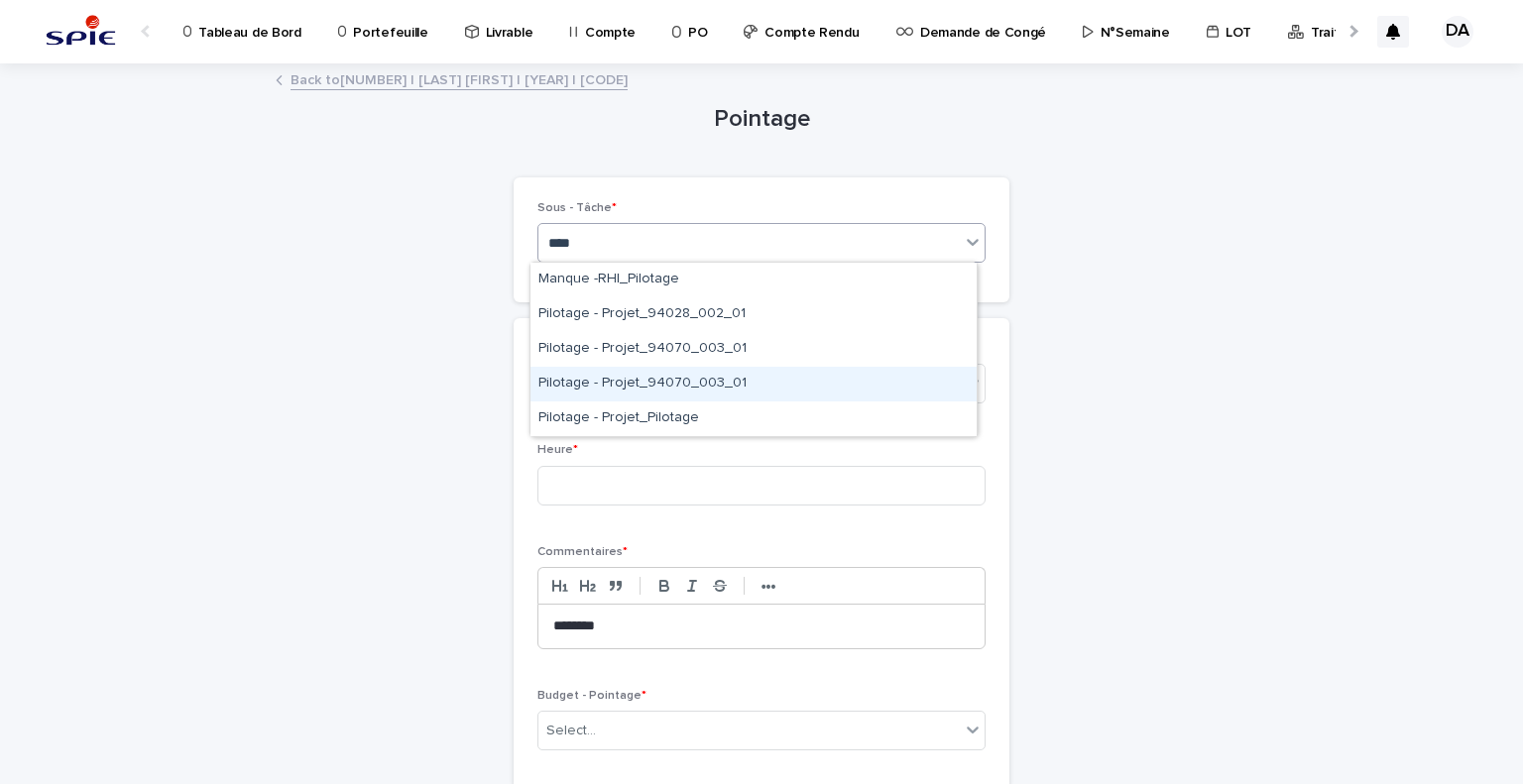 type 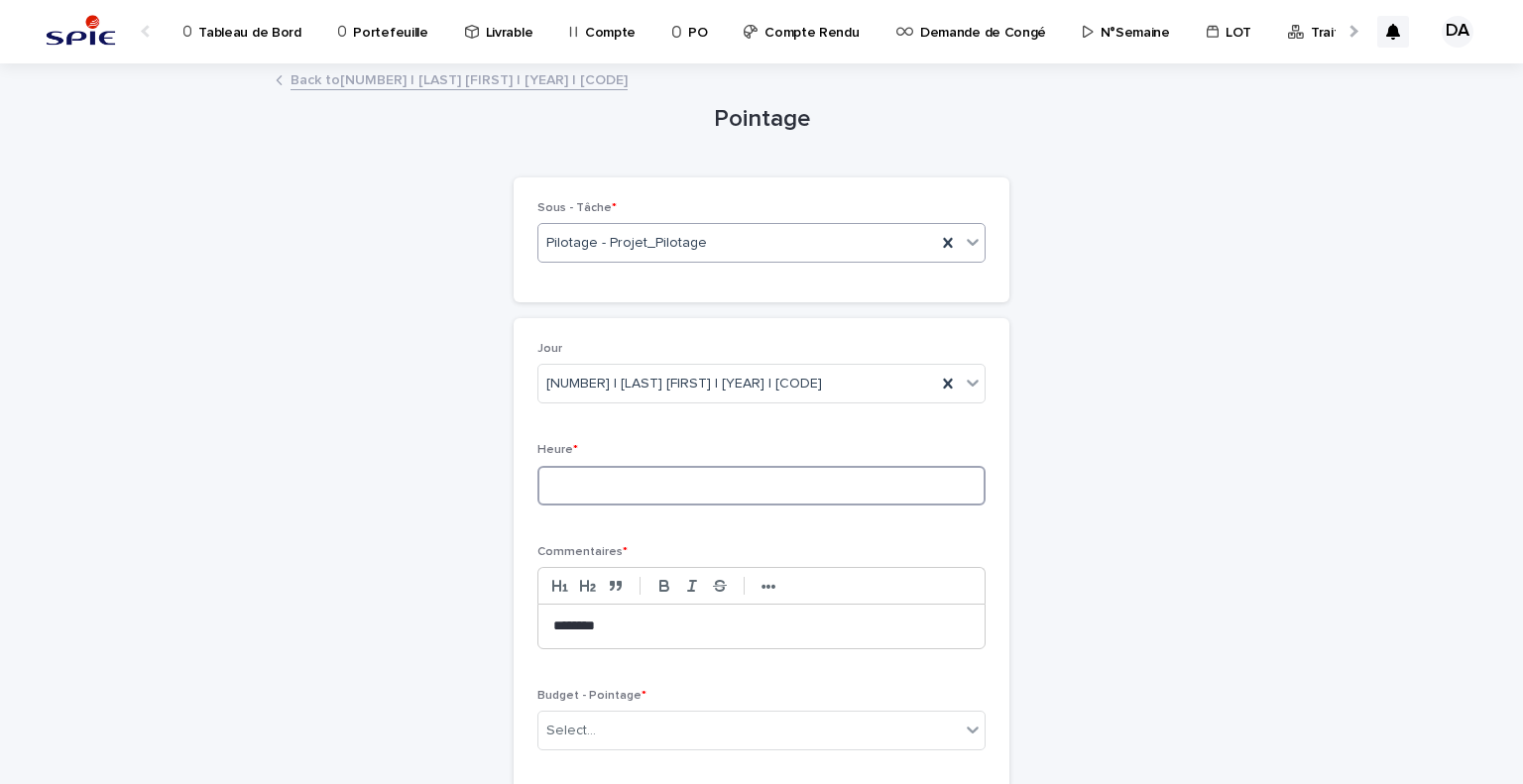 click at bounding box center (762, 486) 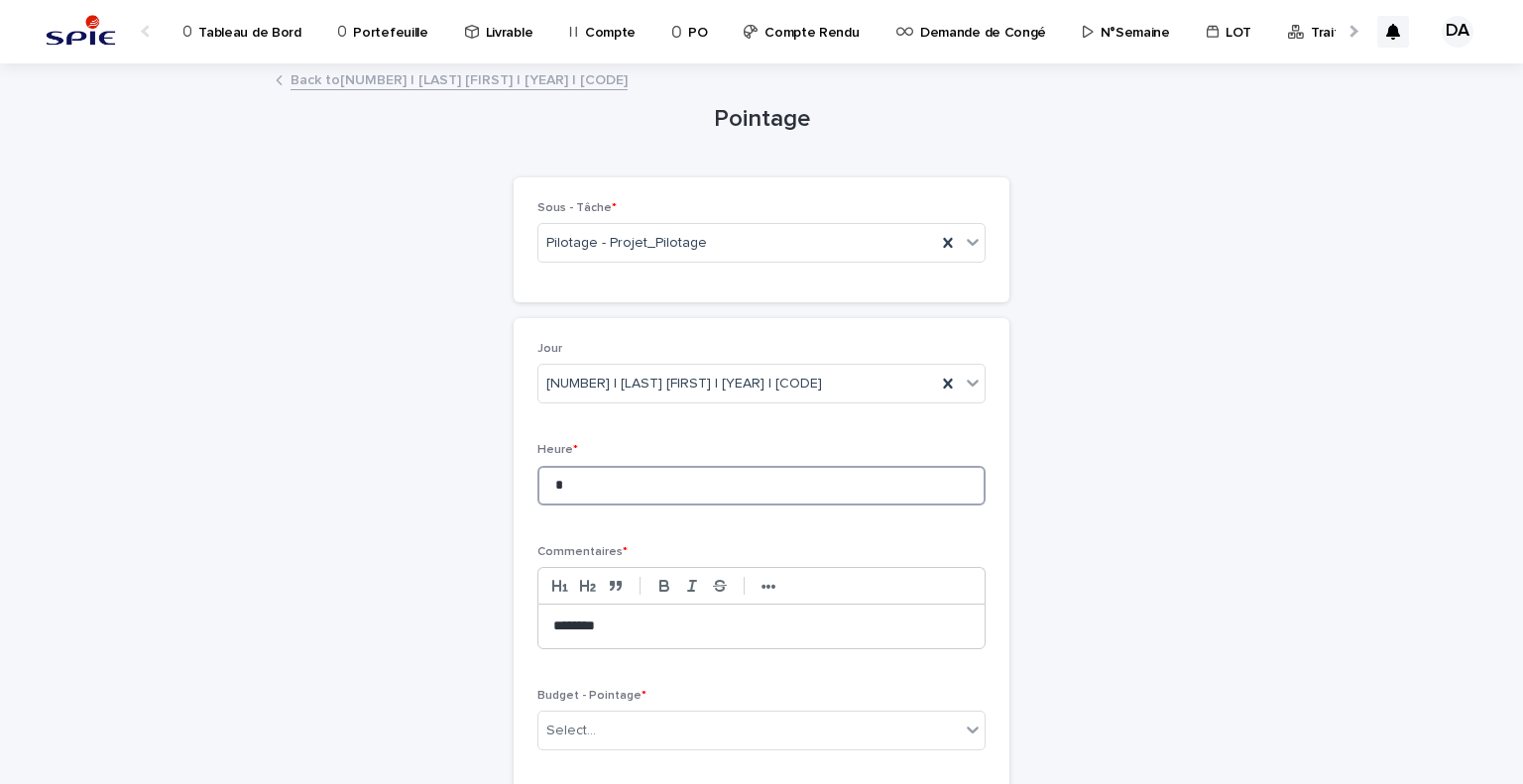 type on "*" 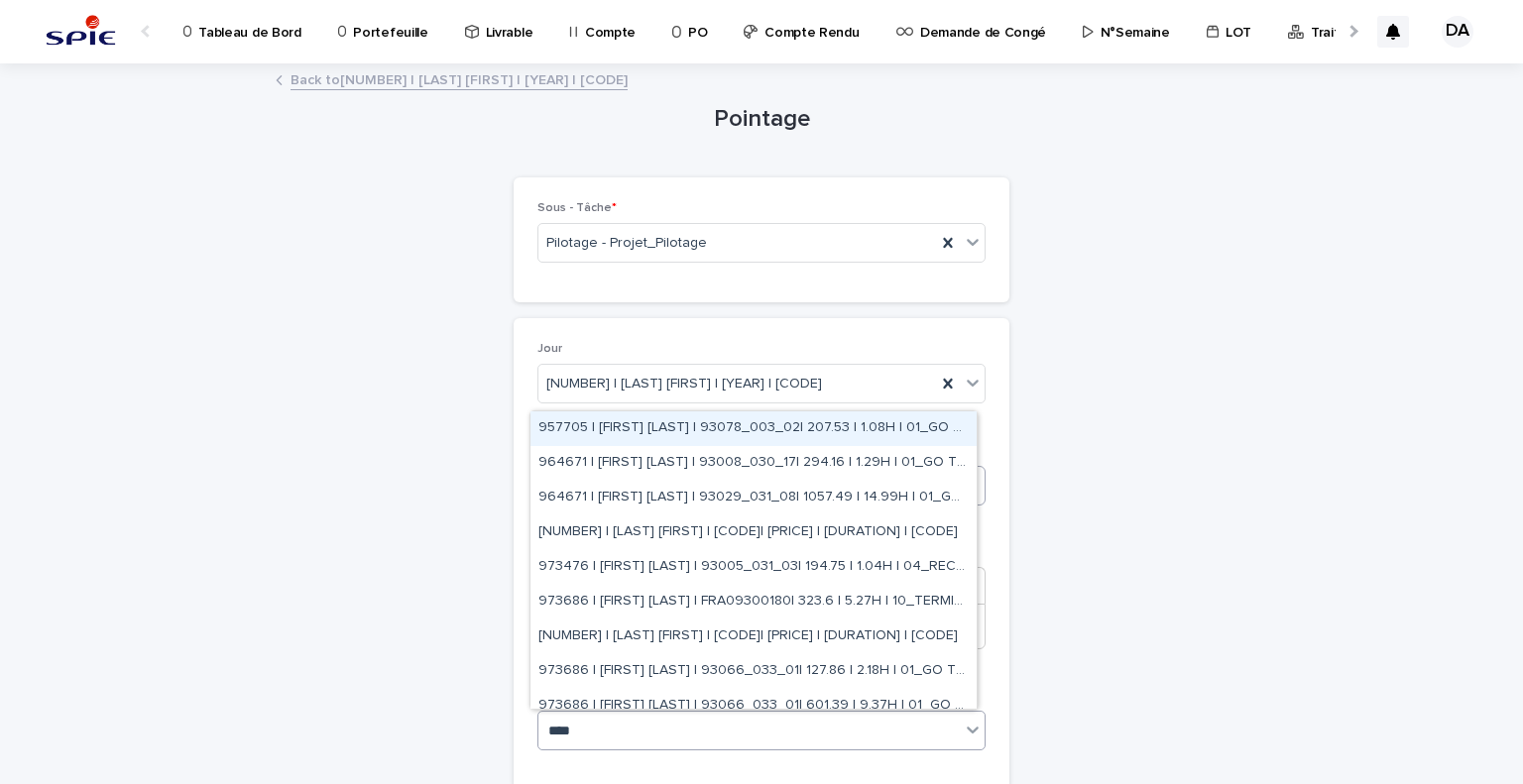 type on "*****" 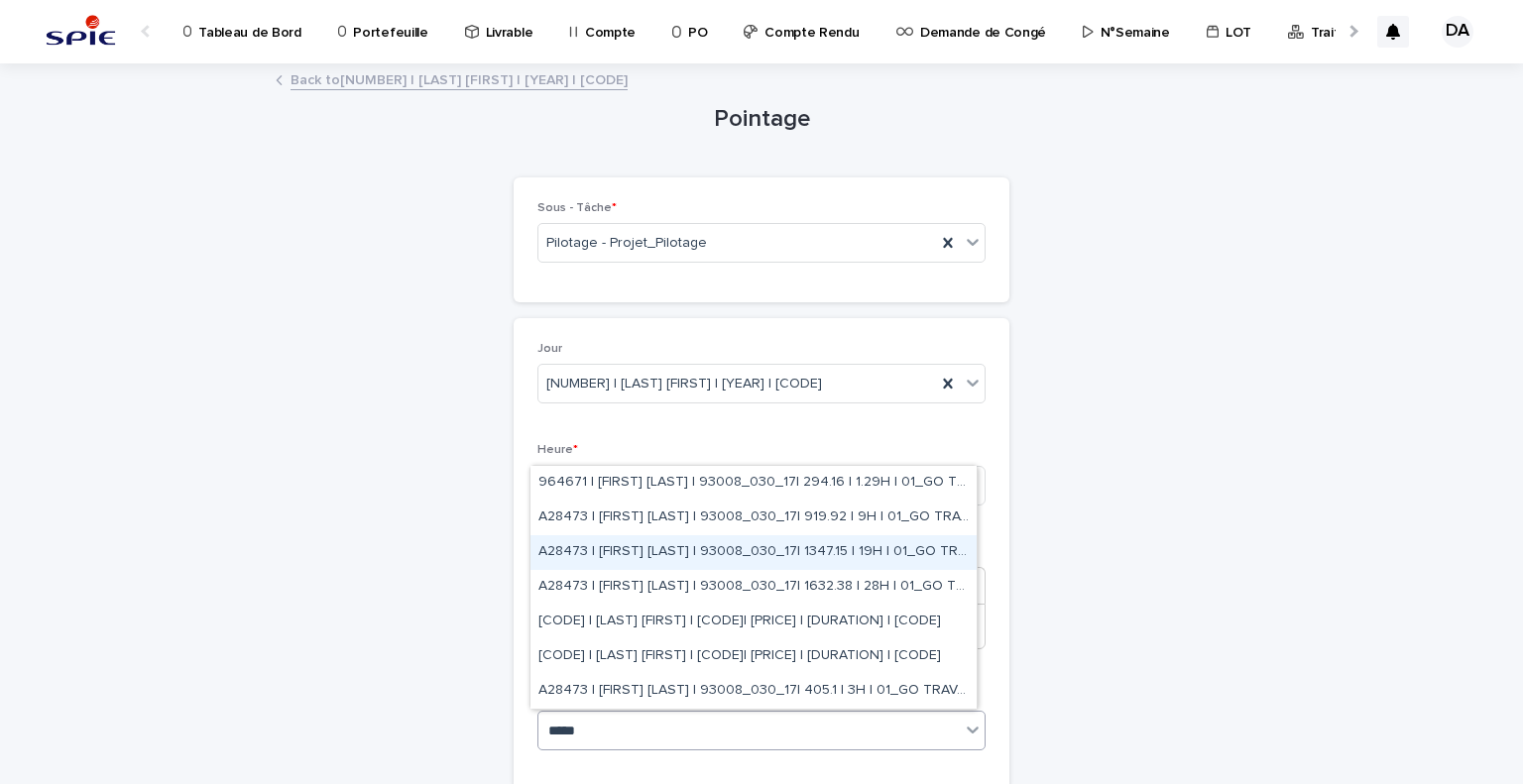 click on "A28473 | DA CUNHA Alexandre | 93008_030_17| 1347.15 | 19H  | 01_GO TRAVAUX" at bounding box center [754, 552] 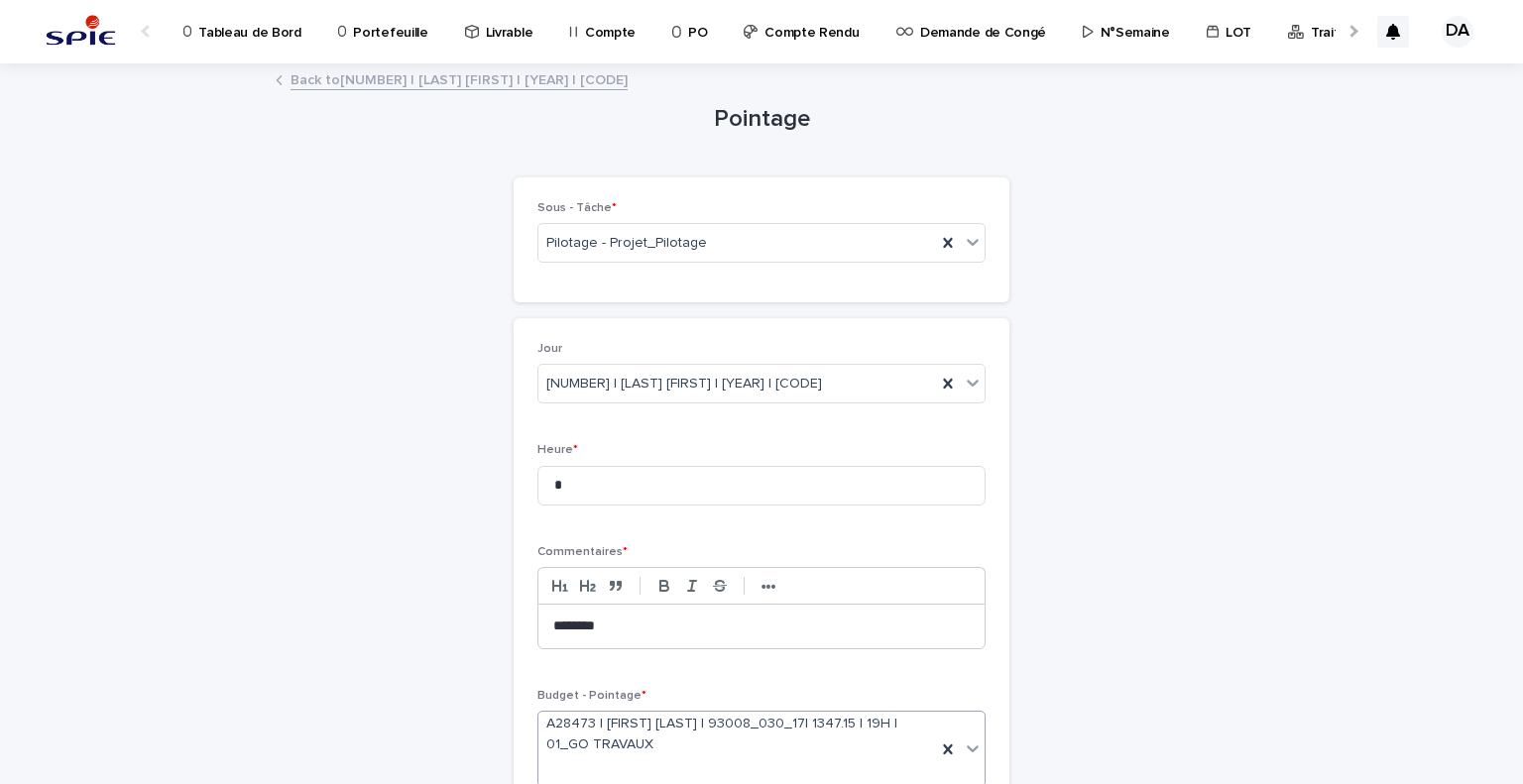 scroll, scrollTop: 186, scrollLeft: 0, axis: vertical 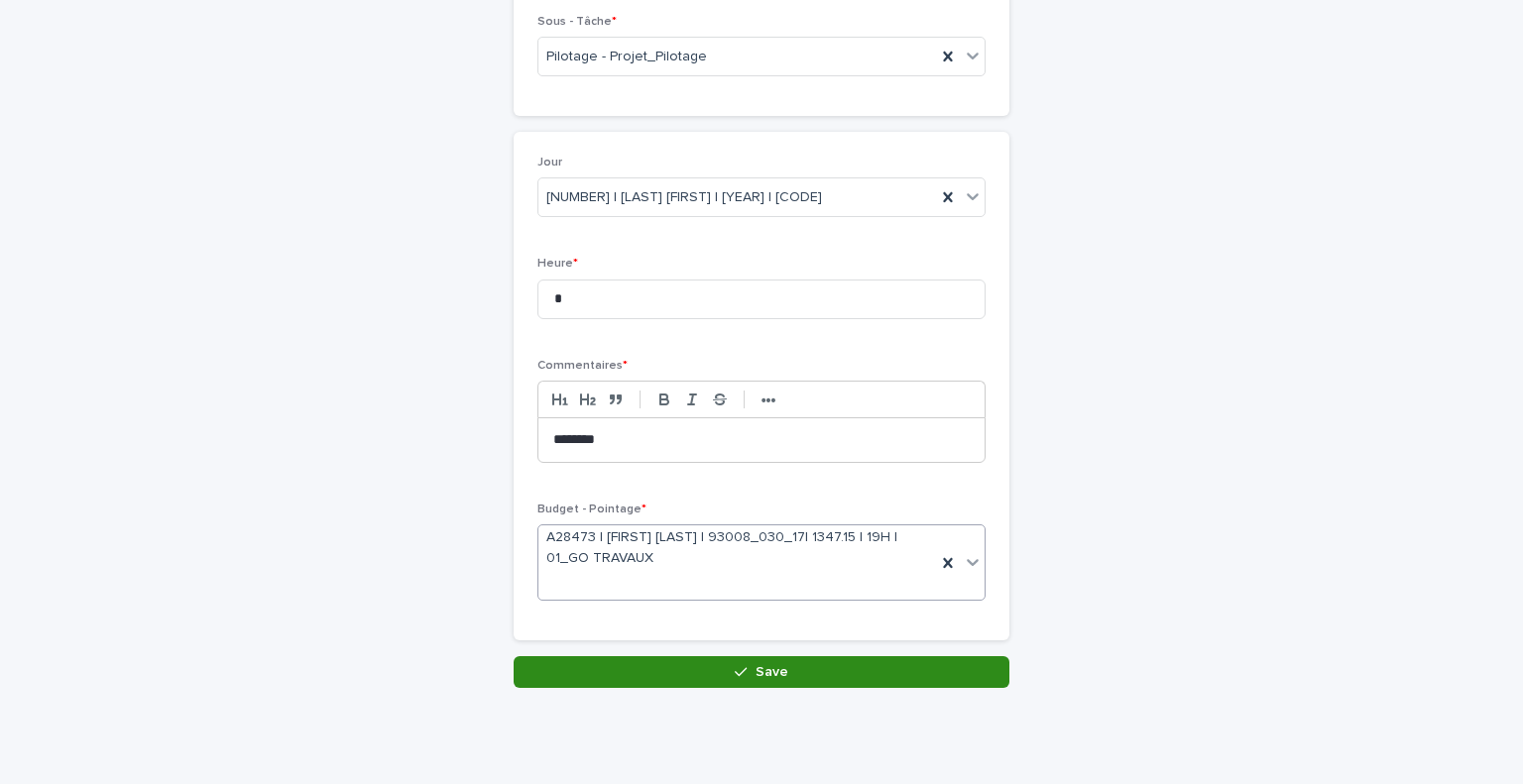 click on "Save" at bounding box center [762, 672] 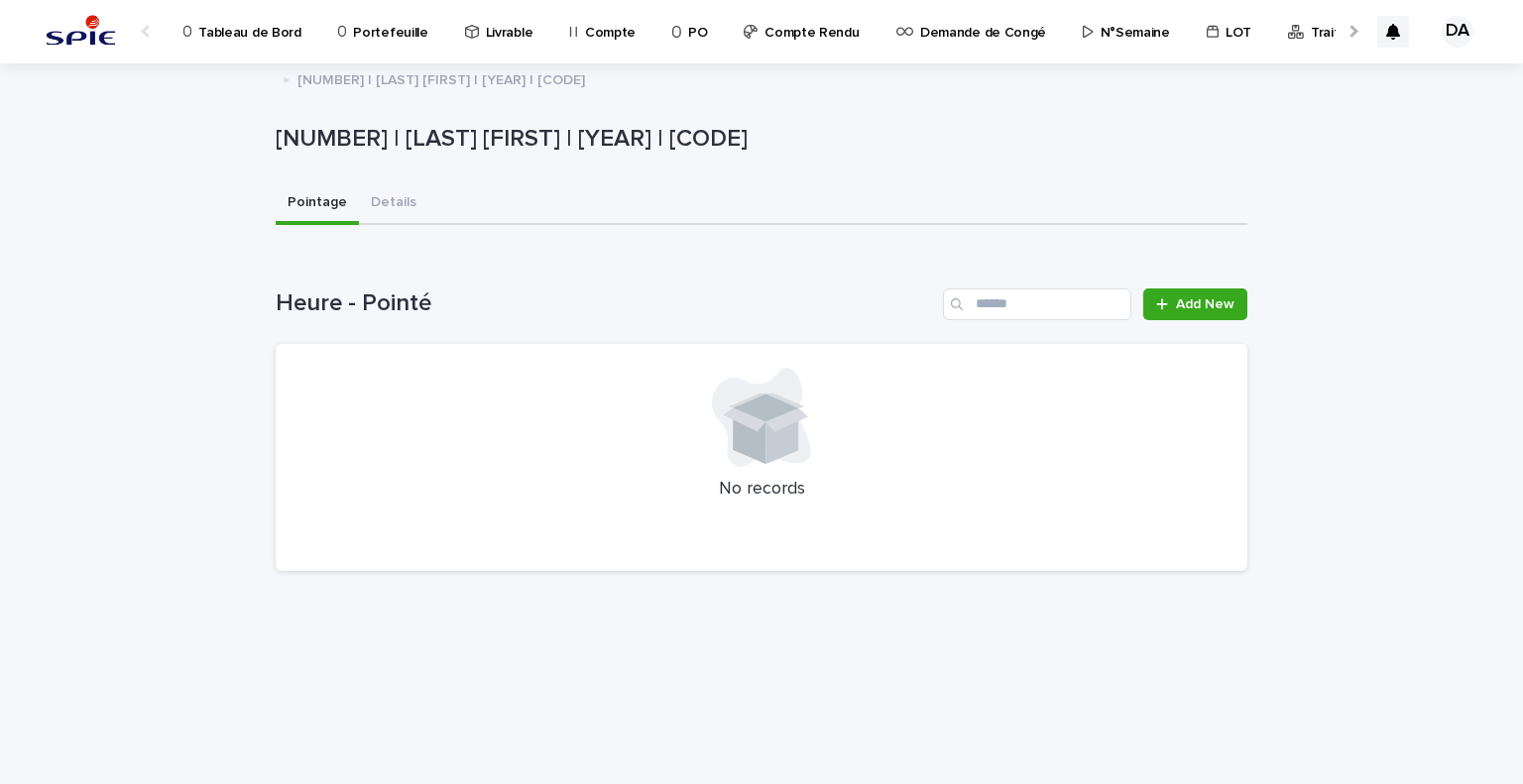 scroll, scrollTop: 0, scrollLeft: 0, axis: both 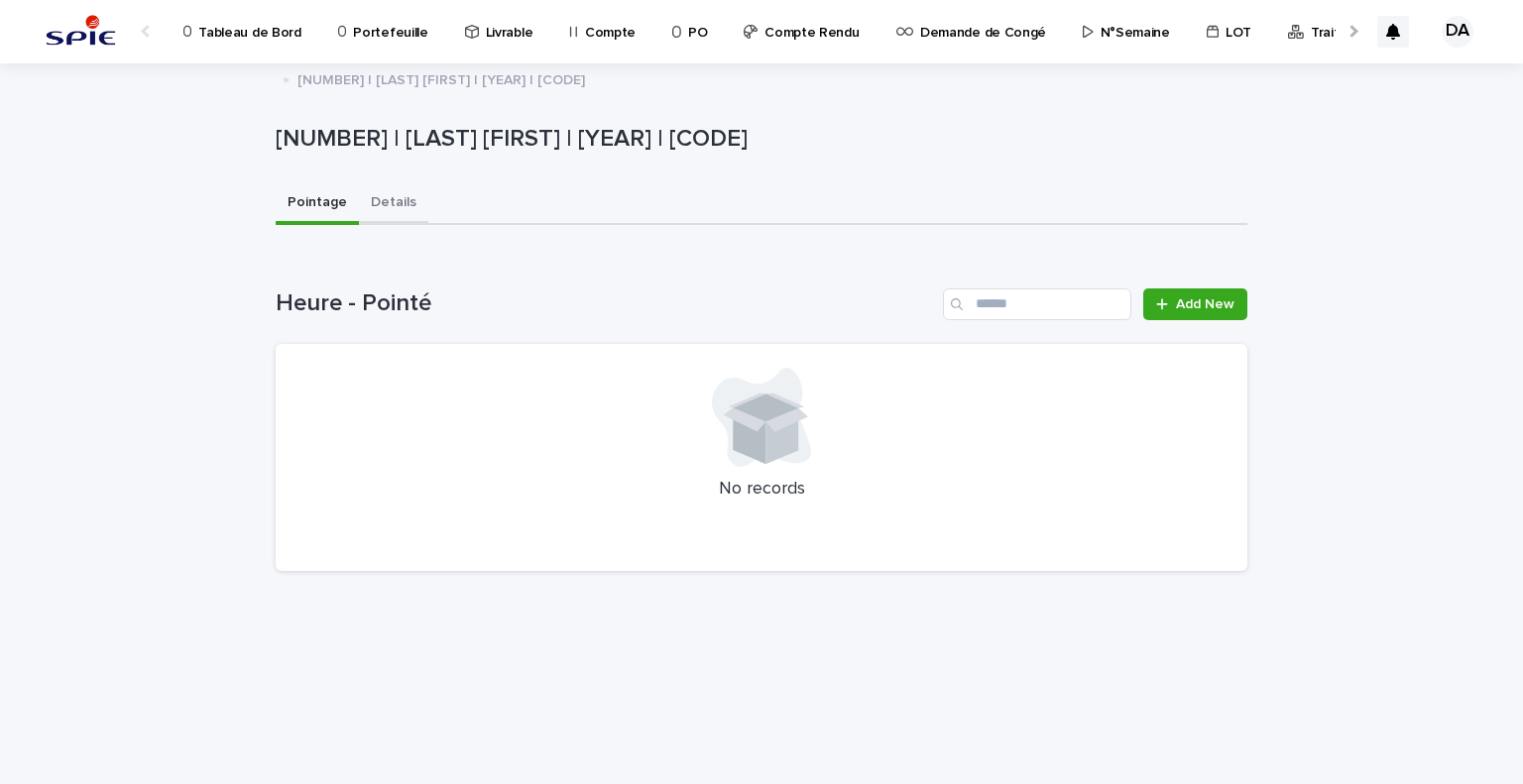 click on "Details" at bounding box center (394, 204) 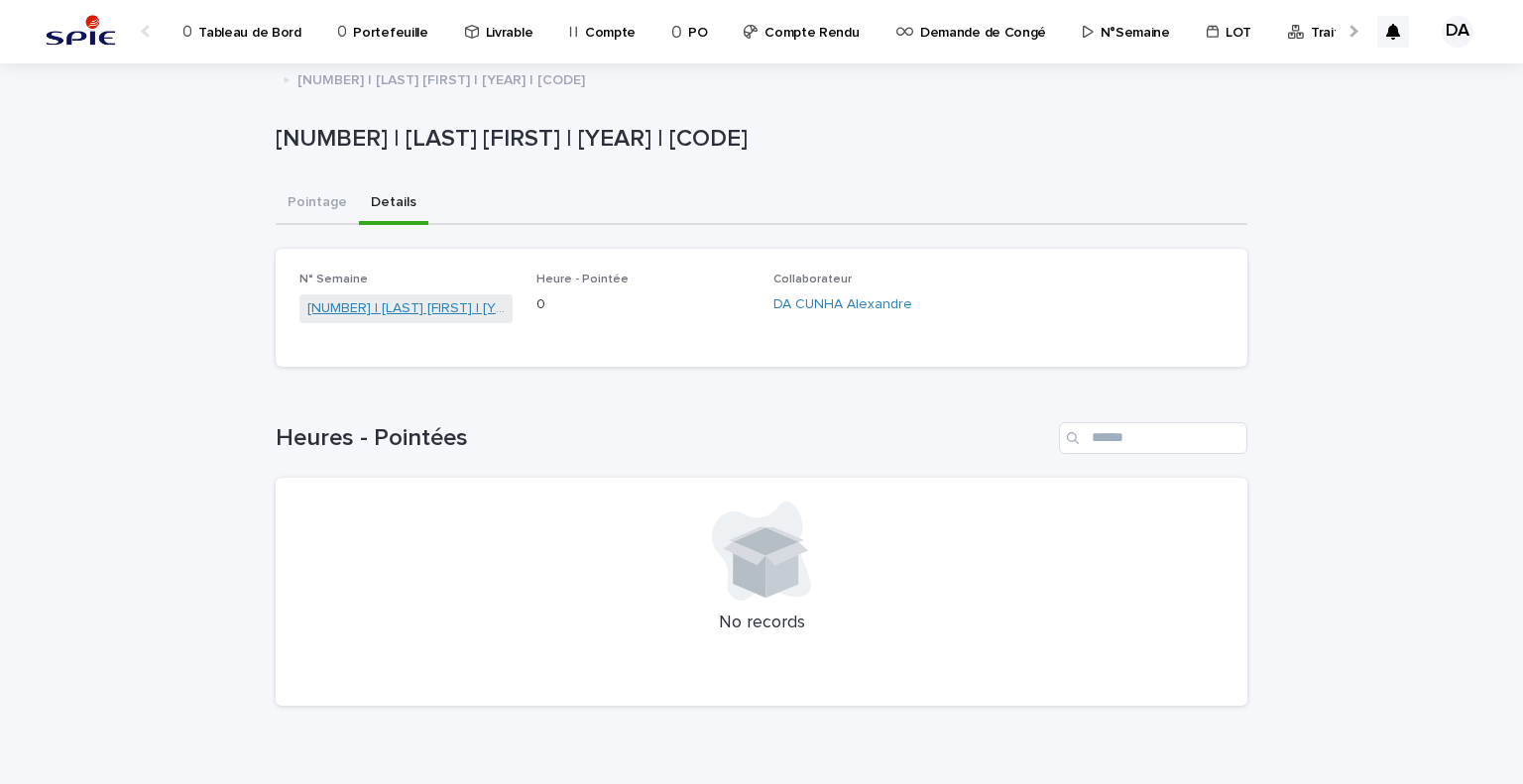 click on "32 | [LAST] [FIRST] | [YEAR]" at bounding box center [406, 308] 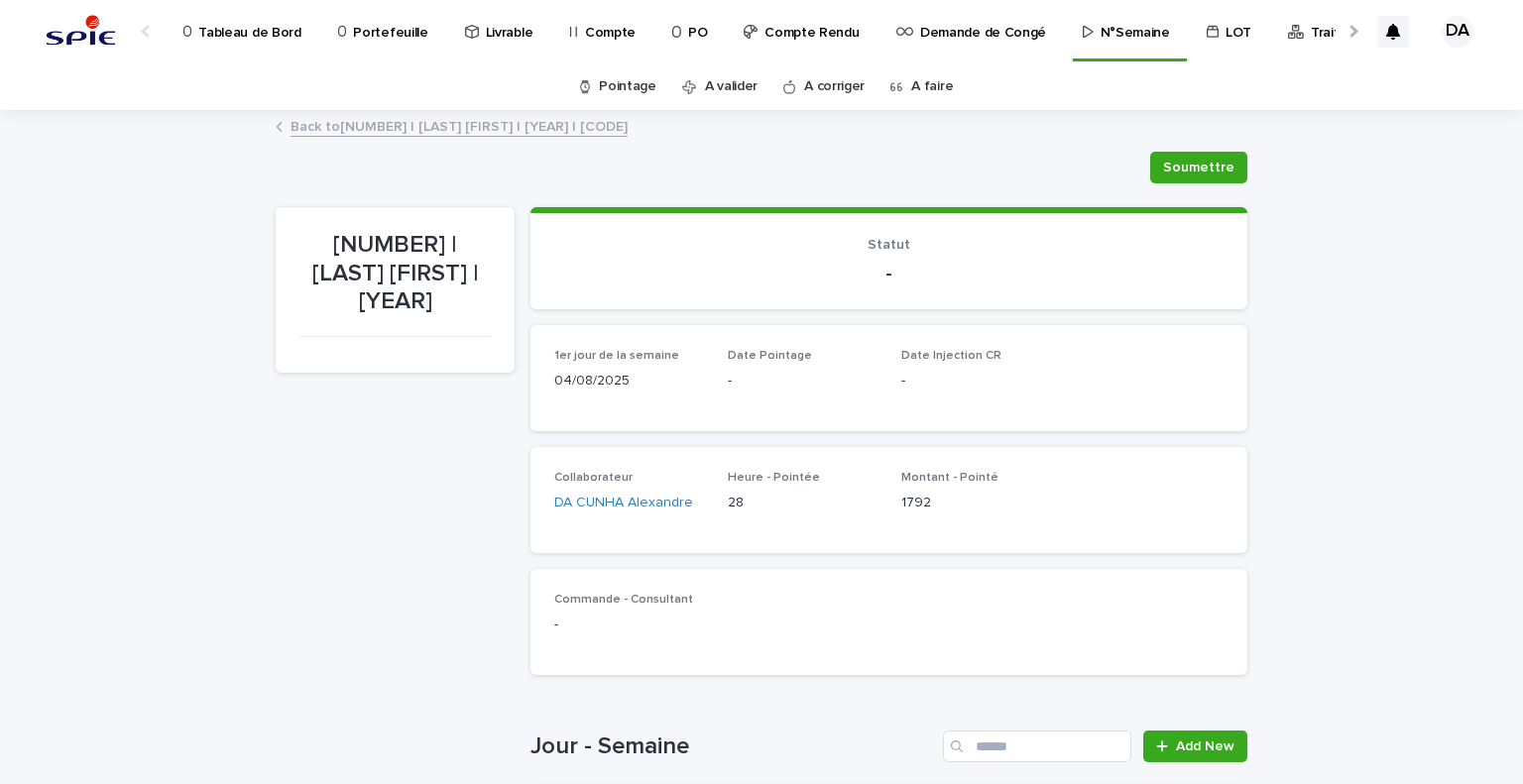 scroll, scrollTop: 496, scrollLeft: 0, axis: vertical 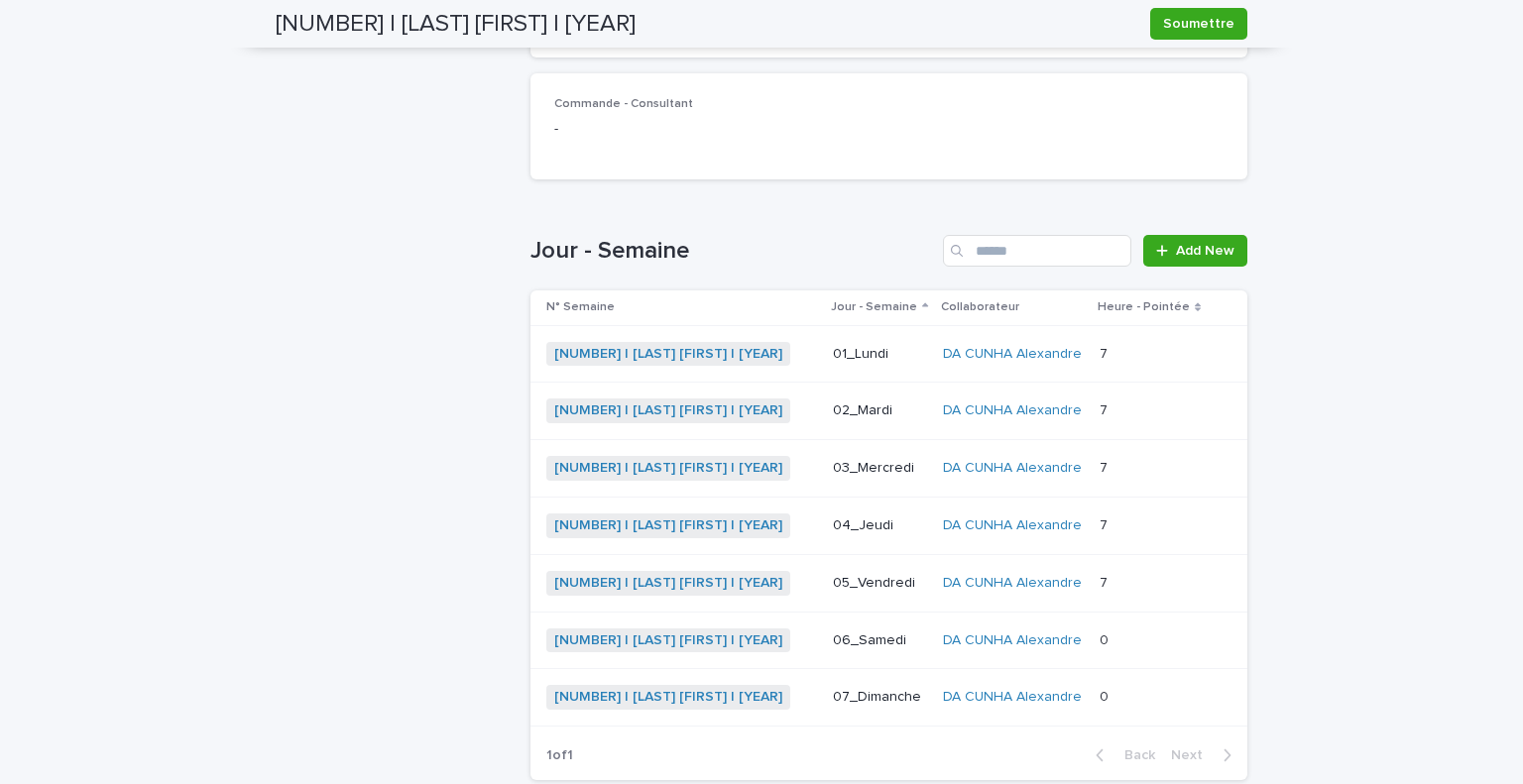 click at bounding box center [1149, 354] 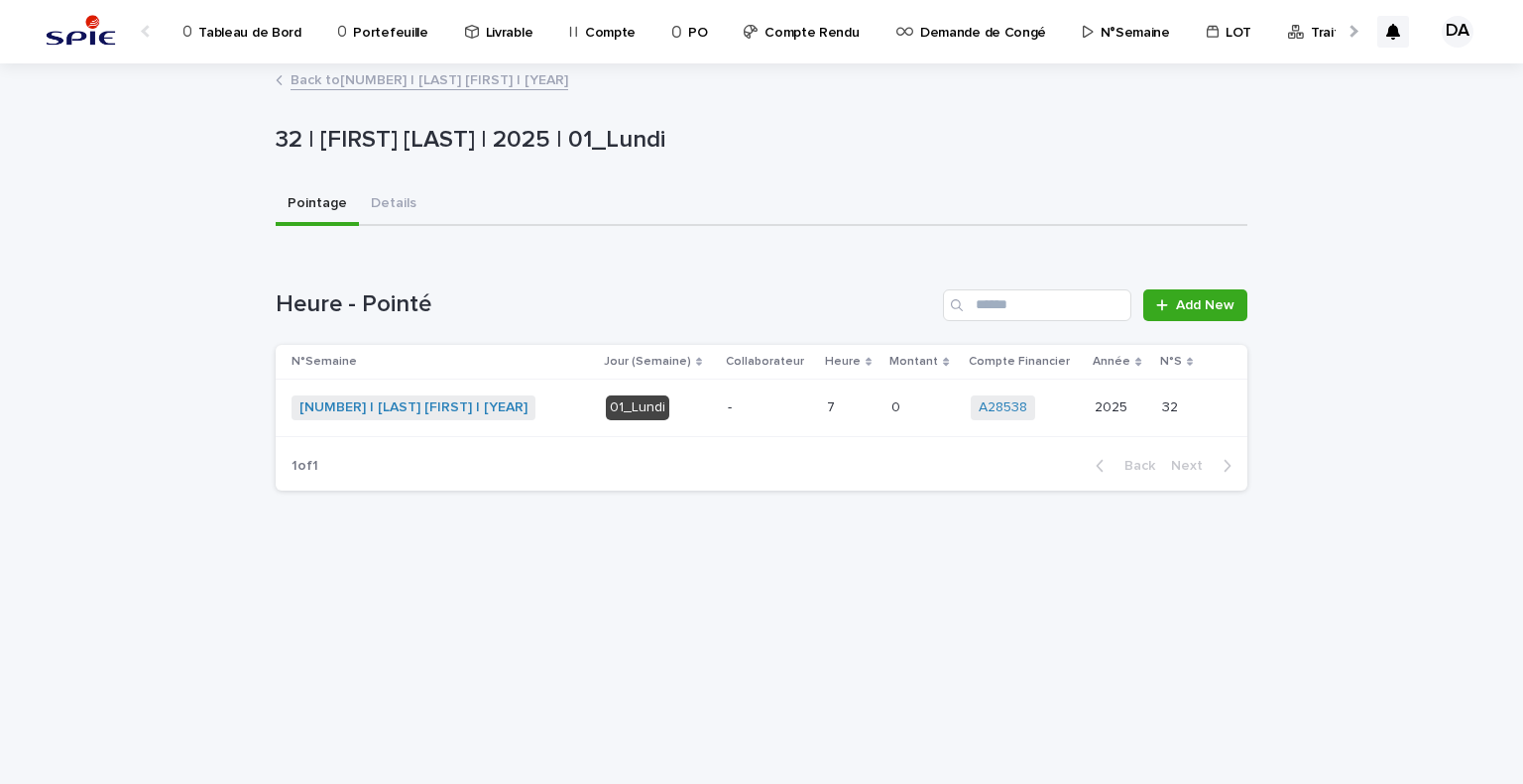 scroll, scrollTop: 0, scrollLeft: 0, axis: both 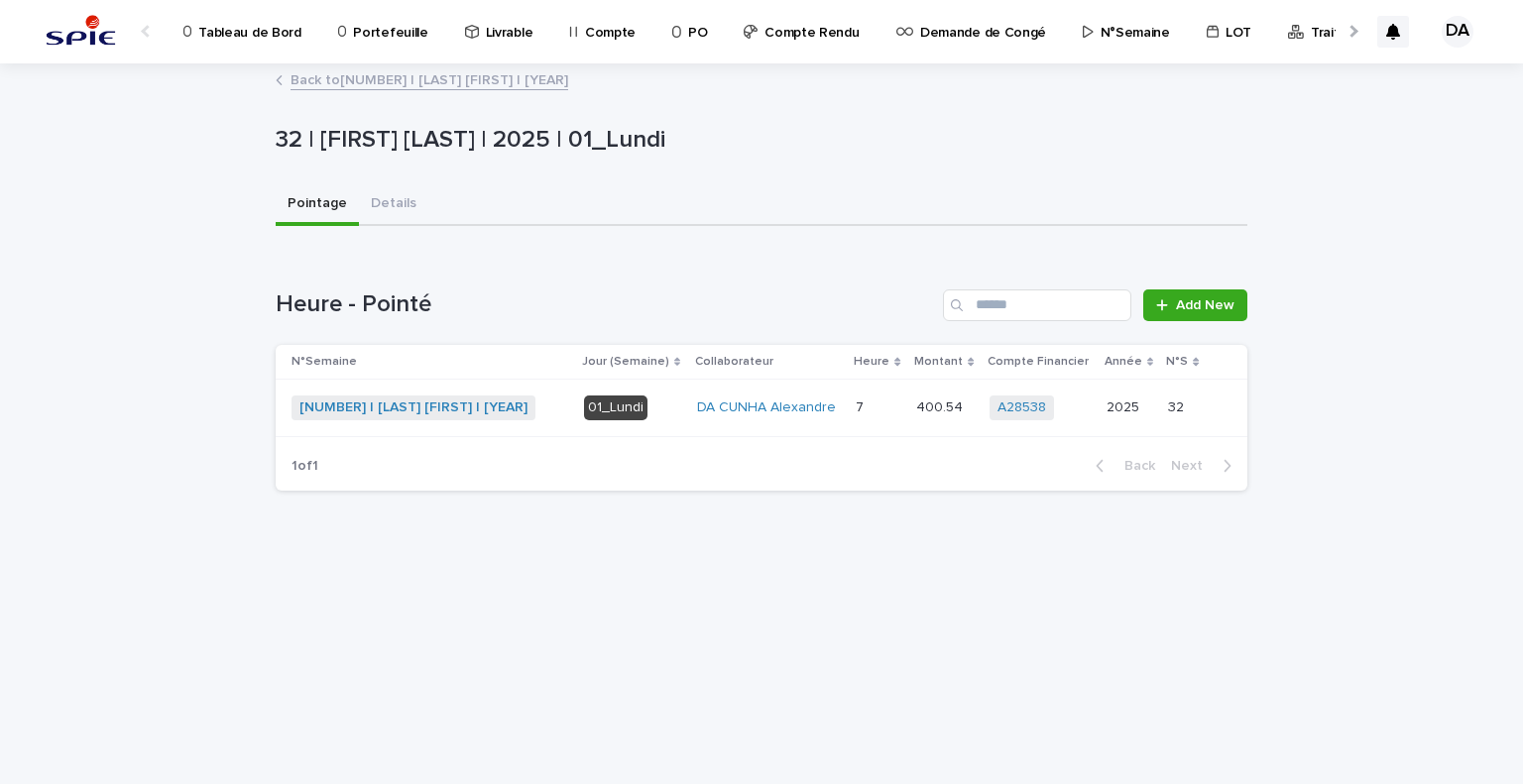 click on "Back to  32 | DA CUNHA Alexandre | 2025" at bounding box center (429, 78) 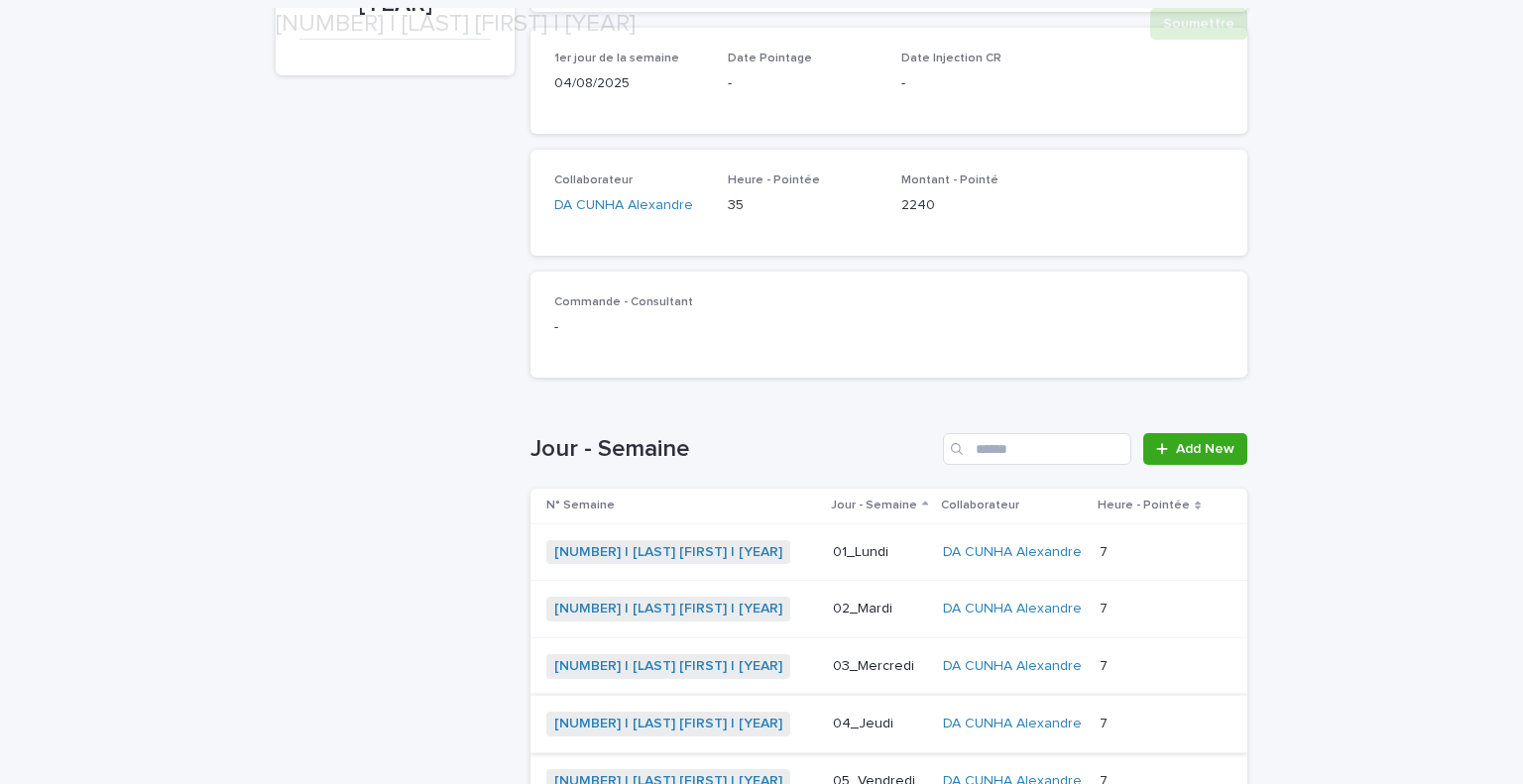 scroll, scrollTop: 396, scrollLeft: 0, axis: vertical 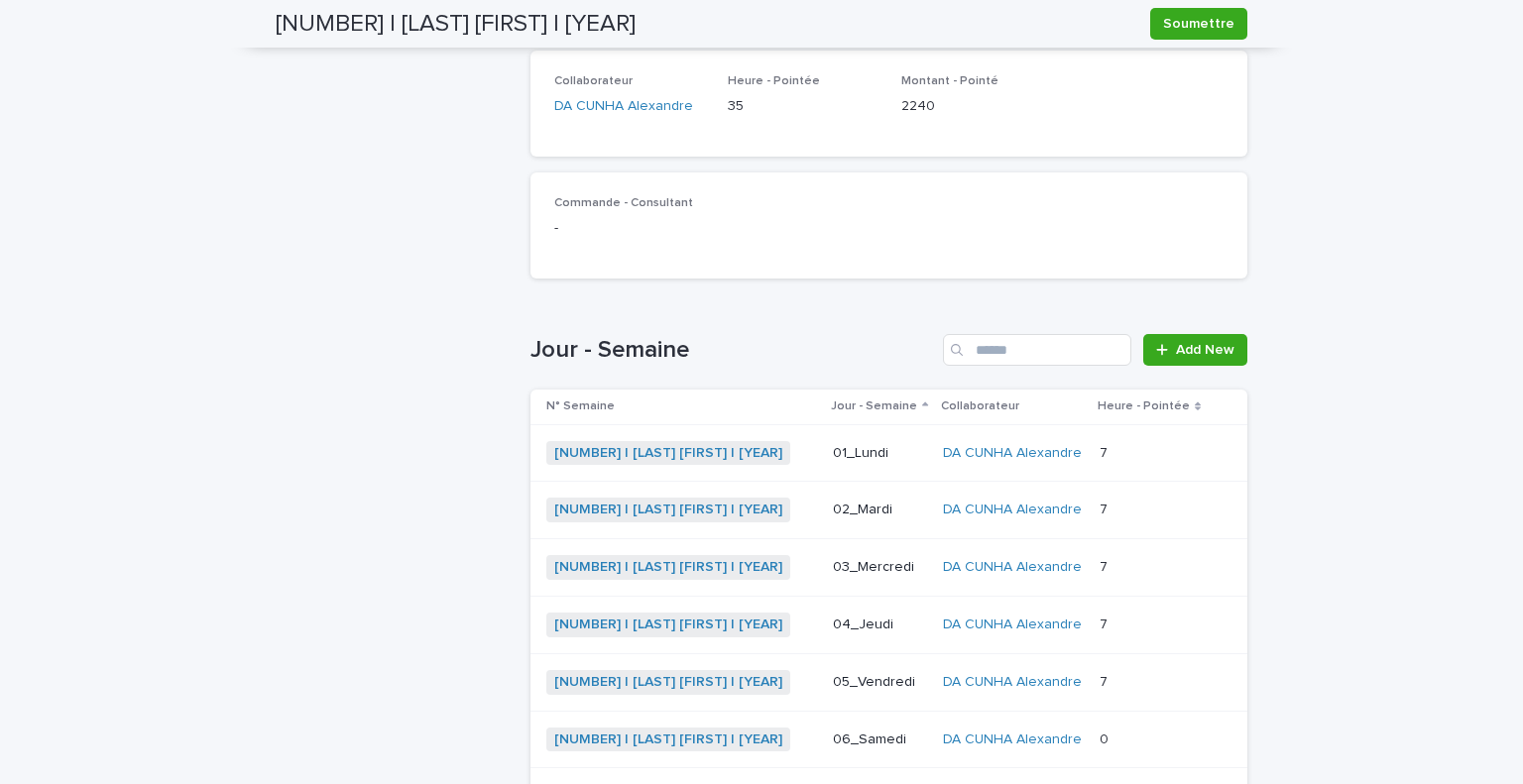 click at bounding box center [1149, 624] 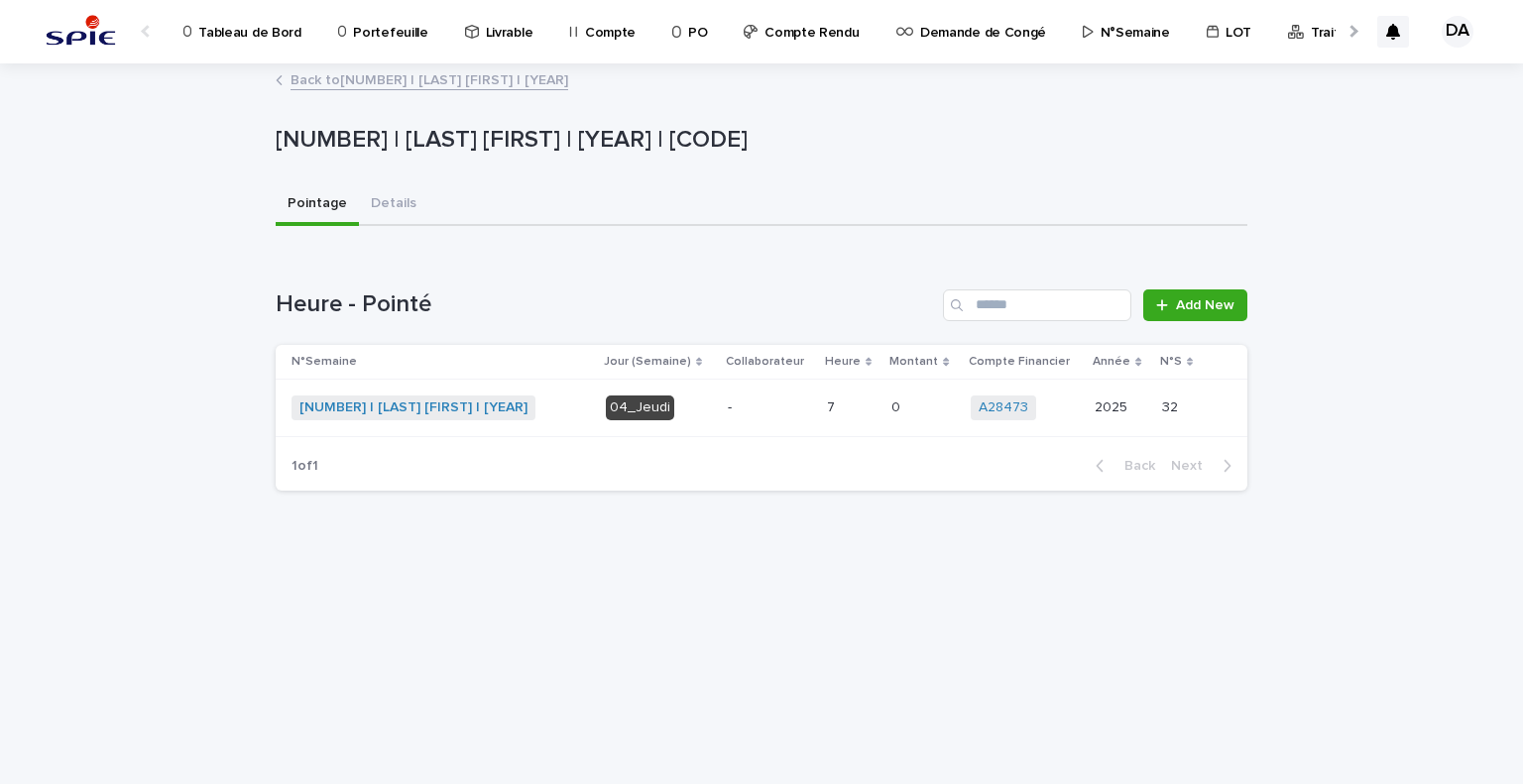 scroll, scrollTop: 0, scrollLeft: 0, axis: both 